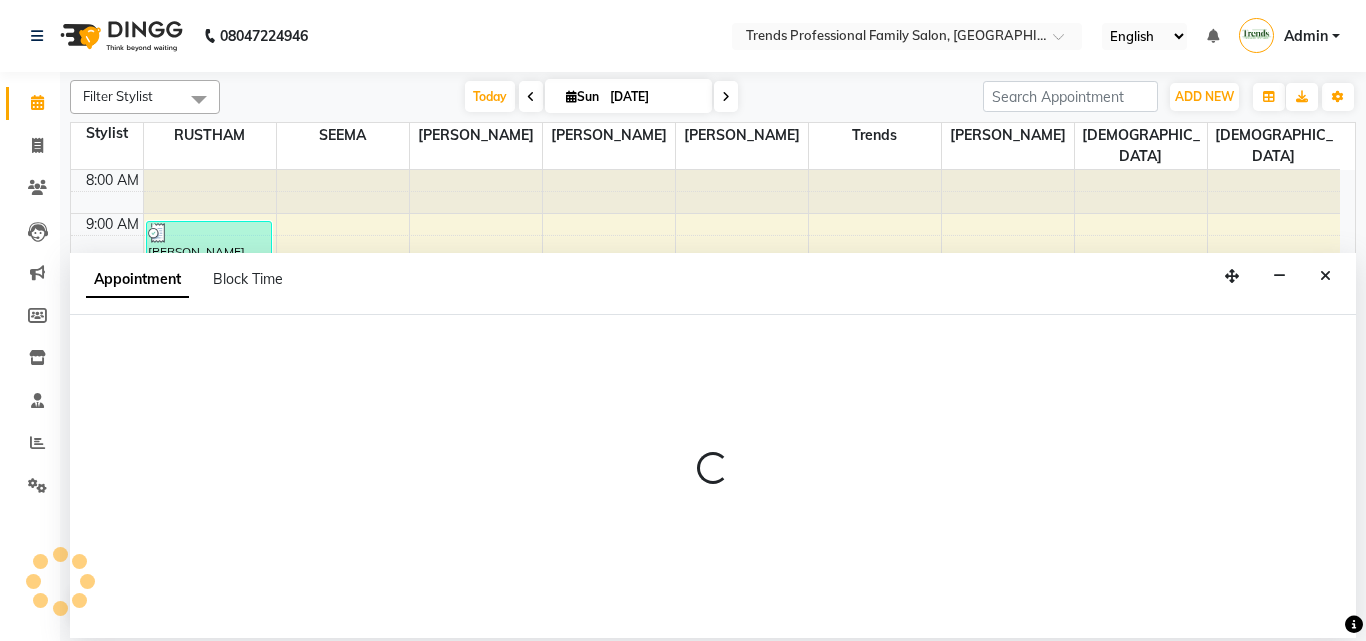 scroll, scrollTop: 0, scrollLeft: 0, axis: both 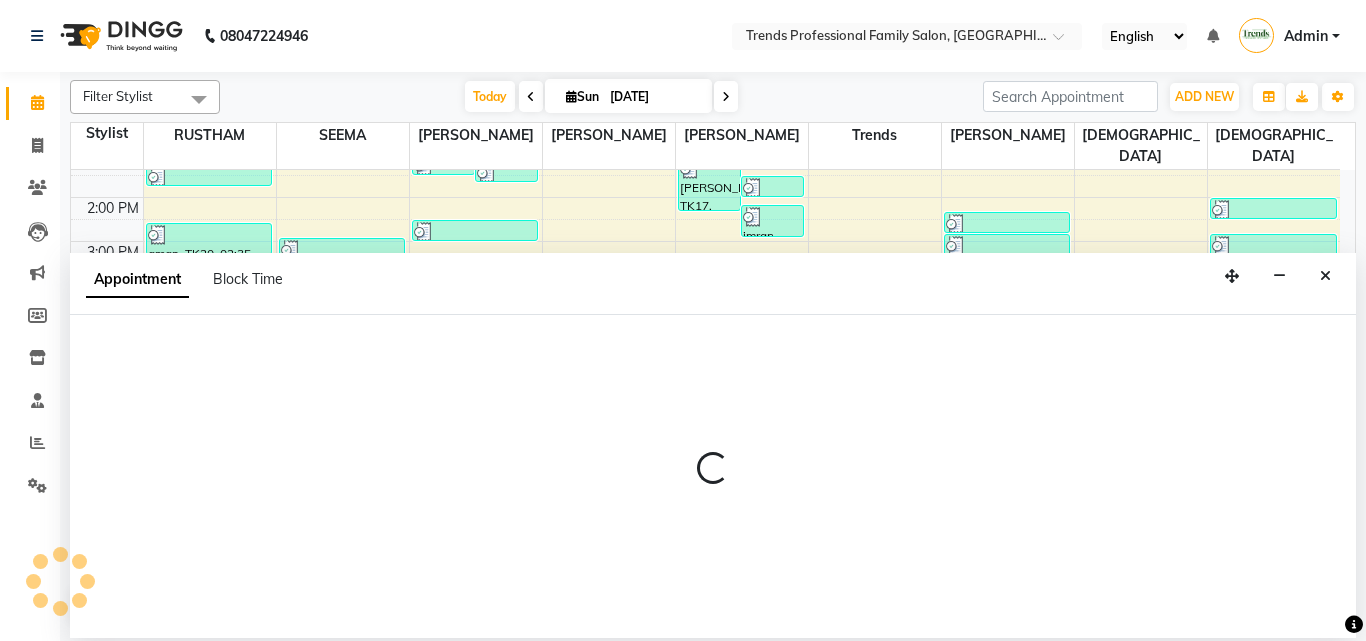select on "63551" 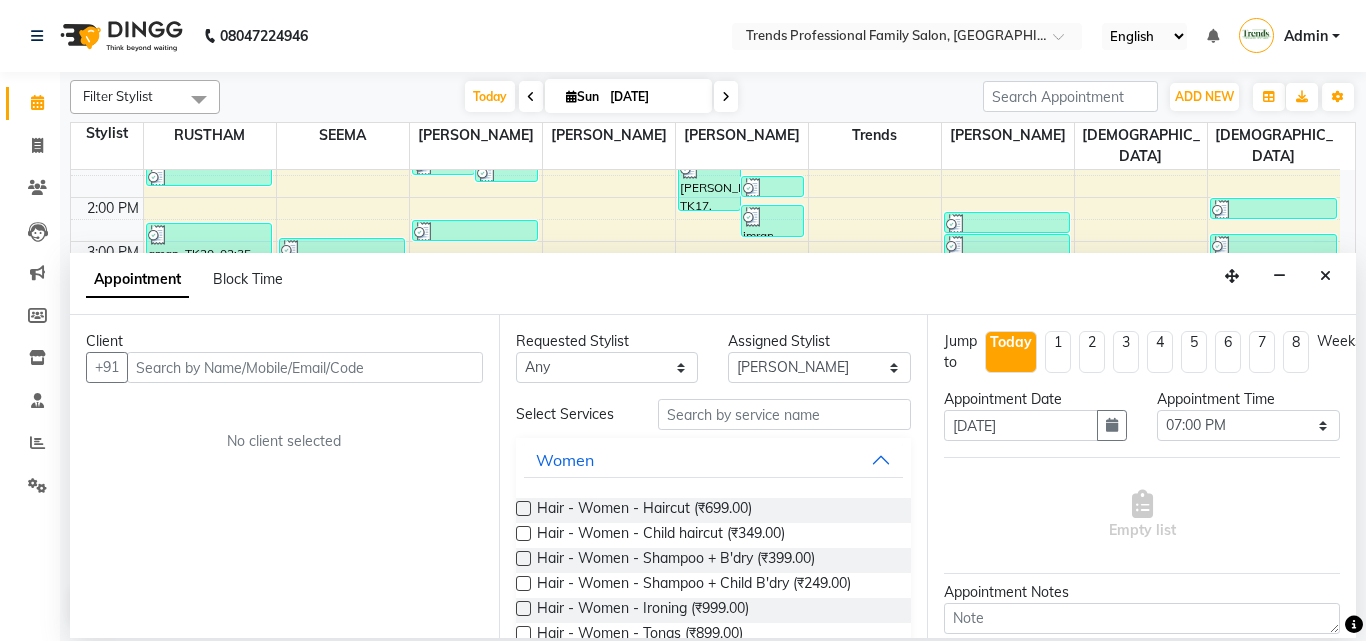 click at bounding box center (1325, 276) 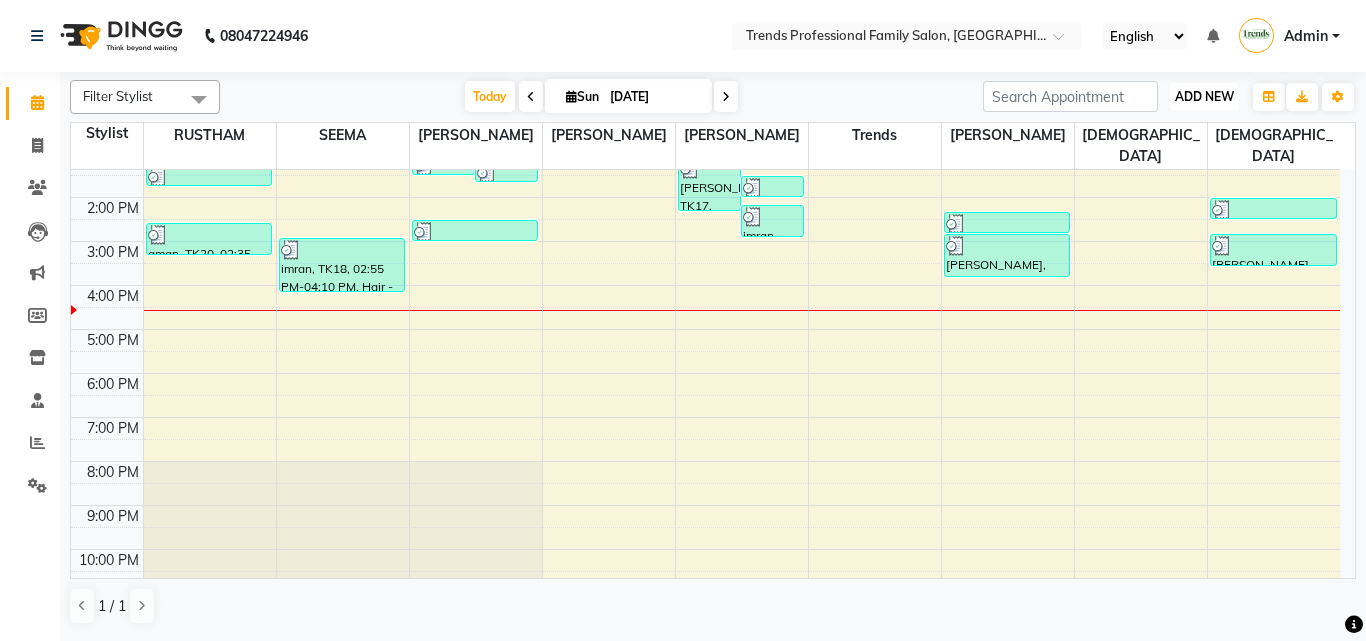 click on "ADD NEW" at bounding box center (1204, 96) 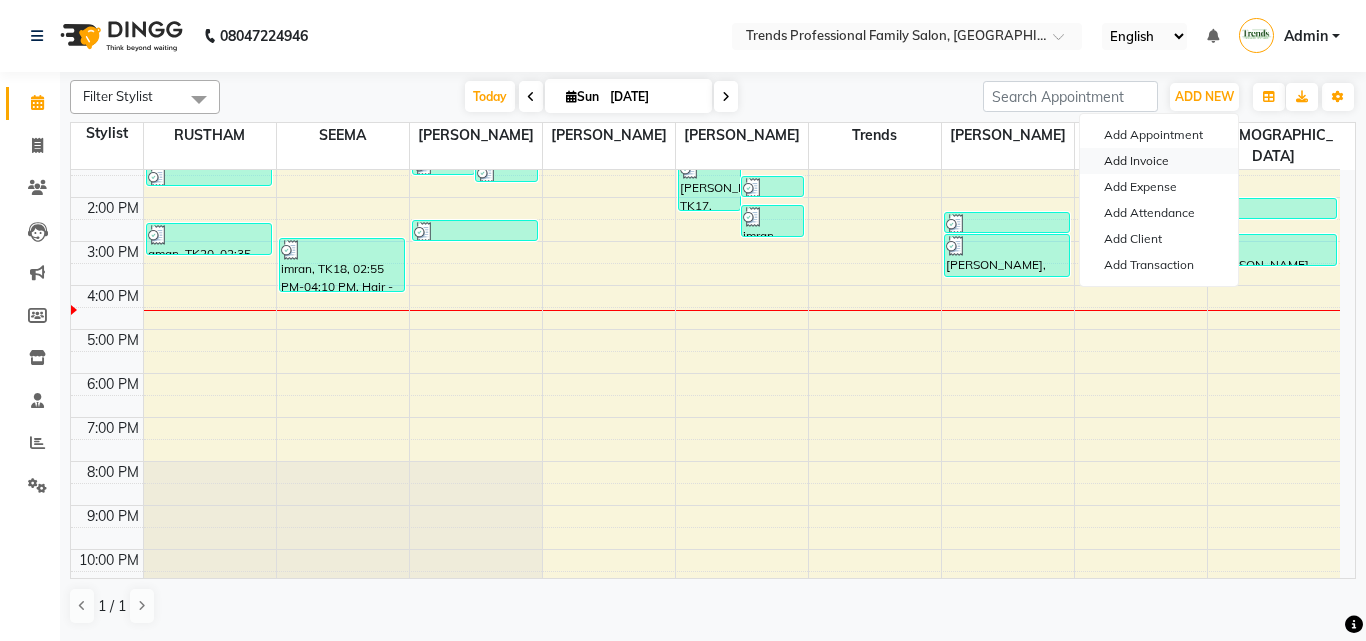 click on "Add Invoice" at bounding box center (1159, 161) 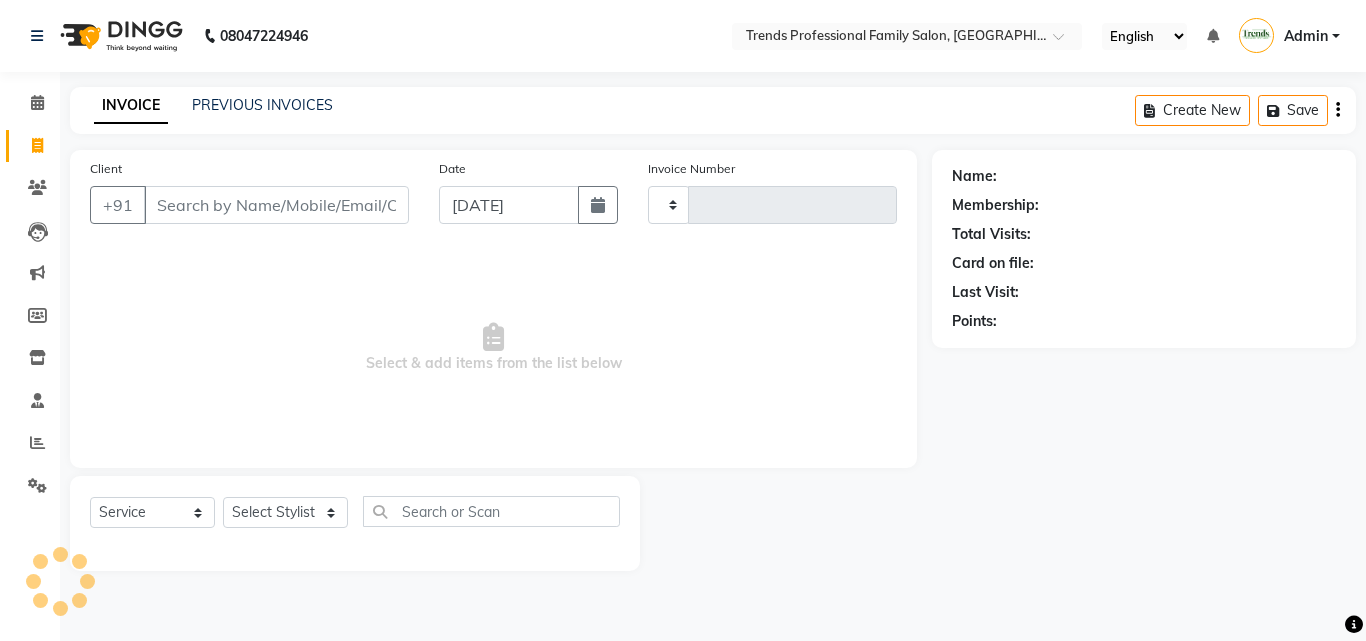 type on "2016" 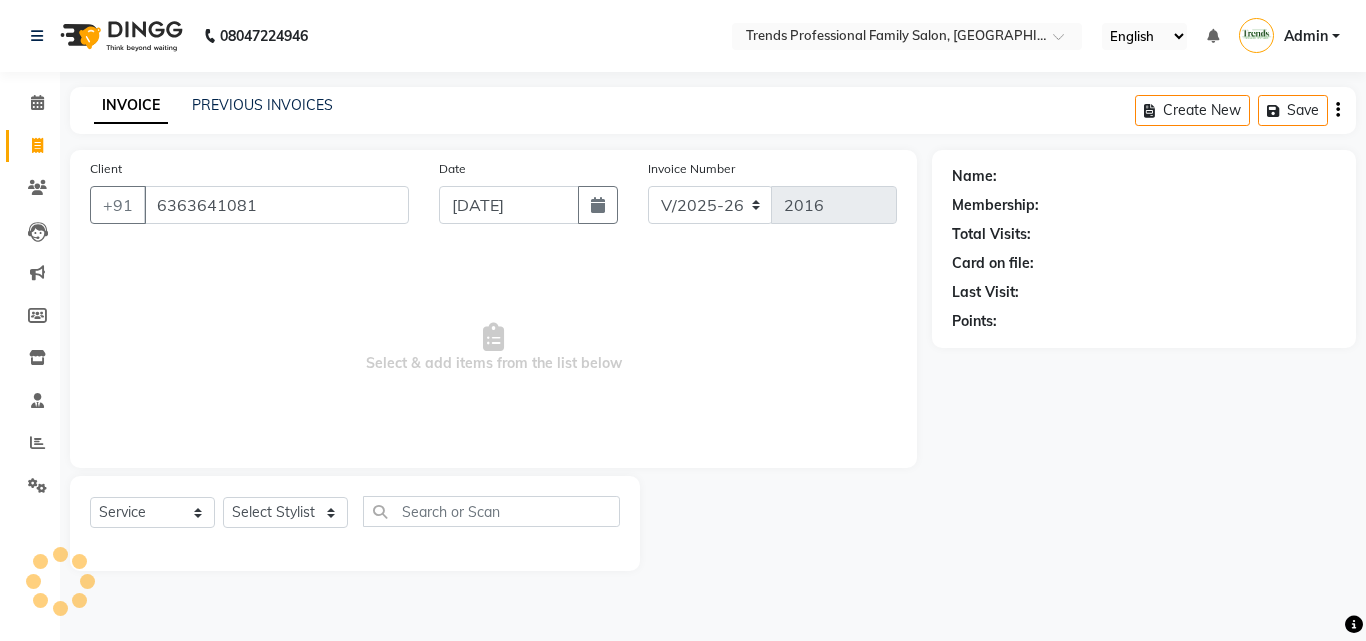 type on "6363641081" 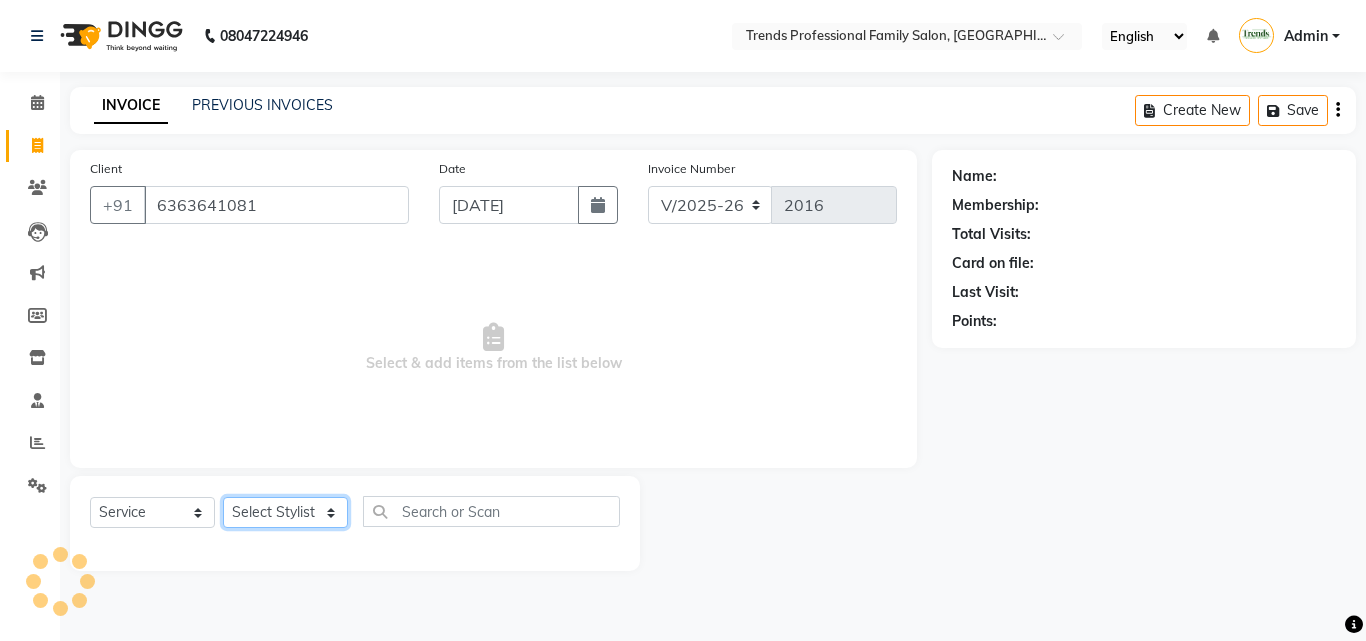 click on "Select Stylist [PERSON_NAME] [PERSON_NAME] [PERSON_NAME] [PERSON_NAME] [DEMOGRAPHIC_DATA][PERSON_NAME] Sumika Trends" 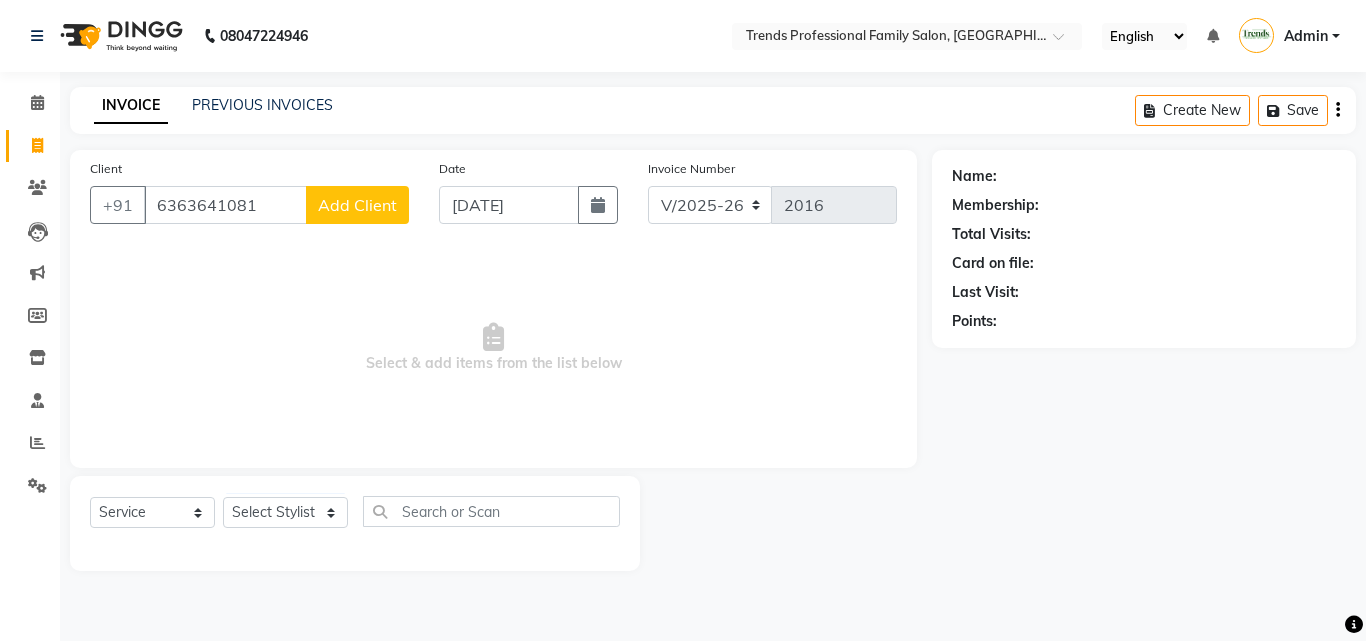 click on "Add Client" 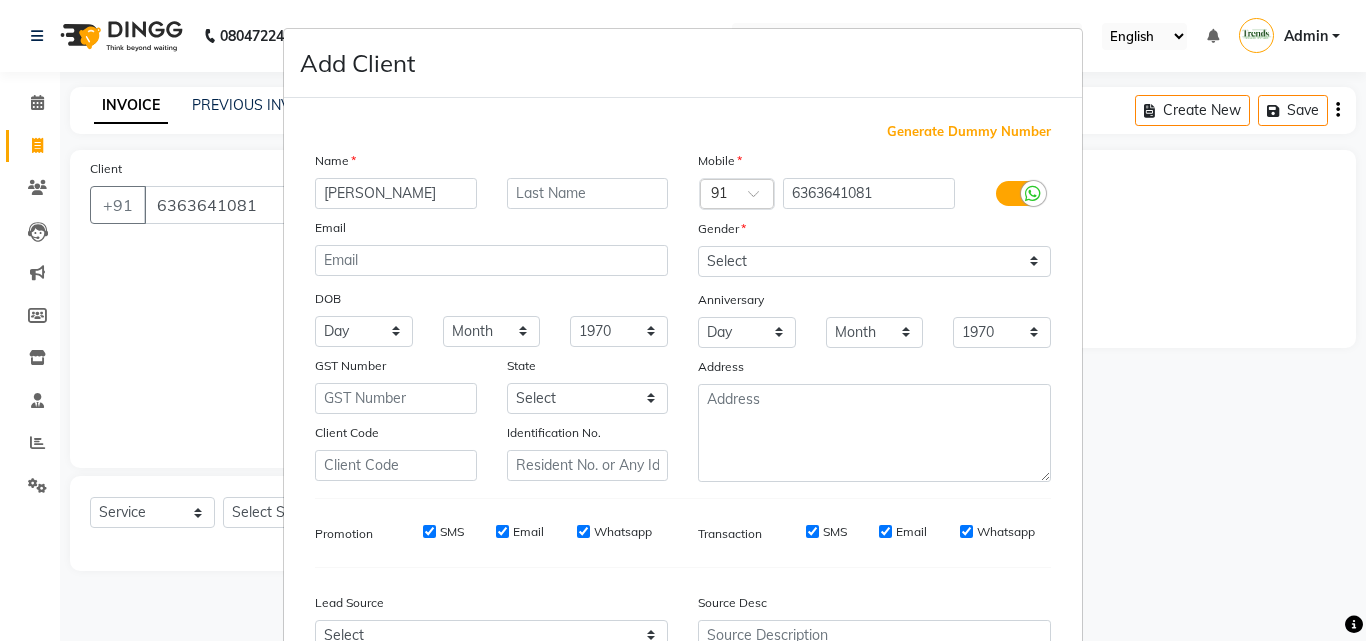 type on "[PERSON_NAME]" 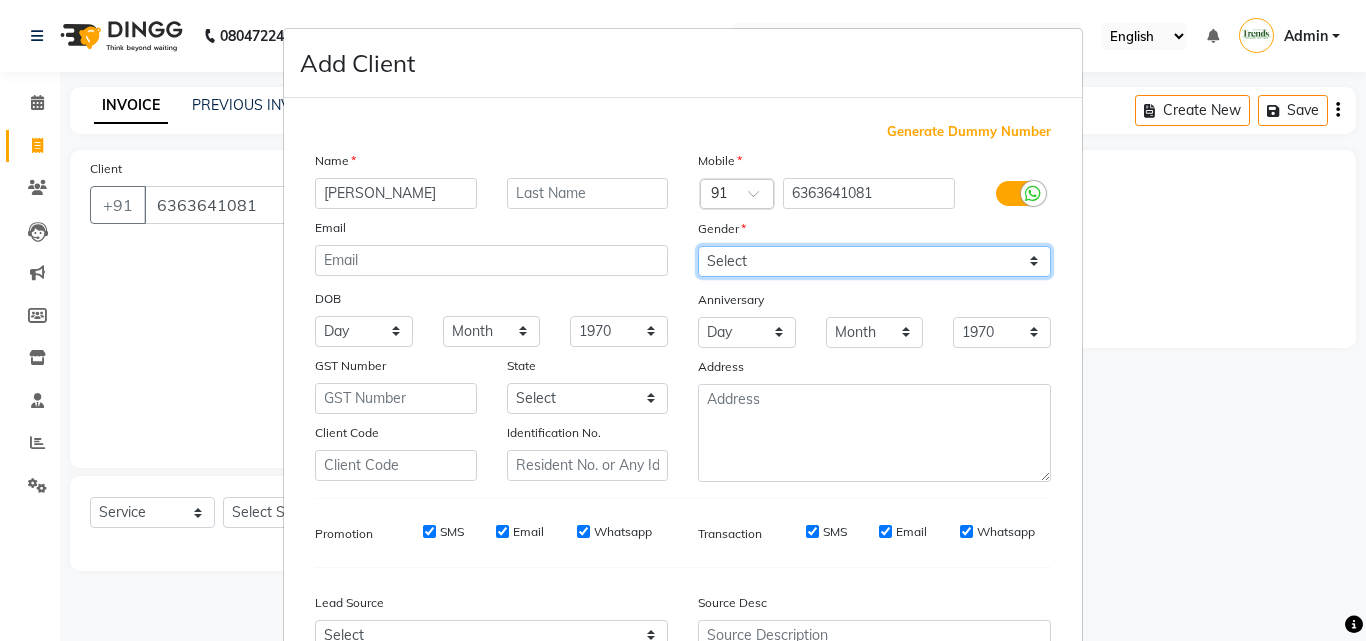 click on "Select [DEMOGRAPHIC_DATA] [DEMOGRAPHIC_DATA] Other Prefer Not To Say" at bounding box center (874, 261) 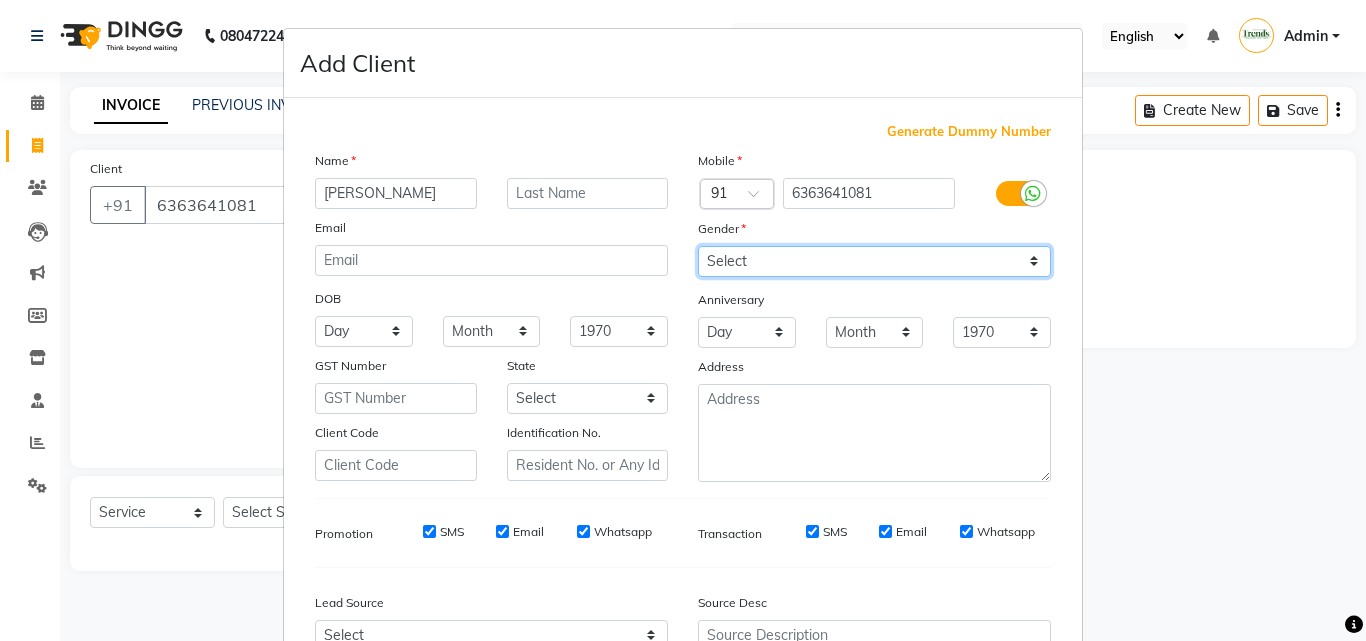 select on "[DEMOGRAPHIC_DATA]" 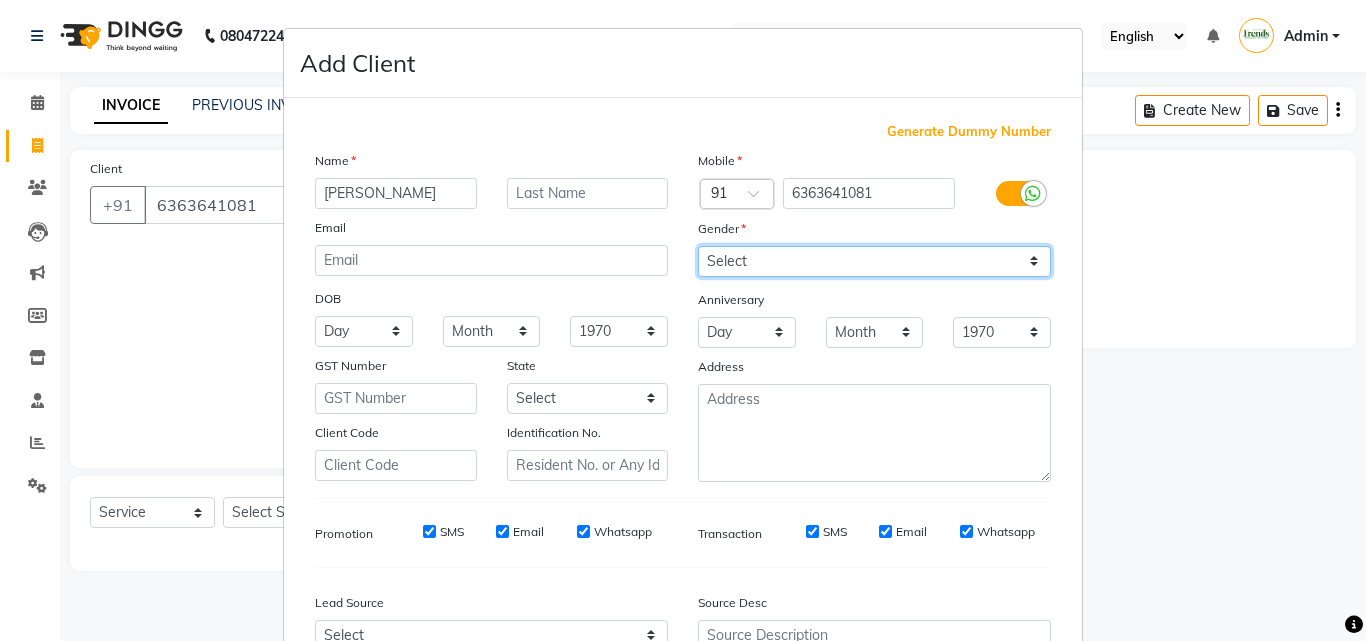 click on "Select [DEMOGRAPHIC_DATA] [DEMOGRAPHIC_DATA] Other Prefer Not To Say" at bounding box center [874, 261] 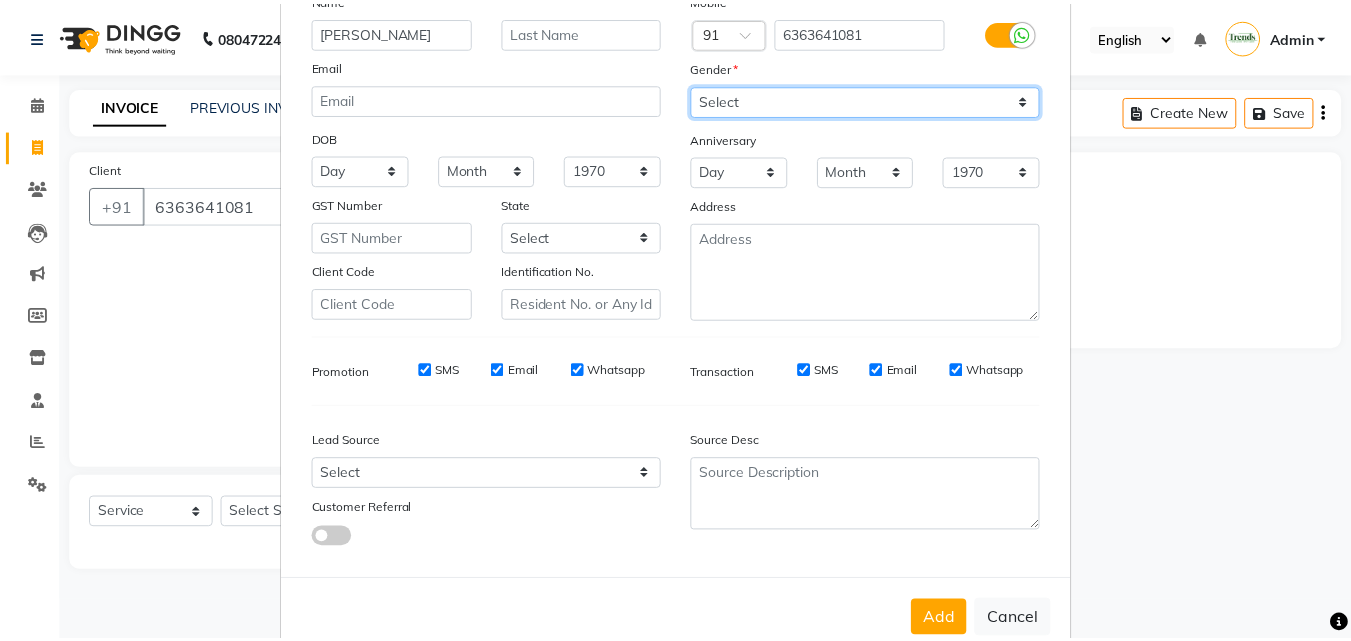 scroll, scrollTop: 208, scrollLeft: 0, axis: vertical 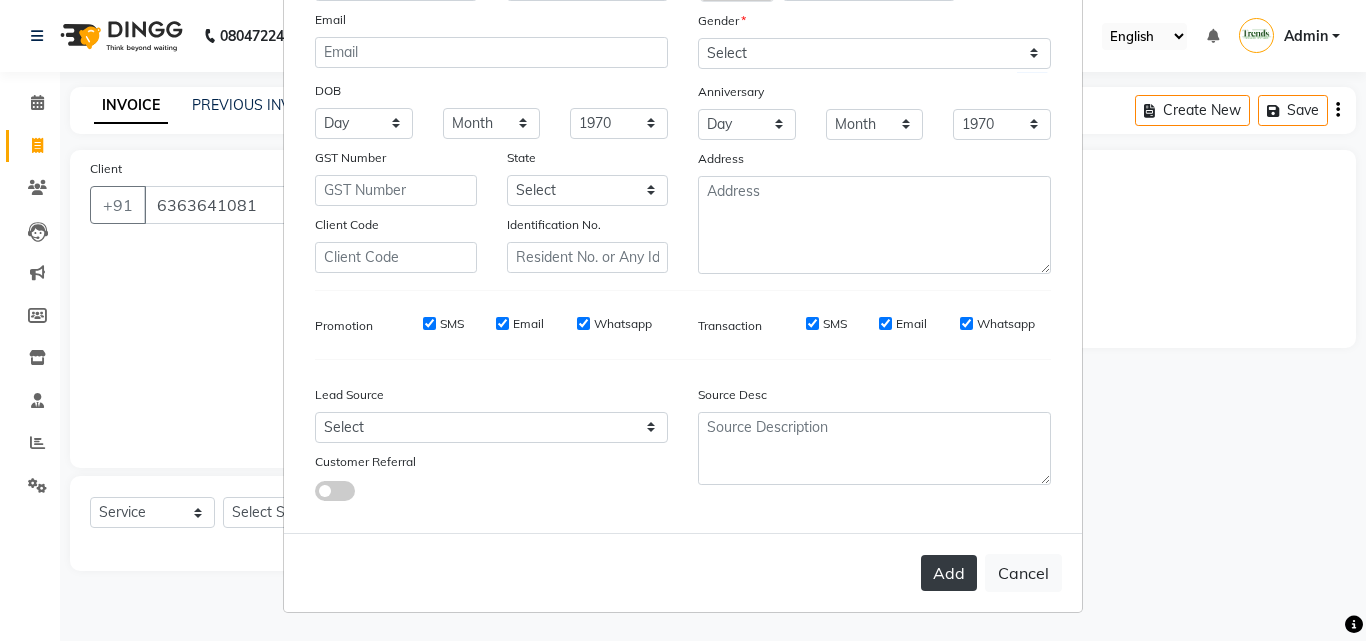 click on "Add" at bounding box center (949, 573) 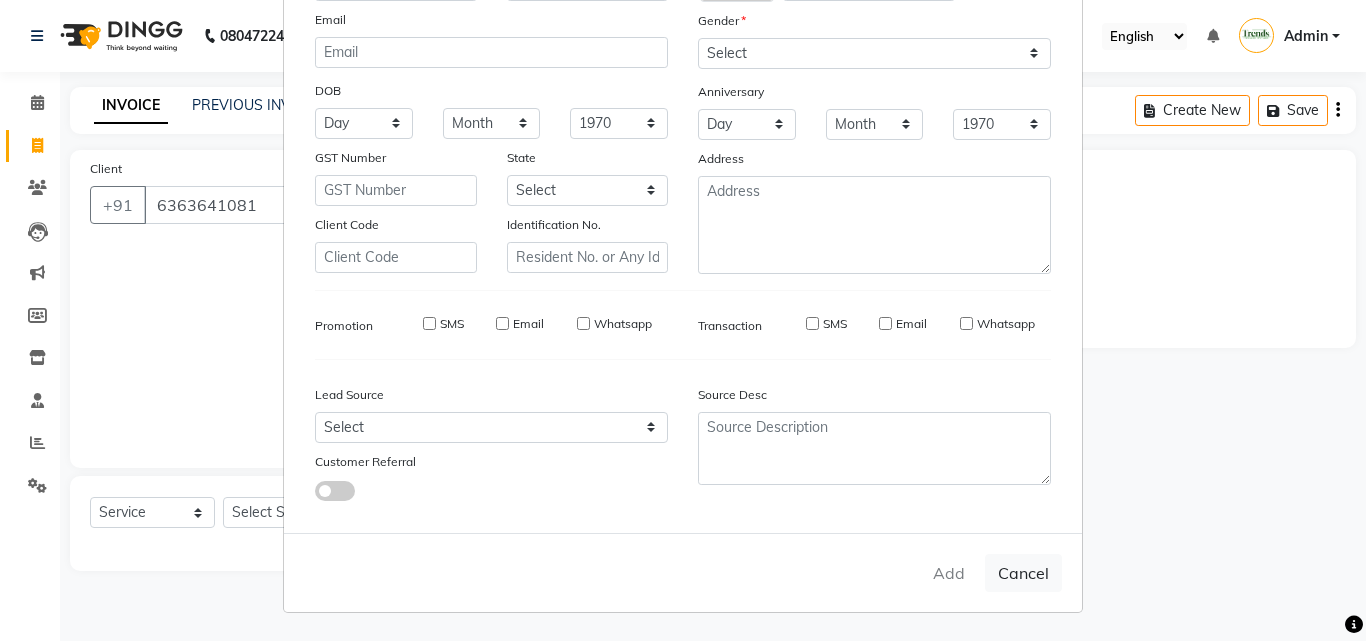 type 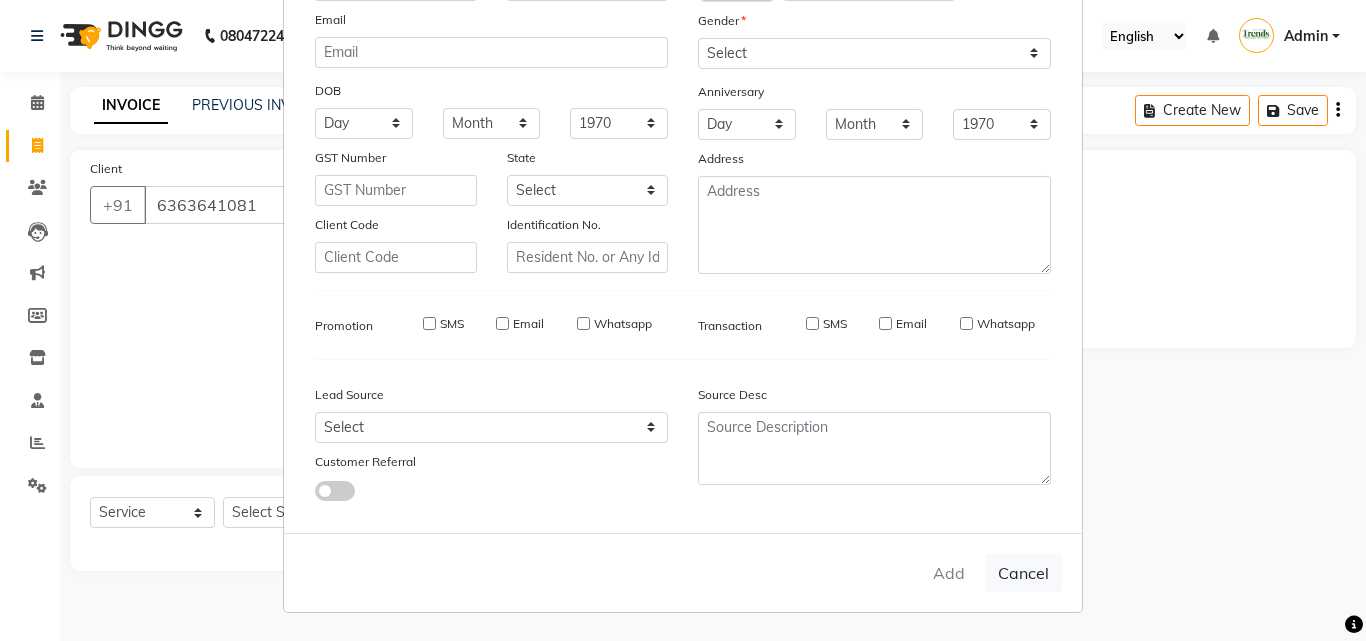 select 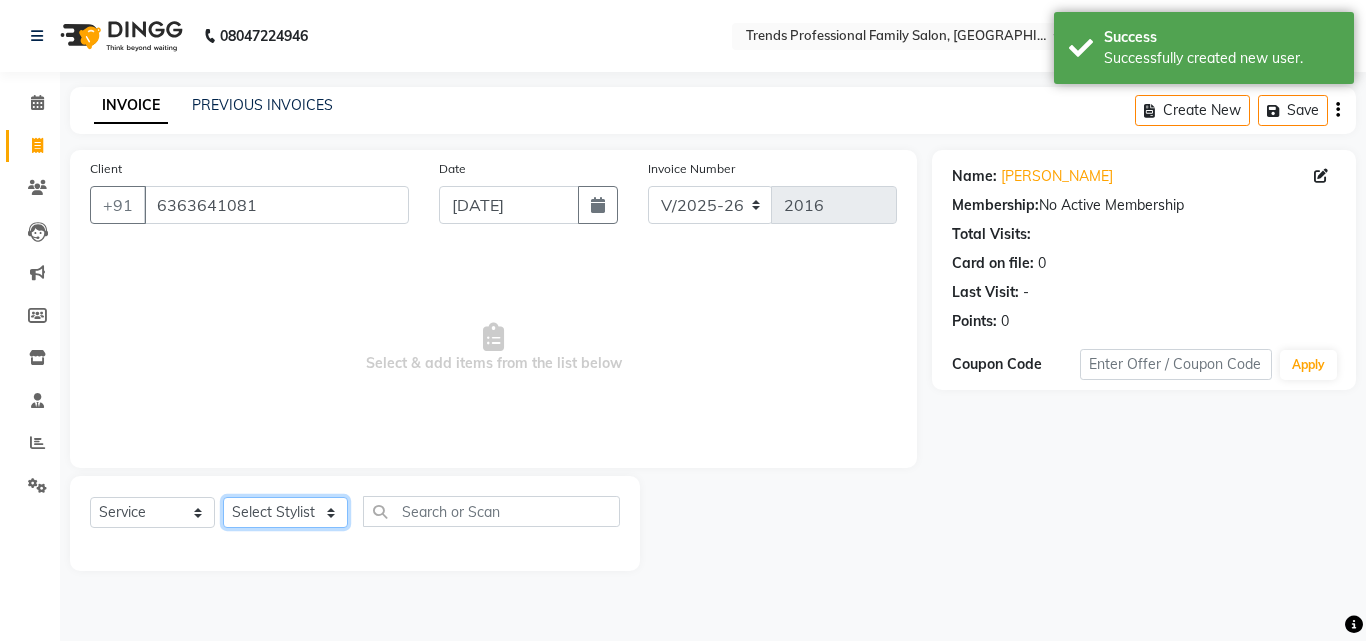 click on "Select Stylist [PERSON_NAME] [PERSON_NAME] [PERSON_NAME] [PERSON_NAME] [DEMOGRAPHIC_DATA][PERSON_NAME] Sumika Trends" 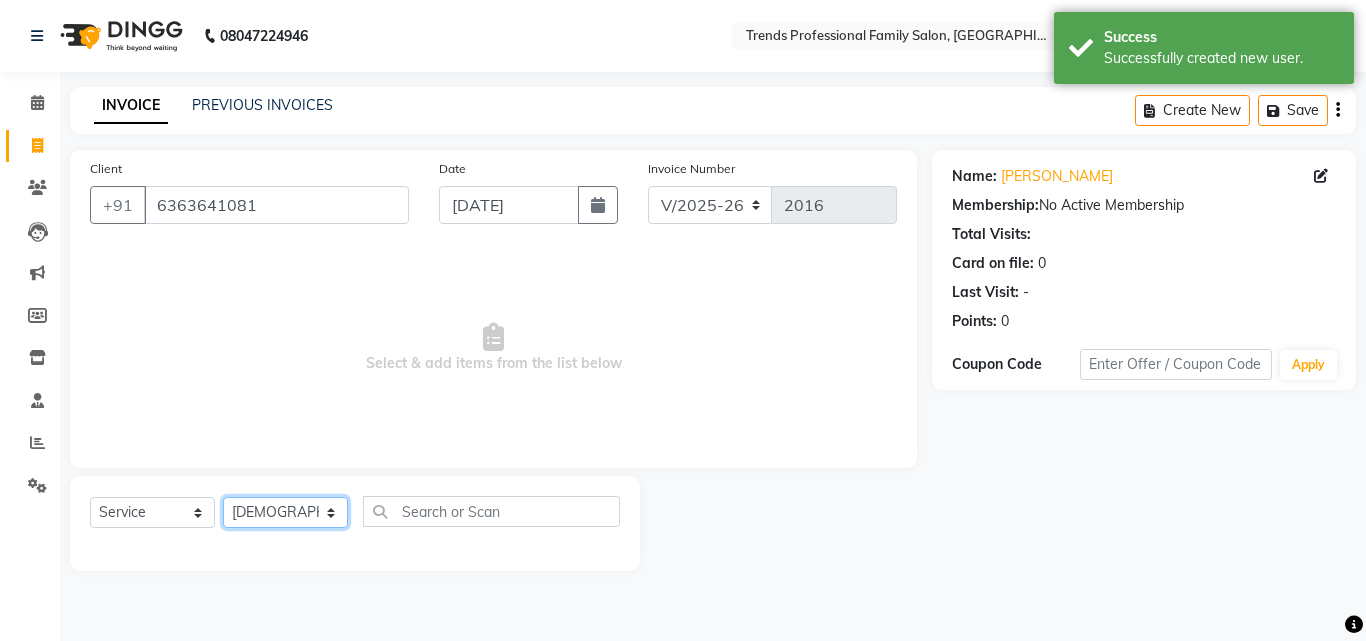 click on "Select Stylist [PERSON_NAME] [PERSON_NAME] [PERSON_NAME] [PERSON_NAME] [DEMOGRAPHIC_DATA][PERSON_NAME] Sumika Trends" 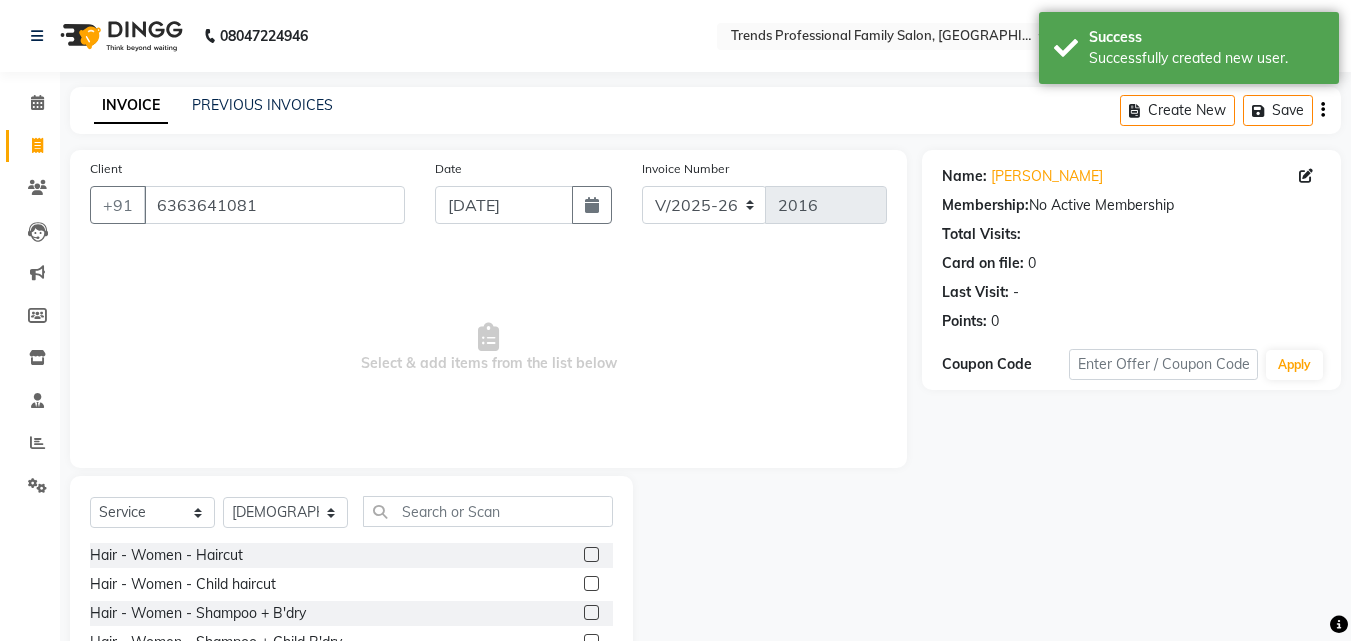click on "Select  Service  Product  Membership  Package Voucher Prepaid Gift Card  Select Stylist [PERSON_NAME] [PERSON_NAME] [PERSON_NAME] RUSTHAM SEEMA [PERSON_NAME] Sumika Trends" 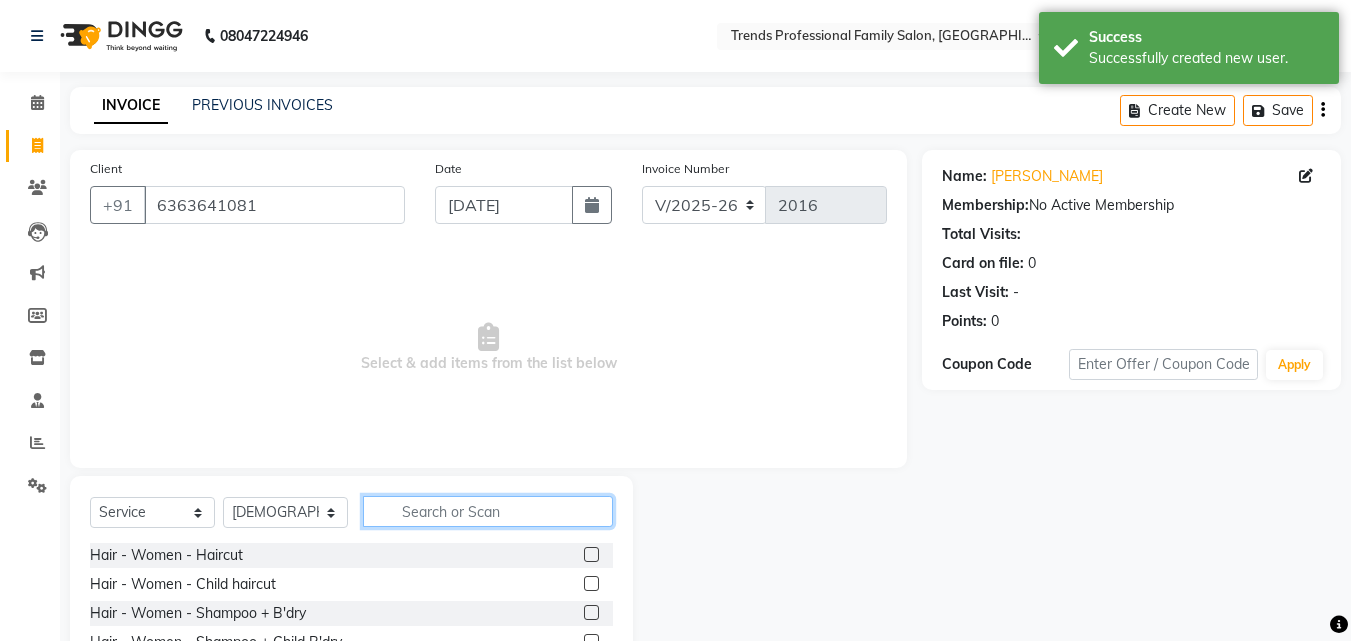 click 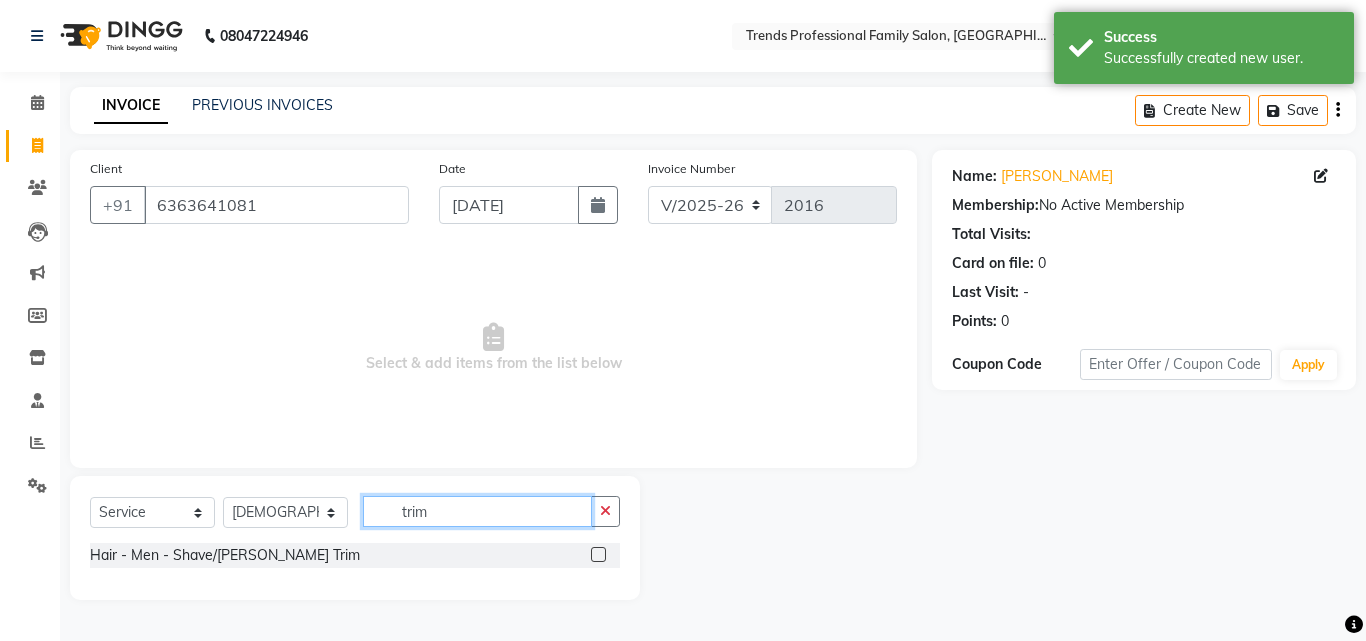 type on "trim" 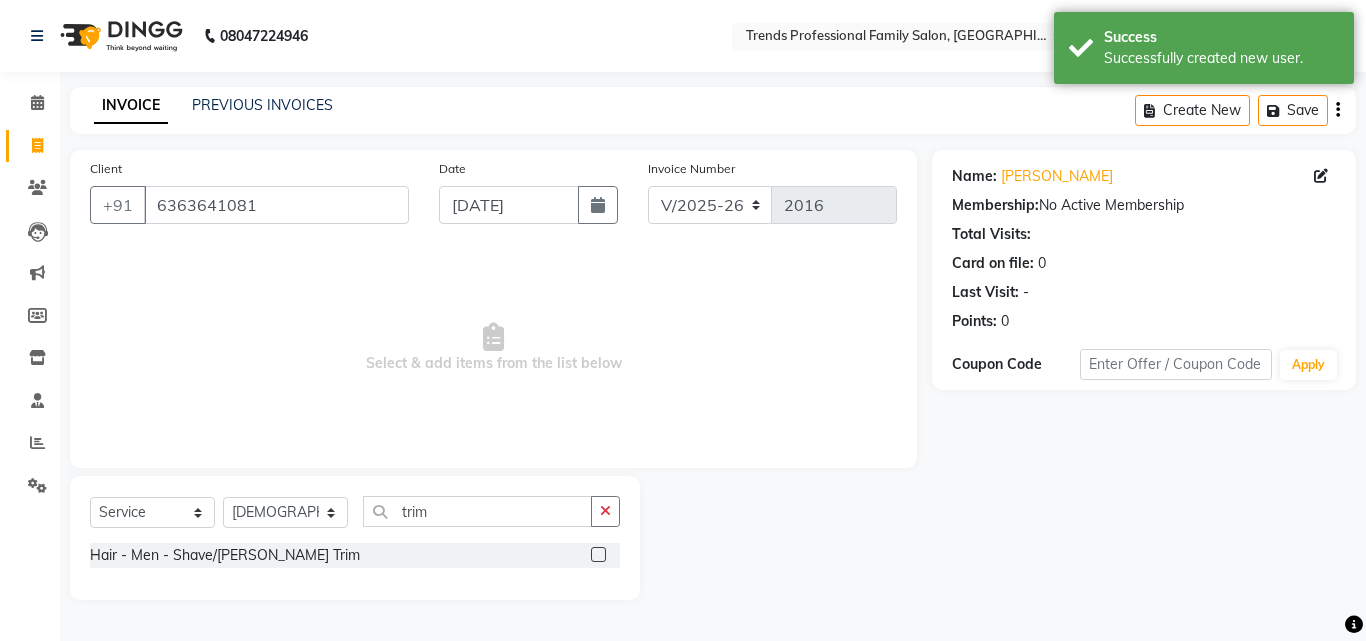 click 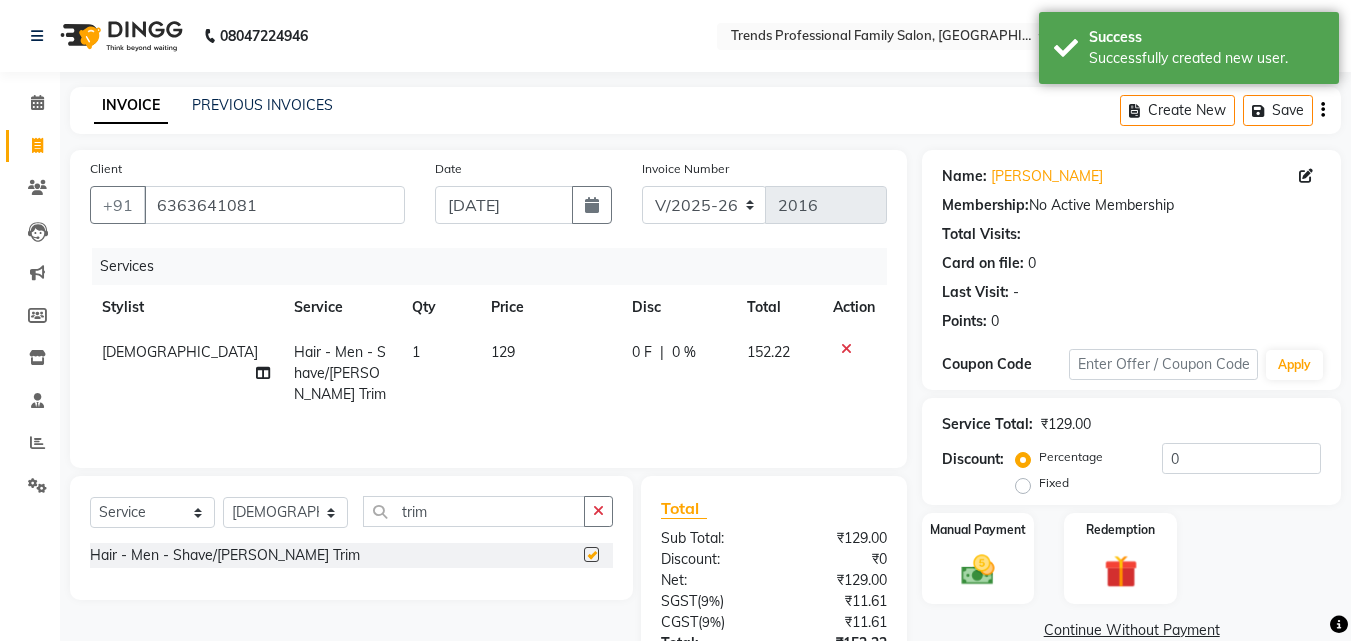 checkbox on "false" 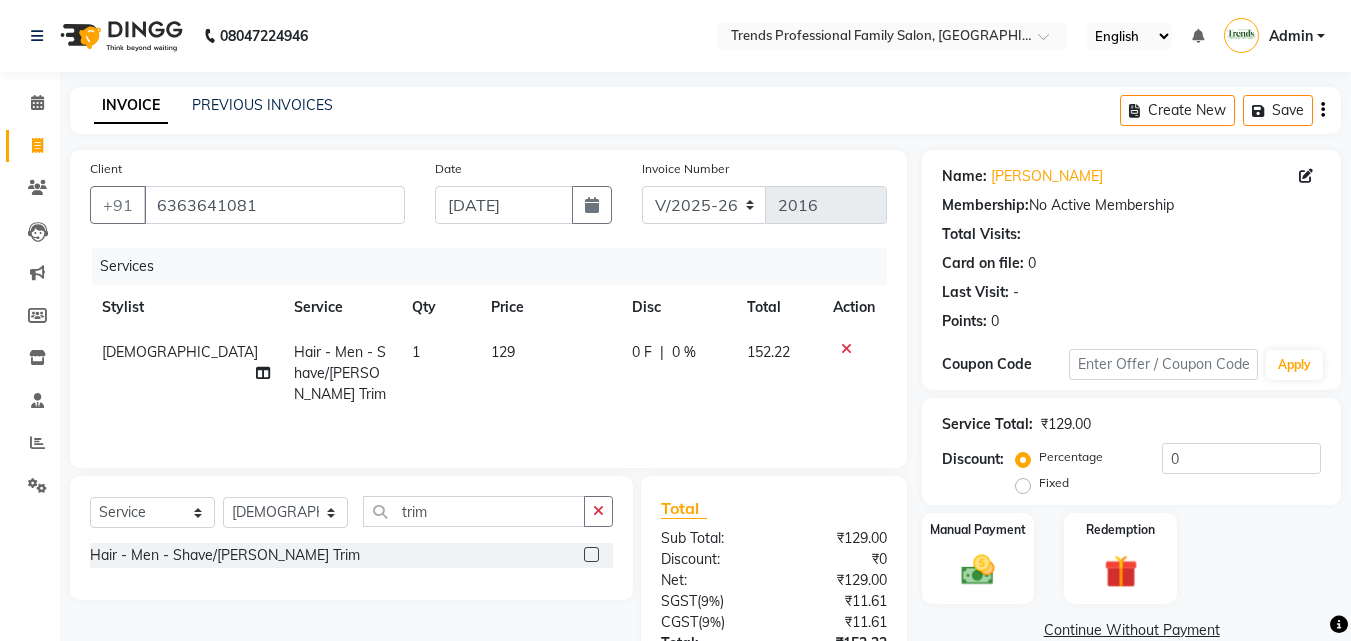 click 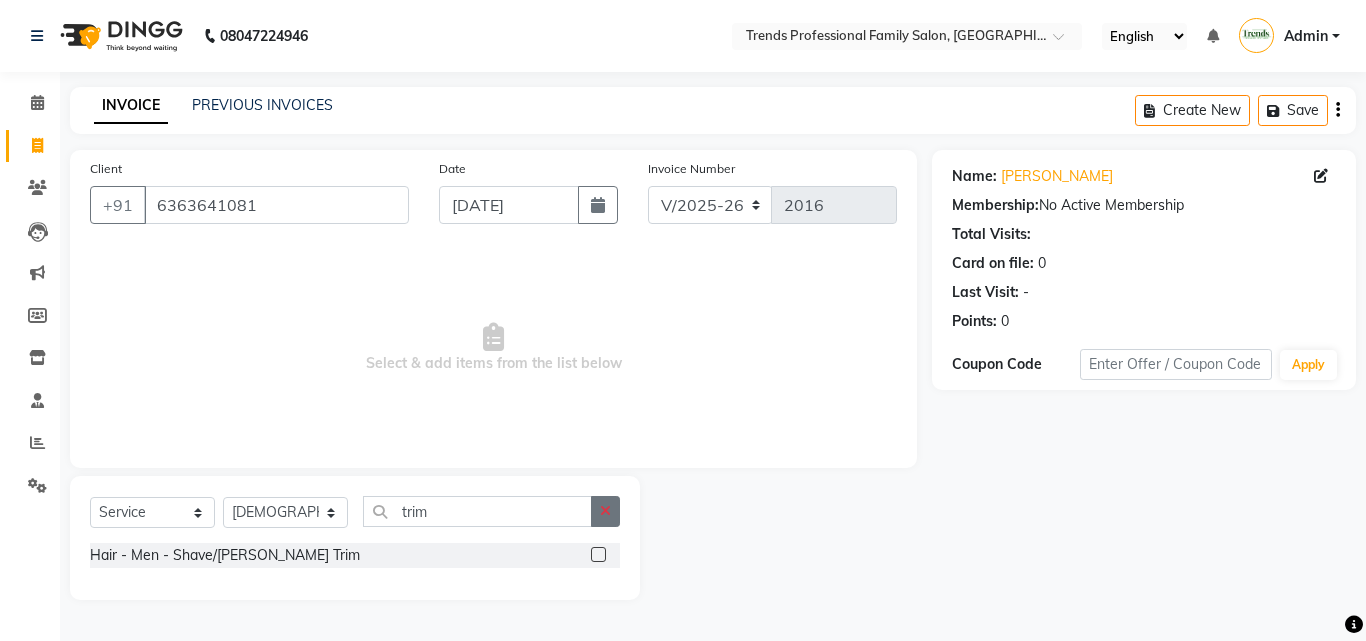 click 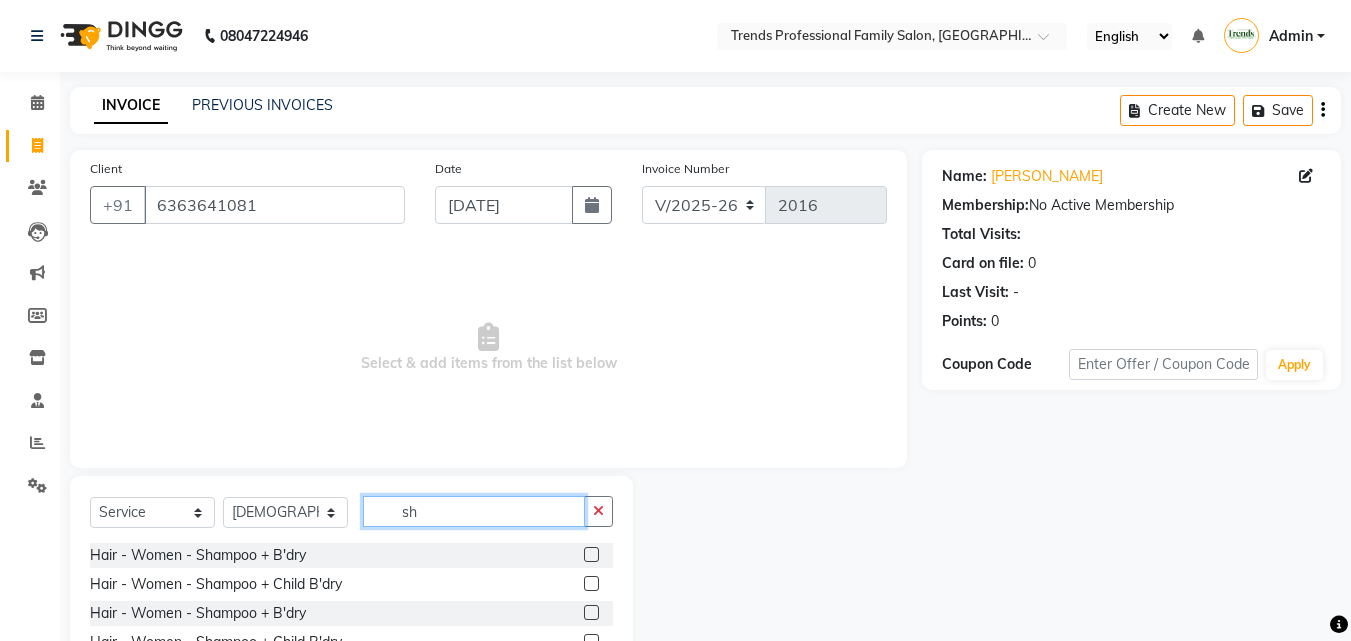 type on "s" 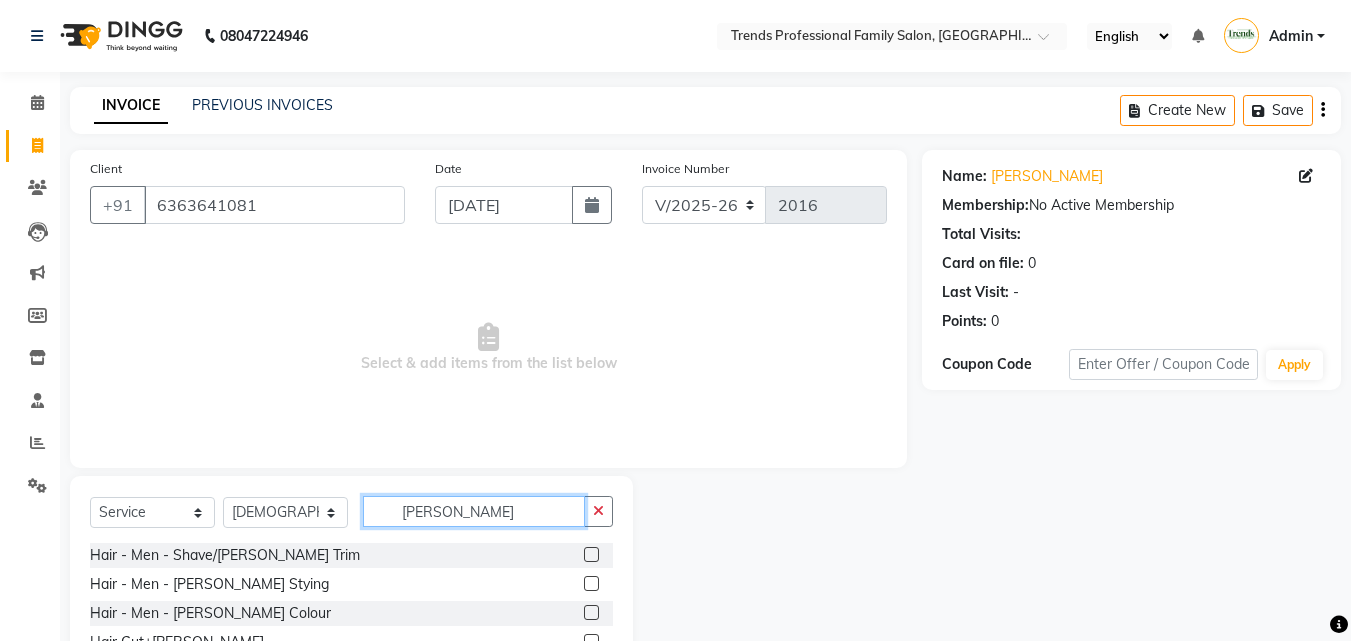 type on "[PERSON_NAME]" 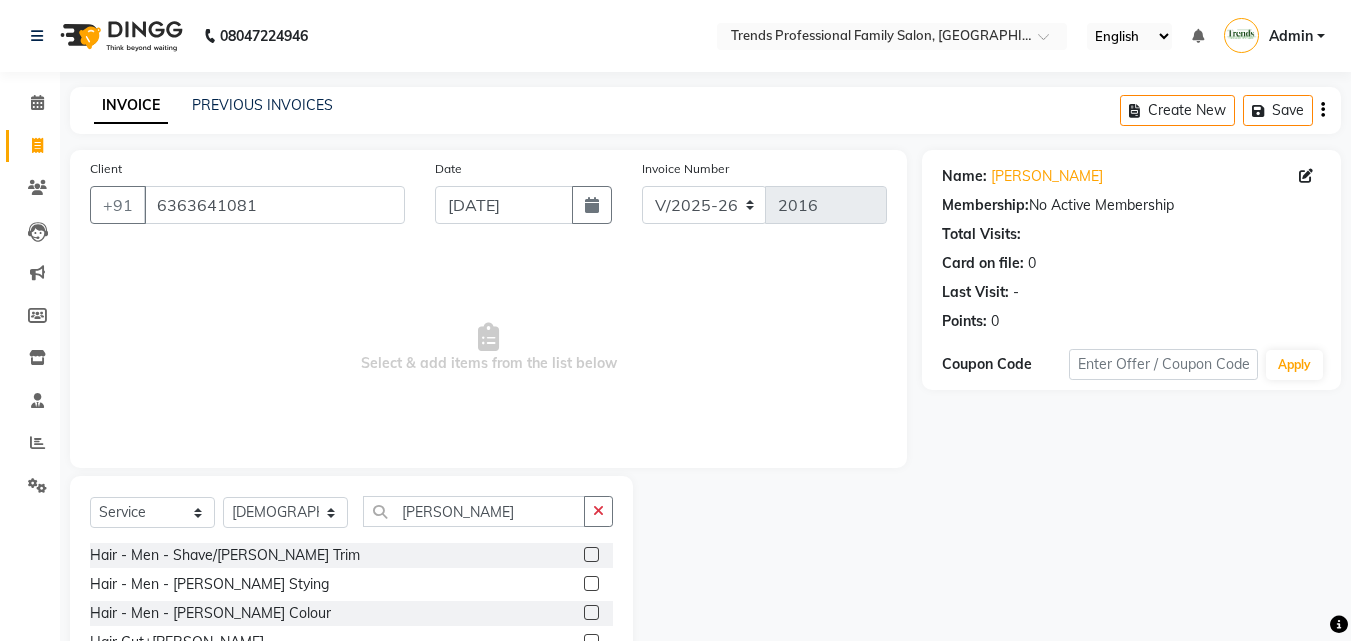 click 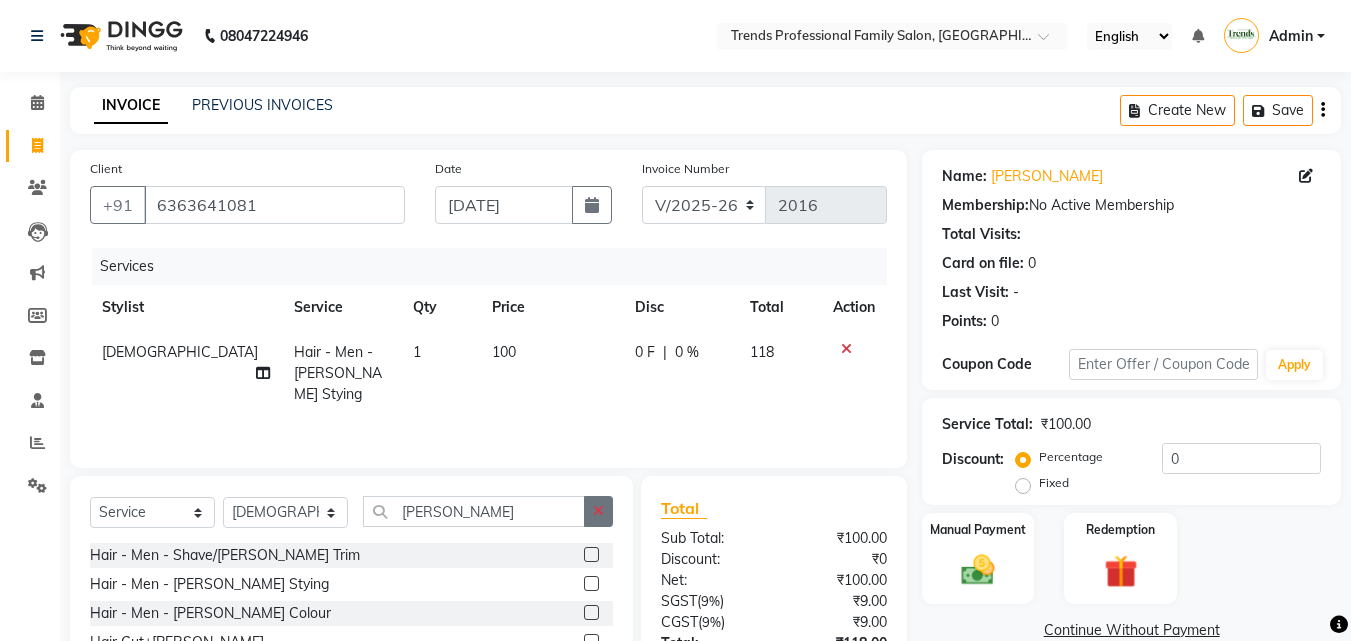 checkbox on "false" 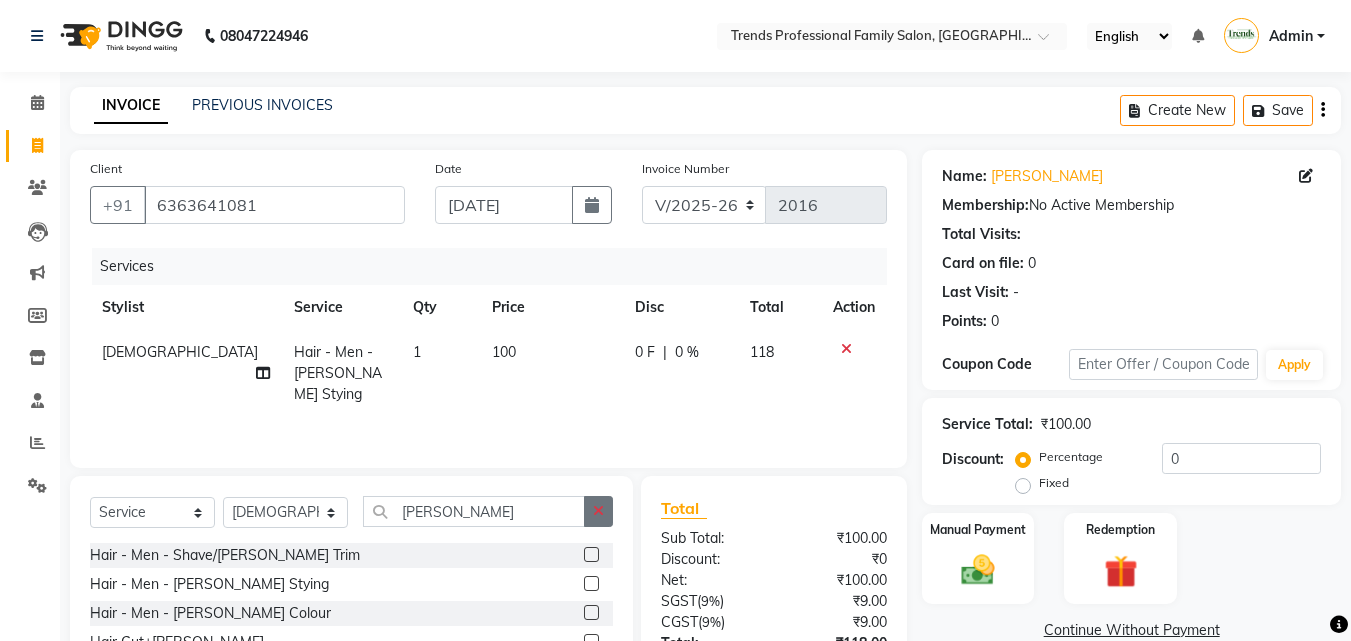 click 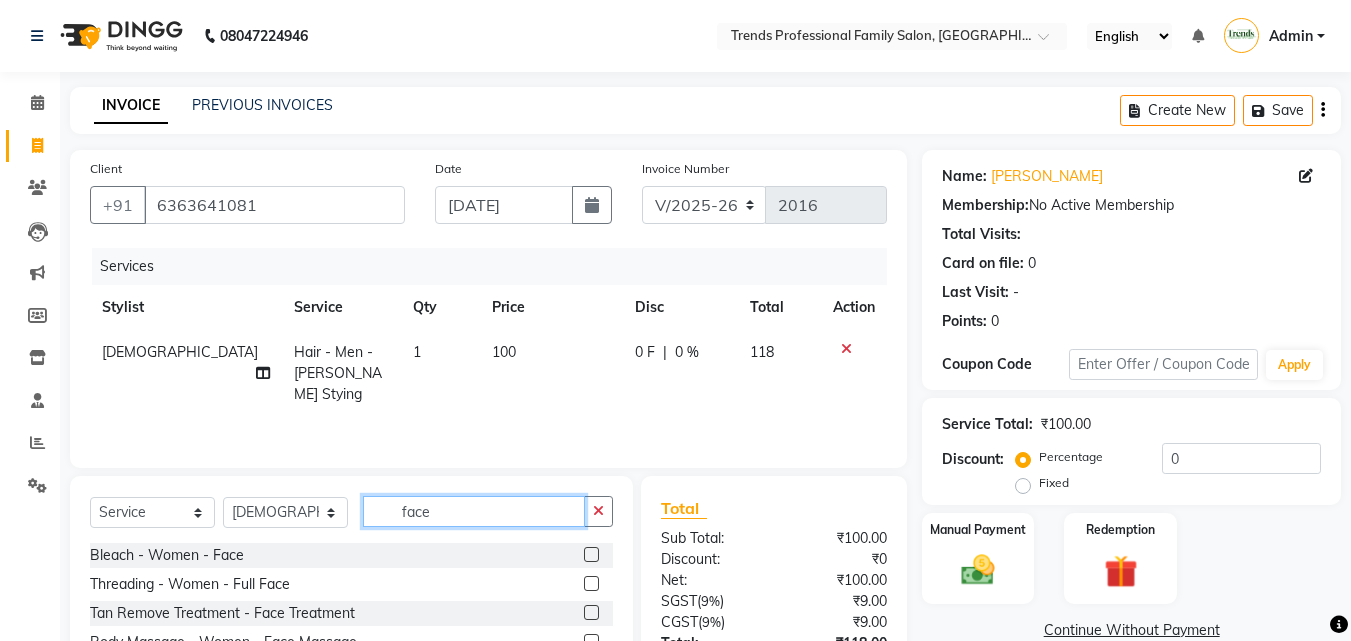 scroll, scrollTop: 160, scrollLeft: 0, axis: vertical 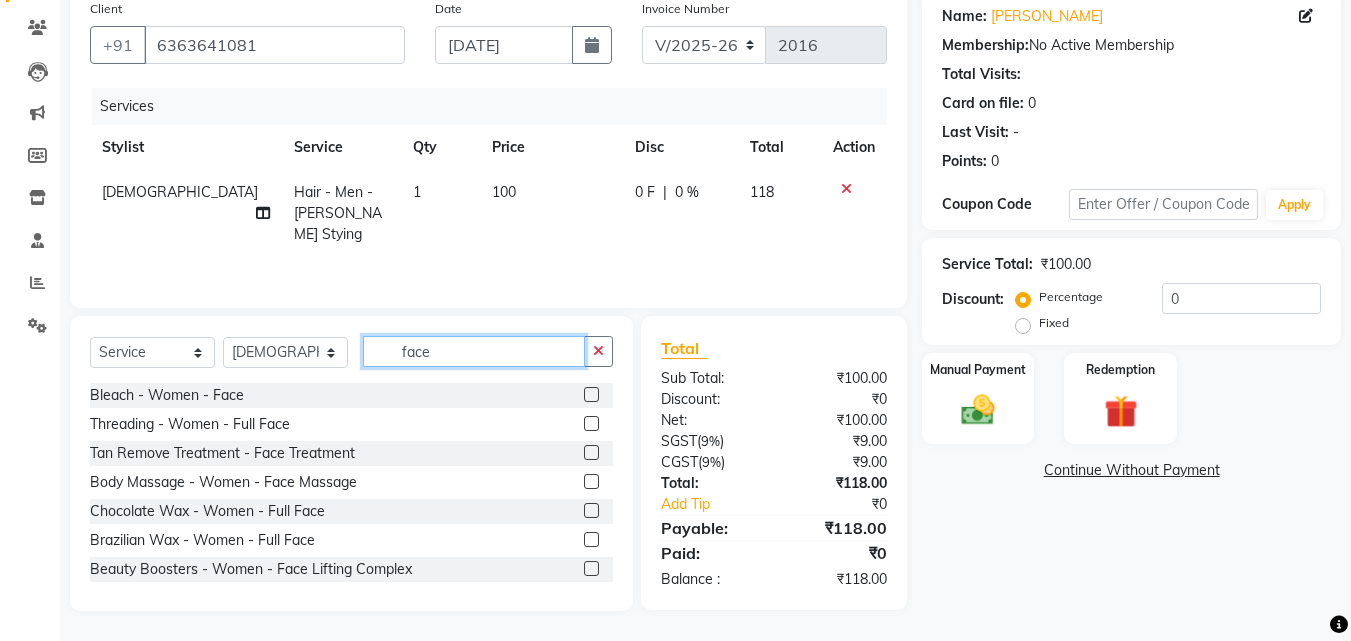 type on "face" 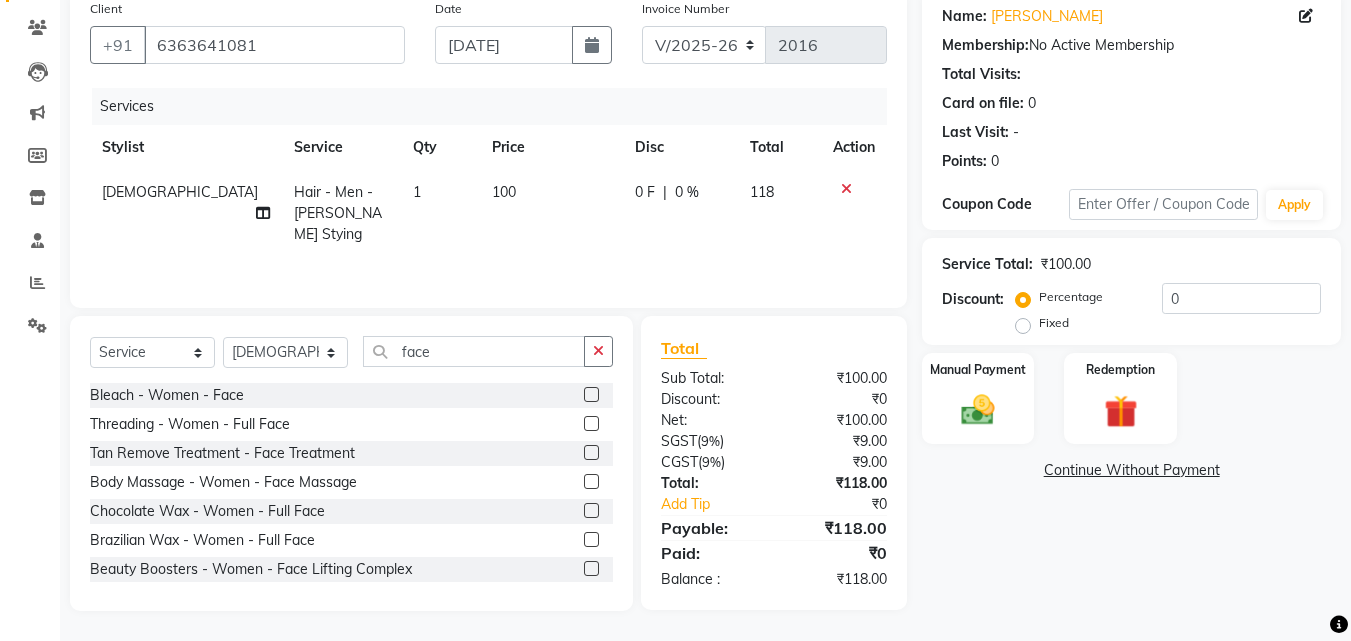 click 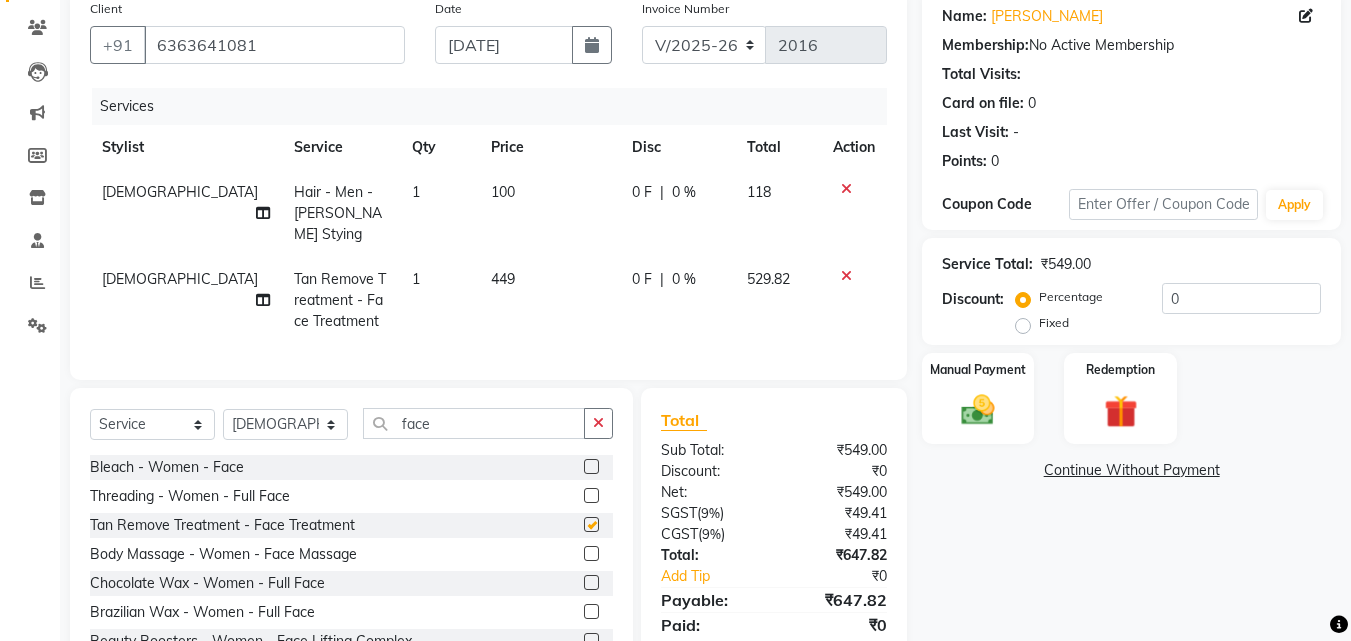 checkbox on "false" 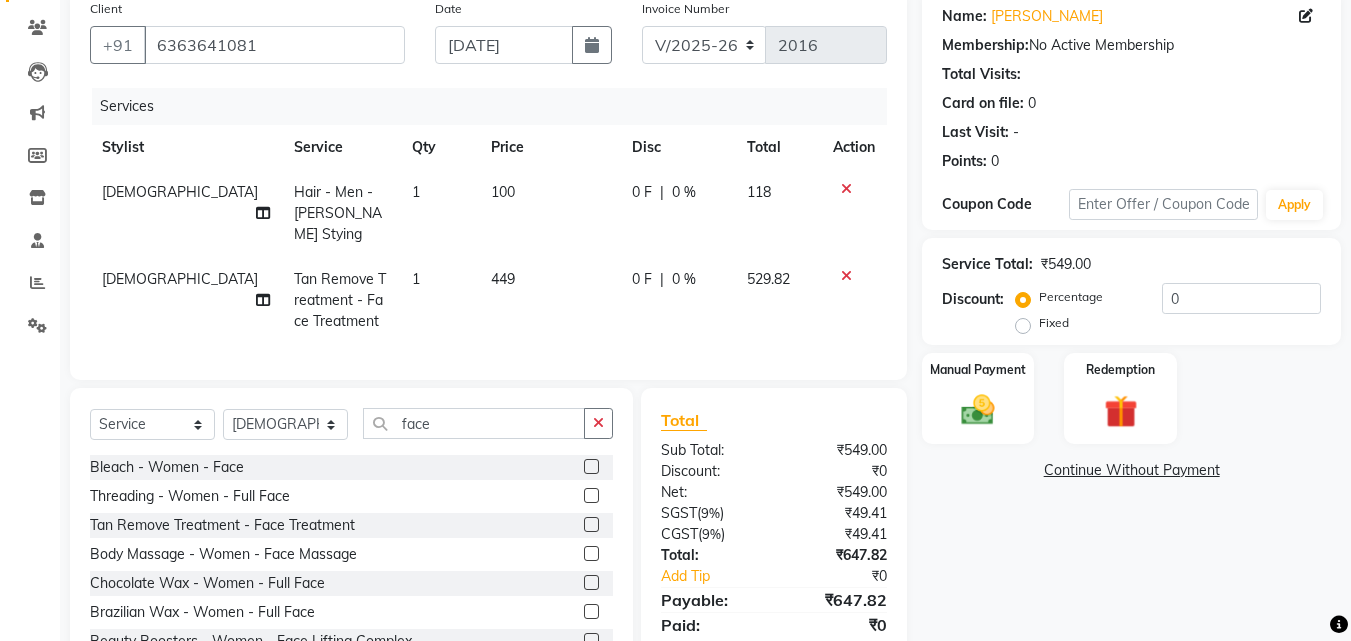 scroll, scrollTop: 0, scrollLeft: 0, axis: both 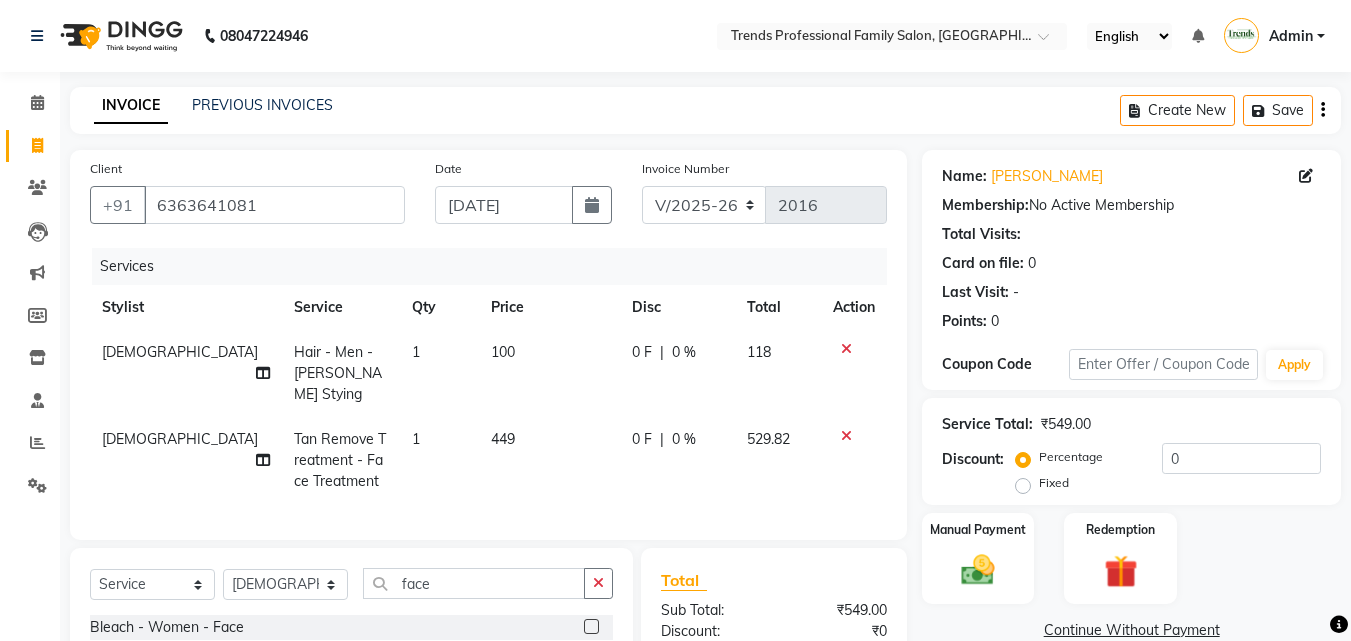 click 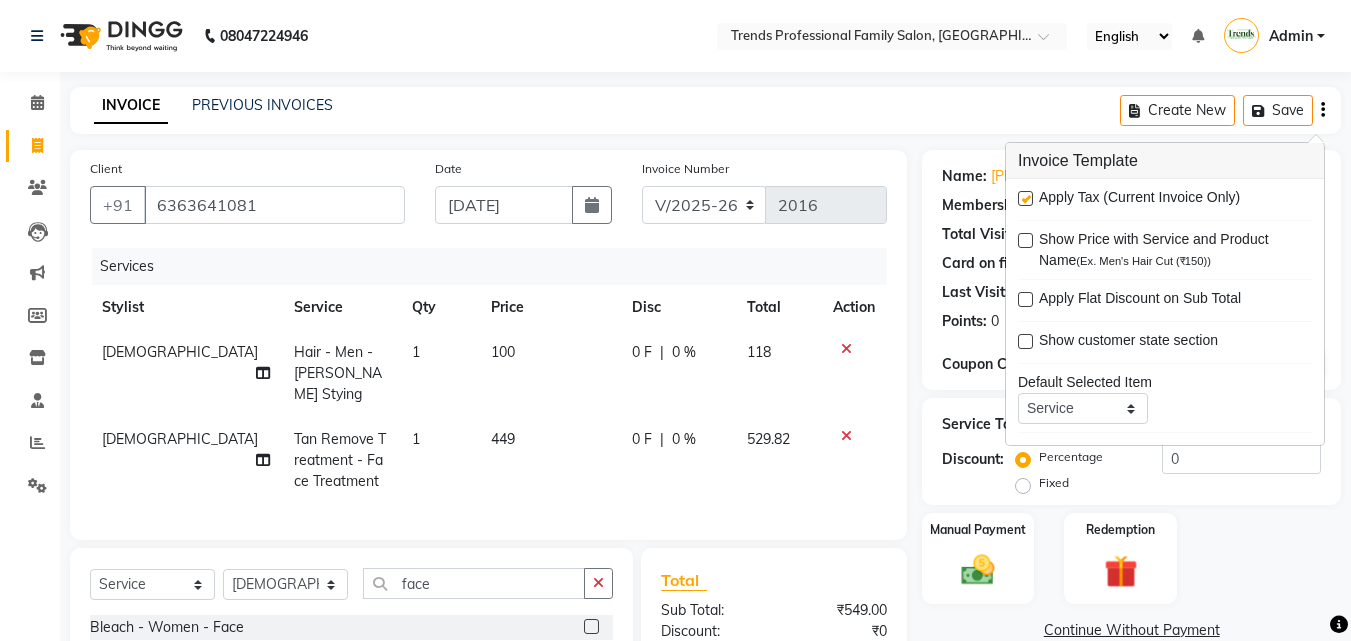 click at bounding box center (1025, 198) 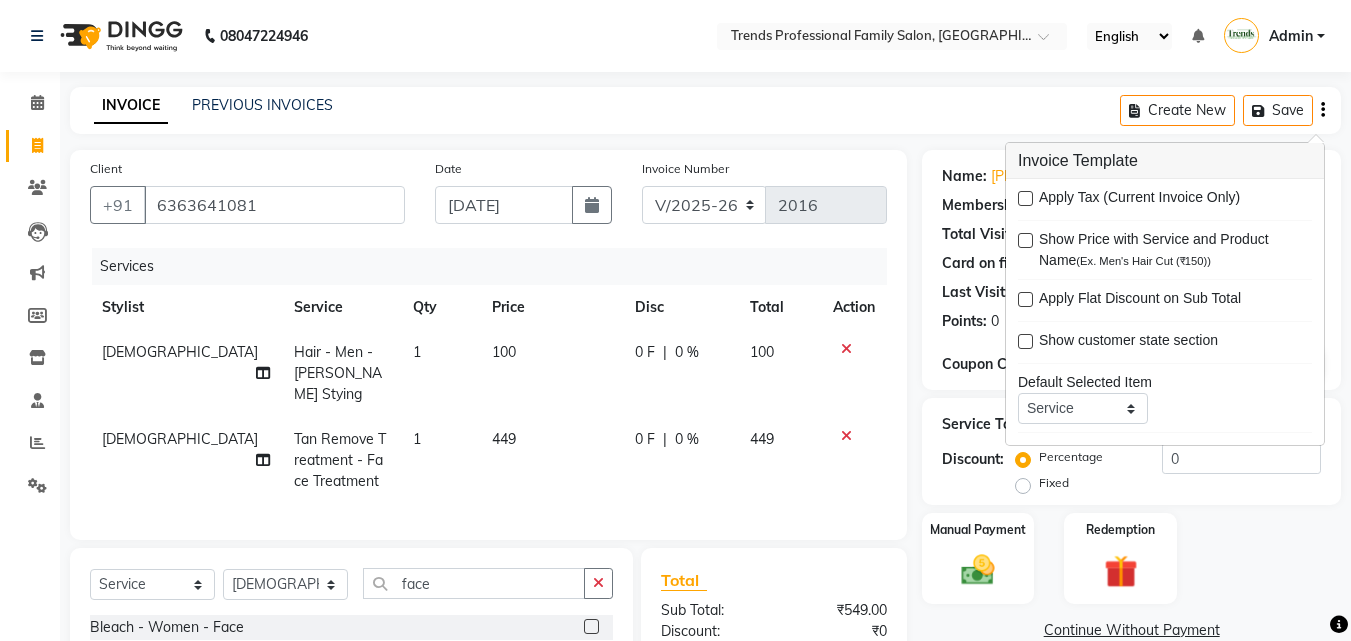 click on "INVOICE PREVIOUS INVOICES Create New   Save  Client [PHONE_NUMBER] Date [DATE] Invoice Number V/2025 V/[PHONE_NUMBER] Services Stylist Service Qty Price Disc Total Action SHIVA Hair - Men - [PERSON_NAME] Stying 1 100 0 F | 0 % 100 [PERSON_NAME] Remove Treatment - Face Treatment 1 449 0 F | 0 % 449 Select  Service  Product  Membership  Package Voucher Prepaid Gift Card  Select Stylist [PERSON_NAME] [PERSON_NAME] [PERSON_NAME] RUSTHAM SEEMA [PERSON_NAME] Sumika Trends face Bleach - Women - Face  Threading - Women - Full Face  Tan Remove Treatment - Face Treatment  Body Massage - Women - Face Massage  Chocolate Wax - Women - Full Face  Brazilian Wax - Women - Full Face  Beauty Boosters - Women - Face Lifting Complex  Bleach - Women - Face  Threading - Women - Full Face  Tan Remove Treatment - Women - Face Treatment  Body Massage - Women - Face Massage  Chocolate Wax - Women - Full Face  Brazilian Wax - Women - Full Face  Beauty Boosters - Women - Face Lifting Complex  Total Sub Total: ₹549.00 Discount: ₹0 Net: ₹549.00 ₹0" 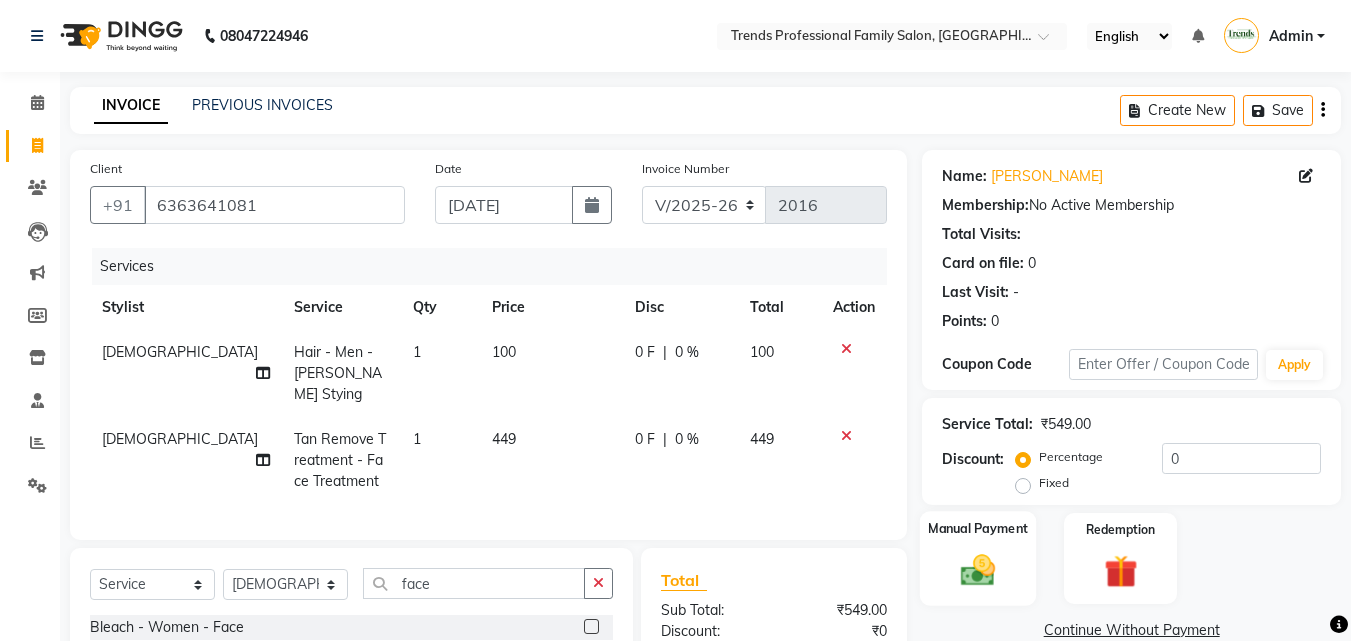 scroll, scrollTop: 226, scrollLeft: 0, axis: vertical 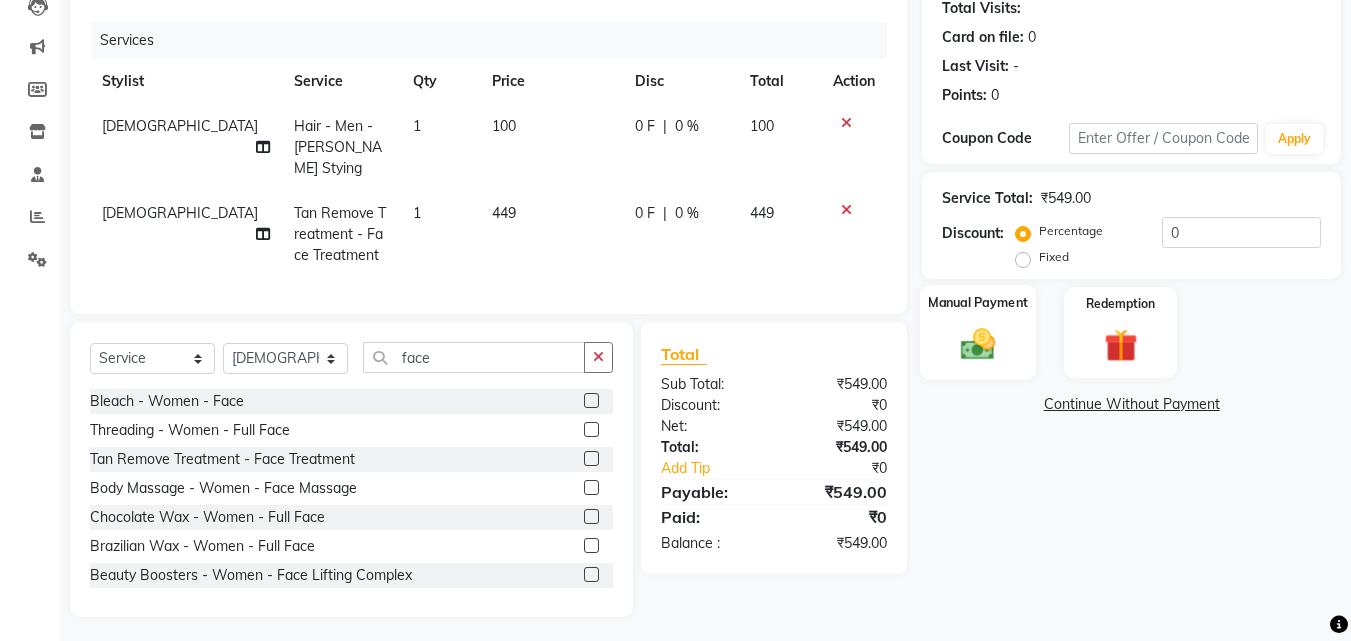 click 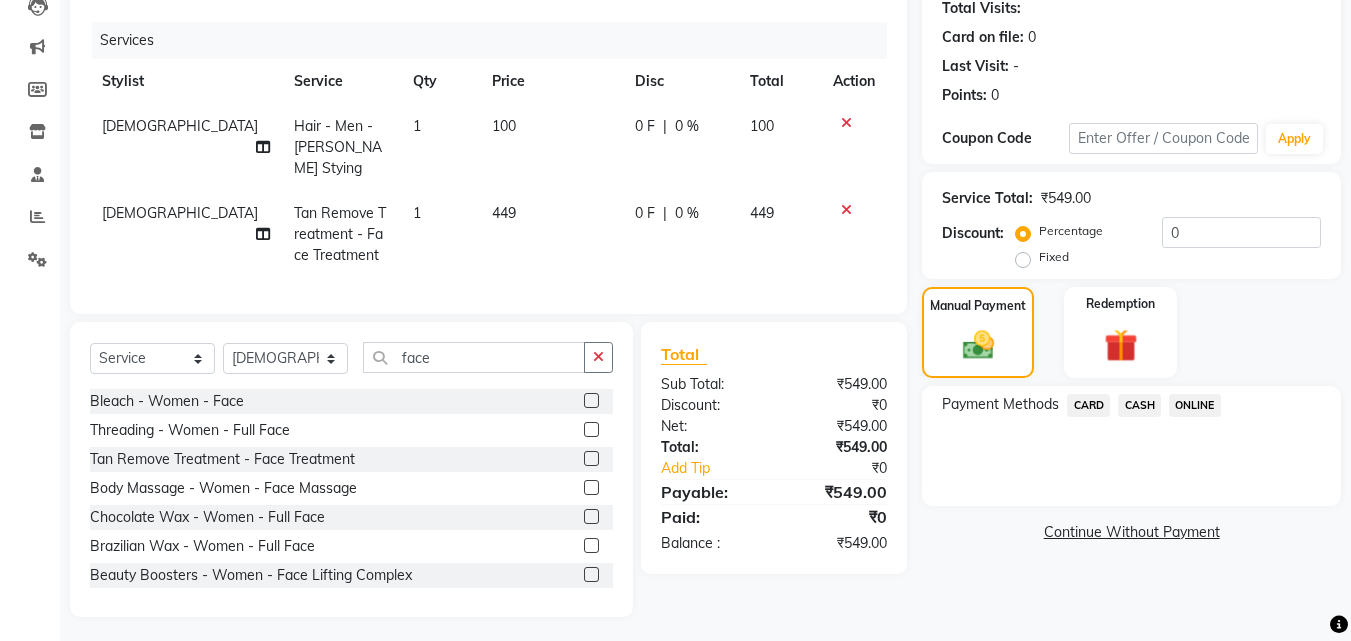 click on "ONLINE" 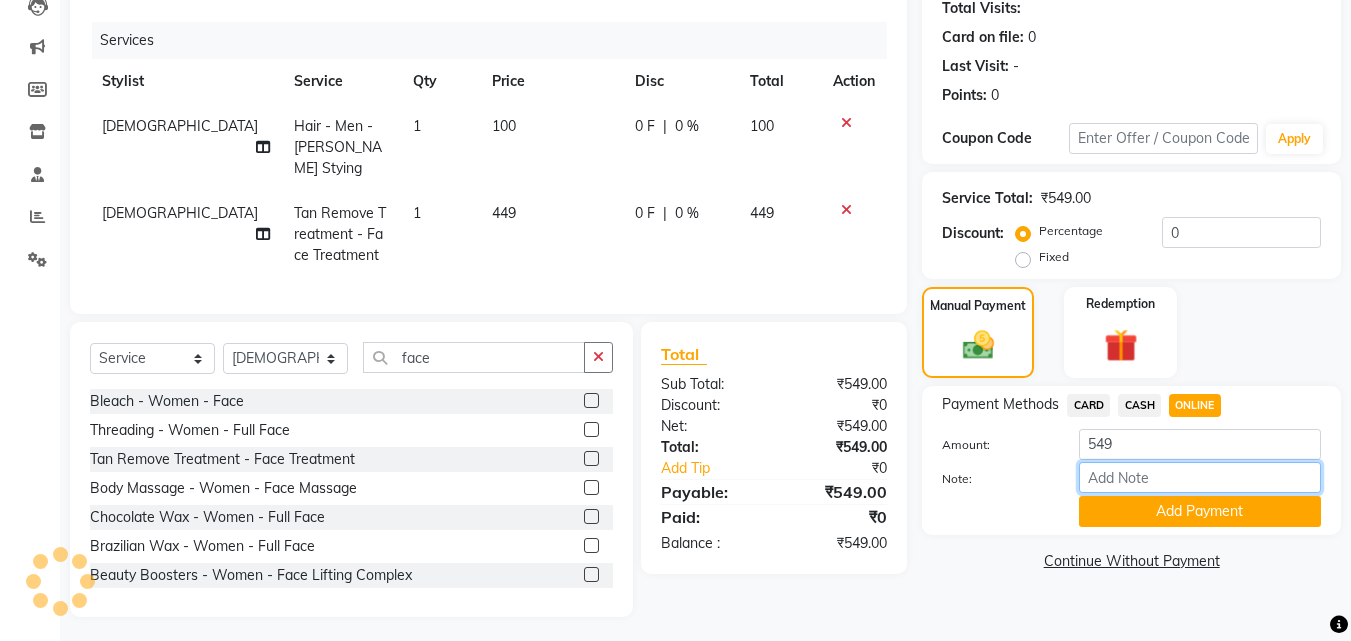 click on "Note:" at bounding box center [1200, 477] 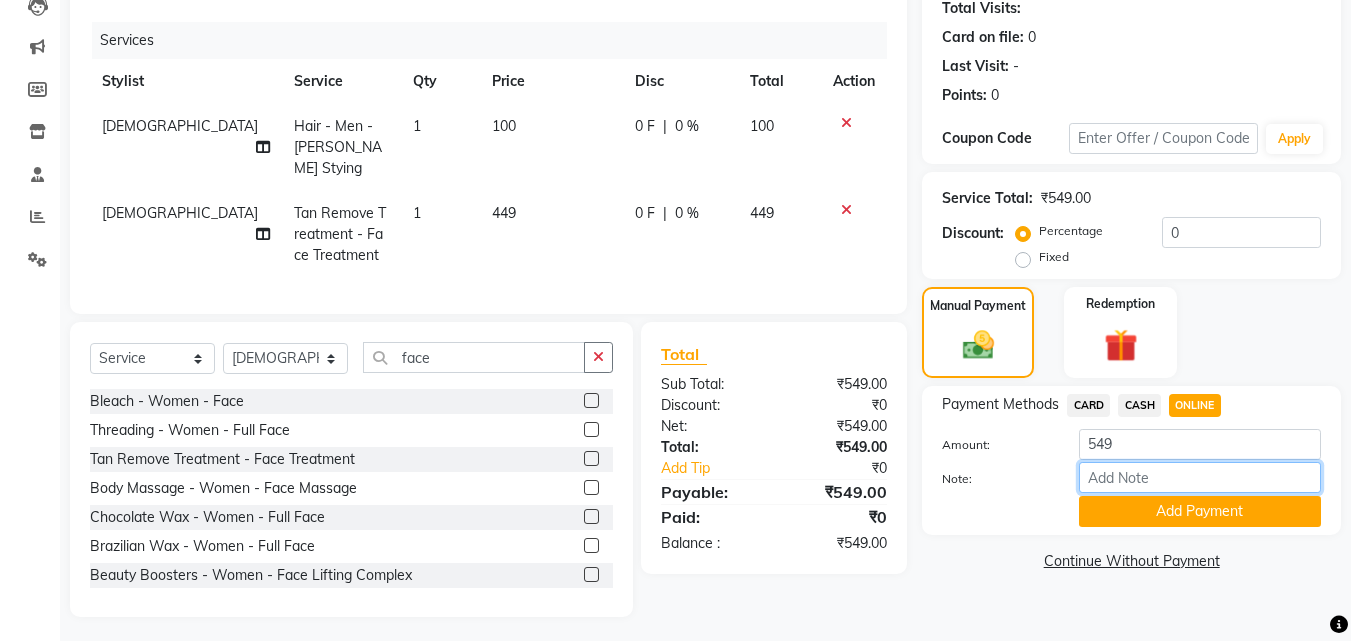 type on "THANK YOU VISIT AGAIN" 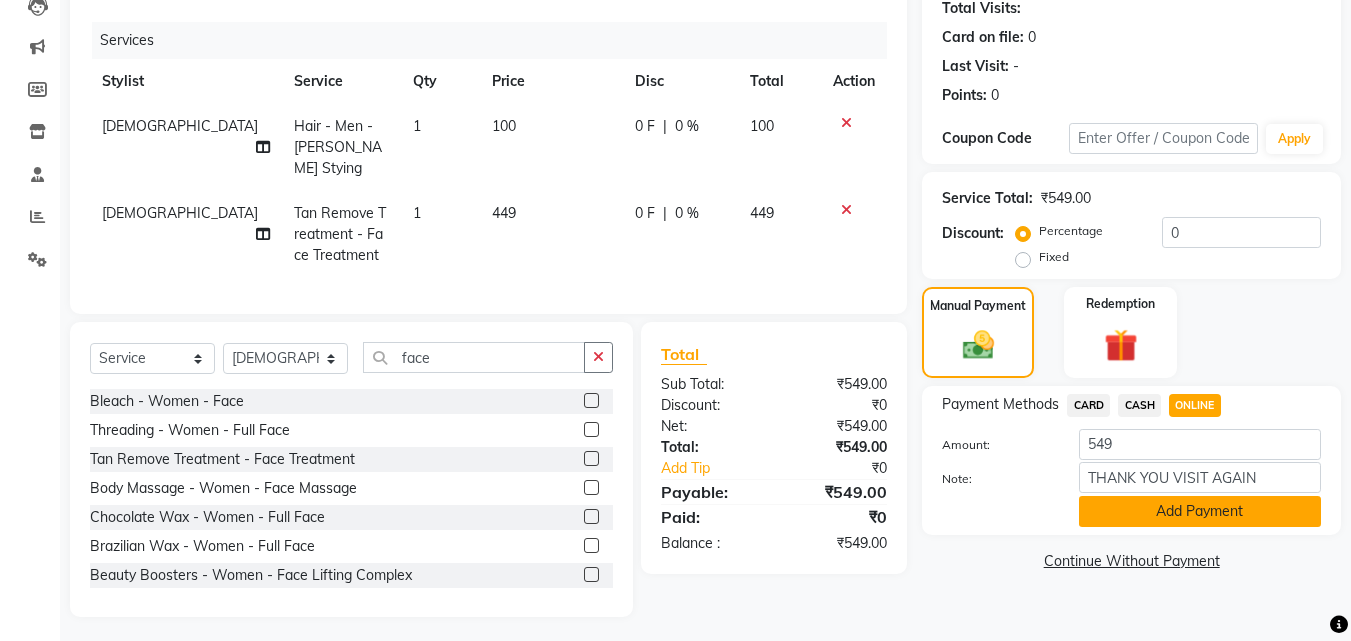 drag, startPoint x: 1116, startPoint y: 513, endPoint x: 1203, endPoint y: 508, distance: 87.14356 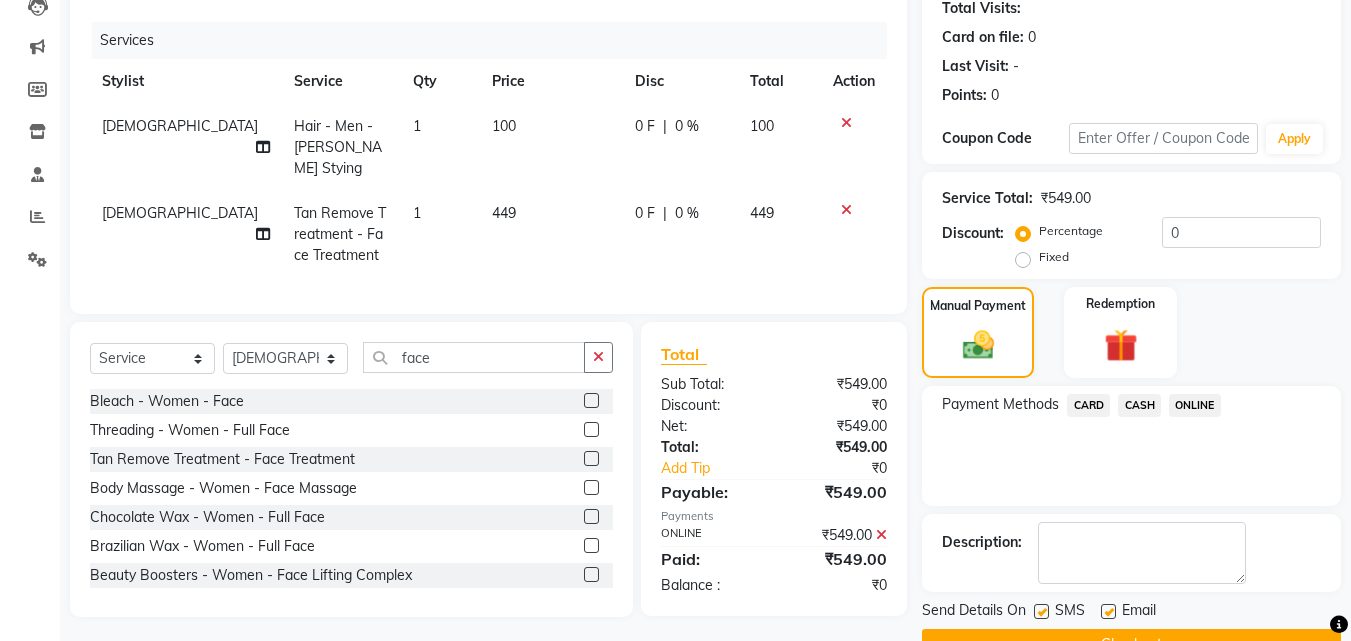 scroll, scrollTop: 275, scrollLeft: 0, axis: vertical 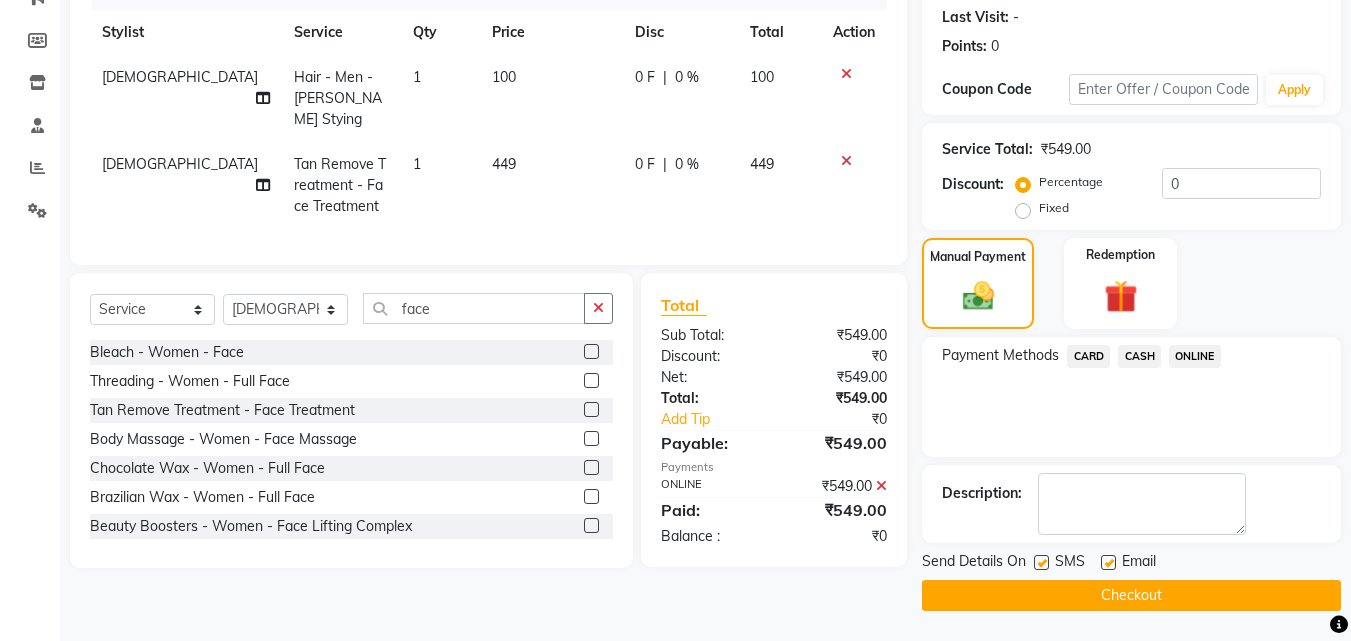 click 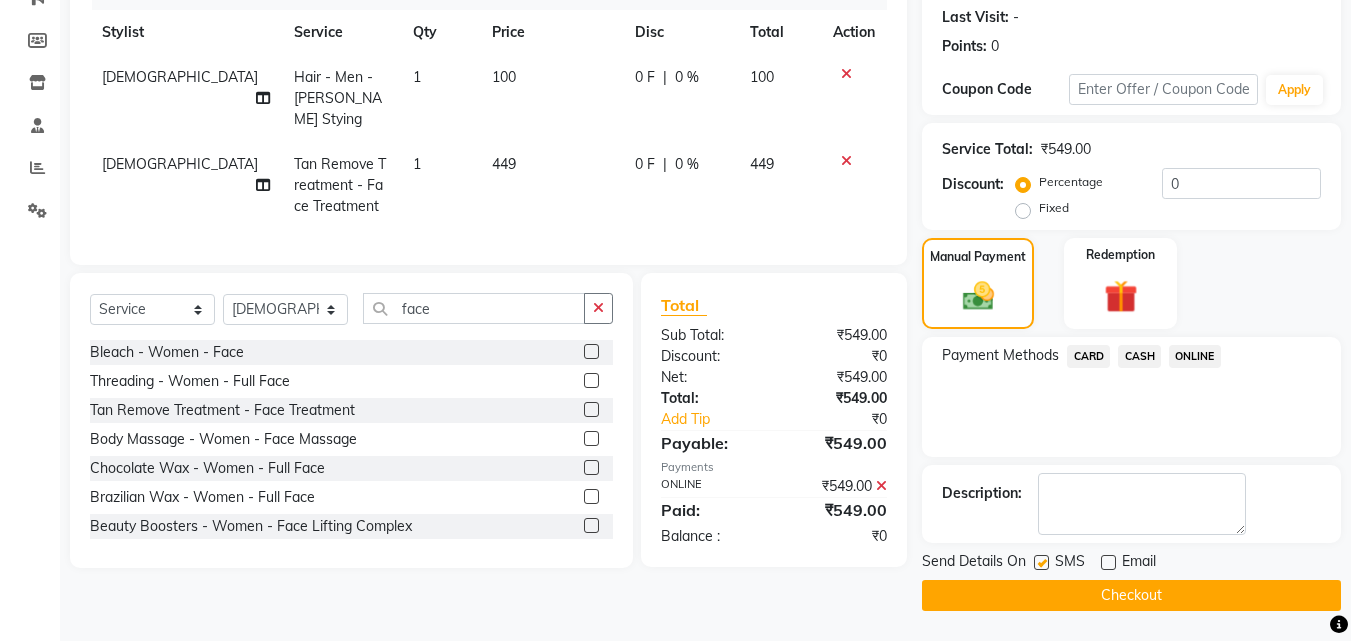 click on "Checkout" 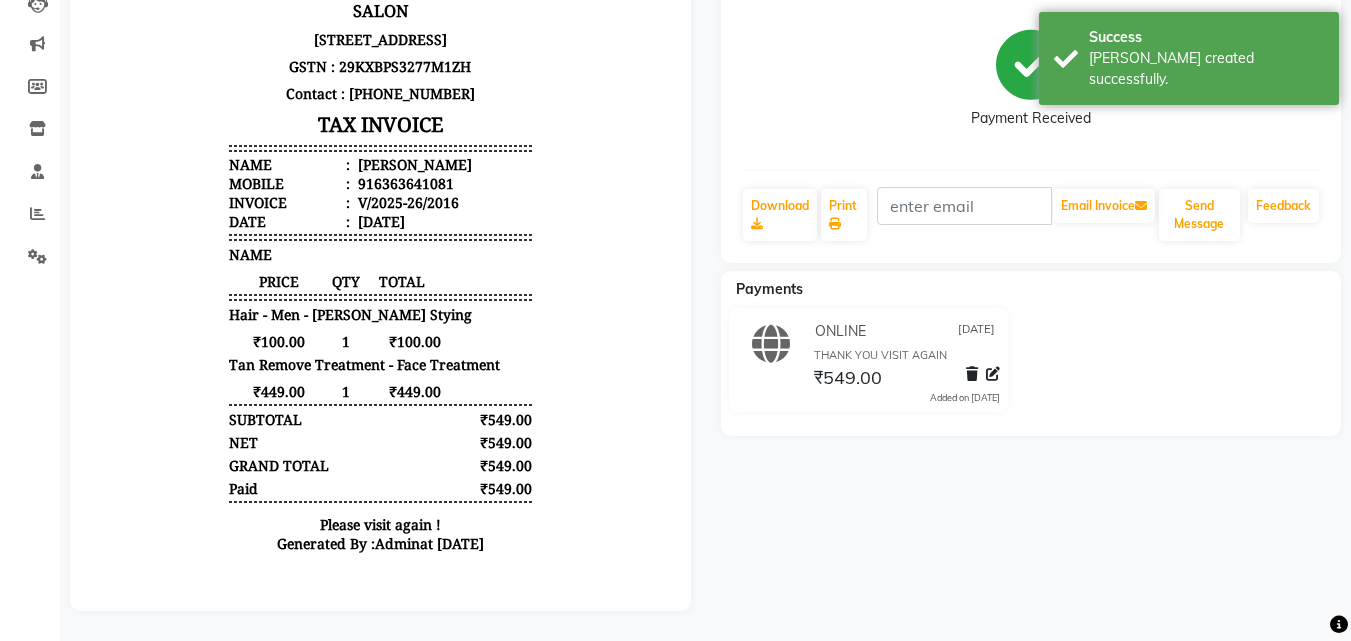 scroll, scrollTop: 0, scrollLeft: 0, axis: both 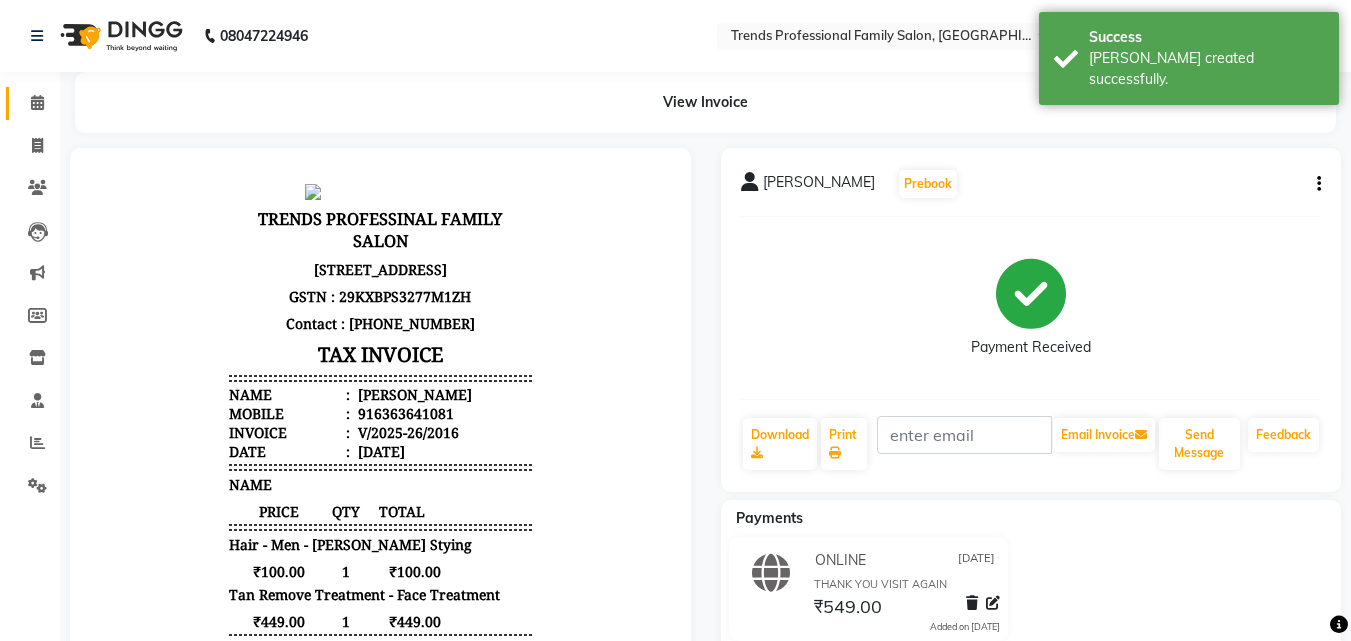 click on "Calendar" 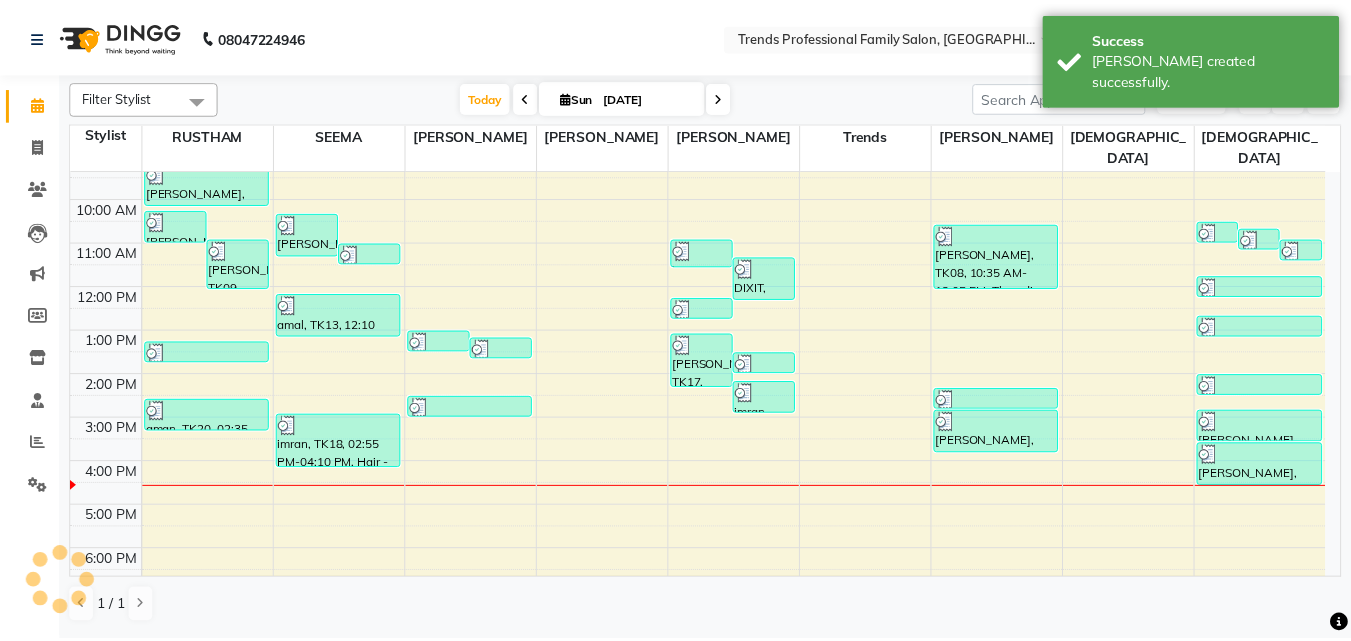 scroll, scrollTop: 0, scrollLeft: 0, axis: both 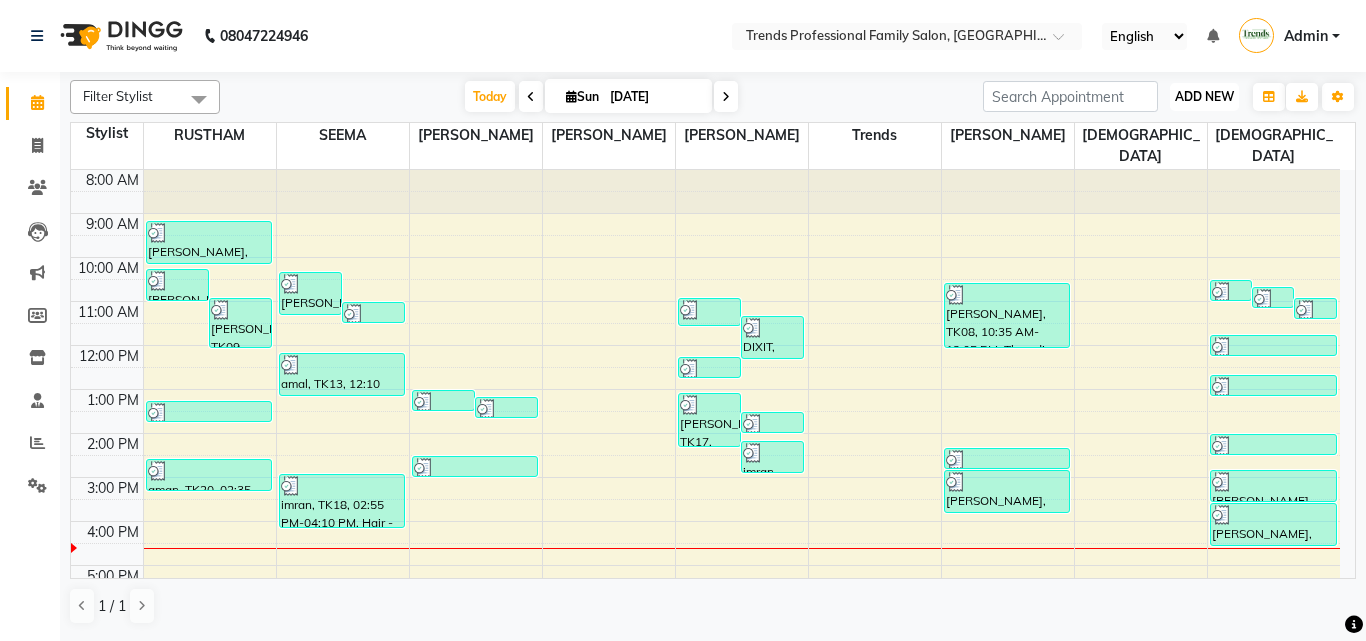 click on "ADD NEW" at bounding box center (1204, 96) 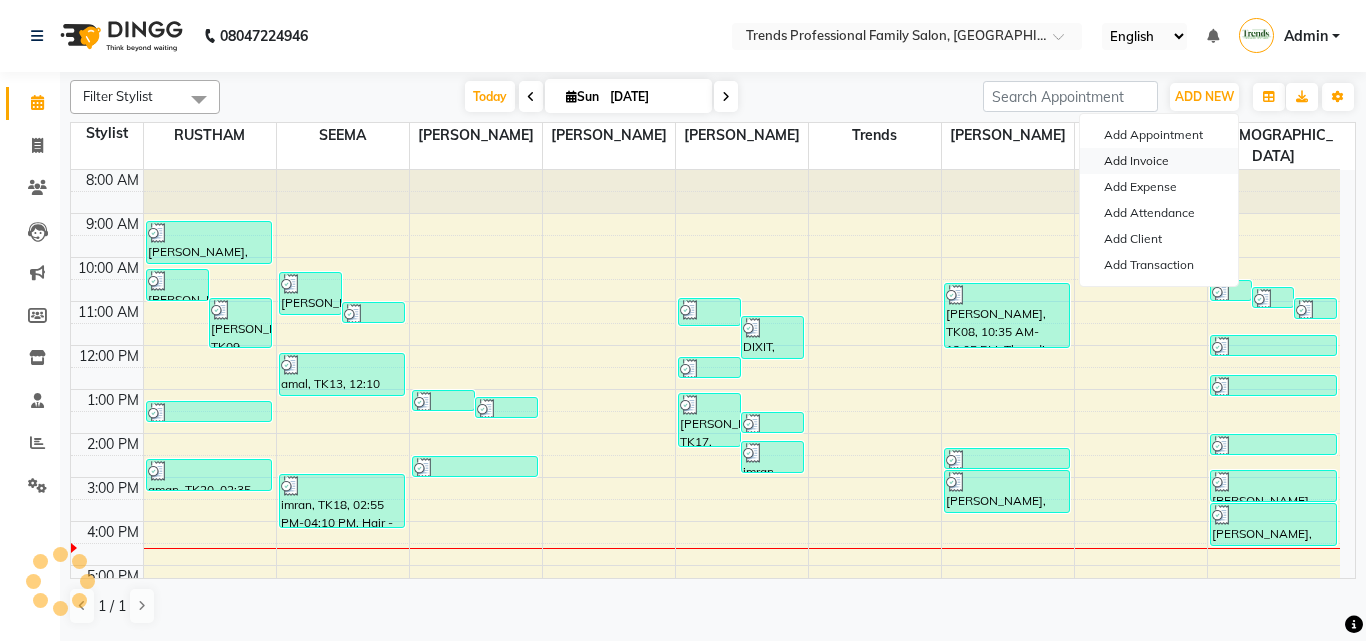 click on "Add Invoice" at bounding box center (1159, 161) 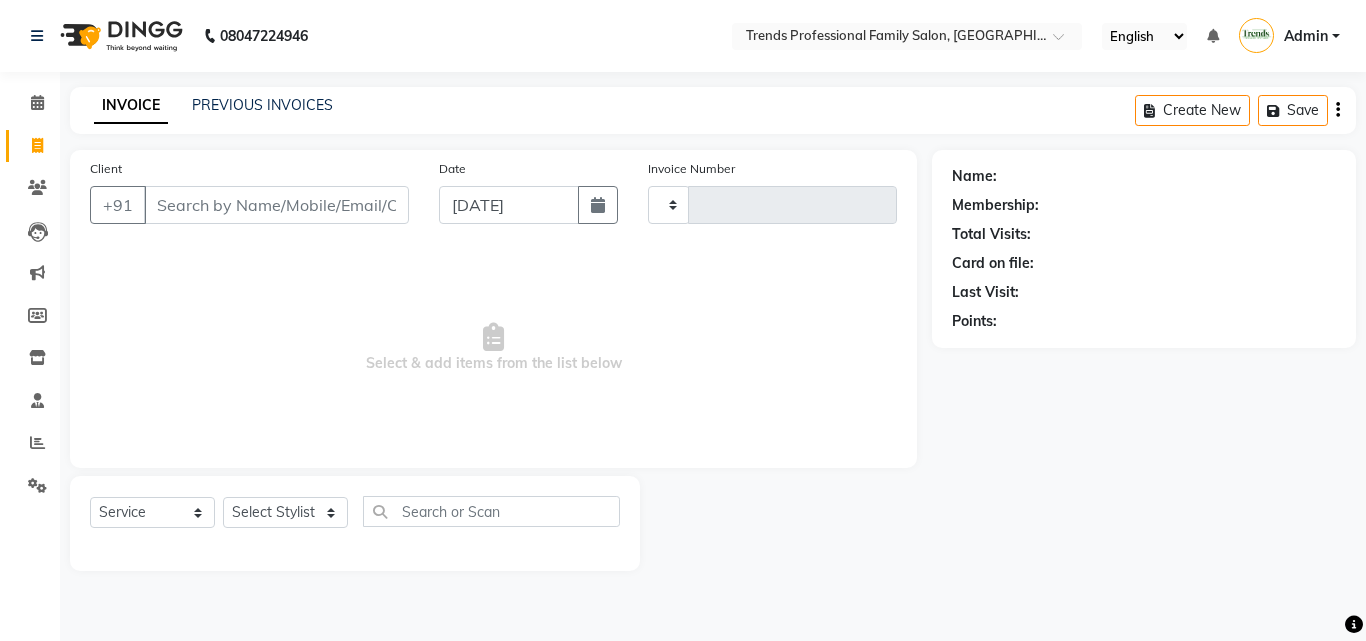 type on "2017" 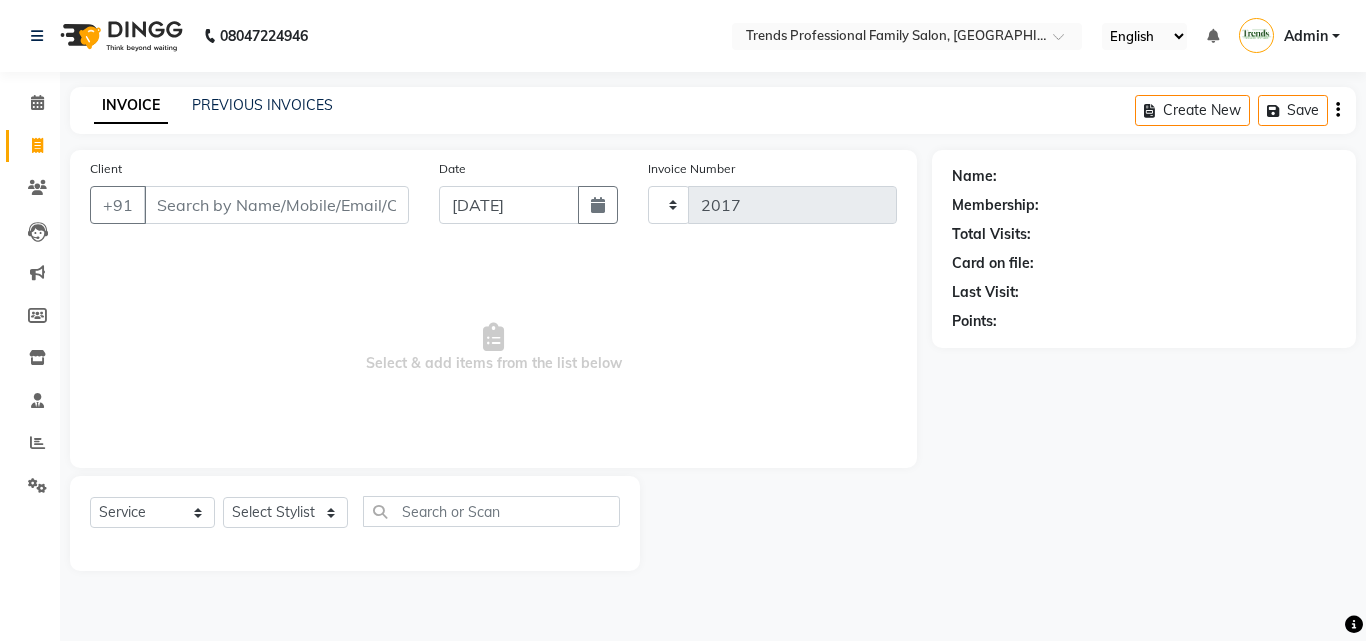 select on "7345" 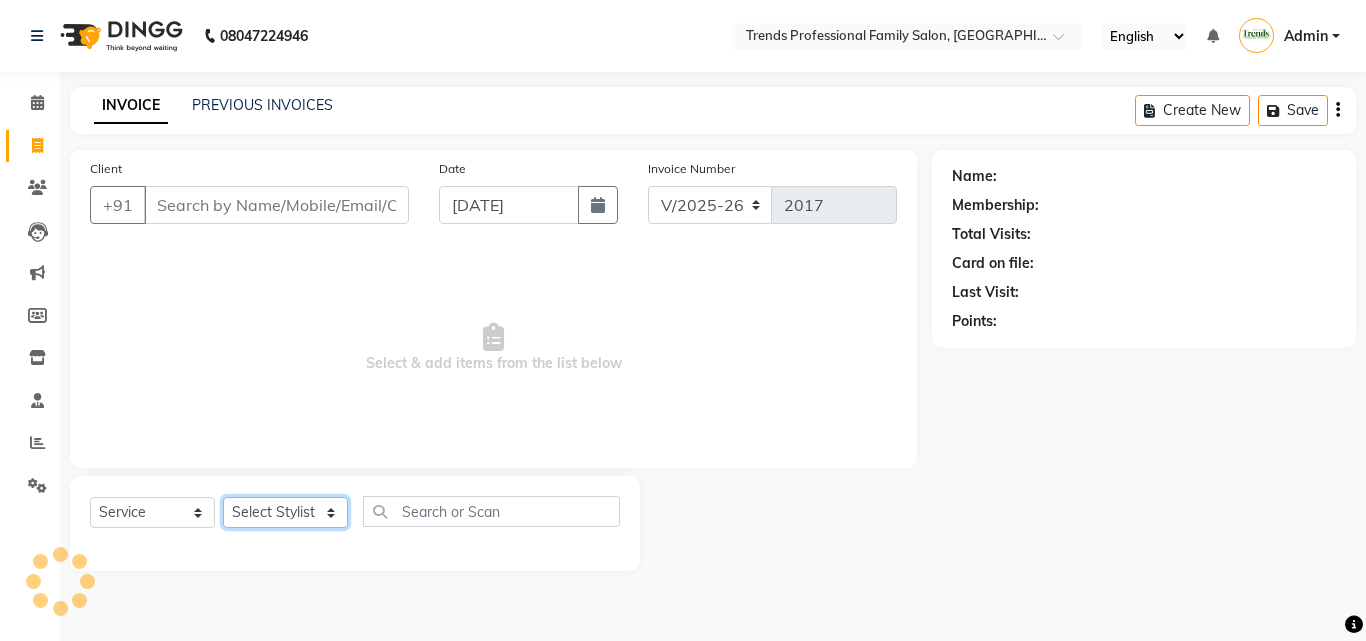 click on "Select Stylist" 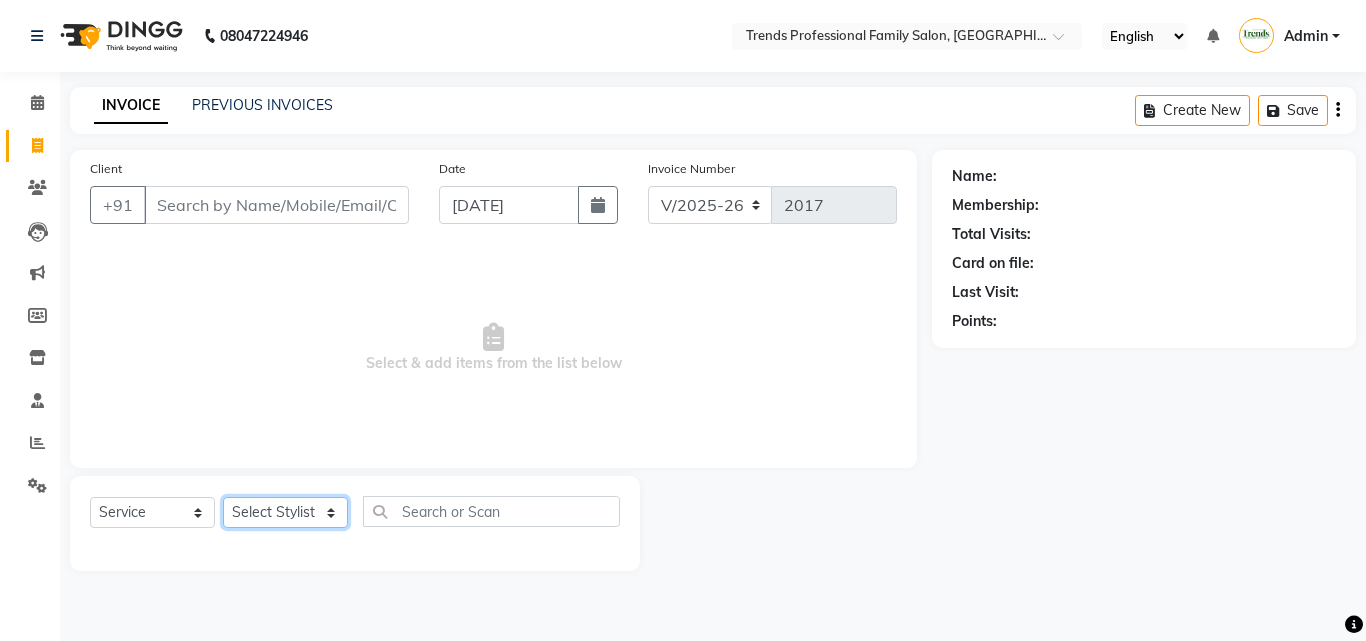 select on "68140" 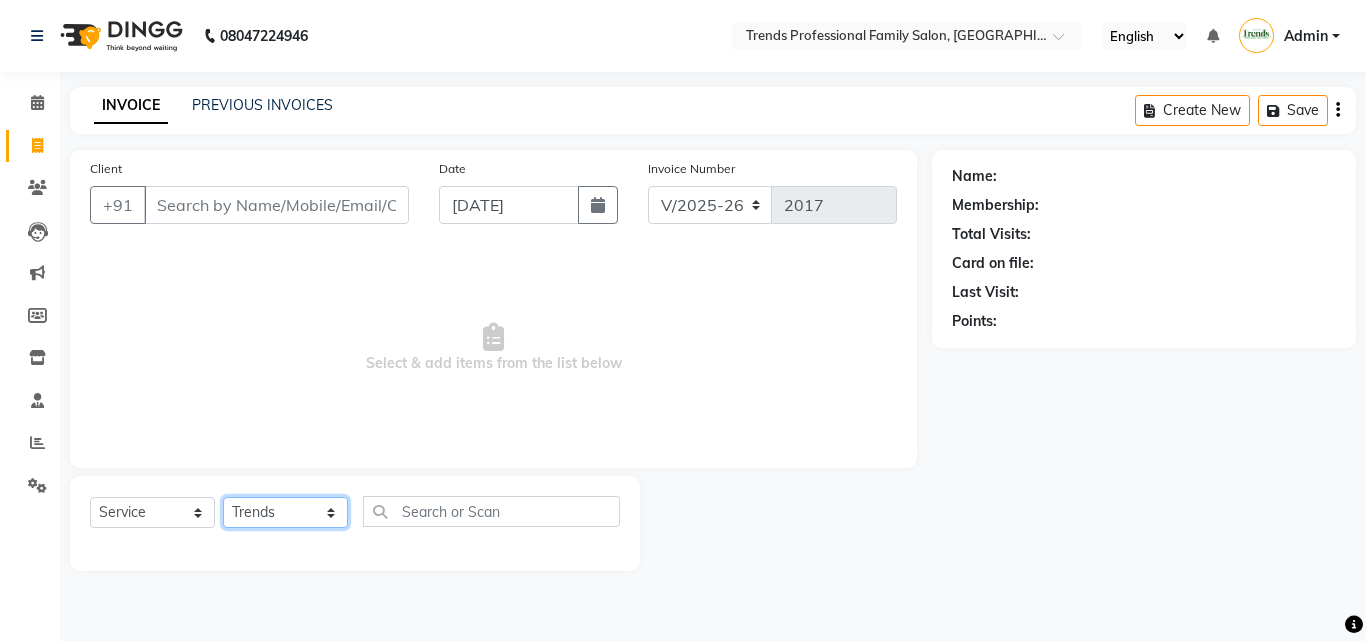click on "Select Stylist [PERSON_NAME] [PERSON_NAME] [PERSON_NAME] [PERSON_NAME] [DEMOGRAPHIC_DATA][PERSON_NAME] Sumika Trends" 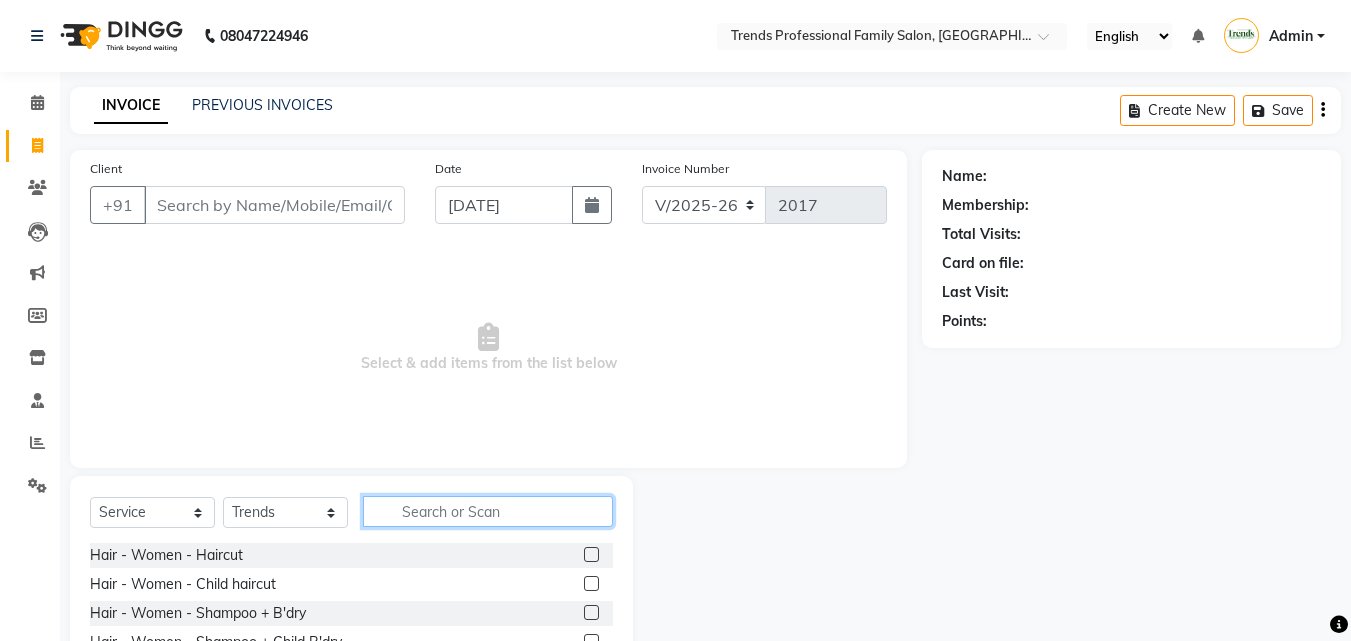 click 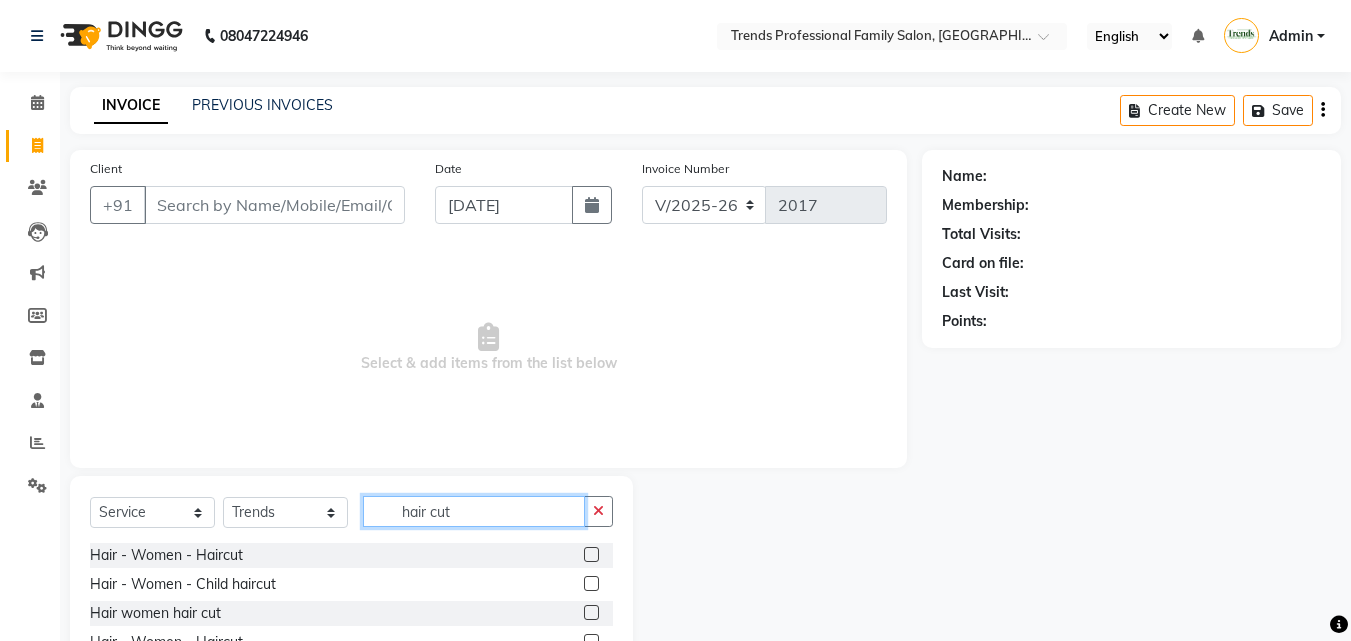 scroll, scrollTop: 160, scrollLeft: 0, axis: vertical 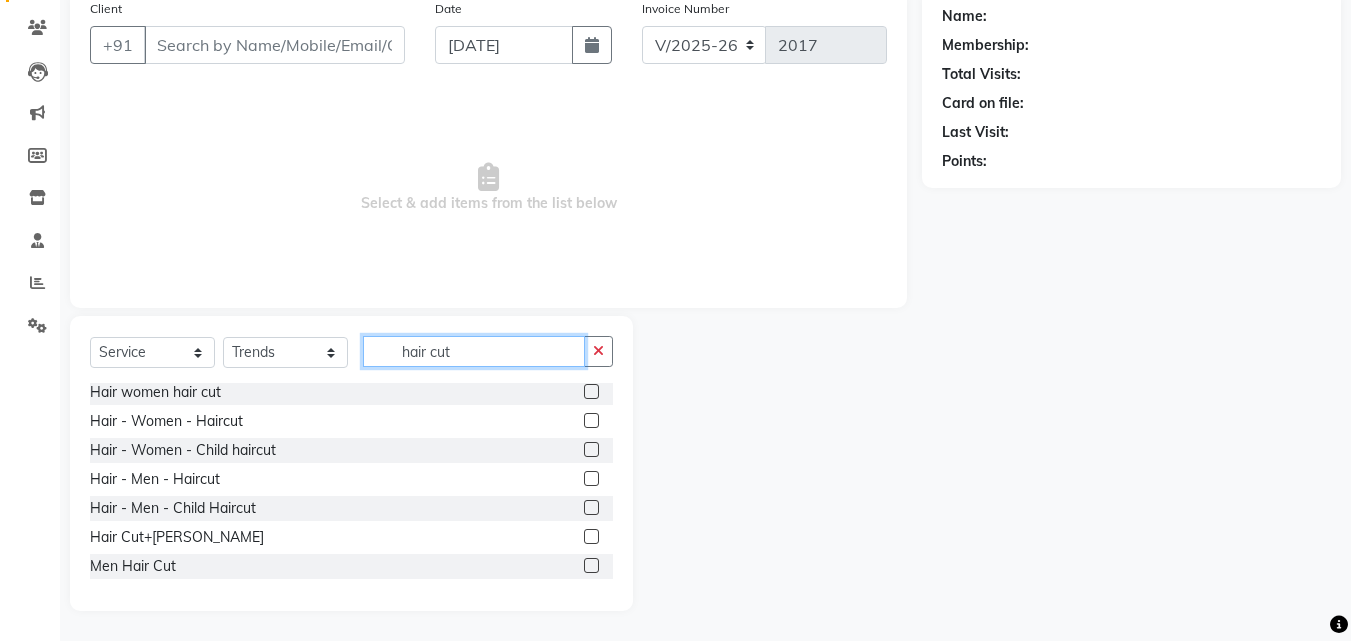 type on "hair cut" 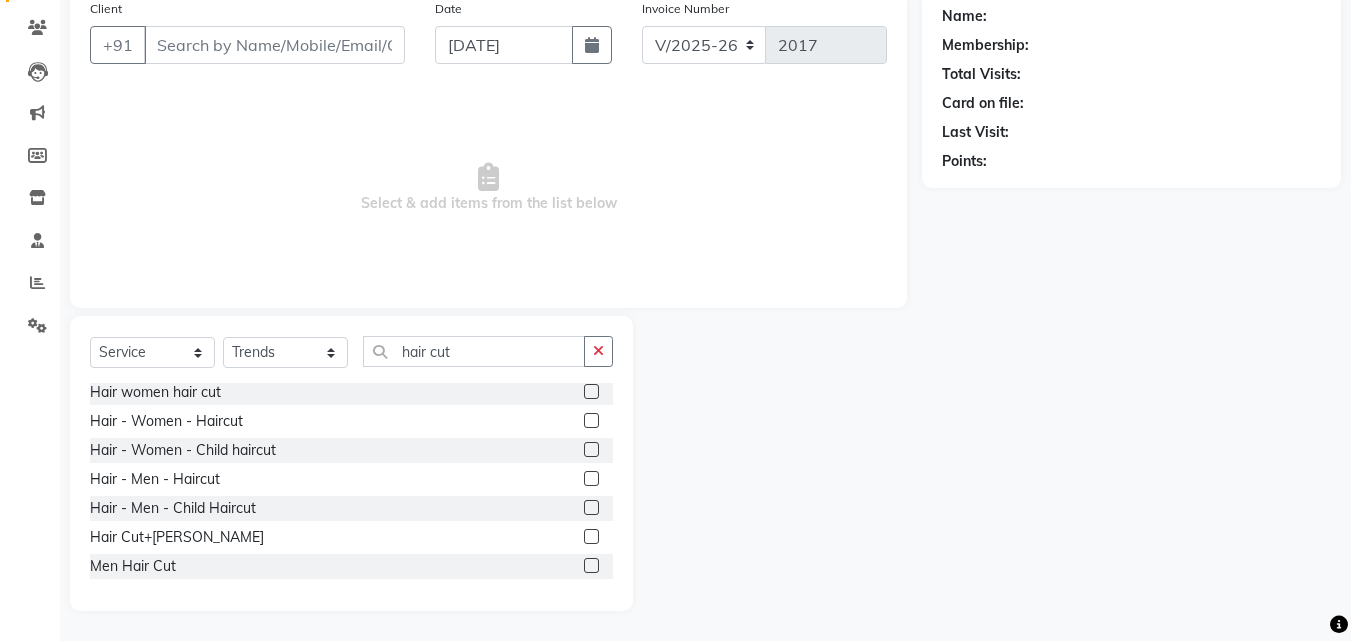 click 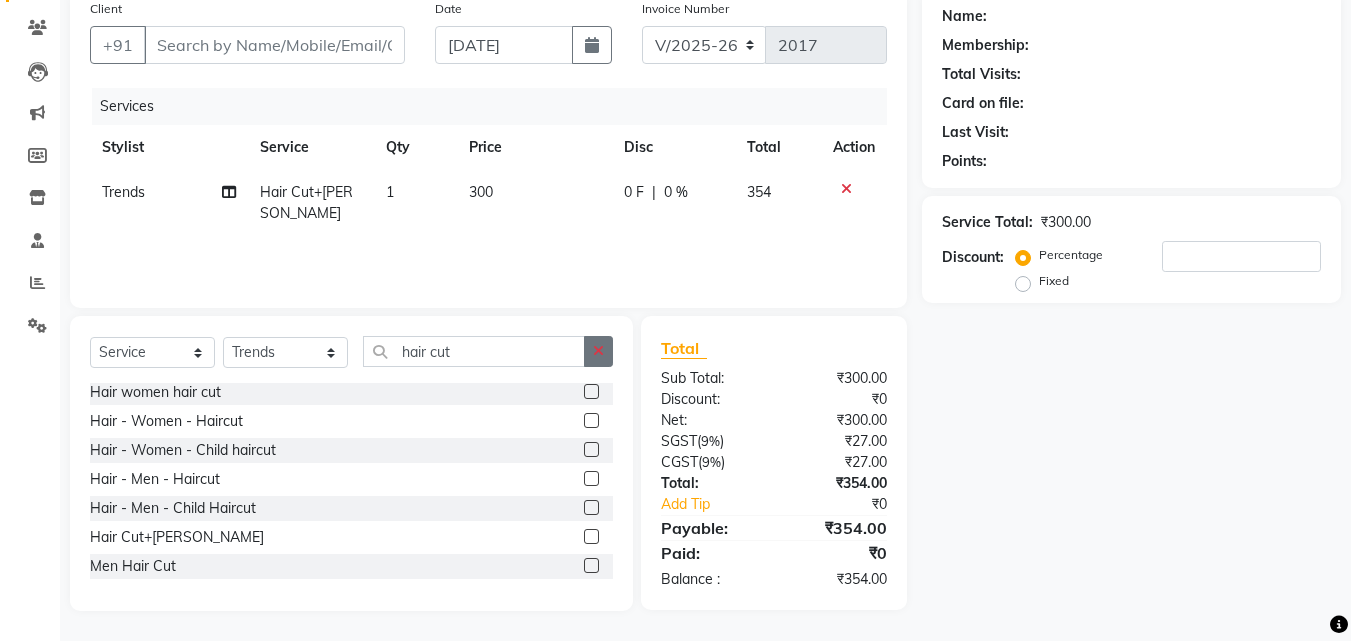 click 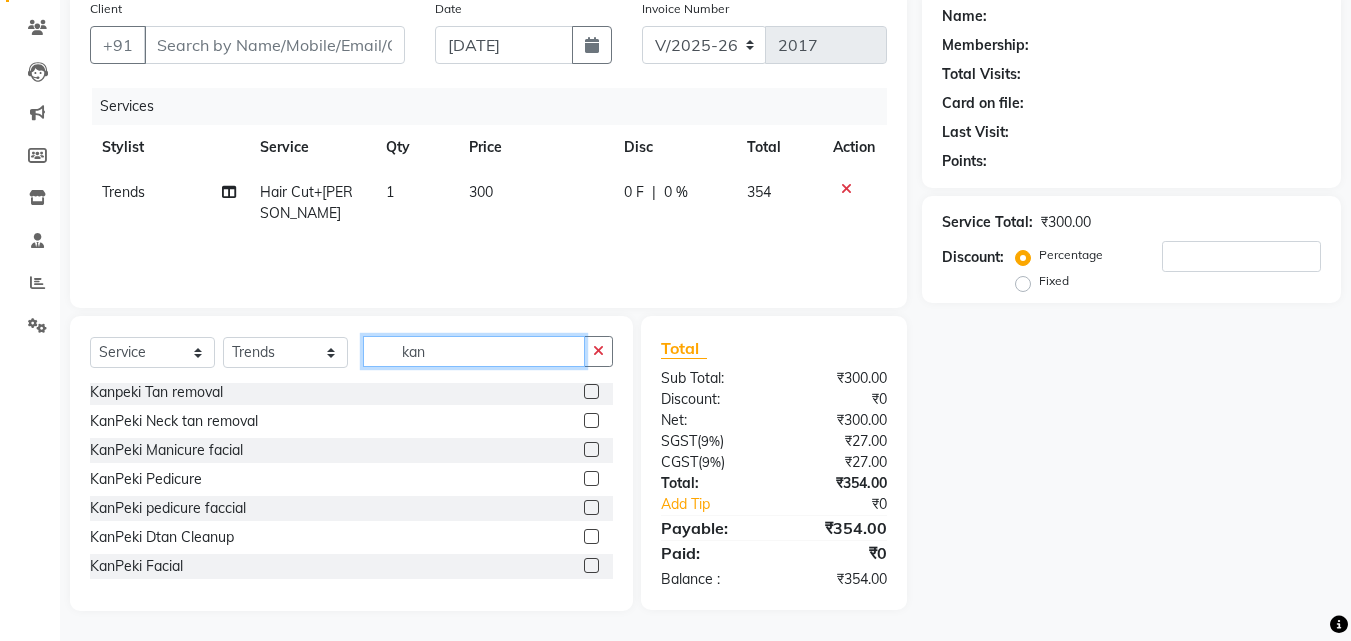 scroll, scrollTop: 3, scrollLeft: 0, axis: vertical 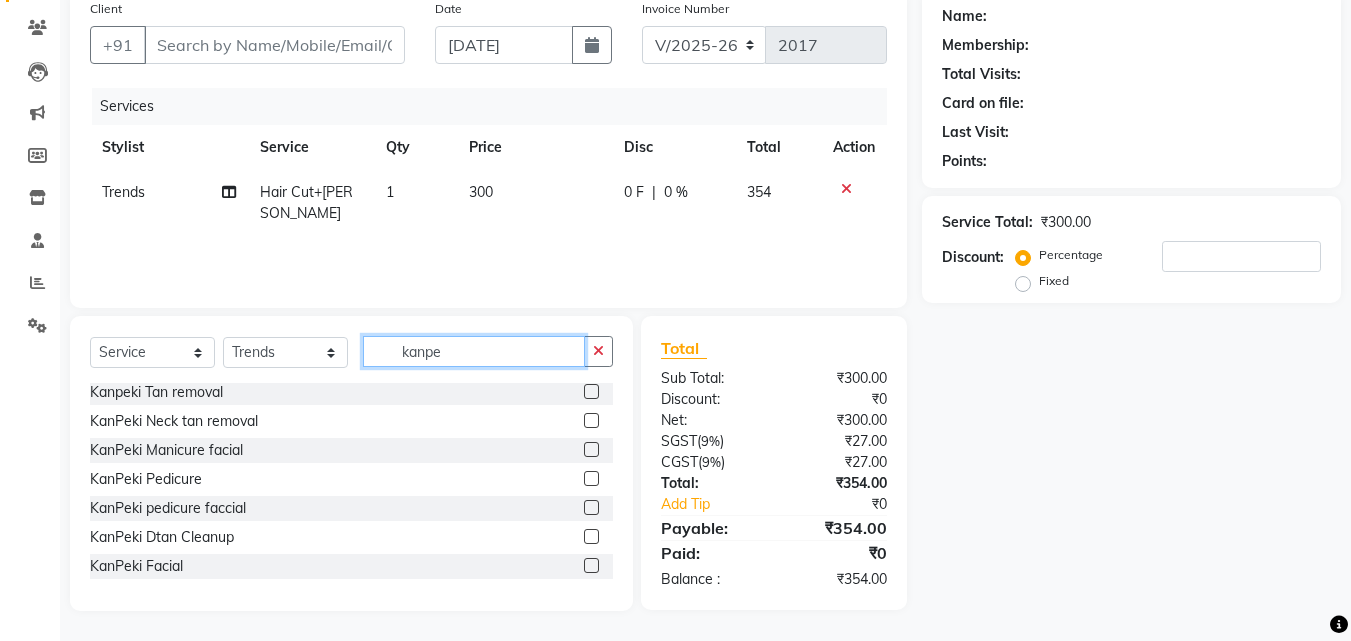 type on "kanpe" 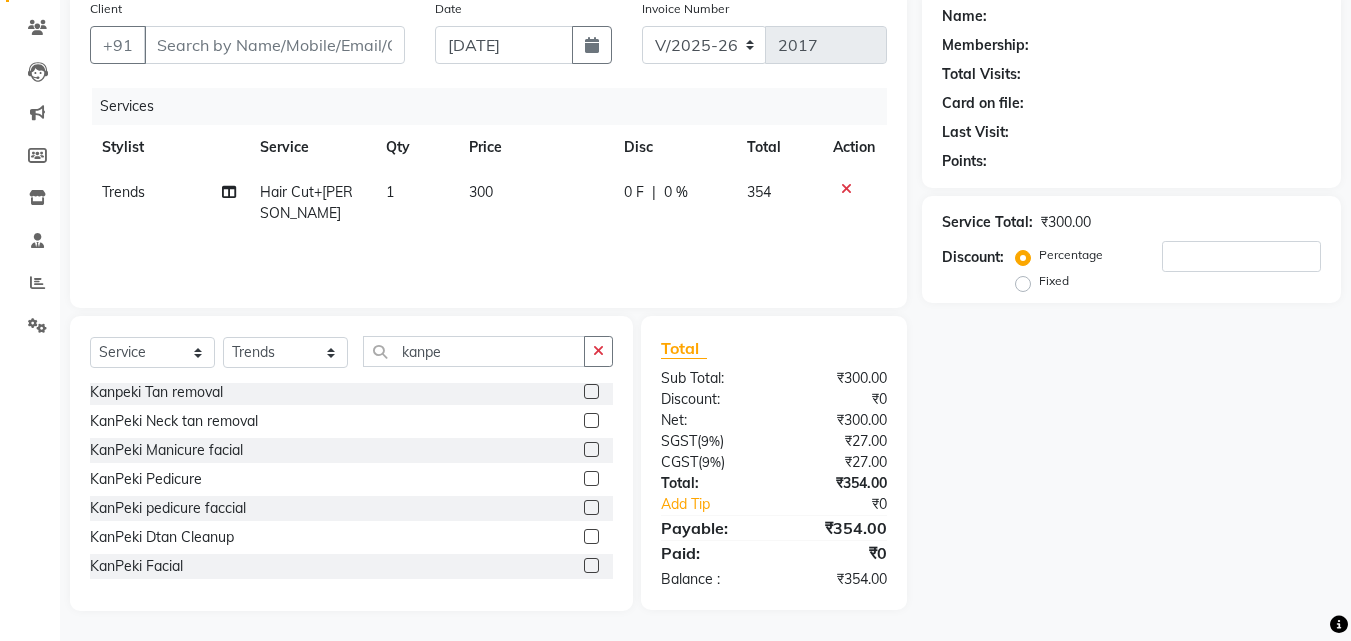 drag, startPoint x: 577, startPoint y: 564, endPoint x: 519, endPoint y: 509, distance: 79.93122 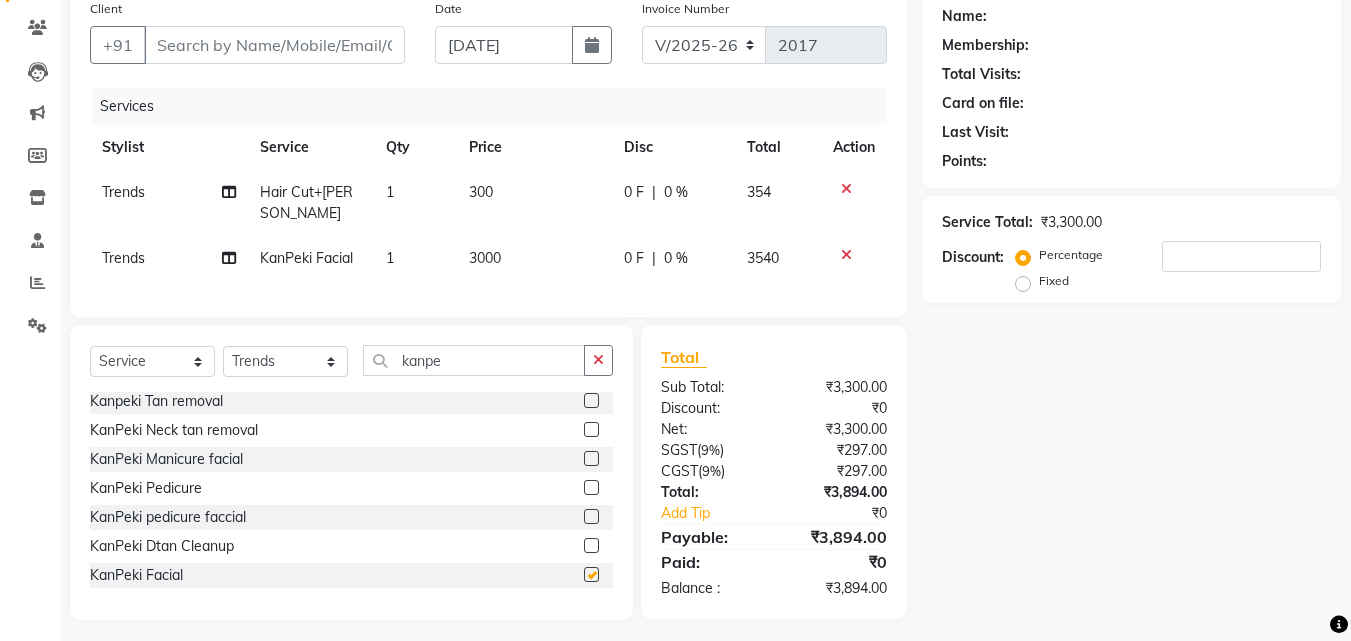 checkbox on "false" 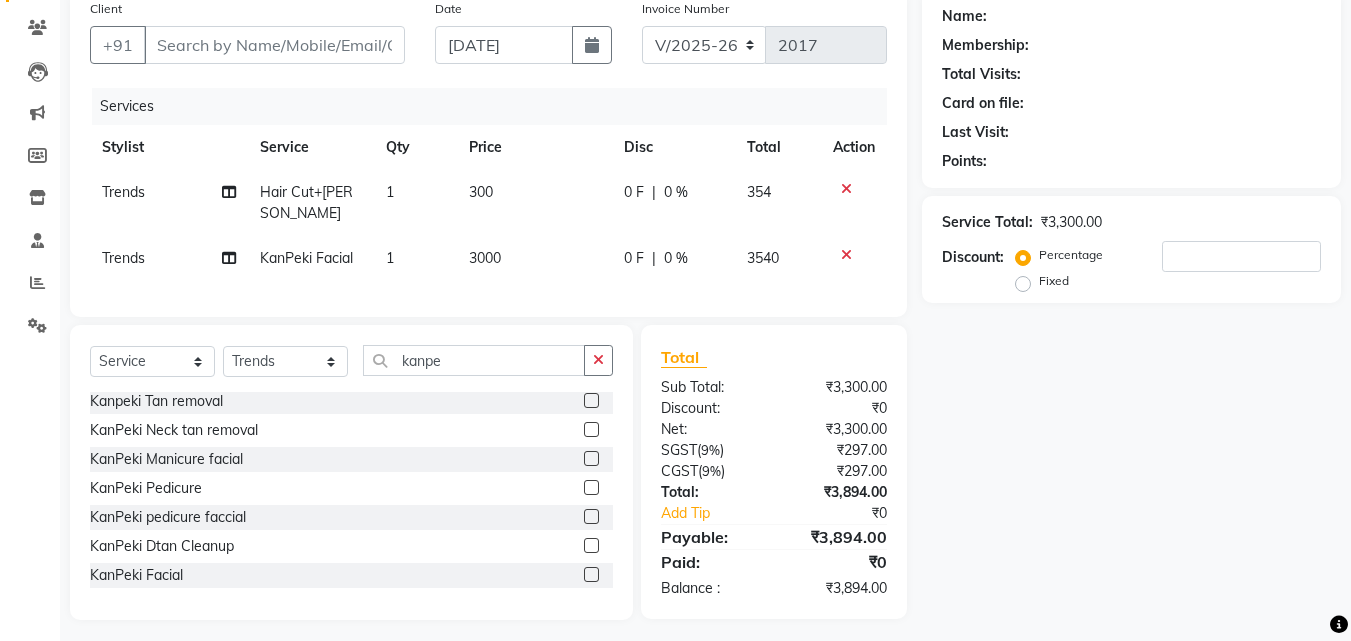 click on "3000" 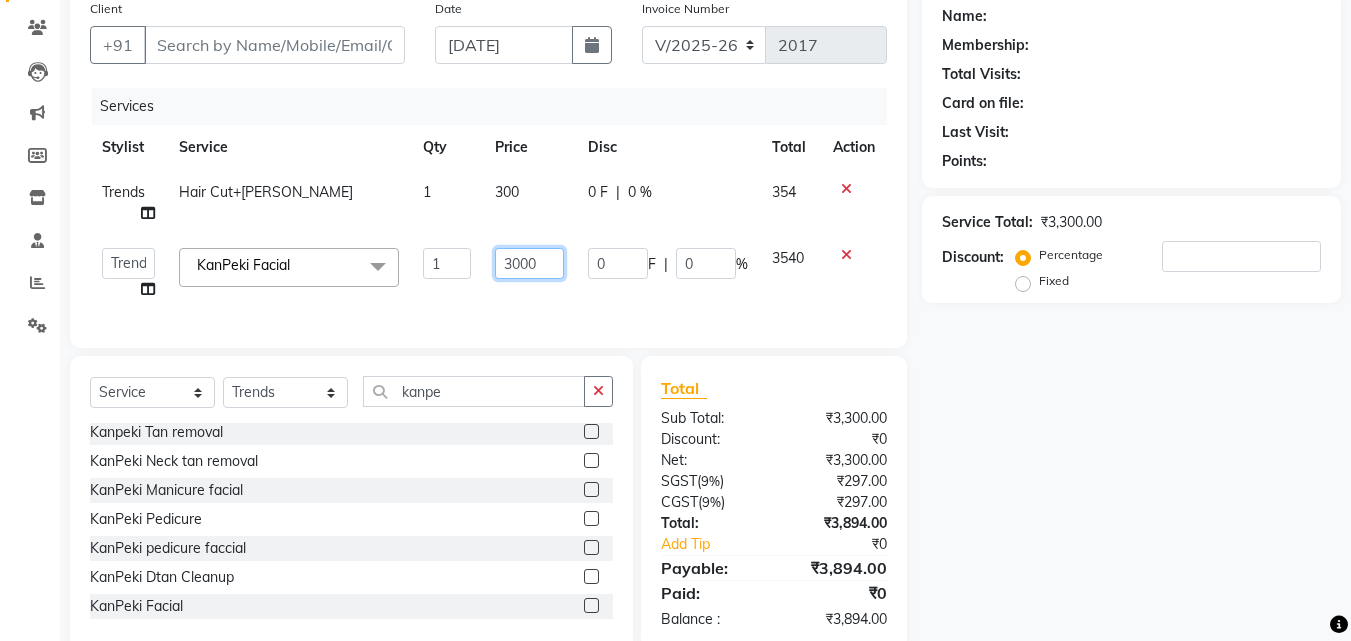 drag, startPoint x: 537, startPoint y: 260, endPoint x: 485, endPoint y: 264, distance: 52.153618 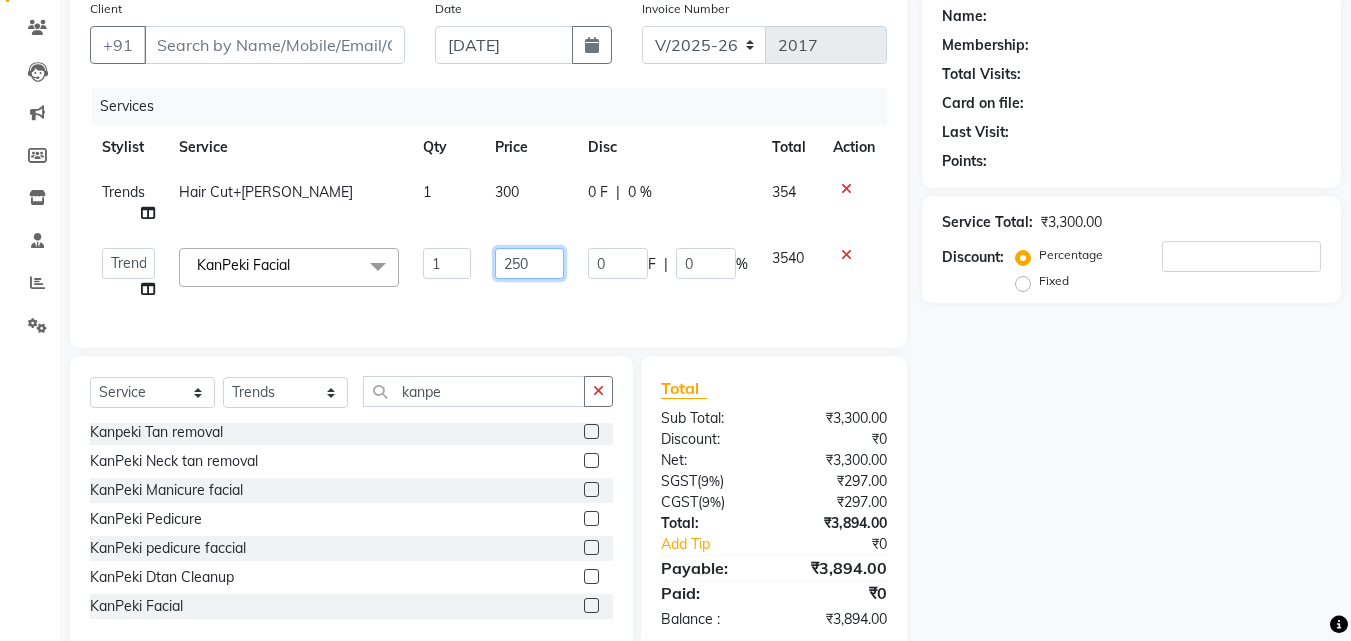 type on "2500" 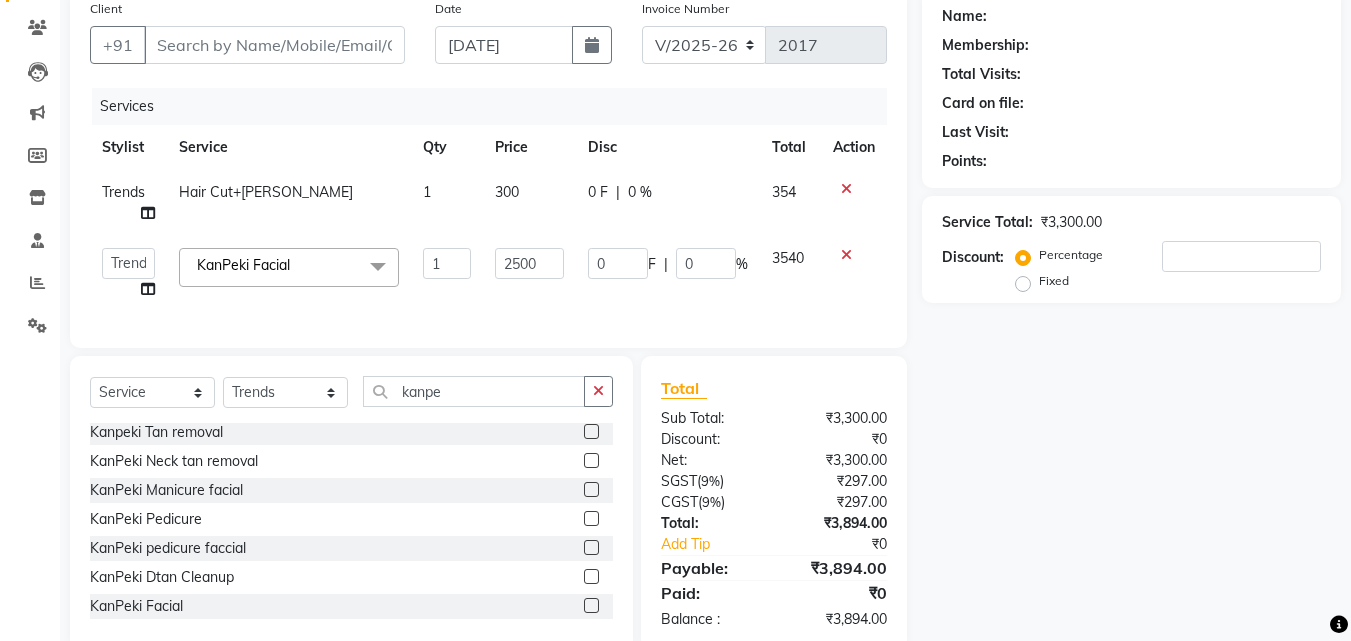 click on "Name: Membership: Total Visits: Card on file: Last Visit:  Points:  Service Total:  ₹3,300.00  Discount:  Percentage   Fixed" 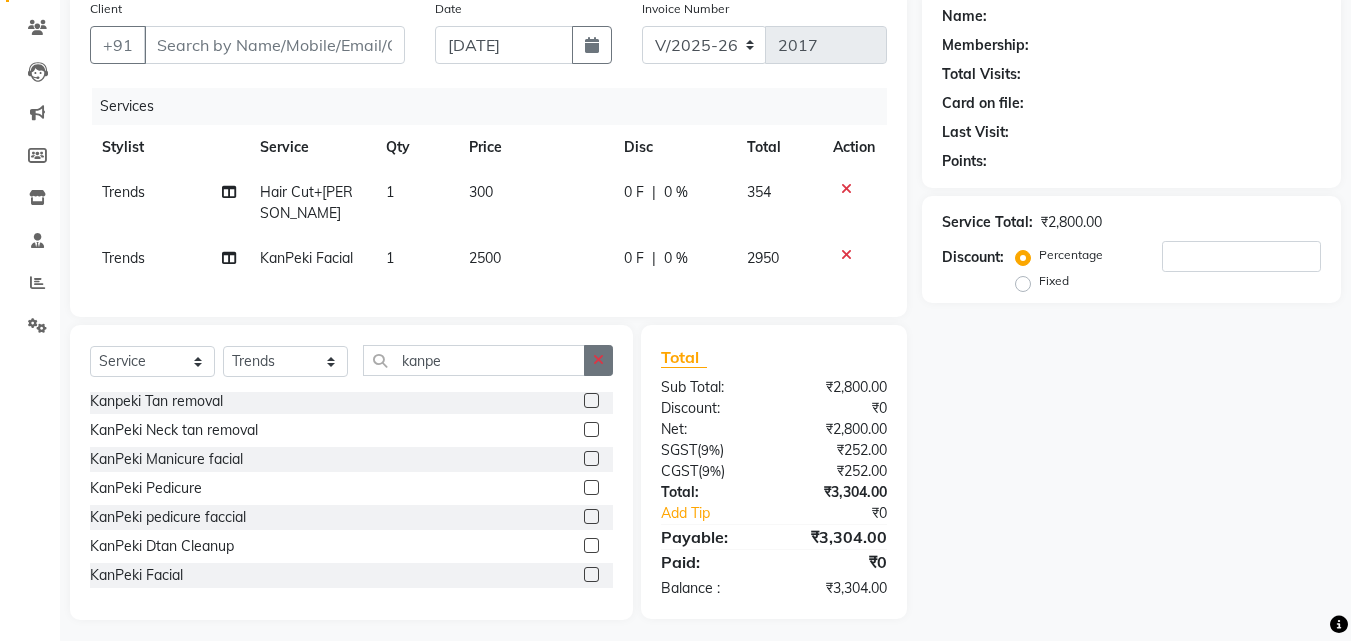 click 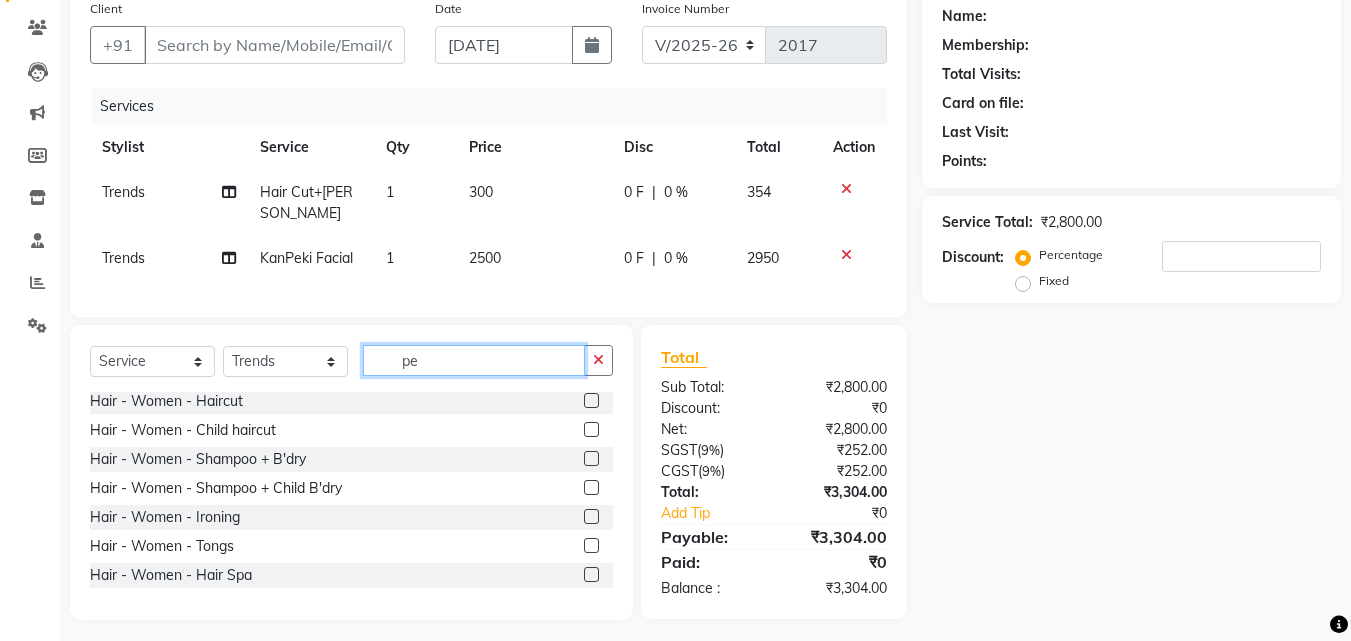 scroll, scrollTop: 0, scrollLeft: 0, axis: both 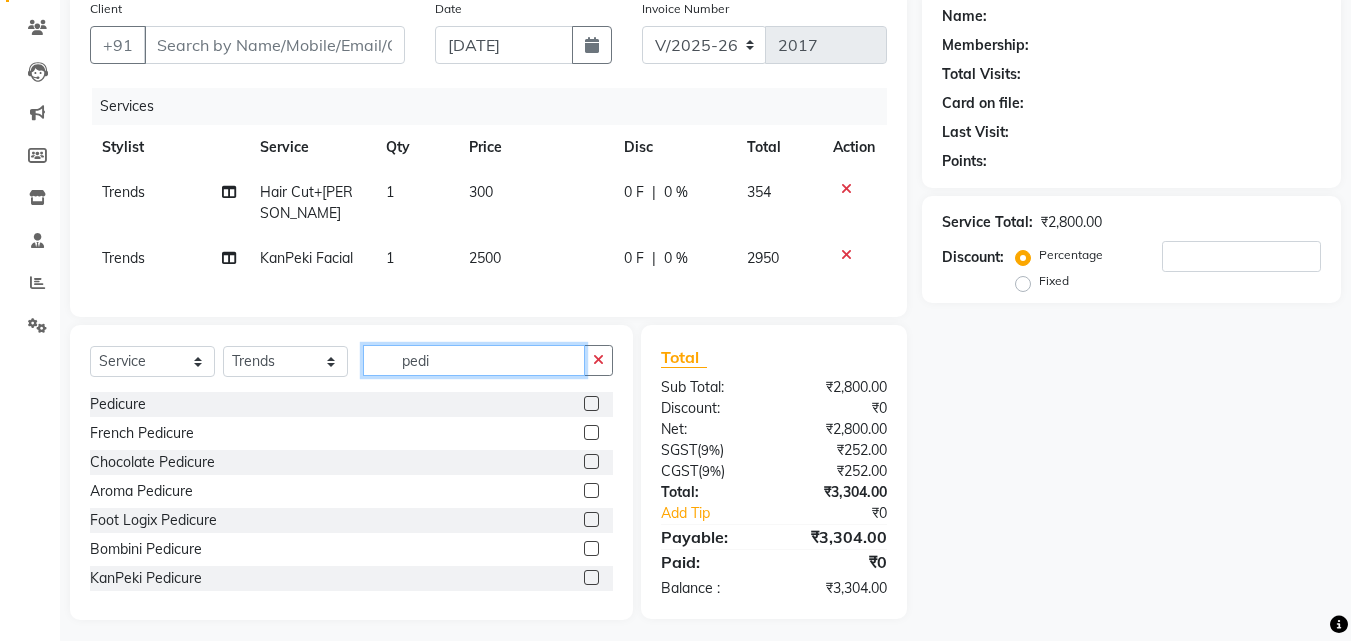 type on "pedi" 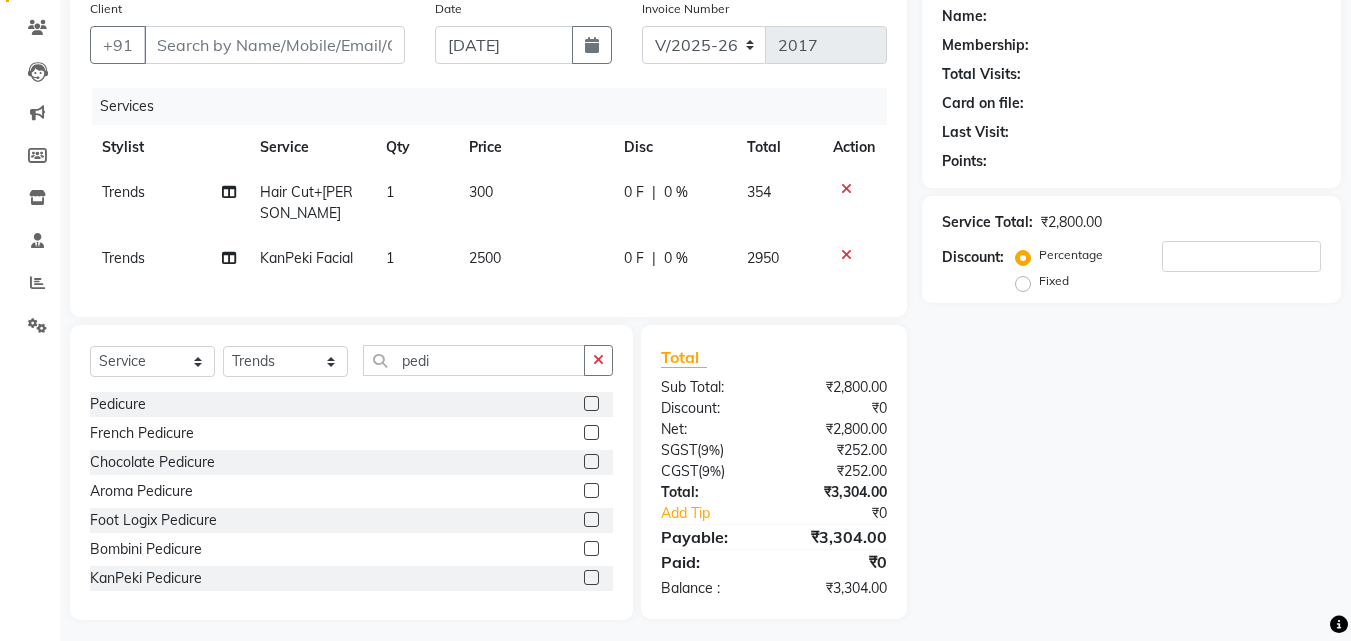 click 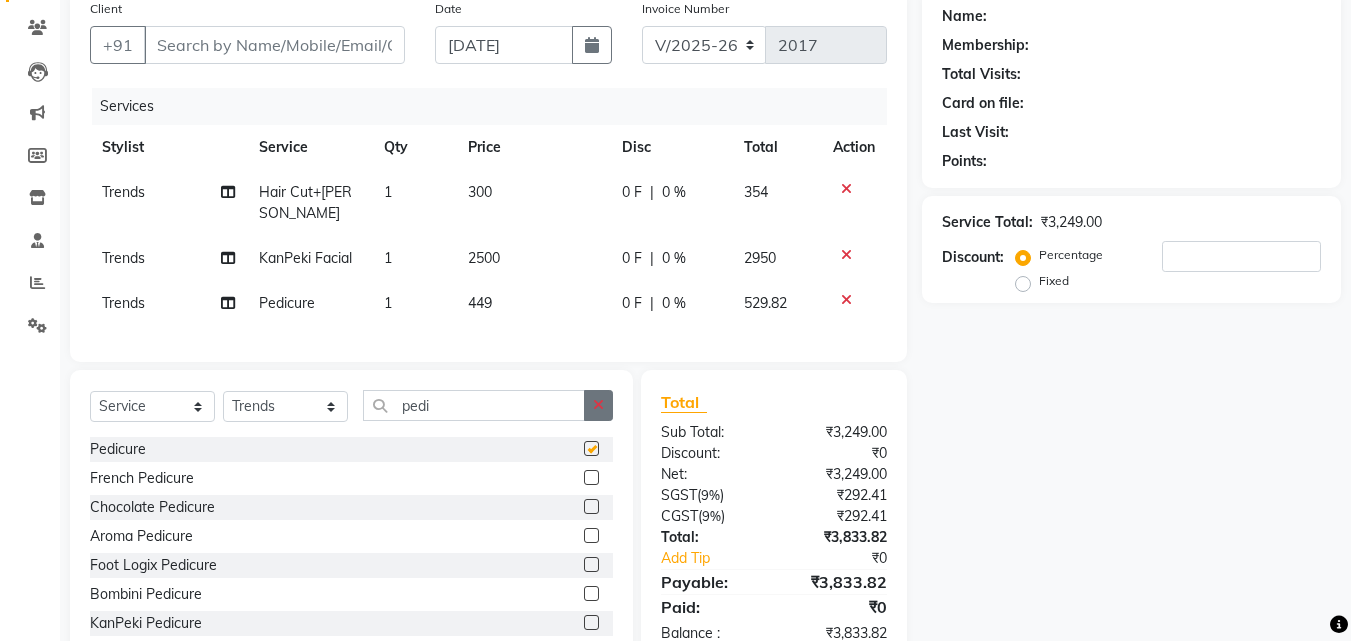 checkbox on "false" 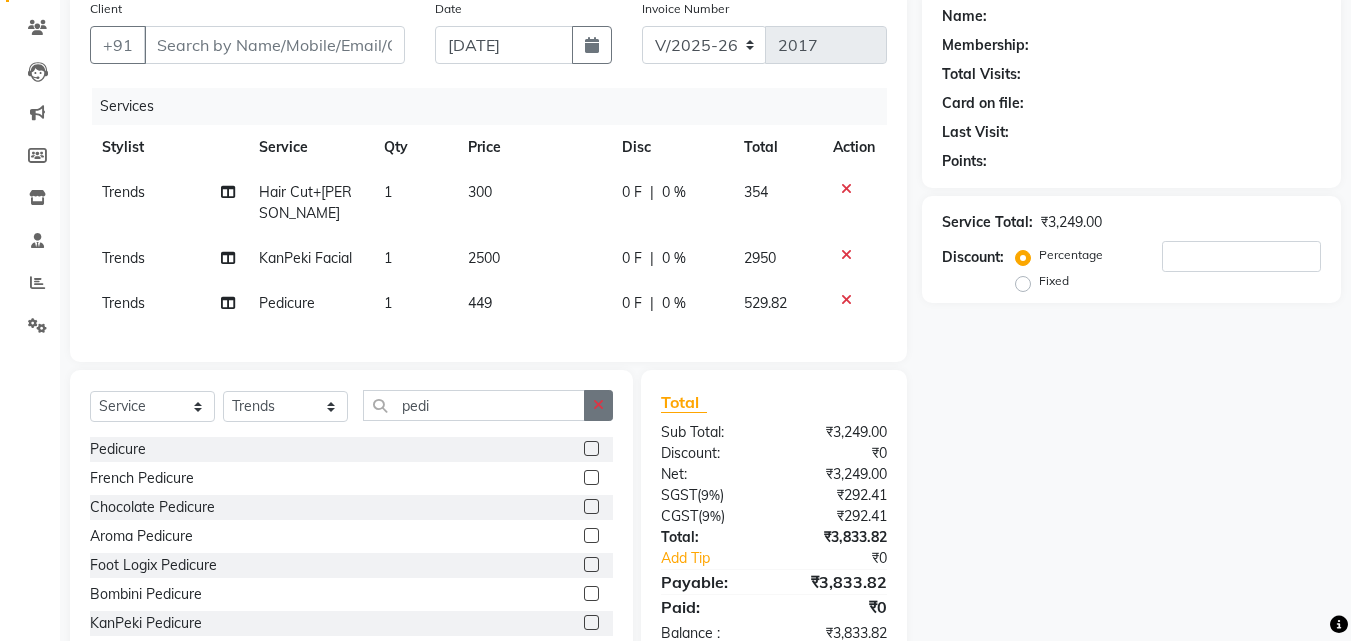 click 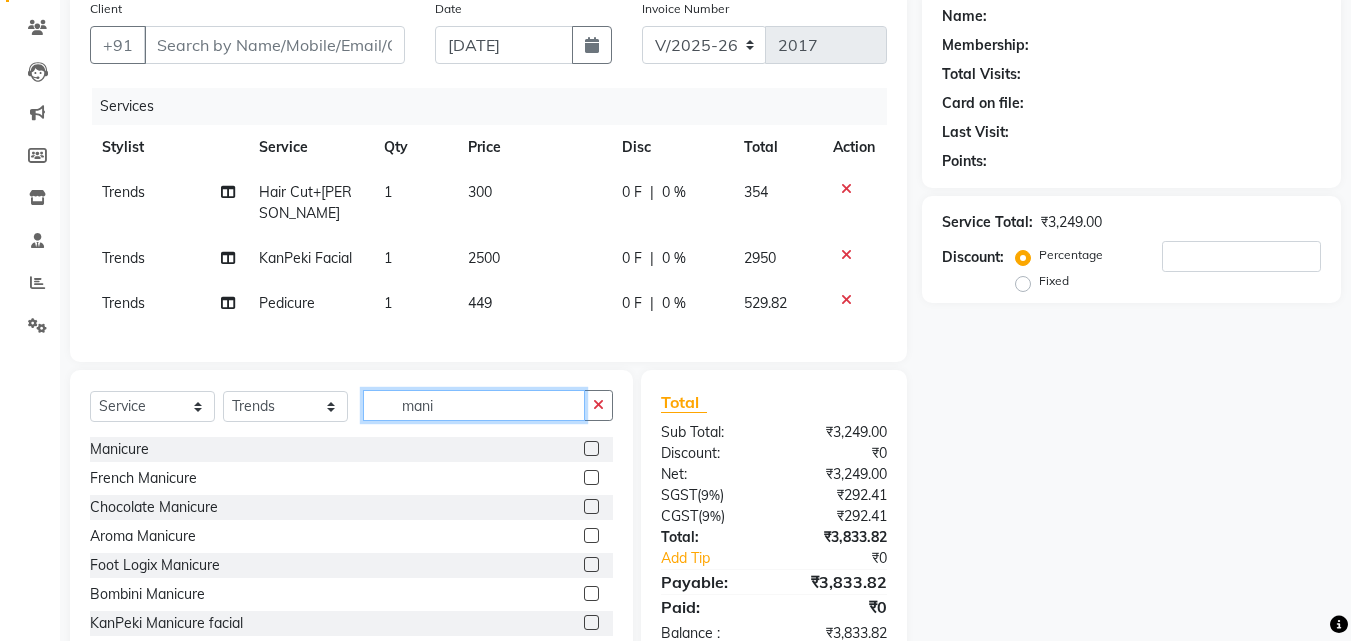 type on "mani" 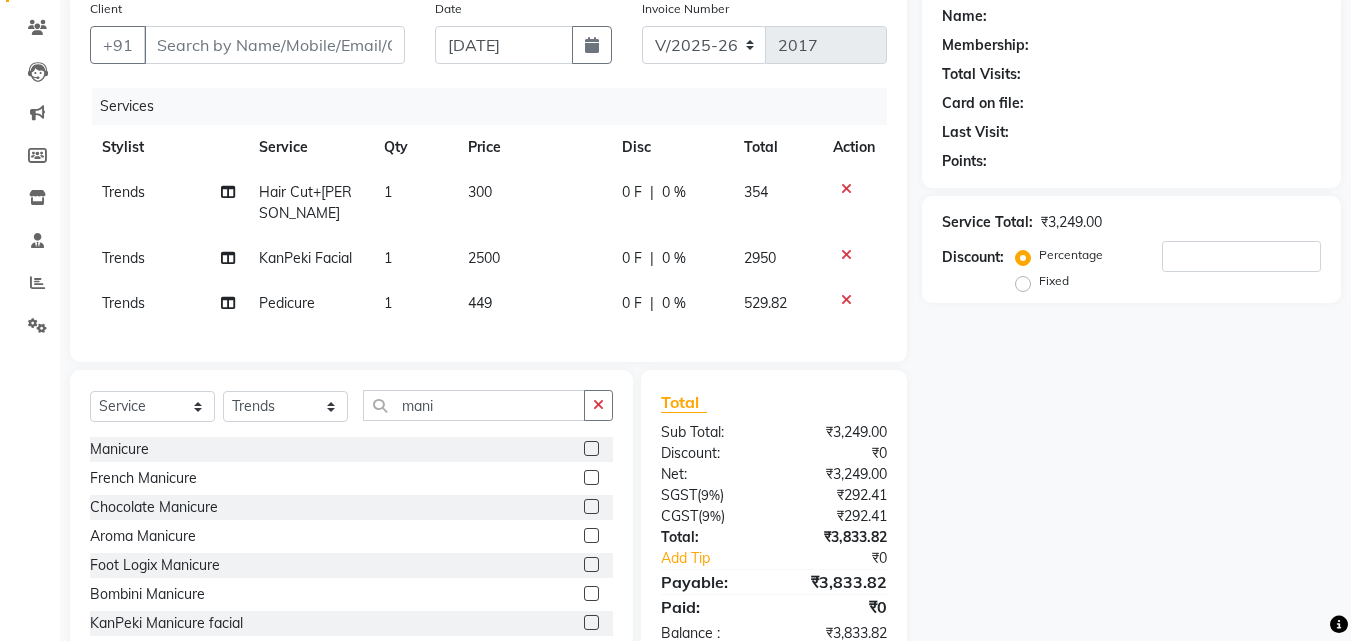 click 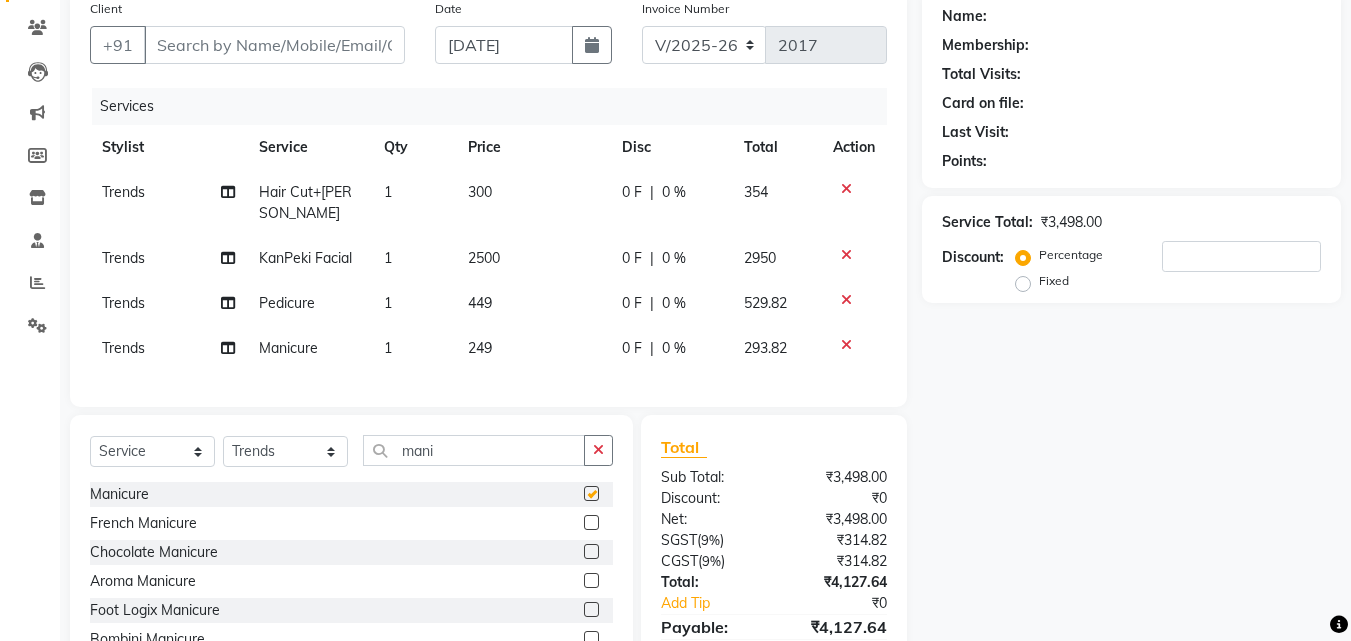checkbox on "false" 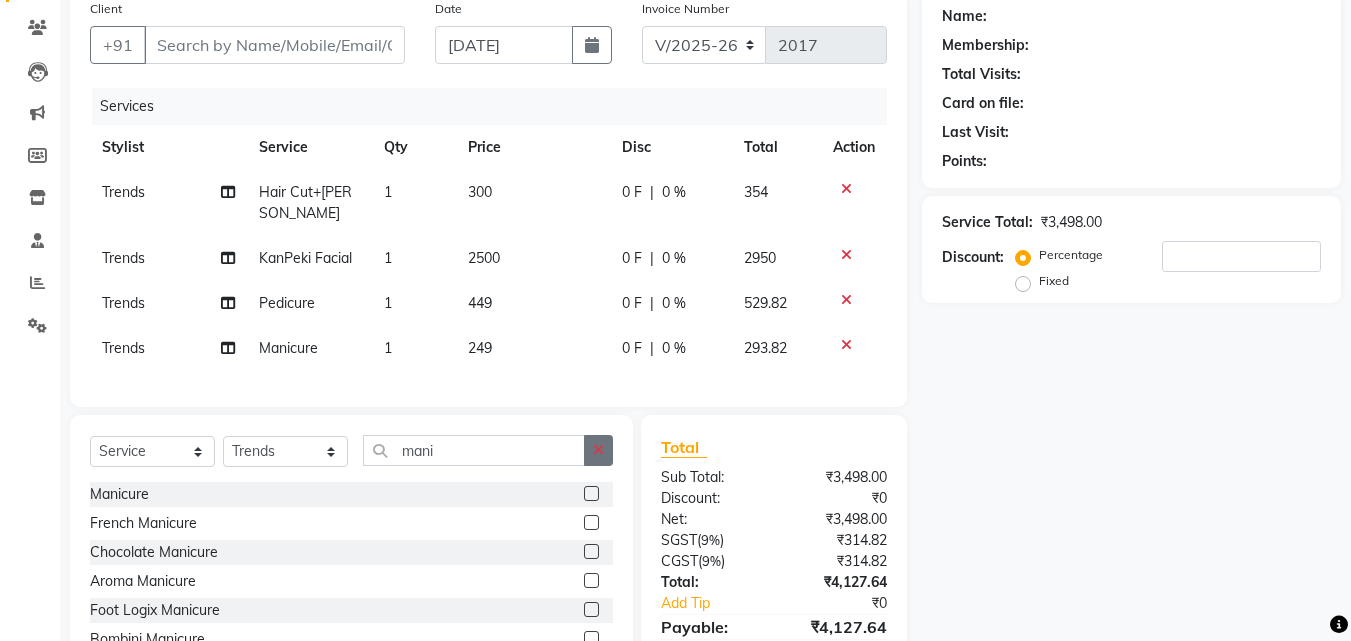 scroll, scrollTop: 274, scrollLeft: 0, axis: vertical 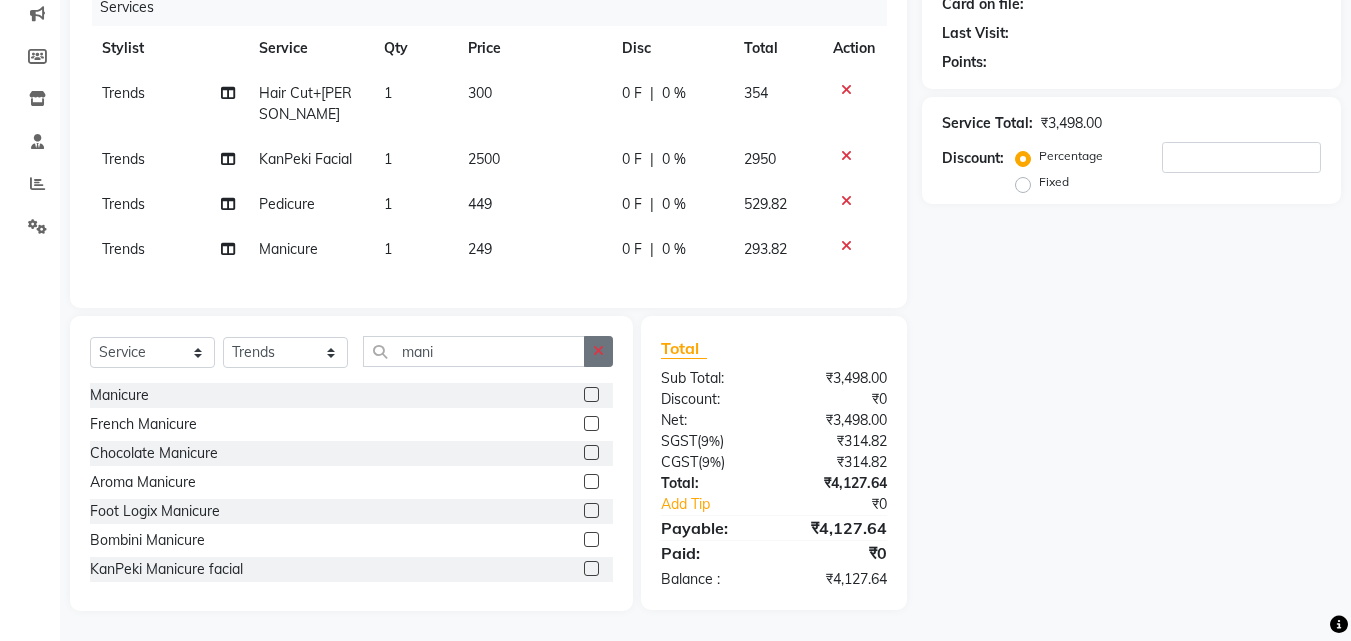 click 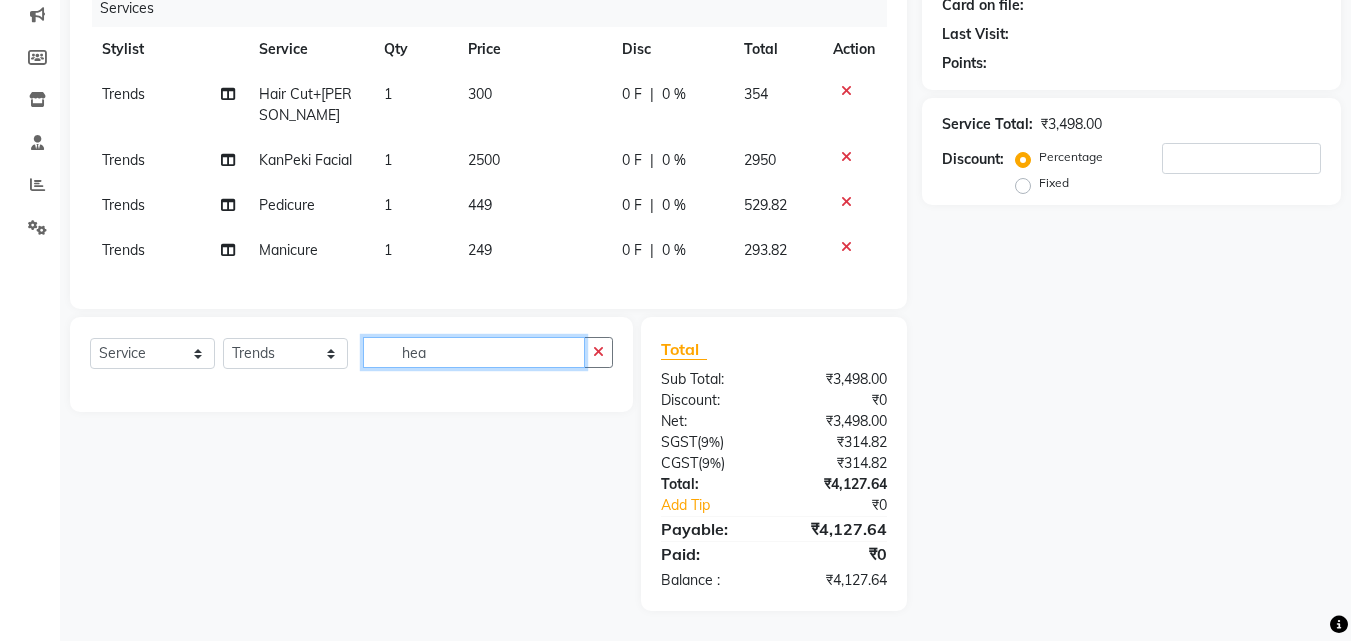 scroll, scrollTop: 274, scrollLeft: 0, axis: vertical 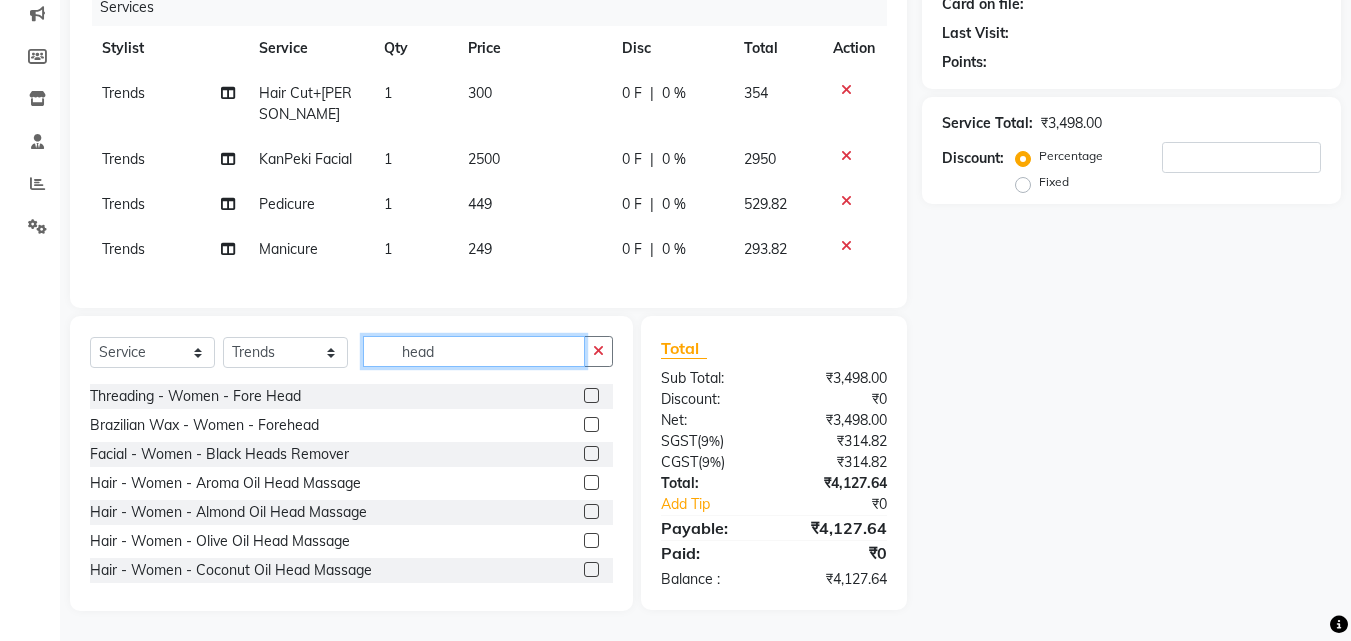 type on "head" 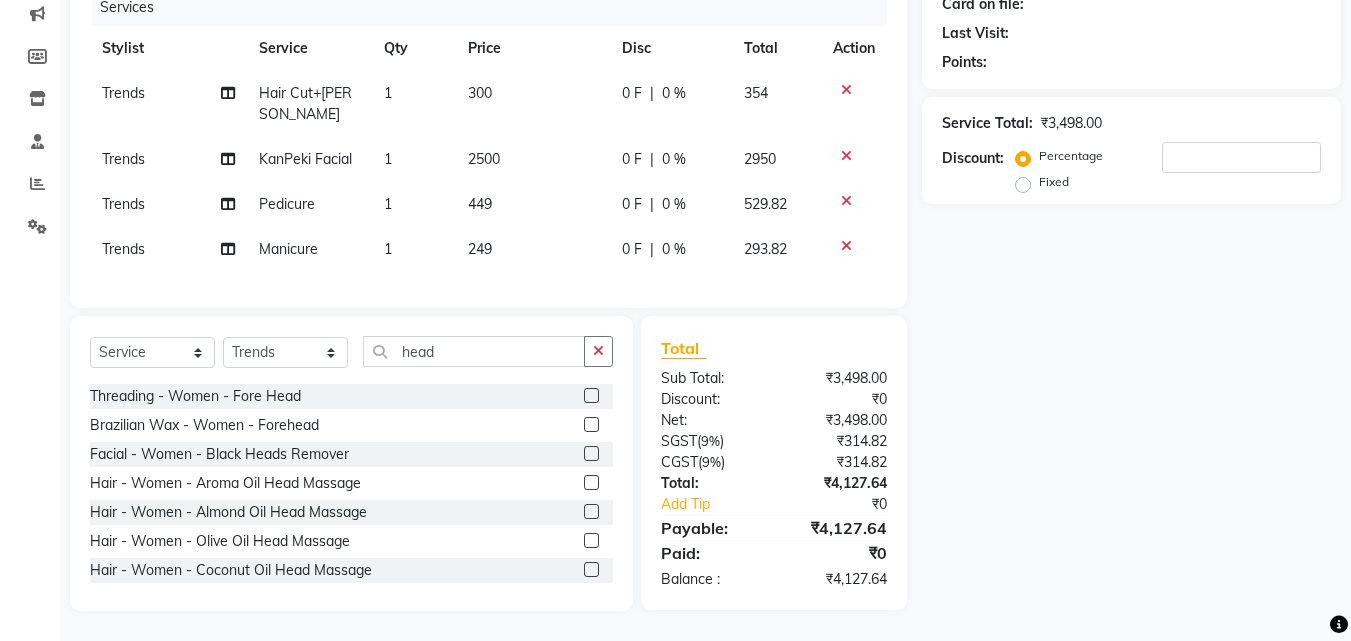 click 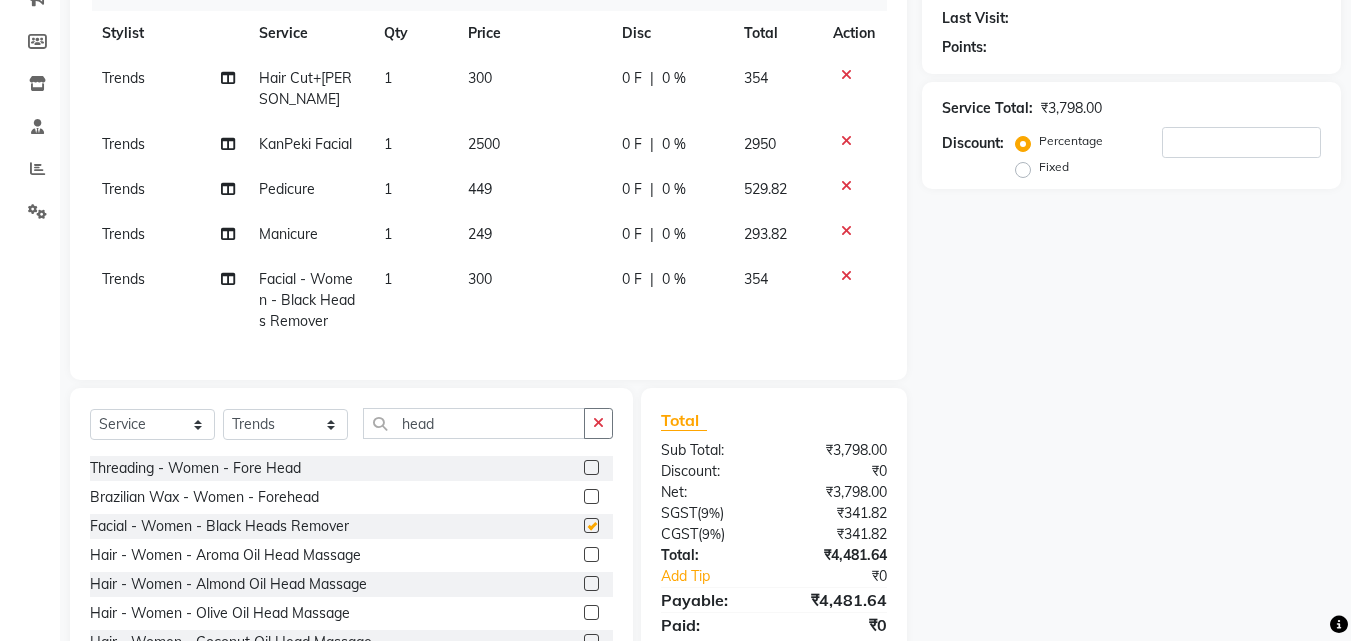 checkbox on "false" 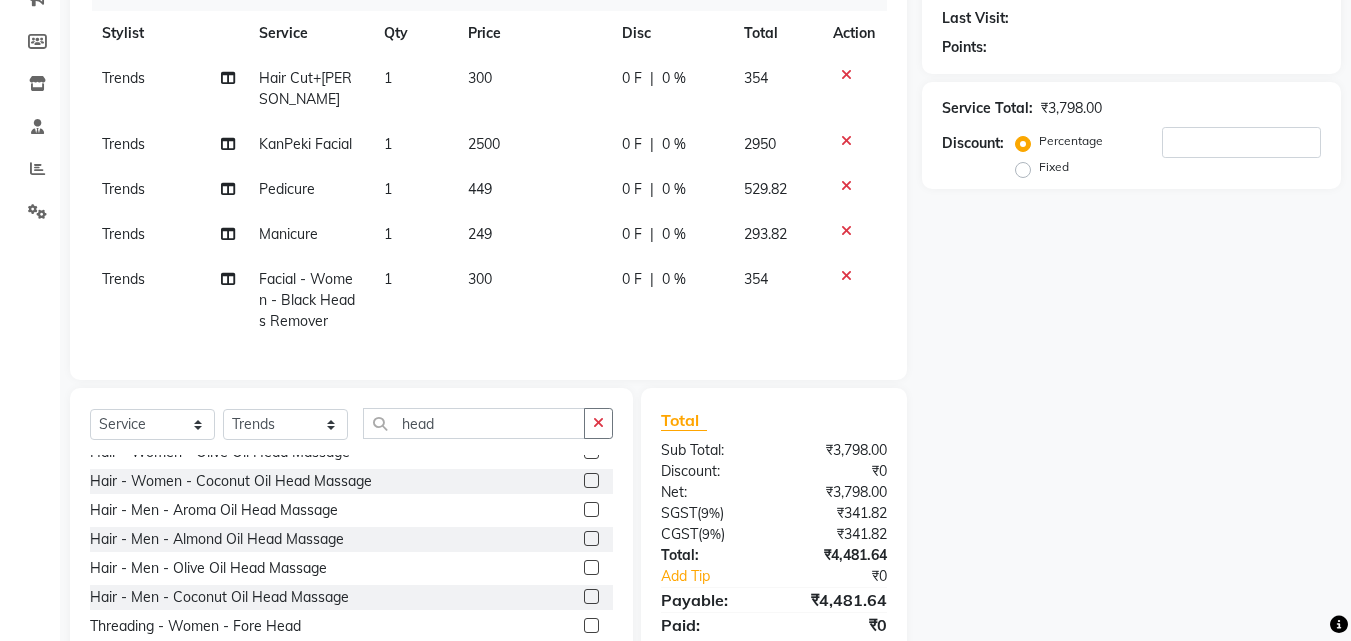 scroll, scrollTop: 322, scrollLeft: 0, axis: vertical 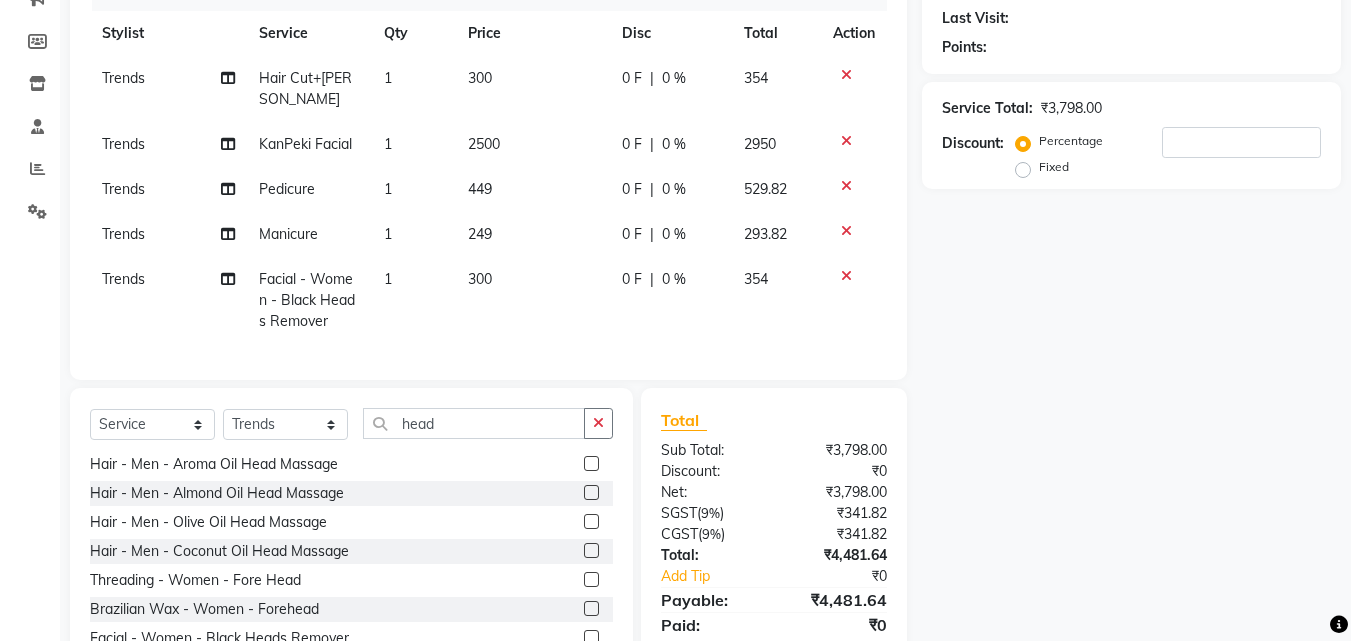 click 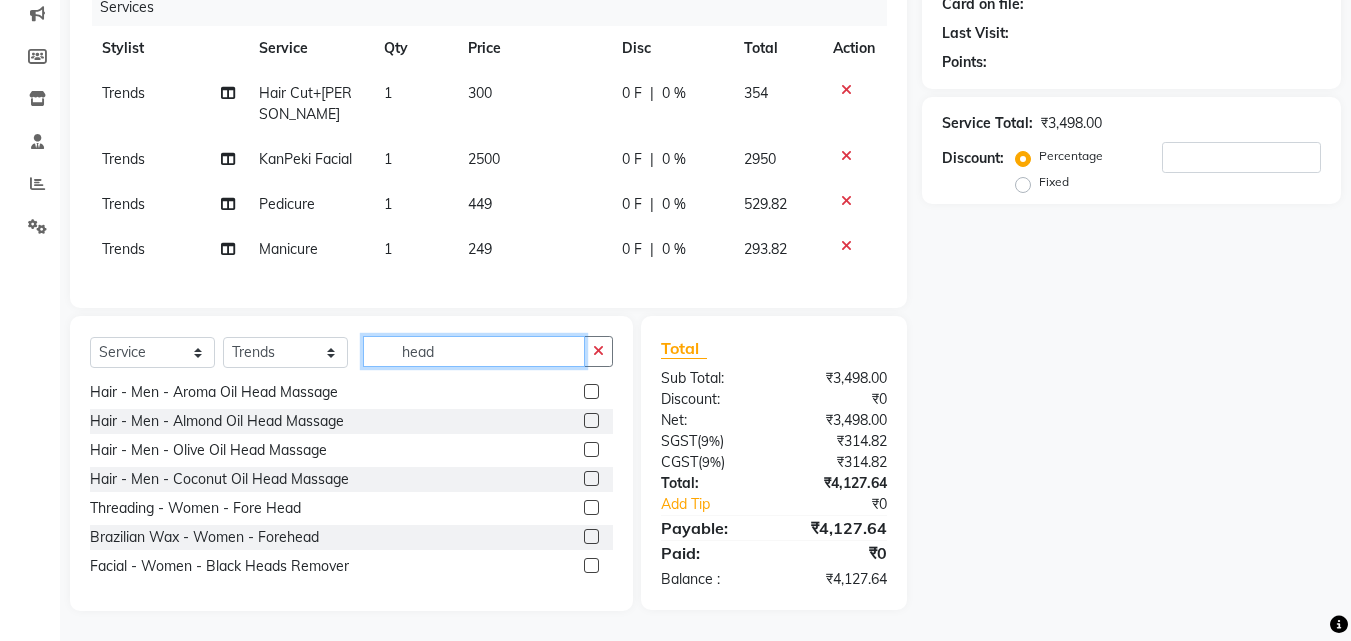 click on "head" 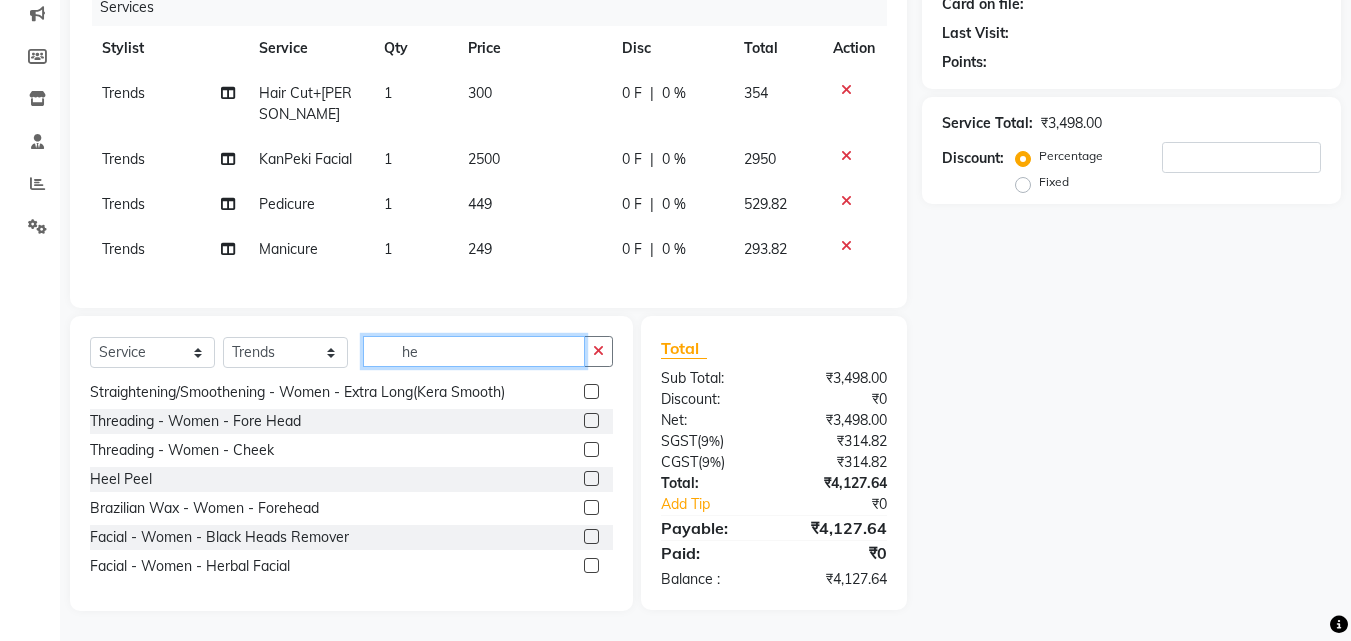 scroll, scrollTop: 699, scrollLeft: 0, axis: vertical 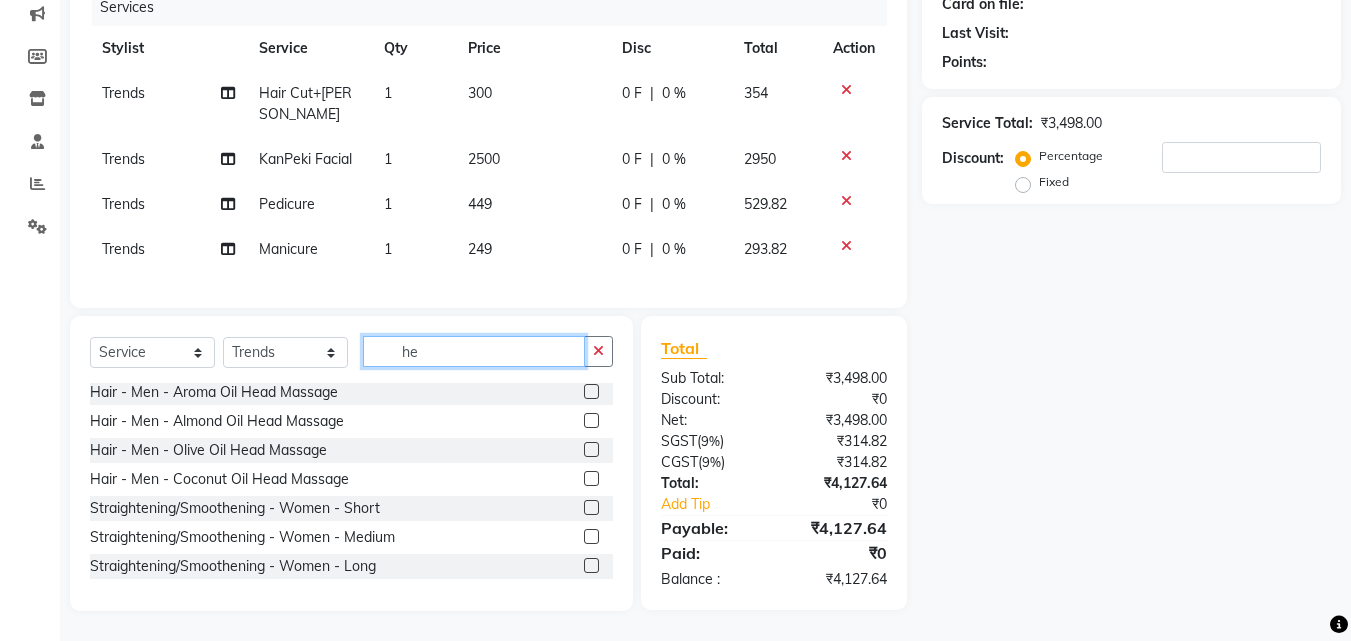type on "h" 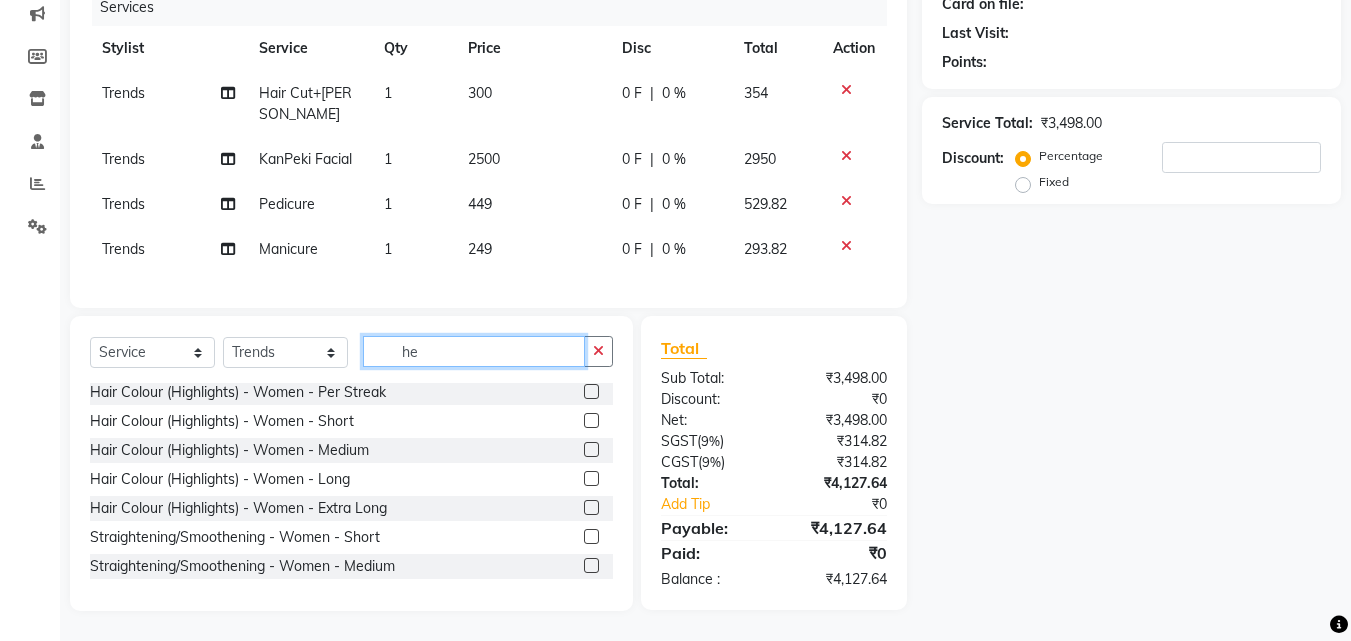 scroll, scrollTop: 0, scrollLeft: 0, axis: both 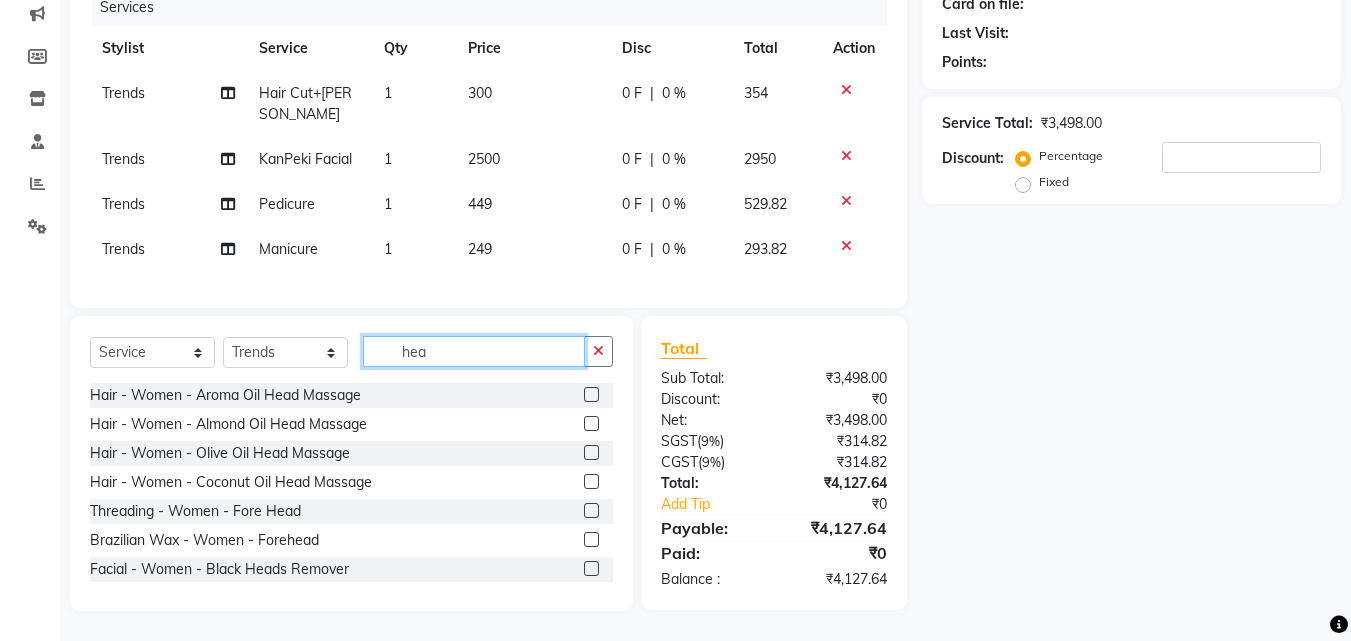 type on "head" 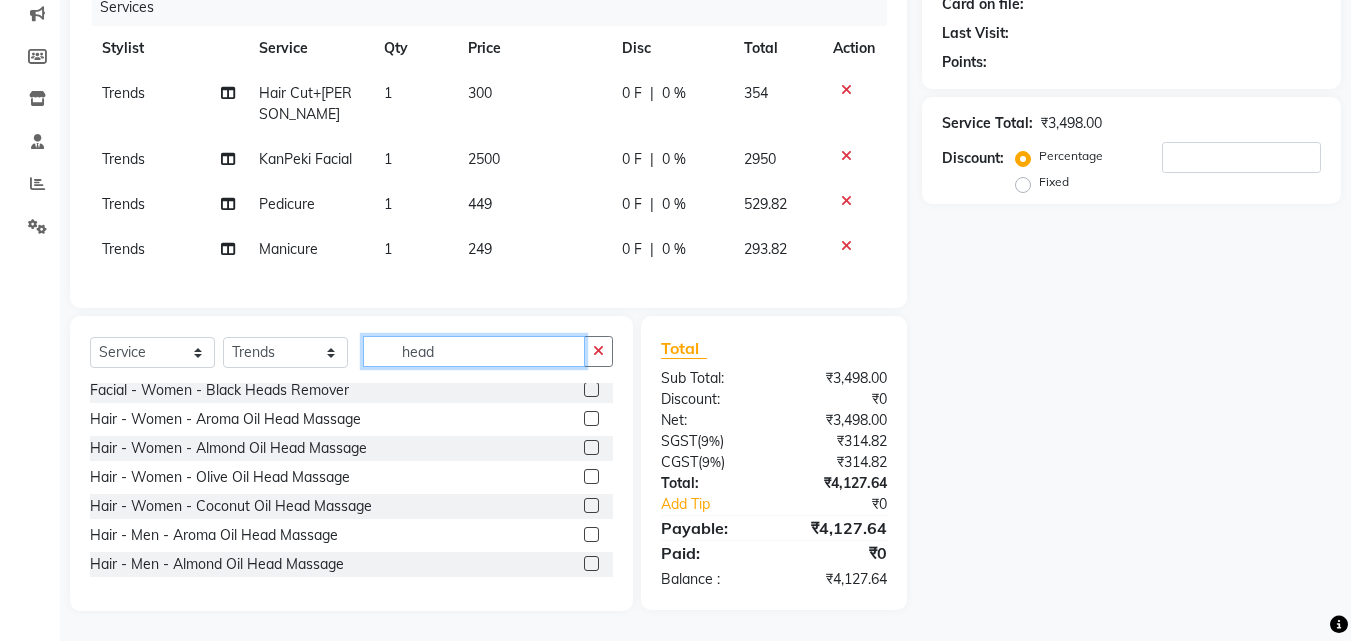 scroll, scrollTop: 185, scrollLeft: 0, axis: vertical 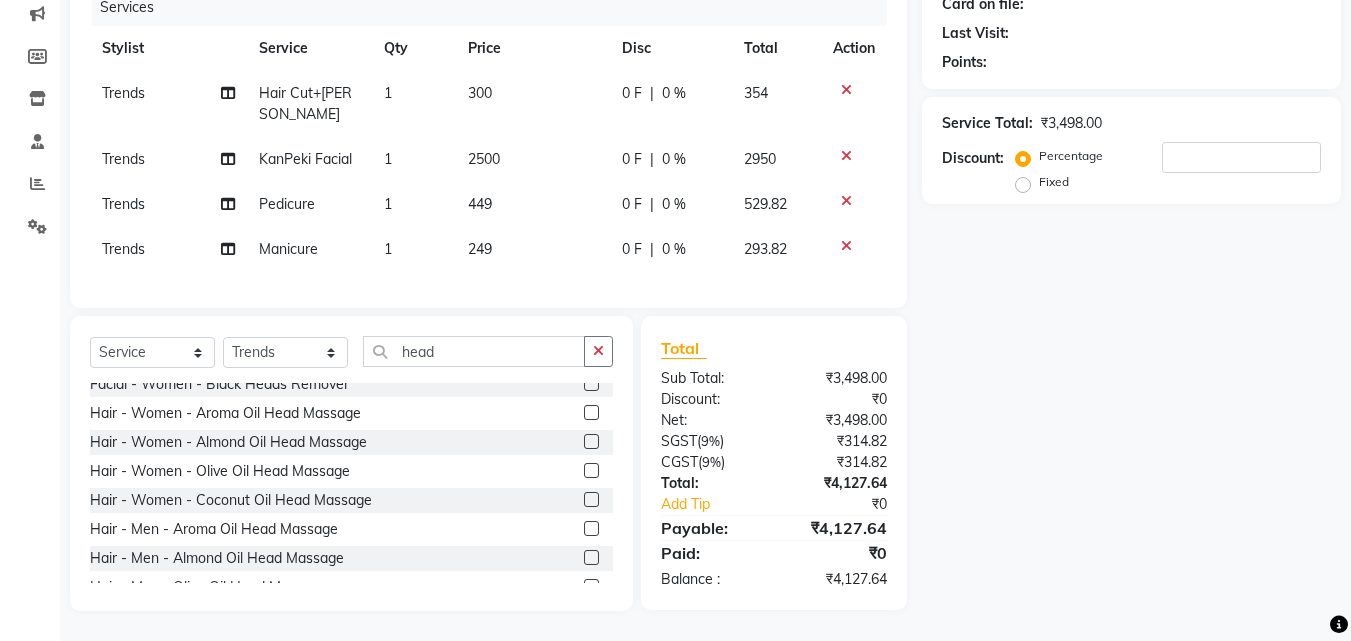 click 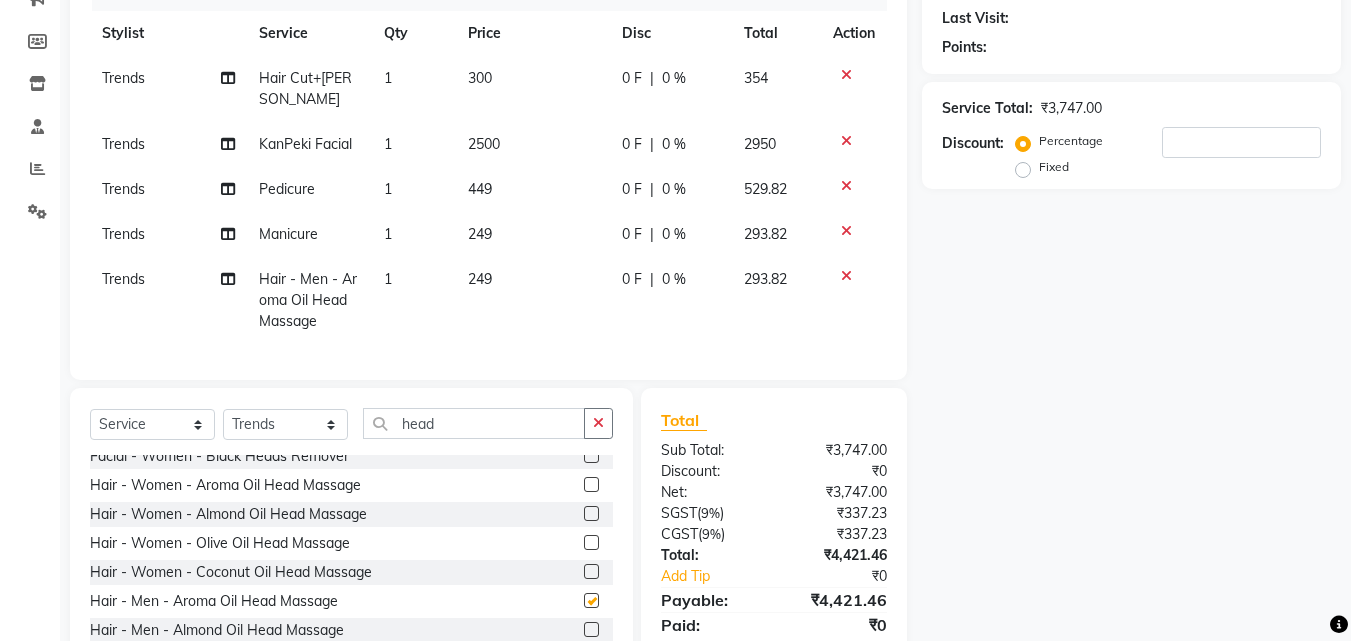 checkbox on "false" 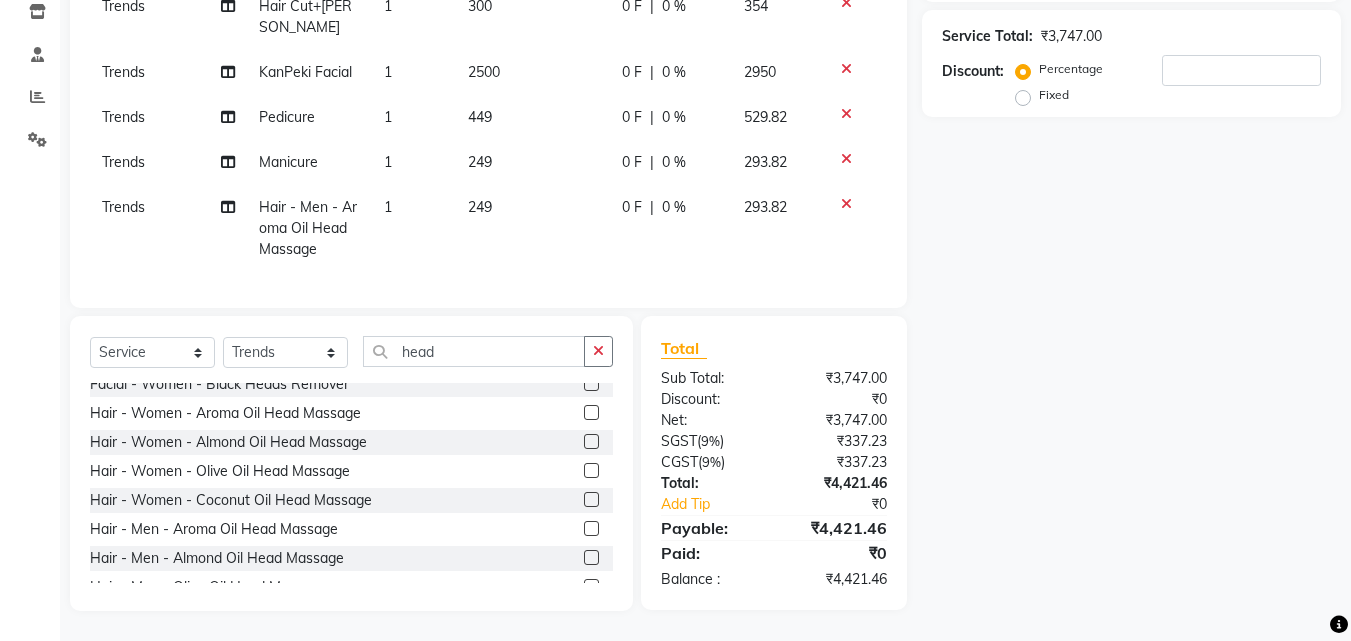scroll, scrollTop: 28, scrollLeft: 0, axis: vertical 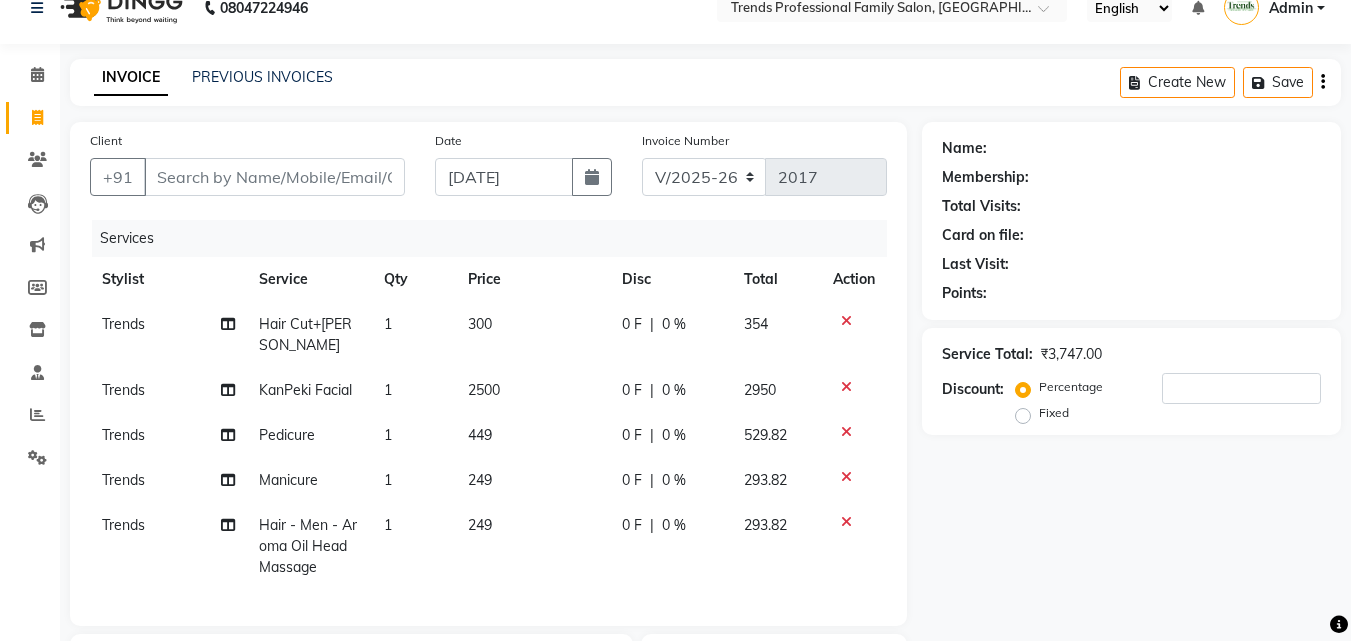 click on "0 %" 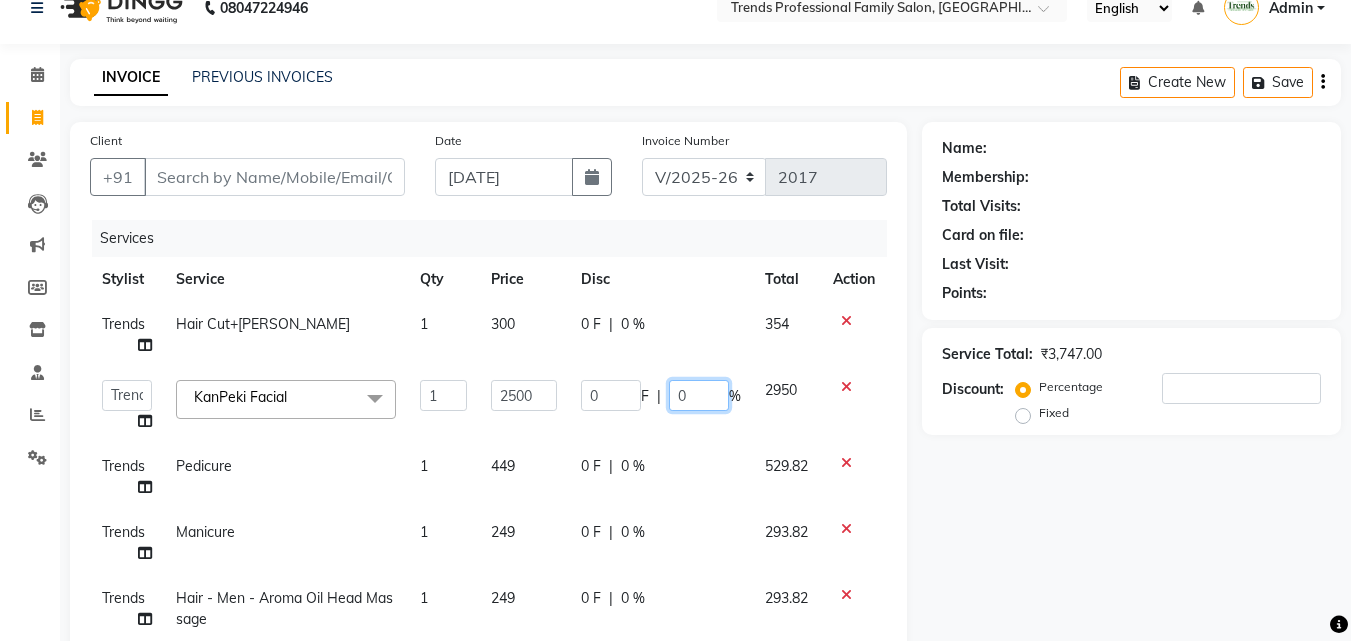 click on "0" 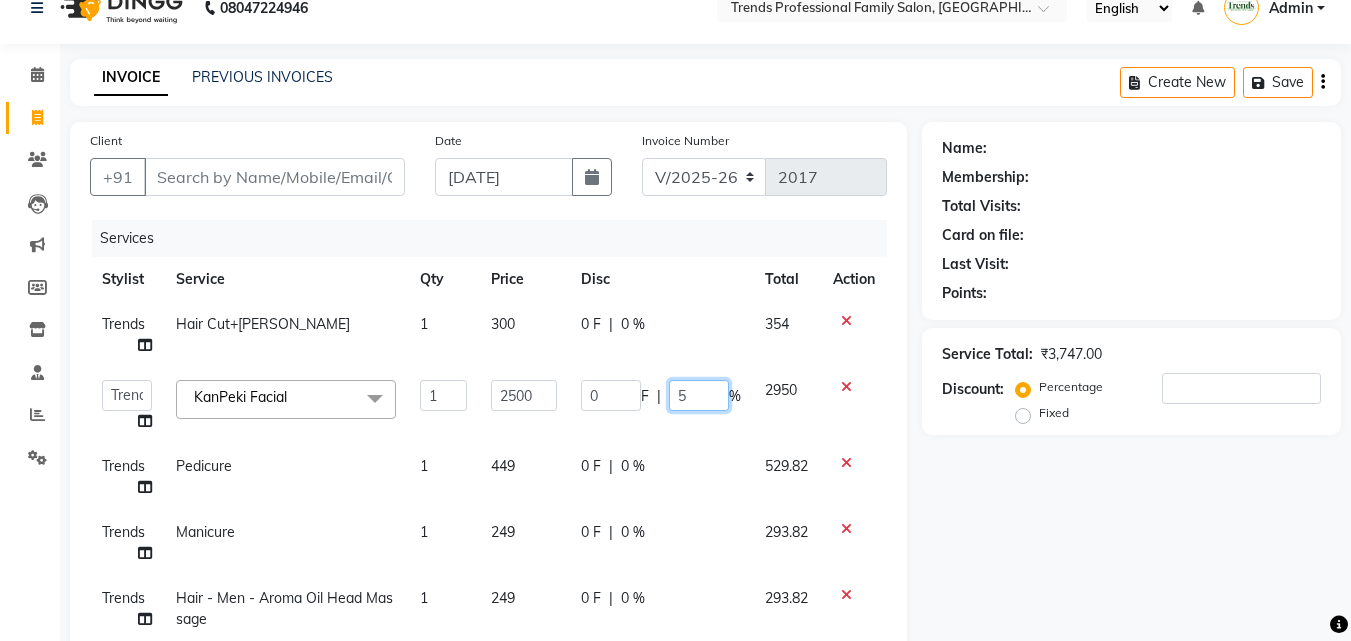 type on "50" 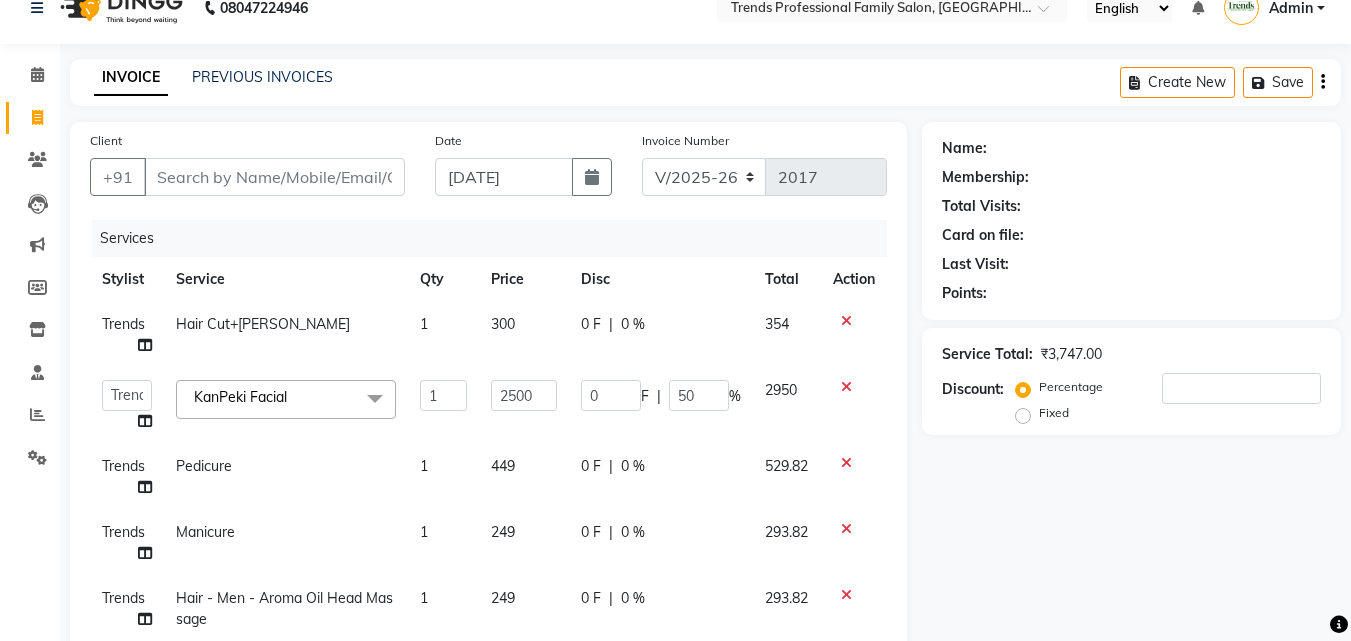 click on "Name: Membership: Total Visits: Card on file: Last Visit:  Points:  Service Total:  ₹3,747.00  Discount:  Percentage   Fixed" 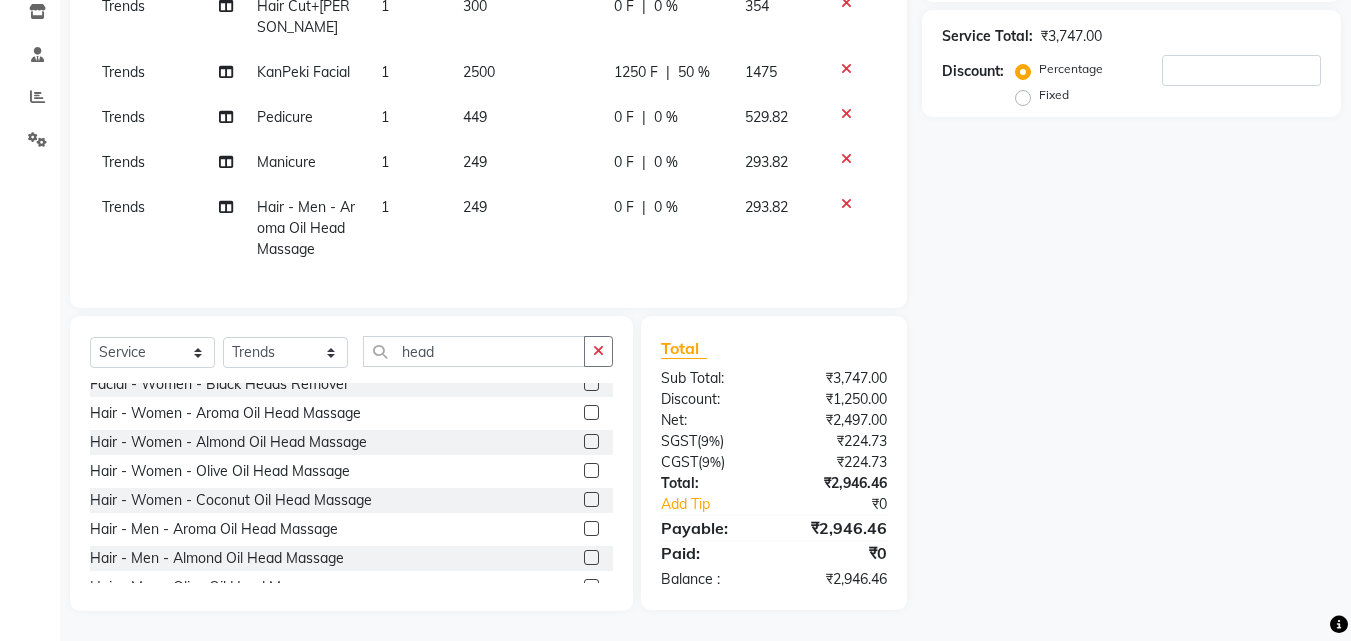 scroll, scrollTop: 28, scrollLeft: 0, axis: vertical 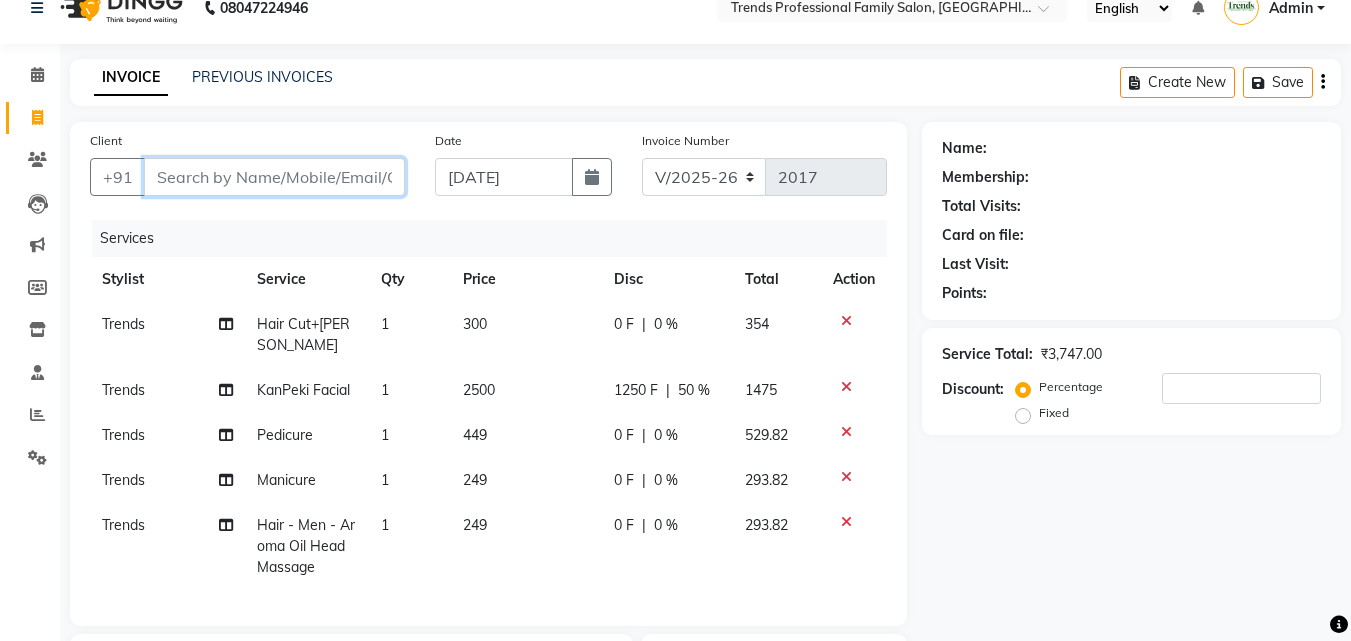 click on "Client" at bounding box center (274, 177) 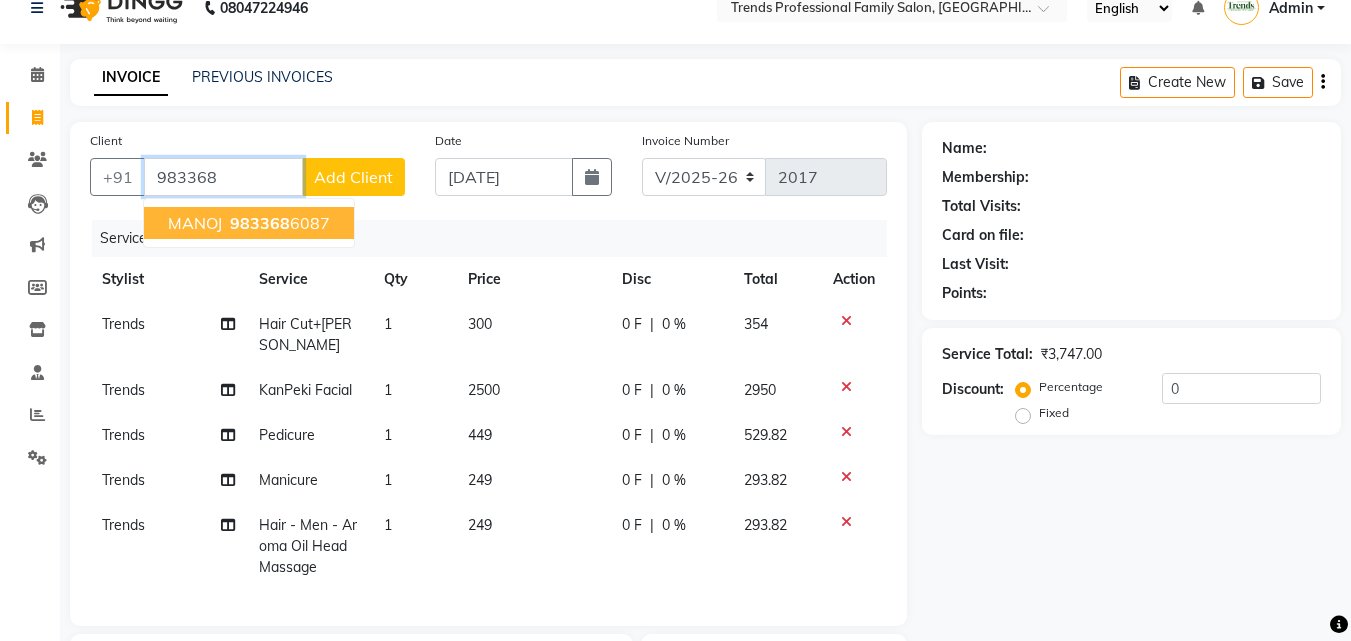 click on "983368" at bounding box center [260, 223] 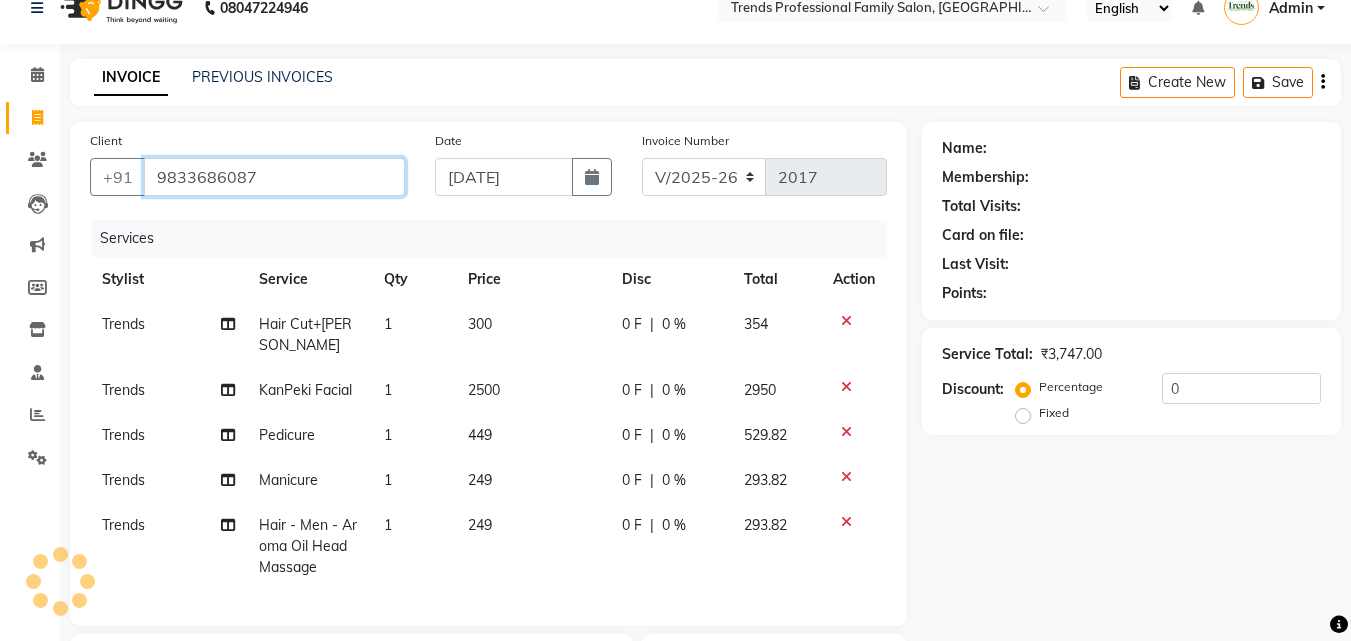 type on "9833686087" 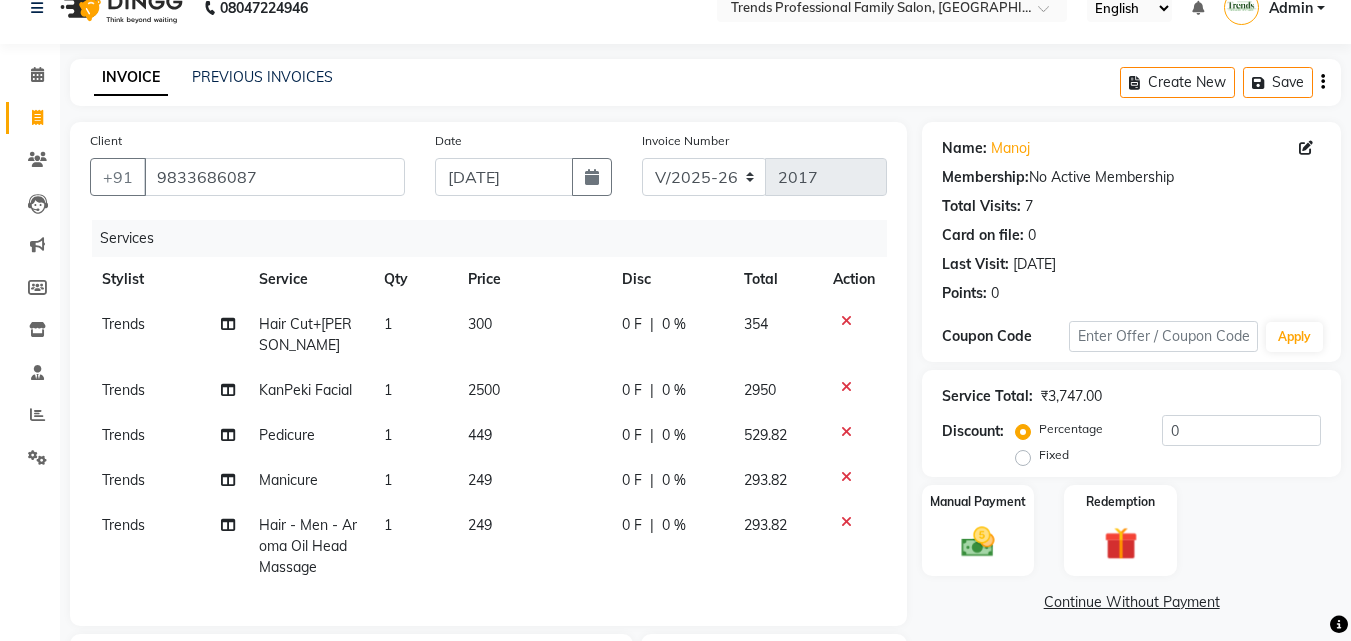 click on "0 %" 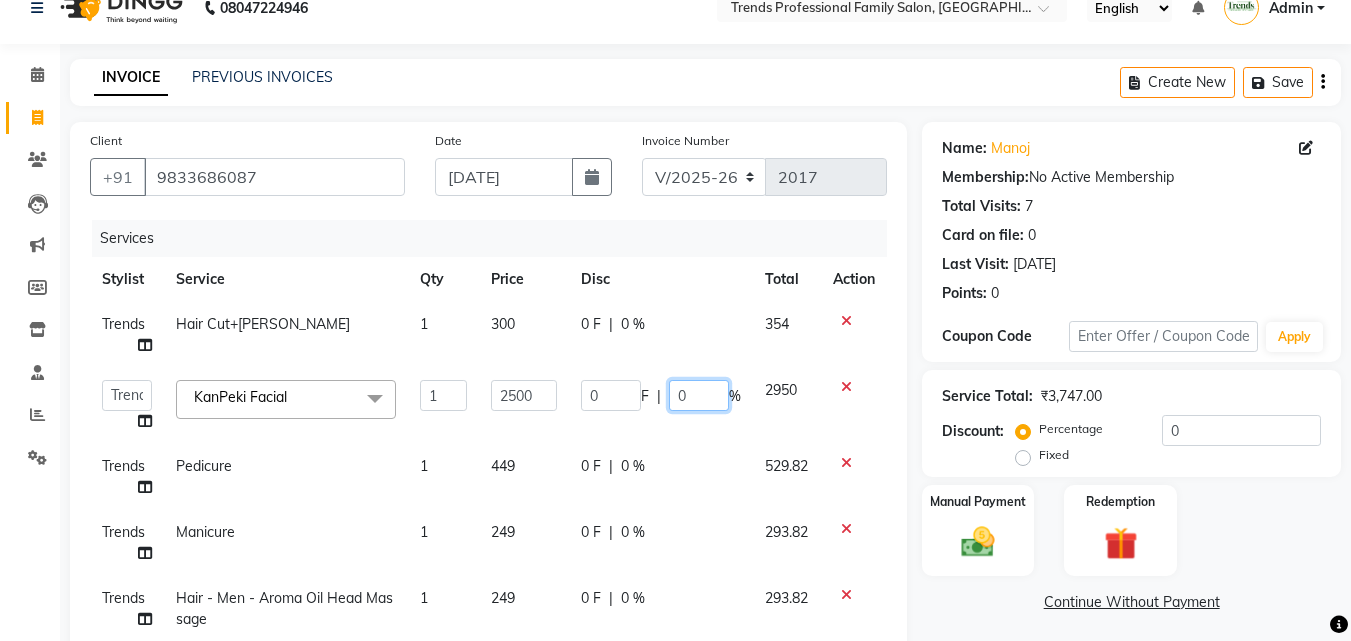 click on "0" 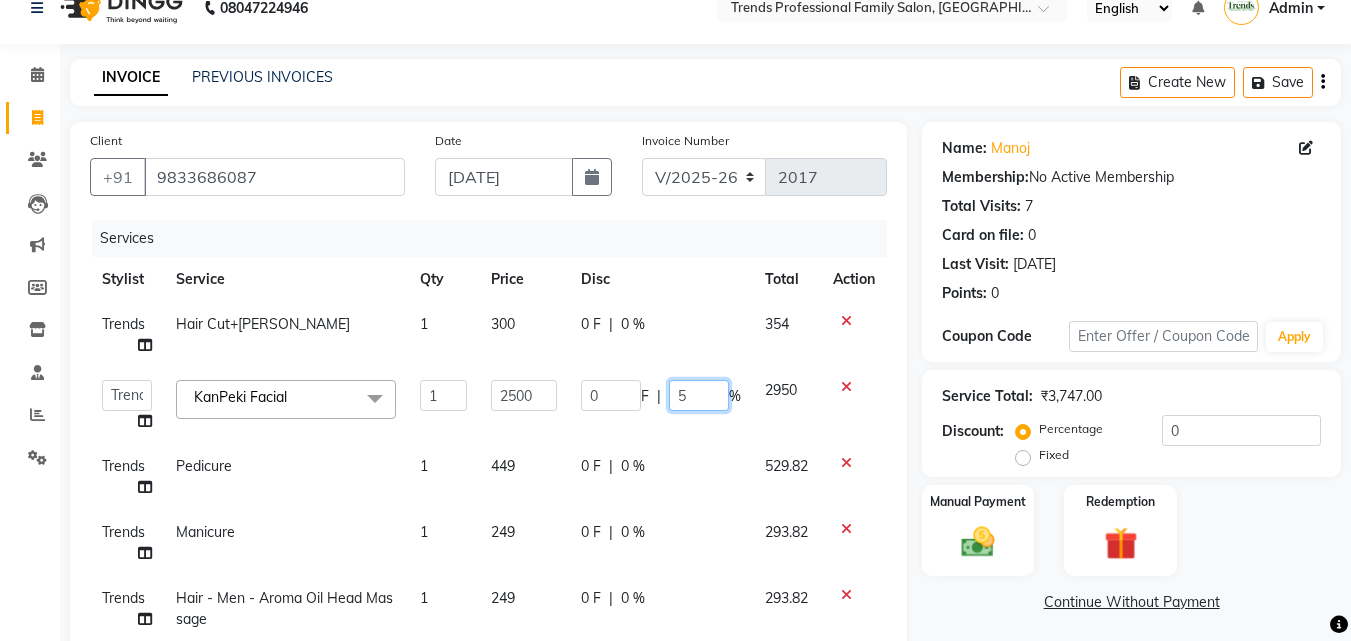 type on "50" 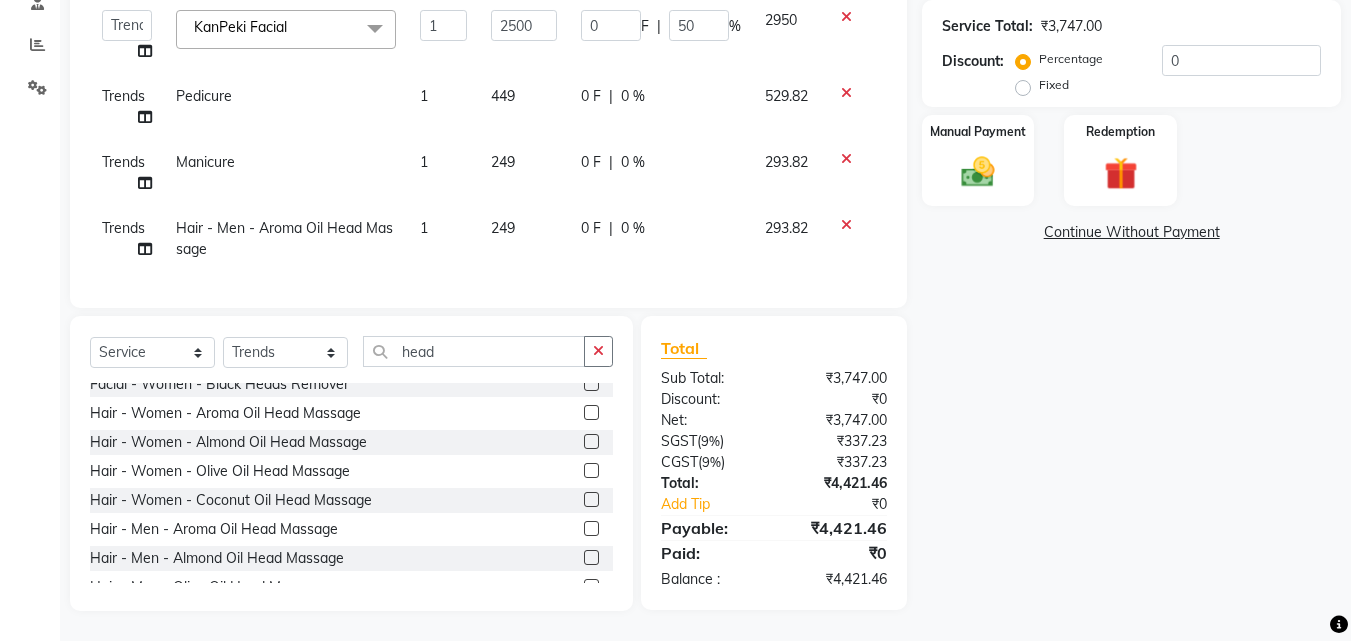 click on "Name: Manoj  Membership:  No Active Membership  Total Visits:  7 Card on file:  0 Last Visit:   [DATE] Points:   0  Coupon Code Apply Service Total:  ₹3,747.00  Discount:  Percentage   Fixed  0 Manual Payment Redemption  Continue Without Payment" 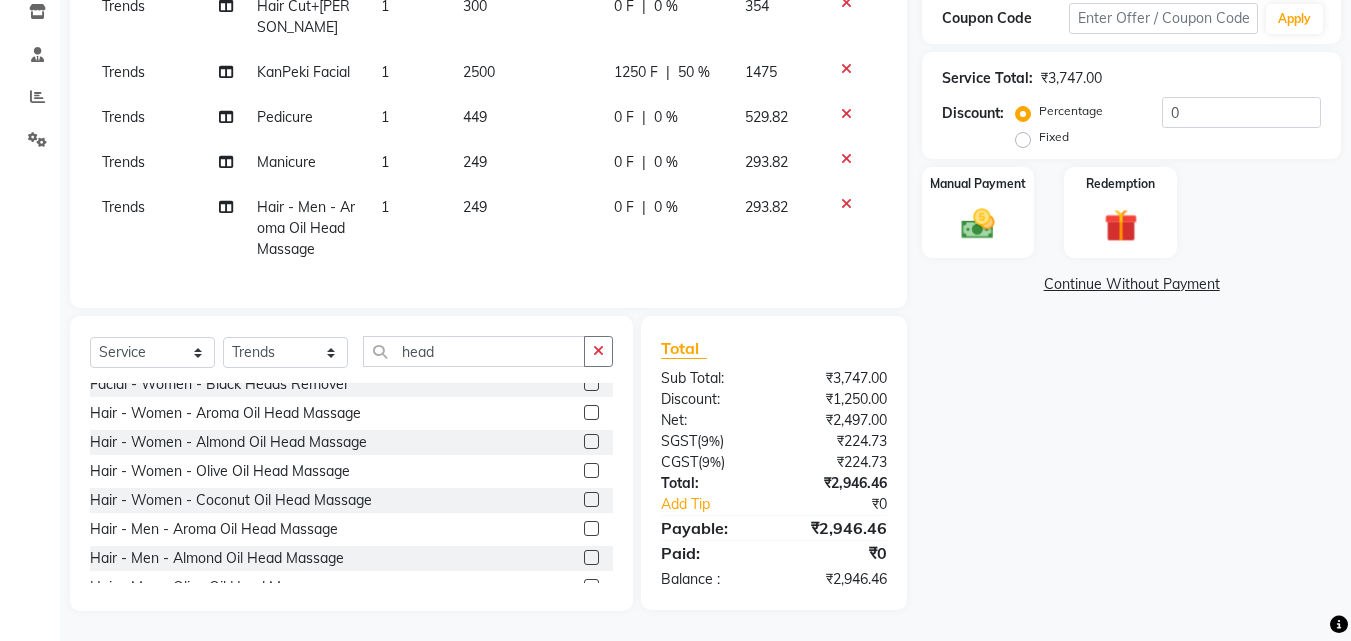 scroll, scrollTop: 28, scrollLeft: 0, axis: vertical 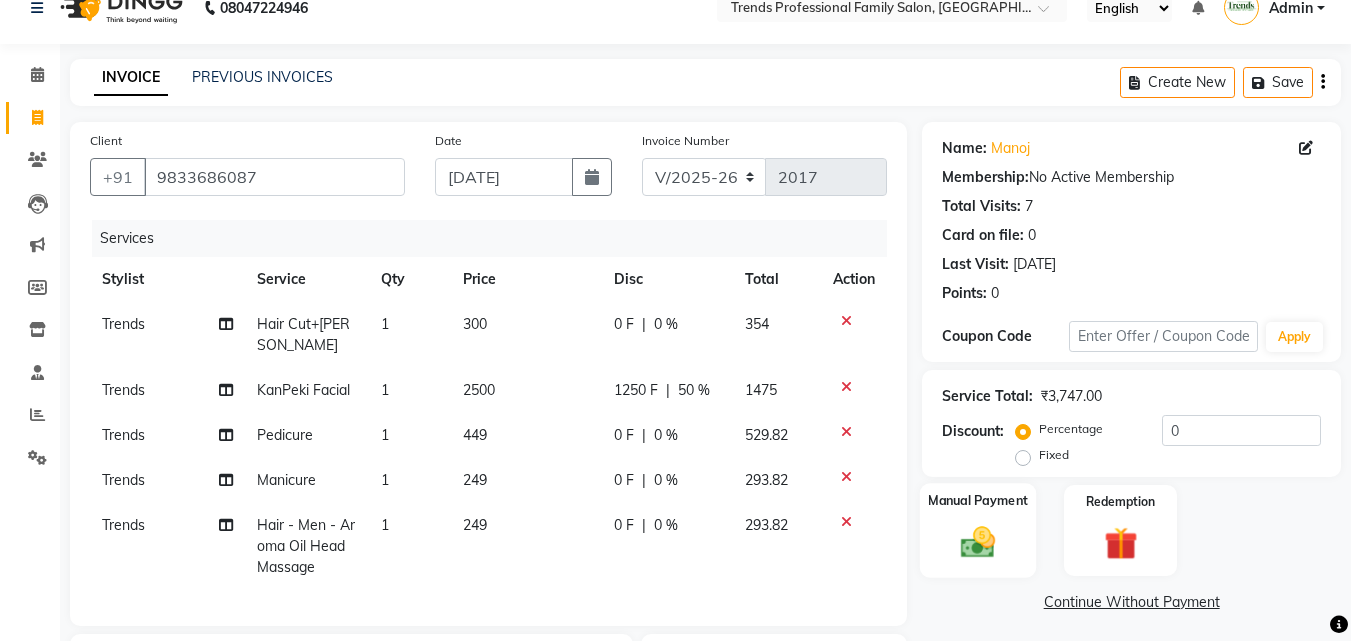click 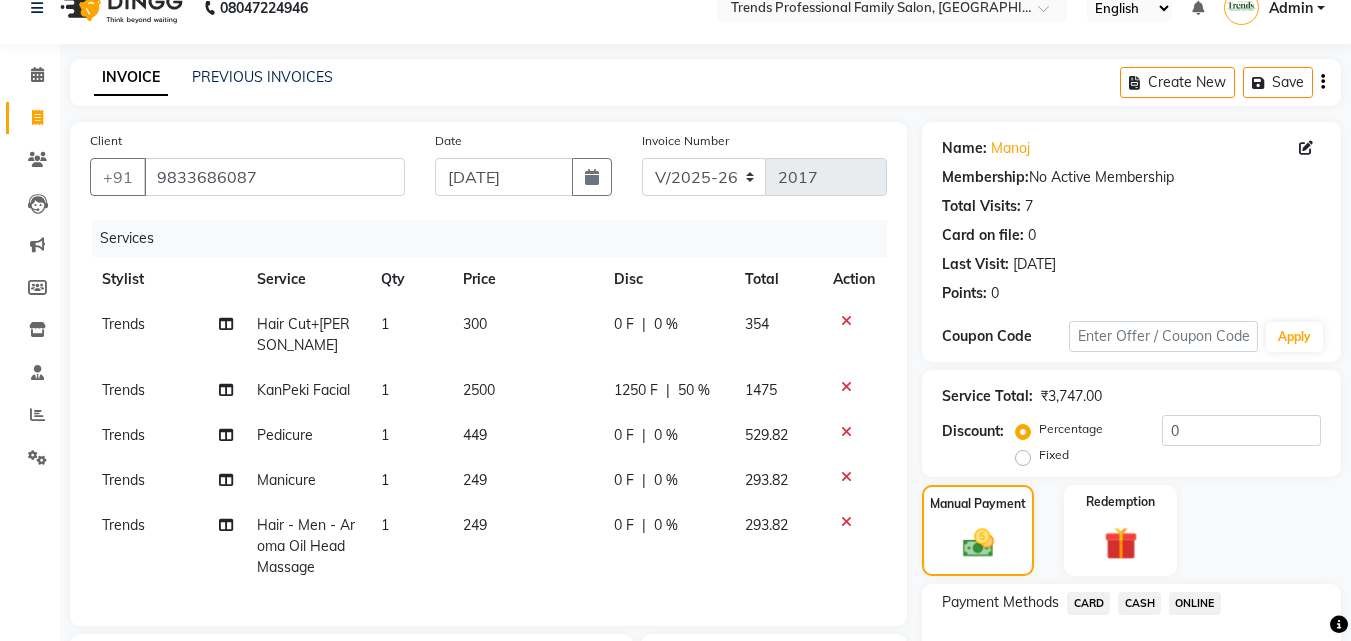 scroll, scrollTop: 361, scrollLeft: 0, axis: vertical 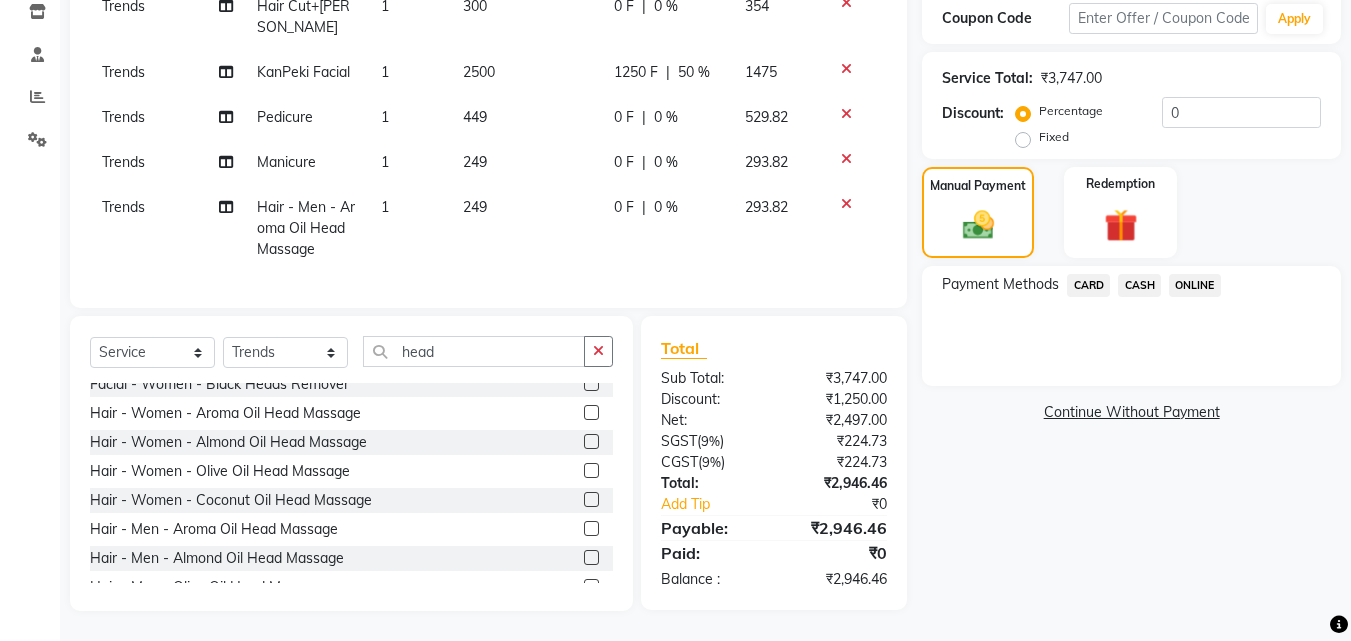 click on "ONLINE" 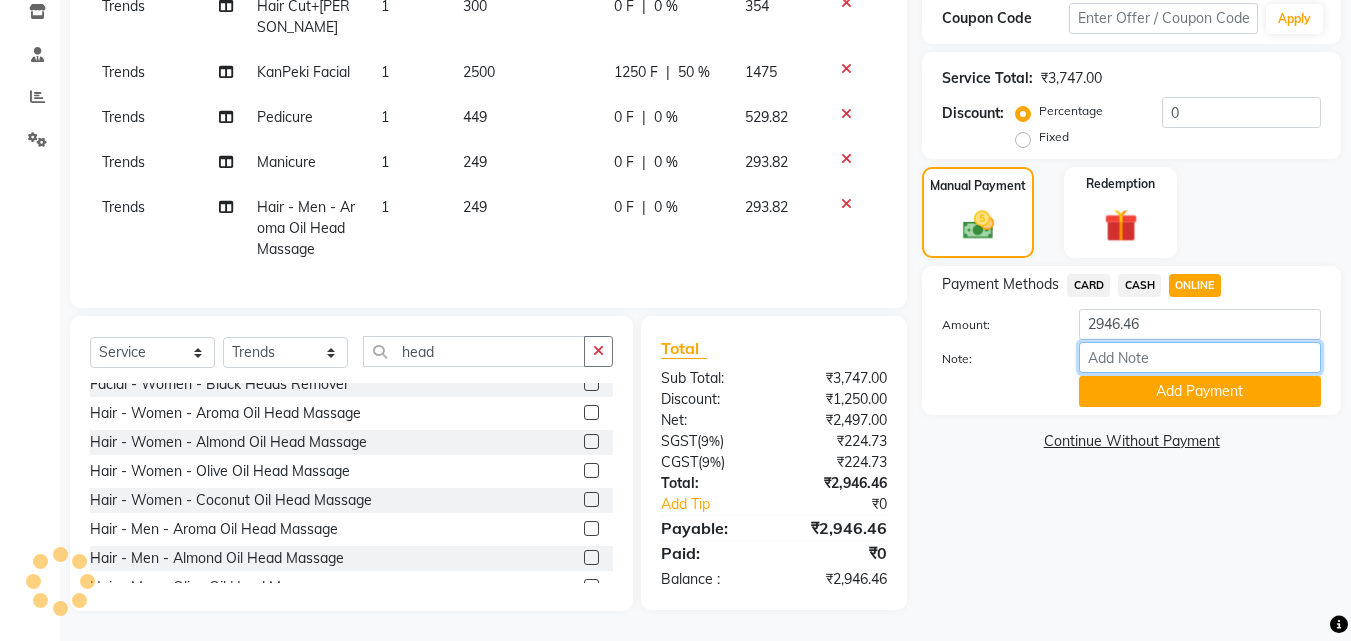 drag, startPoint x: 1145, startPoint y: 351, endPoint x: 1164, endPoint y: 351, distance: 19 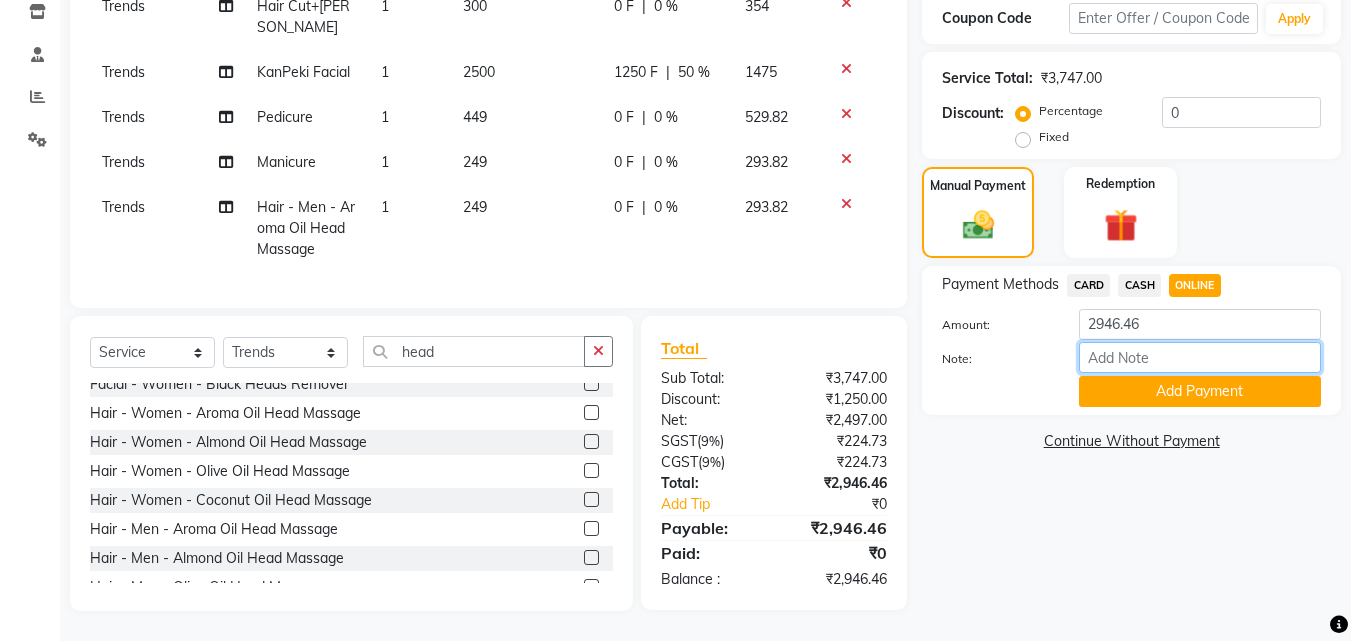 type on "THANK YOU VISIT AGAIN" 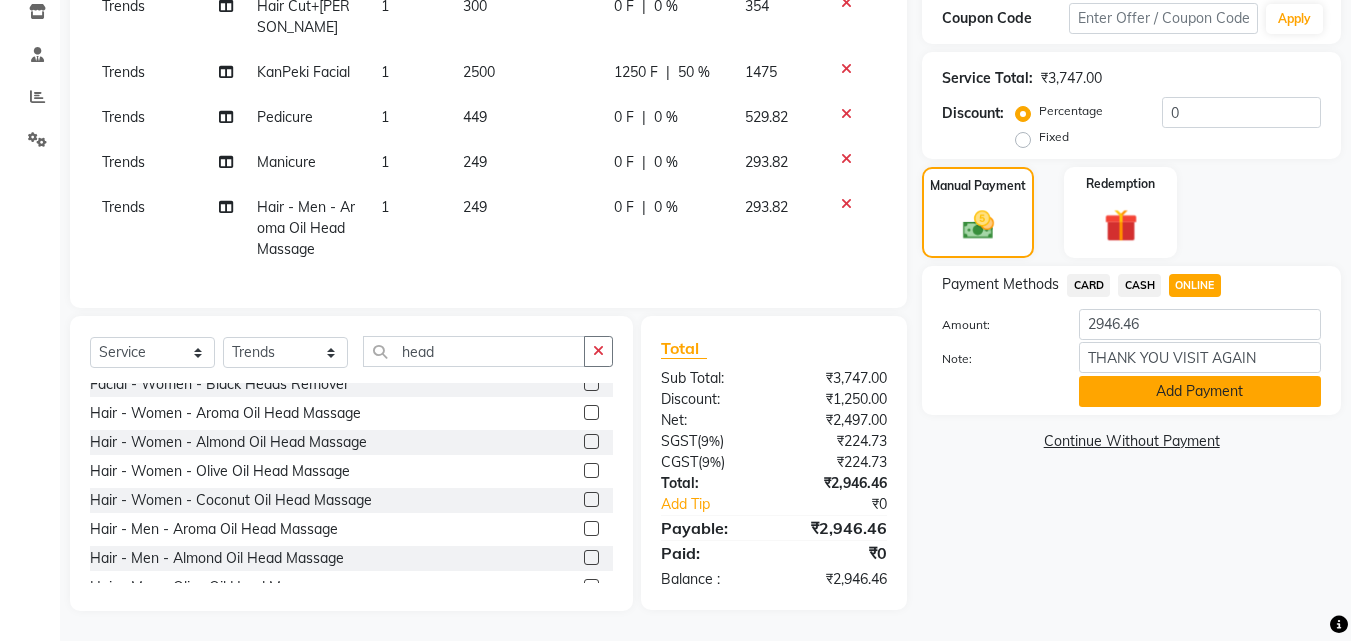click on "Add Payment" 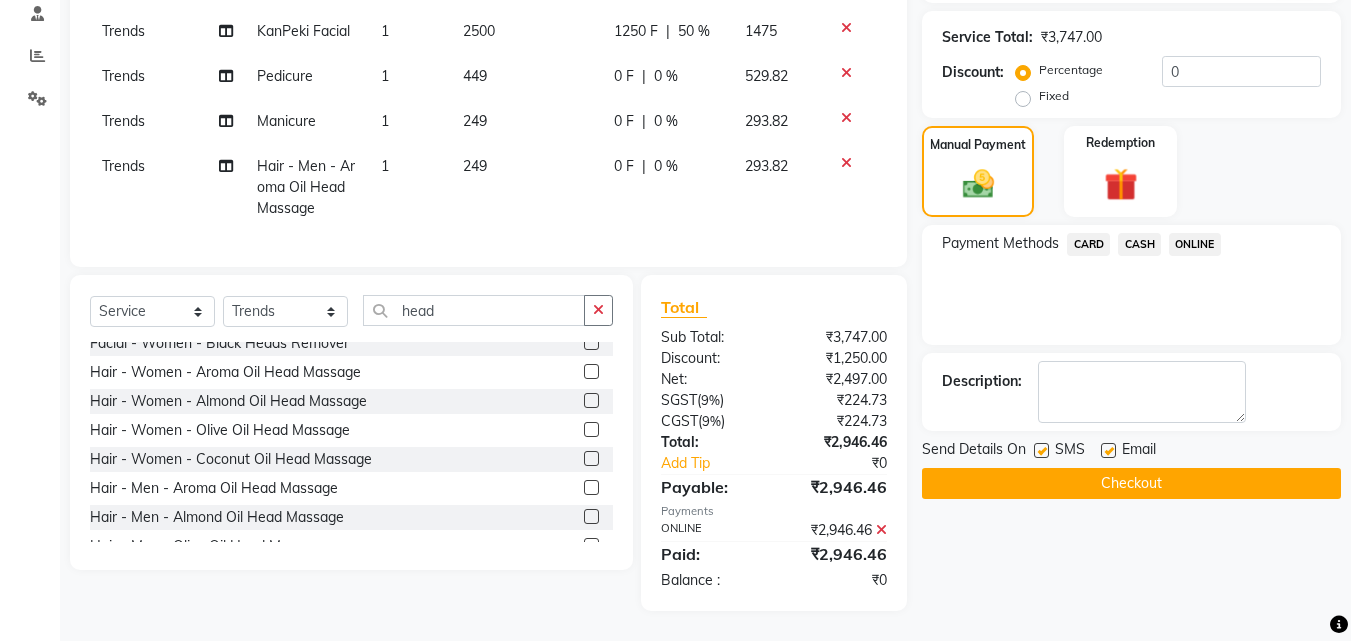 scroll, scrollTop: 402, scrollLeft: 0, axis: vertical 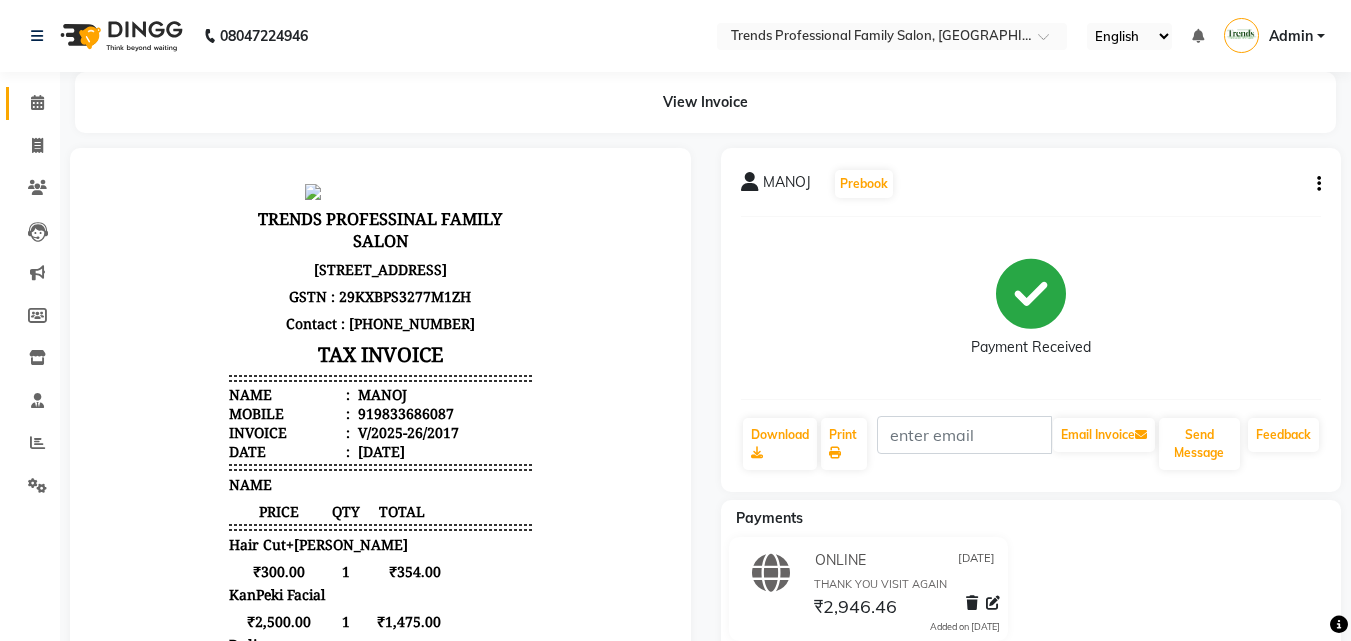 click on "Calendar" 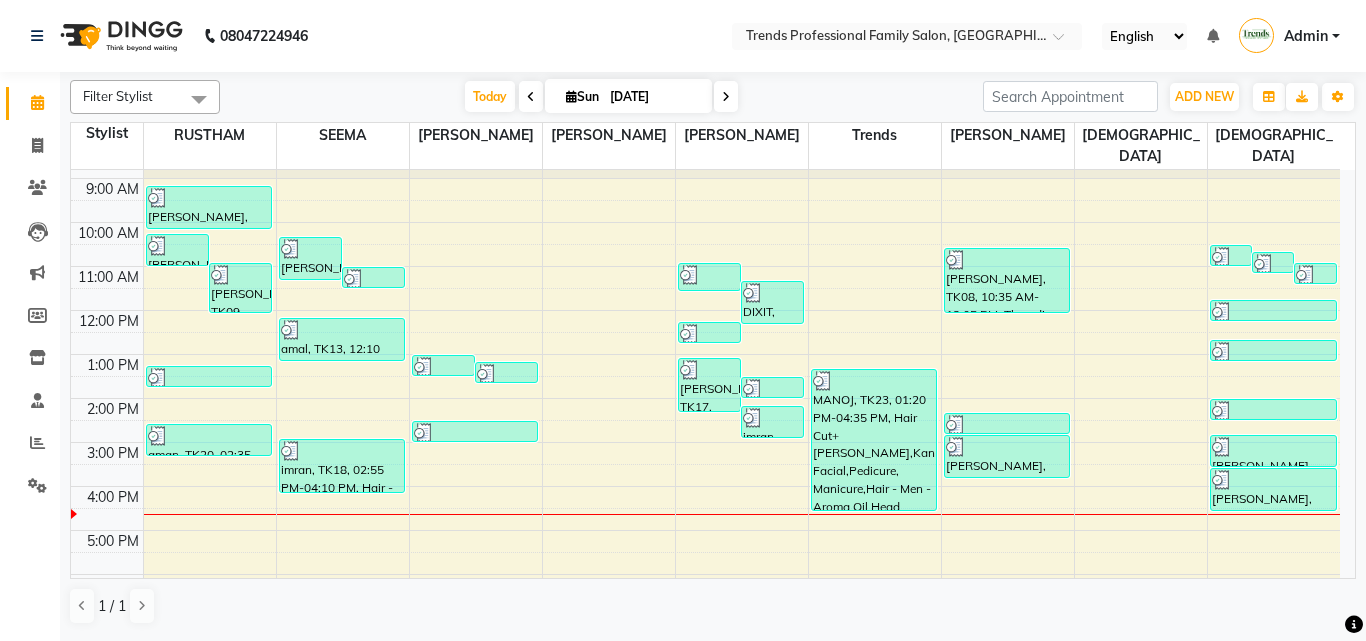 scroll, scrollTop: 0, scrollLeft: 0, axis: both 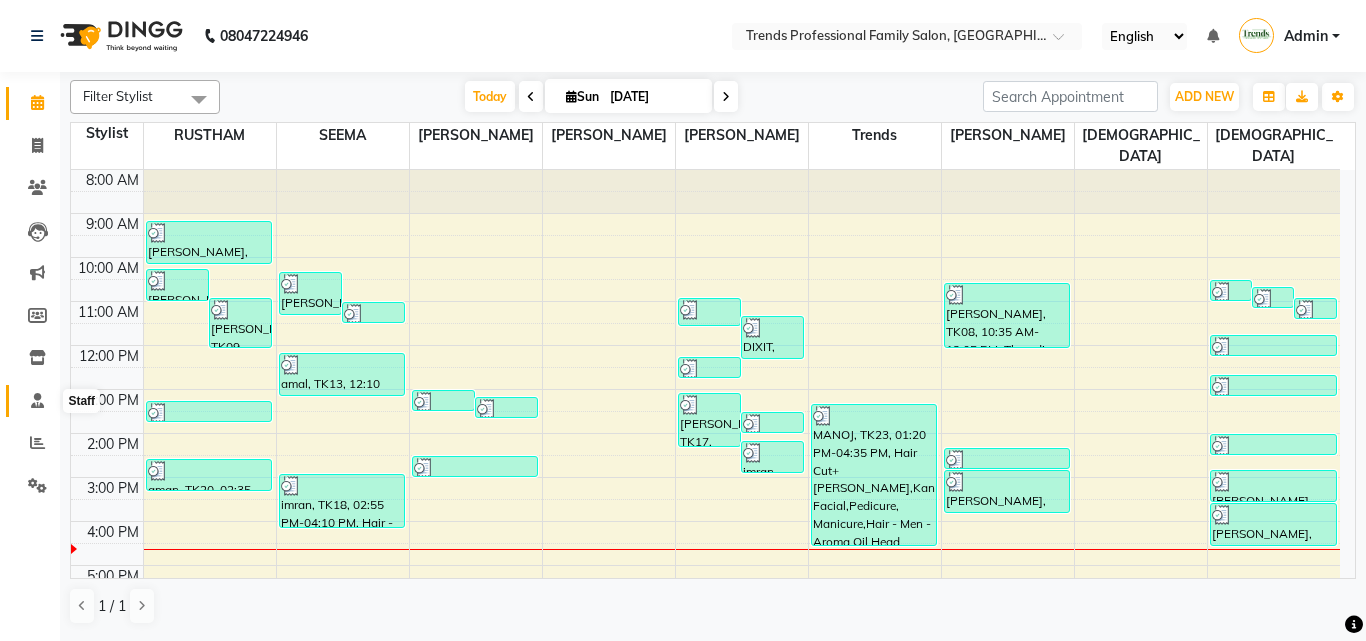 click 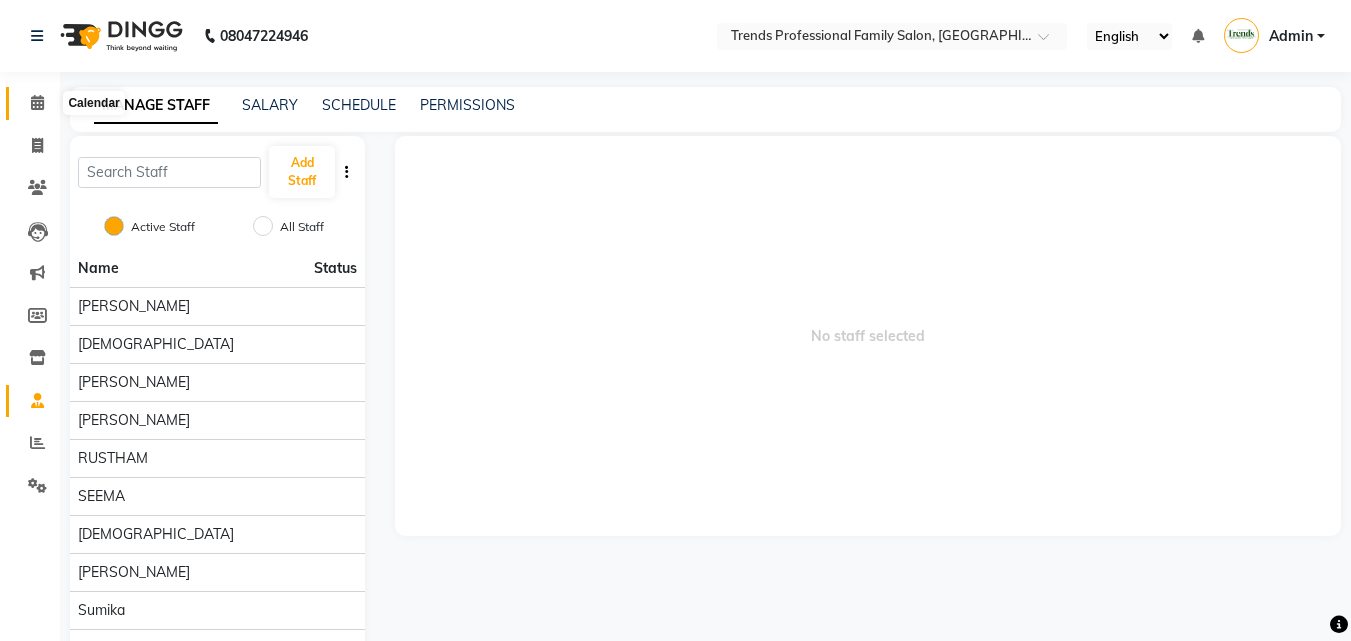 click 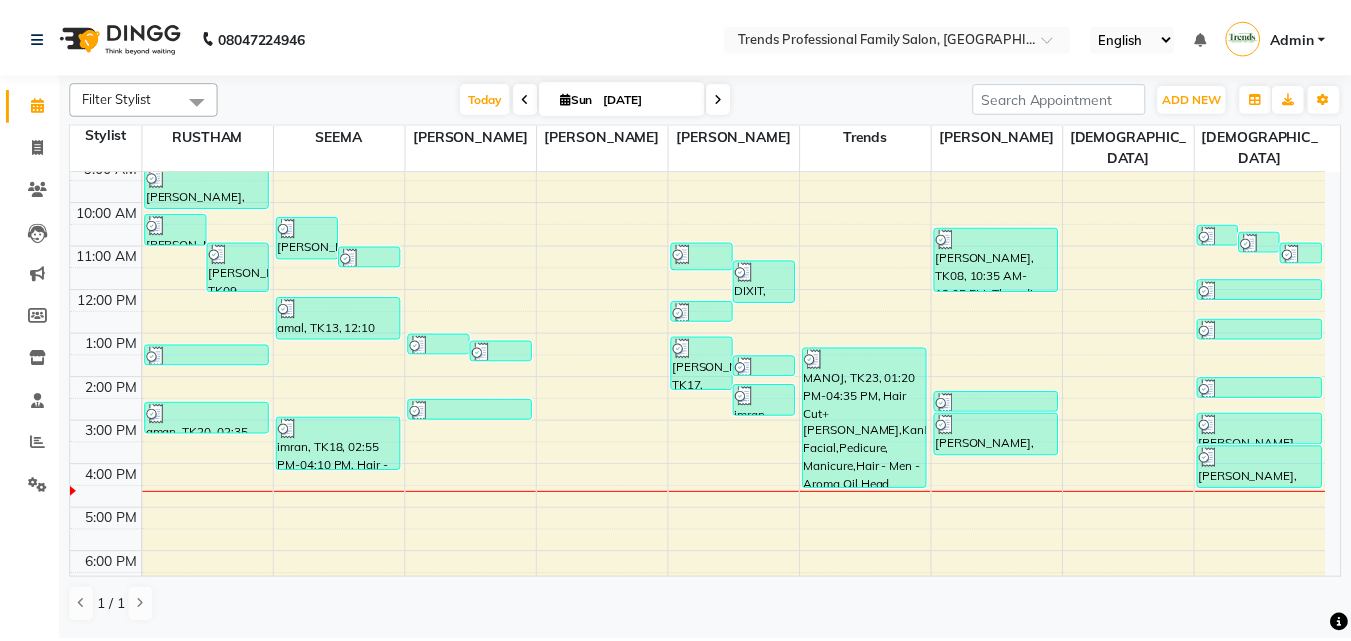 scroll, scrollTop: 0, scrollLeft: 0, axis: both 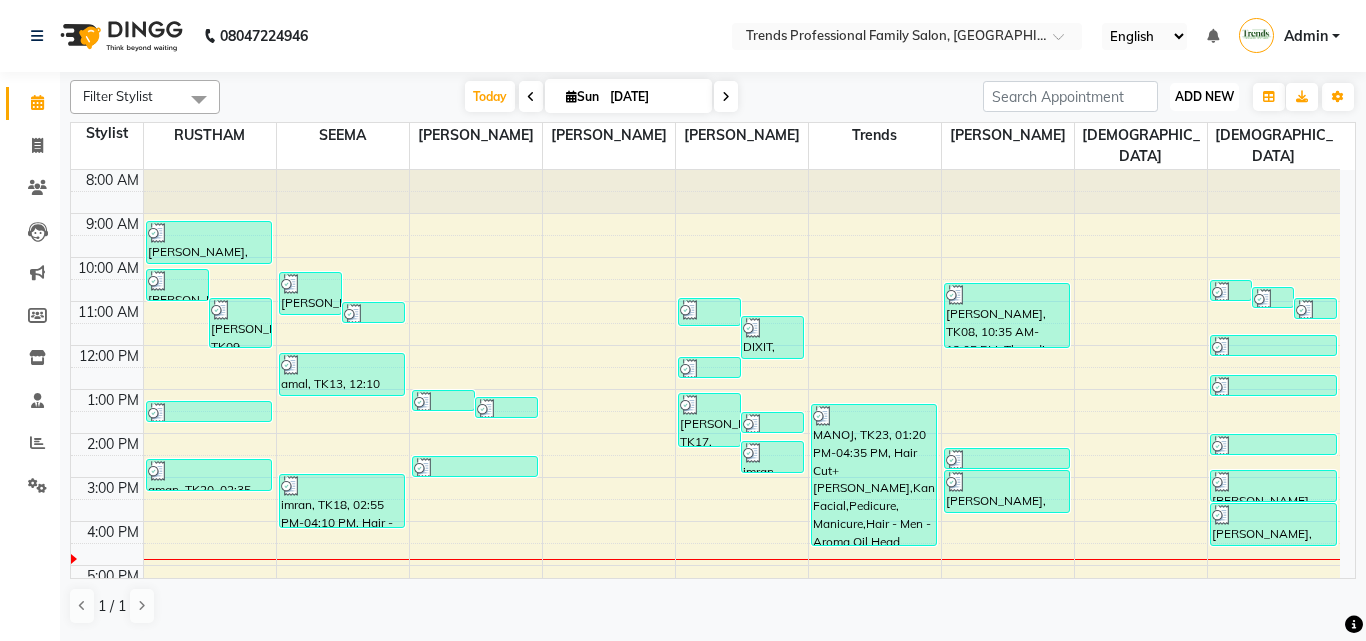 click on "ADD NEW Toggle Dropdown" at bounding box center (1204, 97) 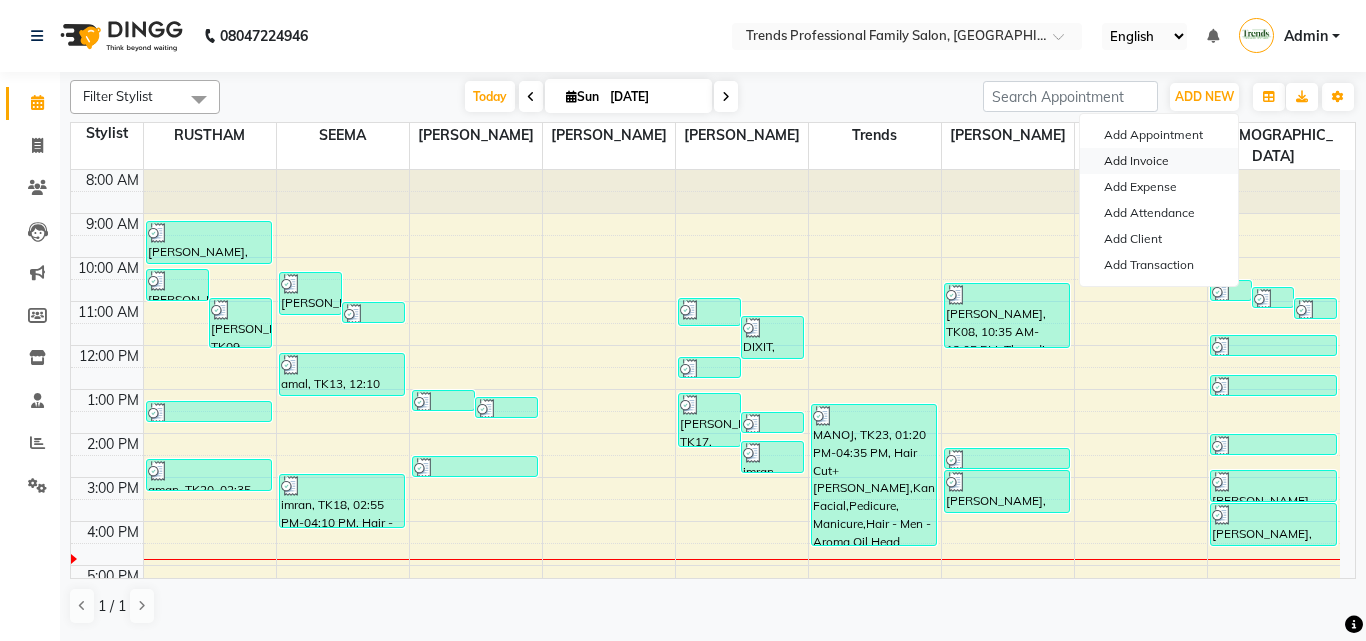 click on "Add Invoice" at bounding box center [1159, 161] 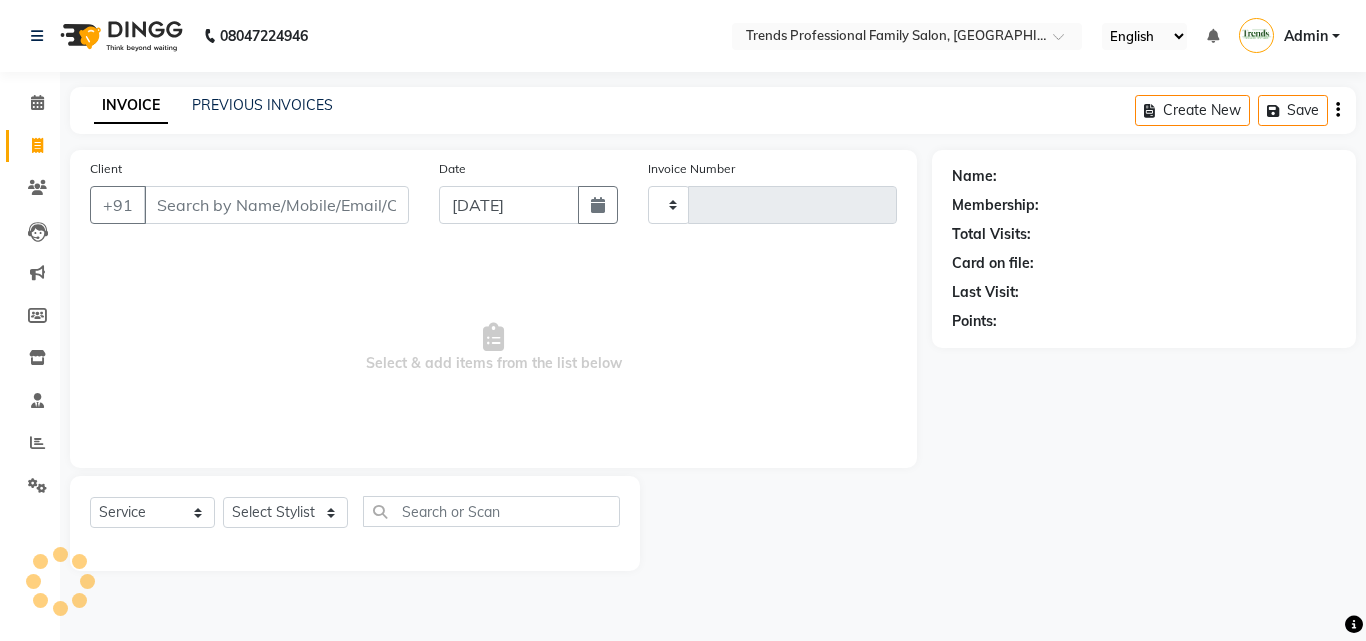 type on "2018" 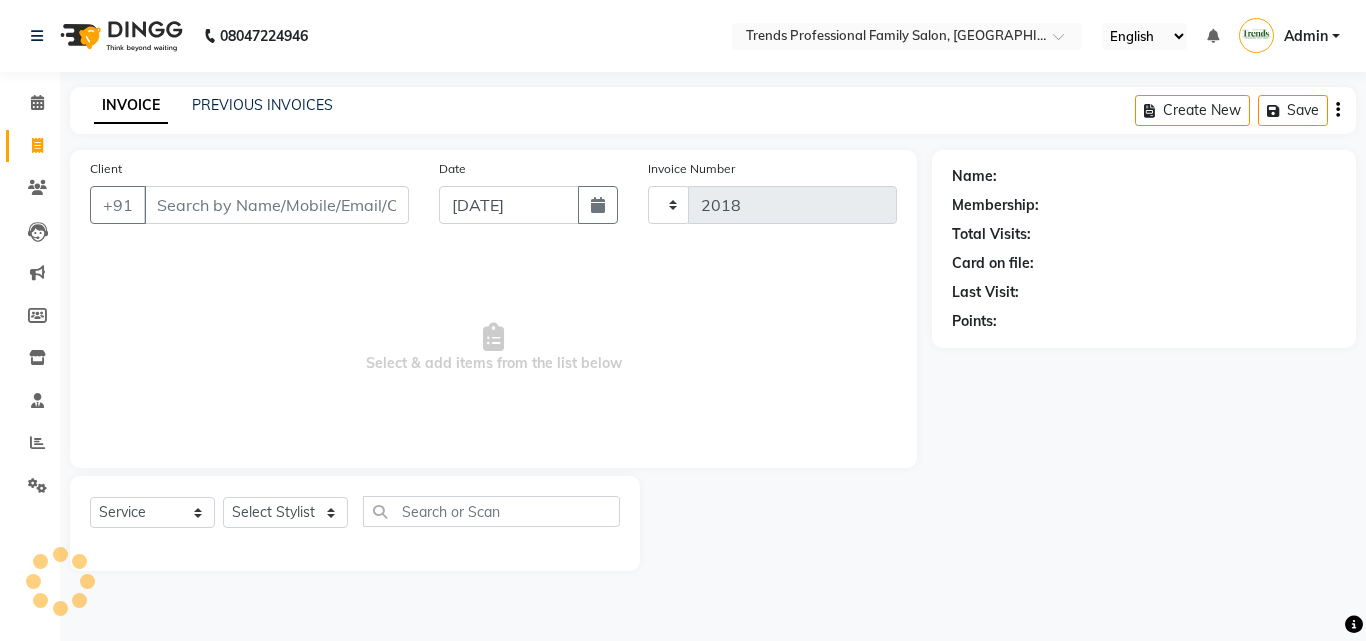 select on "7345" 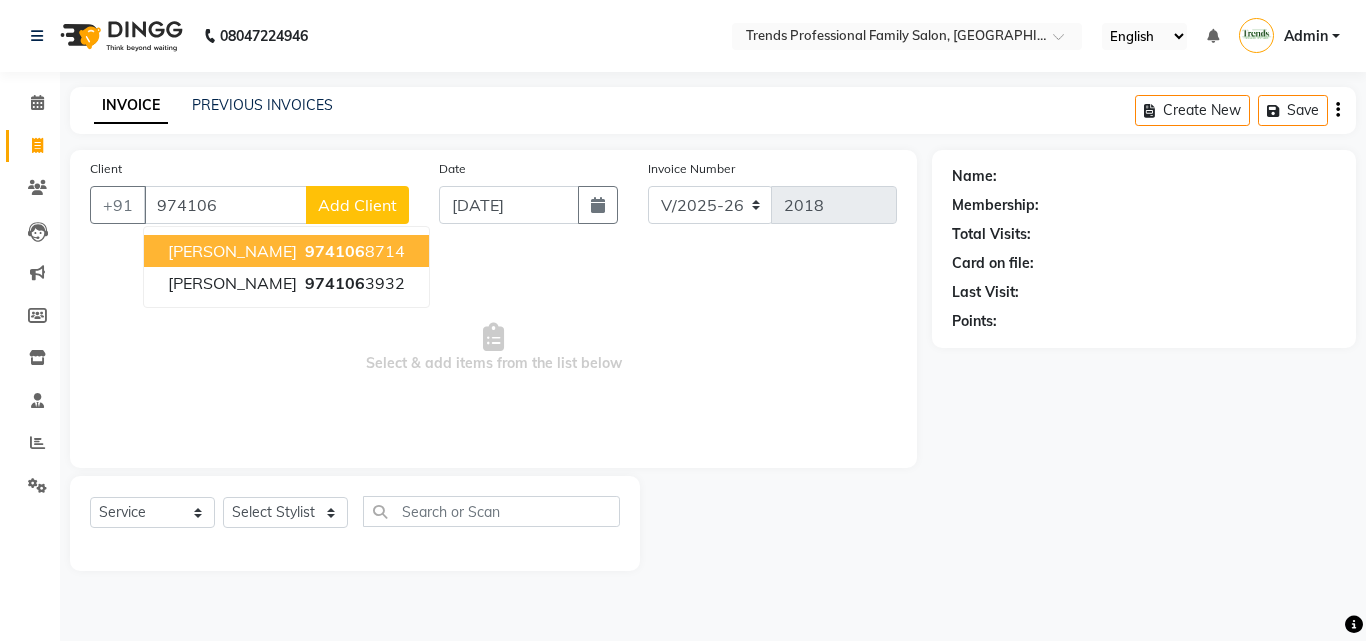 click on "[PERSON_NAME]" at bounding box center (232, 251) 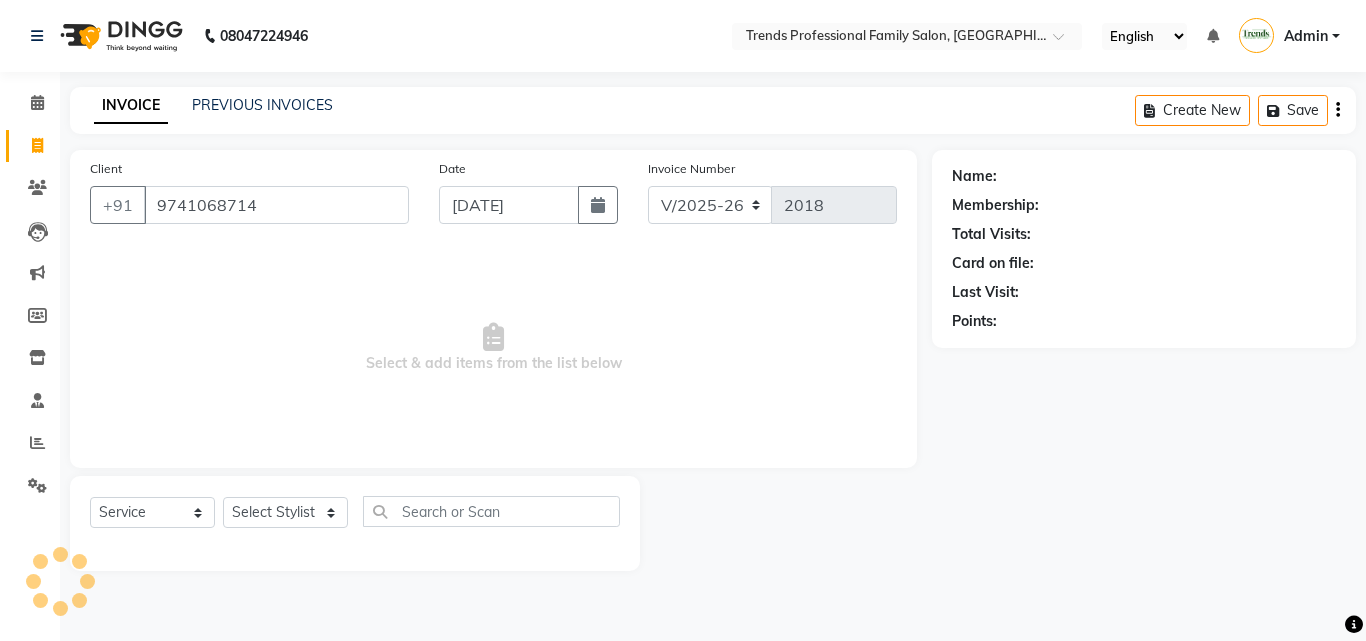 type on "9741068714" 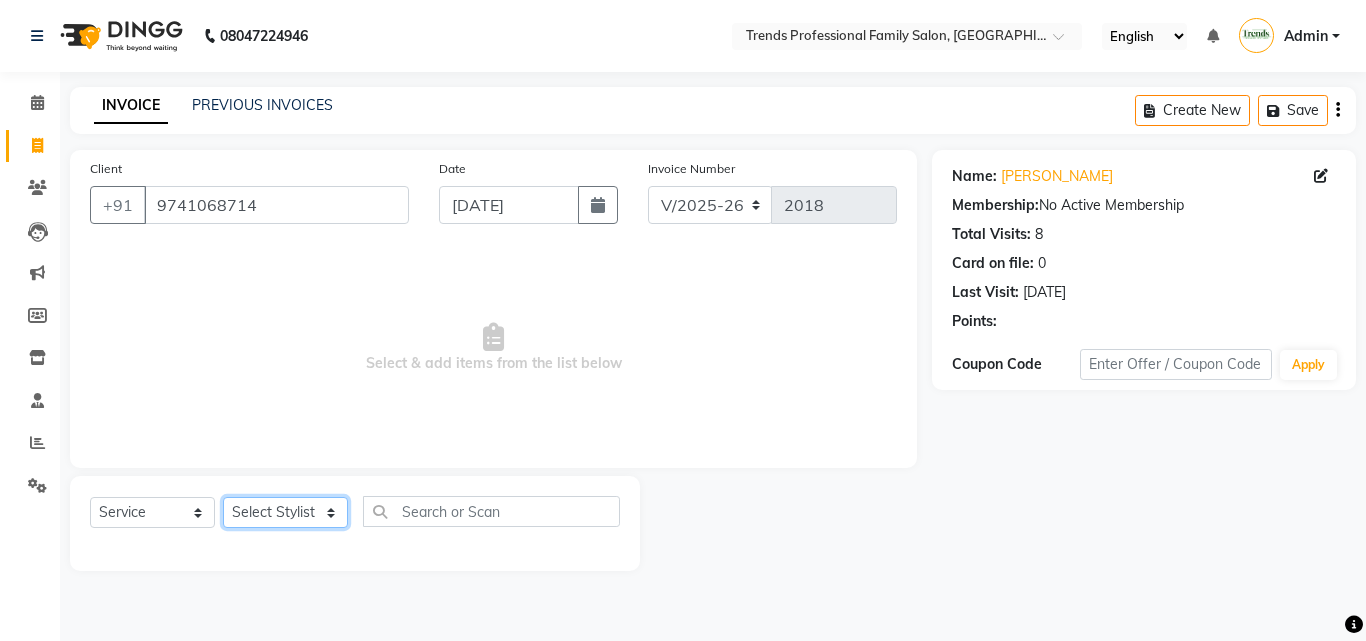 click on "Select Stylist [PERSON_NAME] [PERSON_NAME] [PERSON_NAME] [PERSON_NAME] [DEMOGRAPHIC_DATA][PERSON_NAME] Sumika Trends" 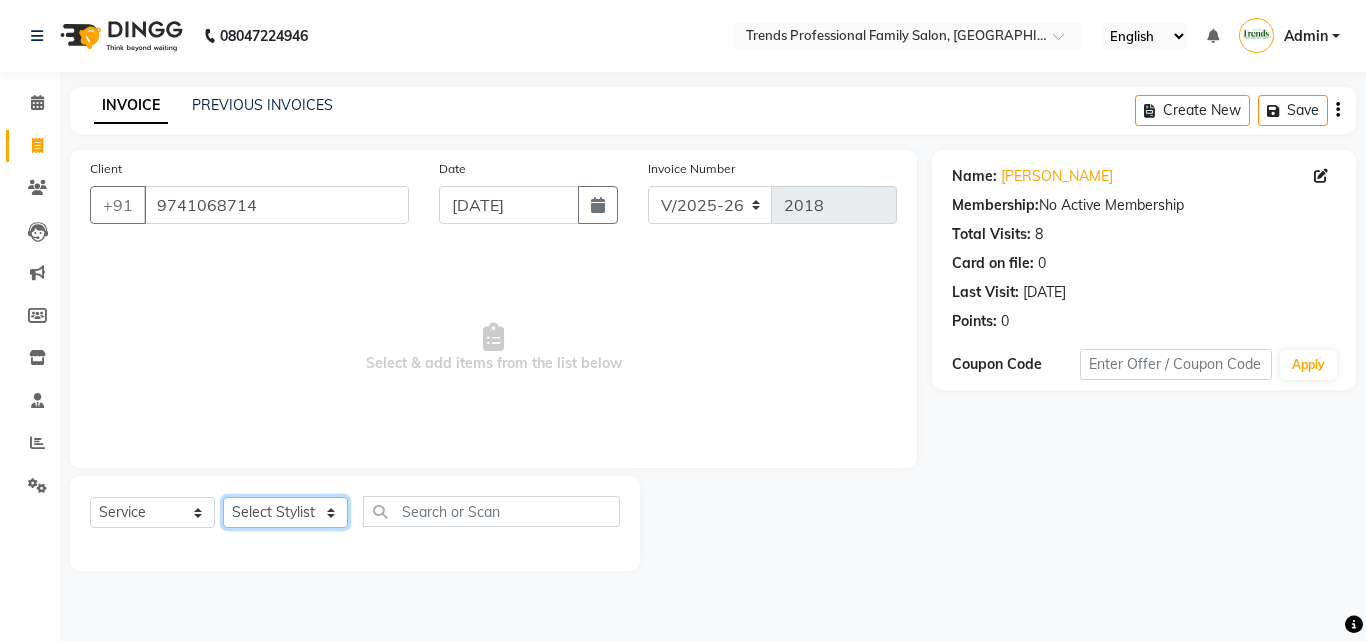 select on "64189" 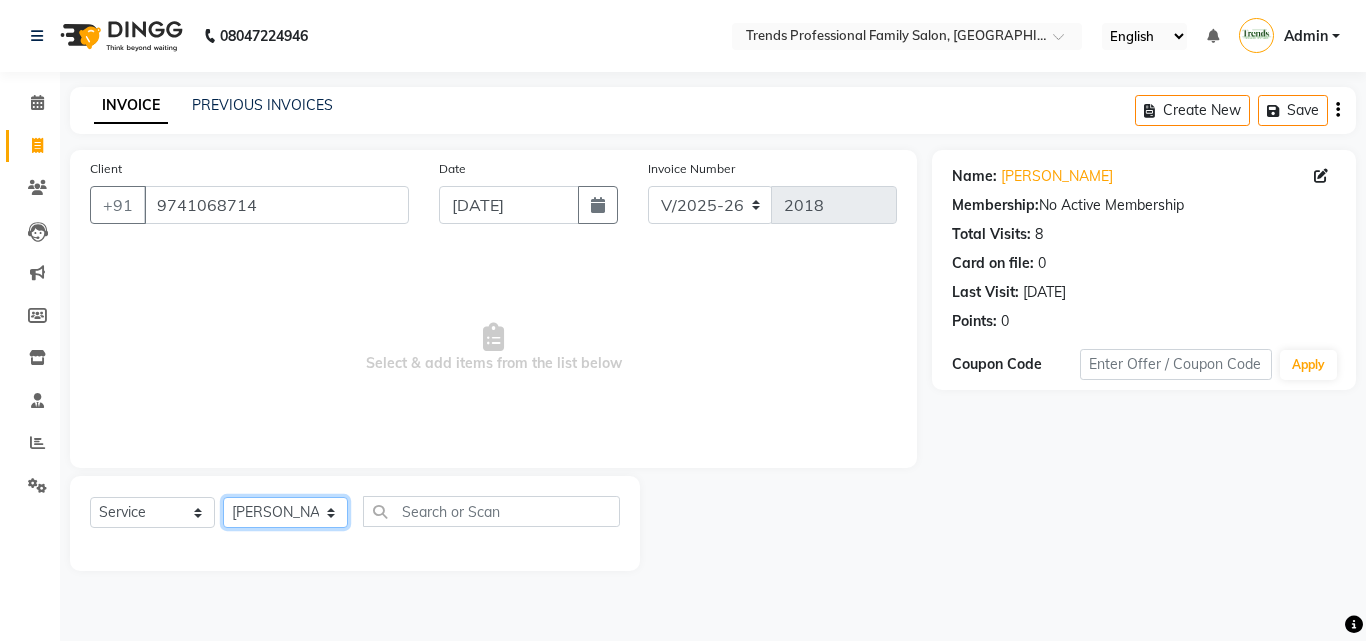 click on "Select Stylist [PERSON_NAME] [PERSON_NAME] [PERSON_NAME] [PERSON_NAME] [DEMOGRAPHIC_DATA][PERSON_NAME] Sumika Trends" 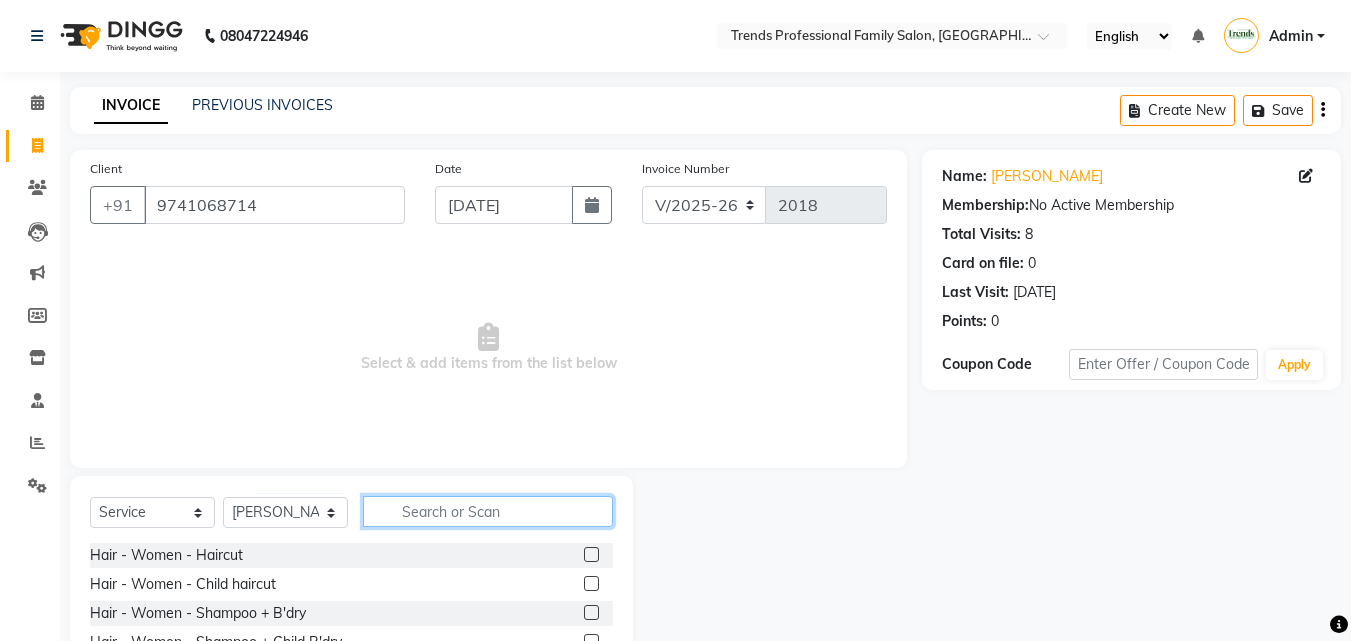 click 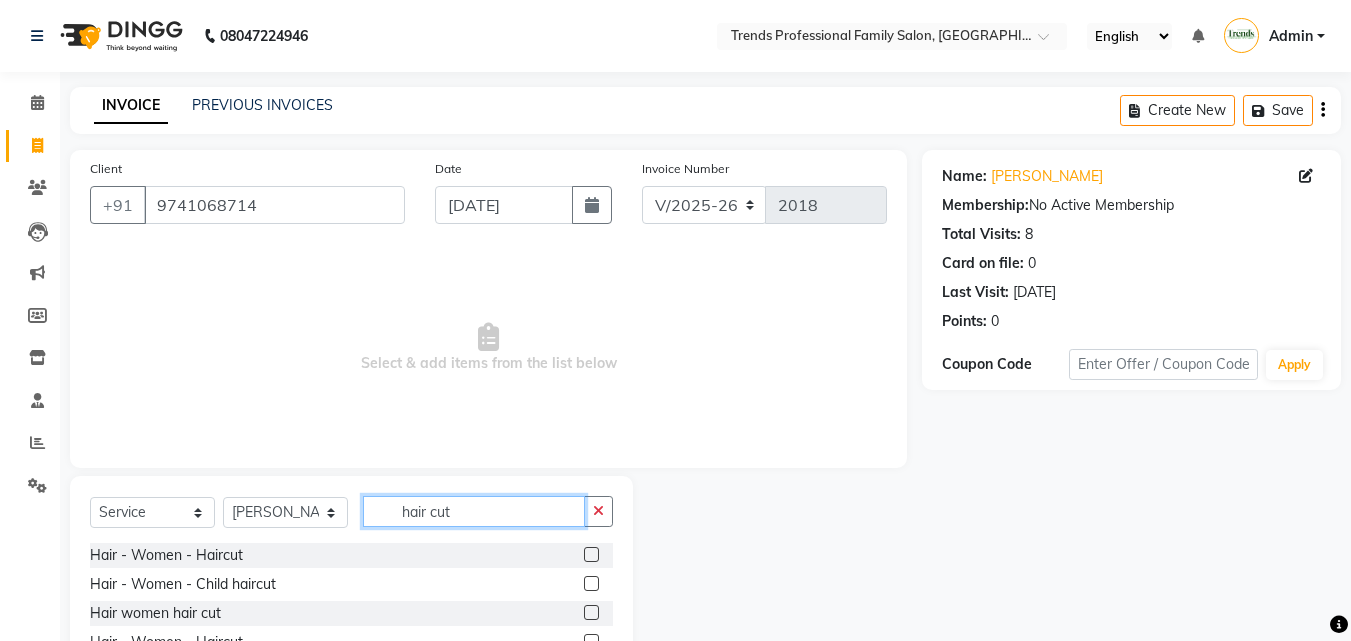 scroll, scrollTop: 160, scrollLeft: 0, axis: vertical 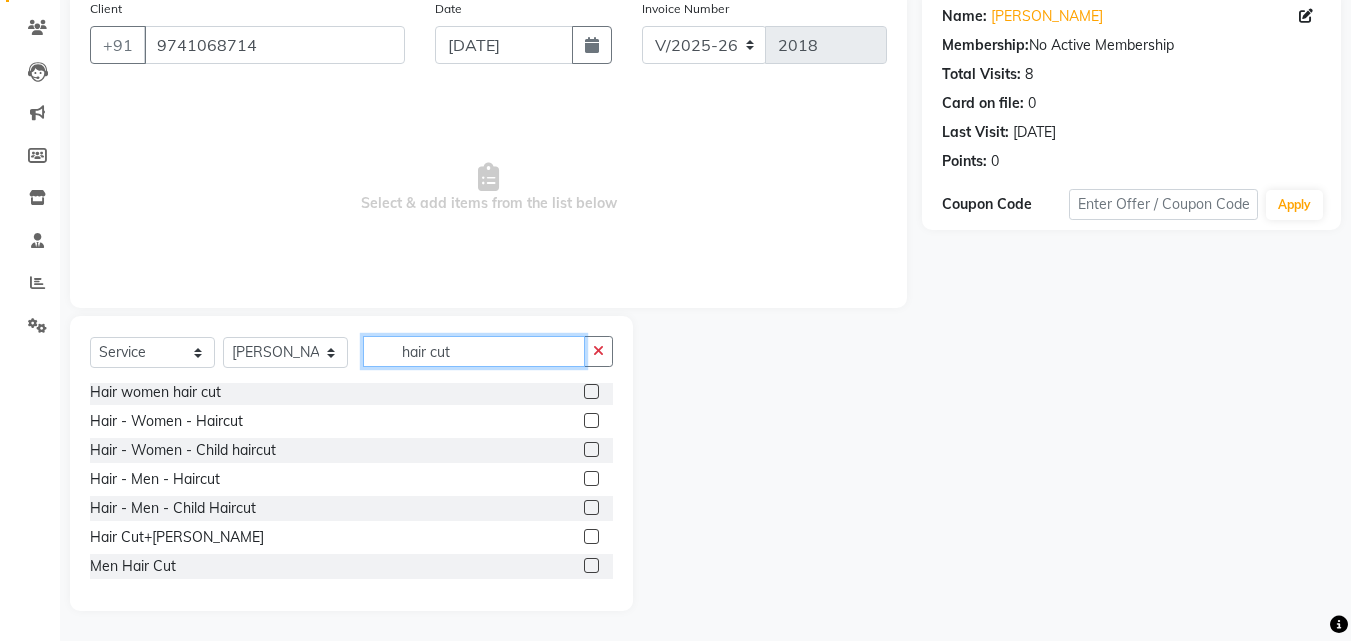 type on "hair cut" 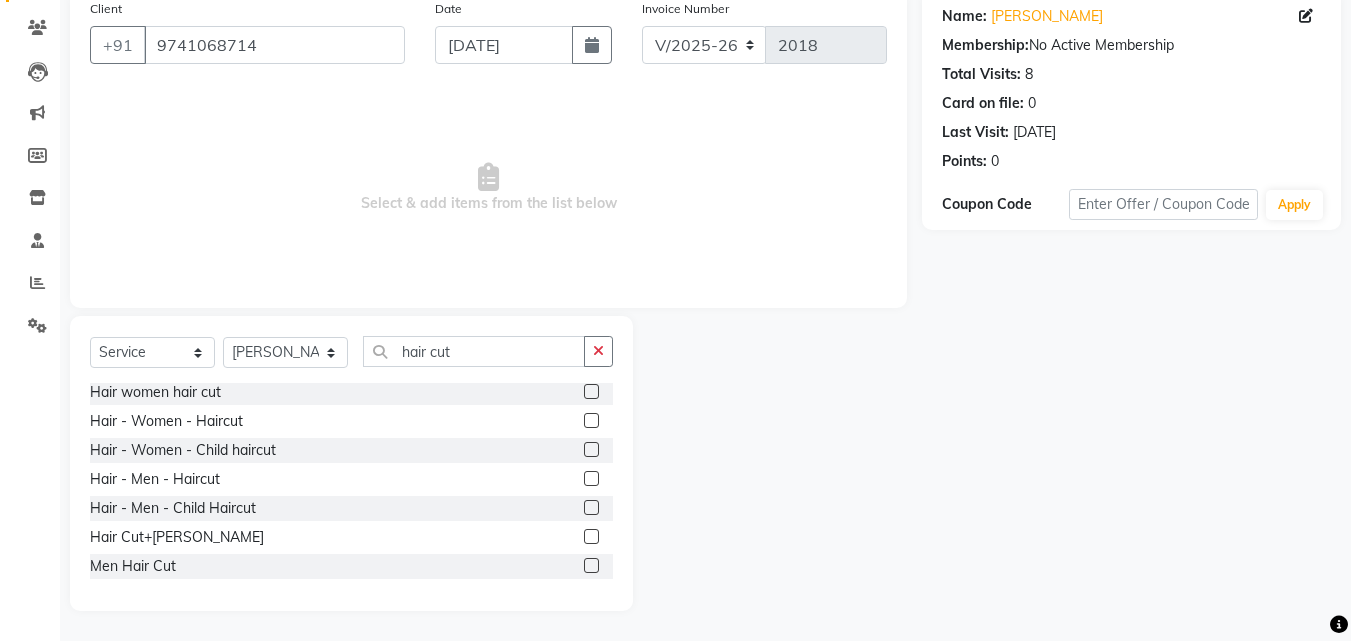 click 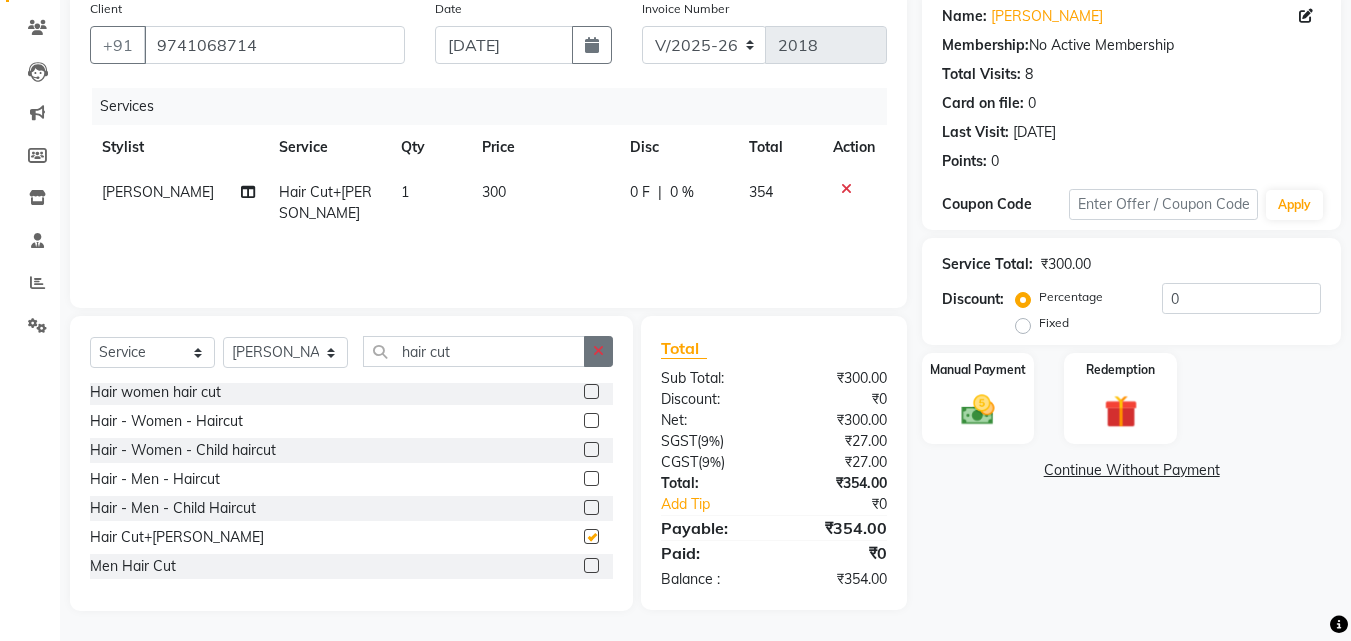 checkbox on "false" 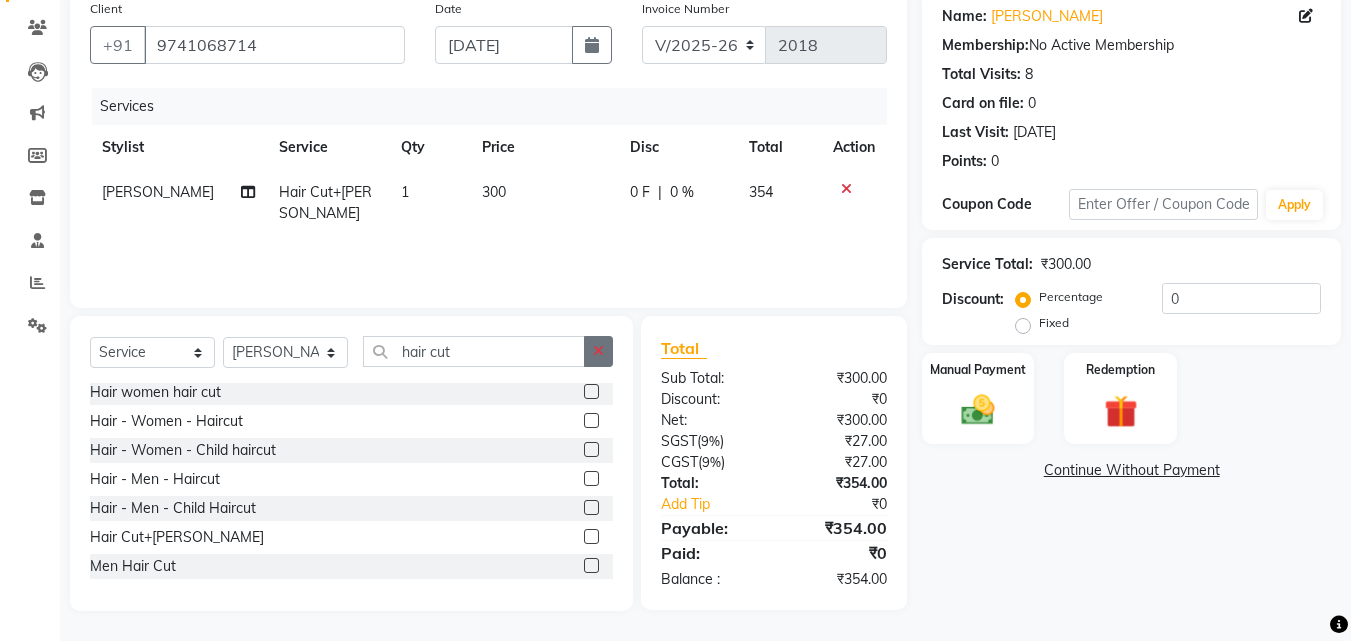 click 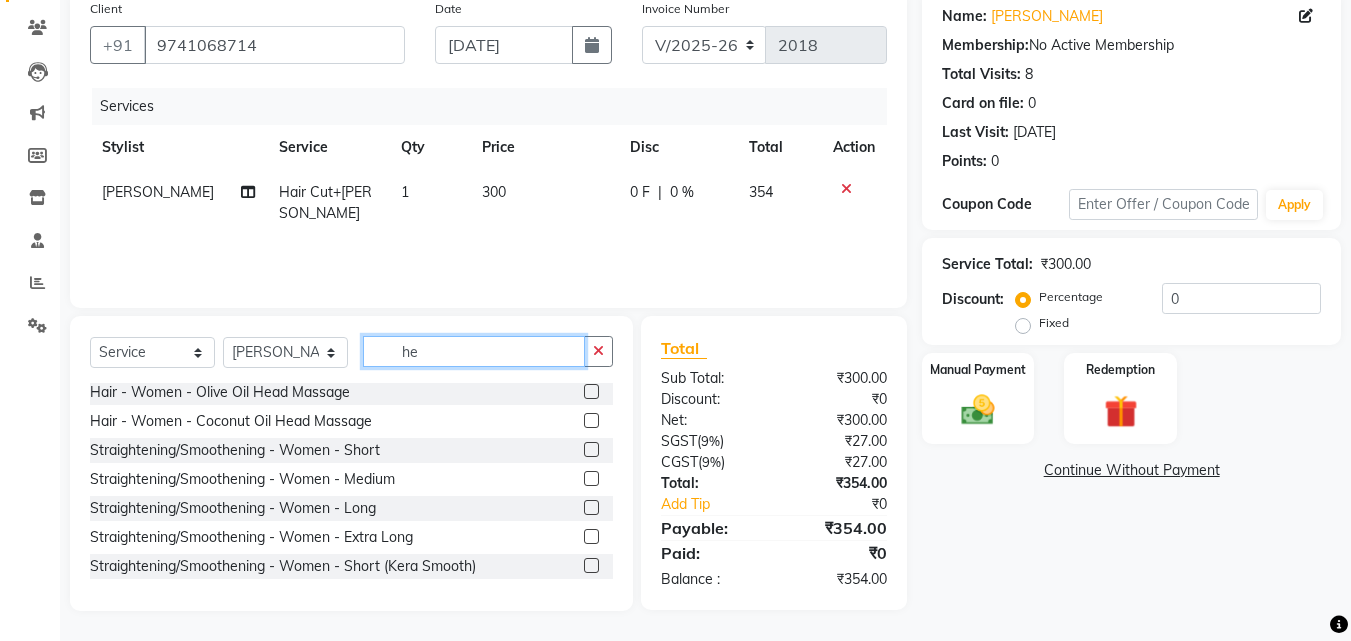scroll, scrollTop: 0, scrollLeft: 0, axis: both 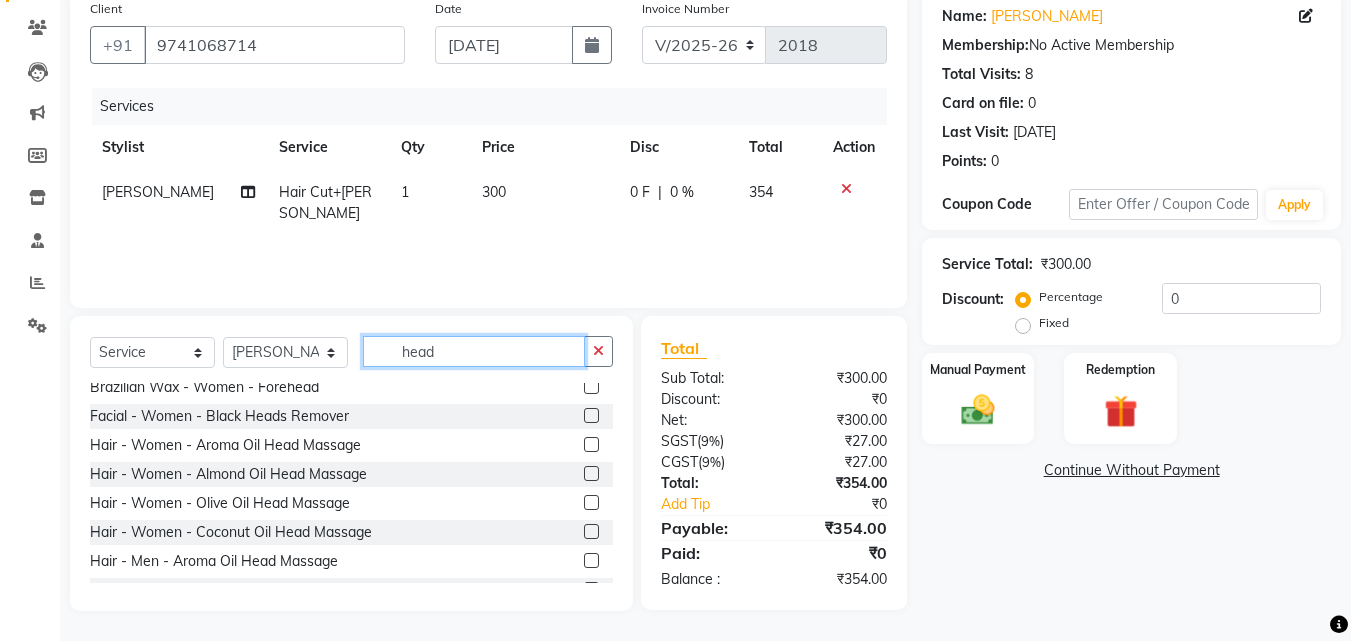 type on "head" 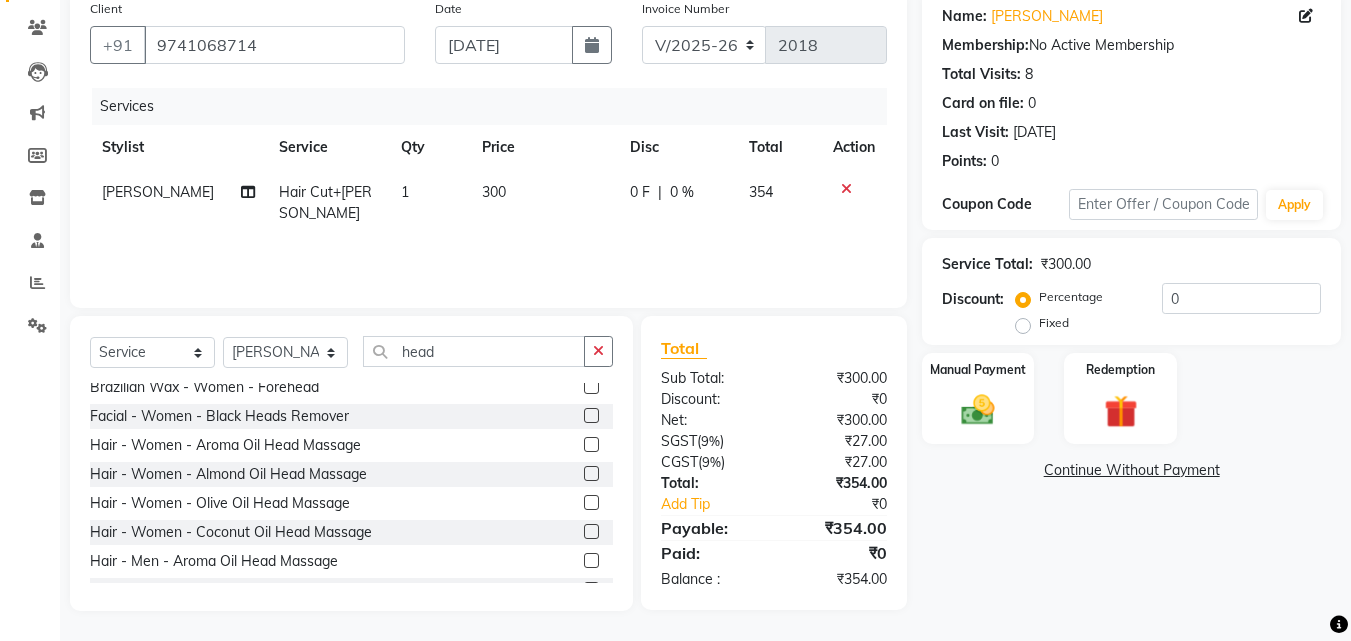 click 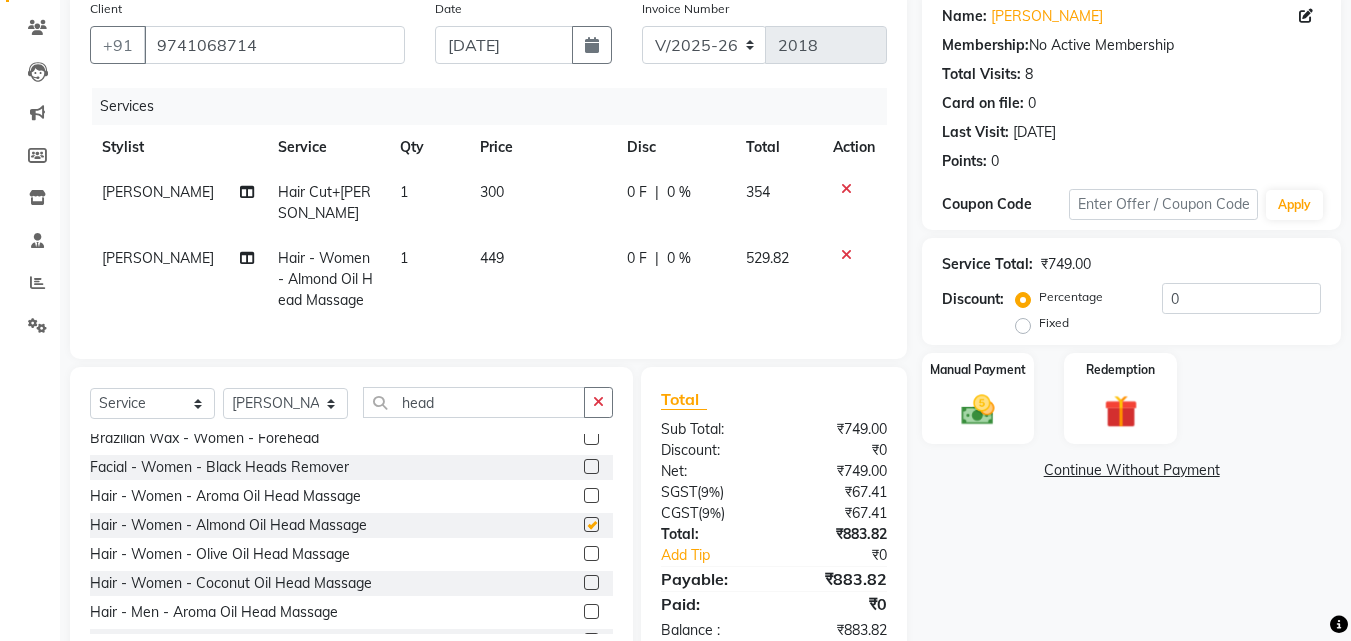 checkbox on "false" 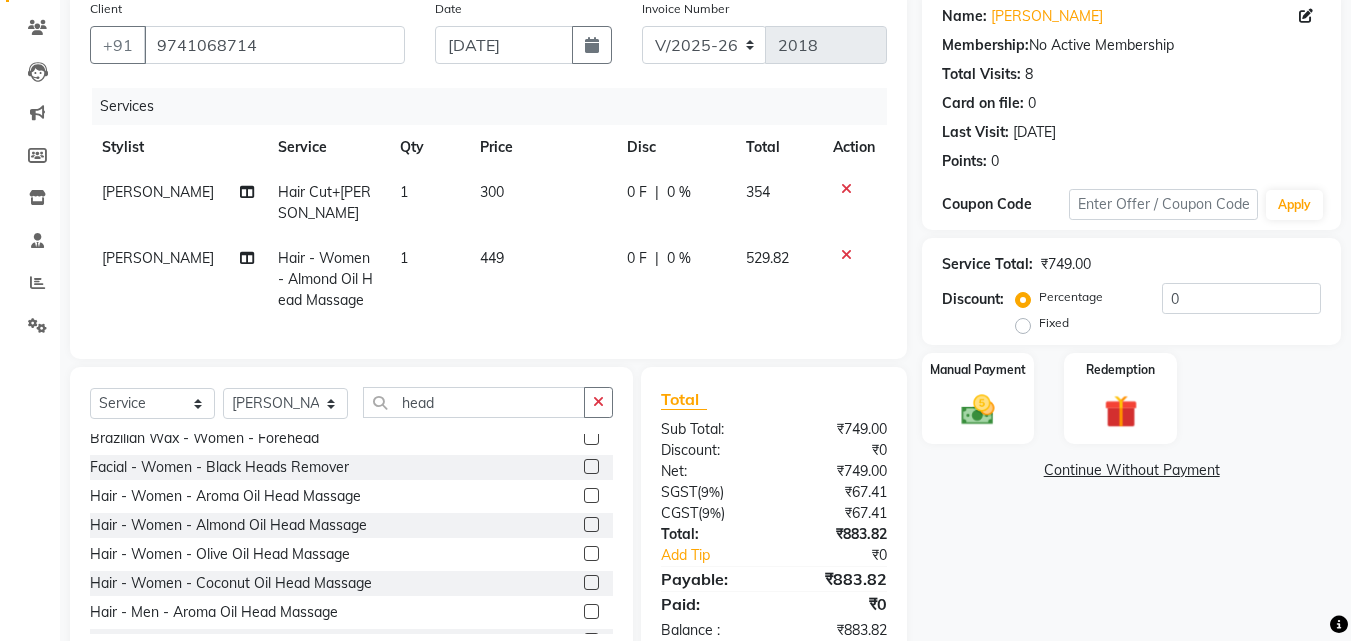 click on "0 %" 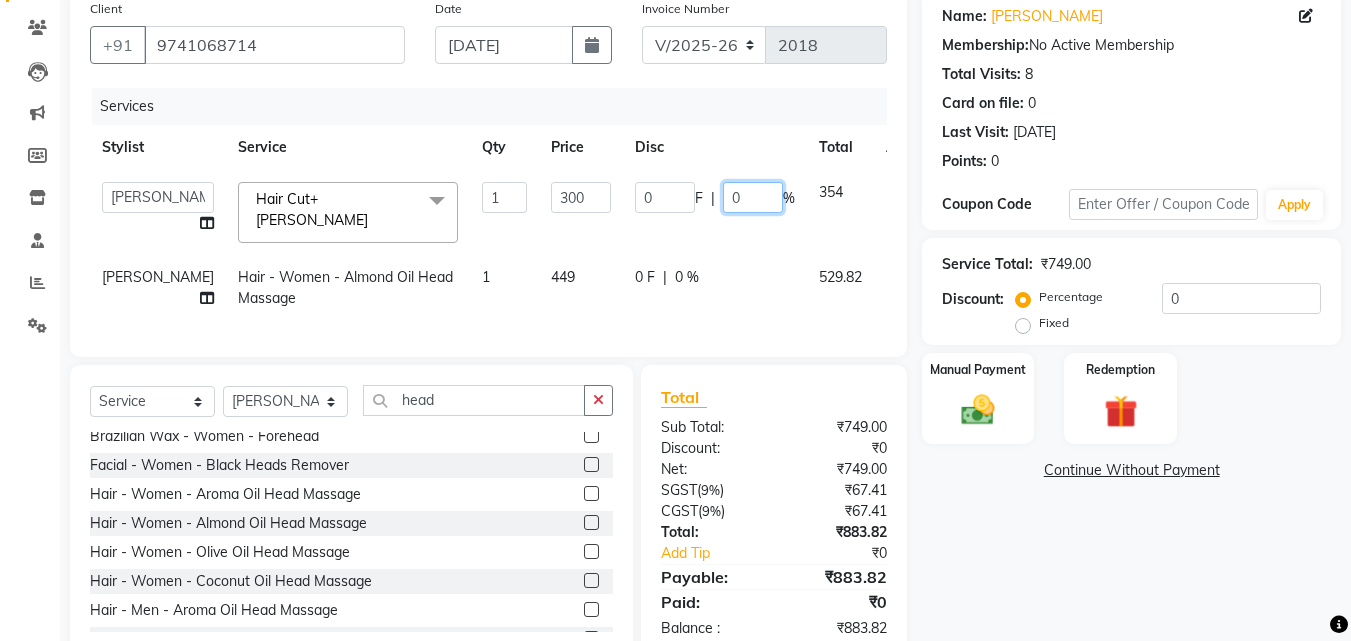 click on "0" 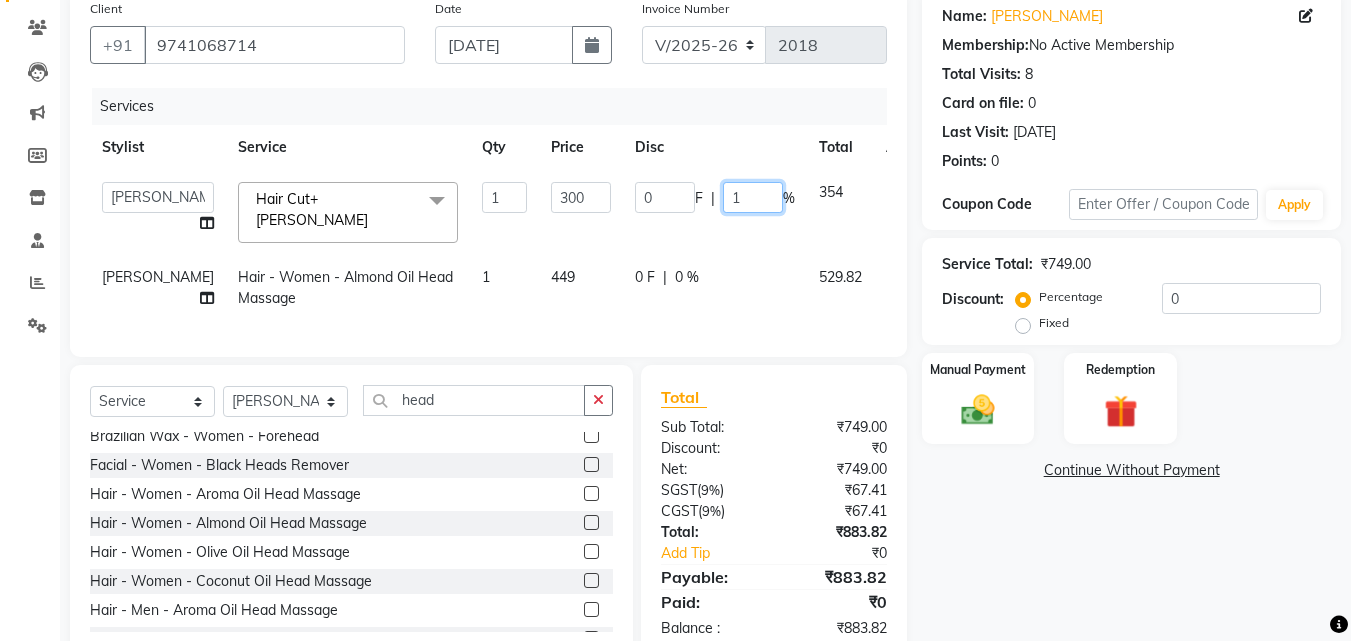type on "15" 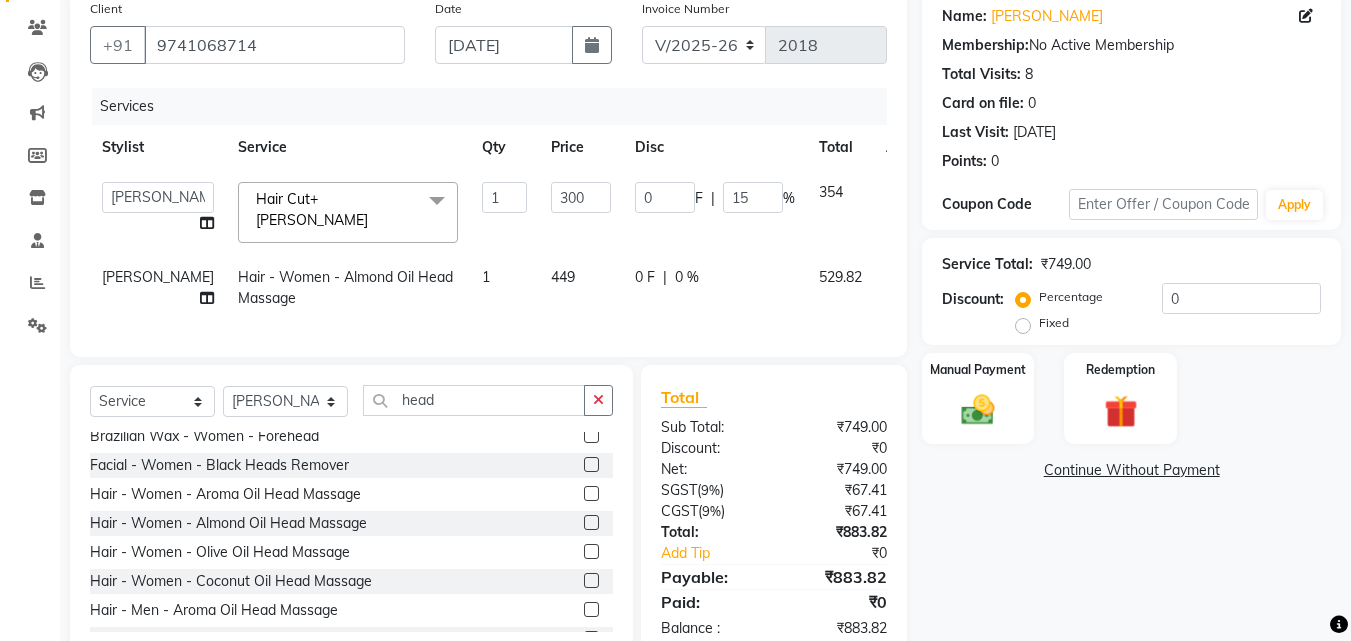 click on "0 F | 0 %" 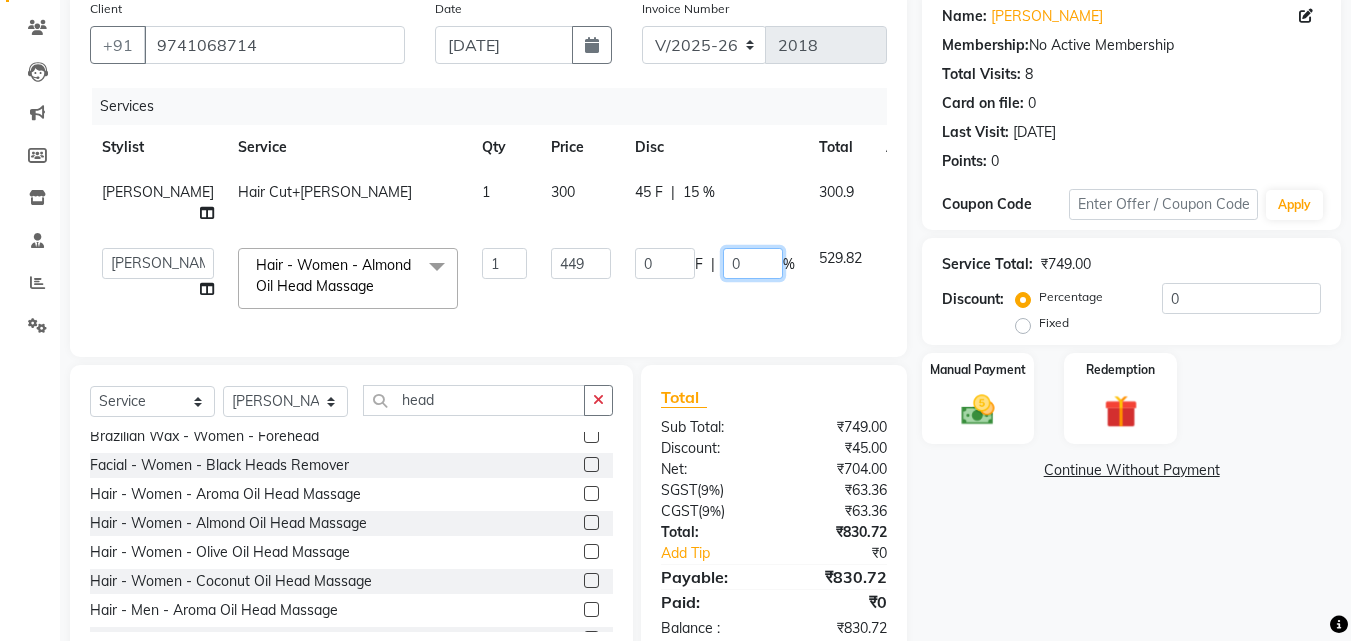 click on "0" 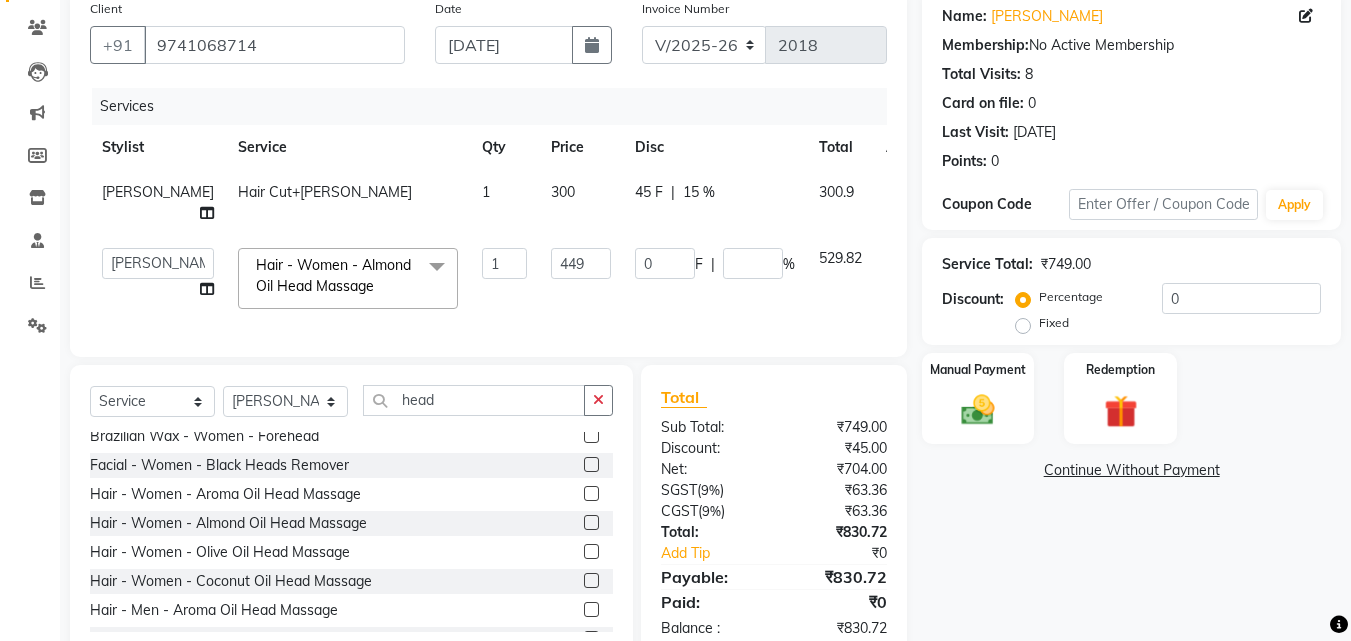 click 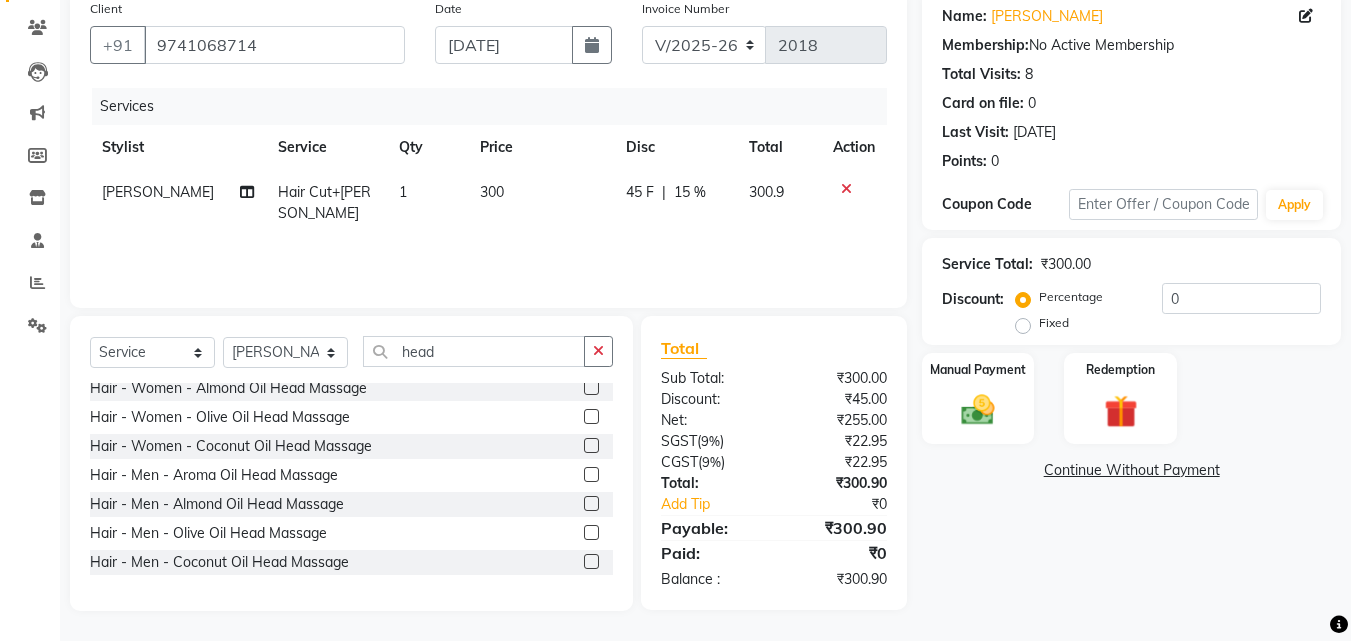 scroll, scrollTop: 293, scrollLeft: 0, axis: vertical 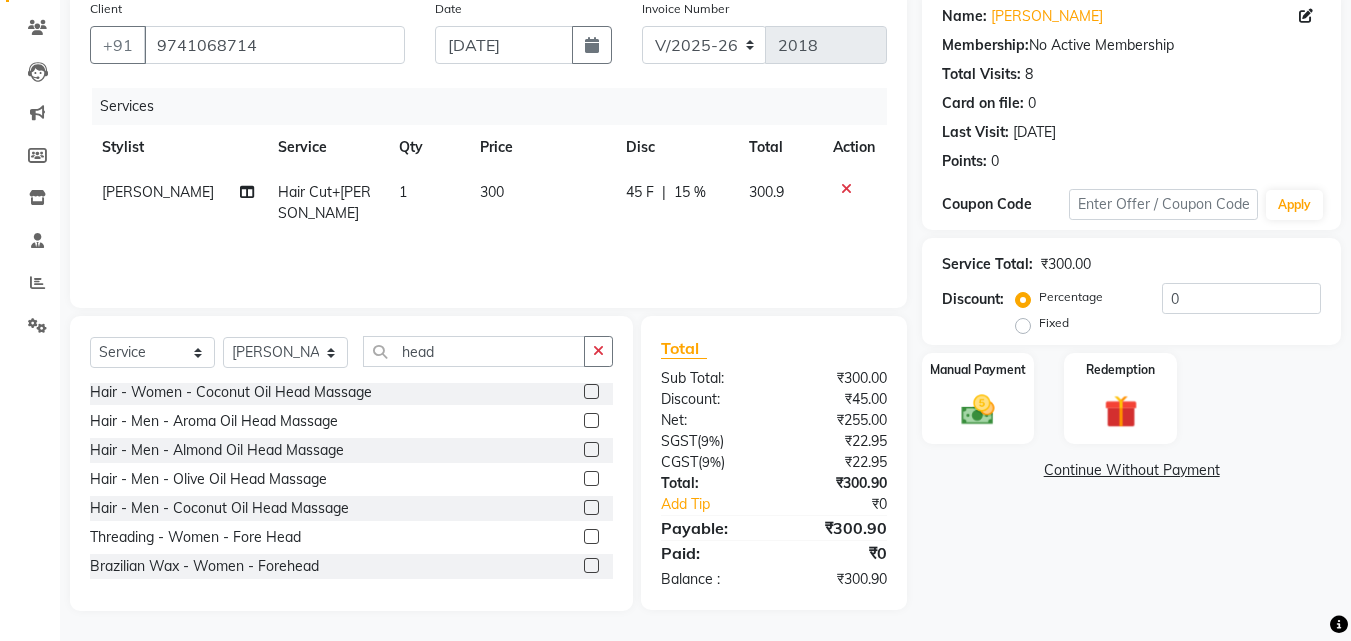 click 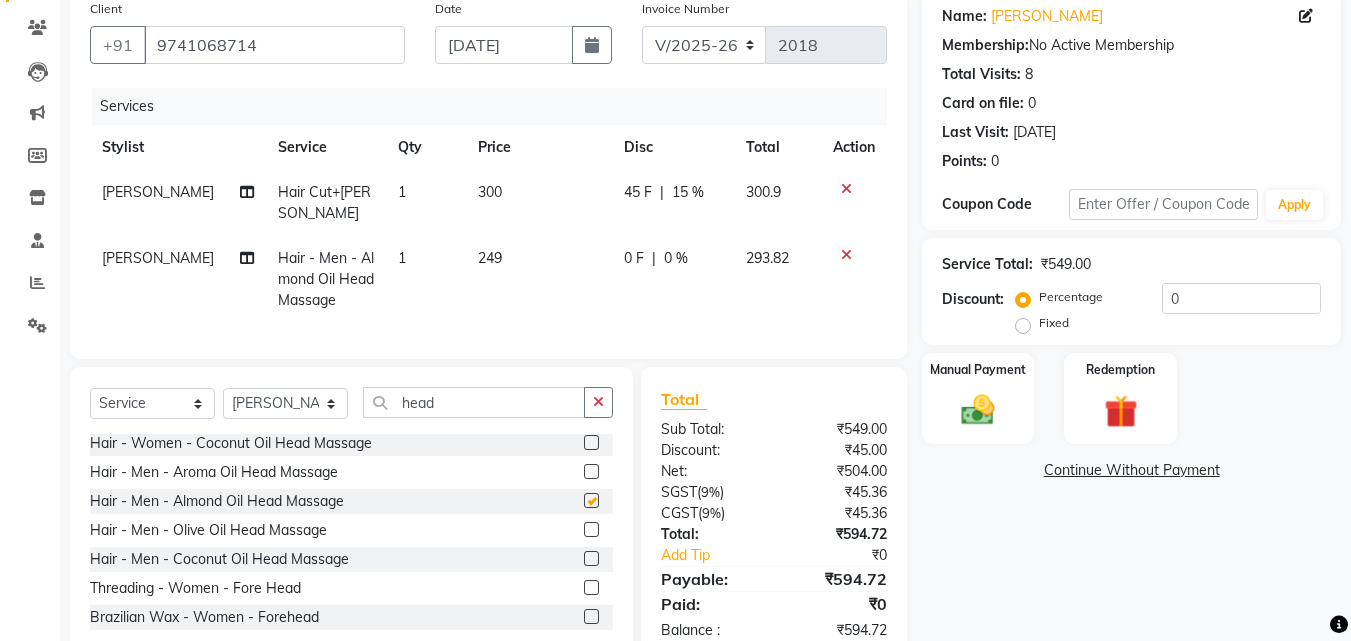checkbox on "false" 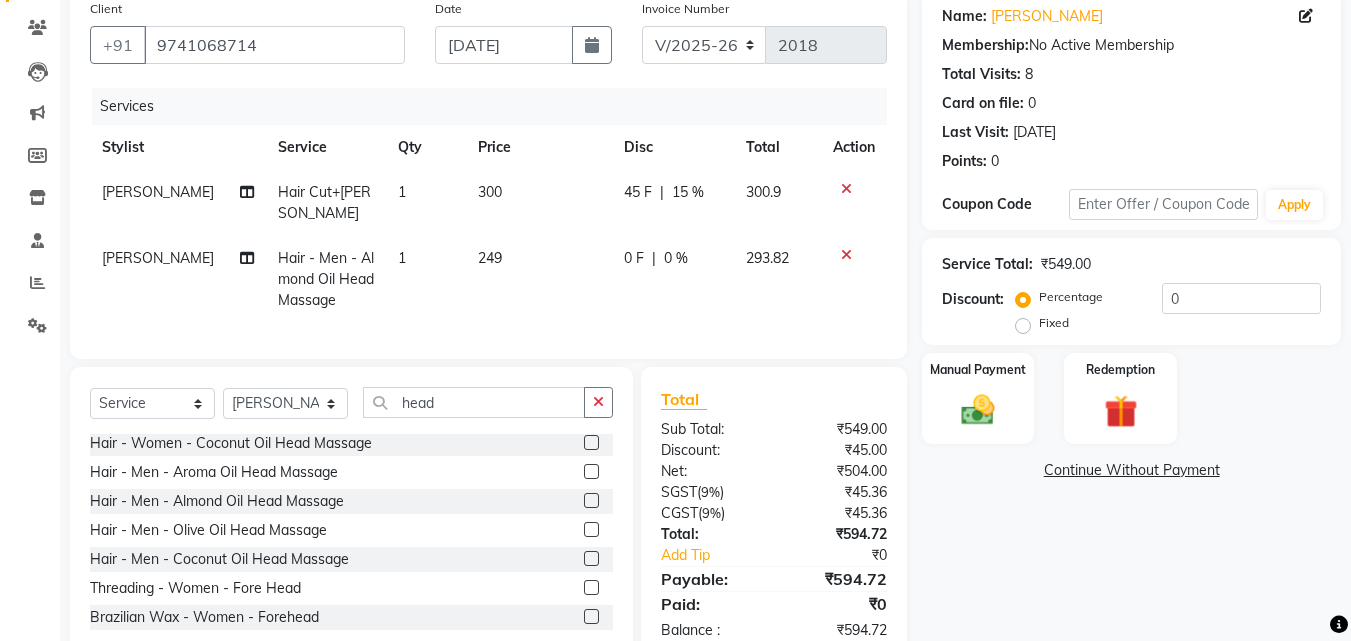 scroll, scrollTop: 226, scrollLeft: 0, axis: vertical 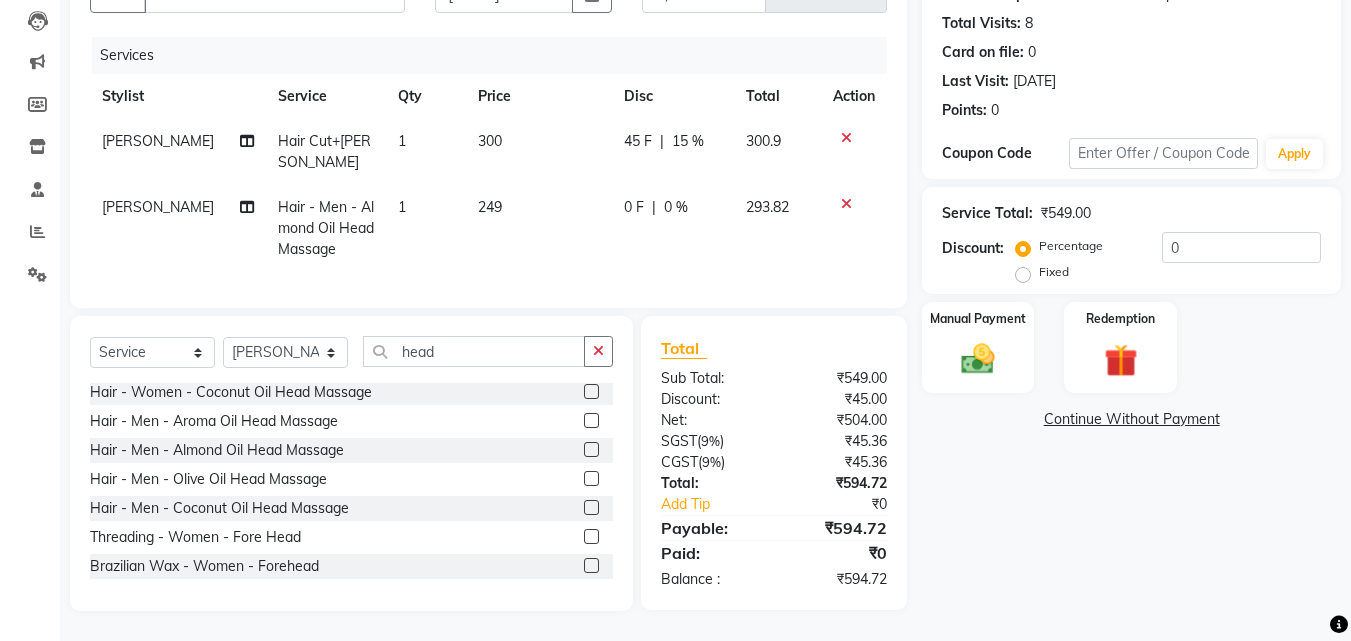 click on "0 %" 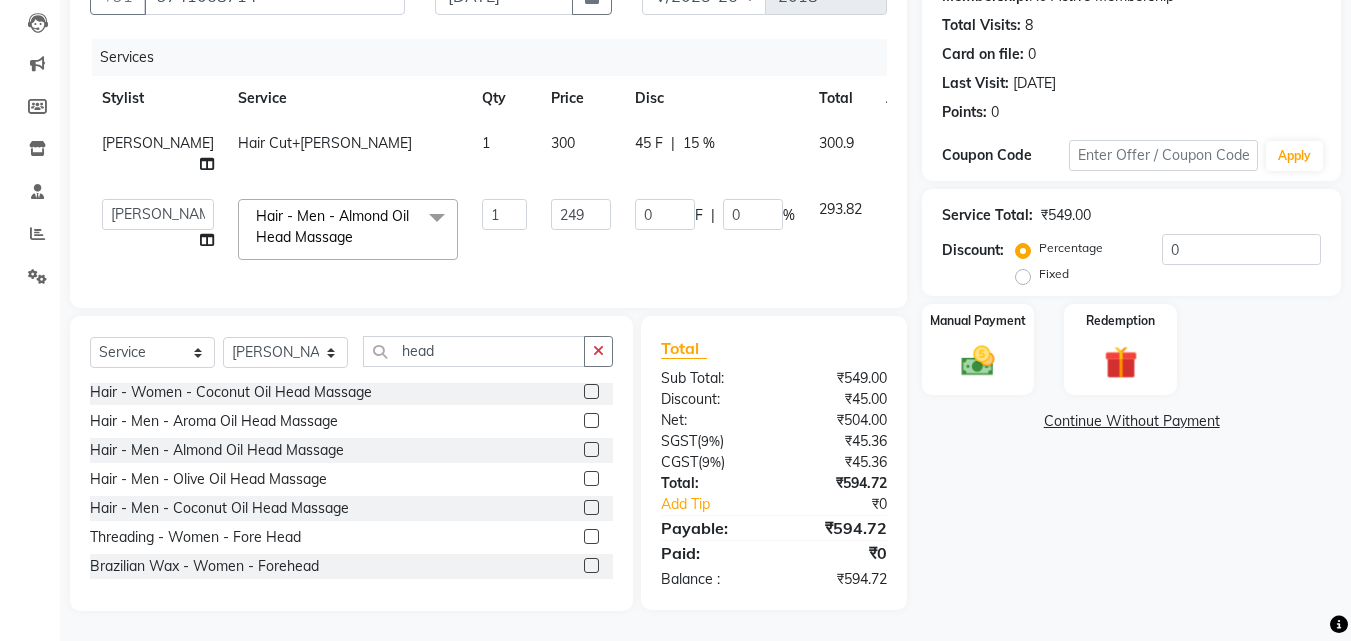 scroll, scrollTop: 224, scrollLeft: 0, axis: vertical 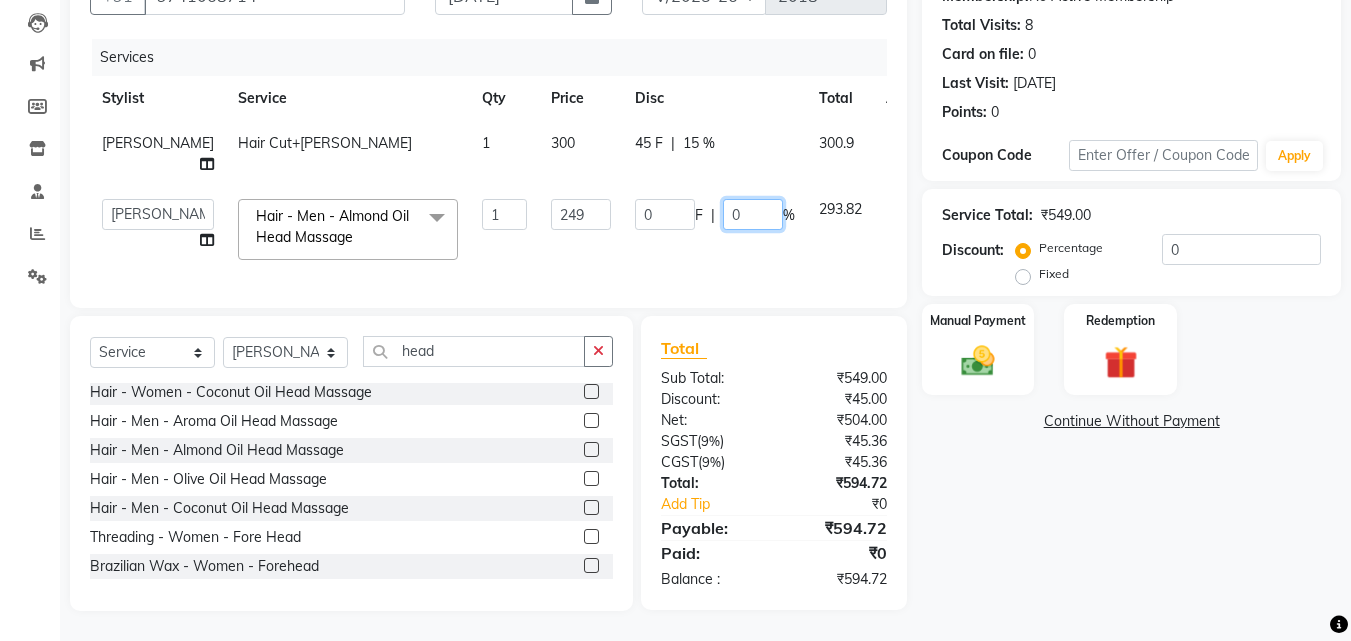 click on "0" 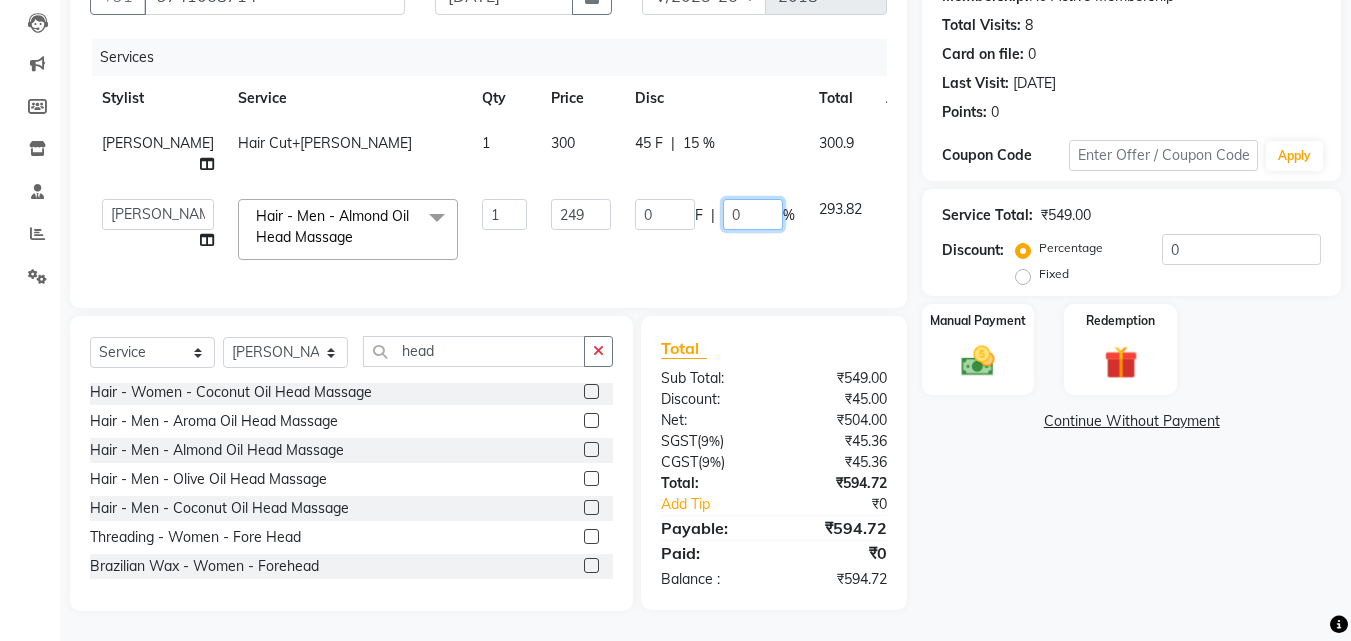 scroll, scrollTop: 0, scrollLeft: 0, axis: both 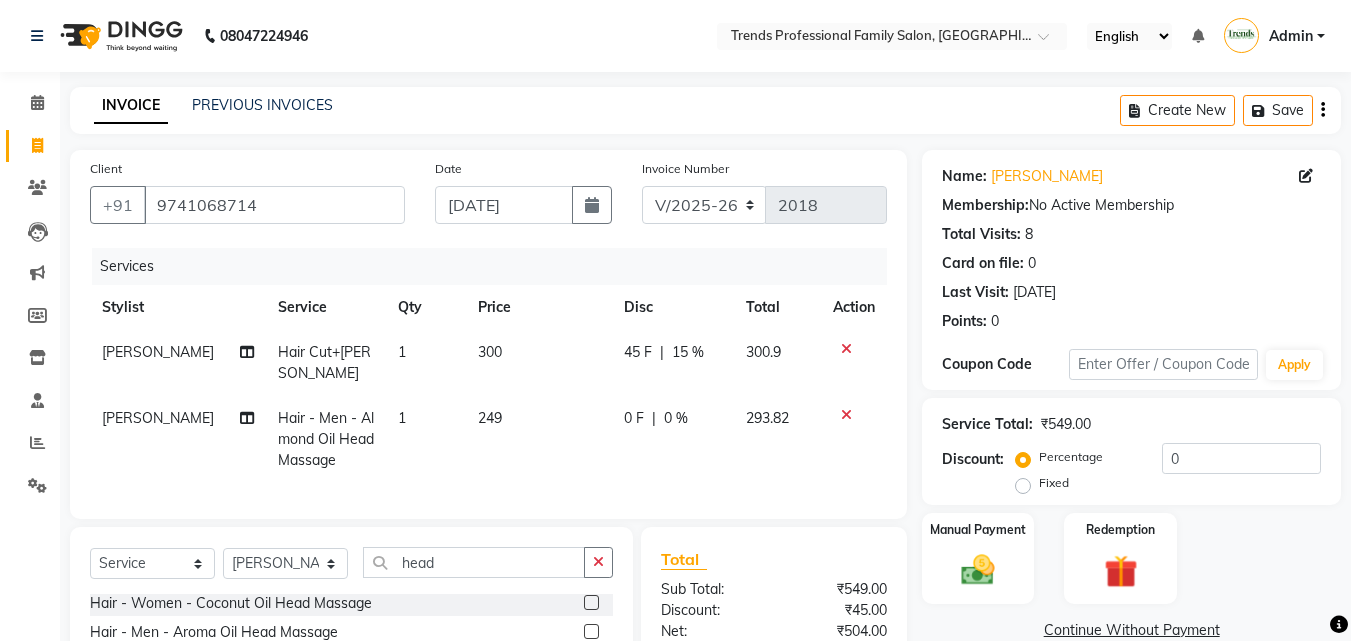 click 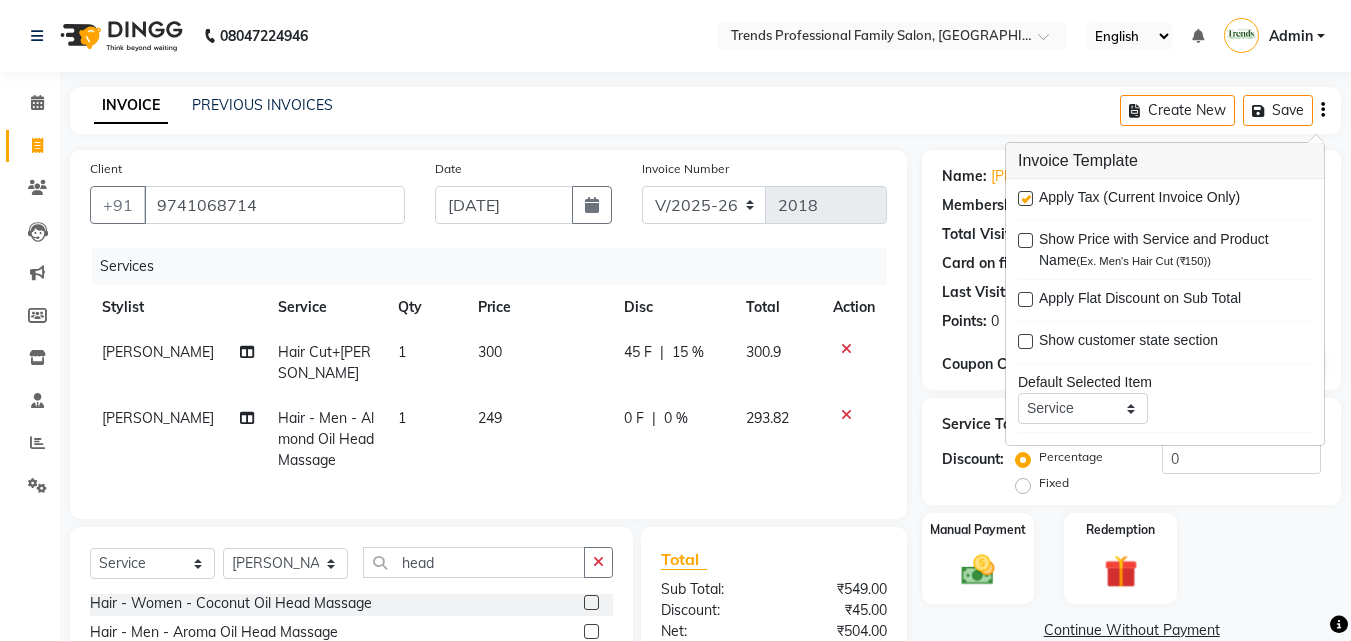 click at bounding box center [1025, 198] 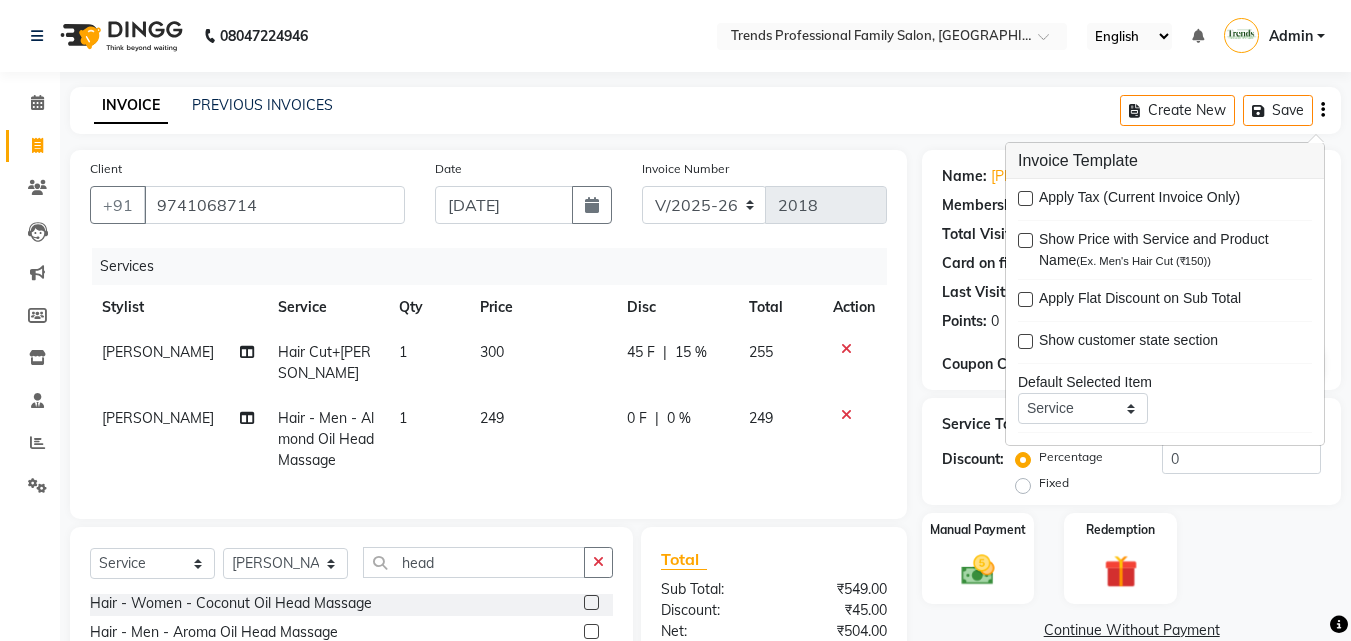 click on "INVOICE PREVIOUS INVOICES Create New   Save" 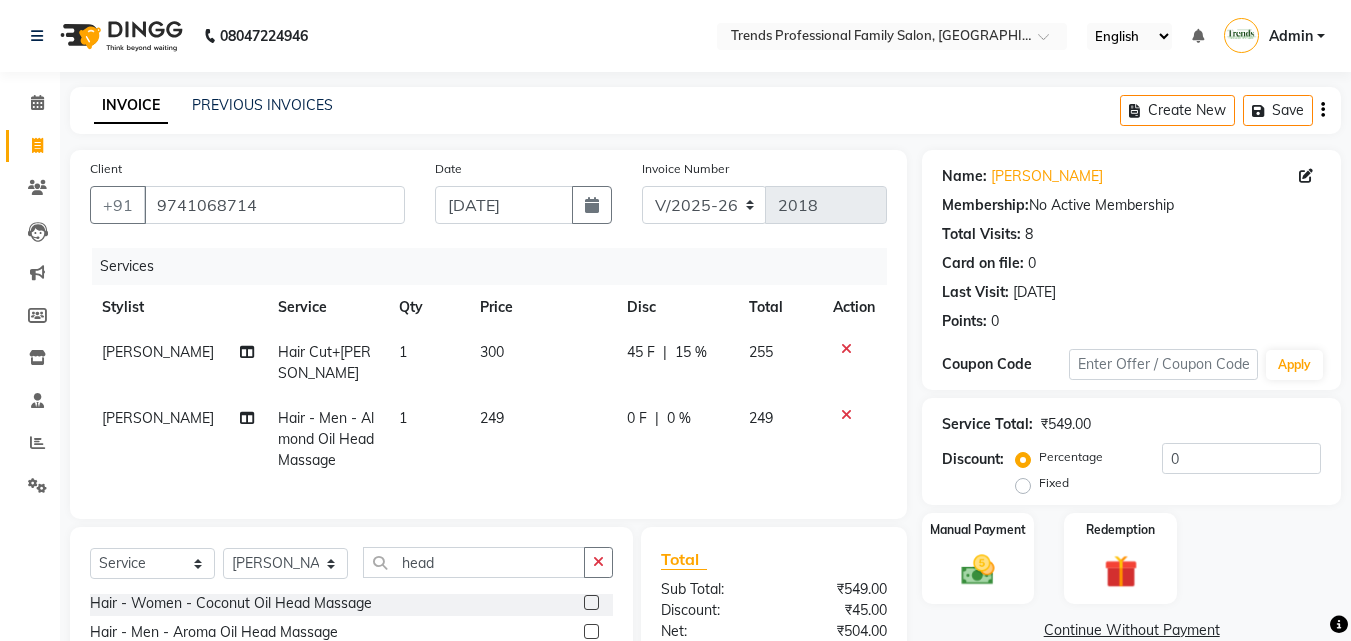 scroll, scrollTop: 226, scrollLeft: 0, axis: vertical 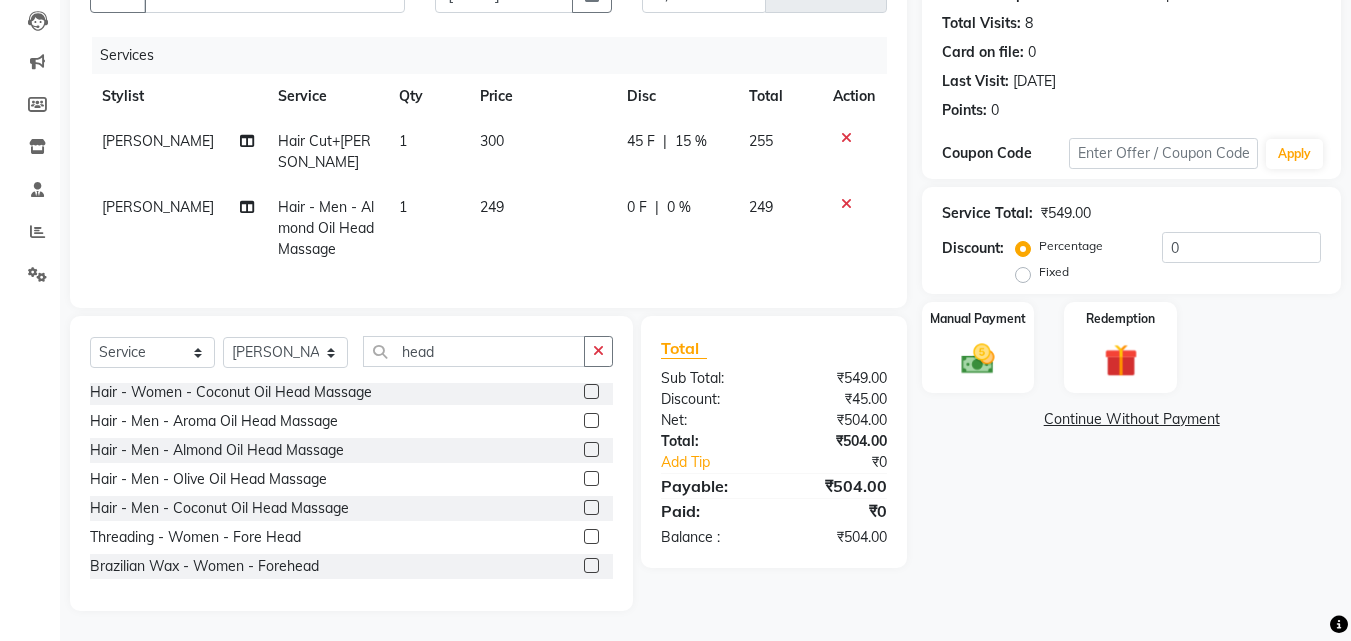 click on "15 %" 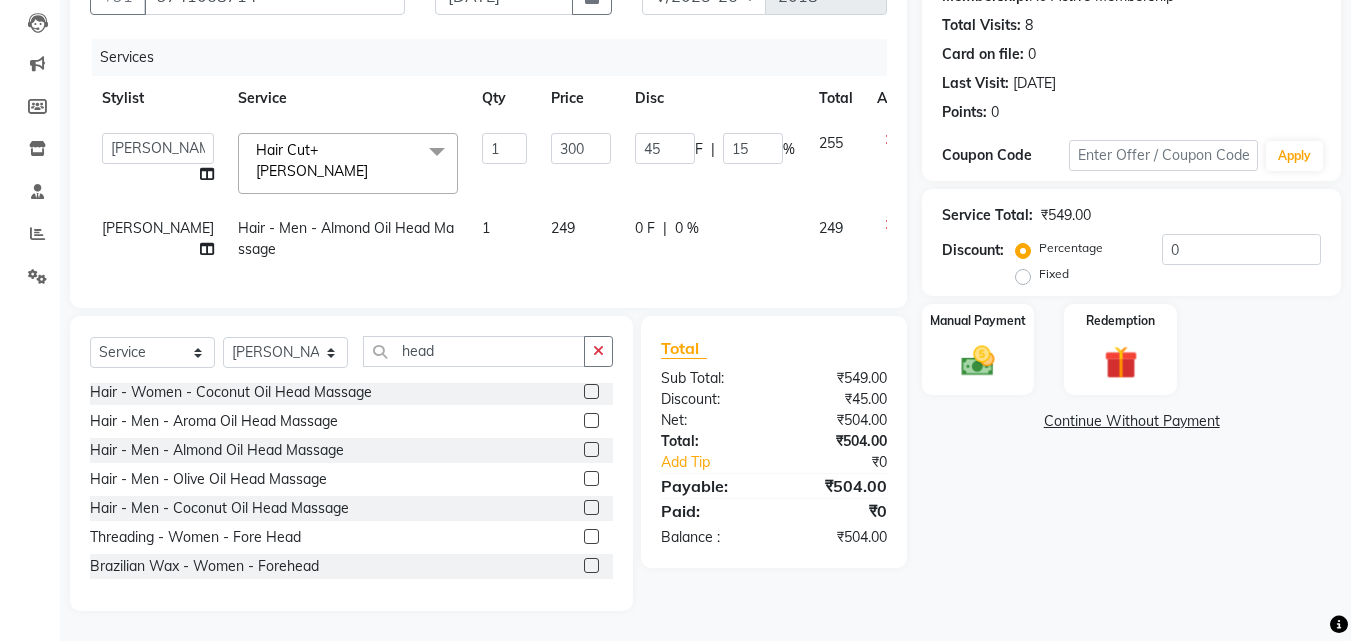 scroll, scrollTop: 215, scrollLeft: 0, axis: vertical 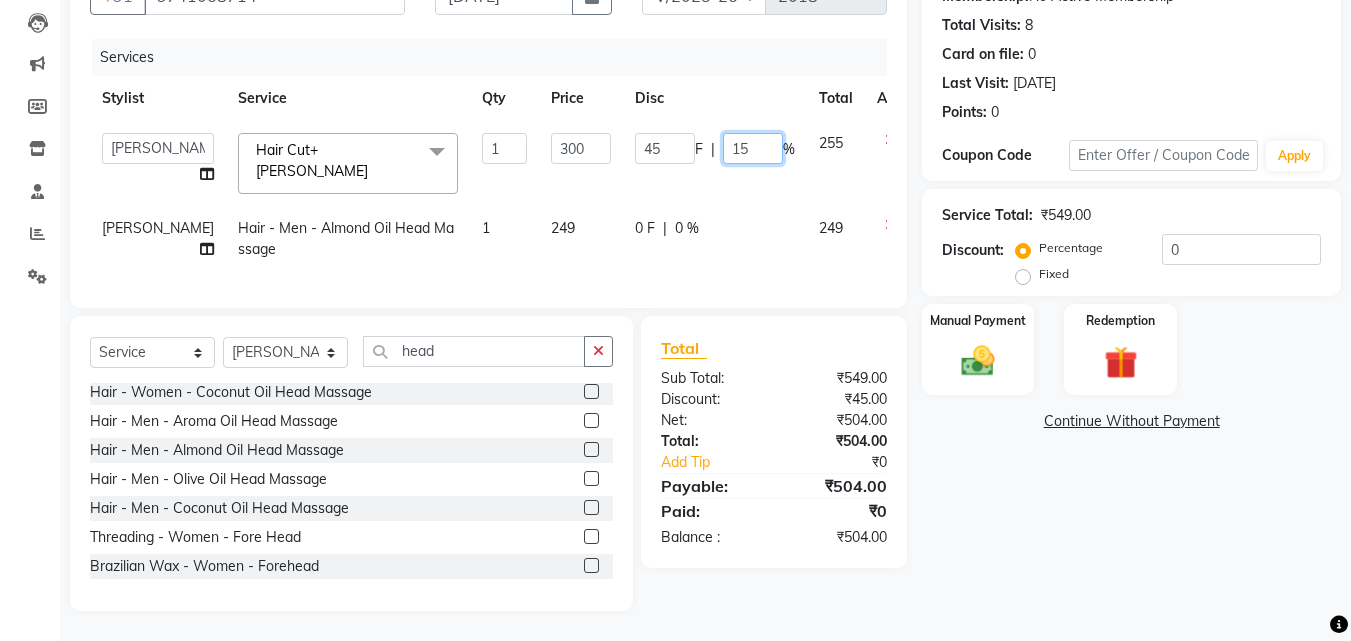 drag, startPoint x: 713, startPoint y: 143, endPoint x: 676, endPoint y: 138, distance: 37.336308 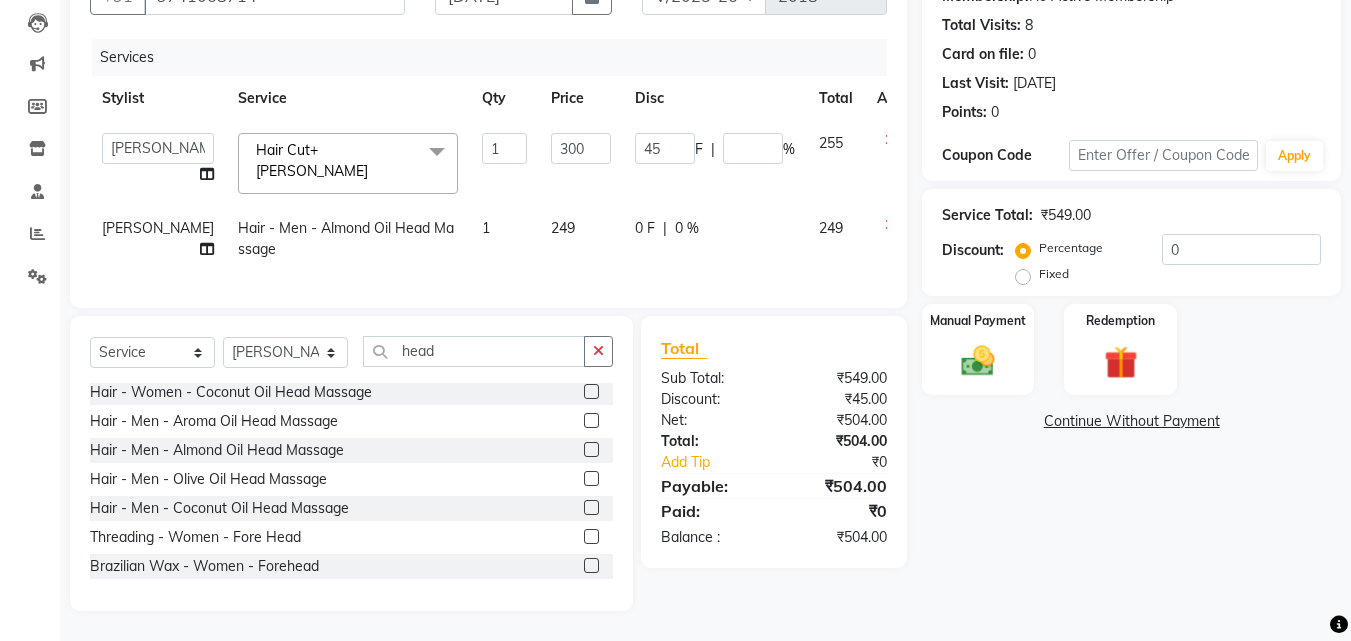 click on "Name: [PERSON_NAME]  Membership:  No Active Membership  Total Visits:  8 Card on file:  0 Last Visit:   [DATE] Points:   0  Coupon Code Apply Service Total:  ₹549.00  Discount:  Percentage   Fixed  0 Manual Payment Redemption  Continue Without Payment" 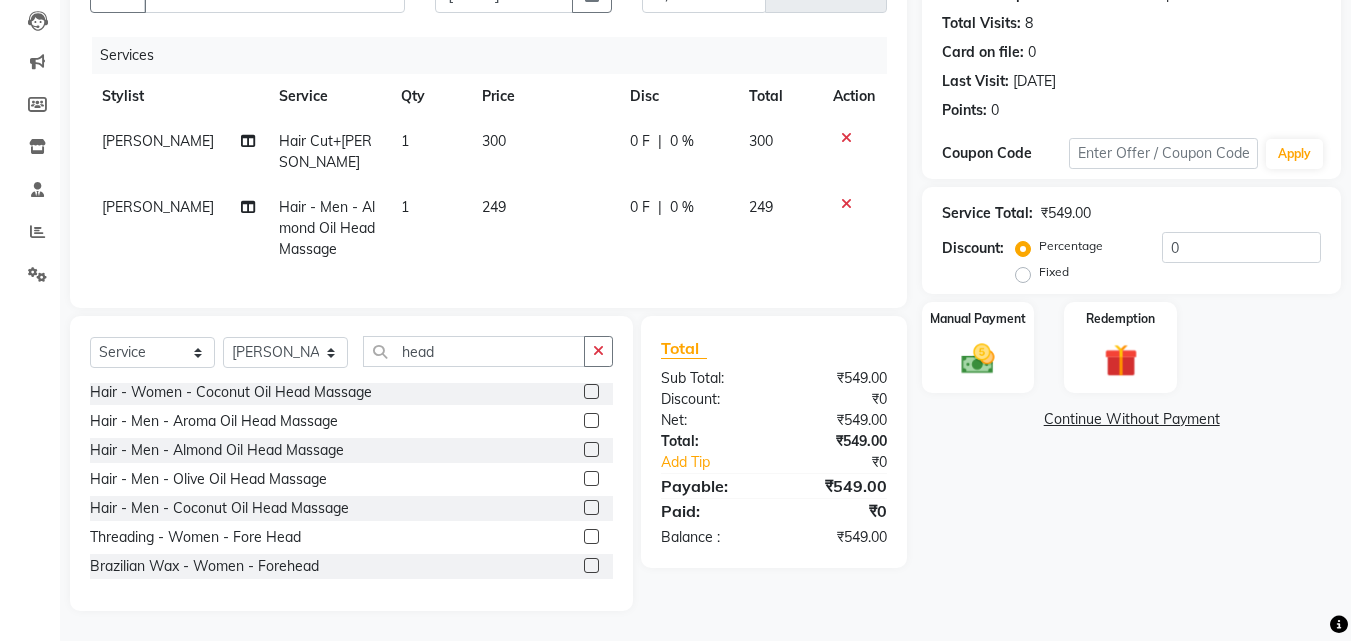 scroll, scrollTop: 0, scrollLeft: 0, axis: both 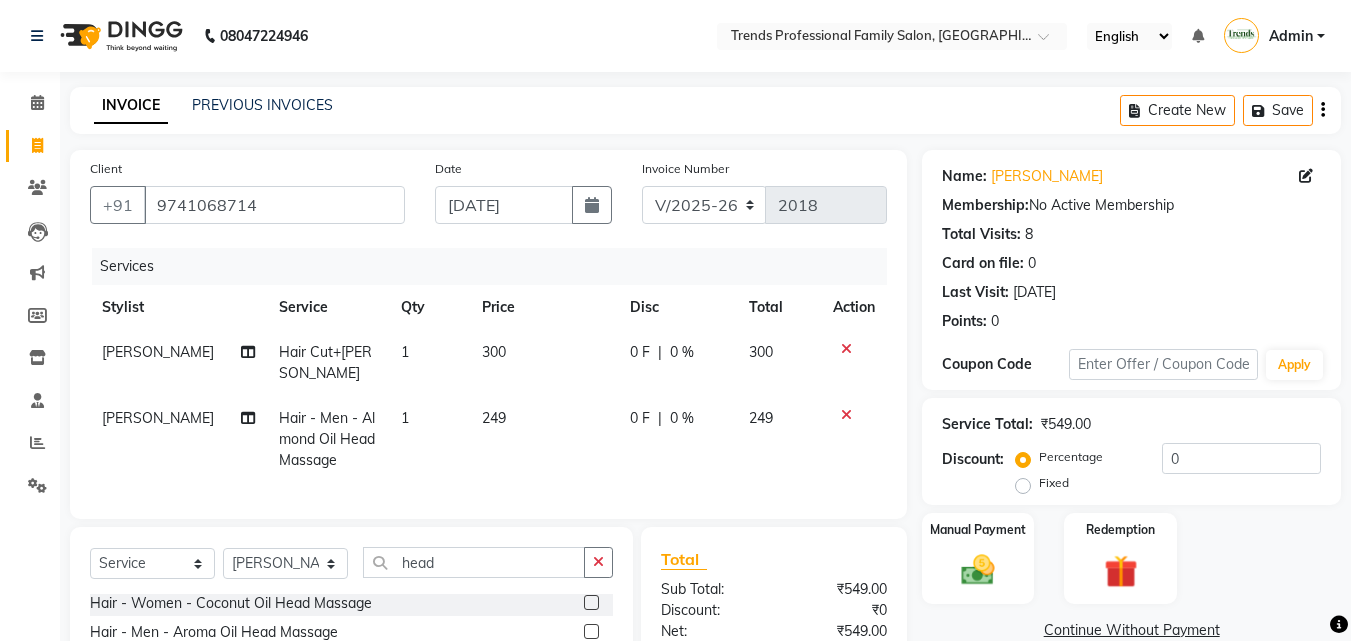 click 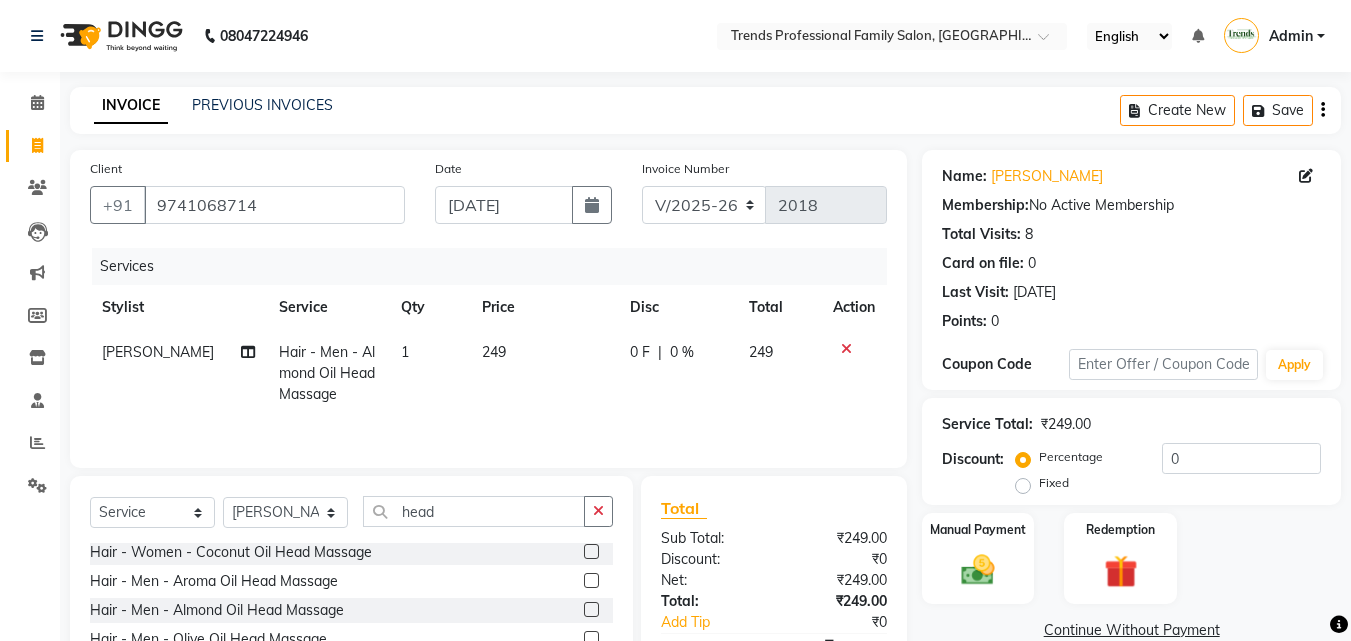 click 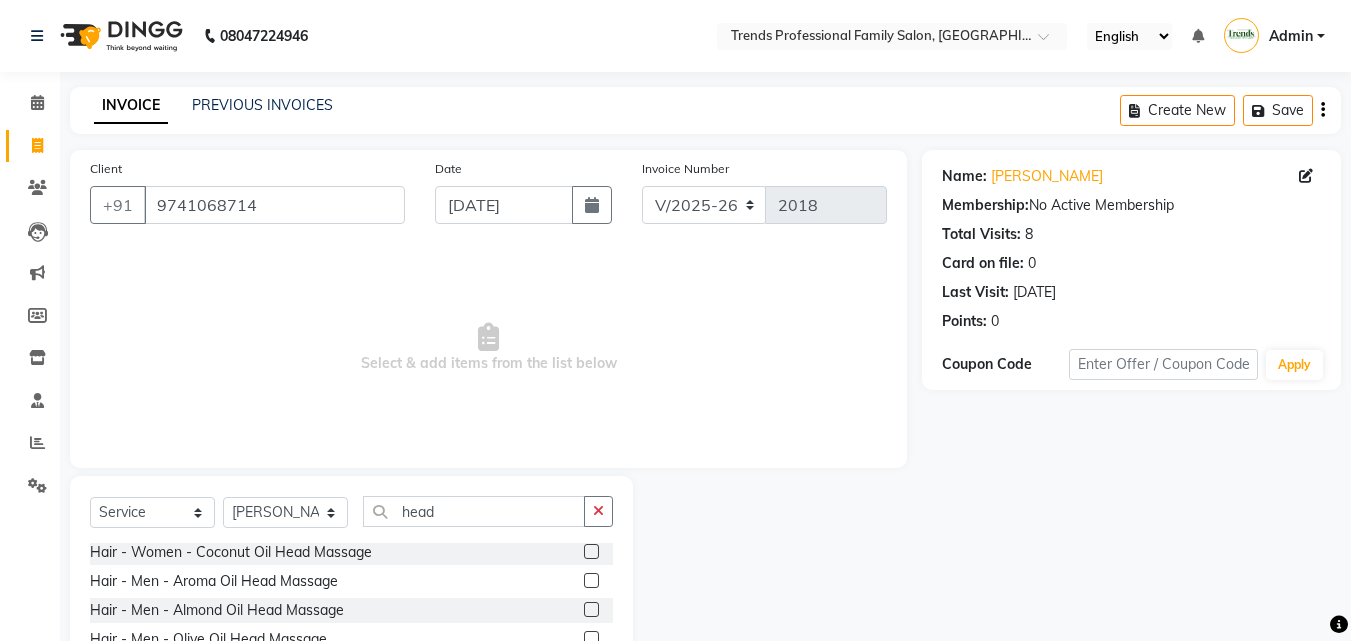 drag, startPoint x: 595, startPoint y: 515, endPoint x: 576, endPoint y: 509, distance: 19.924858 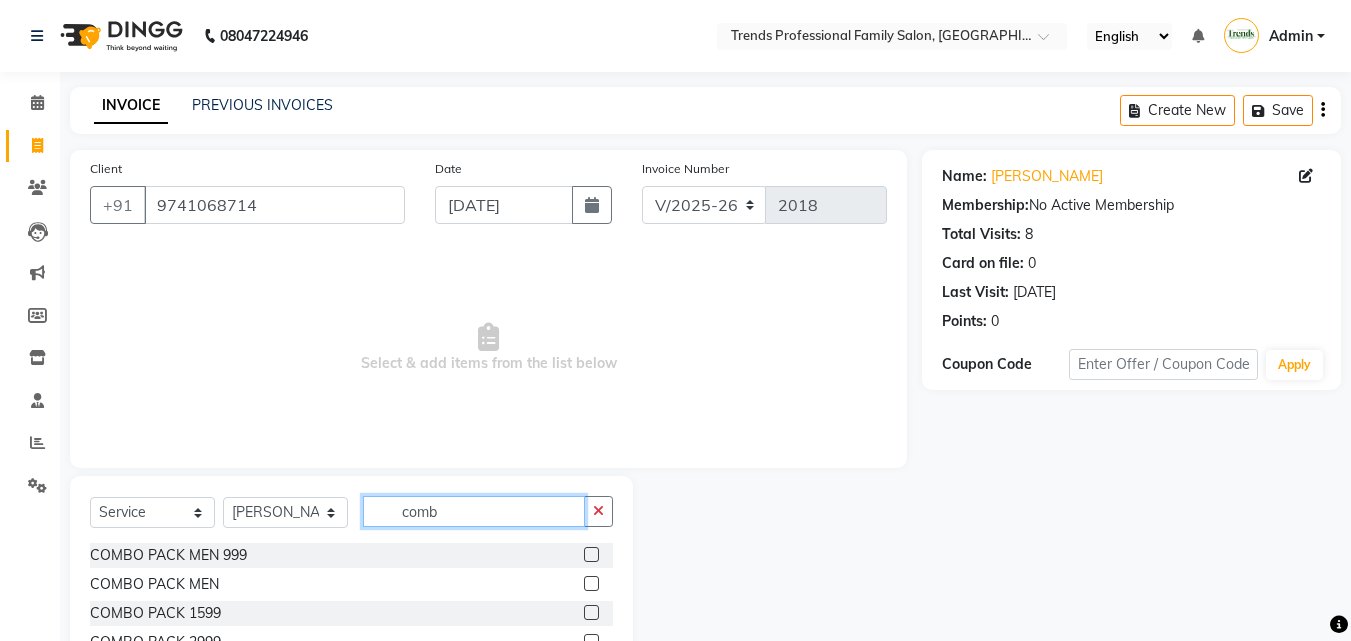 scroll, scrollTop: 3, scrollLeft: 0, axis: vertical 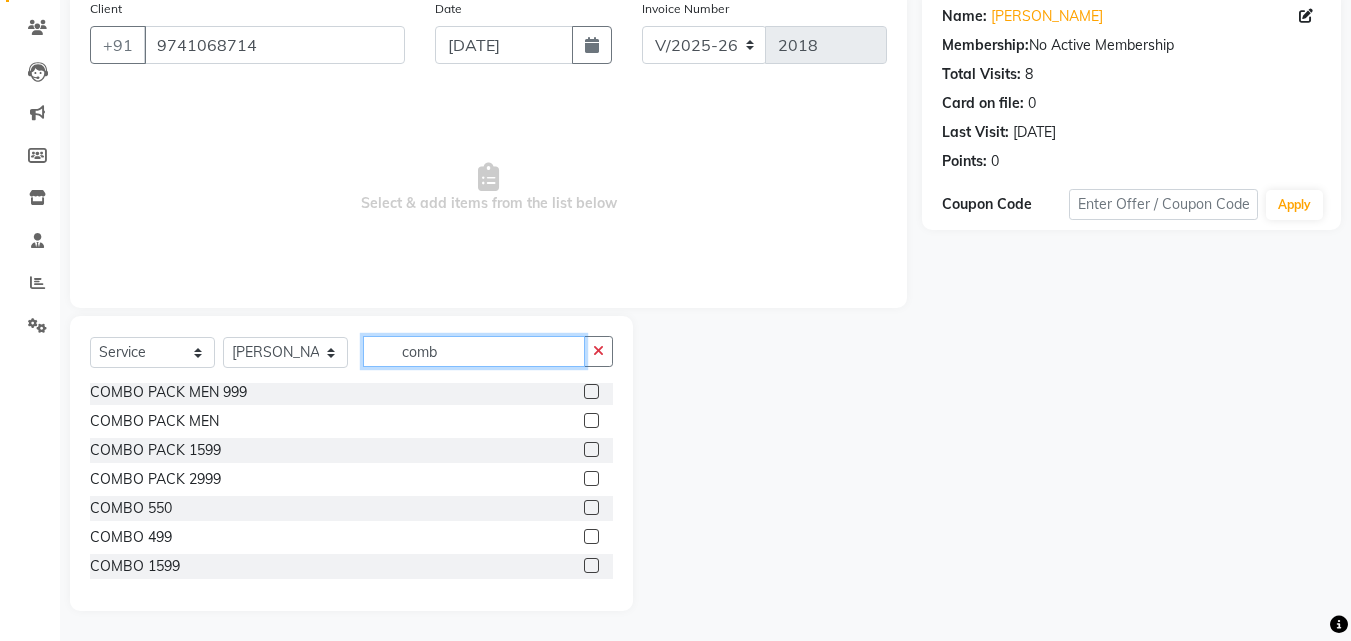 type on "comb" 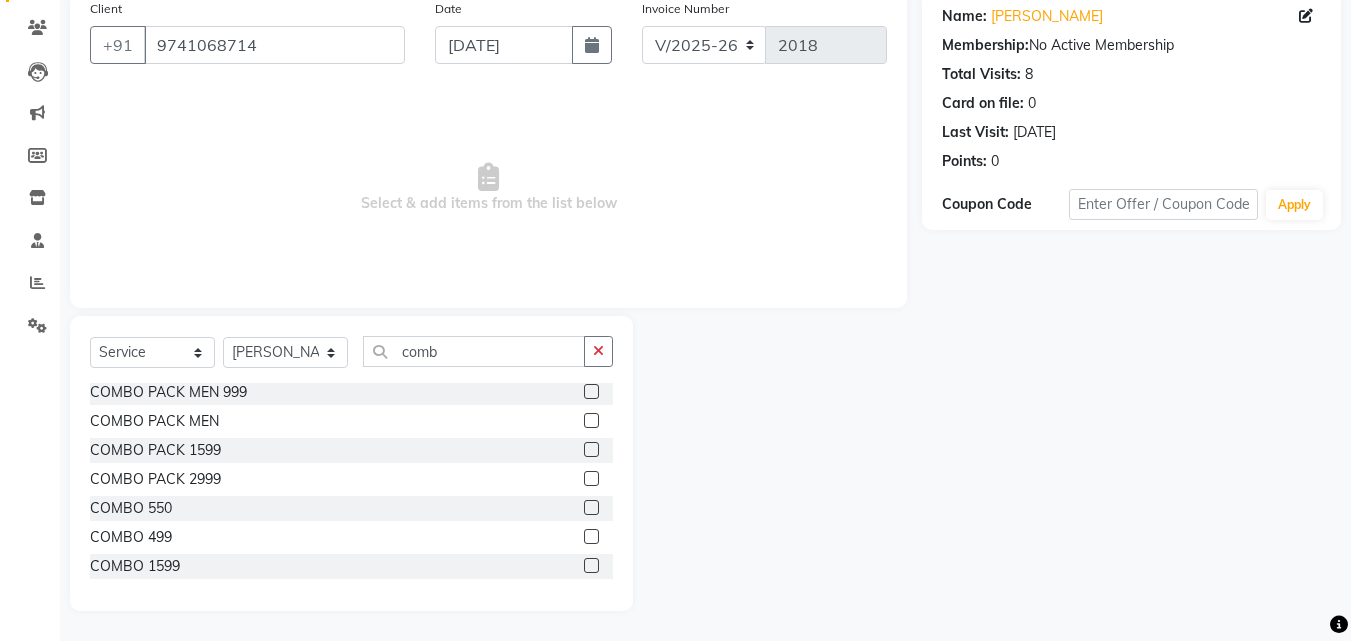 click 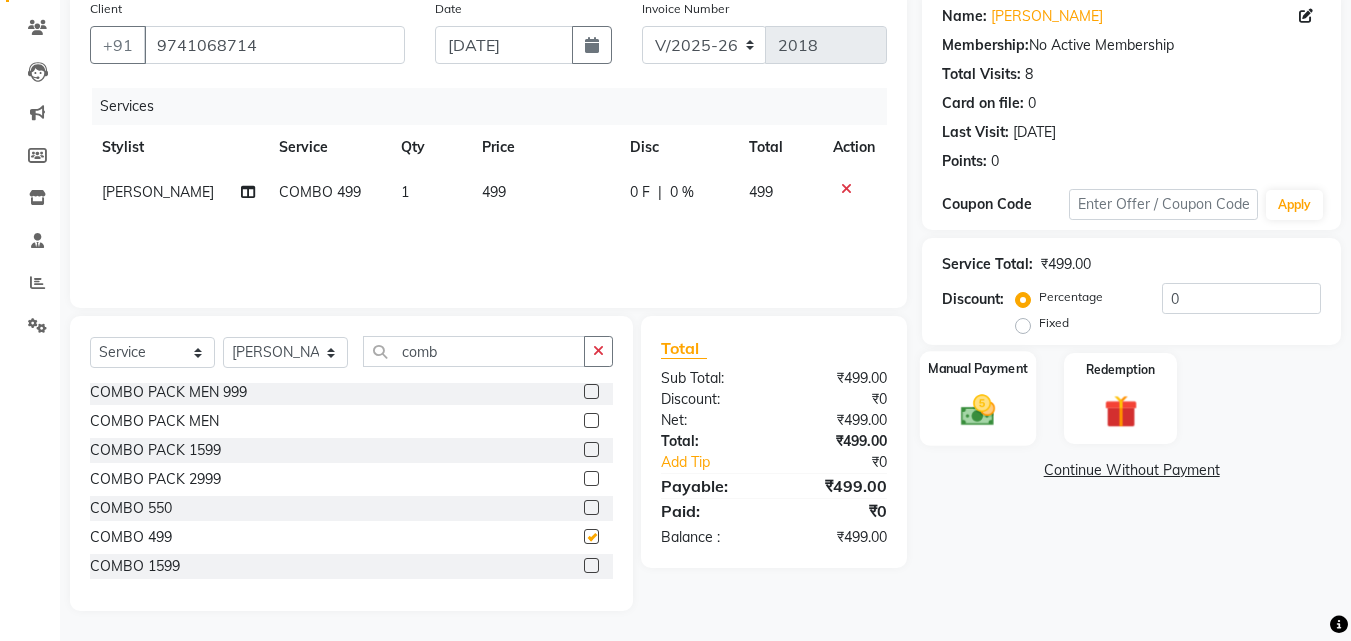 scroll, scrollTop: 47, scrollLeft: 0, axis: vertical 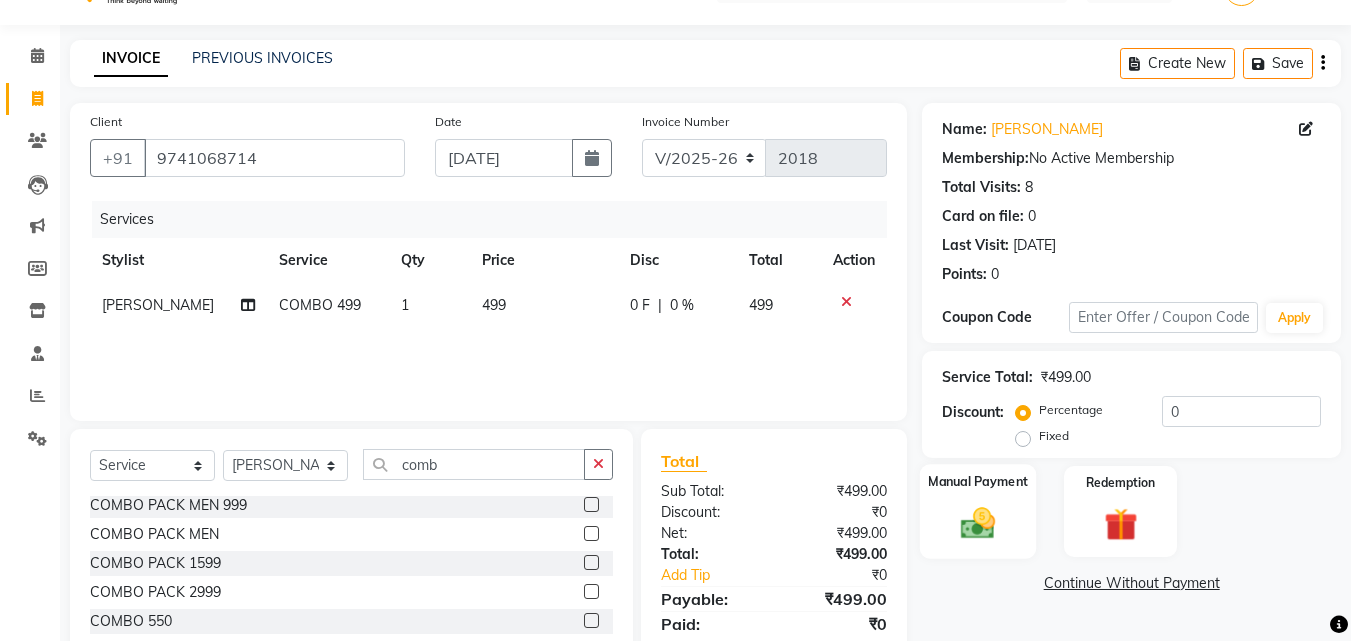 checkbox on "false" 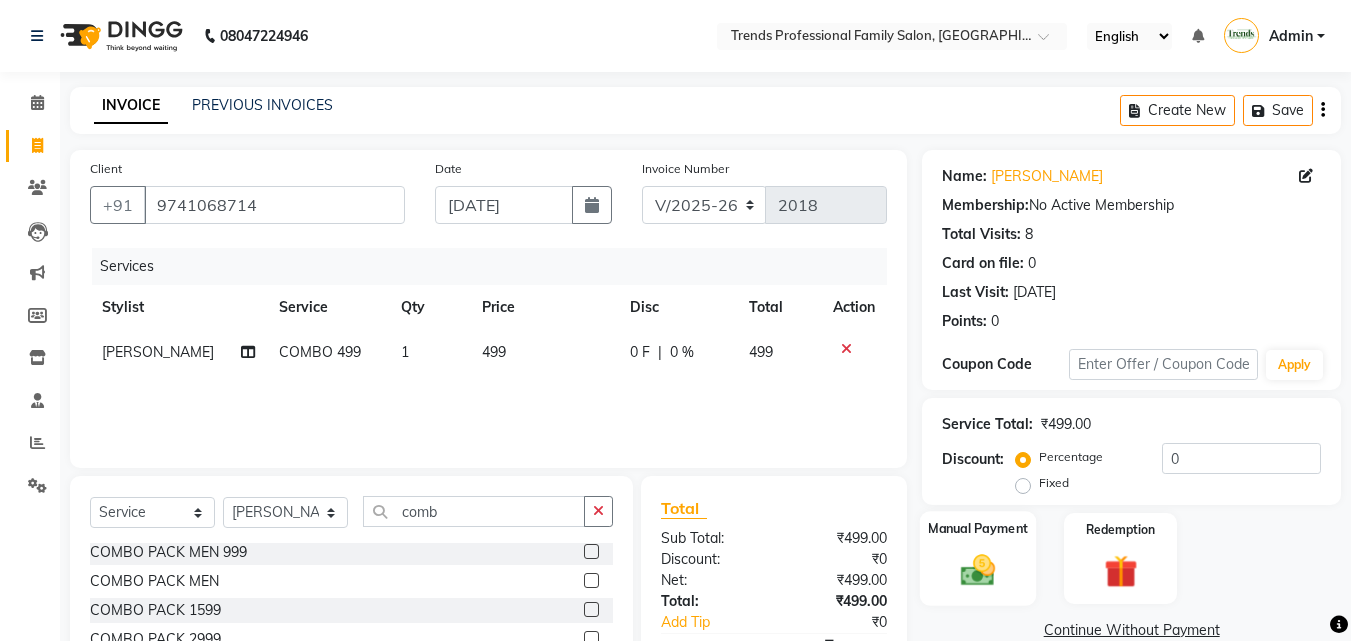 scroll, scrollTop: 160, scrollLeft: 0, axis: vertical 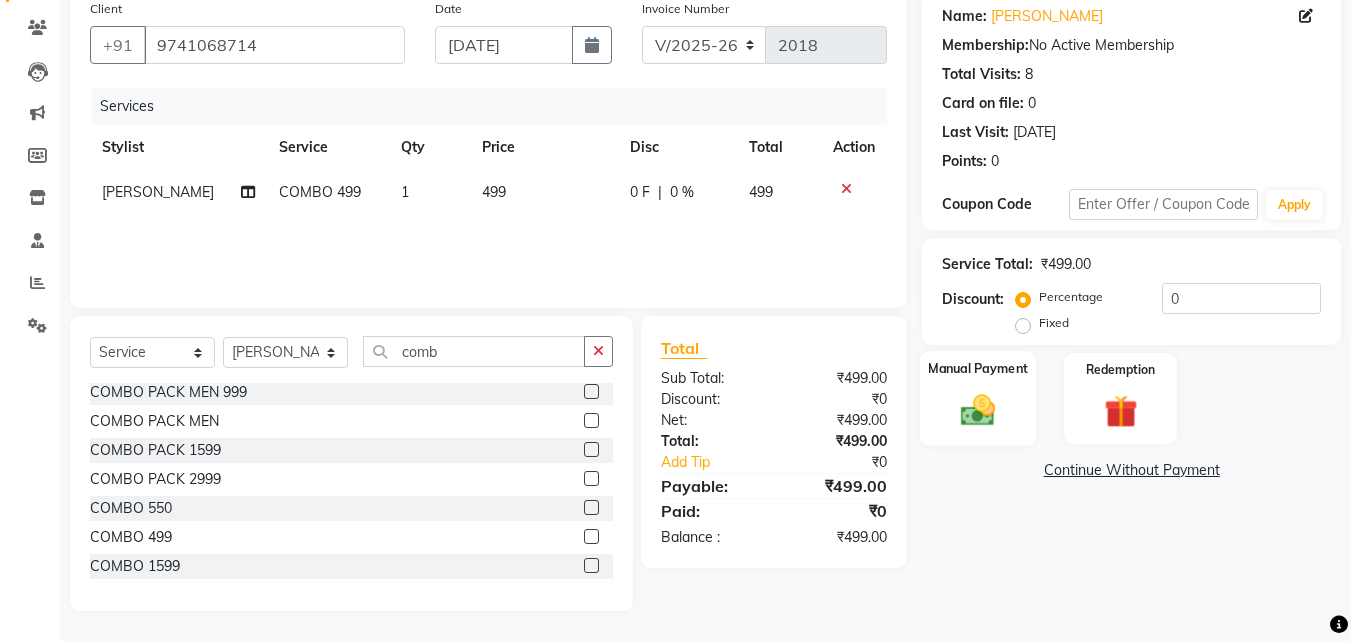 click 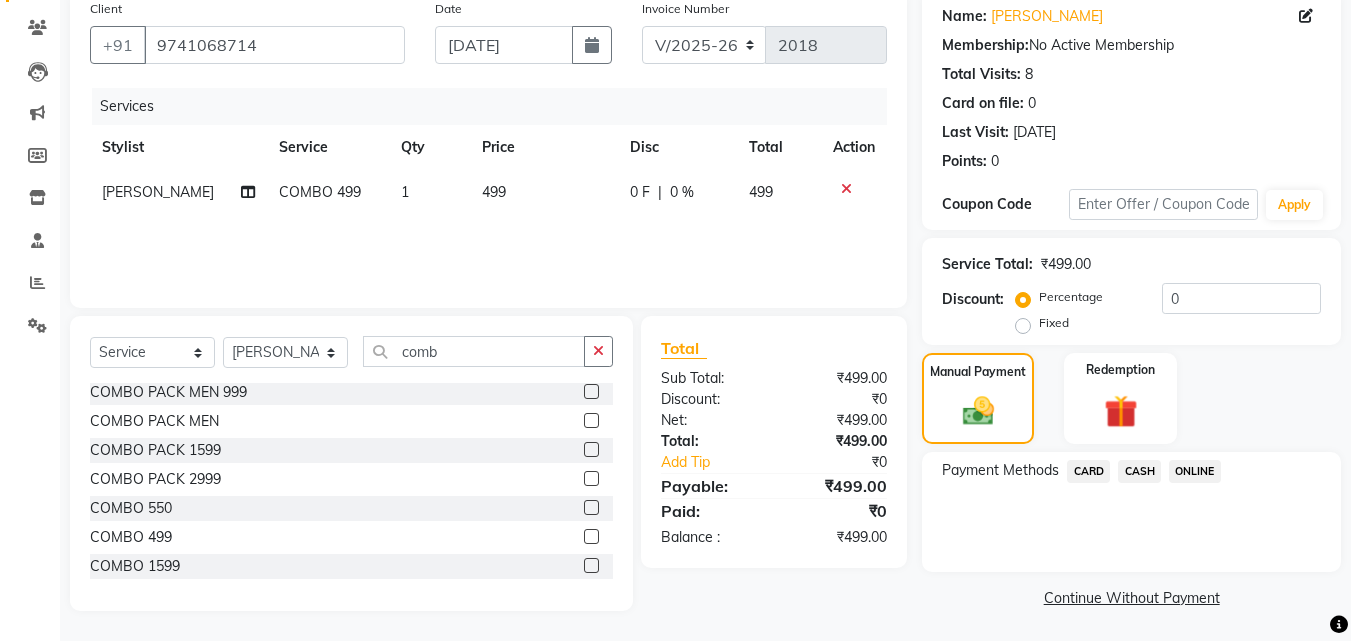 click on "ONLINE" 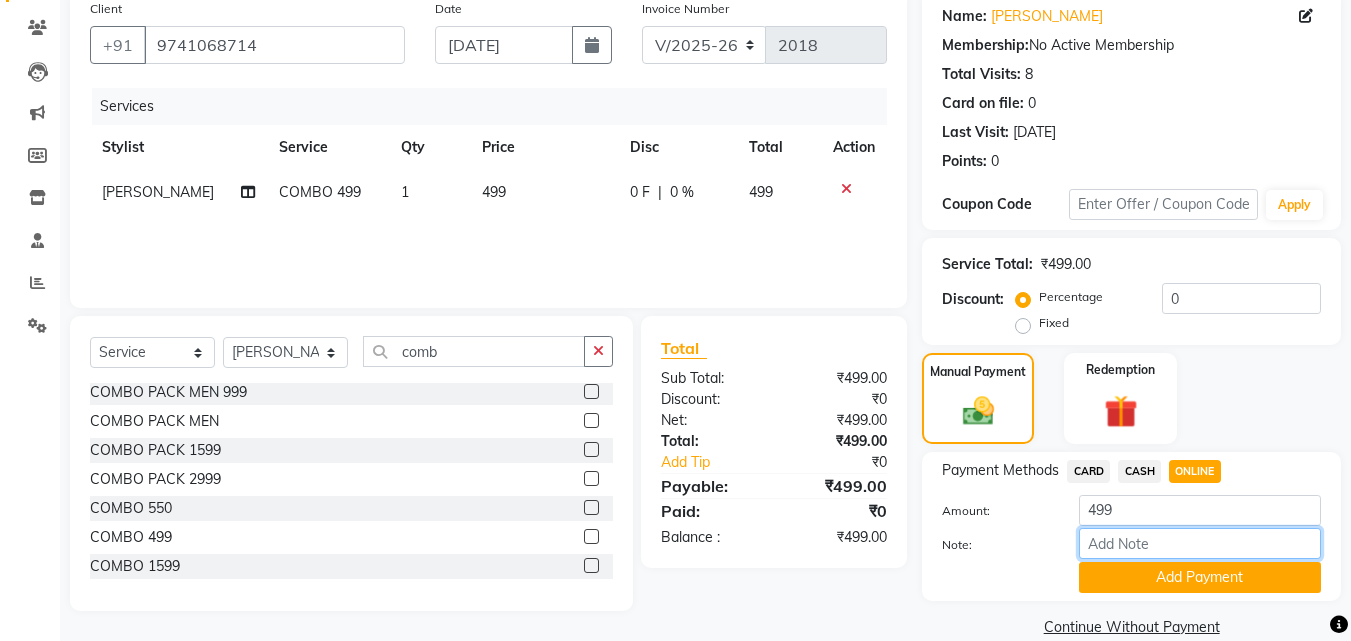 click on "Note:" at bounding box center (1200, 543) 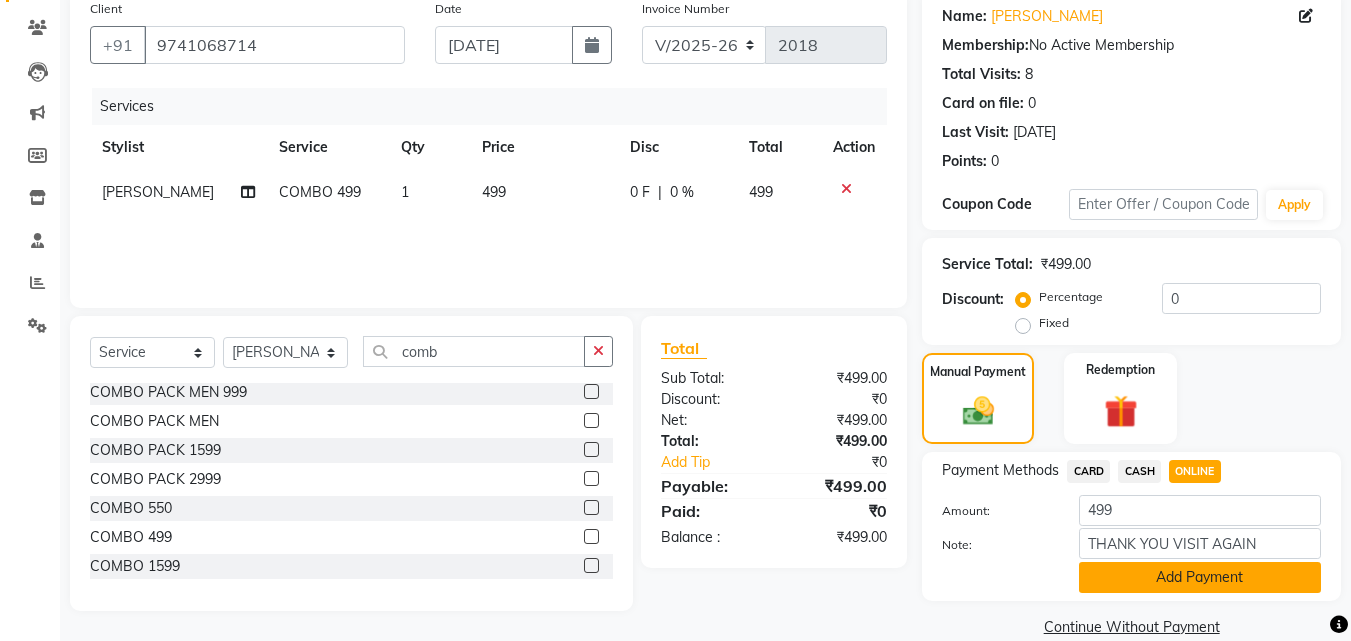 click on "Add Payment" 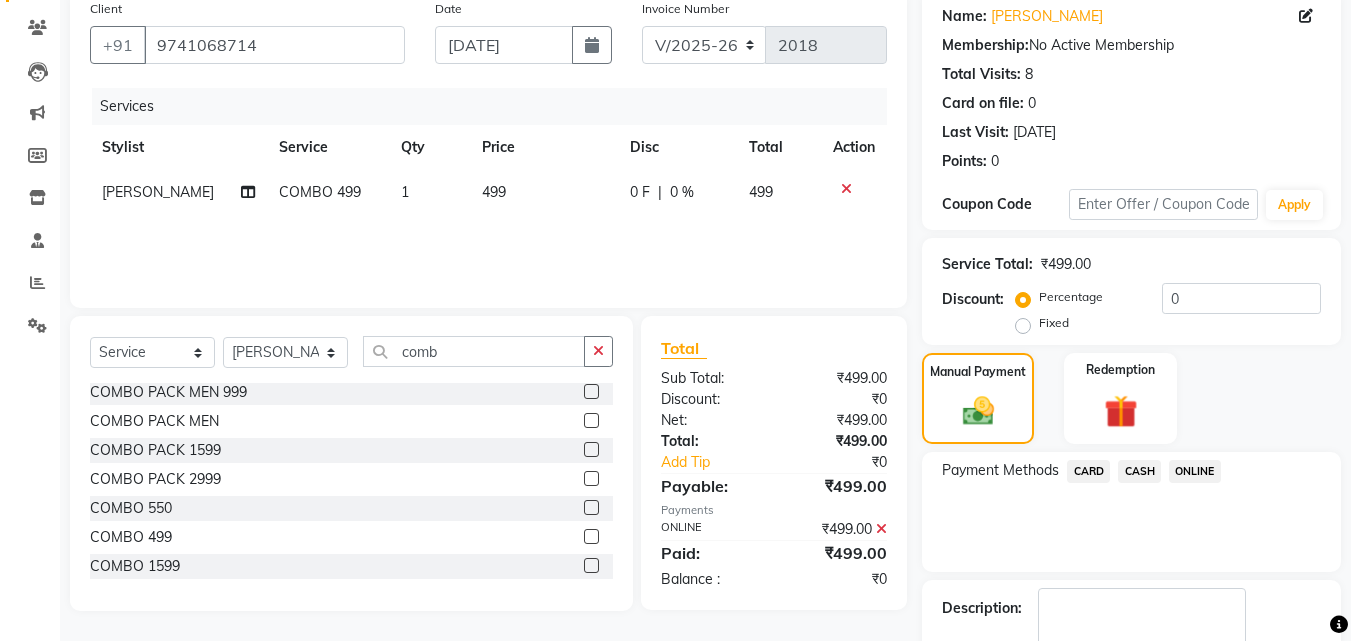 scroll, scrollTop: 275, scrollLeft: 0, axis: vertical 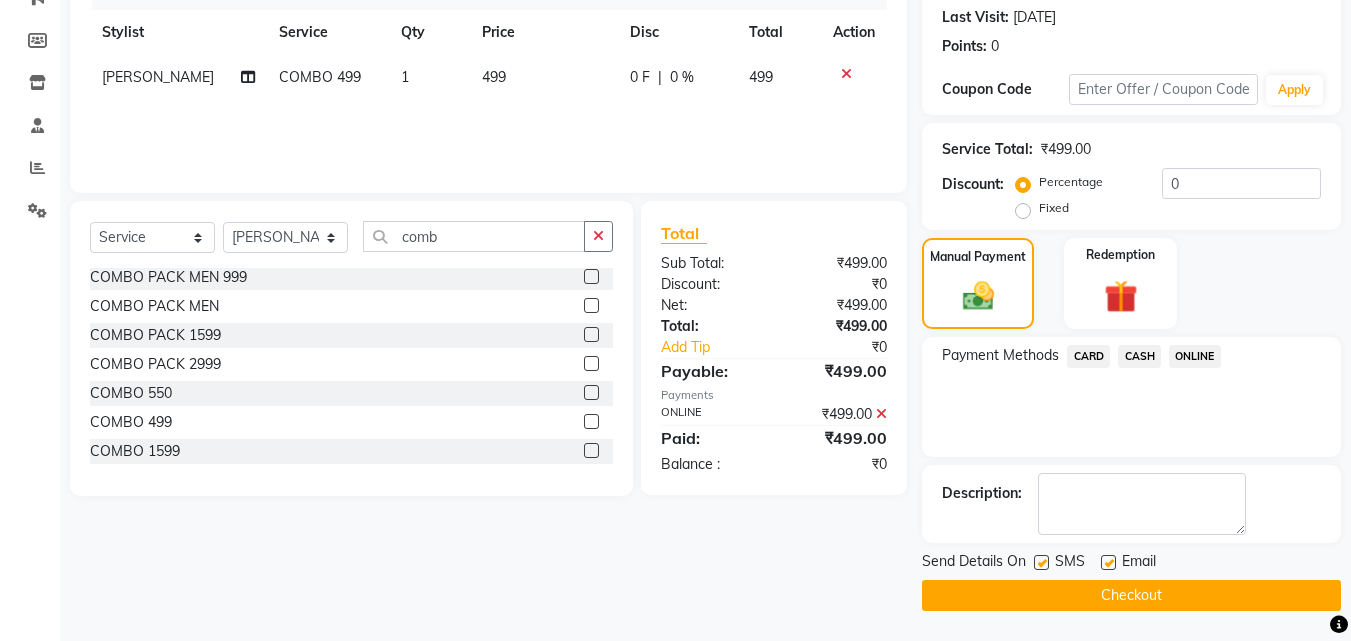 click 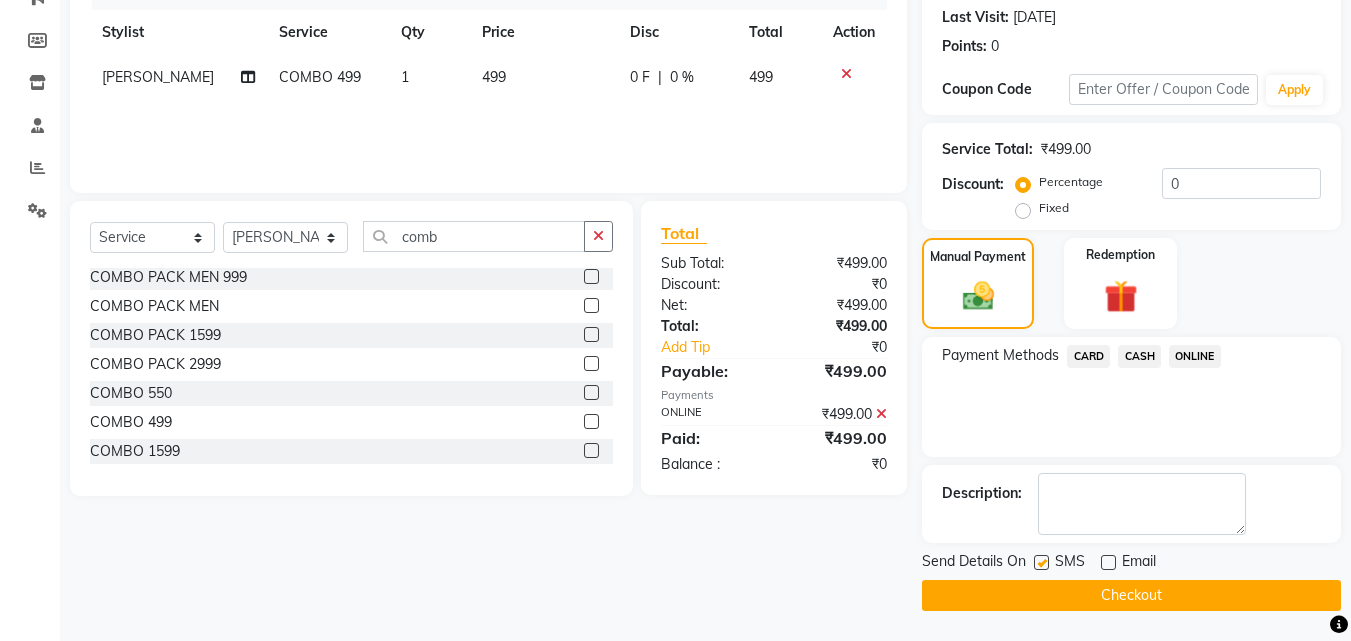 click on "SMS" 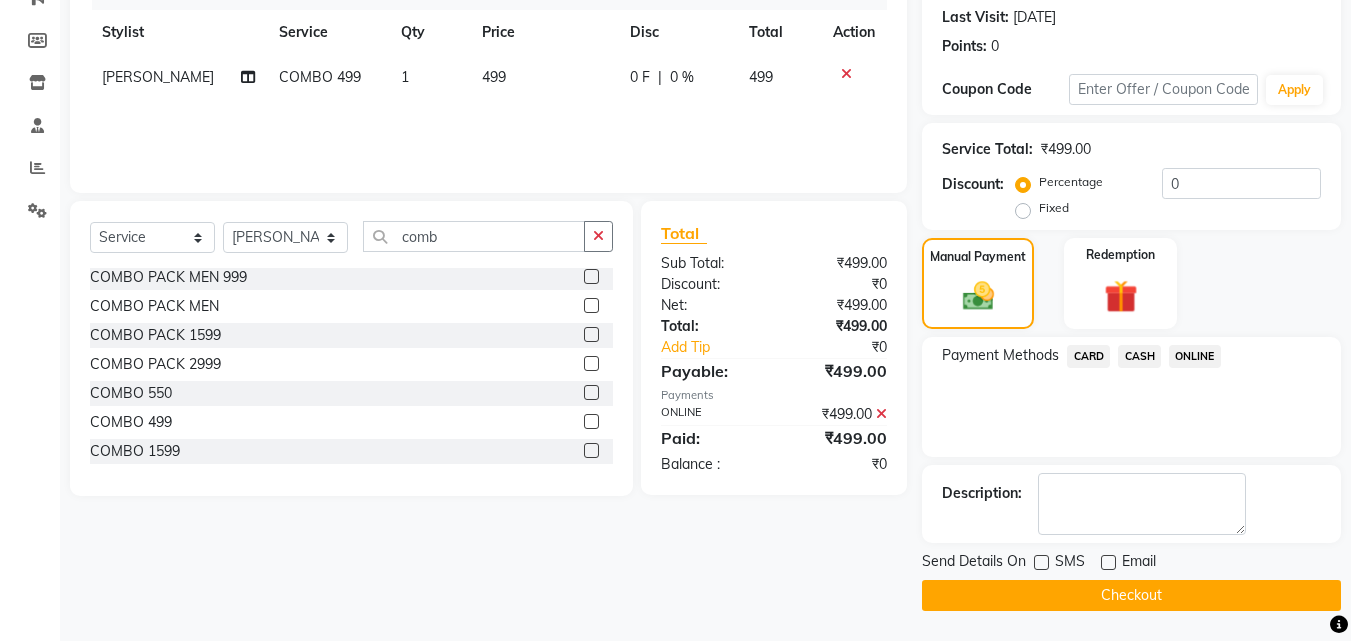 click on "Checkout" 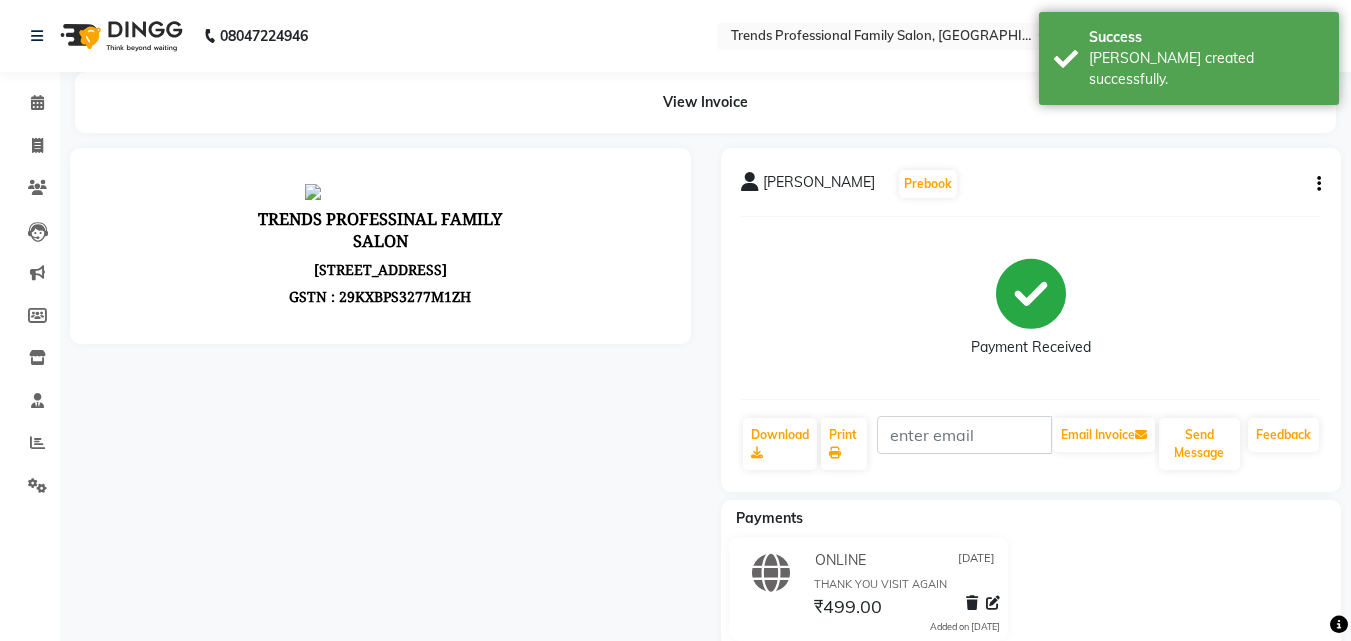 scroll, scrollTop: 0, scrollLeft: 0, axis: both 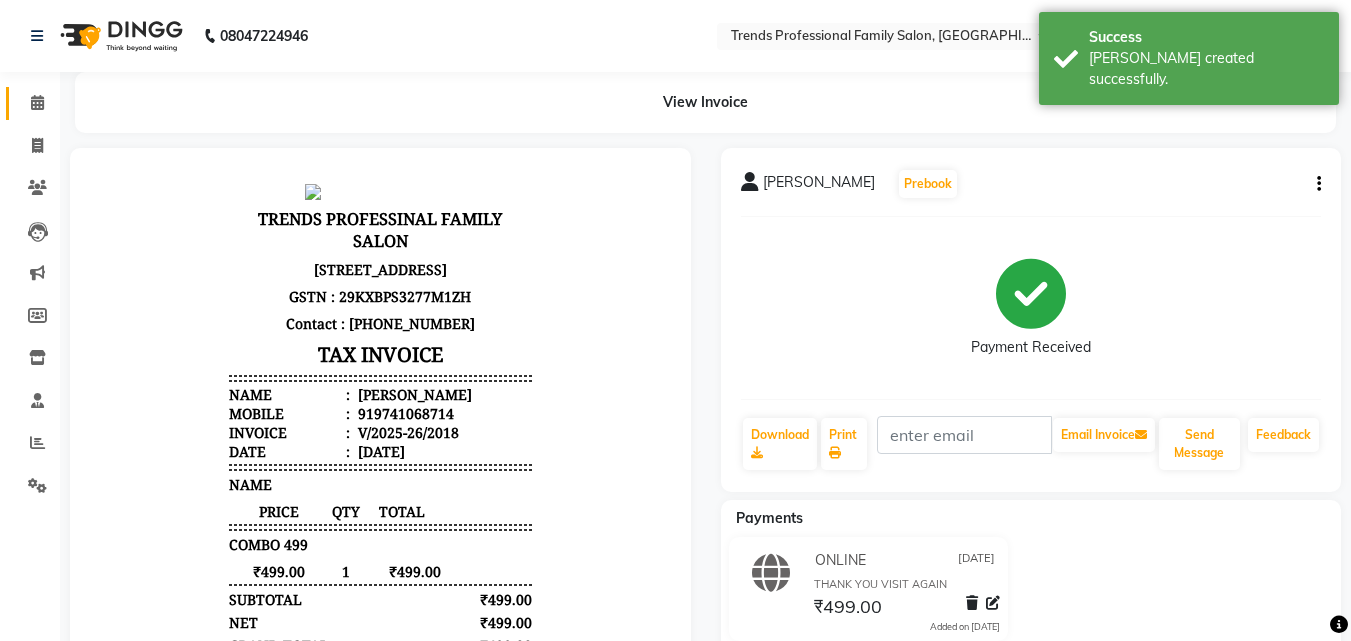 click on "Calendar" 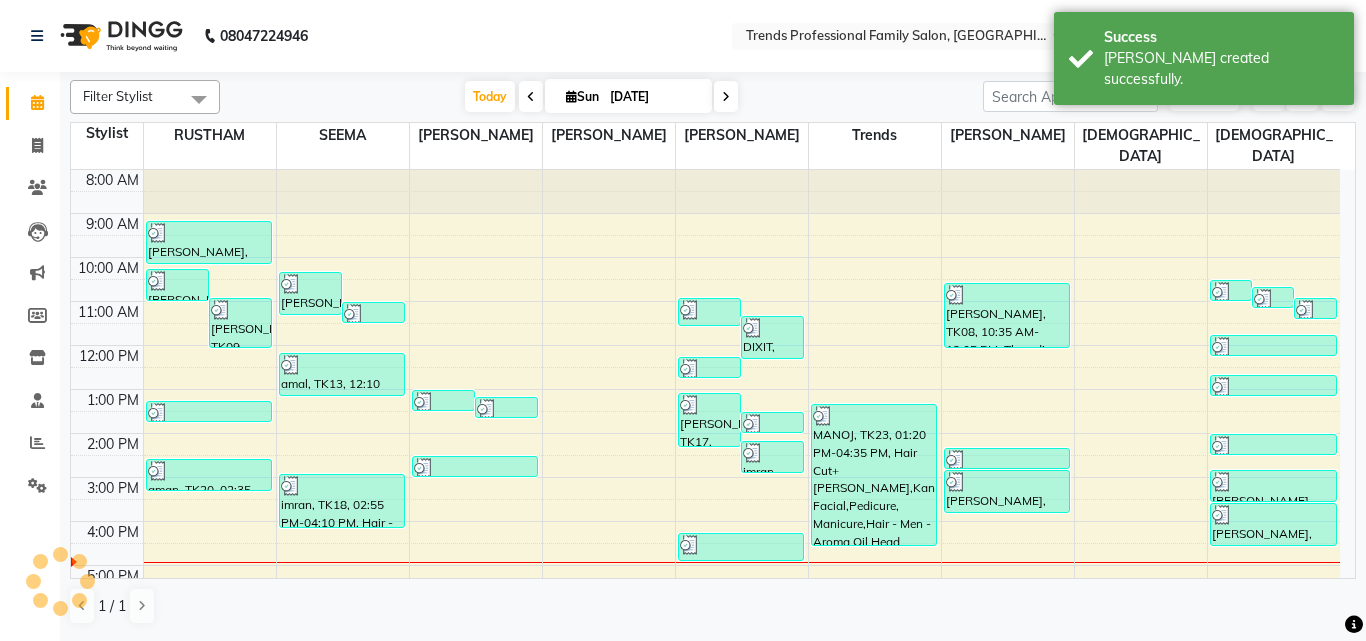 scroll, scrollTop: 274, scrollLeft: 0, axis: vertical 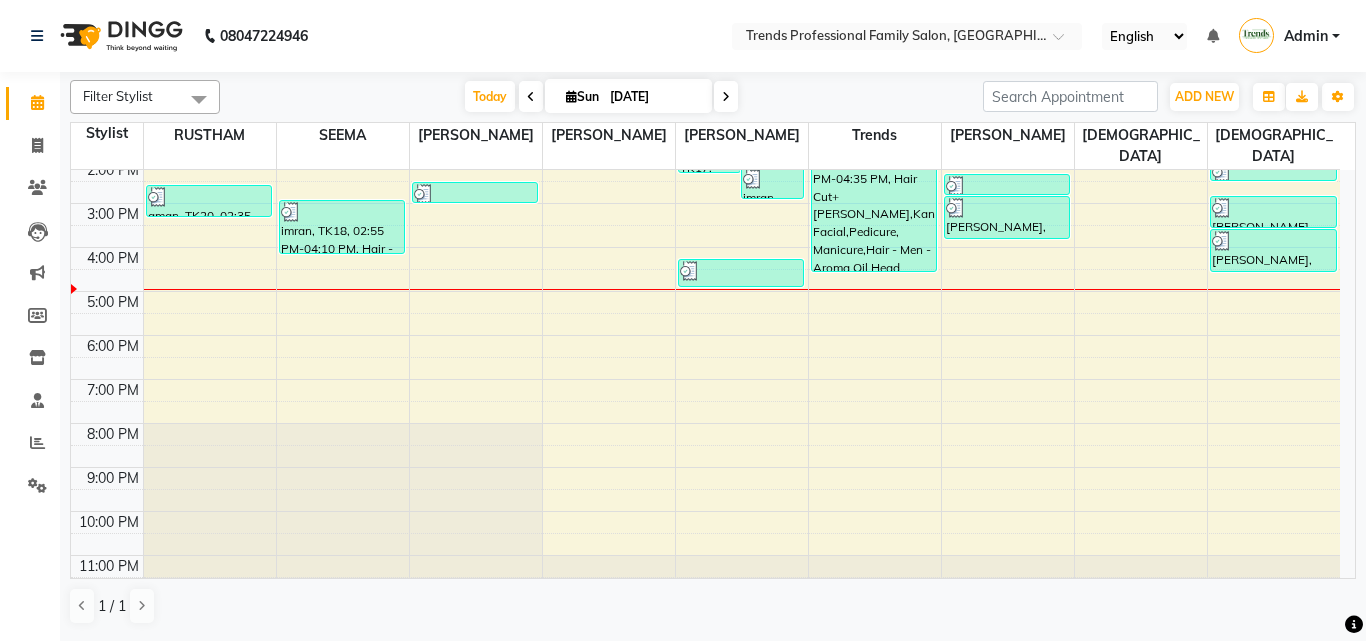 drag, startPoint x: 832, startPoint y: 426, endPoint x: 1032, endPoint y: 513, distance: 218.10318 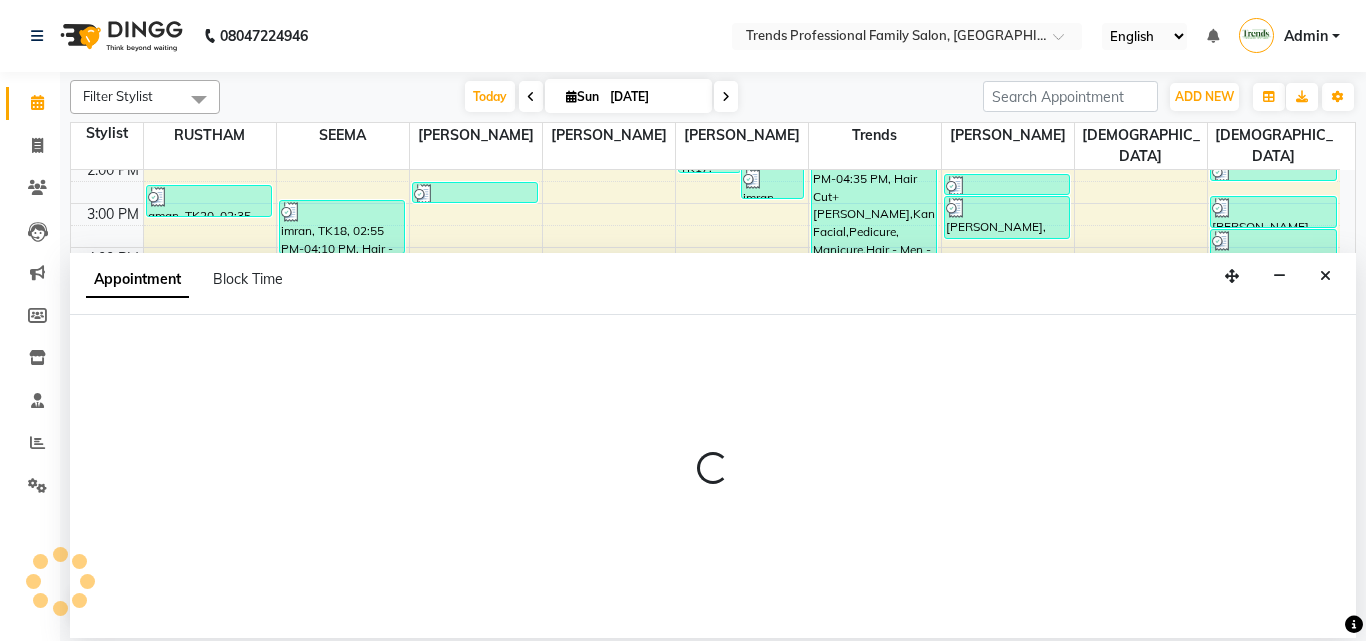 select on "68140" 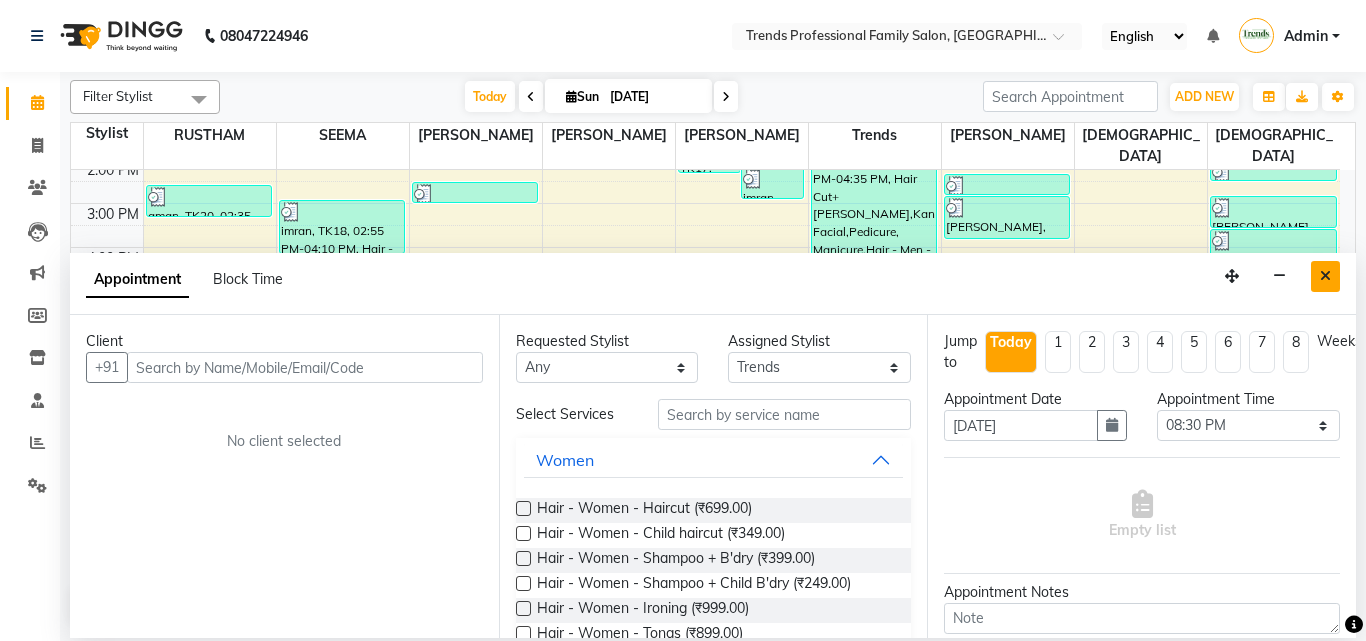 click at bounding box center [1325, 276] 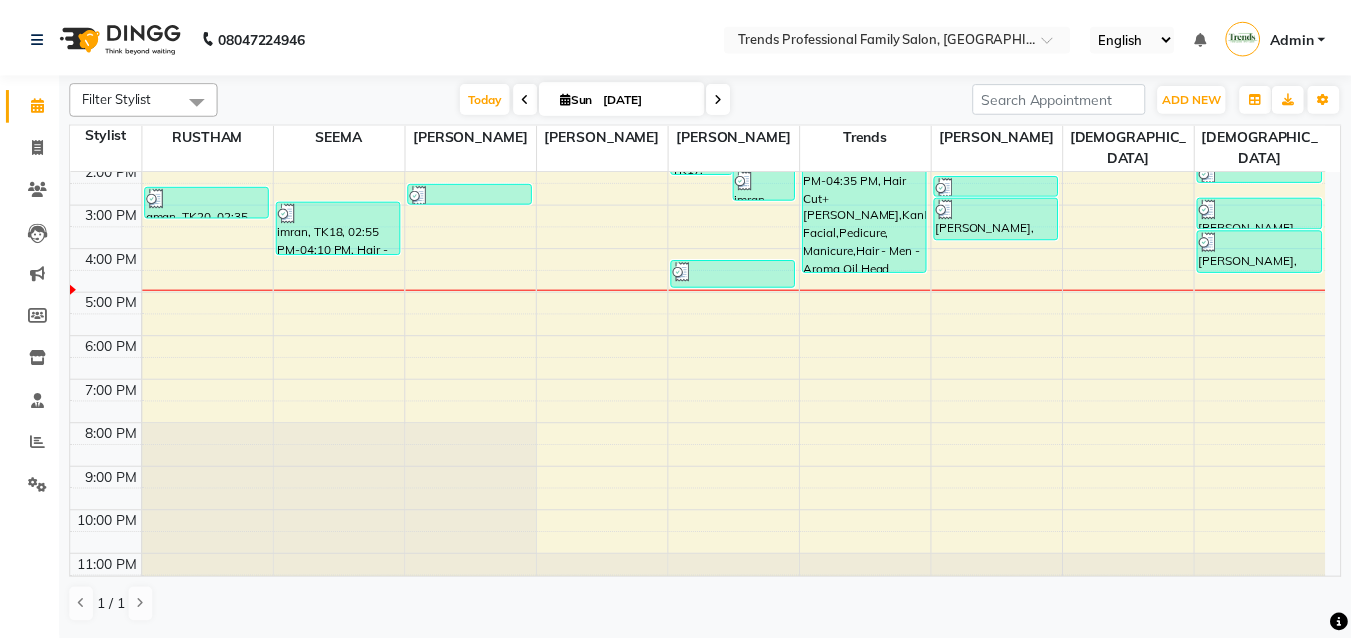 scroll, scrollTop: 0, scrollLeft: 0, axis: both 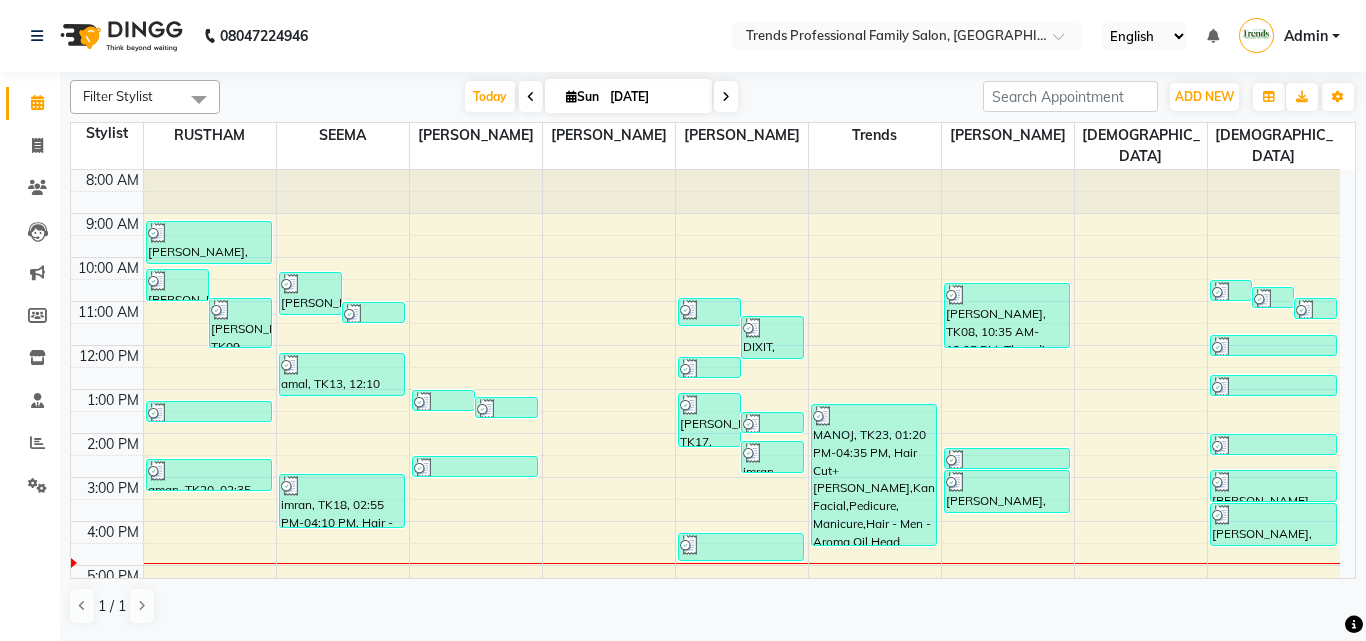 drag, startPoint x: 164, startPoint y: 179, endPoint x: 246, endPoint y: 193, distance: 83.18654 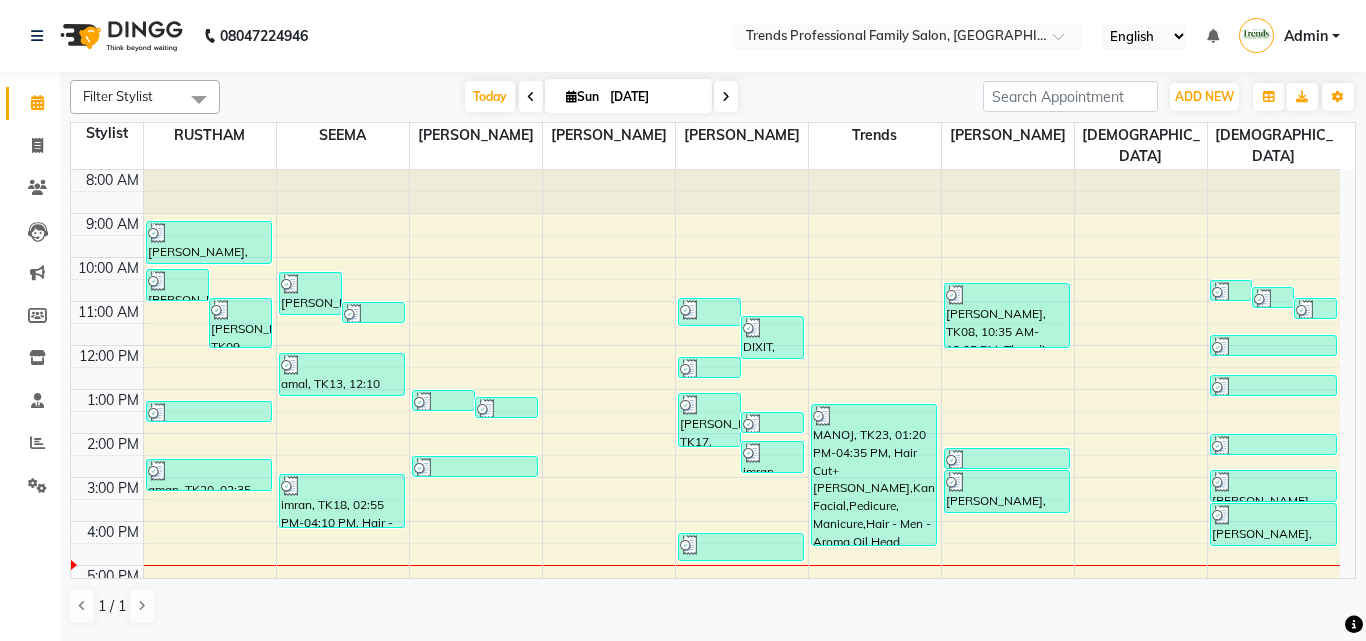 click on "ADD NEW Toggle Dropdown Add Appointment Add Invoice Add Expense Add Attendance Add Client Add Transaction Filter Stylist Select All [PERSON_NAME] [PERSON_NAME] [PERSON_NAME] RUSTHAM SEEMA [PERSON_NAME] Trends Group By  Staff View   Room View  View as Vertical  Vertical - Week View  Horizontal  Horizontal - Week View  List  Toggle Dropdown Calendar Settings Manage Tags   Arrange Stylists   Reset Stylists  Full Screen Appointment Form Zoom 50% Staff/Room Display Count 9" at bounding box center (1169, 97) 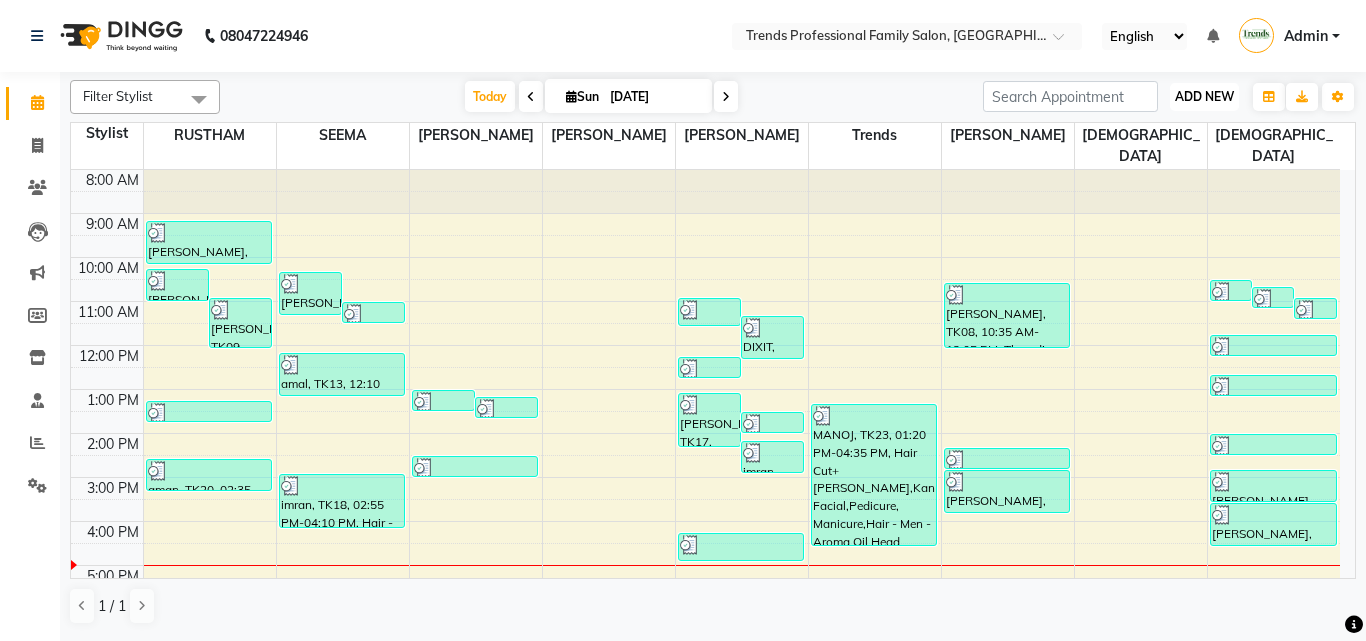 click on "ADD NEW" at bounding box center (1204, 96) 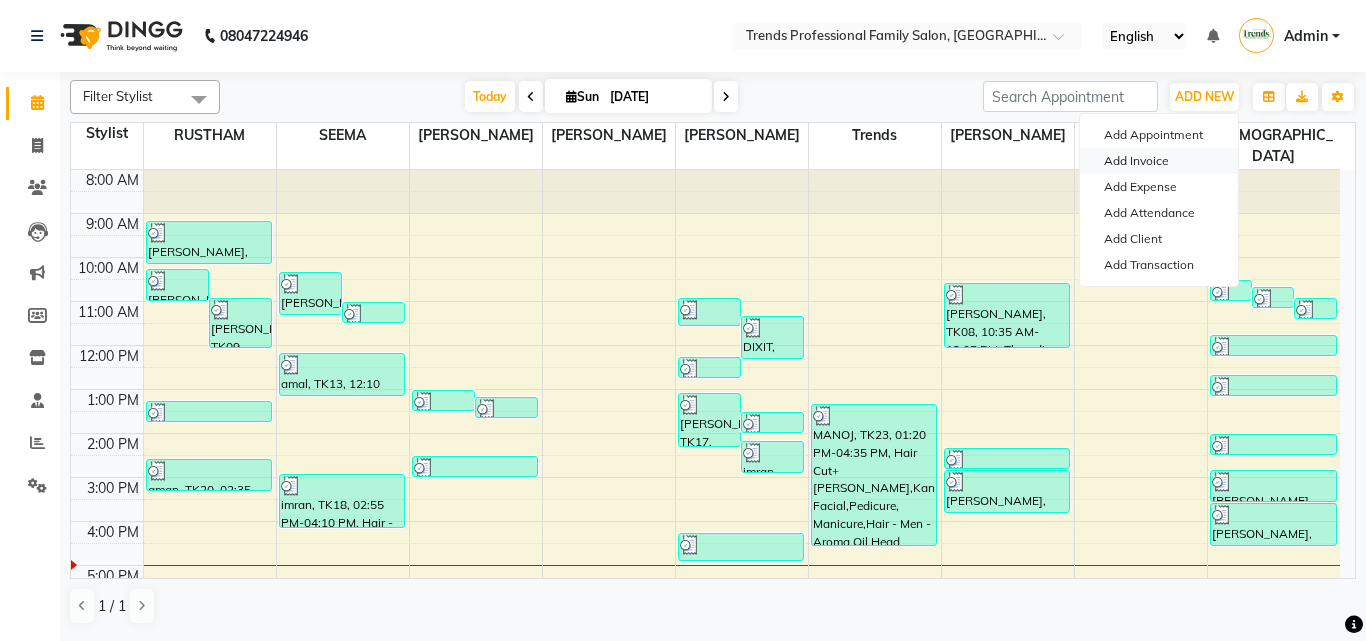 click on "Add Invoice" at bounding box center (1159, 161) 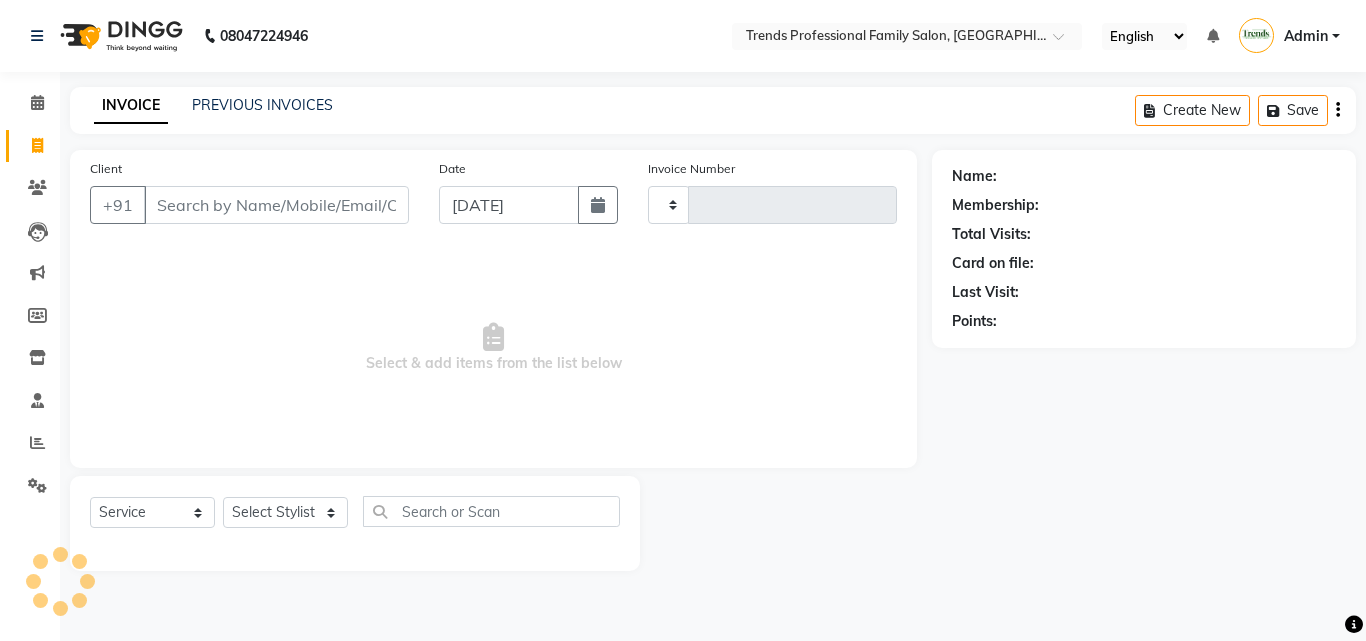 type on "2019" 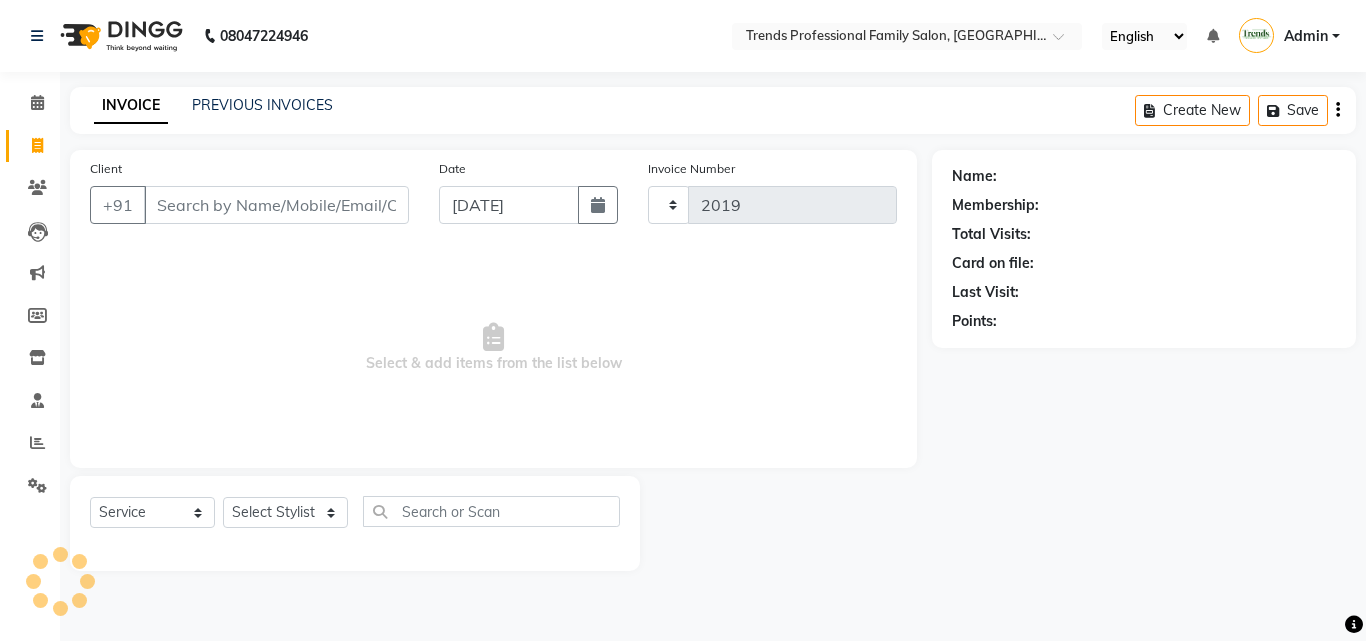 select on "7345" 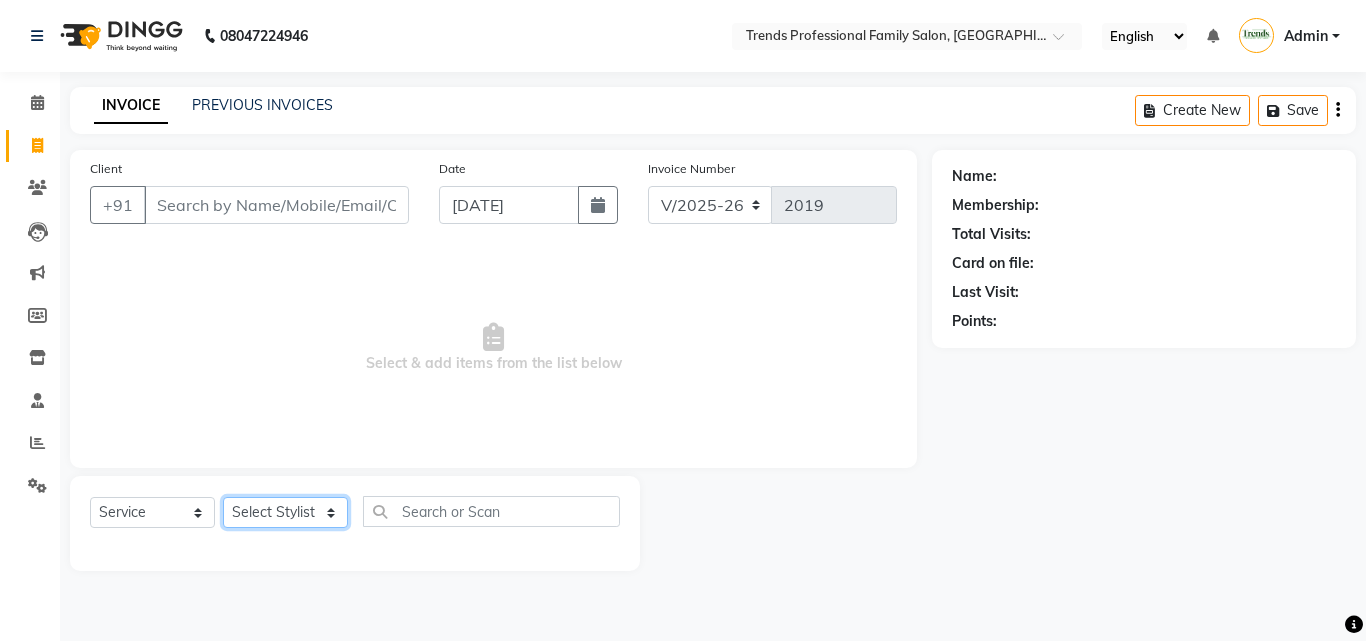 click on "Select Stylist [PERSON_NAME] [PERSON_NAME] [PERSON_NAME] [PERSON_NAME] [DEMOGRAPHIC_DATA][PERSON_NAME] Sumika Trends" 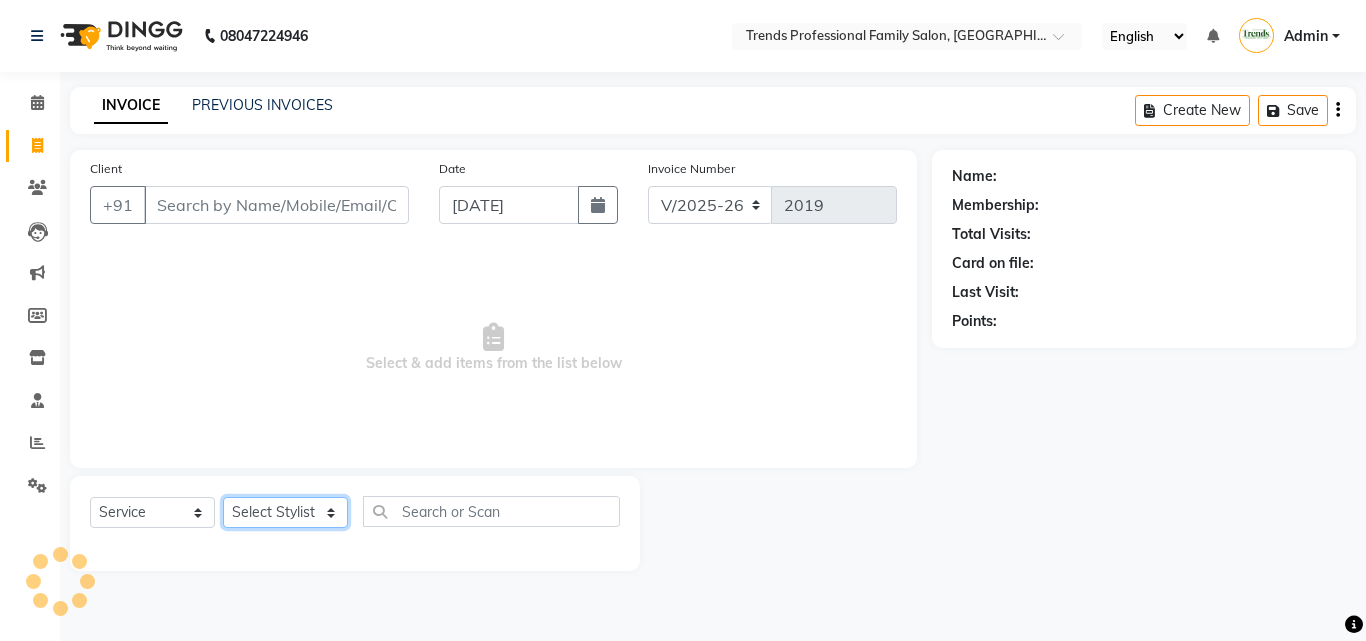 select on "72180" 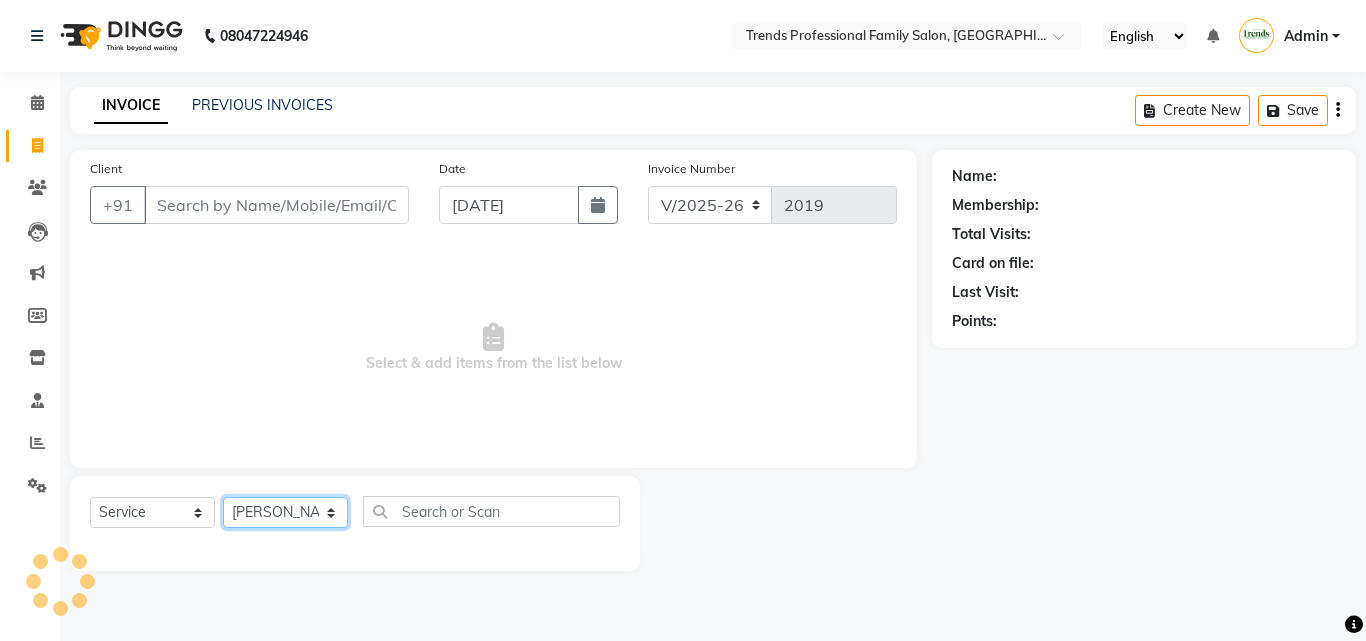 click on "Select Stylist [PERSON_NAME] [PERSON_NAME] [PERSON_NAME] [PERSON_NAME] [DEMOGRAPHIC_DATA][PERSON_NAME] Sumika Trends" 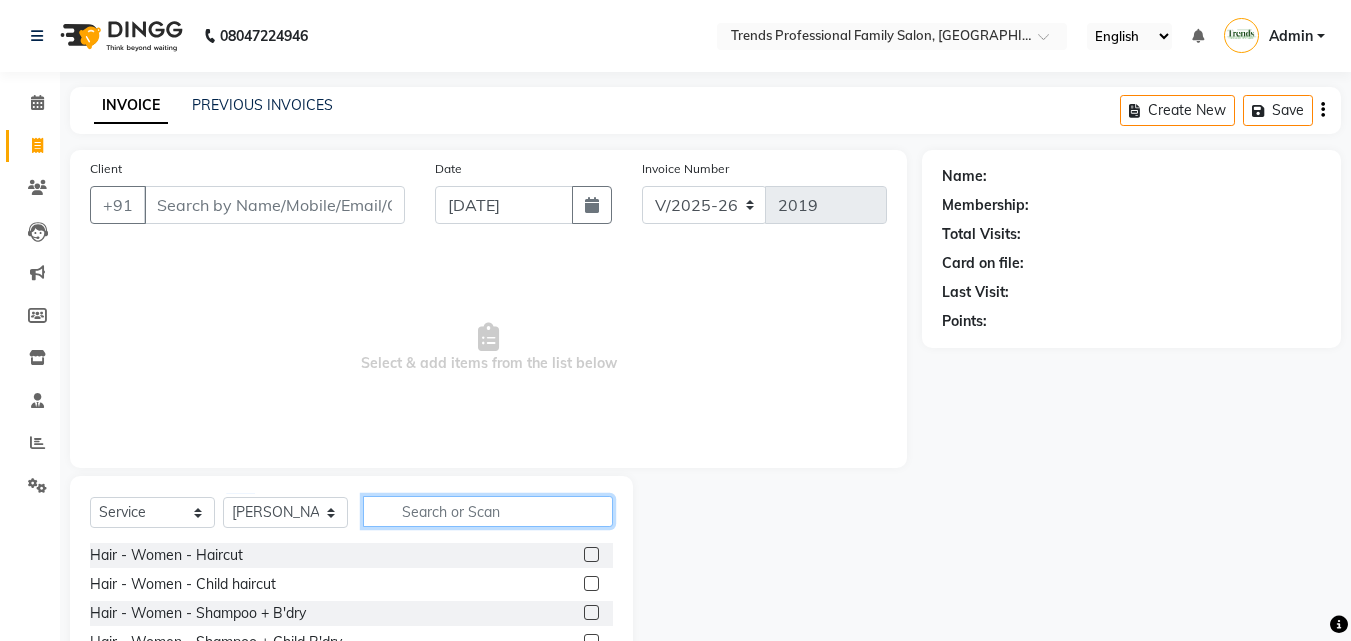 click 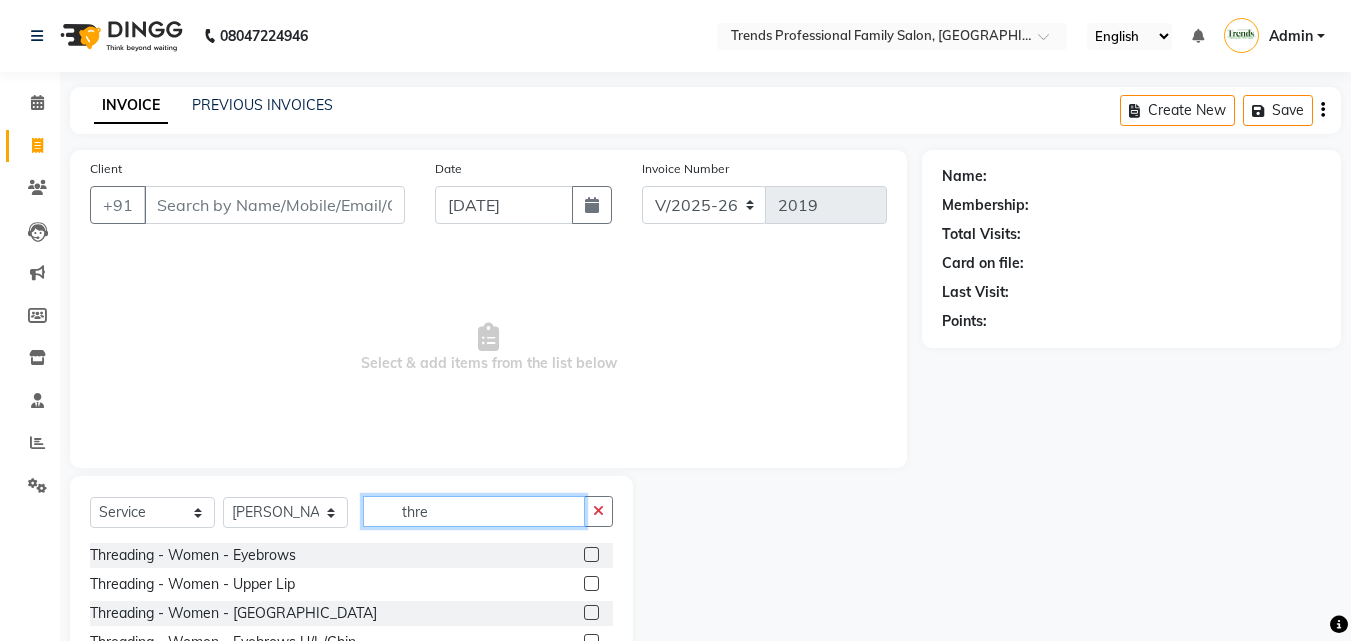 scroll, scrollTop: 160, scrollLeft: 0, axis: vertical 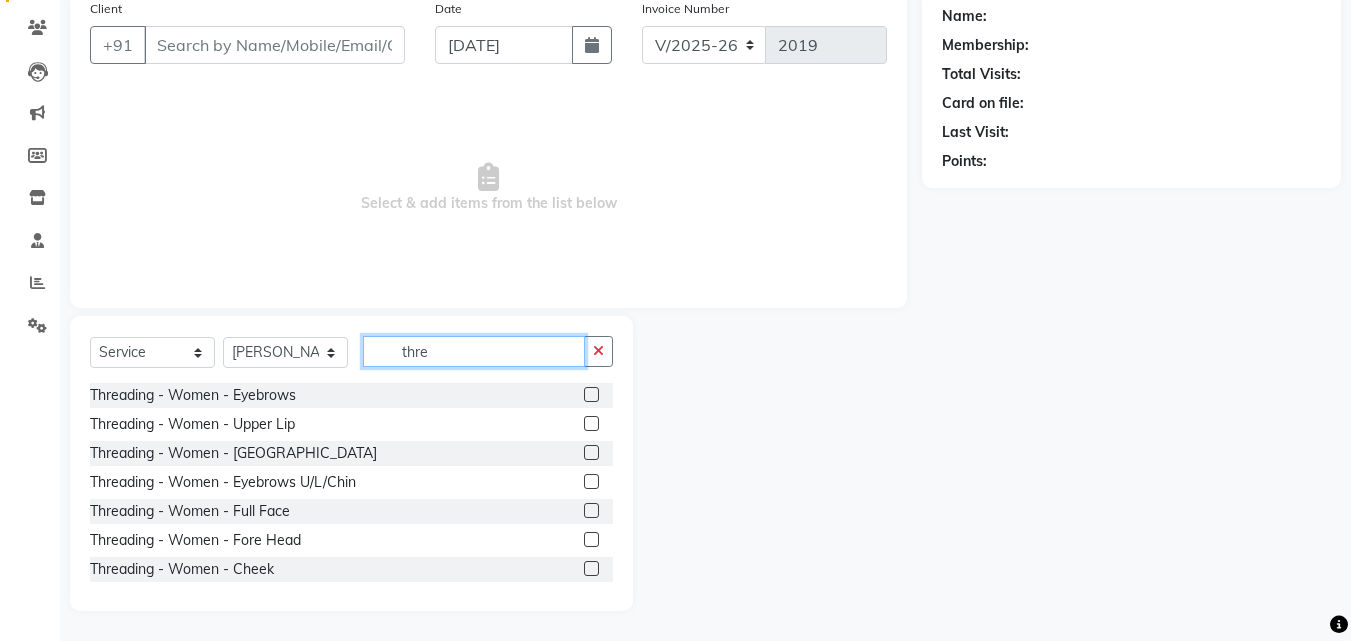 type on "thre" 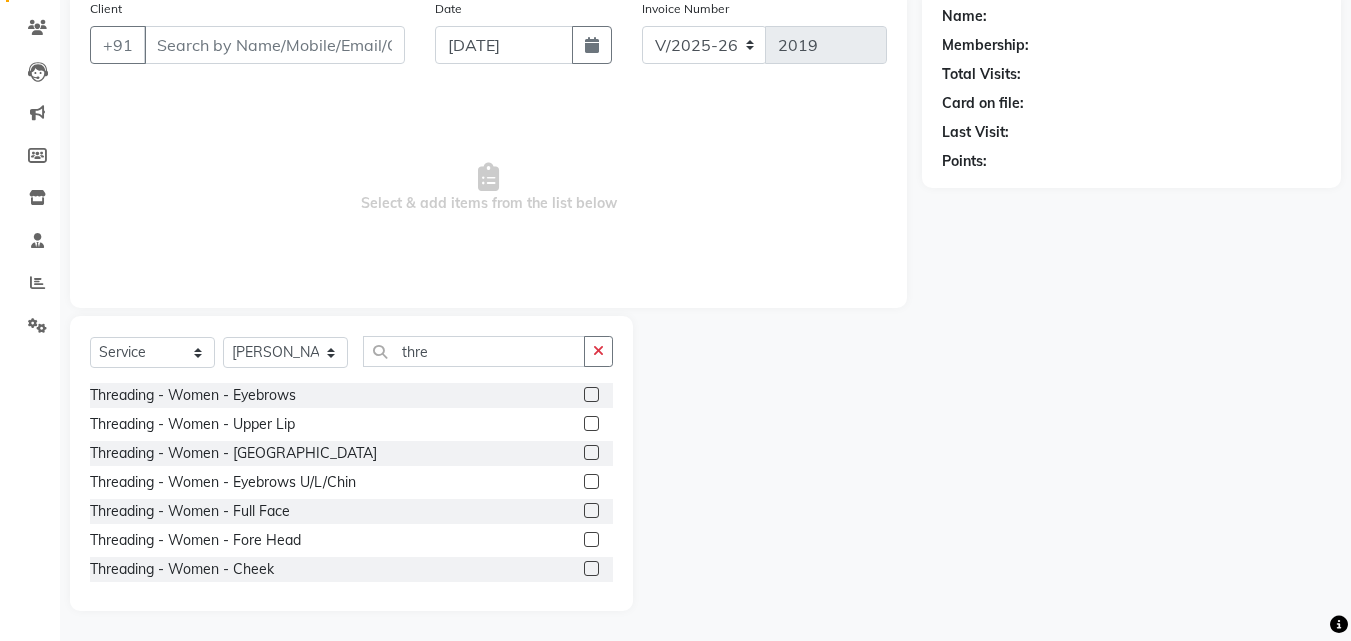click 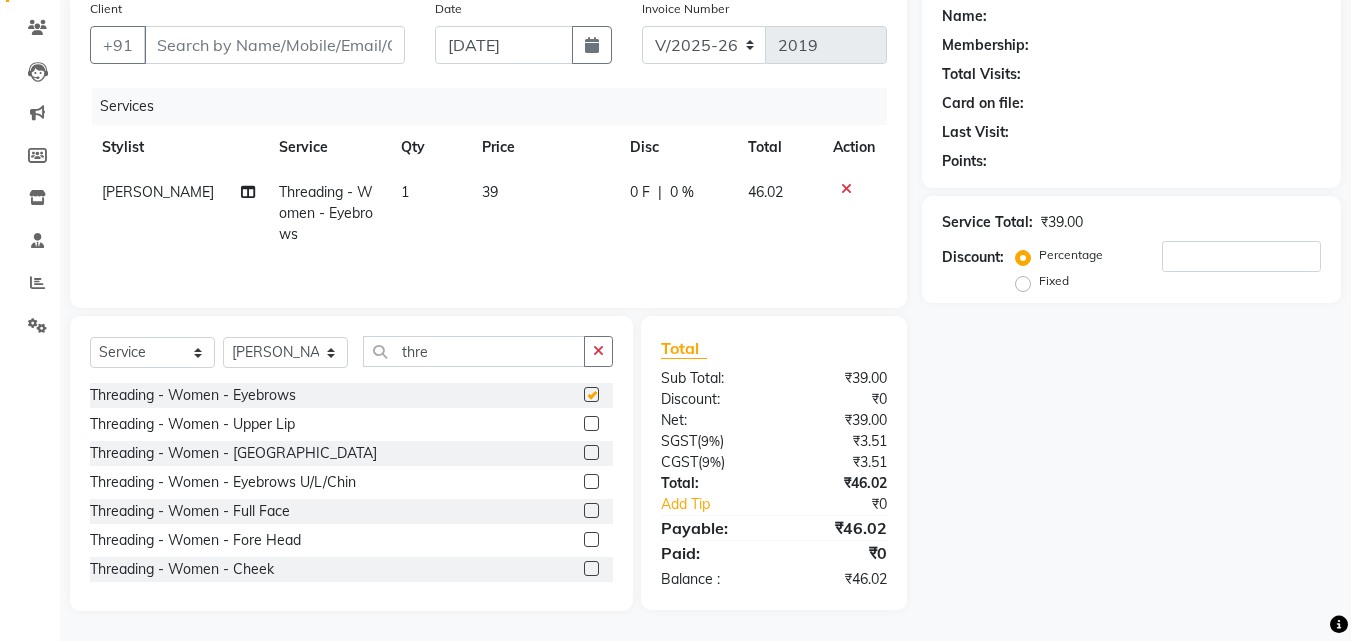 checkbox on "false" 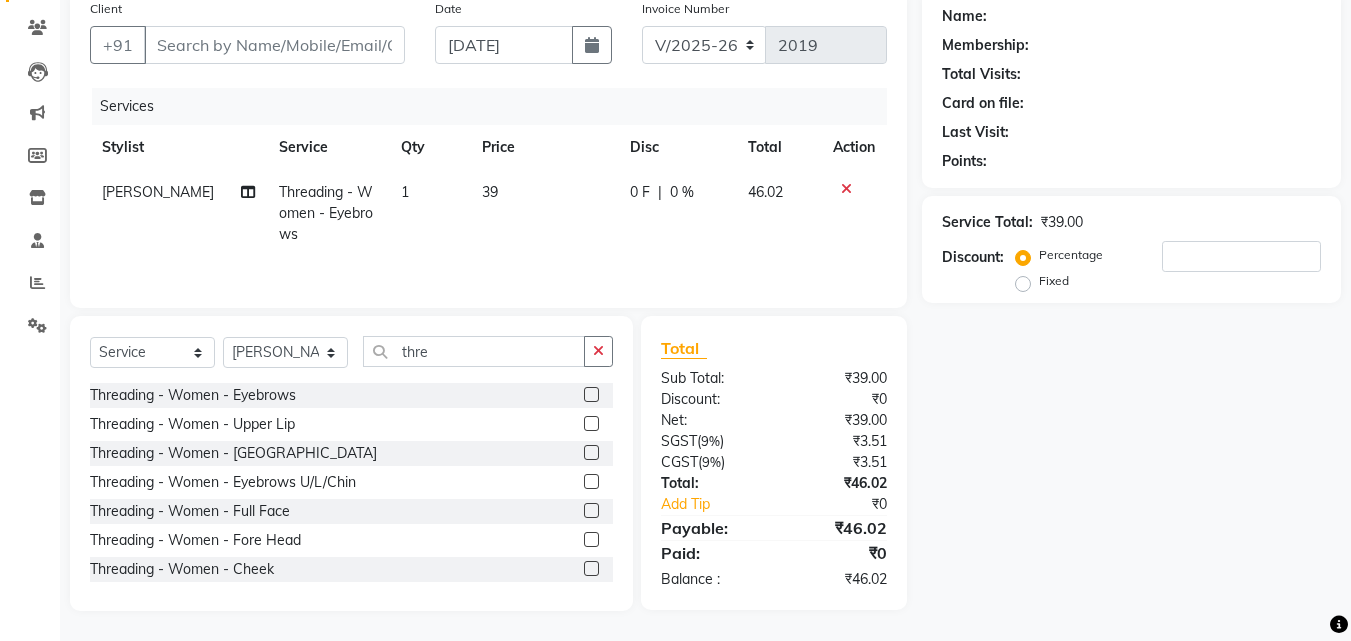scroll, scrollTop: 0, scrollLeft: 0, axis: both 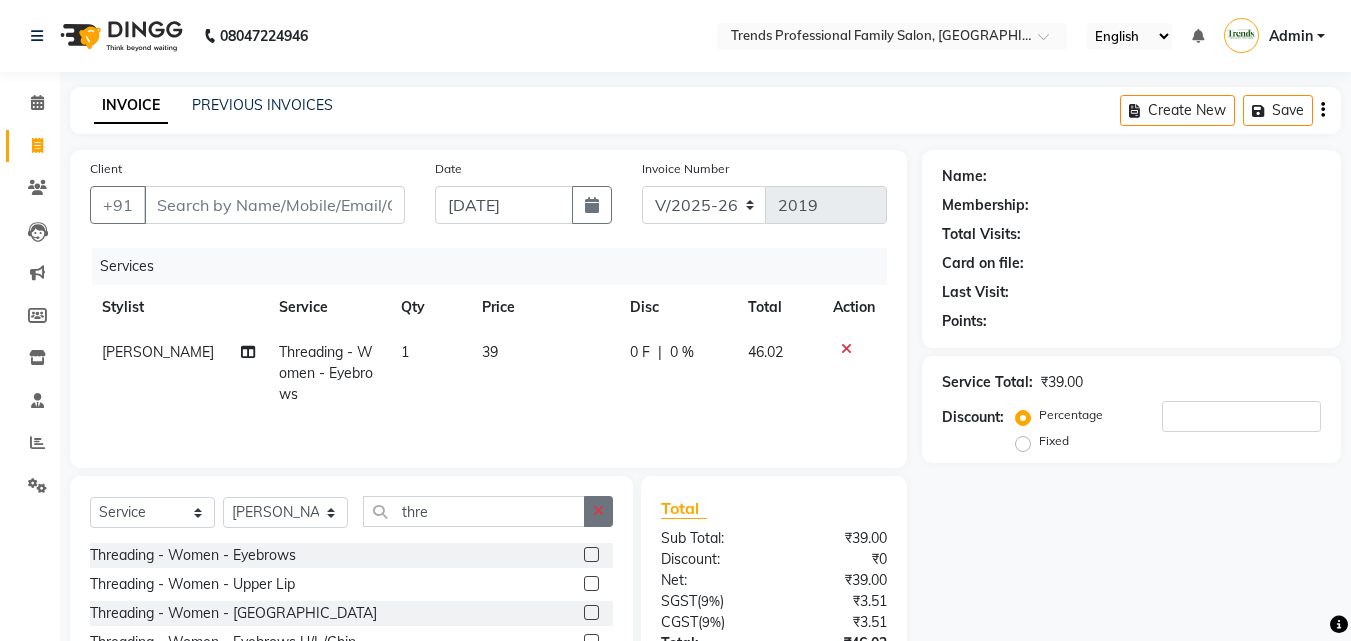 click 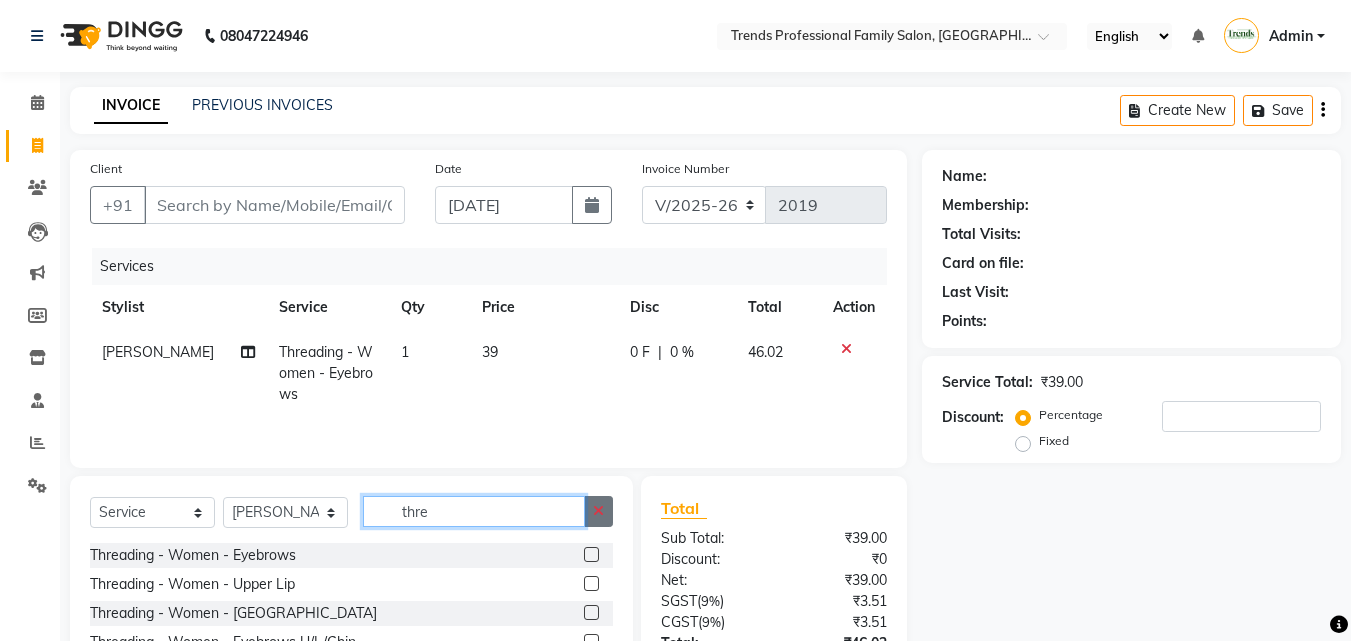 type 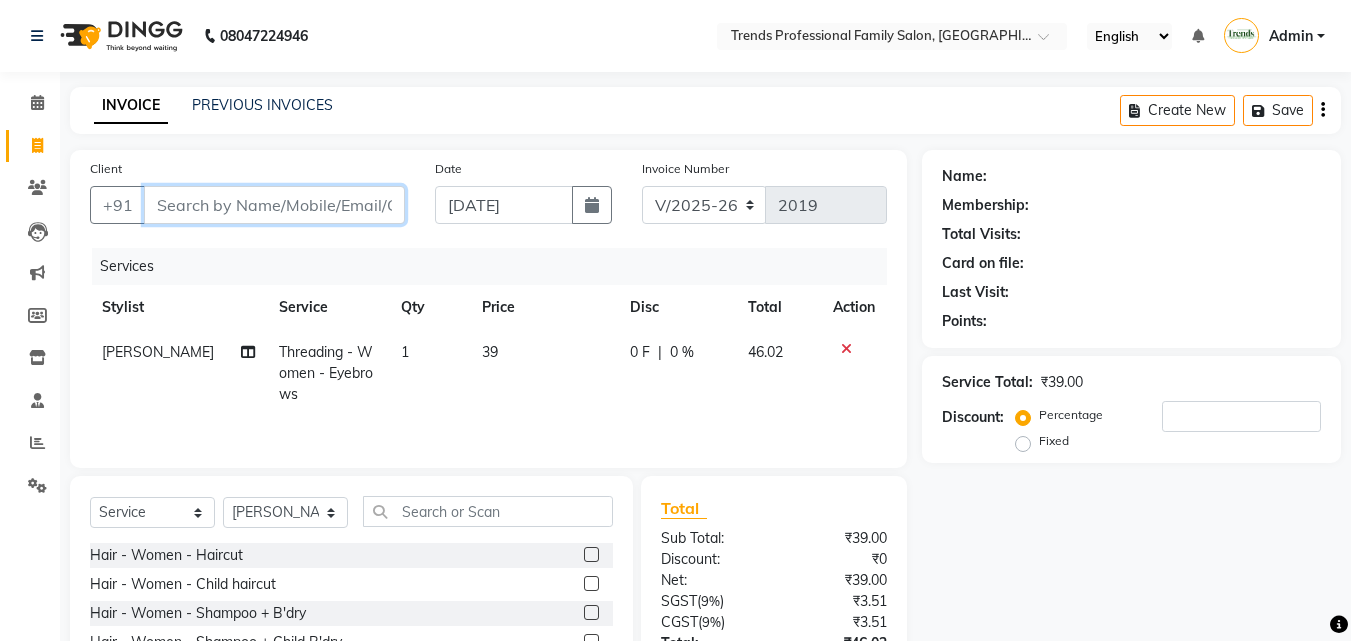 click on "Client" at bounding box center [274, 205] 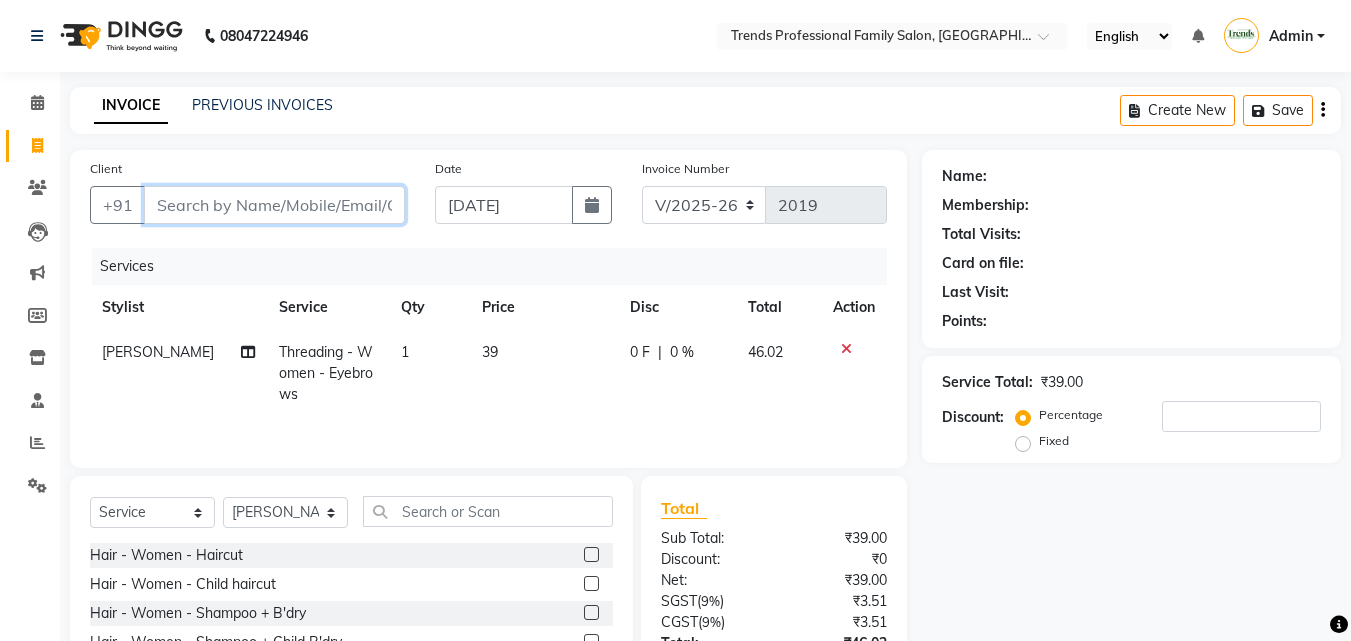type on "i" 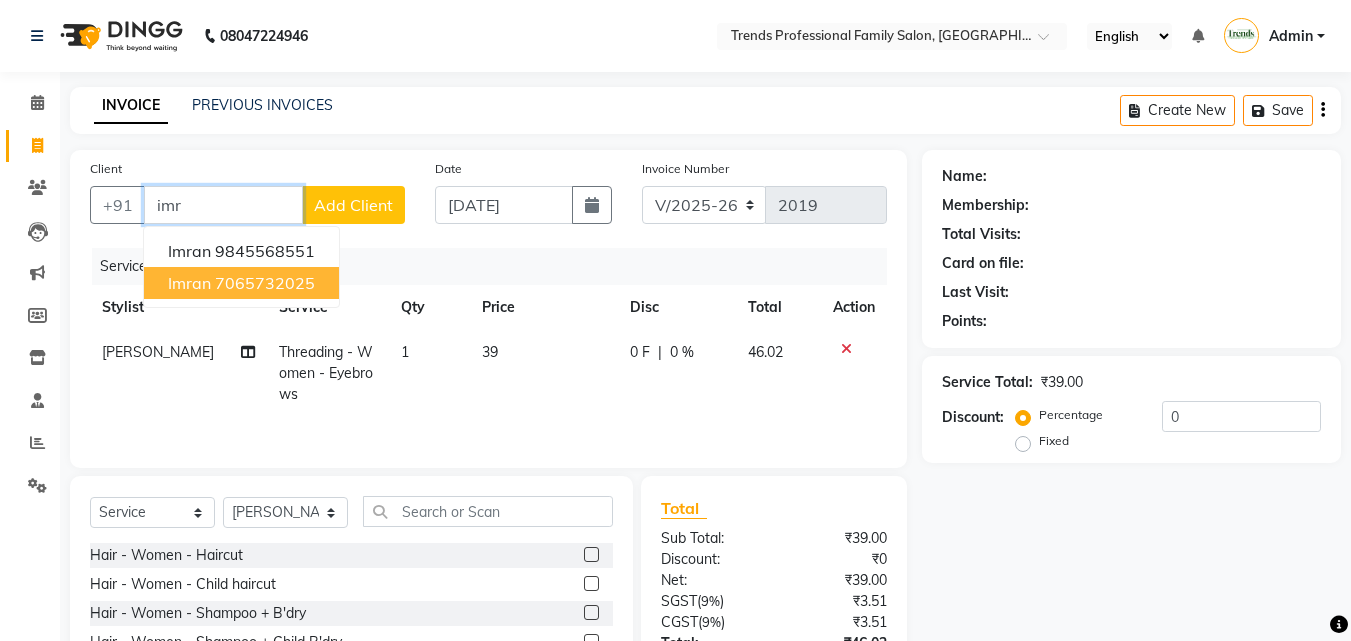 click on "7065732025" at bounding box center [265, 283] 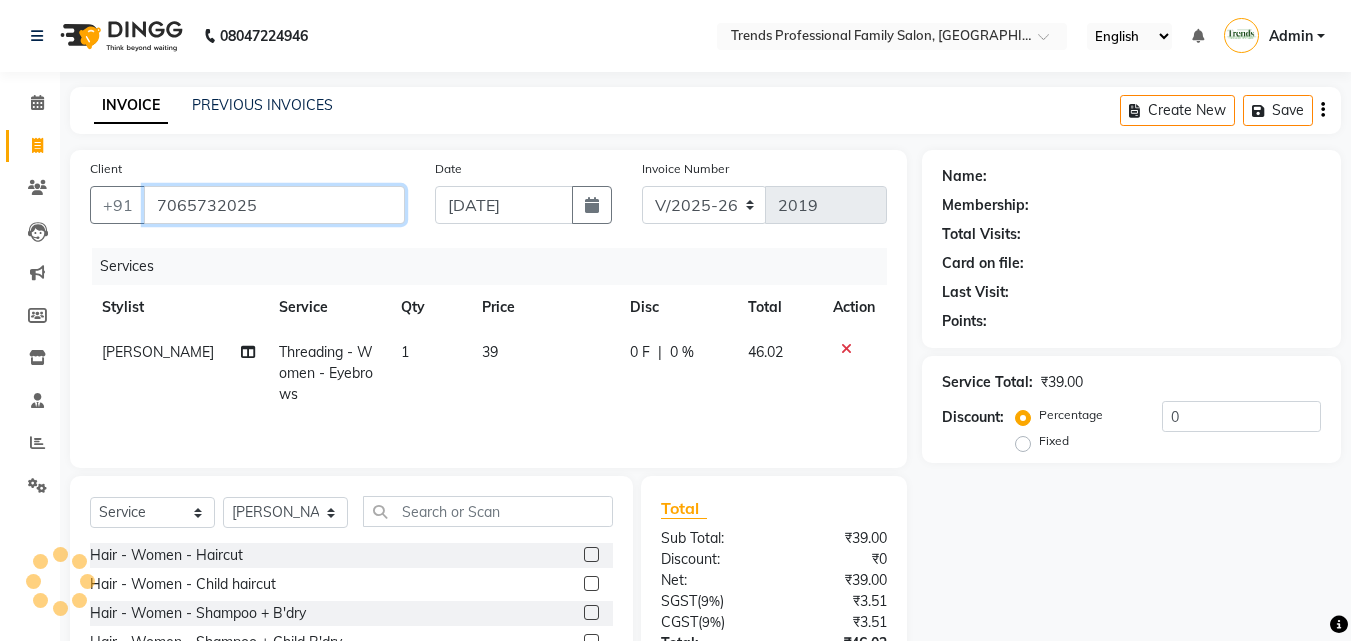 type on "7065732025" 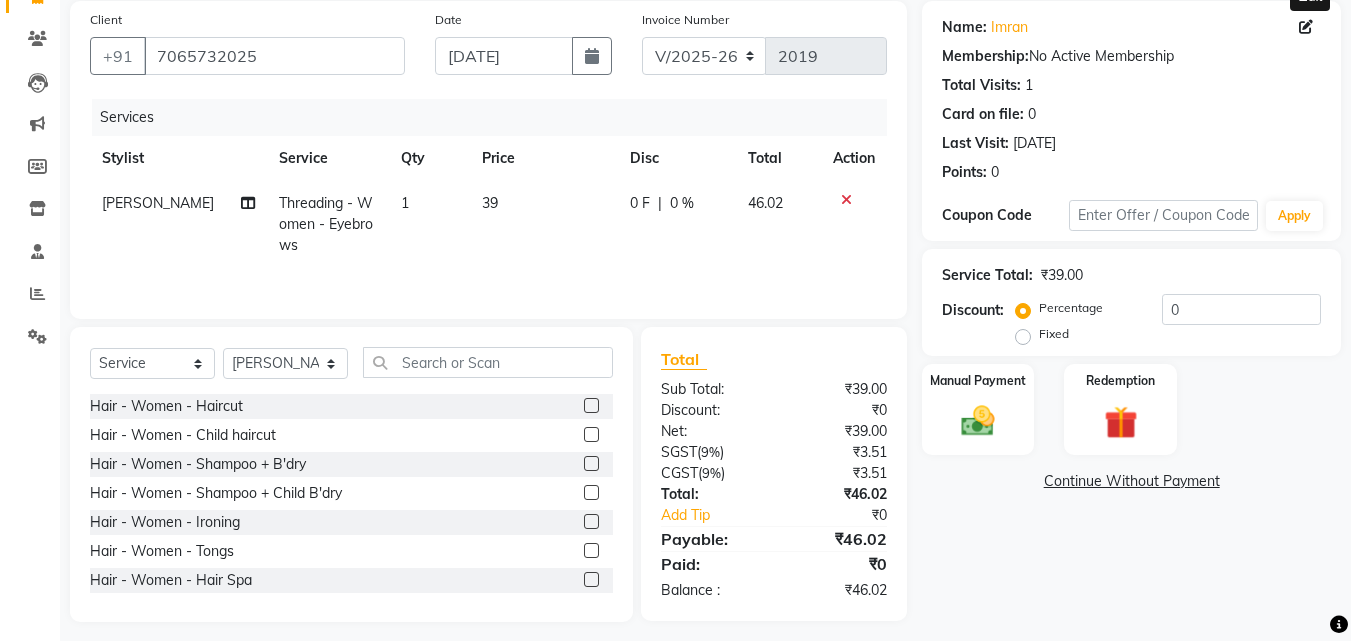 scroll, scrollTop: 0, scrollLeft: 0, axis: both 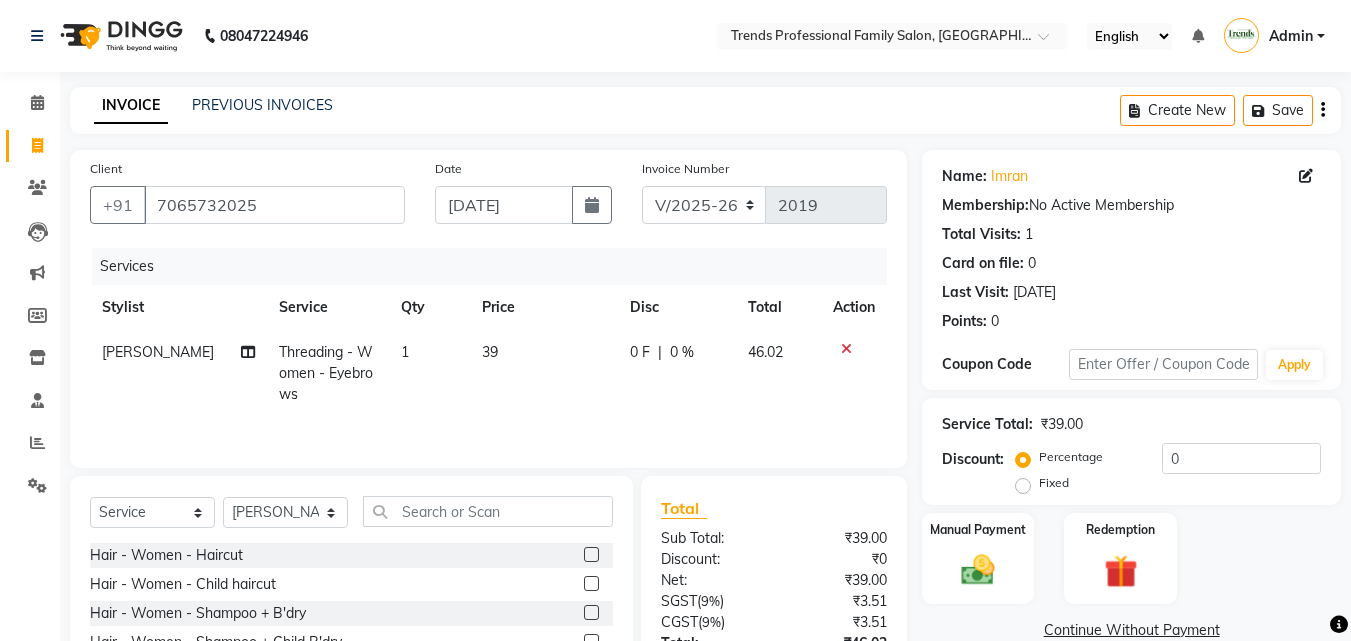 click 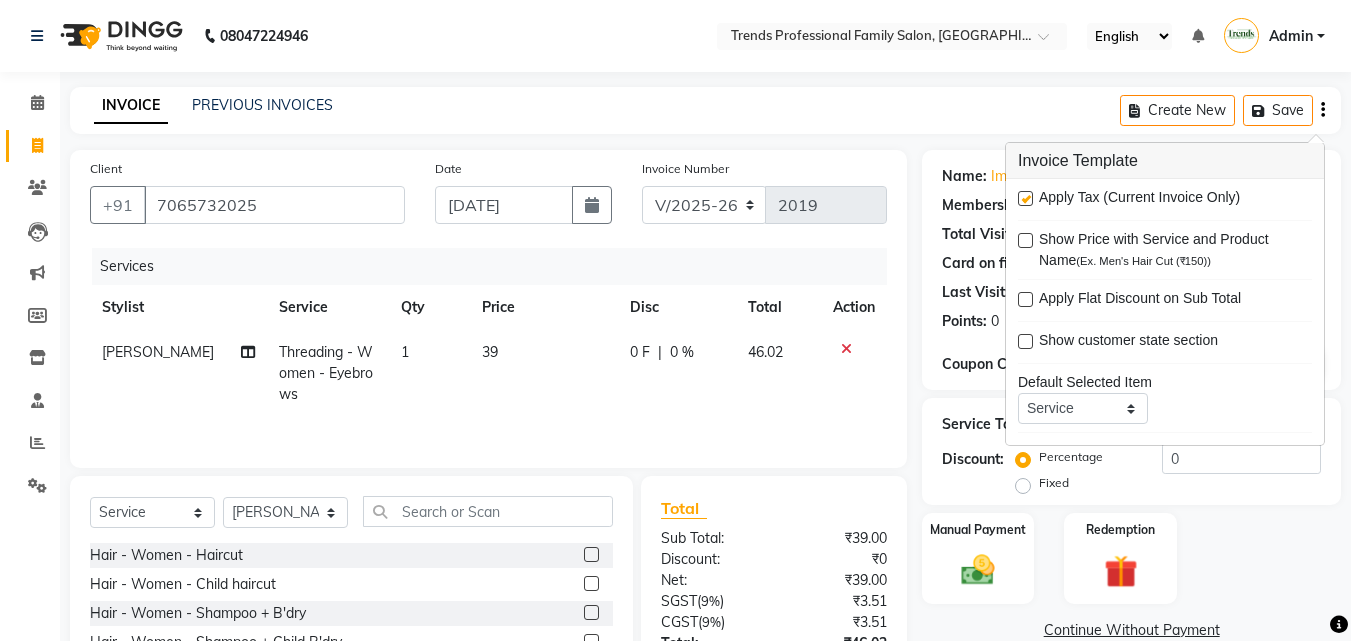 click at bounding box center [1025, 198] 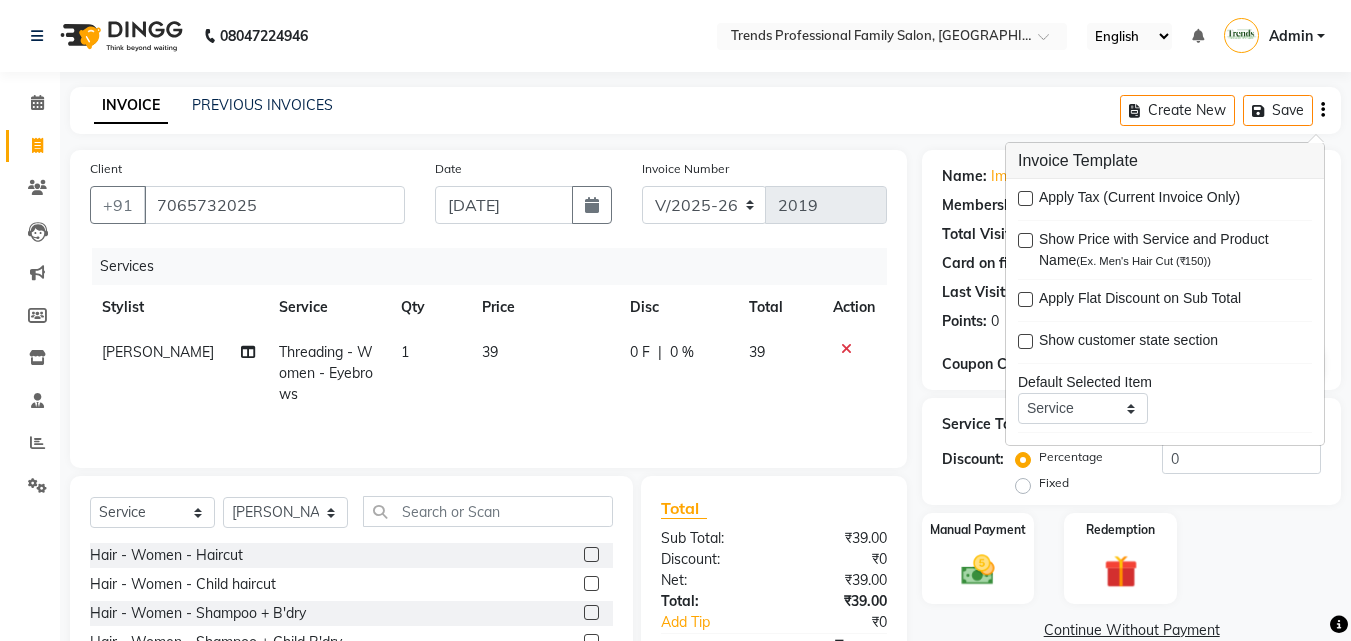 click on "INVOICE PREVIOUS INVOICES Create New   Save  Client [PHONE_NUMBER] Date [DATE] Invoice Number V/2025 V/[PHONE_NUMBER] Services Stylist Service Qty Price Disc Total Action [PERSON_NAME] Threading - Women - Eyebrows 1 39 0 F | 0 % 39 Select  Service  Product  Membership  Package Voucher Prepaid Gift Card  Select Stylist [PERSON_NAME] [PERSON_NAME] [PERSON_NAME] RUSTHAM SEEMA [PERSON_NAME] Sumika Trends Hair - Women - Haircut  Hair - Women - Child haircut  Hair - Women - Shampoo + B'dry  Hair - Women - Shampoo + Child B'dry  Hair - Women - Ironing  Hair - Women - Tongs  Hair - Women - Hair Spa  Hair - Women - Mythic Oil Hair Spa  Hair - Women - Aroma Oil Head Massage  Hair - Women - Almond Oil Head Massage  Hair - Women - Olive Oil Head Massage  Hair - Women - Coconut Oil Head Massage  Hair - Women - [MEDICAL_DATA] / Hair Loss Treatment  Hair Colour (Global Colour) - Women - Root Touch Up  Hair Colour (Global Colour) - Women - Inoa Roots  Hair Colour (Global Colour) - Women - Short  Hair Colour (Global Colour) - Women - Medium" 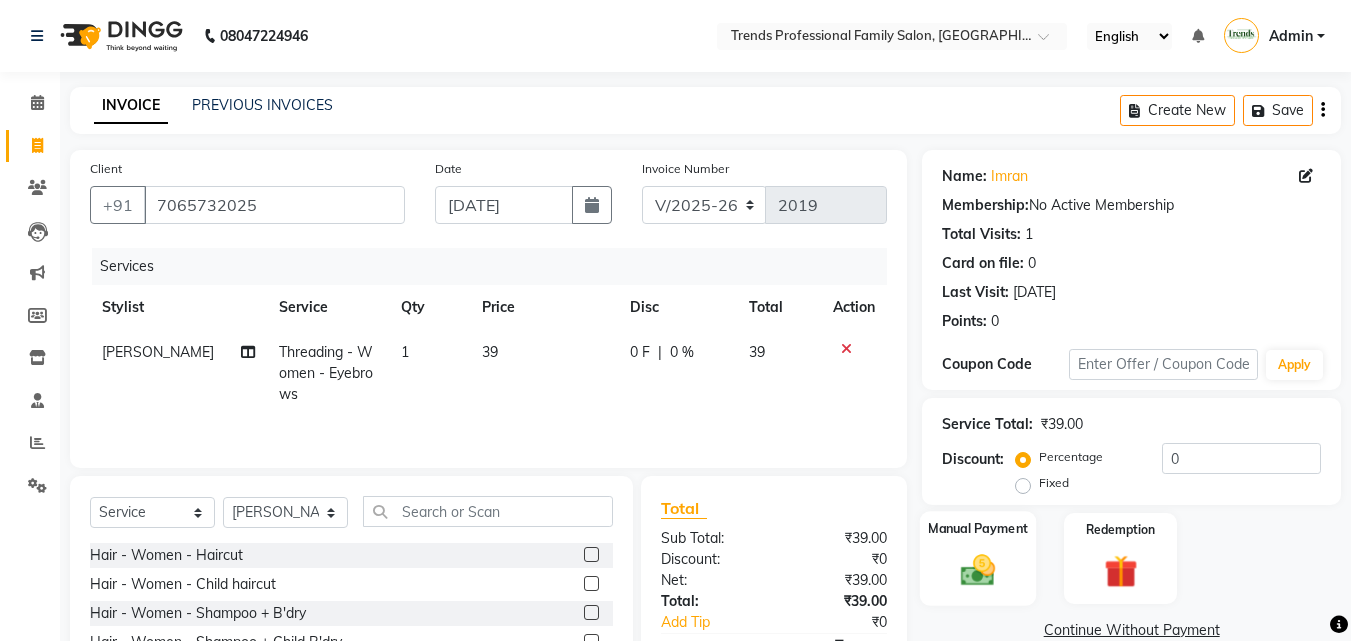 click 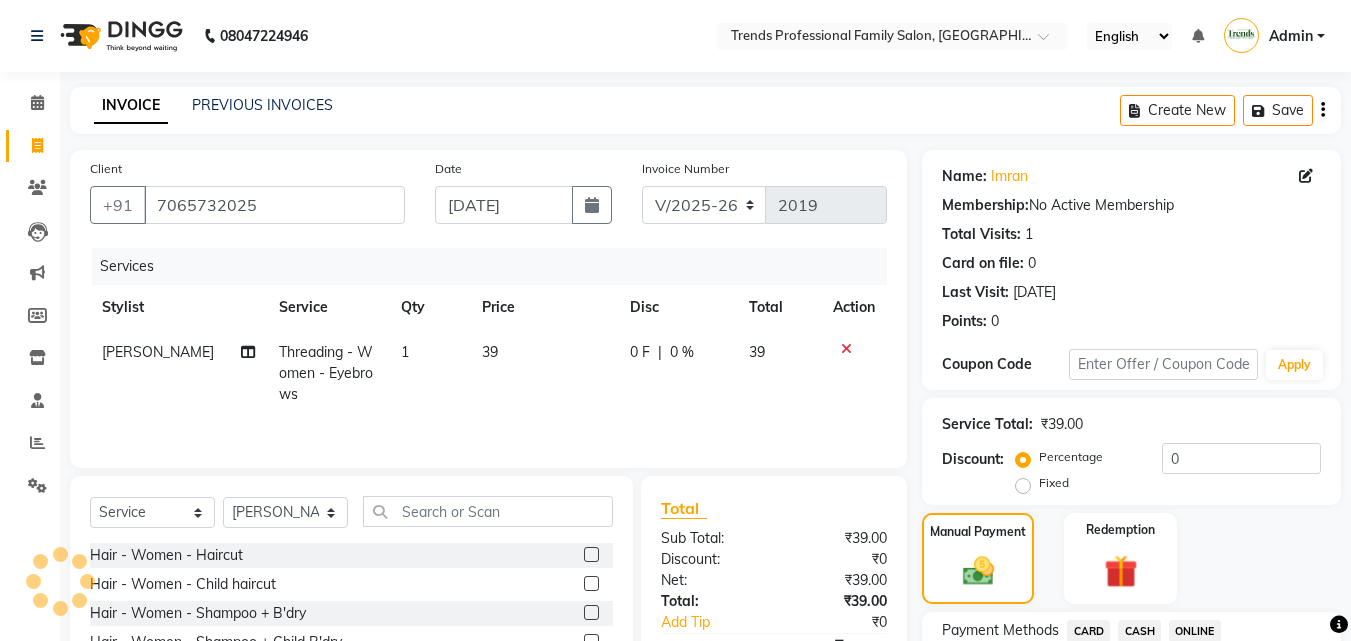 scroll, scrollTop: 162, scrollLeft: 0, axis: vertical 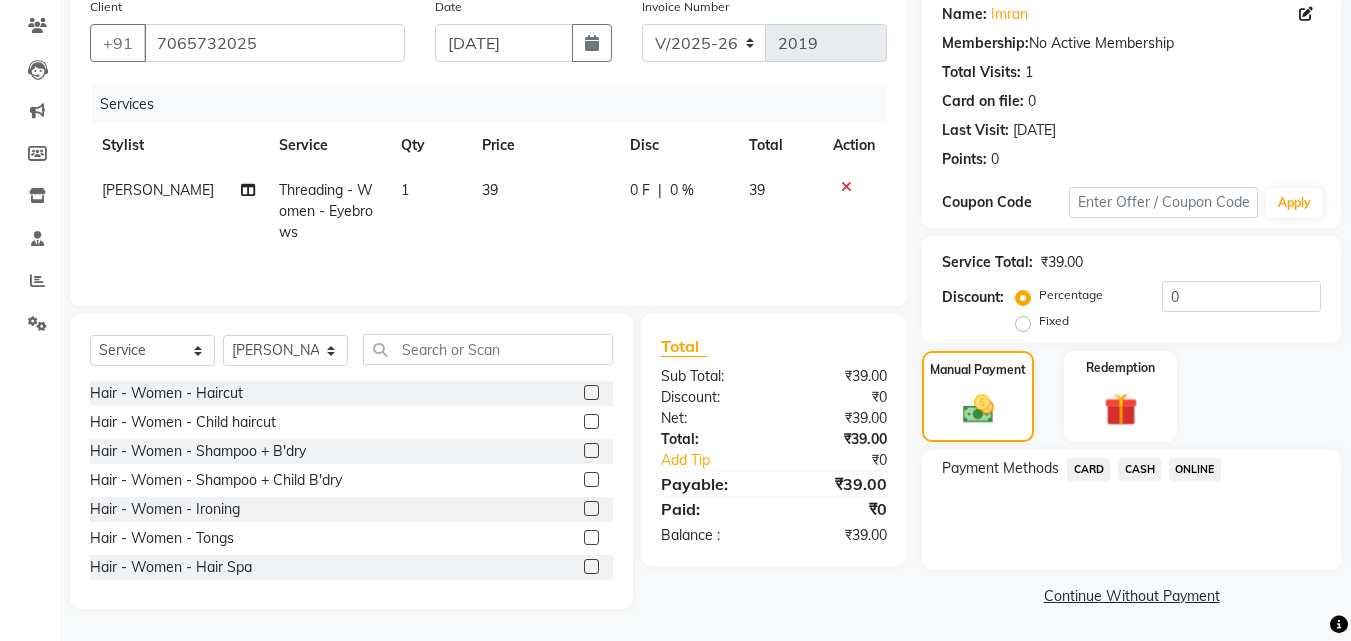 click on "ONLINE" 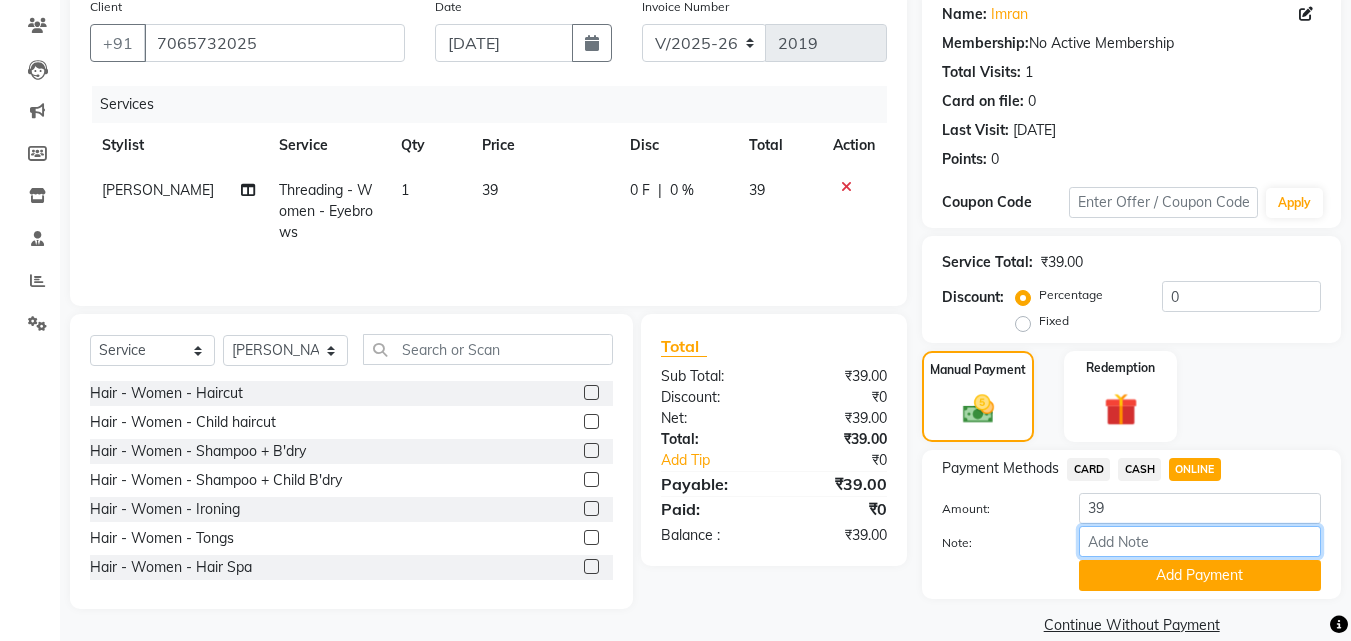 click on "Note:" at bounding box center (1200, 541) 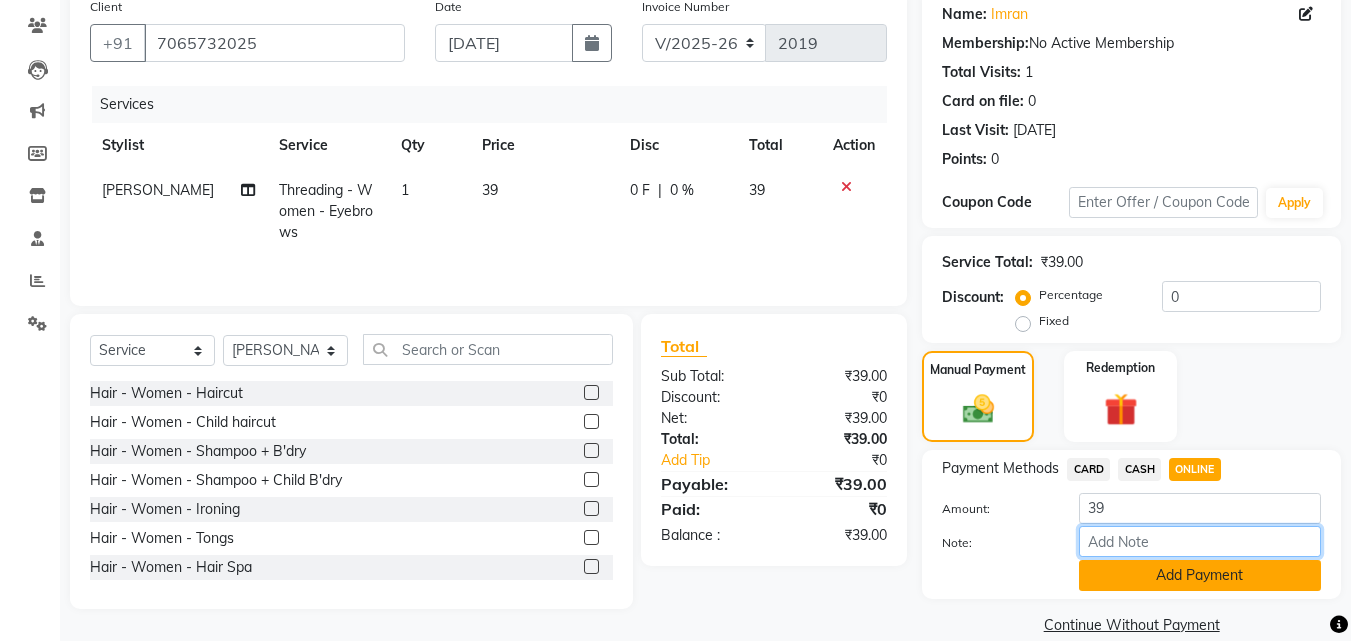 type on "THANK YOU VISIT AGAIN" 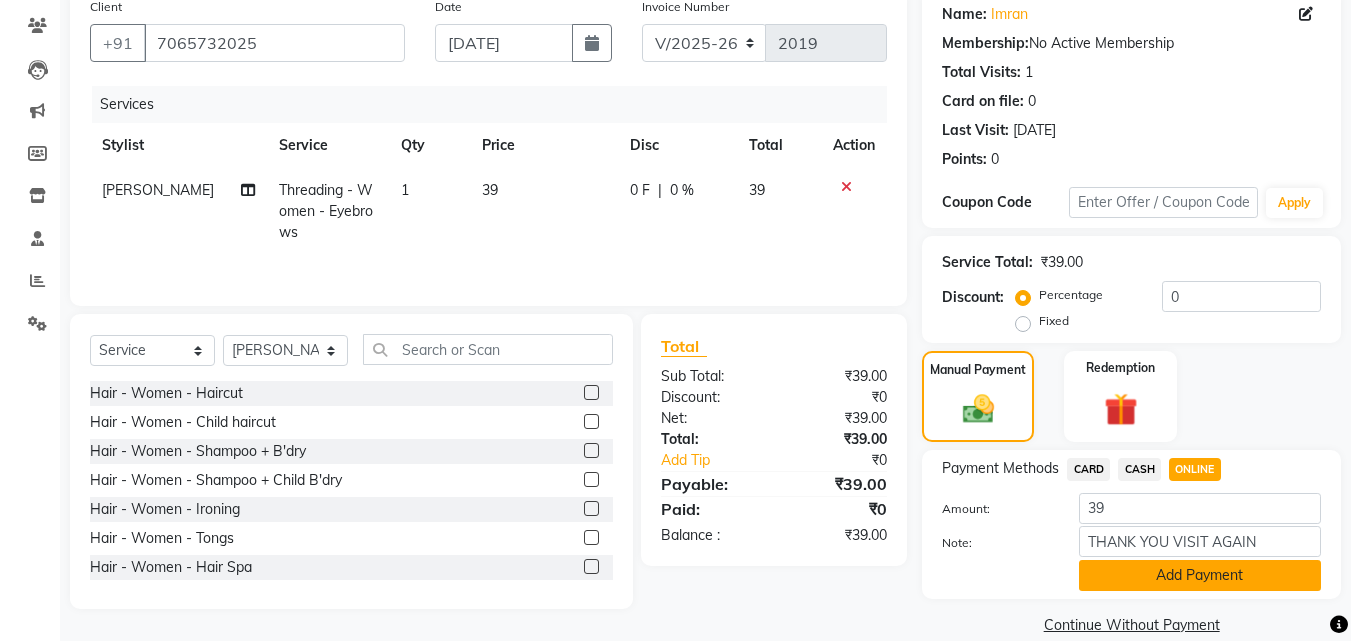 click on "Add Payment" 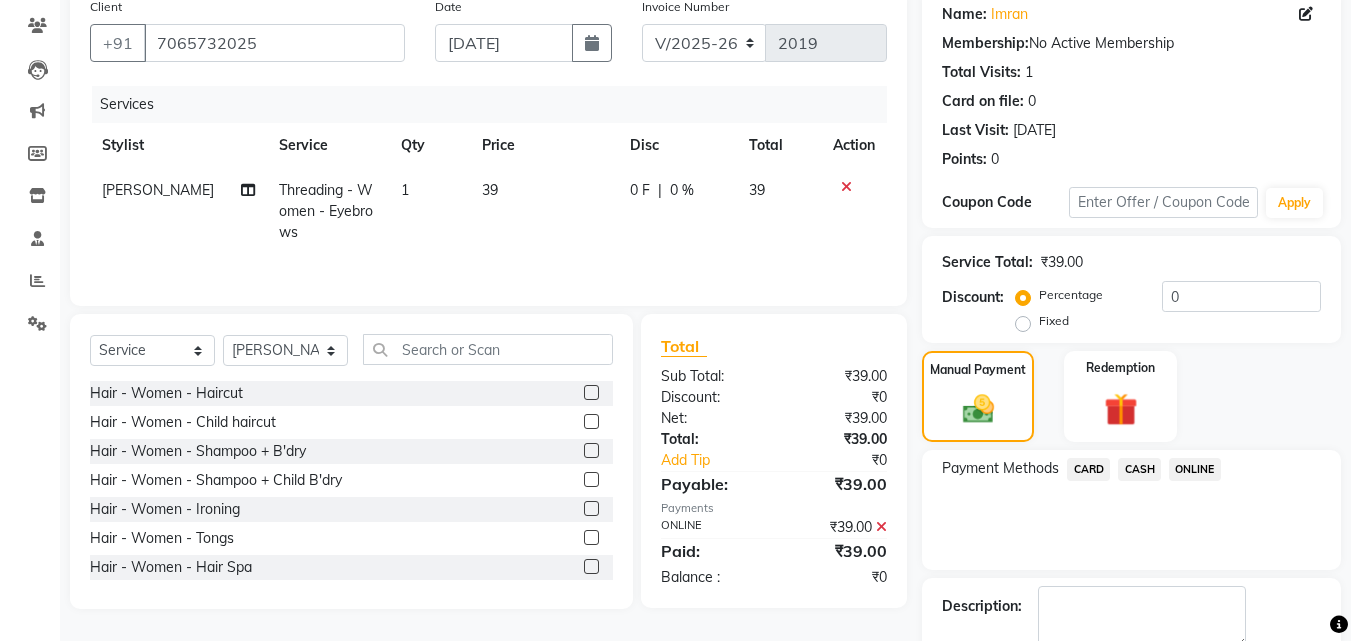 scroll, scrollTop: 275, scrollLeft: 0, axis: vertical 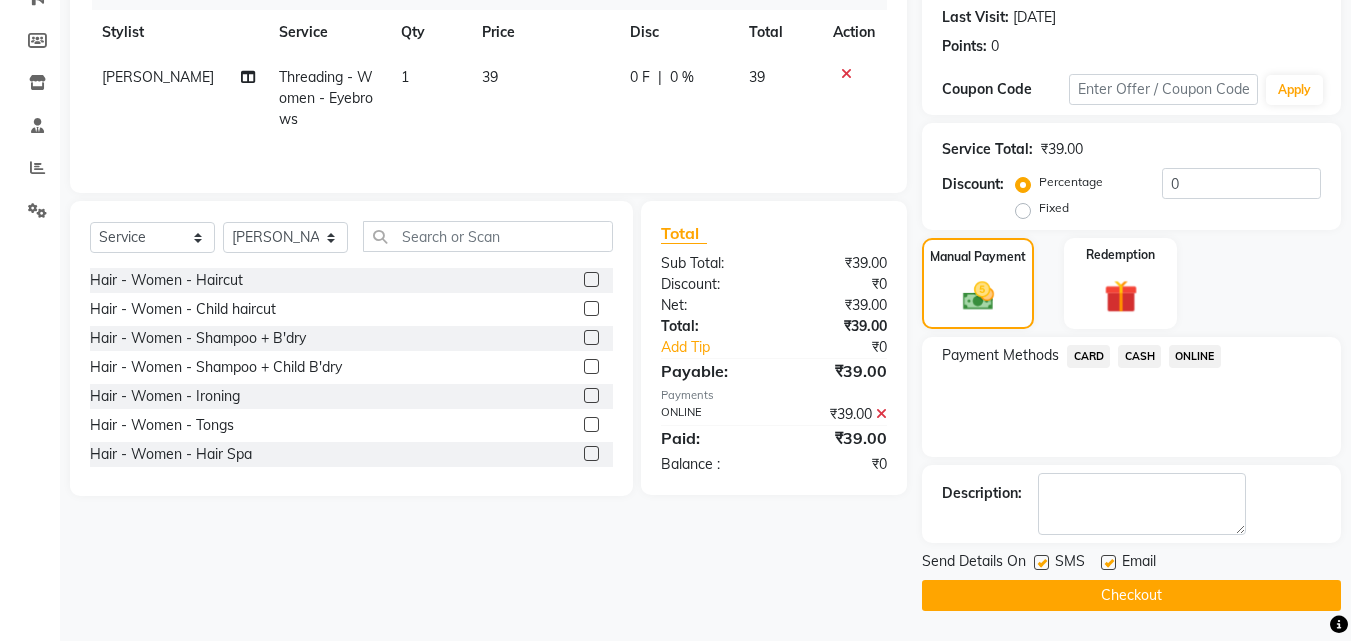 click 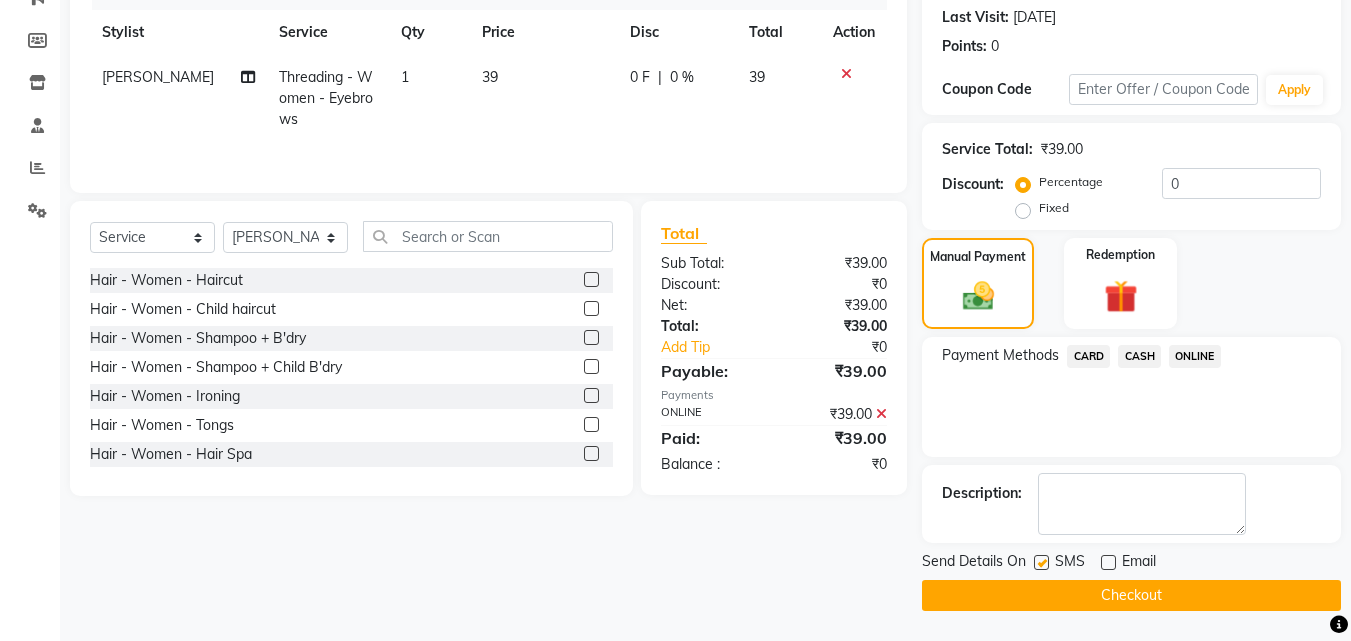 click on "SMS" 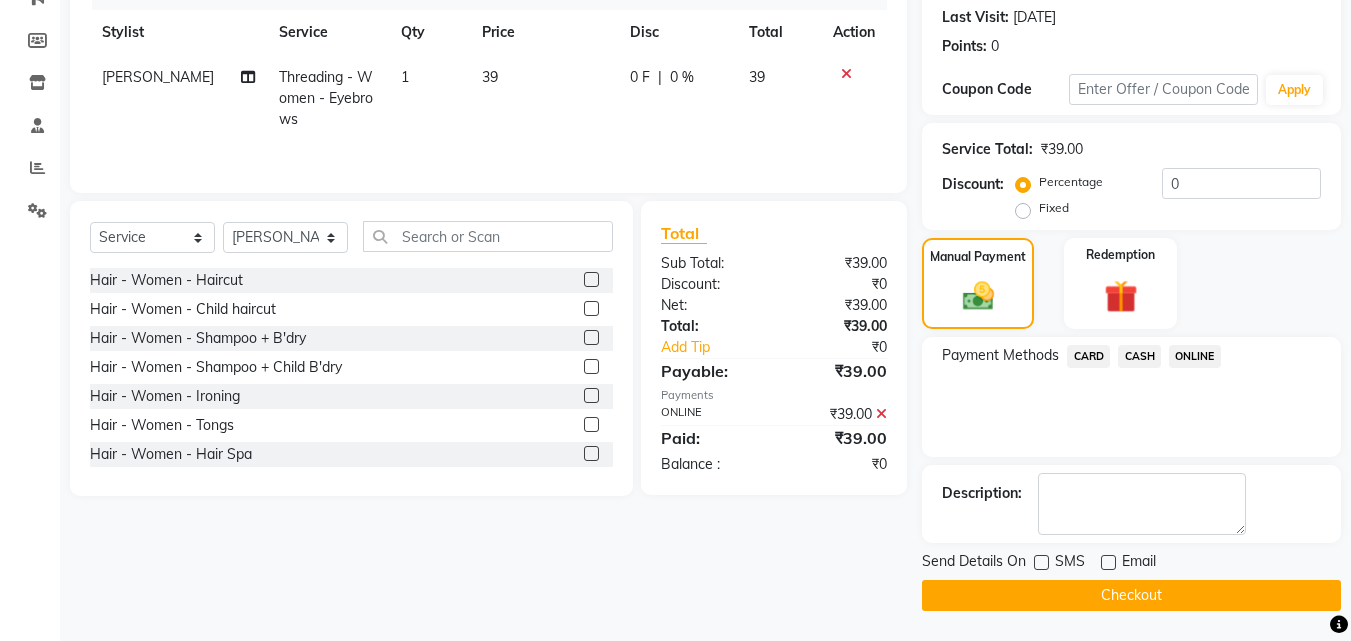 click on "Checkout" 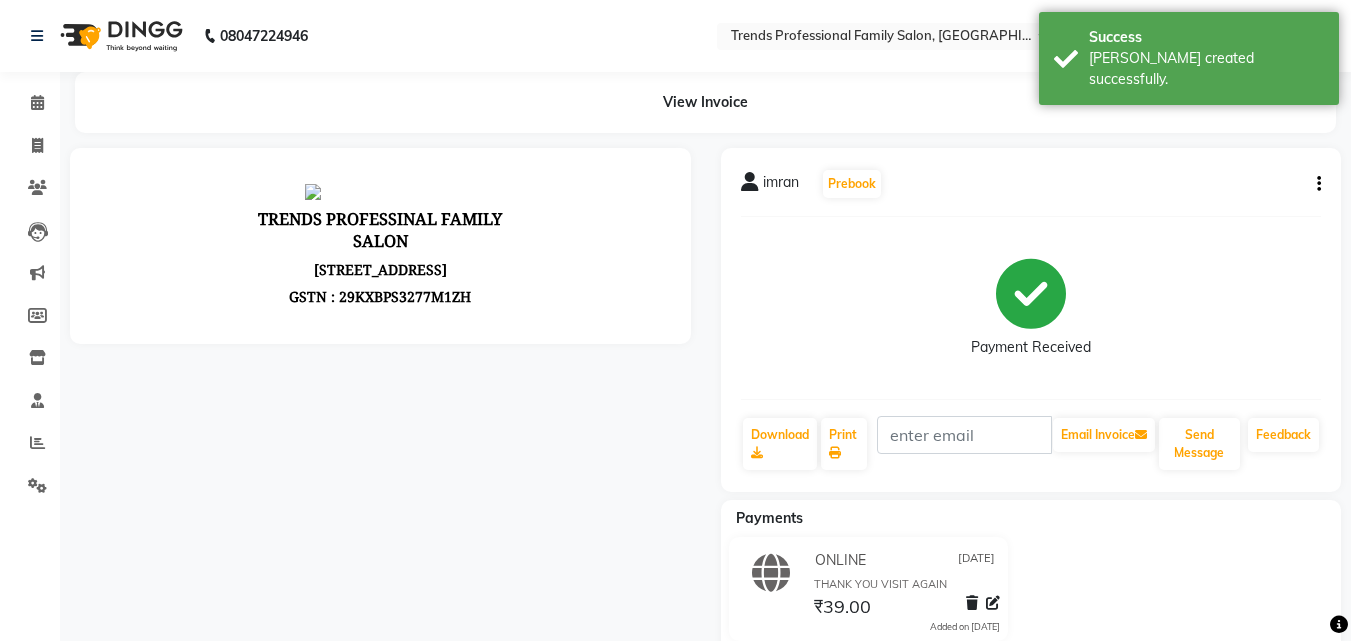 scroll, scrollTop: 0, scrollLeft: 0, axis: both 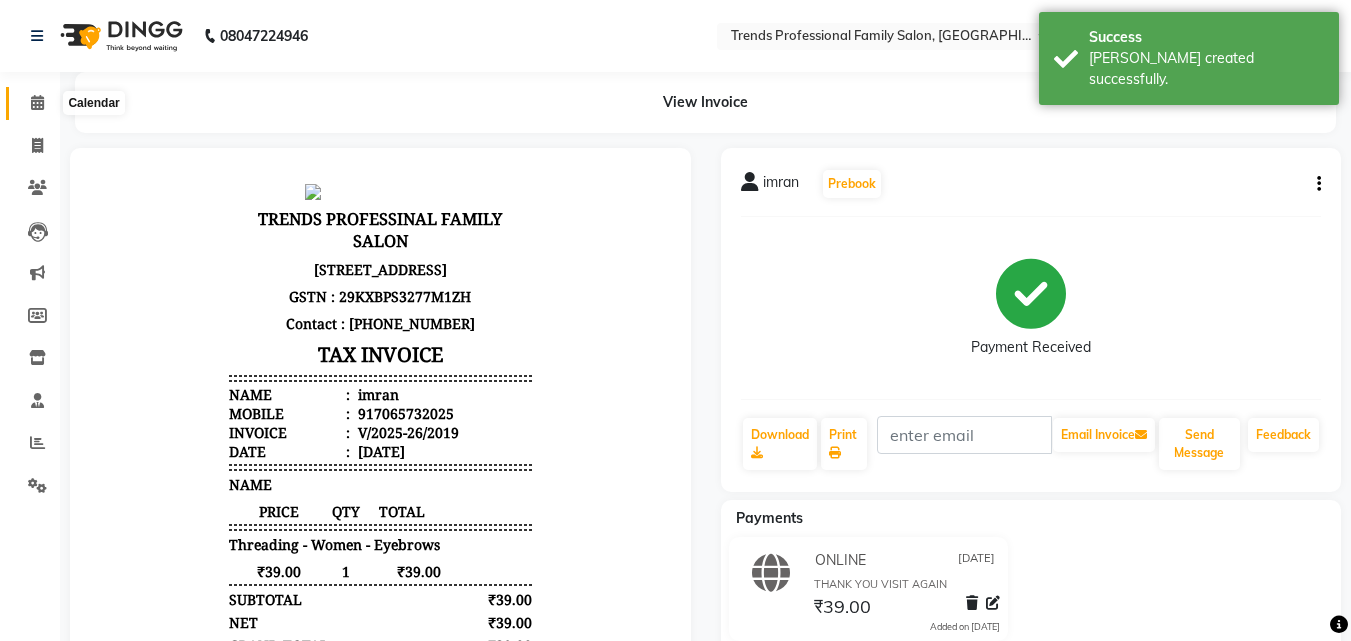 click 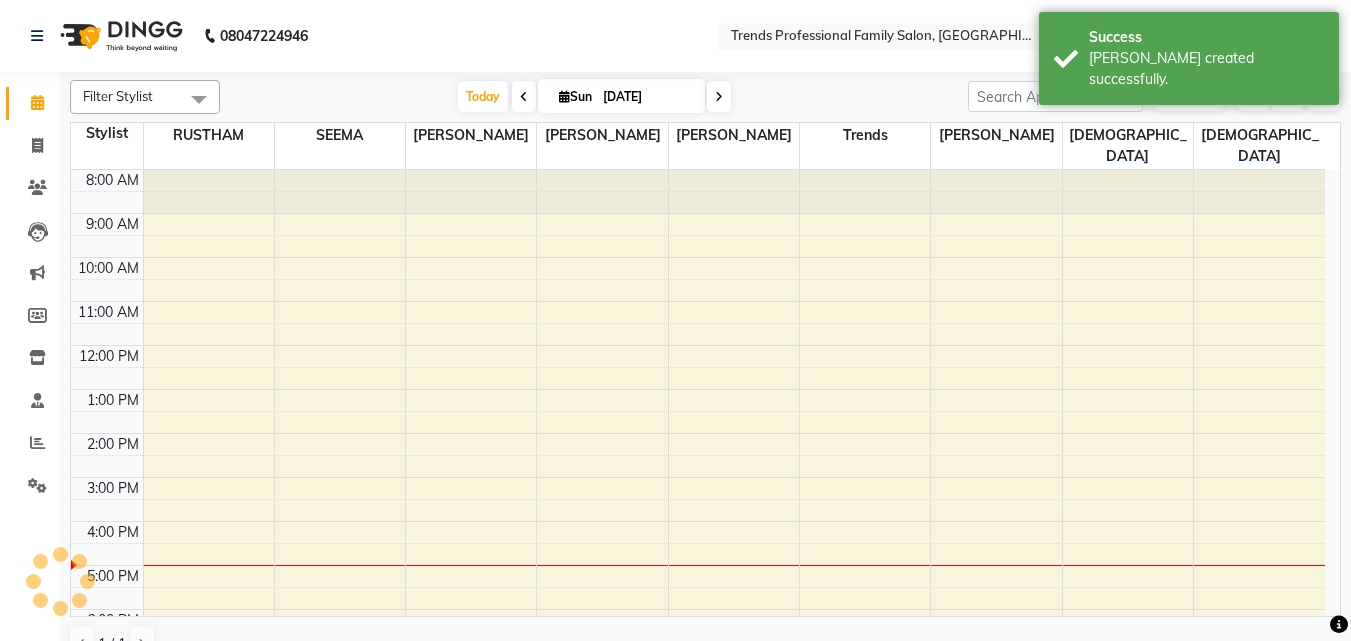 scroll, scrollTop: 236, scrollLeft: 0, axis: vertical 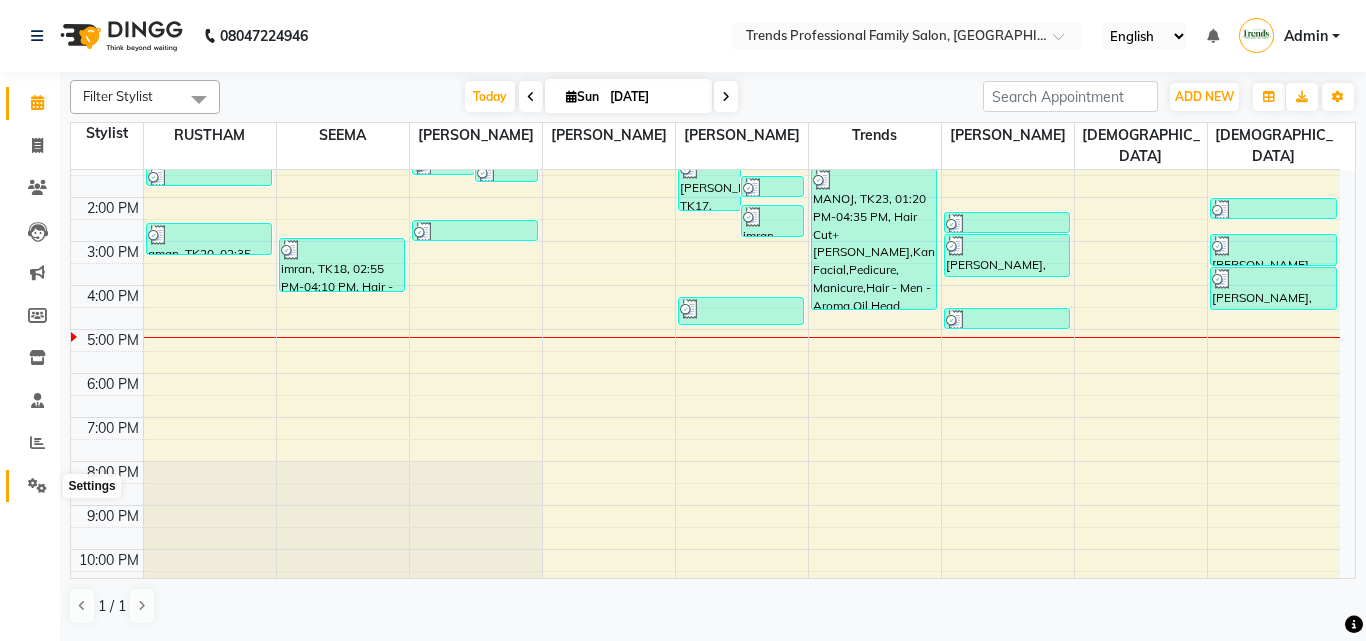 click 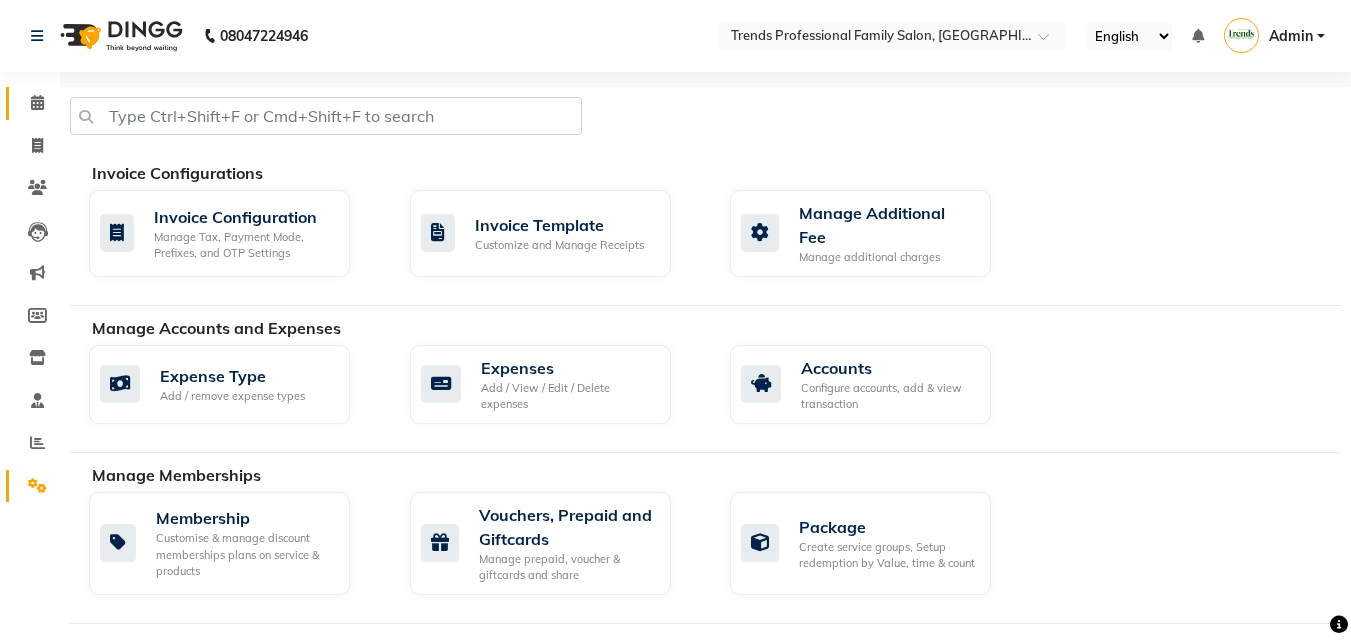 click on "Calendar" 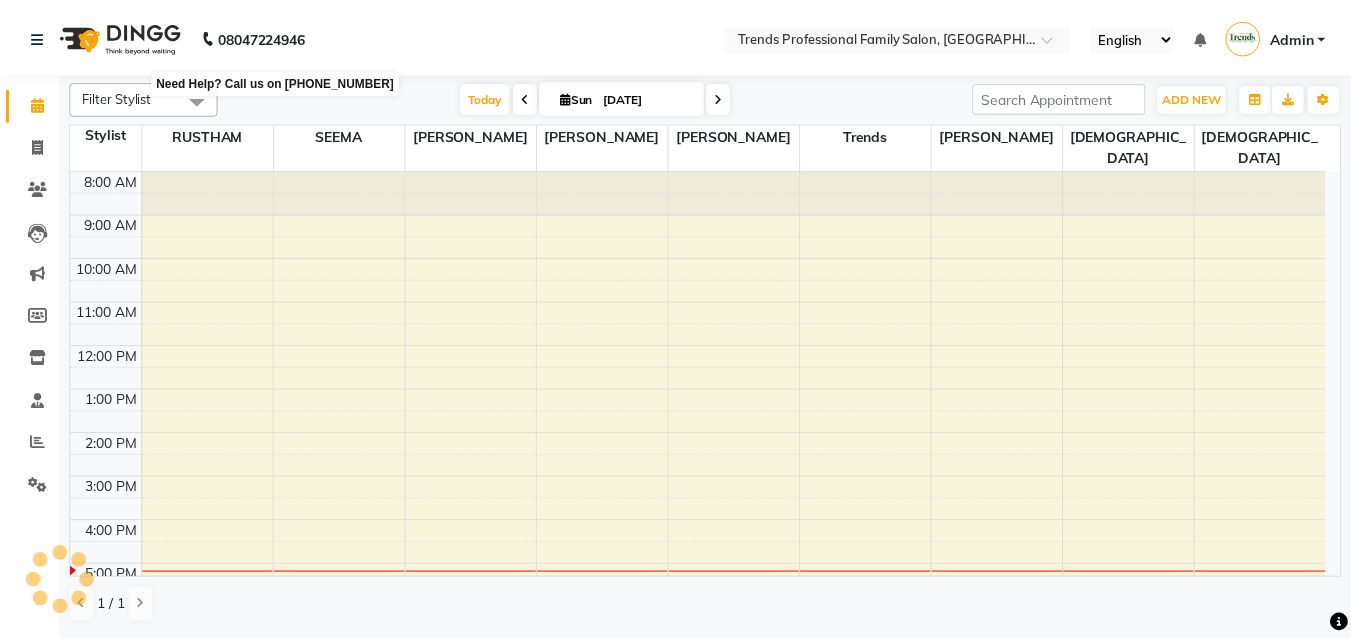scroll, scrollTop: 236, scrollLeft: 0, axis: vertical 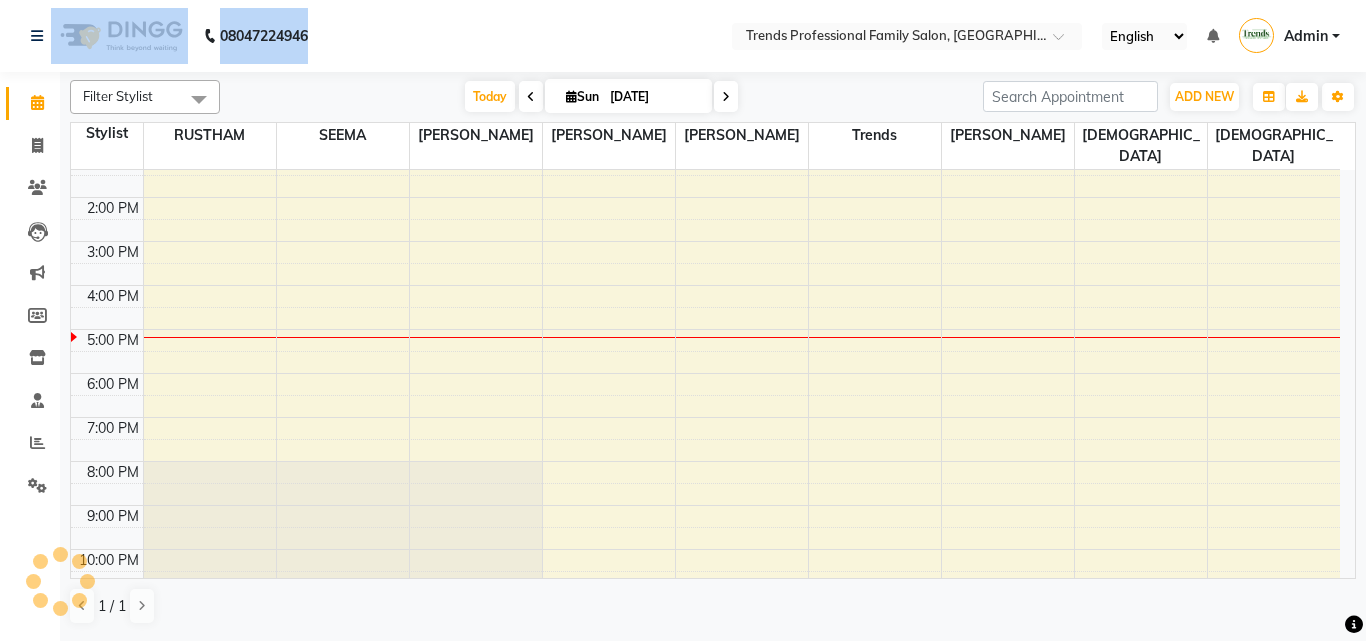 drag, startPoint x: 394, startPoint y: 22, endPoint x: 73, endPoint y: 34, distance: 321.2242 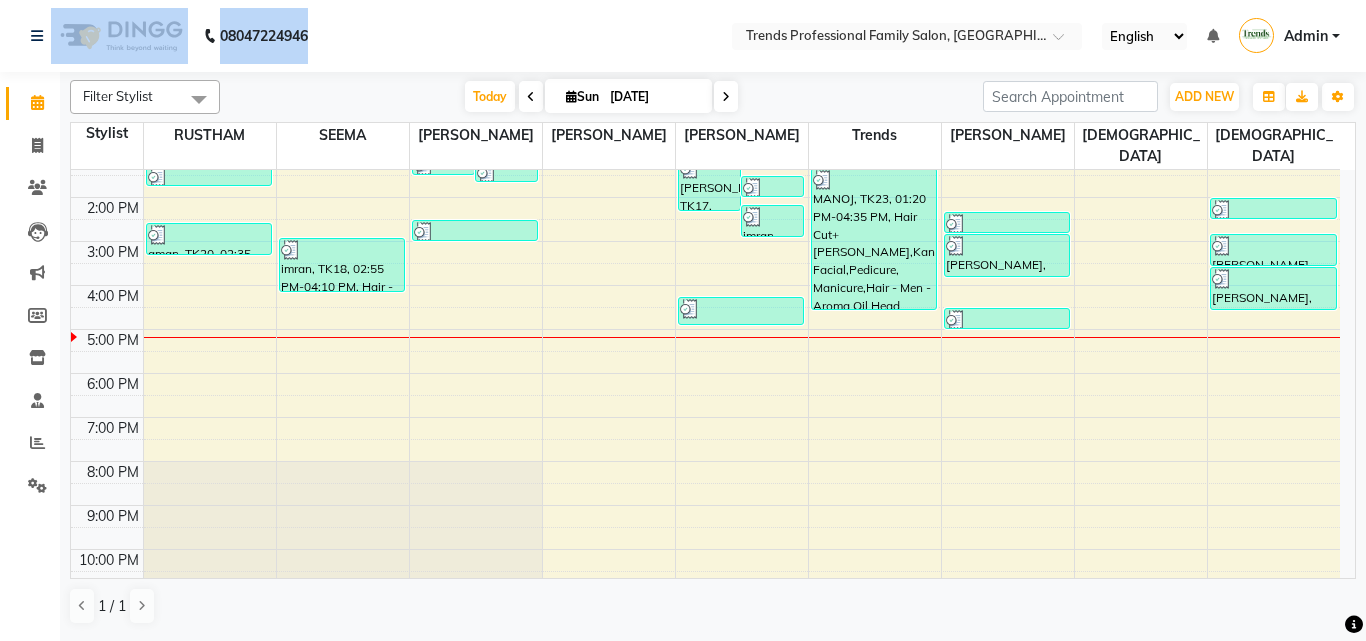 click on "08047224946 Select Location × Trends Professional Family Salon, Nelamangala English ENGLISH Español العربية मराठी हिंदी ગુજરાતી தமிழ் 中文 Notifications nothing to show Admin Manage Profile Change Password Sign out  Version:3.15.4" 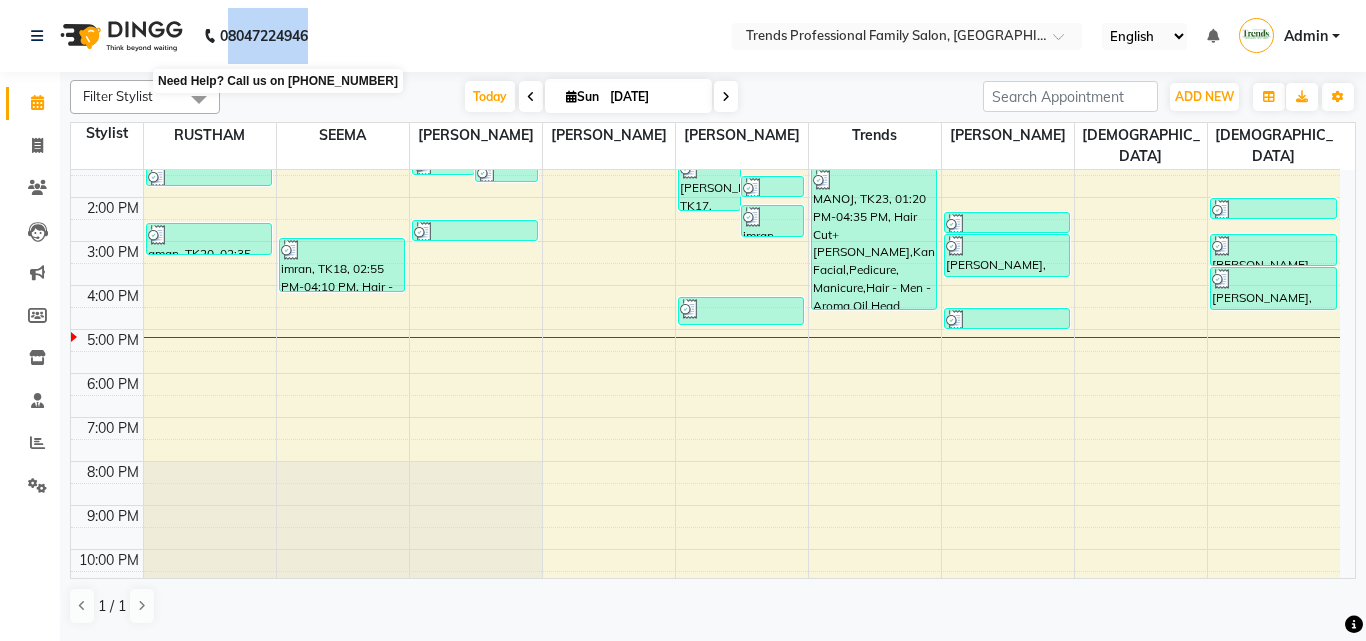 drag, startPoint x: 400, startPoint y: 42, endPoint x: 229, endPoint y: 43, distance: 171.00293 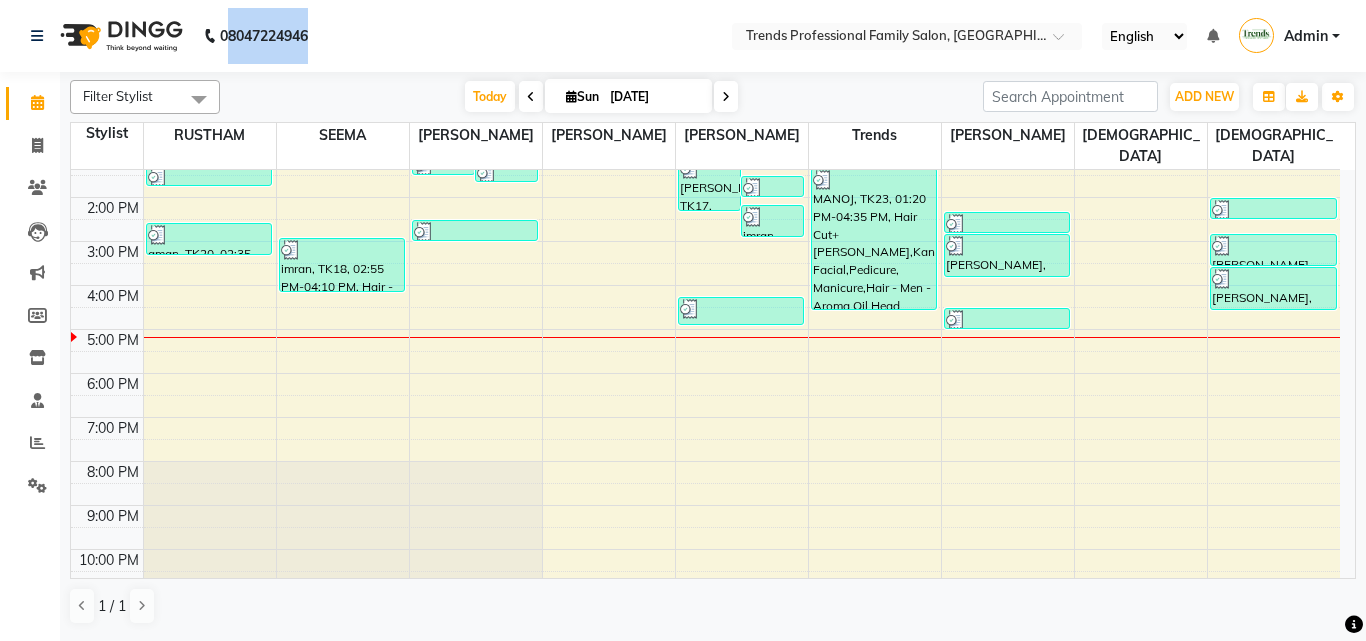 click on "08047224946 Select Location × Trends Professional Family Salon, Nelamangala English ENGLISH Español العربية मराठी हिंदी ગુજરાતી தமிழ் 中文 Notifications nothing to show Admin Manage Profile Change Password Sign out  Version:3.15.4" 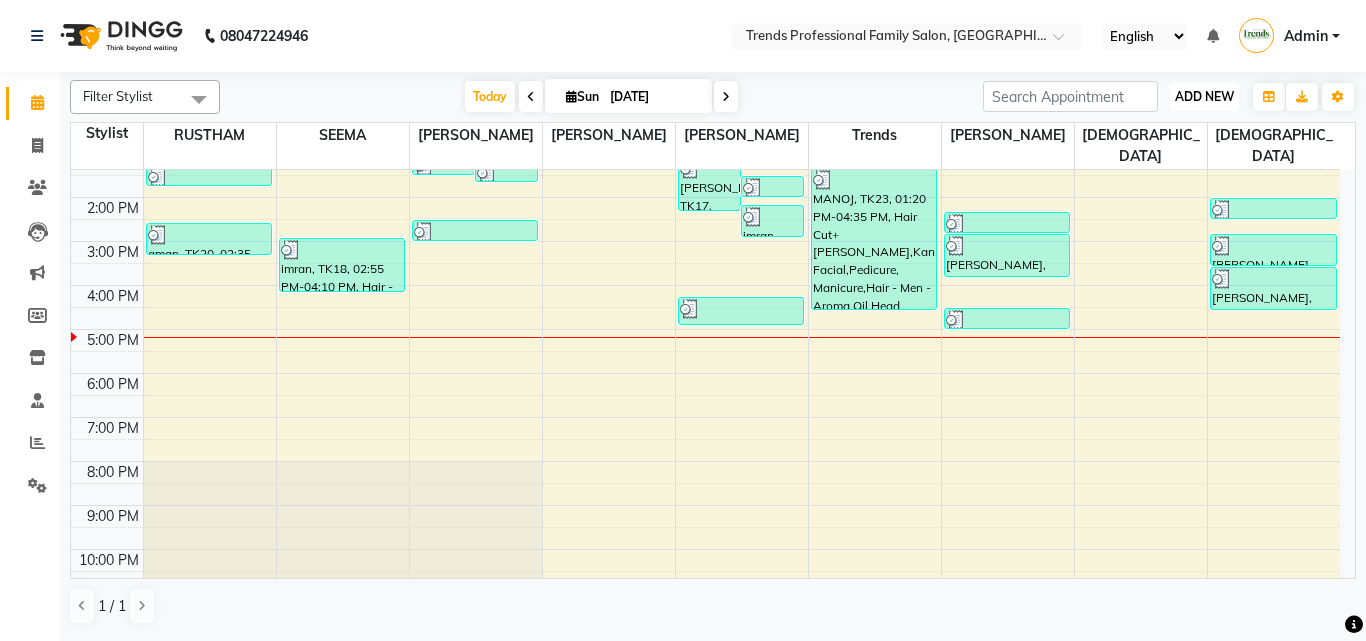 click on "ADD NEW" at bounding box center [1204, 96] 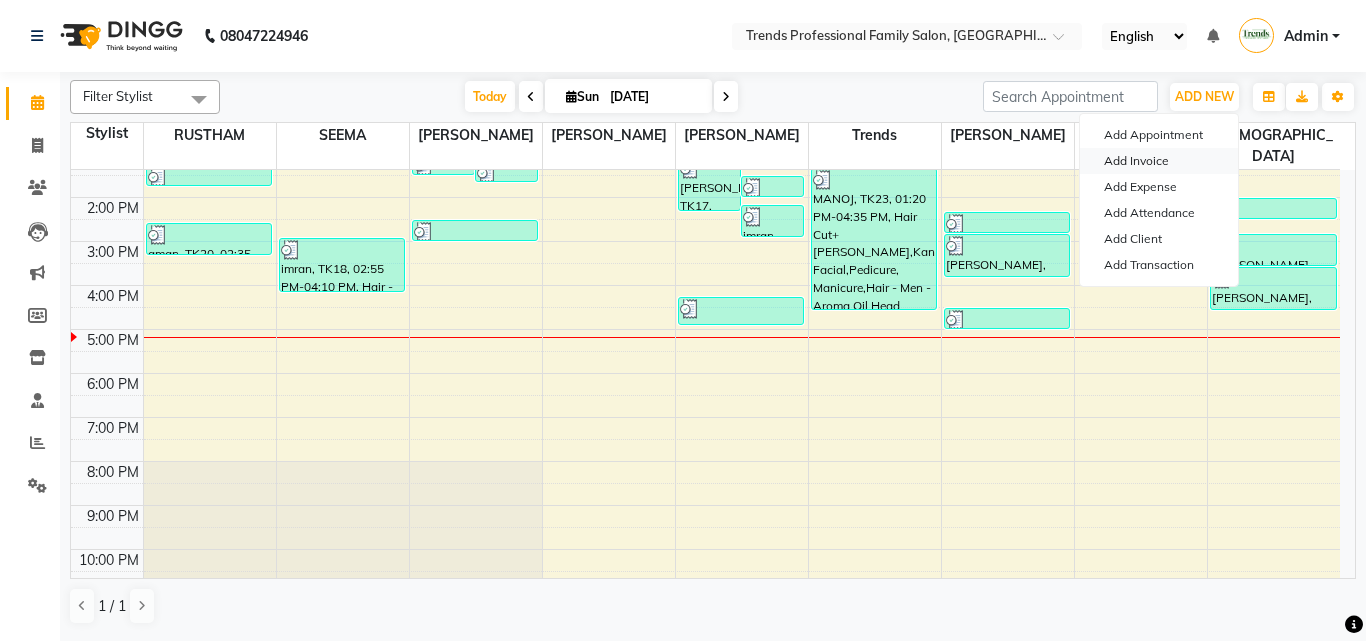 click on "Add Invoice" at bounding box center [1159, 161] 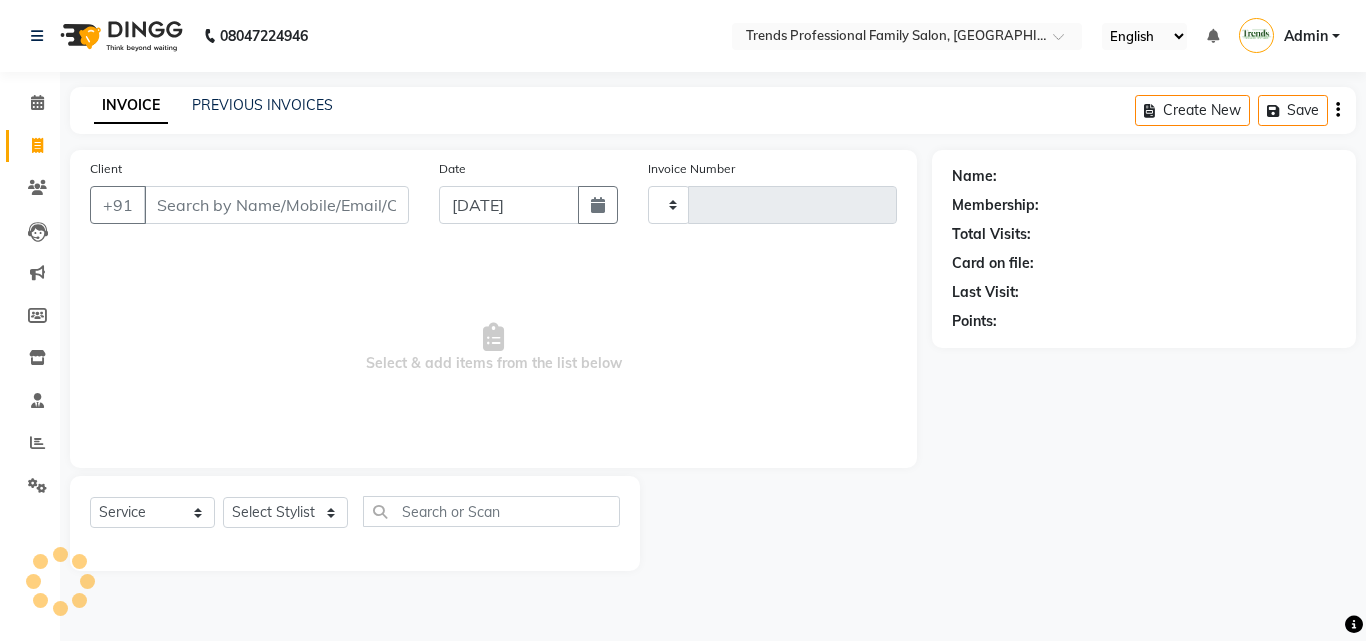 type on "2020" 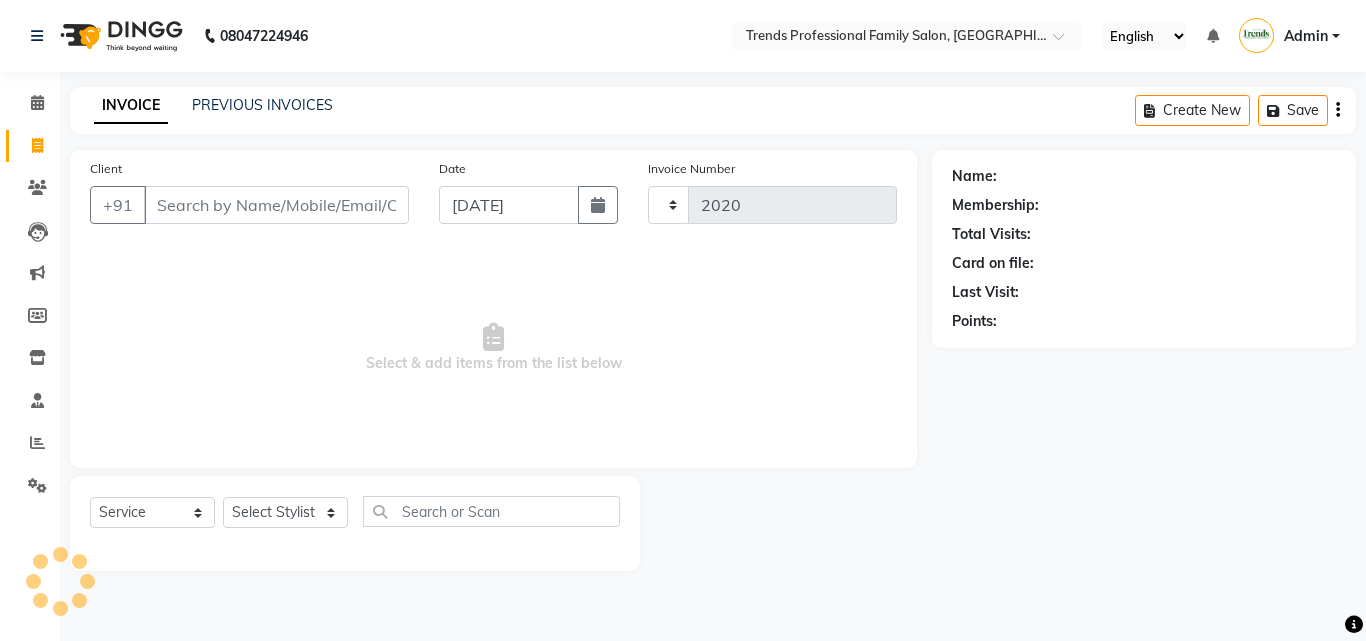 select on "7345" 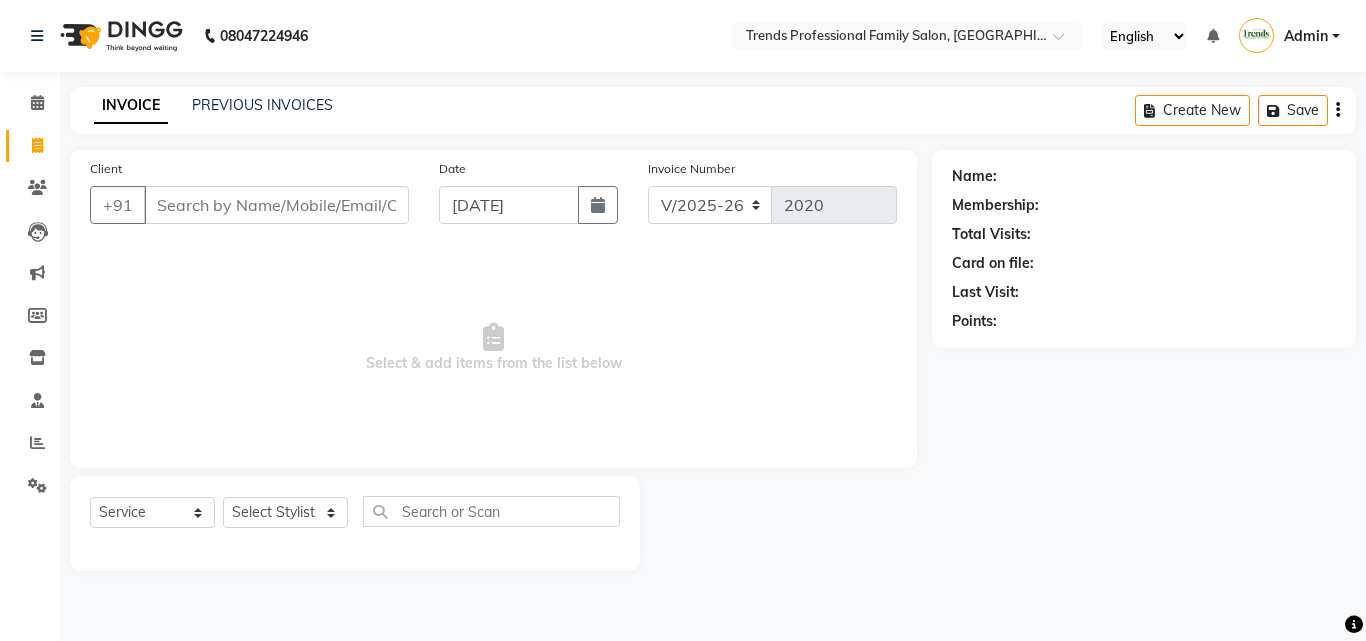 drag, startPoint x: 647, startPoint y: 366, endPoint x: 324, endPoint y: 393, distance: 324.12653 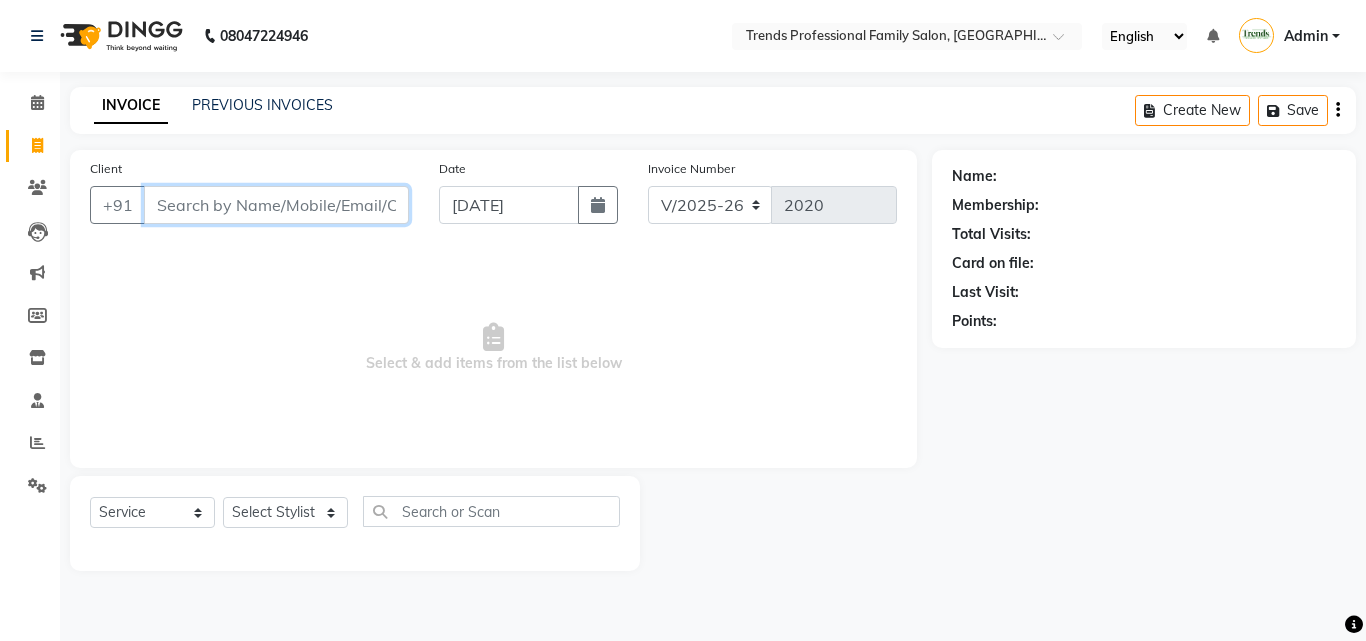 click on "Client" at bounding box center (276, 205) 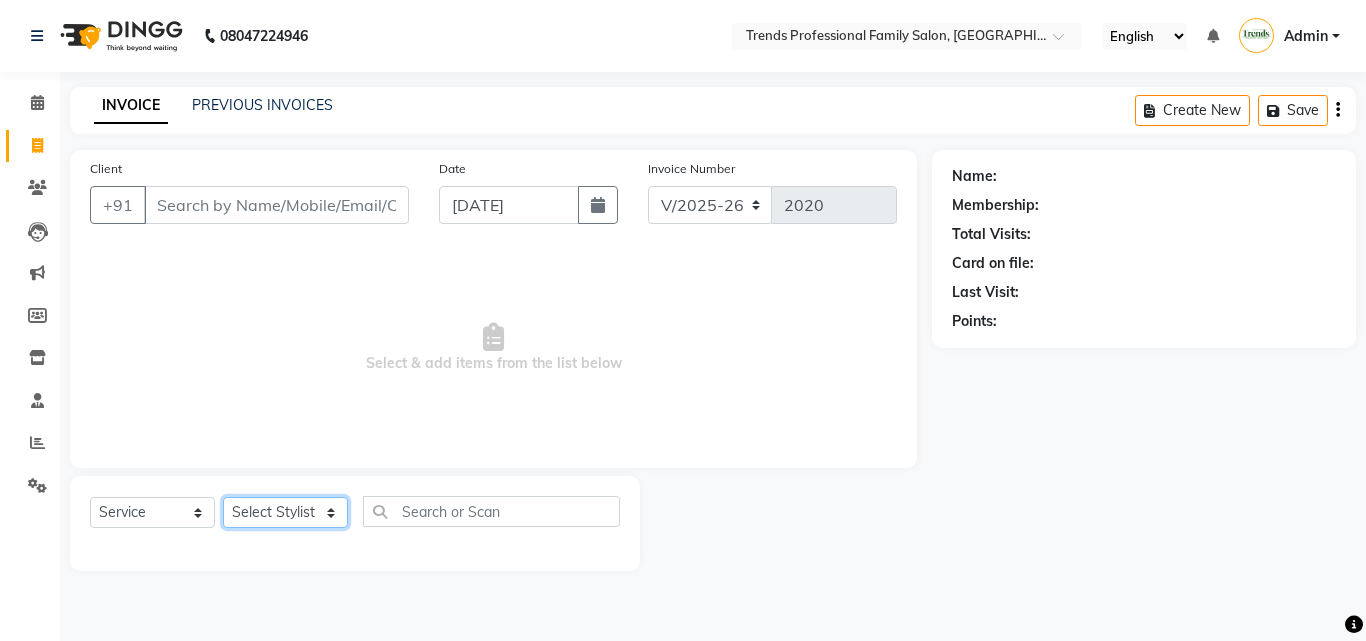 click on "Select Stylist [PERSON_NAME] [PERSON_NAME] [PERSON_NAME] [PERSON_NAME] [DEMOGRAPHIC_DATA][PERSON_NAME] Sumika Trends" 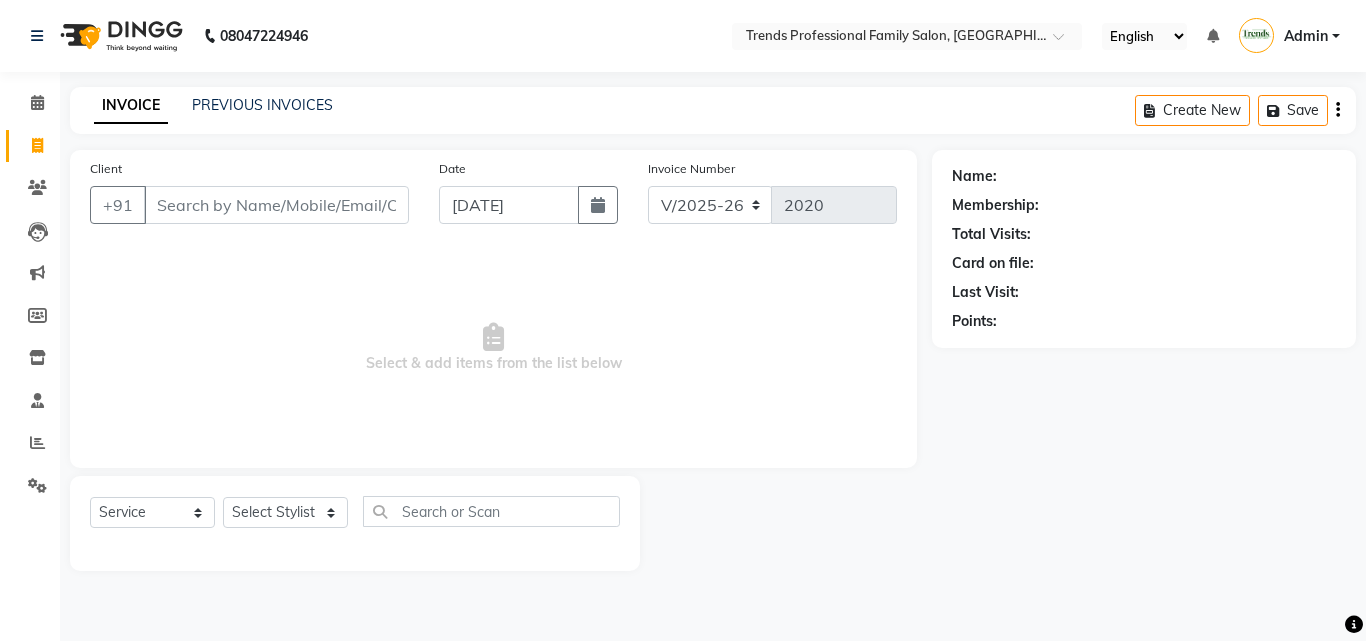 click on "Select & add items from the list below" at bounding box center (493, 348) 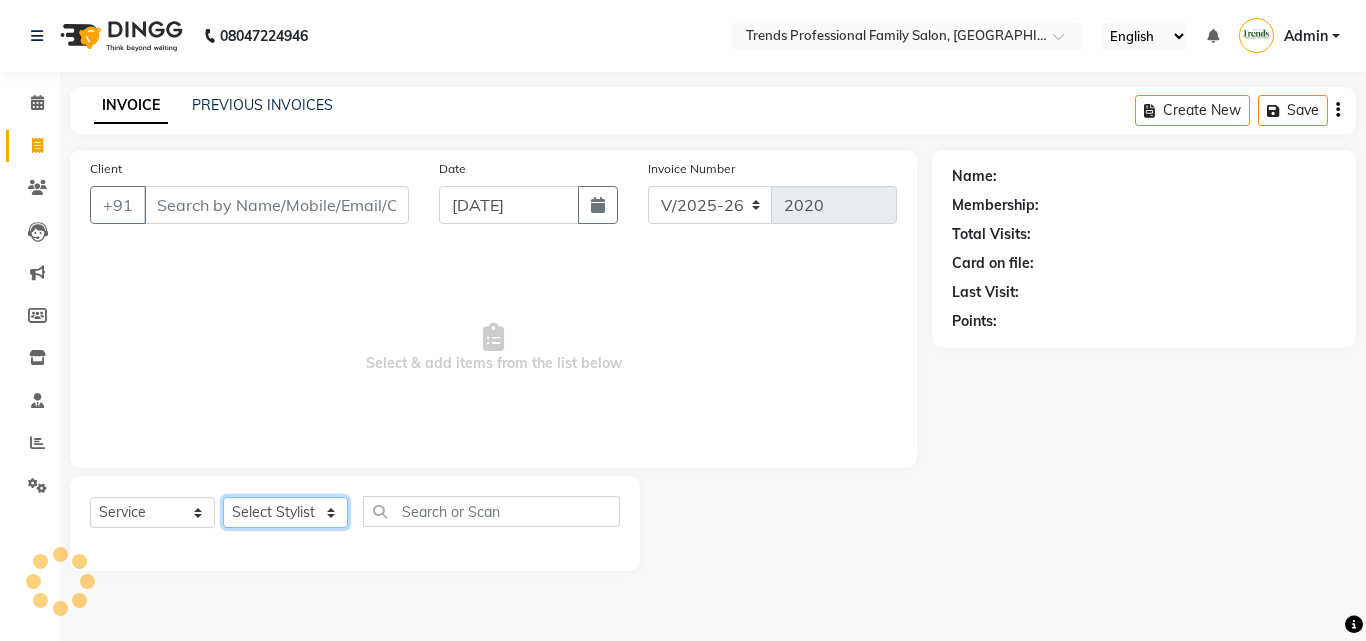 click on "Select Stylist [PERSON_NAME] [PERSON_NAME] [PERSON_NAME] [PERSON_NAME] [DEMOGRAPHIC_DATA][PERSON_NAME] Sumika Trends" 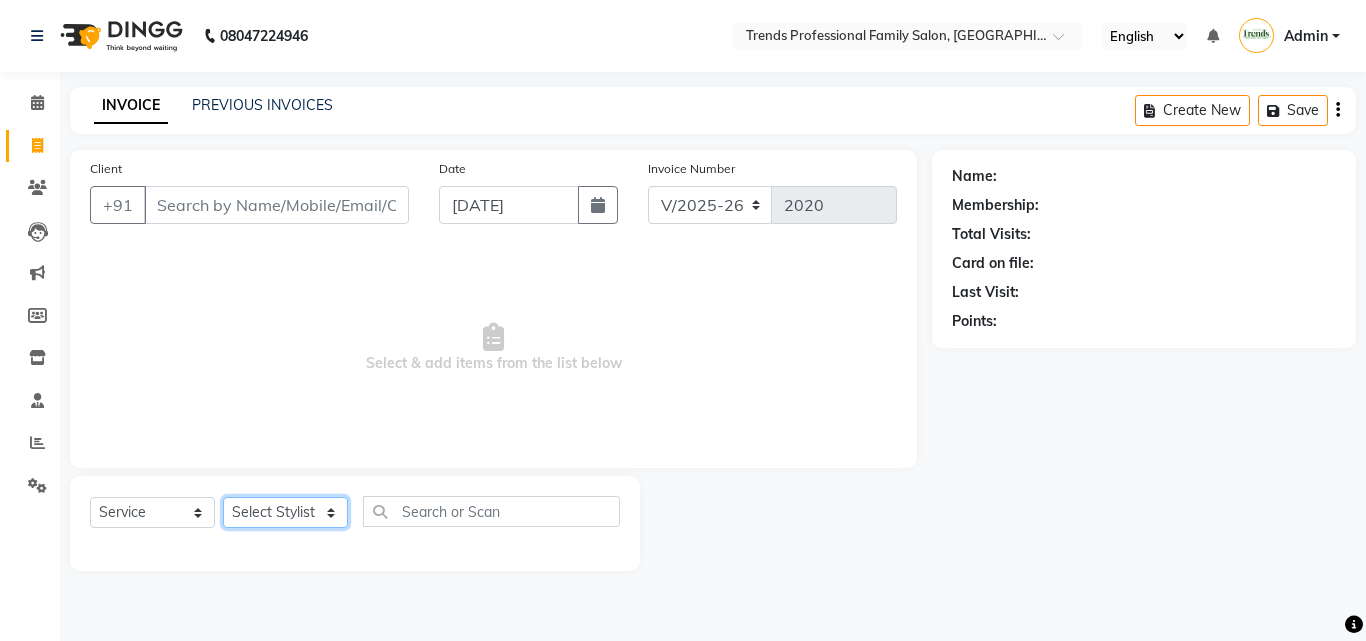 select on "64189" 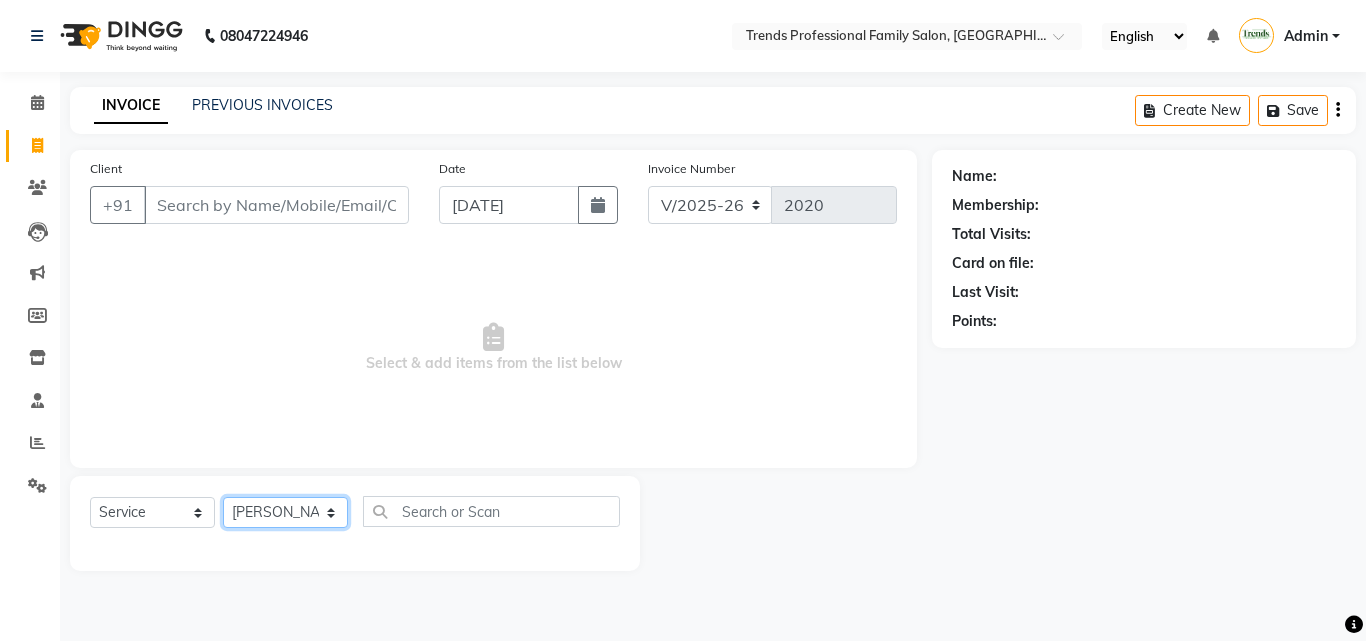 click on "Select Stylist [PERSON_NAME] [PERSON_NAME] [PERSON_NAME] [PERSON_NAME] [DEMOGRAPHIC_DATA][PERSON_NAME] Sumika Trends" 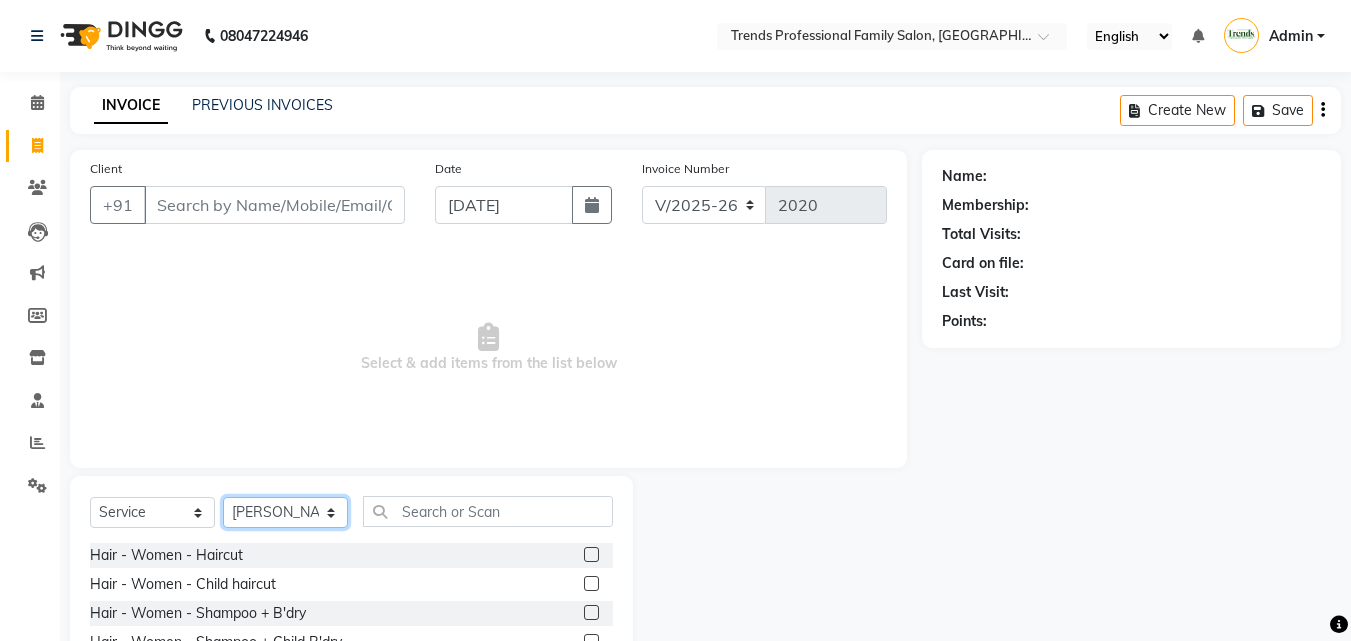 click on "Select Stylist [PERSON_NAME] [PERSON_NAME] [PERSON_NAME] [PERSON_NAME] [DEMOGRAPHIC_DATA][PERSON_NAME] Sumika Trends" 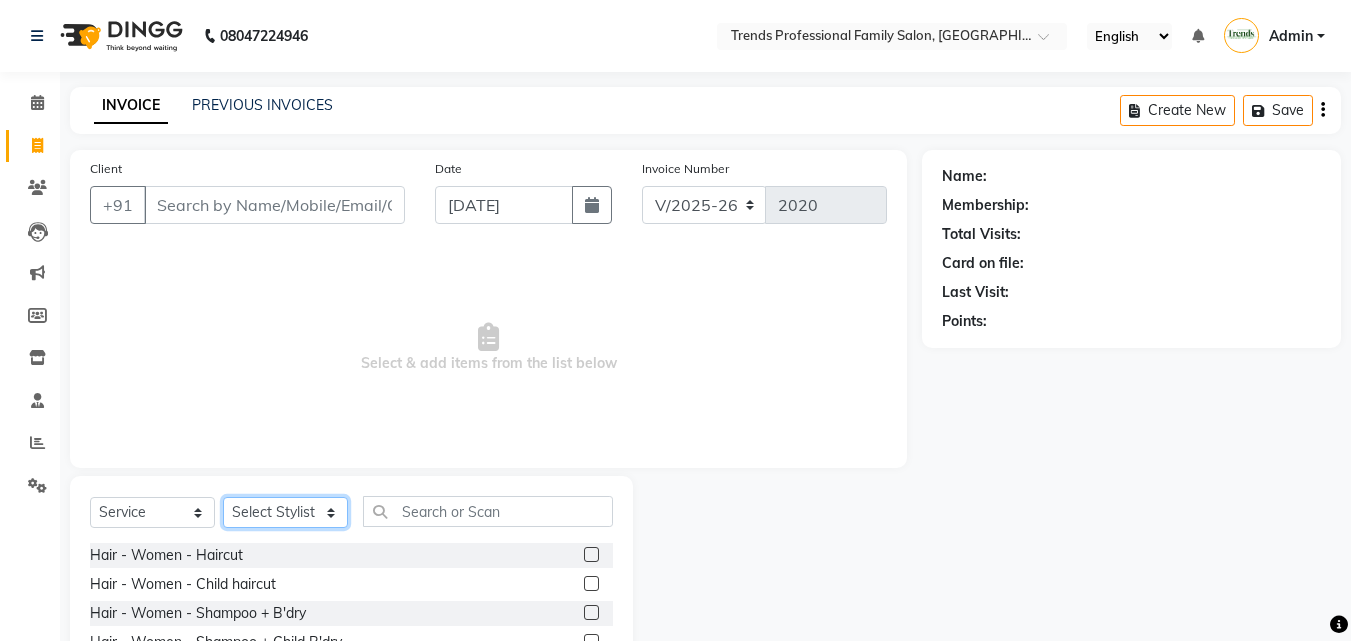 click on "Select Stylist [PERSON_NAME] [PERSON_NAME] [PERSON_NAME] [PERSON_NAME] [DEMOGRAPHIC_DATA][PERSON_NAME] Sumika Trends" 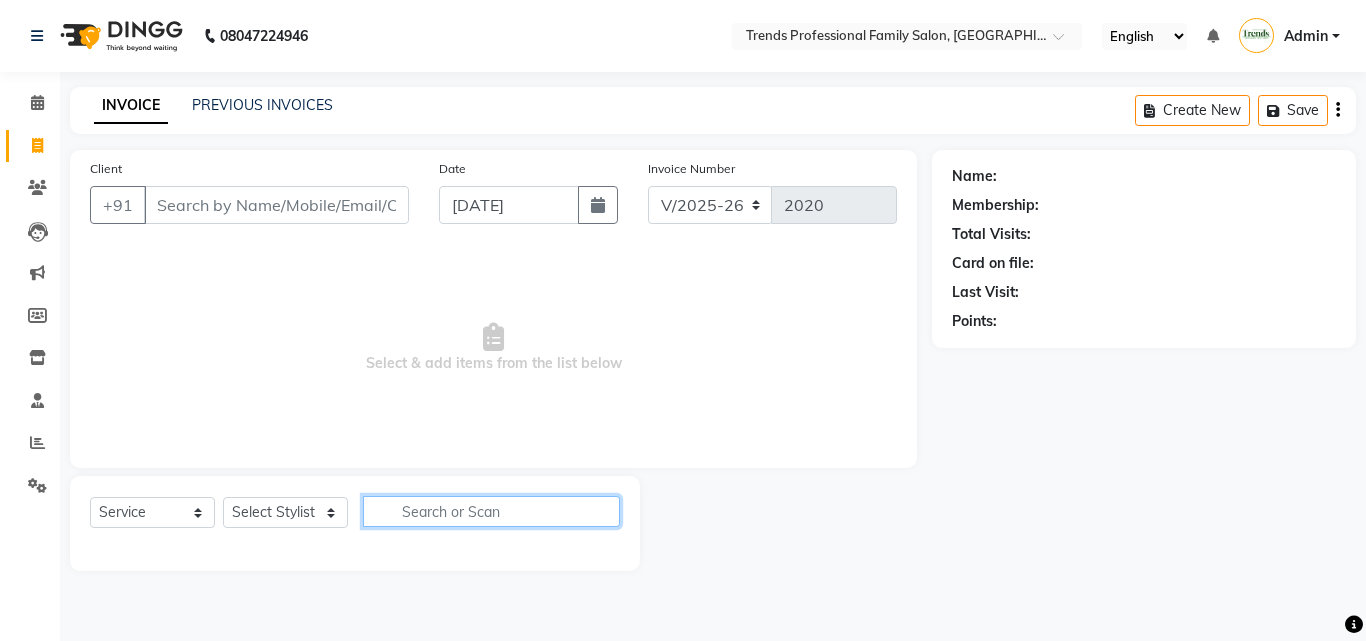 drag, startPoint x: 560, startPoint y: 497, endPoint x: 376, endPoint y: 507, distance: 184.27155 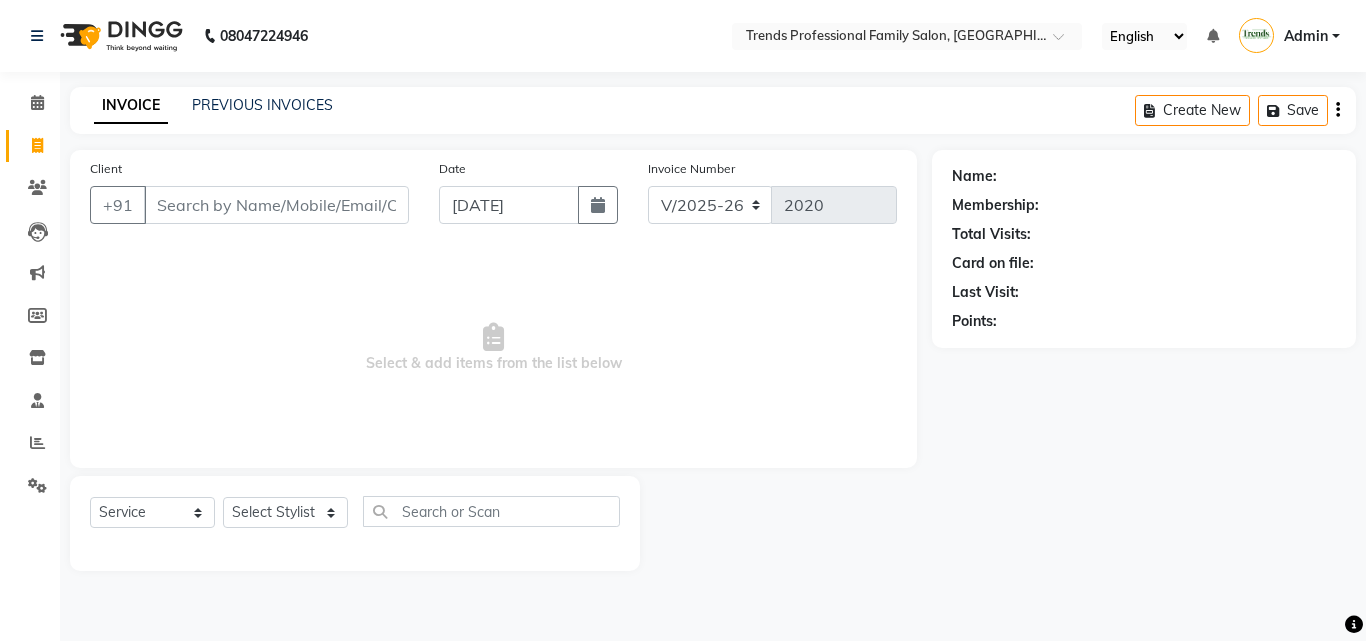 drag, startPoint x: 379, startPoint y: 341, endPoint x: 620, endPoint y: 354, distance: 241.35037 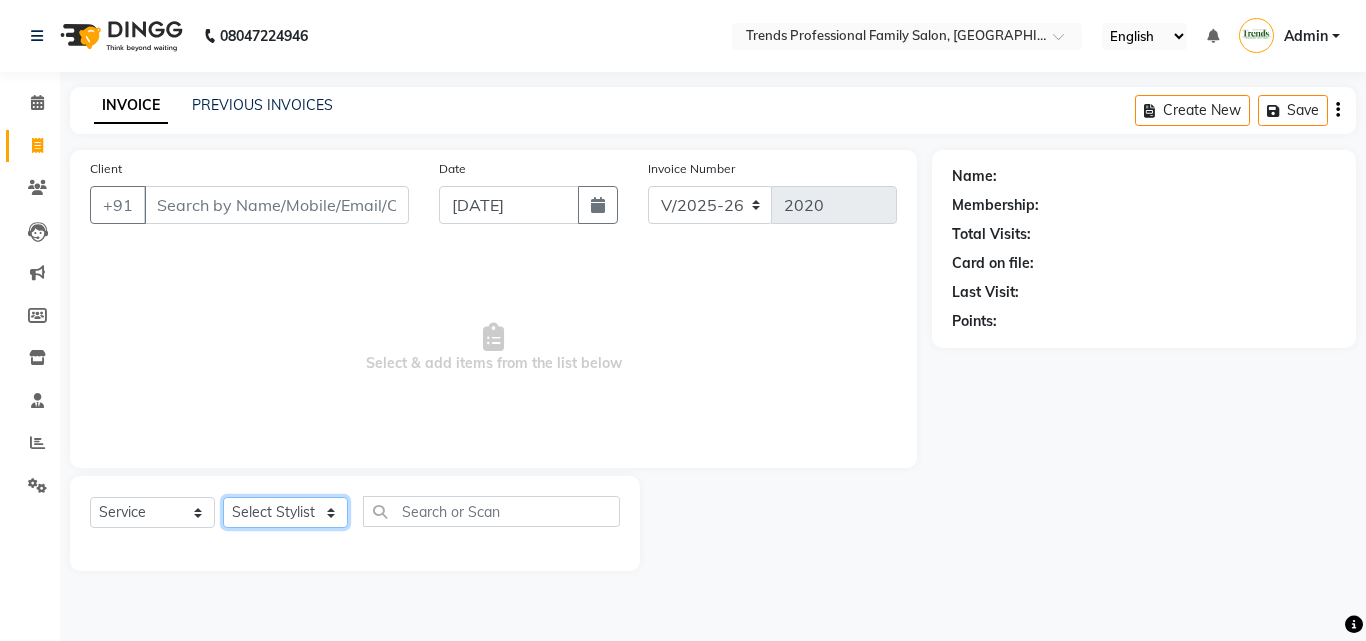 click on "Select Stylist [PERSON_NAME] [PERSON_NAME] [PERSON_NAME] [PERSON_NAME] [DEMOGRAPHIC_DATA][PERSON_NAME] Sumika Trends" 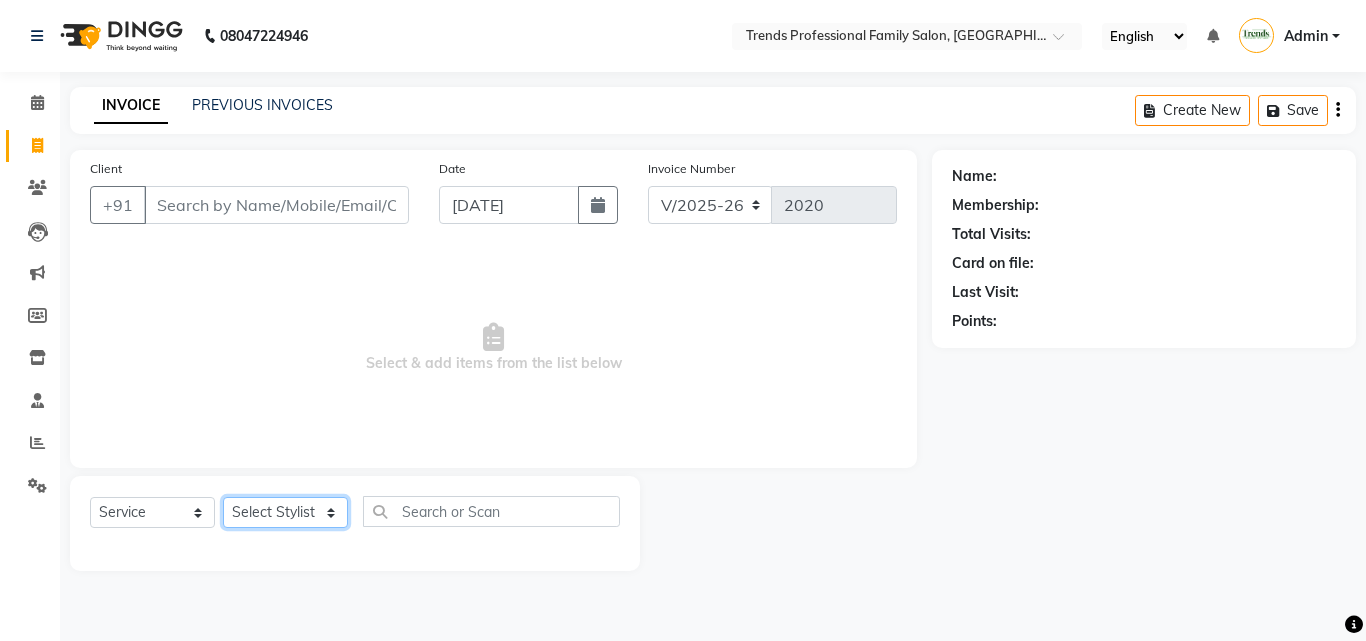 select on "72180" 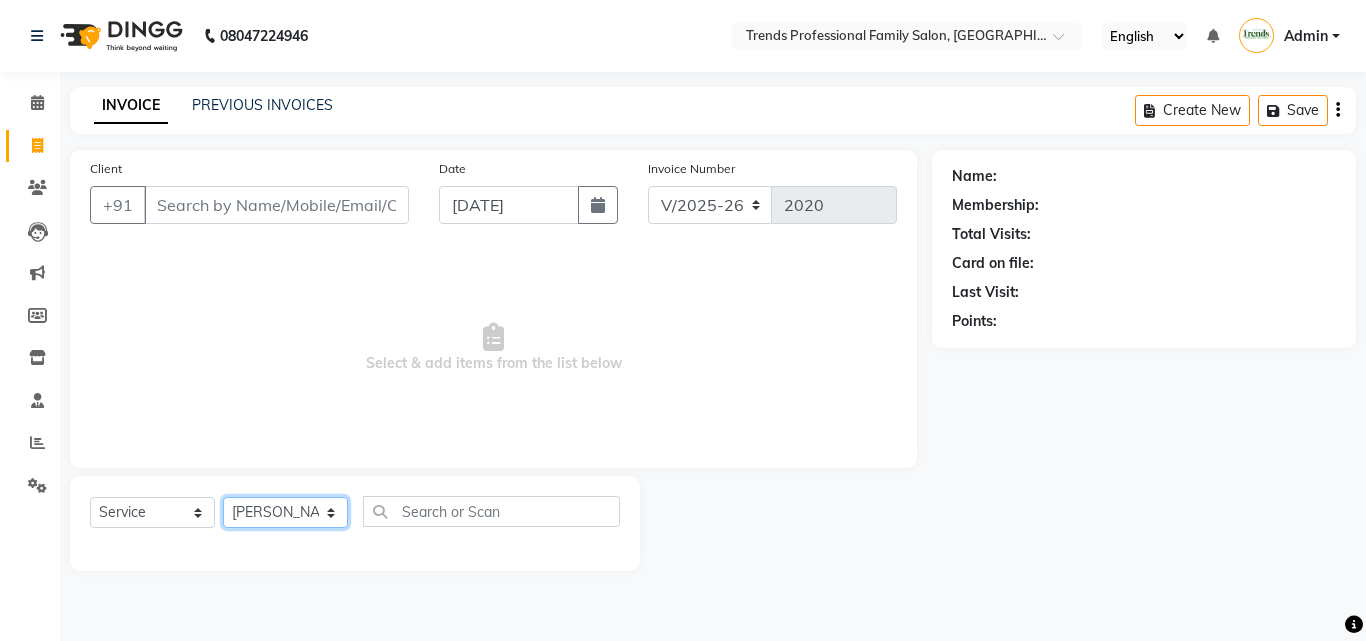click on "Select Stylist [PERSON_NAME] [PERSON_NAME] [PERSON_NAME] [PERSON_NAME] [DEMOGRAPHIC_DATA][PERSON_NAME] Sumika Trends" 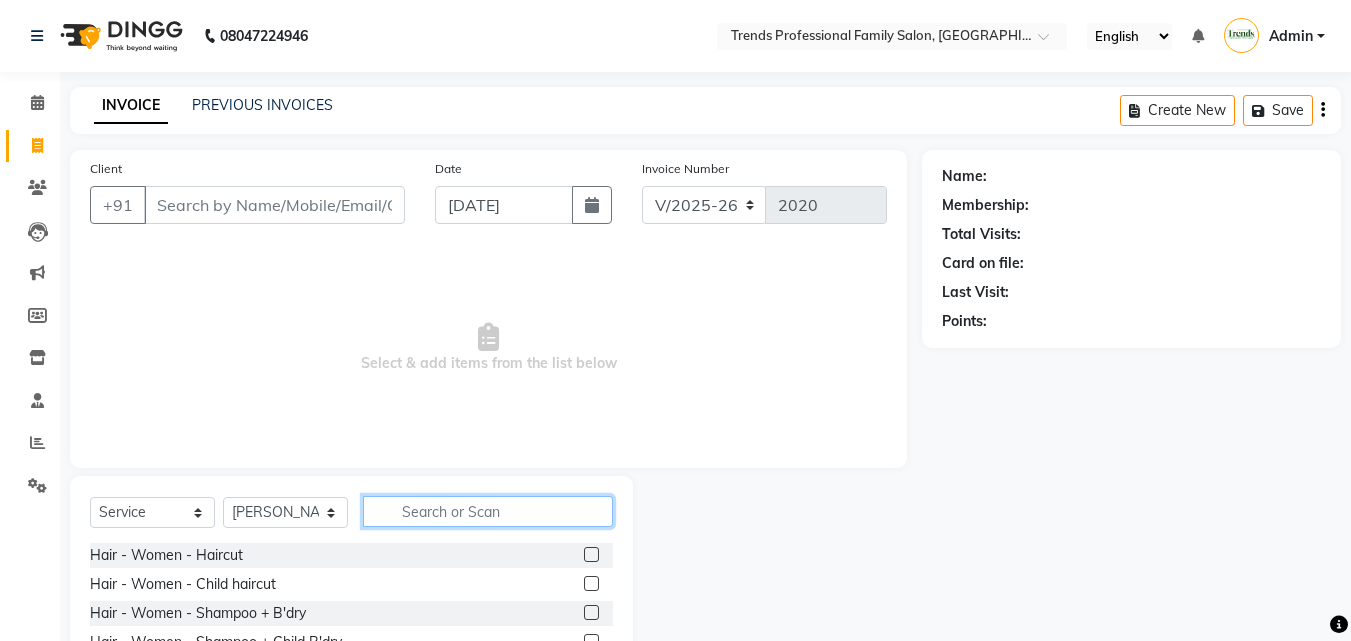 click 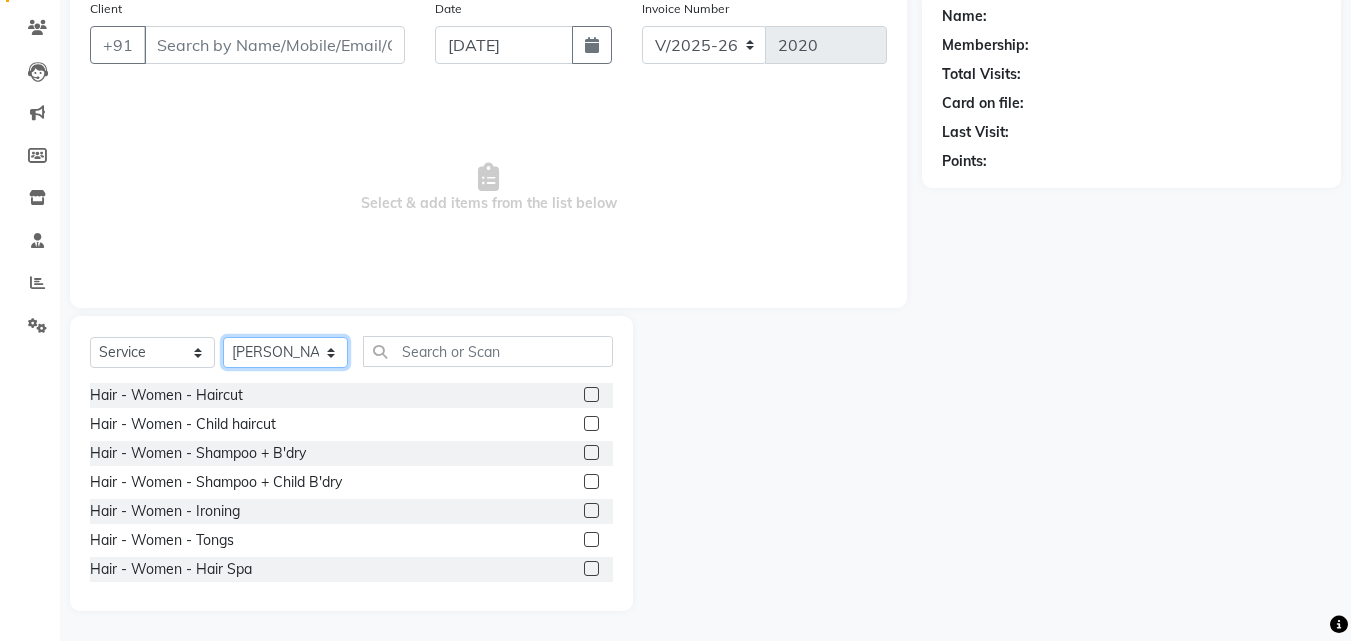 click on "Select Stylist [PERSON_NAME] [PERSON_NAME] [PERSON_NAME] [PERSON_NAME] [DEMOGRAPHIC_DATA][PERSON_NAME] Sumika Trends" 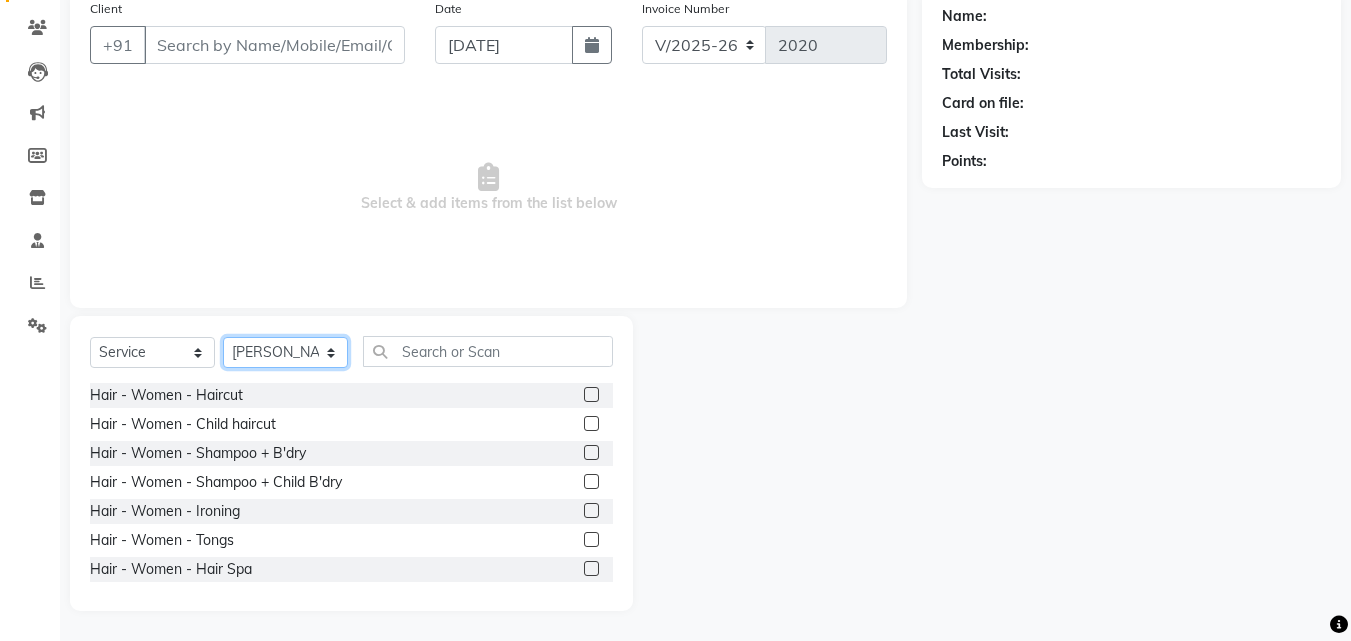 click on "Select Stylist [PERSON_NAME] [PERSON_NAME] [PERSON_NAME] [PERSON_NAME] [DEMOGRAPHIC_DATA][PERSON_NAME] Sumika Trends" 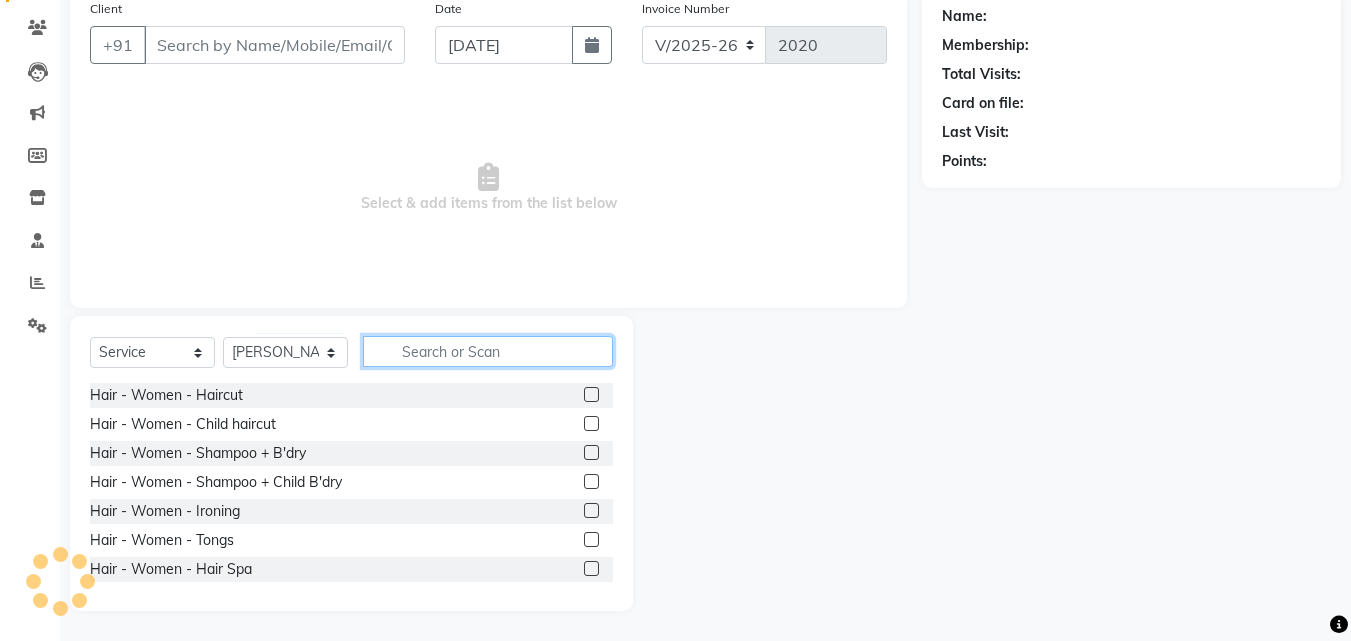 click 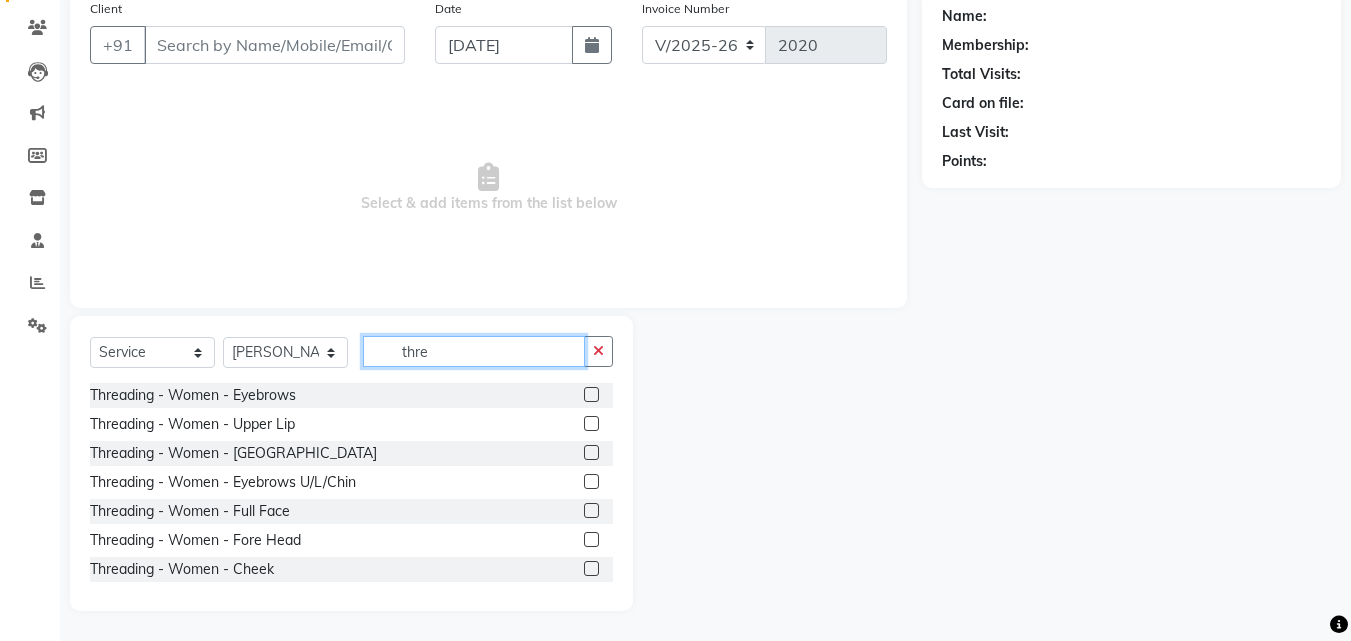 type on "thre" 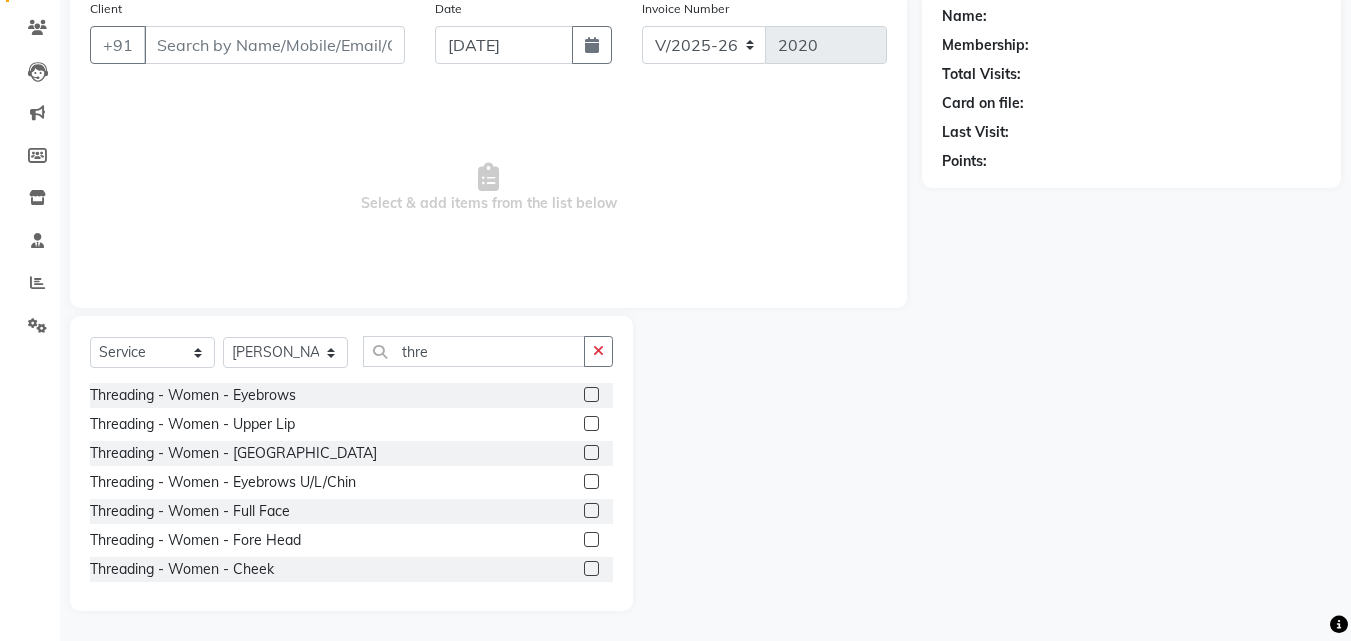 click on "Threading - Women - Eyebrows" 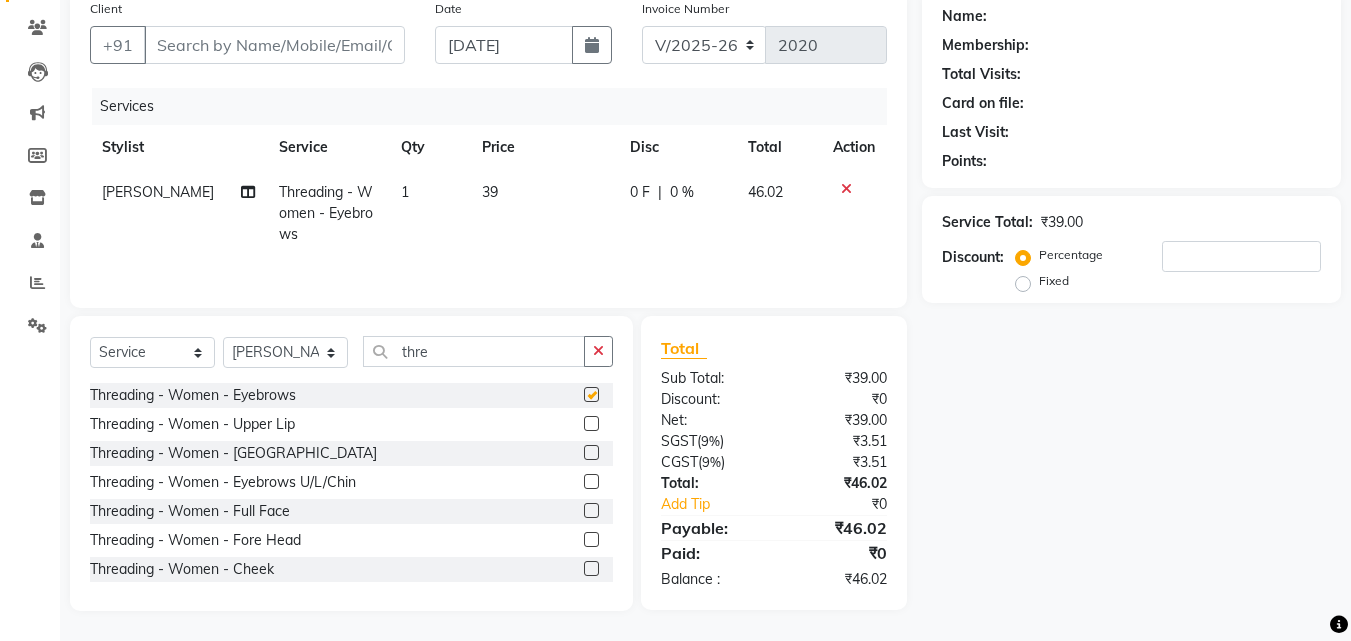 checkbox on "false" 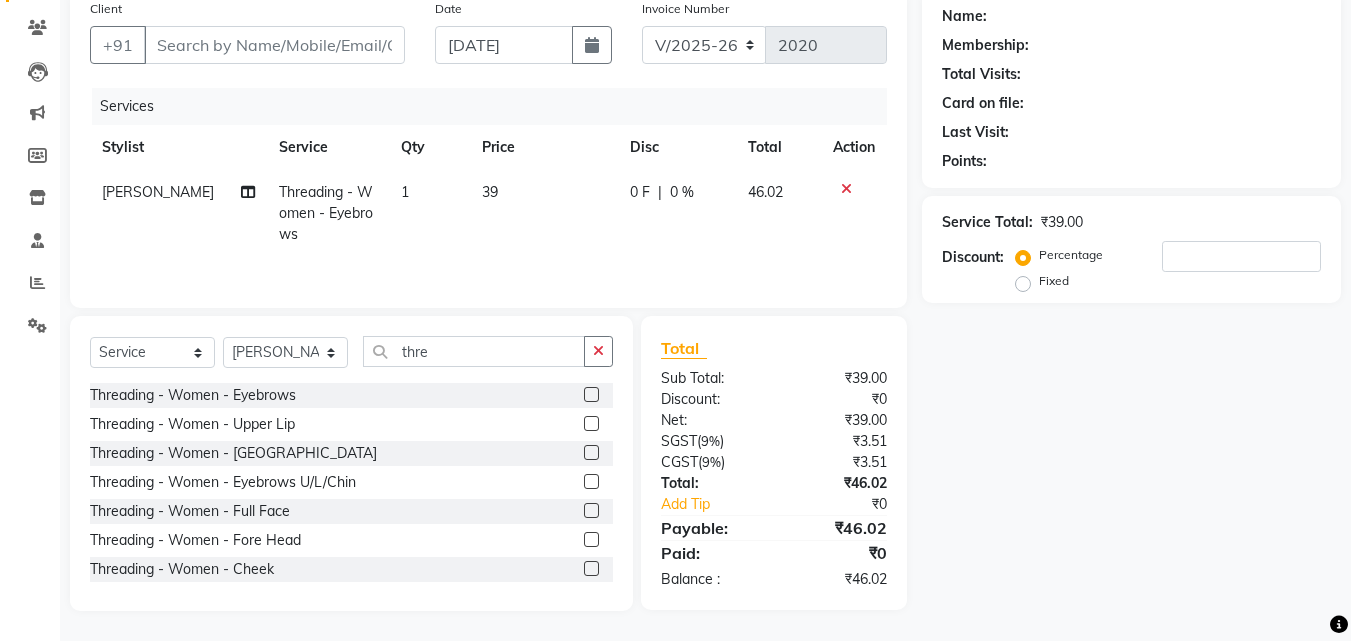click 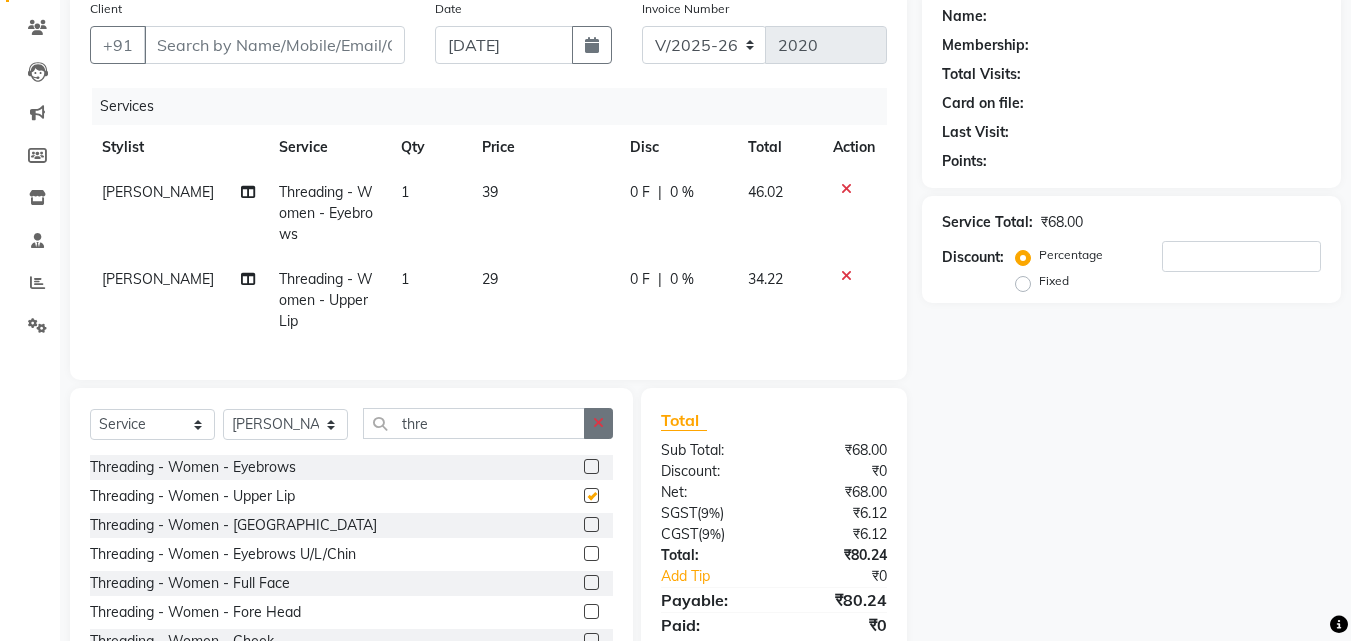 checkbox on "false" 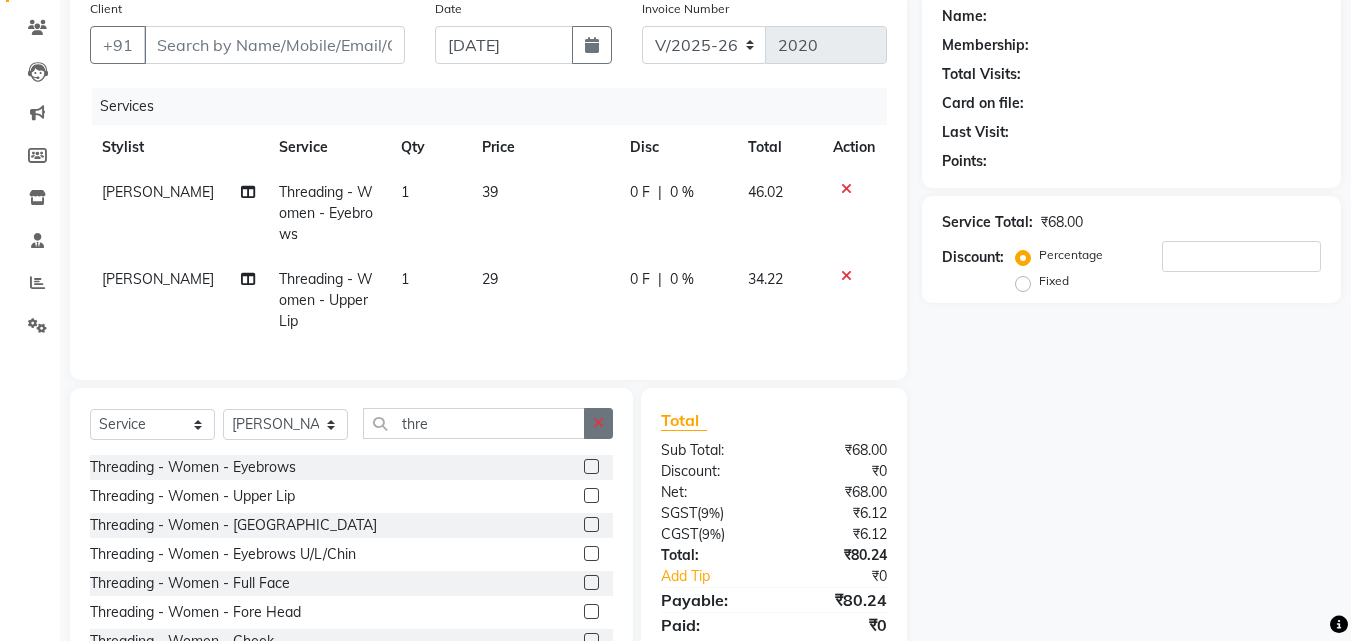 click 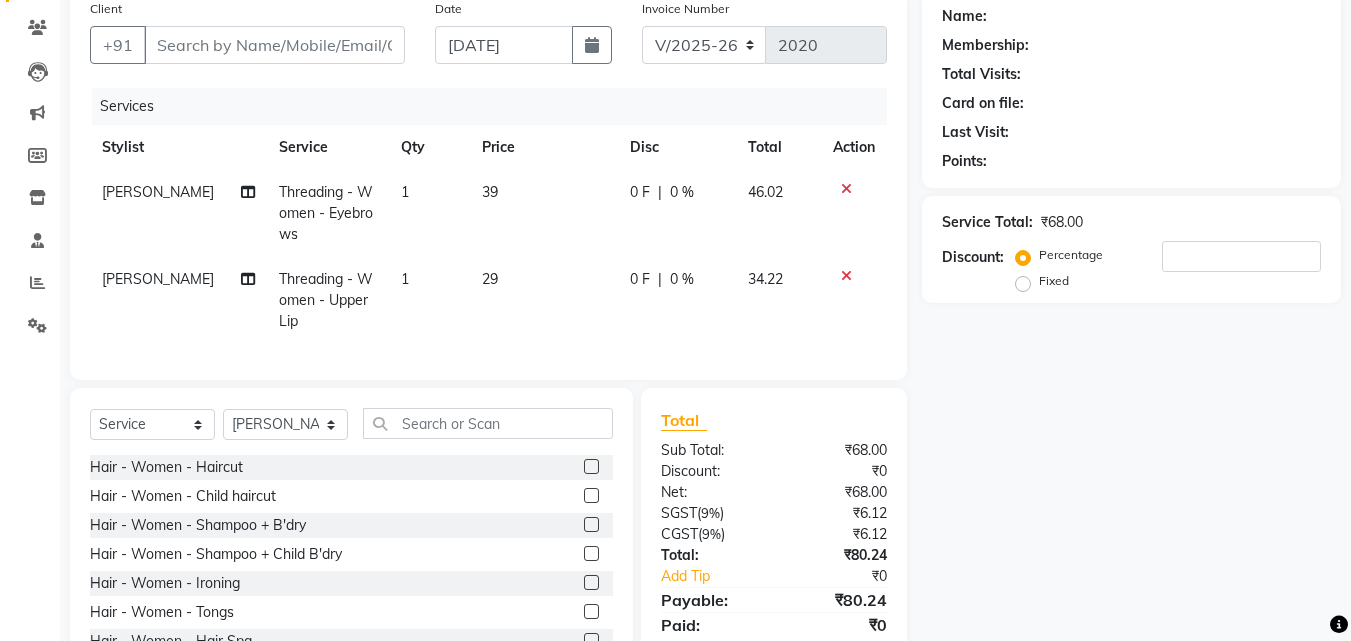 click 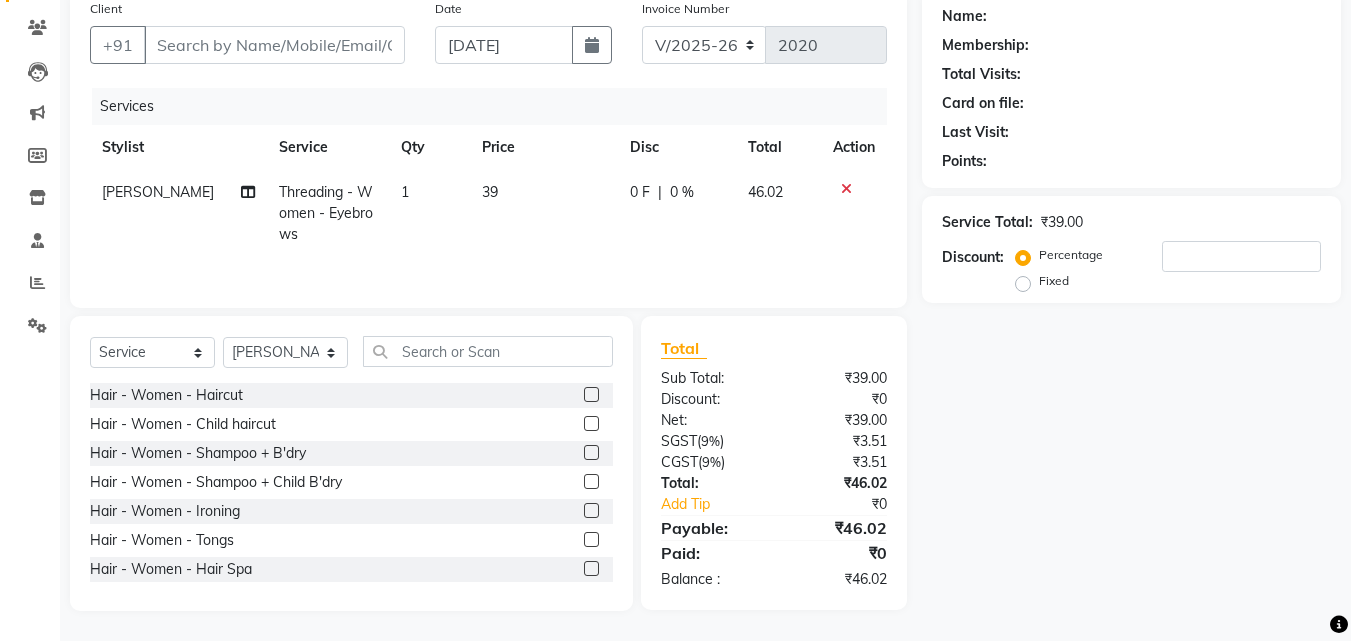click on "Select  Service  Product  Membership  Package Voucher Prepaid Gift Card  Select Stylist [PERSON_NAME] [PERSON_NAME] [PERSON_NAME] RUSTHAM SEEMA [PERSON_NAME] Sumika Trends" 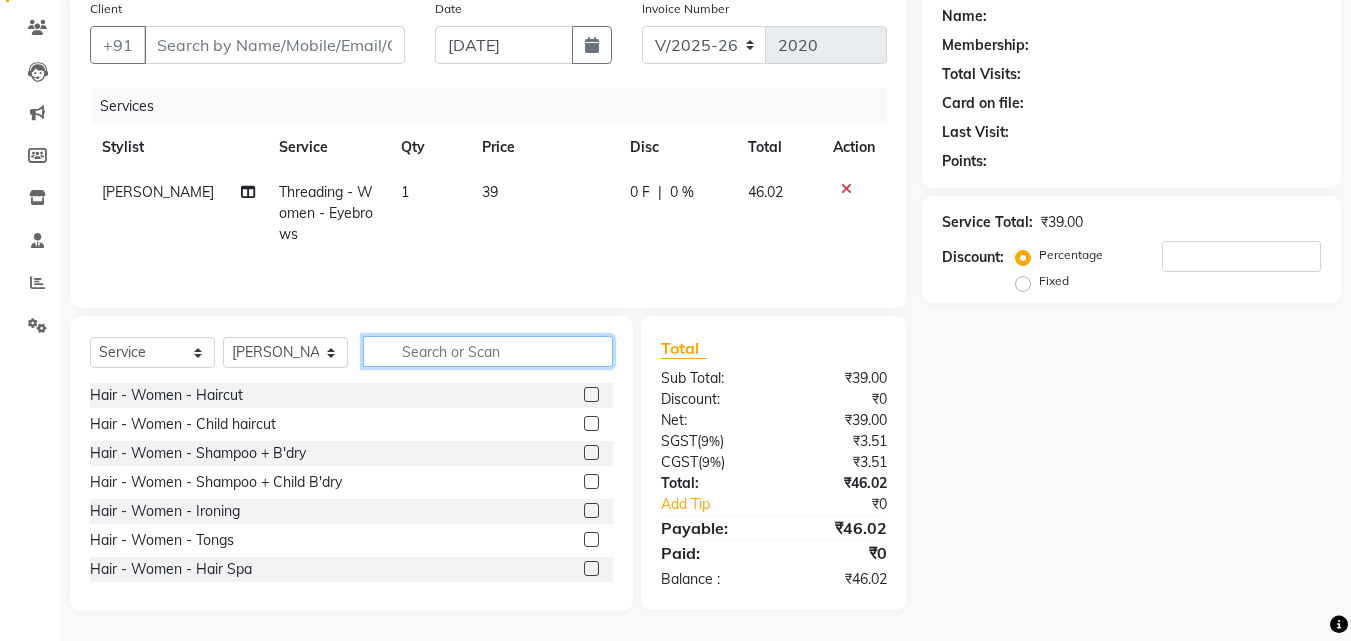 click 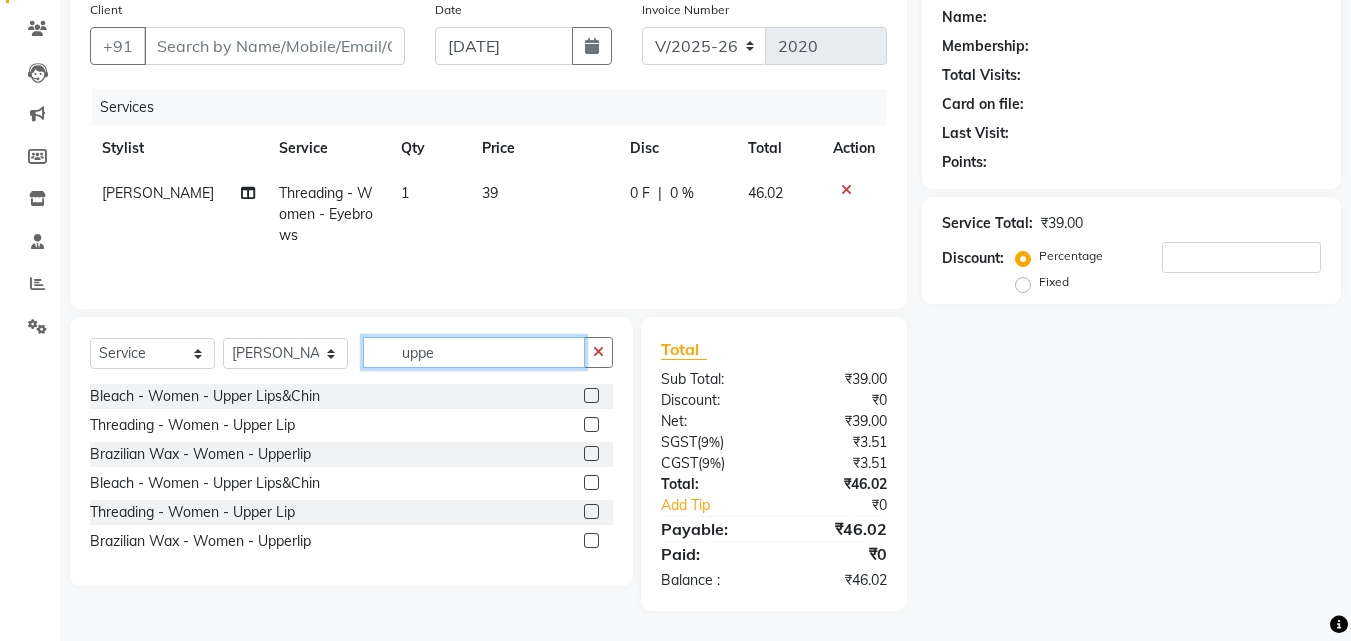 scroll, scrollTop: 159, scrollLeft: 0, axis: vertical 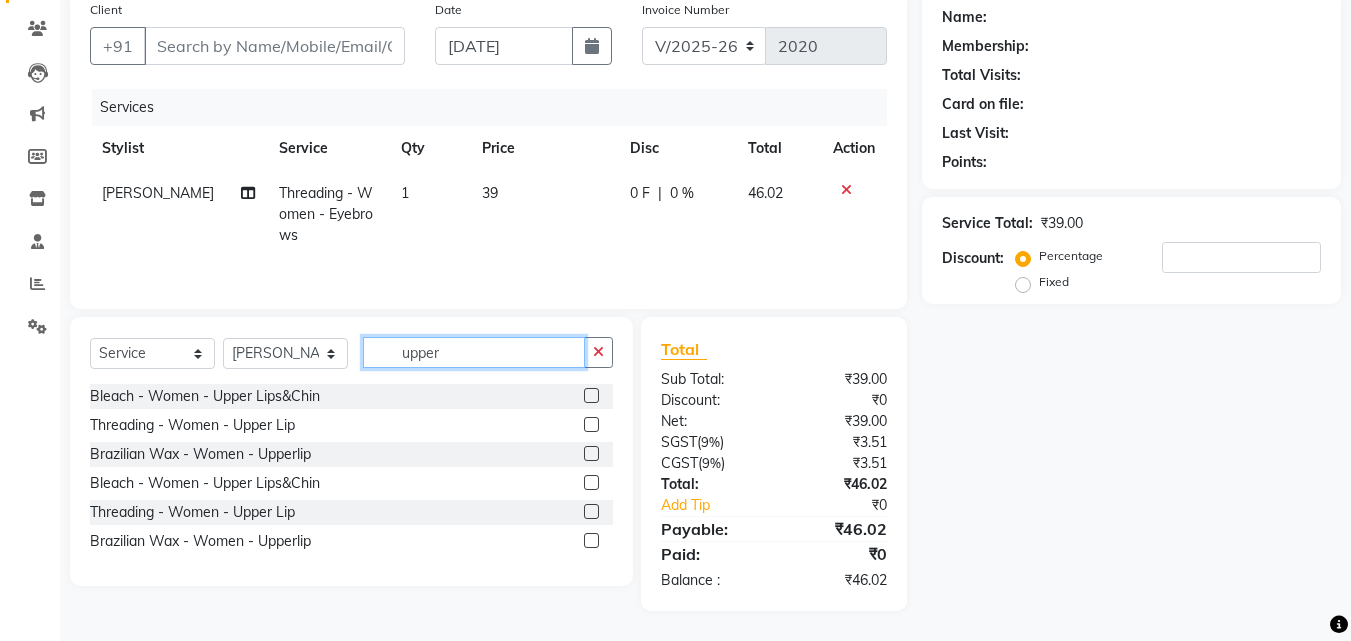 type on "upper" 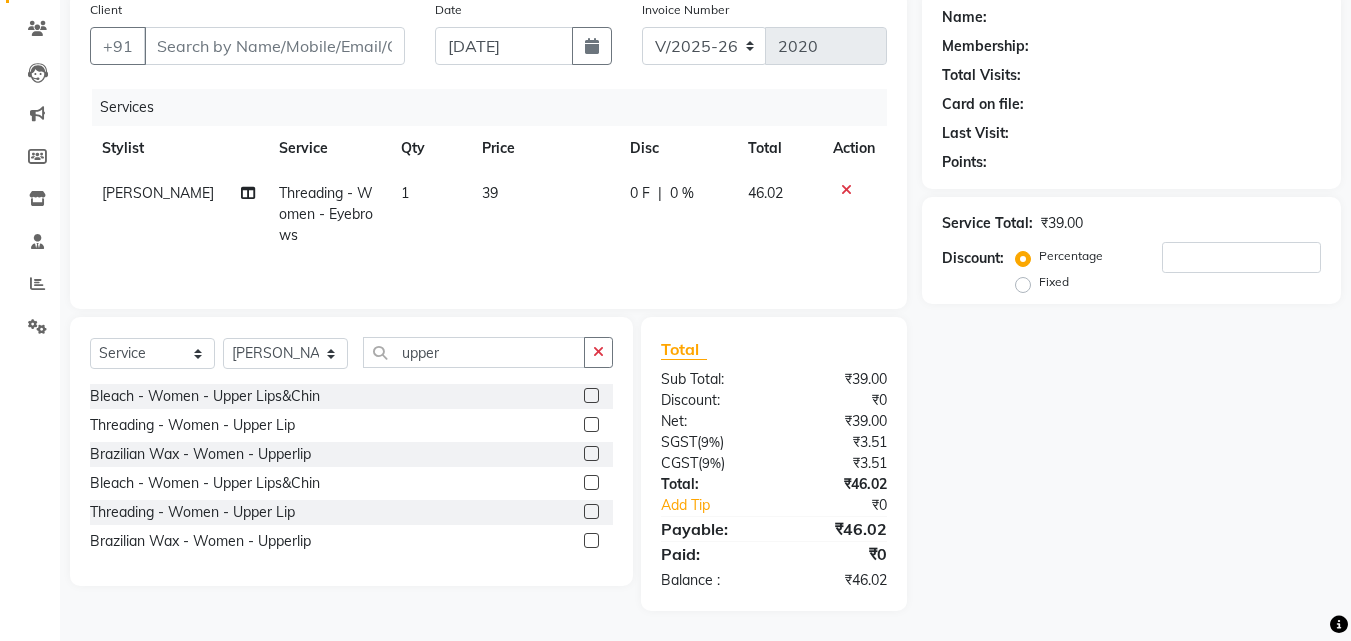 click 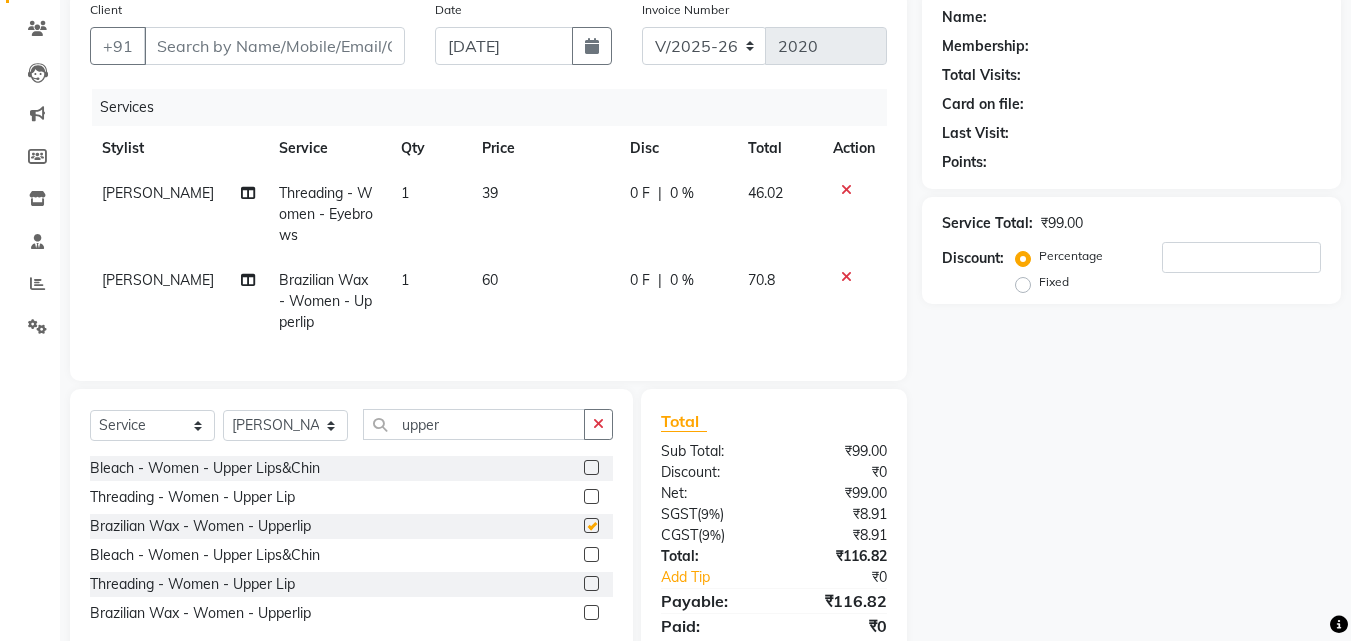 checkbox on "false" 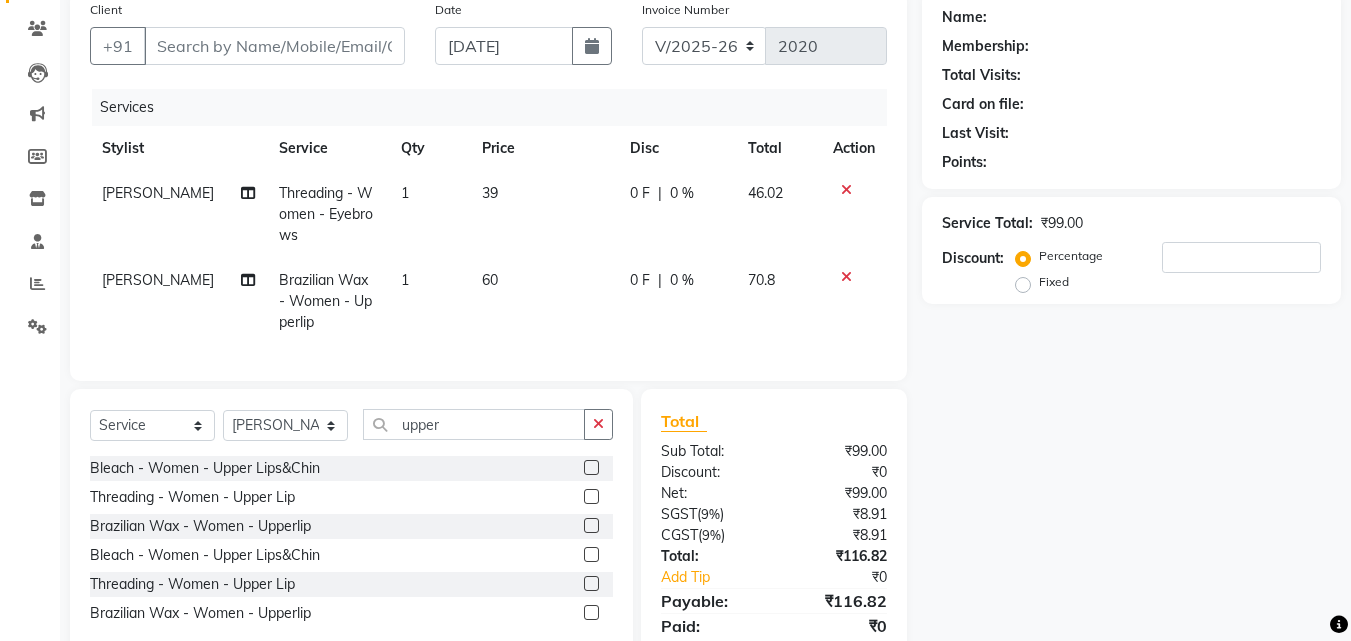 scroll, scrollTop: 246, scrollLeft: 0, axis: vertical 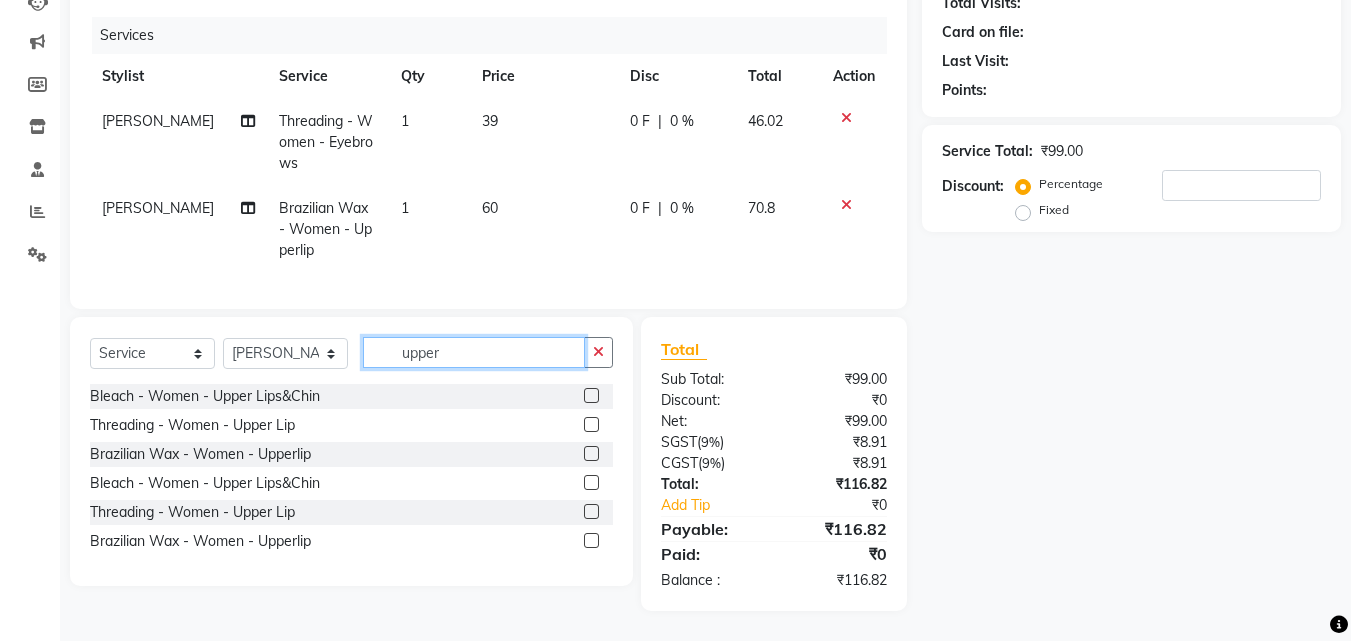 click on "upper" 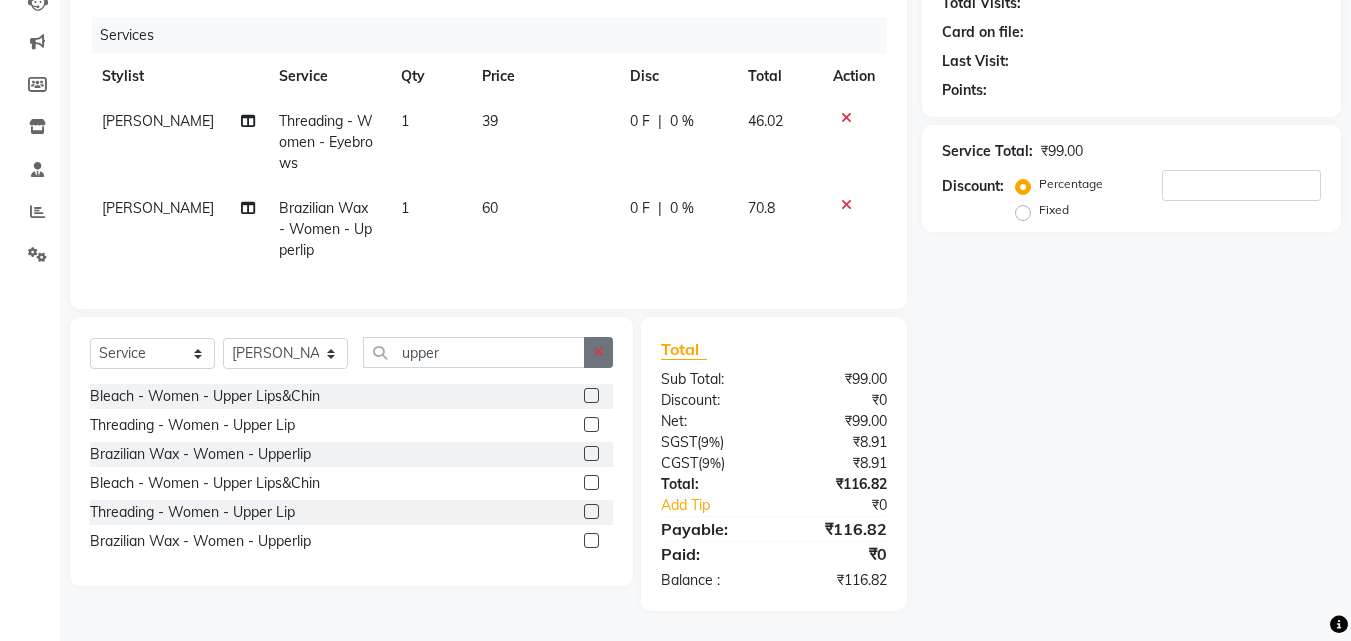 click 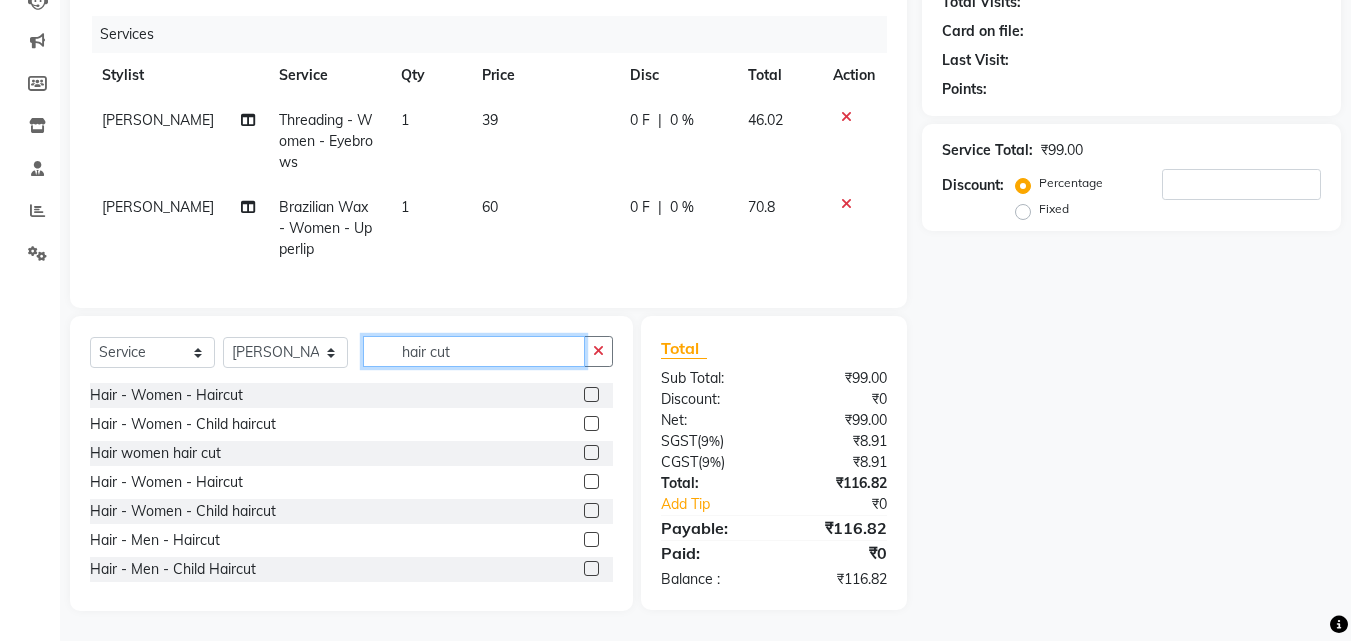 type on "hair cut" 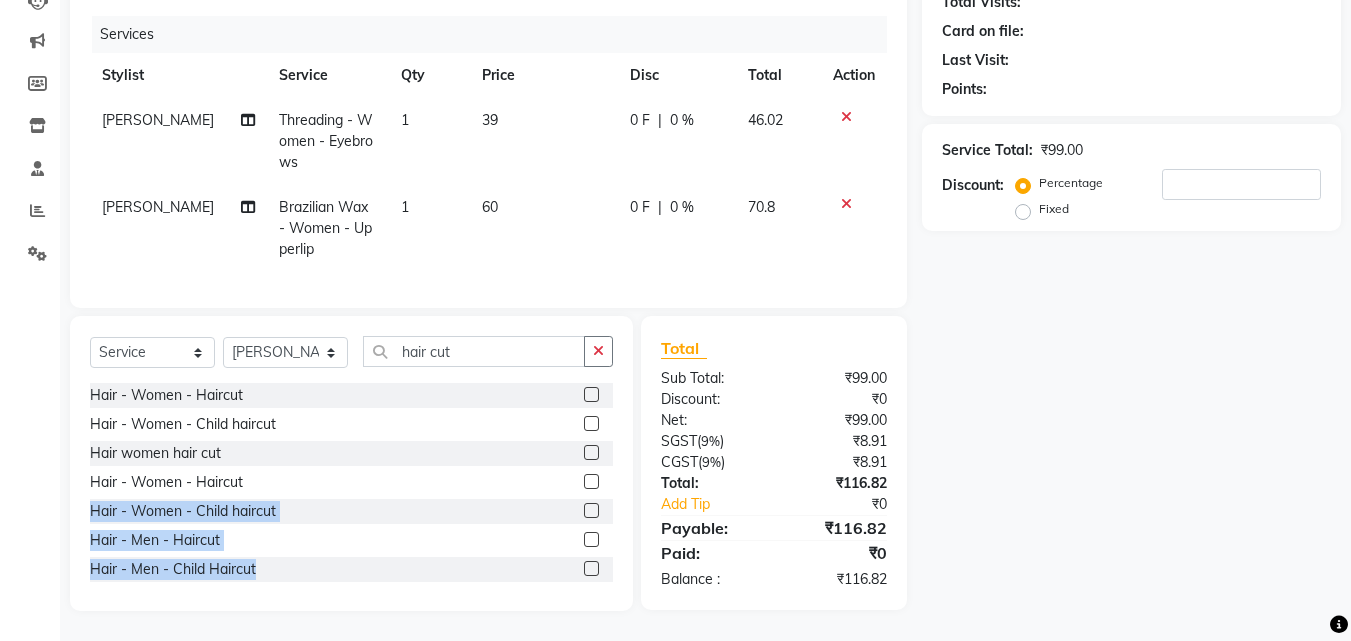 scroll, scrollTop: 61, scrollLeft: 0, axis: vertical 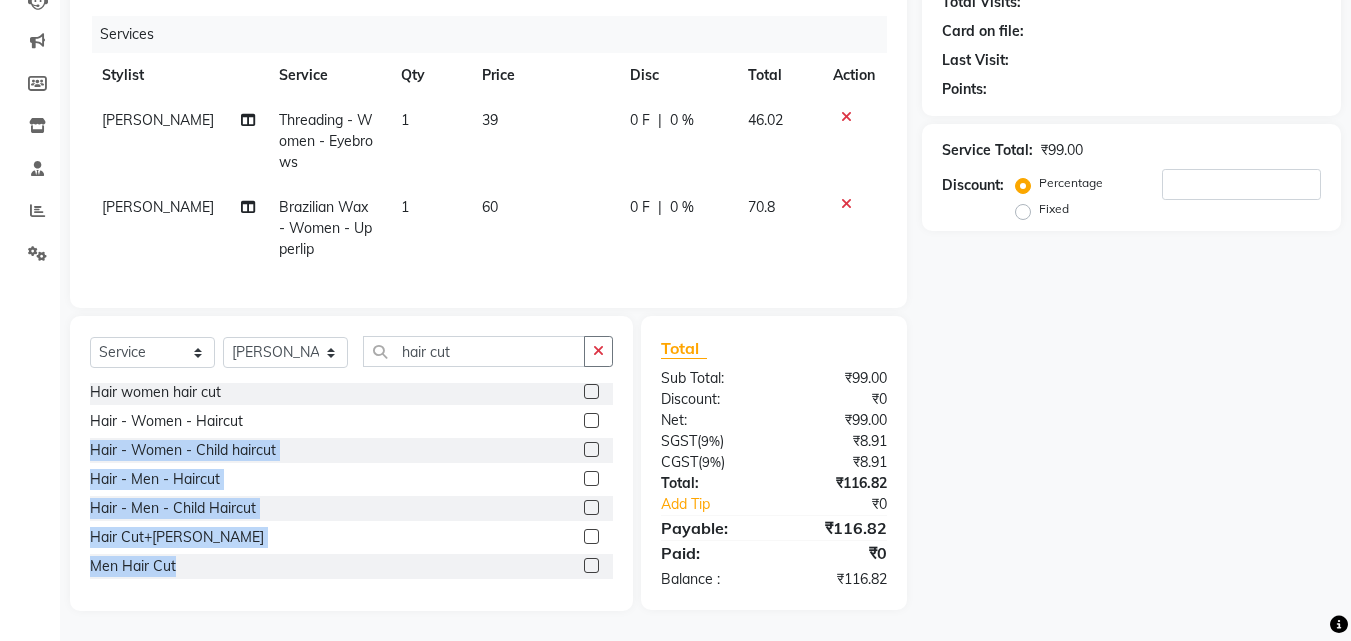 drag, startPoint x: 597, startPoint y: 479, endPoint x: 617, endPoint y: 580, distance: 102.96116 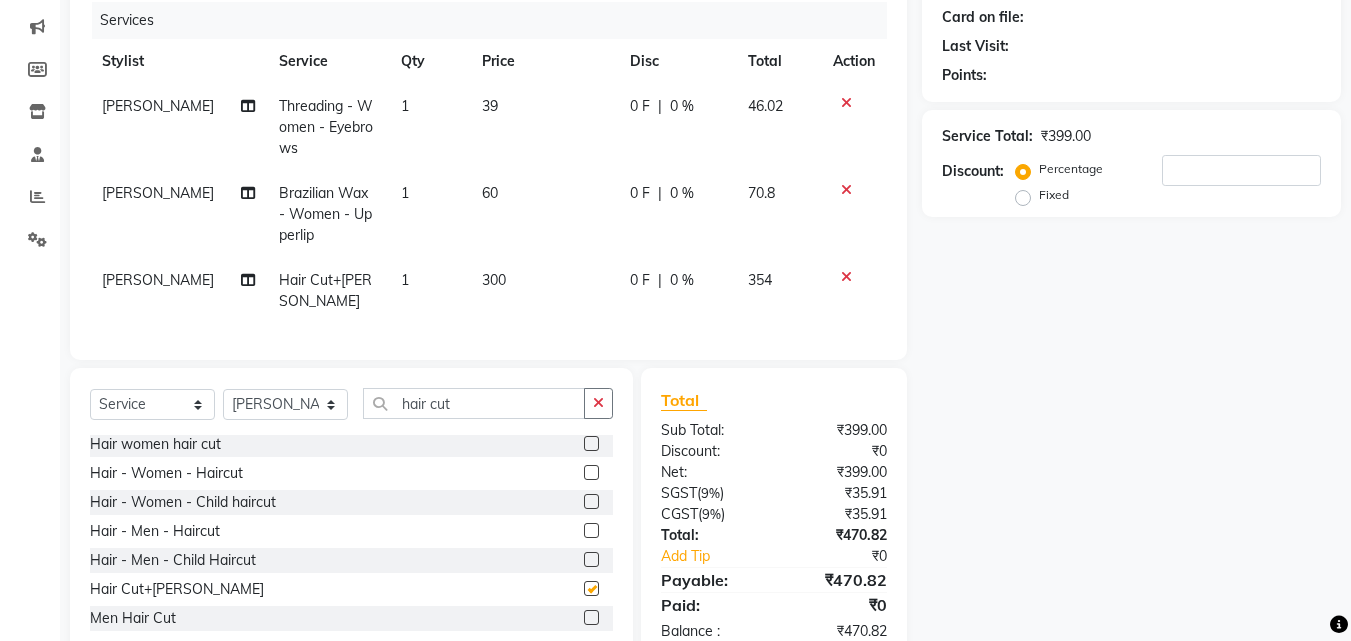 checkbox on "false" 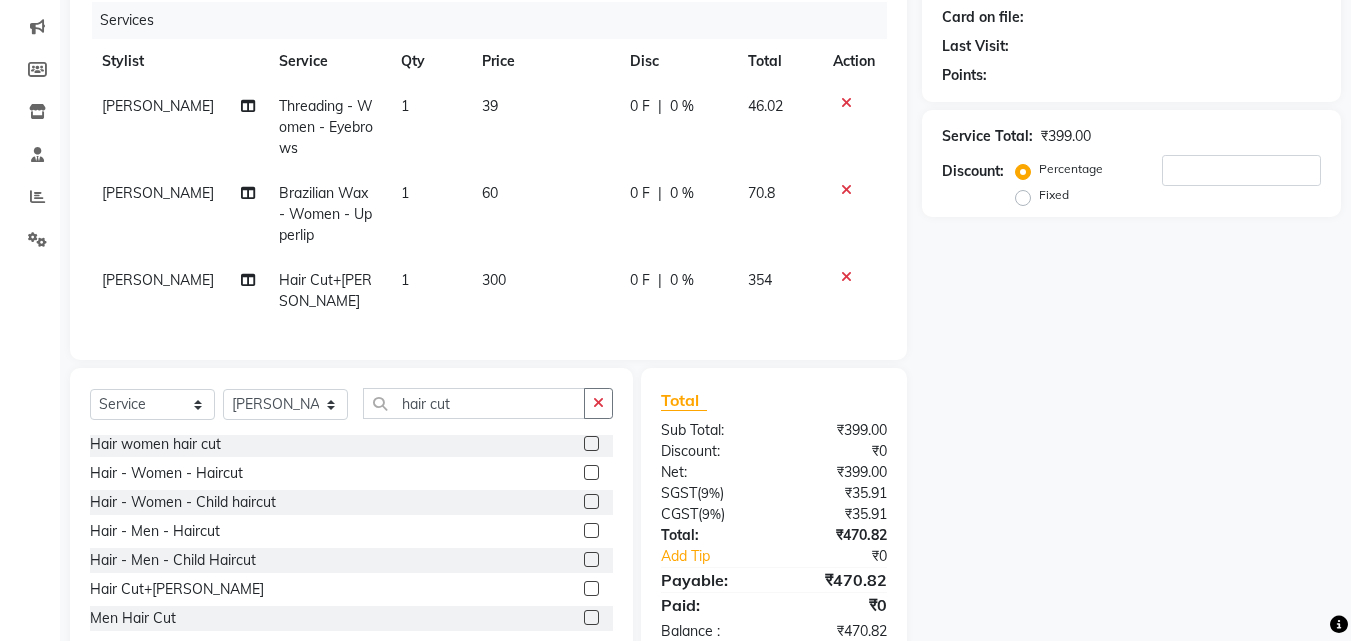 scroll, scrollTop: 313, scrollLeft: 0, axis: vertical 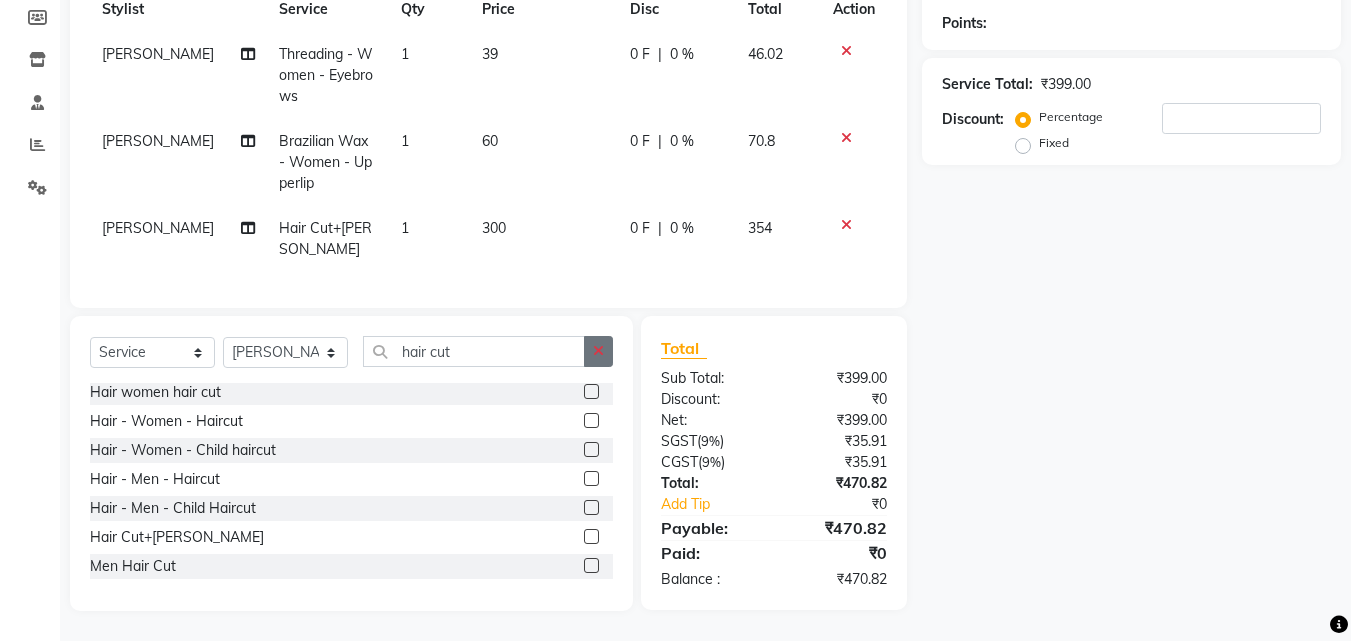 click 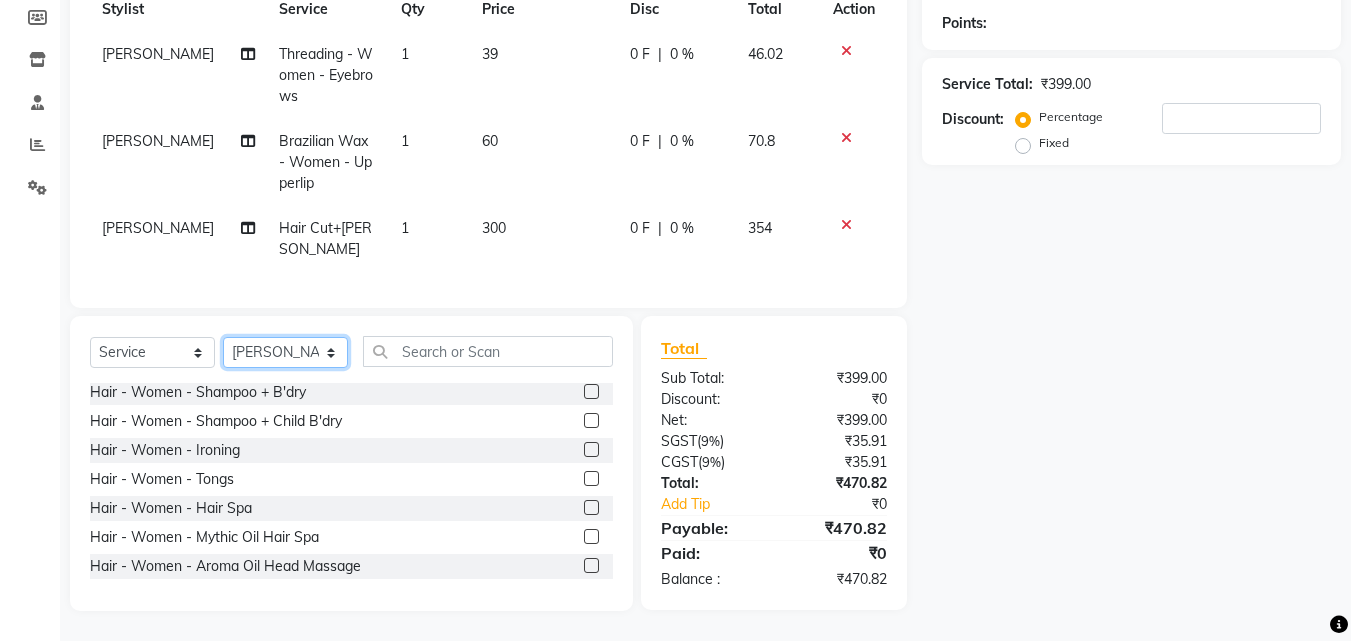 click on "Select Stylist [PERSON_NAME] [PERSON_NAME] [PERSON_NAME] [PERSON_NAME] [DEMOGRAPHIC_DATA][PERSON_NAME] Sumika Trends" 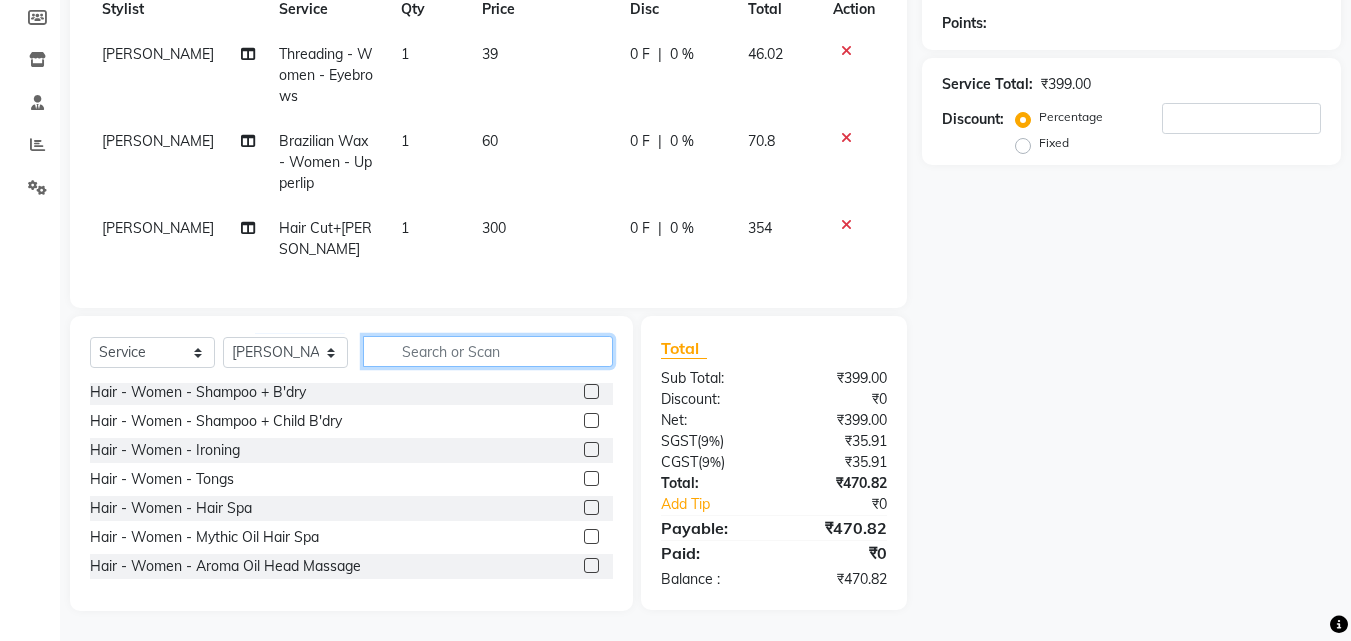 click 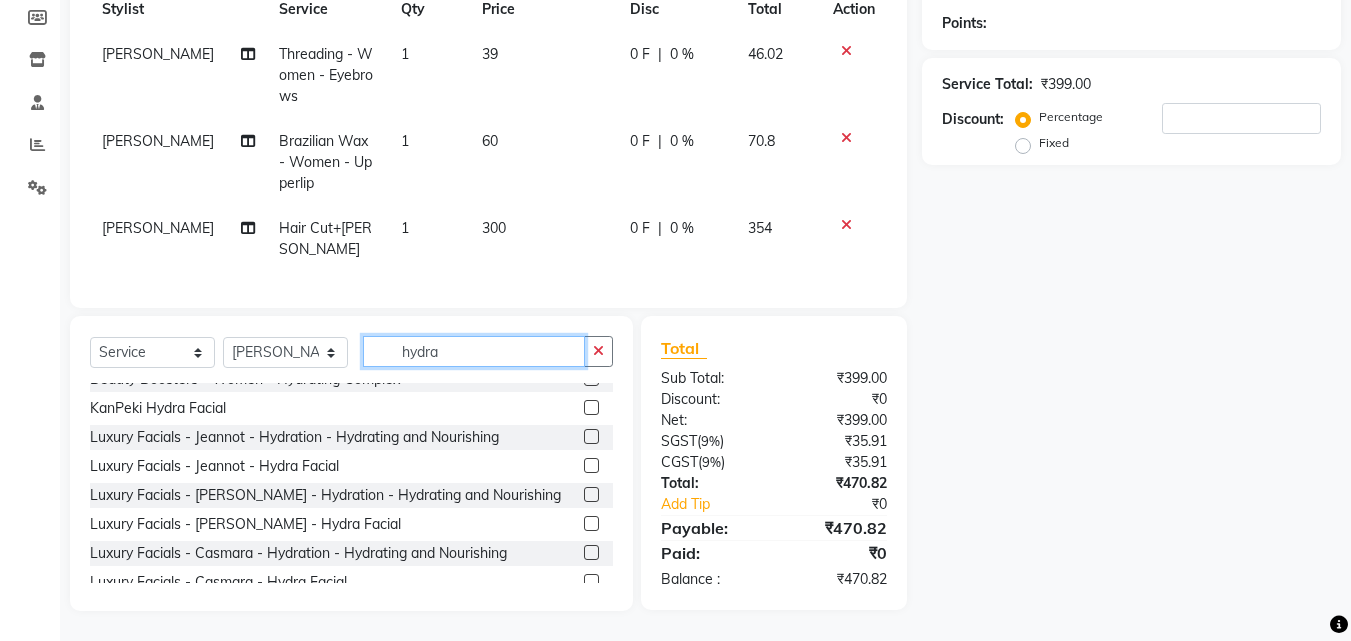 scroll, scrollTop: 0, scrollLeft: 0, axis: both 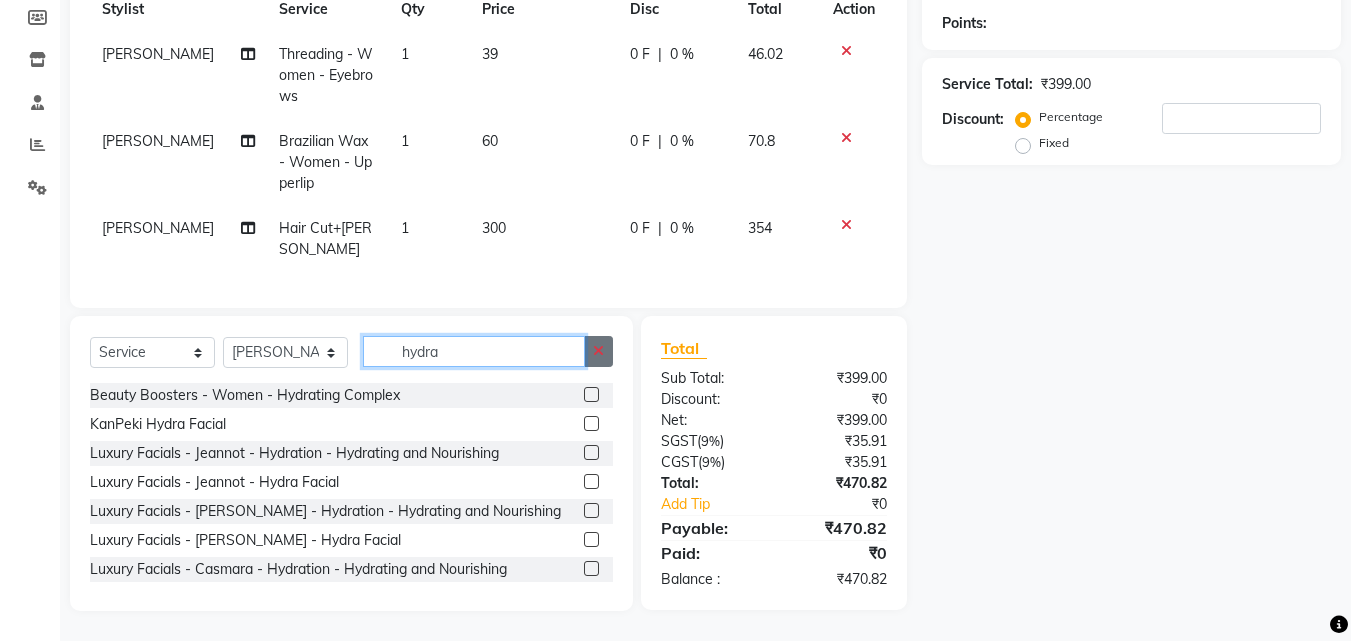 type on "hydra" 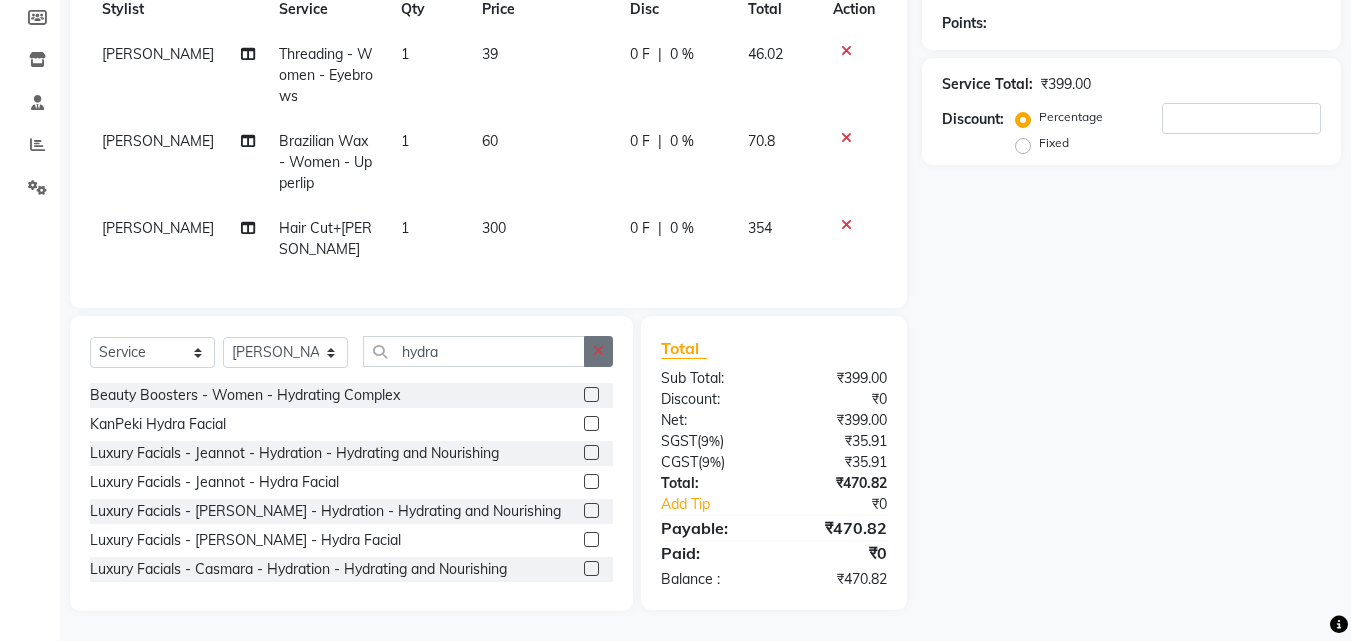click 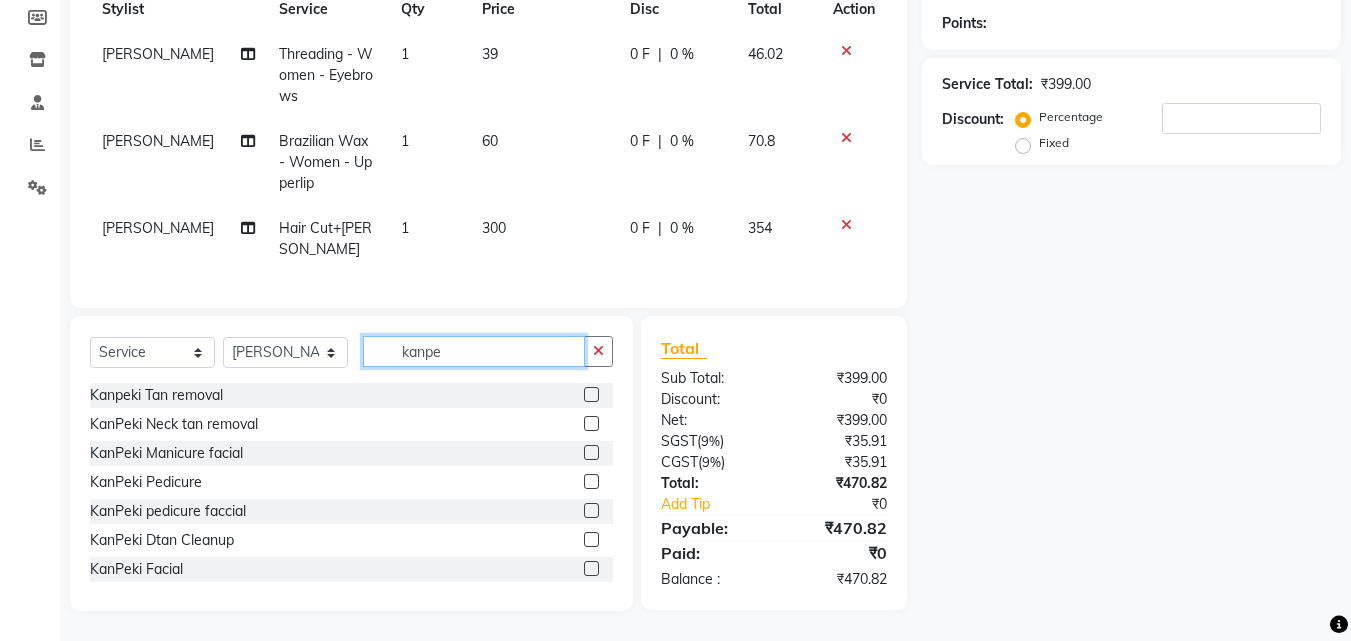 type on "kanpe" 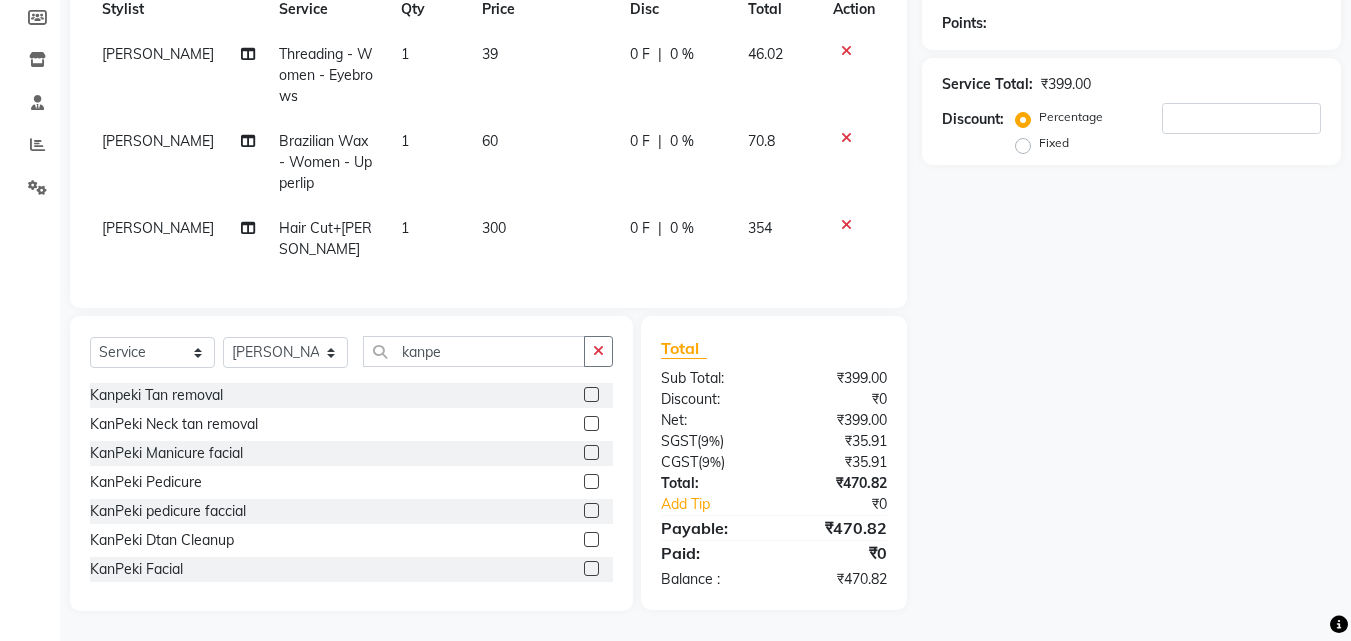 click 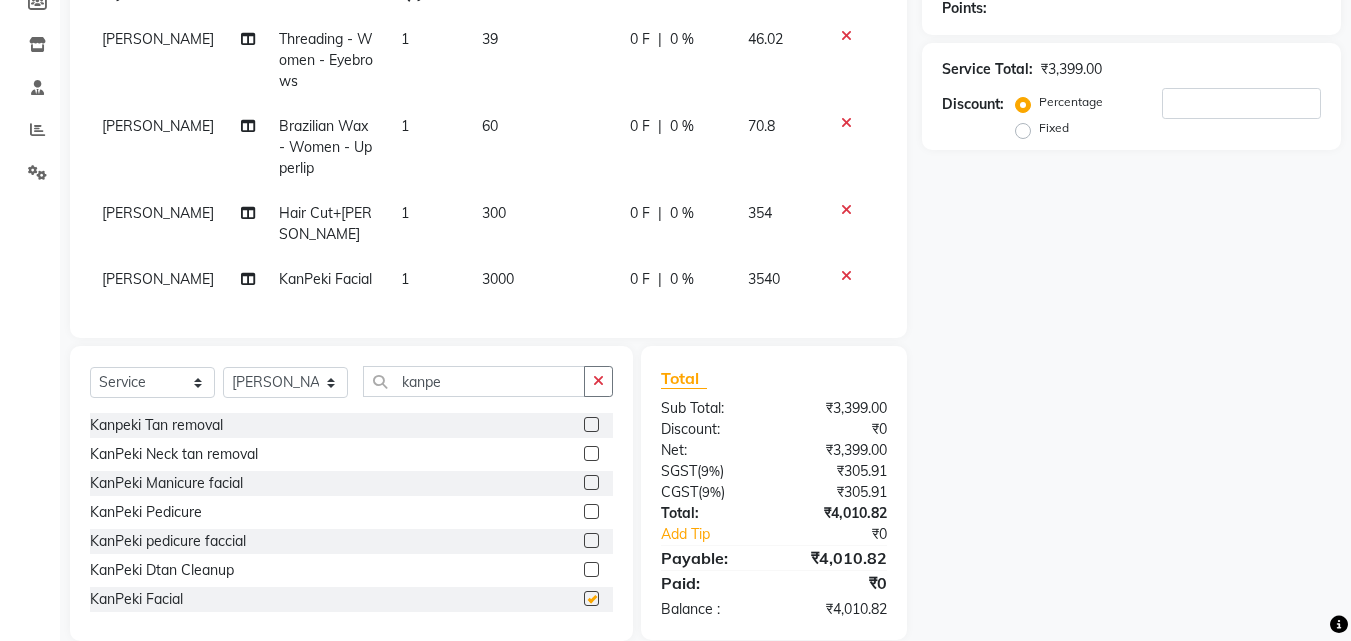checkbox on "false" 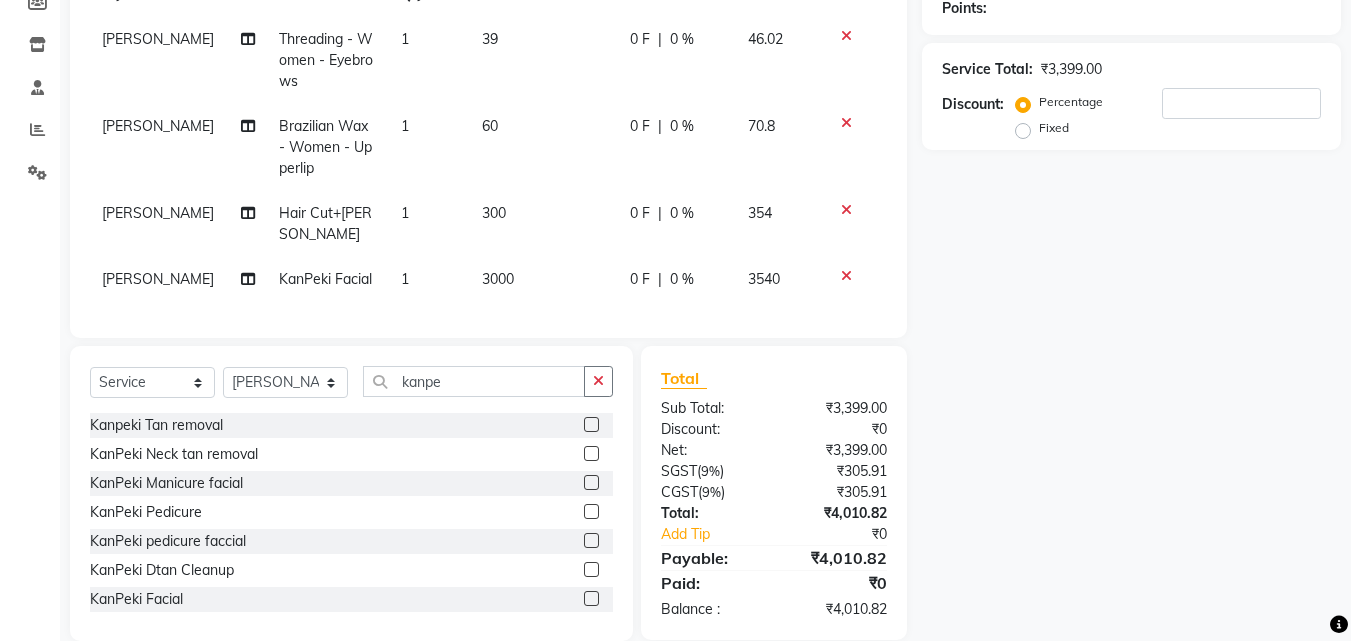 drag, startPoint x: 667, startPoint y: 271, endPoint x: 687, endPoint y: 274, distance: 20.22375 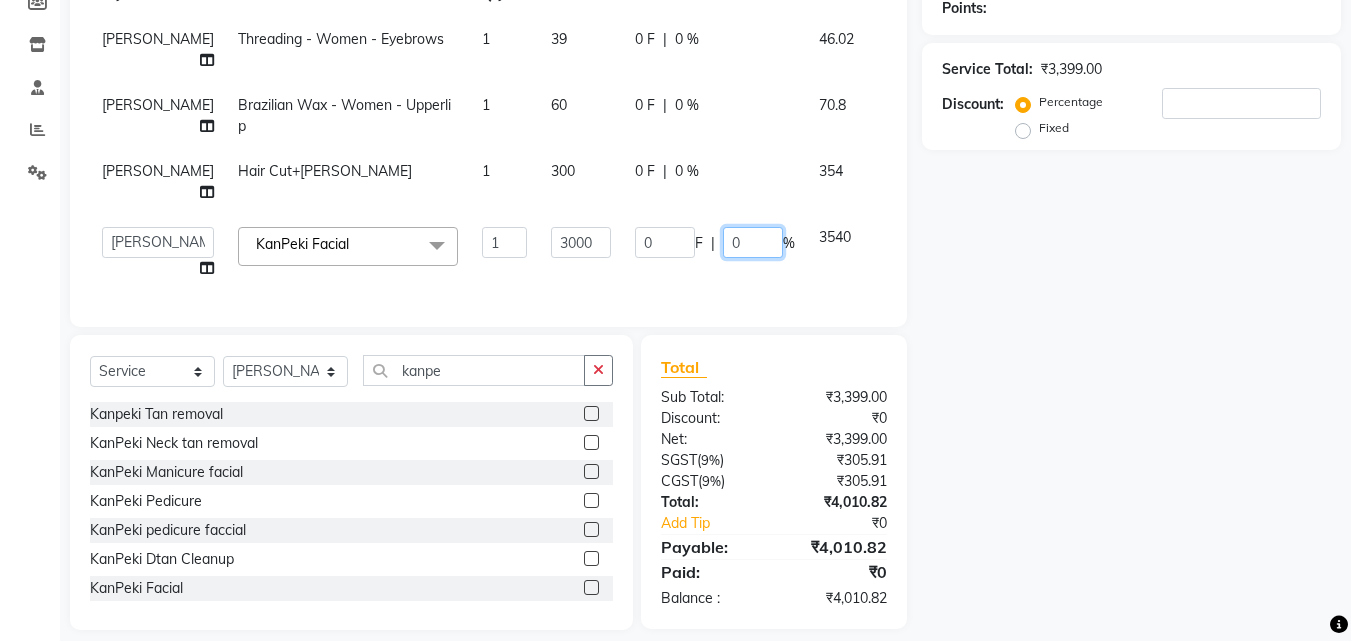 click on "0" 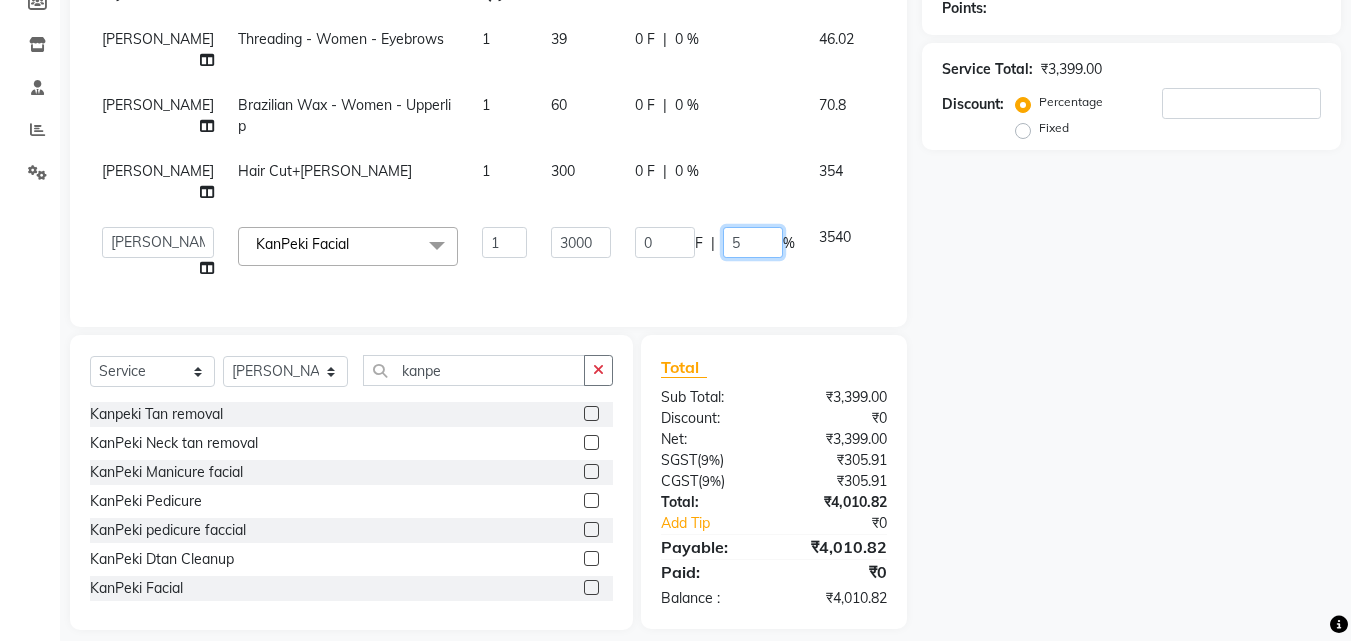 type on "50" 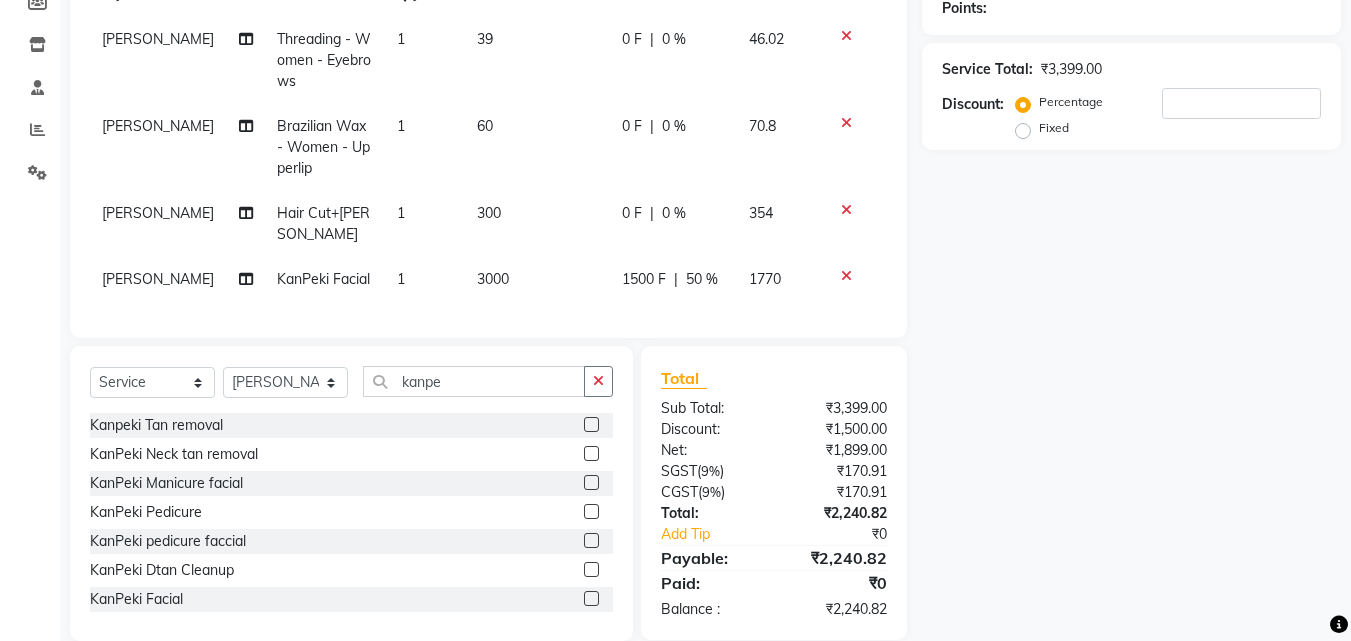 click on "Name: Membership: Total Visits: Card on file: Last Visit:  Points:  Service Total:  ₹3,399.00  Discount:  Percentage   Fixed" 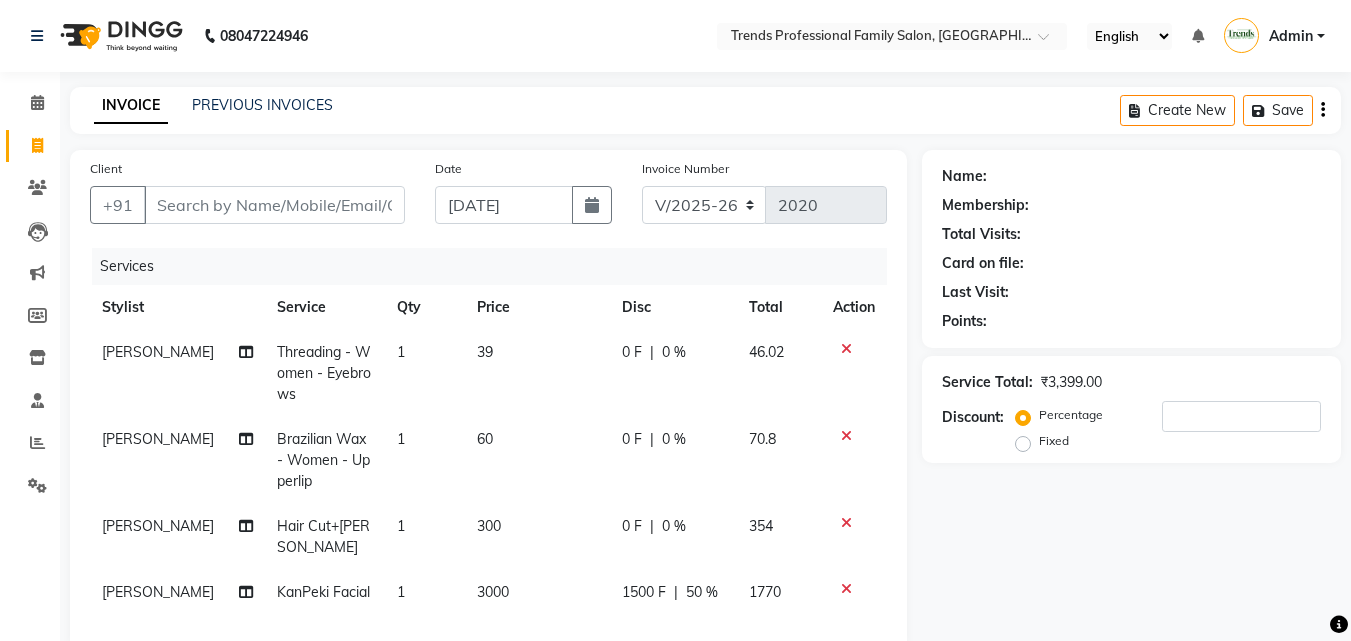 scroll, scrollTop: 333, scrollLeft: 0, axis: vertical 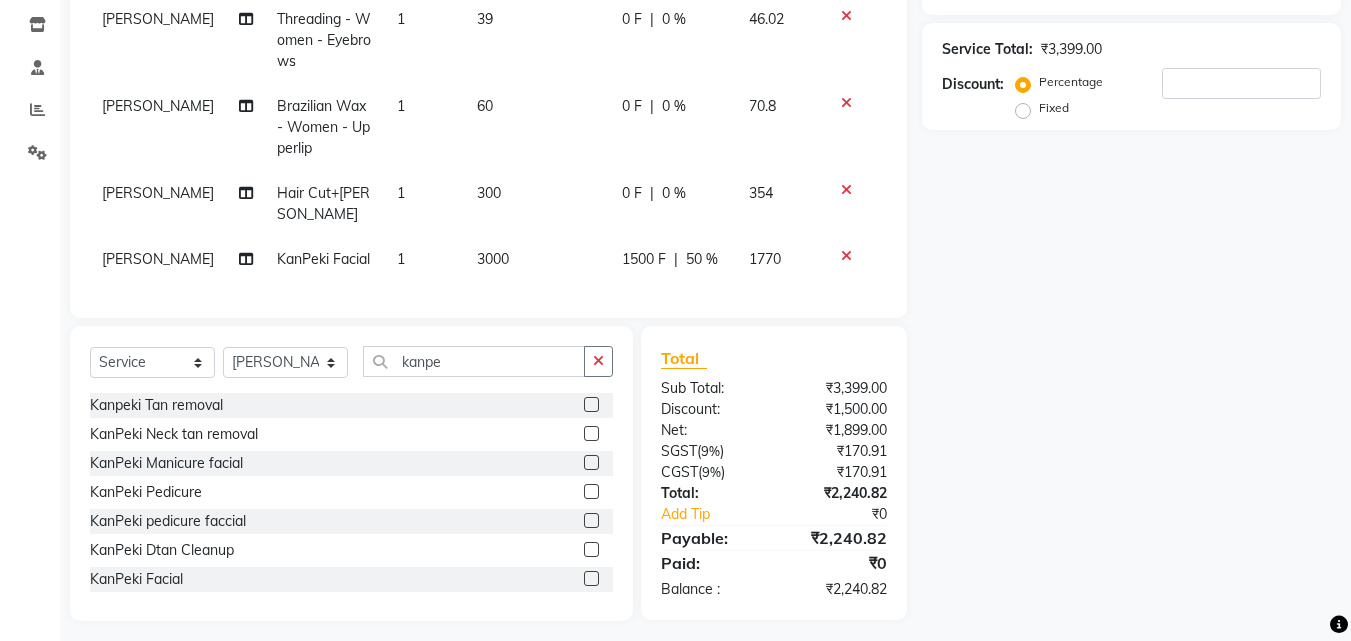 drag, startPoint x: 671, startPoint y: 188, endPoint x: 686, endPoint y: 189, distance: 15.033297 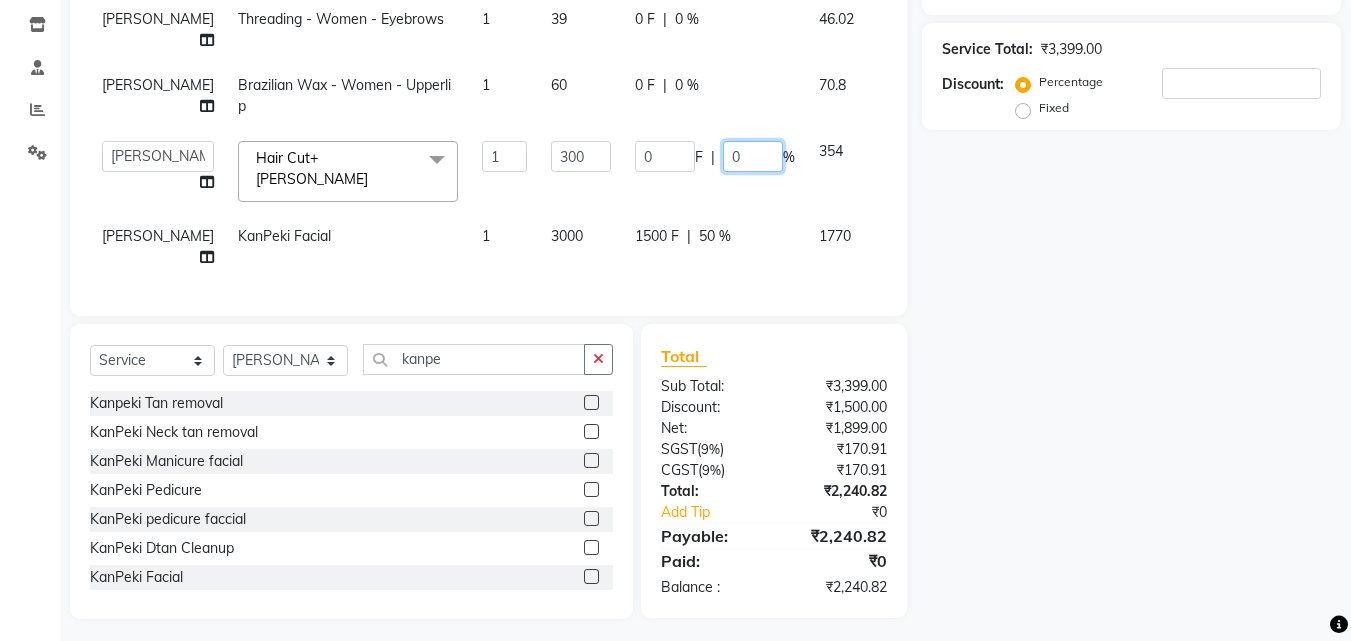 click on "0" 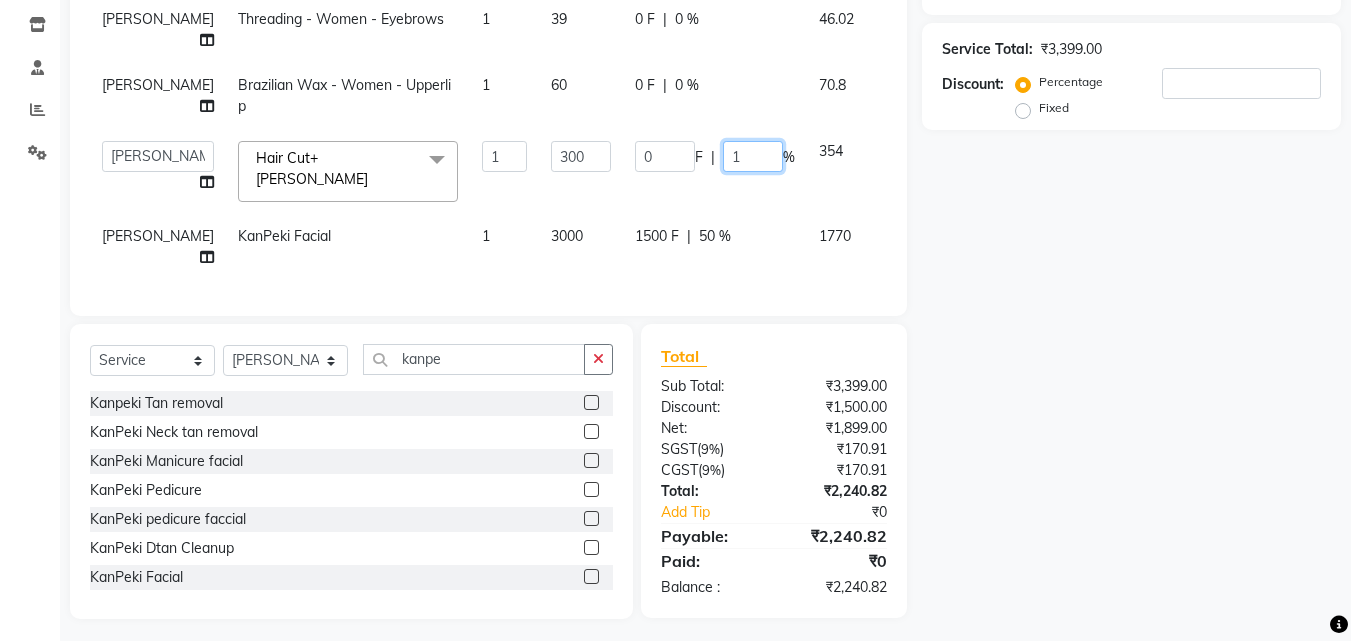 type on "15" 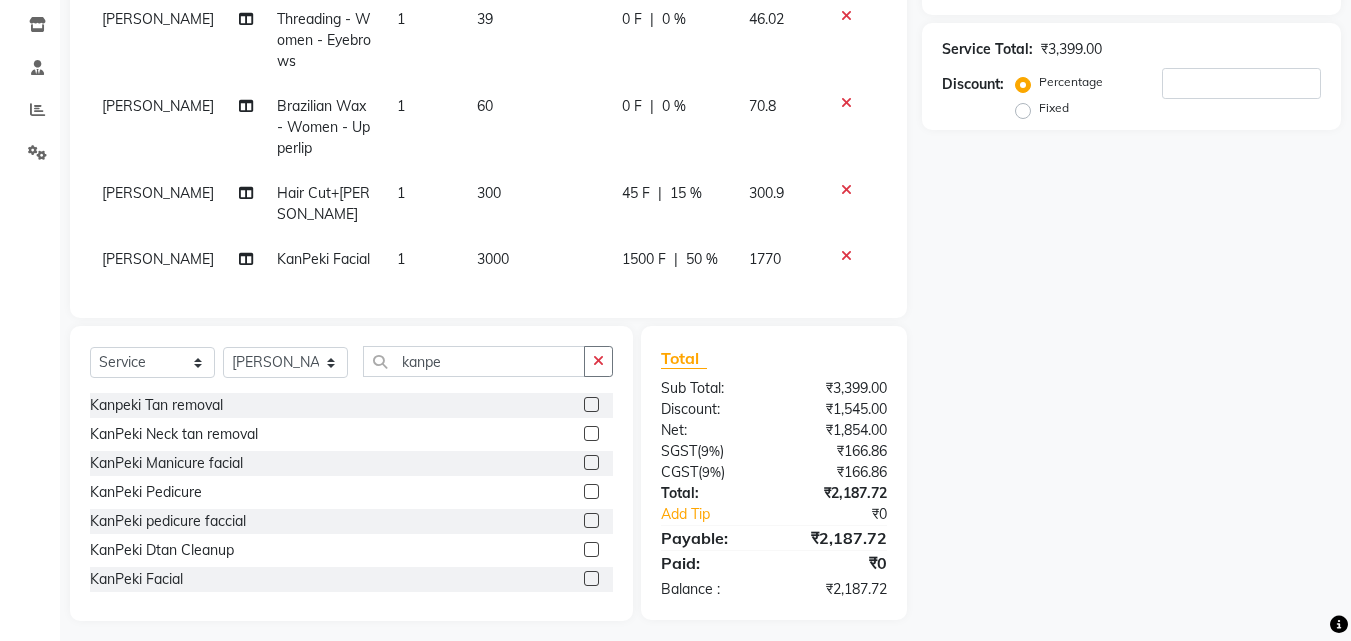 click on "Name: Membership: Total Visits: Card on file: Last Visit:  Points:  Service Total:  ₹3,399.00  Discount:  Percentage   Fixed" 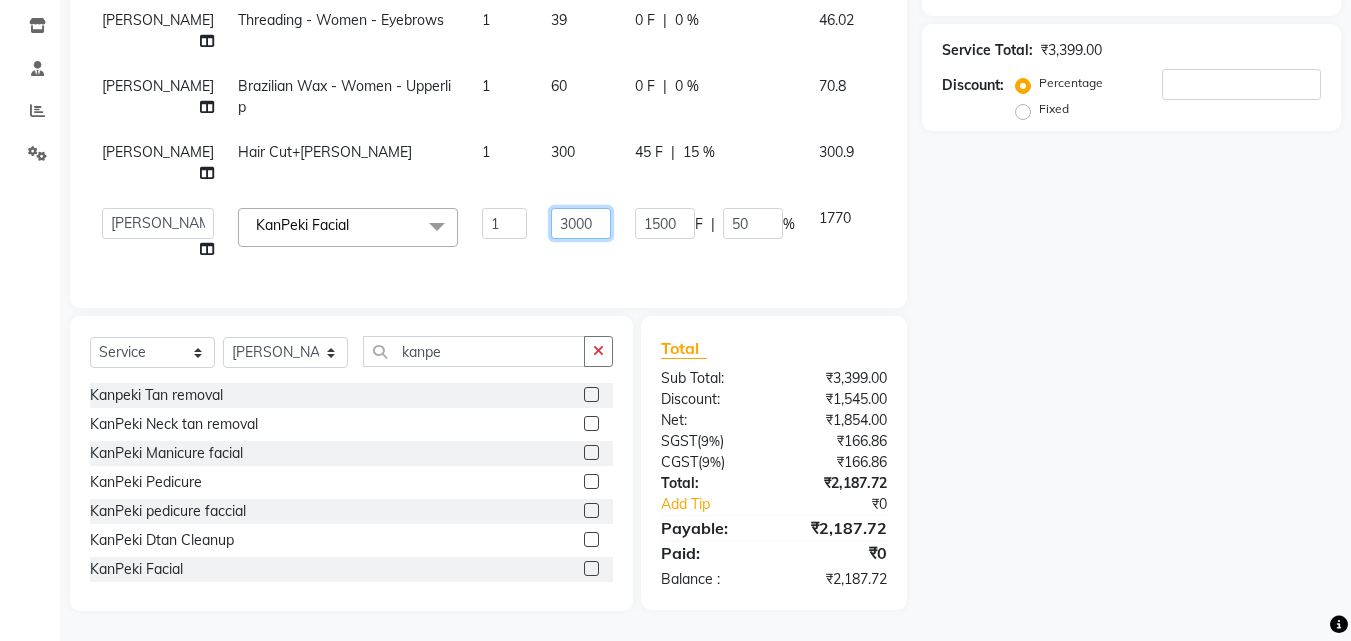 click on "3000" 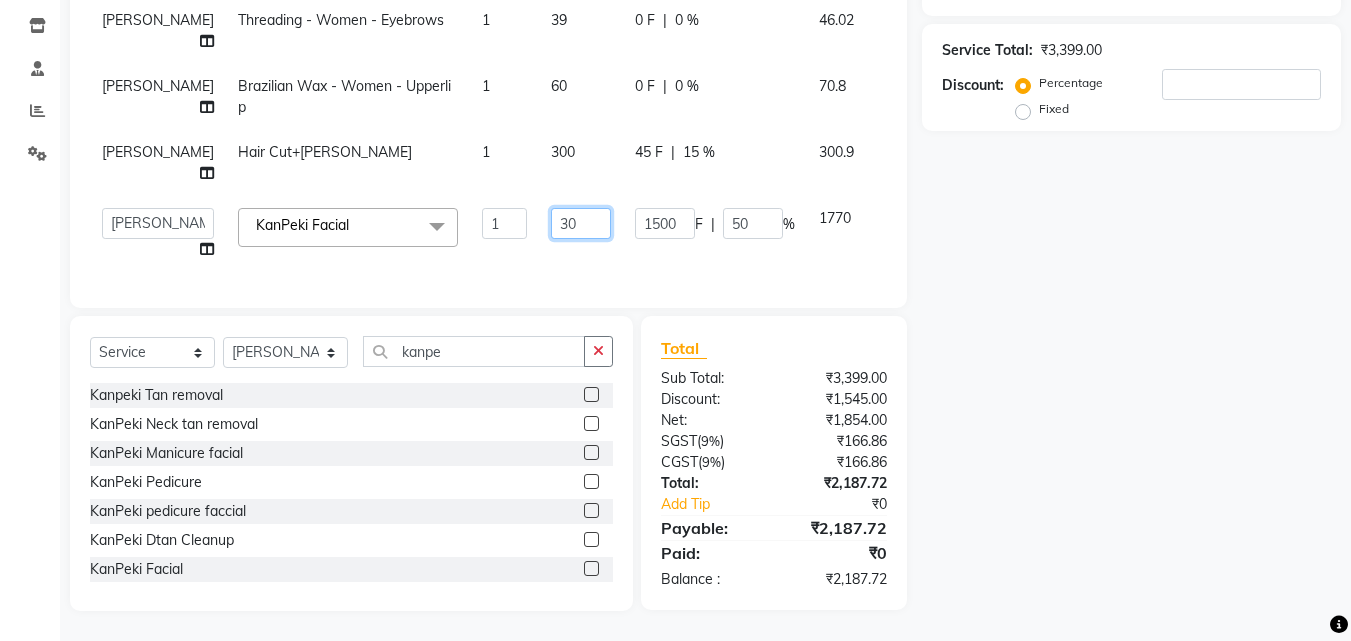type on "3" 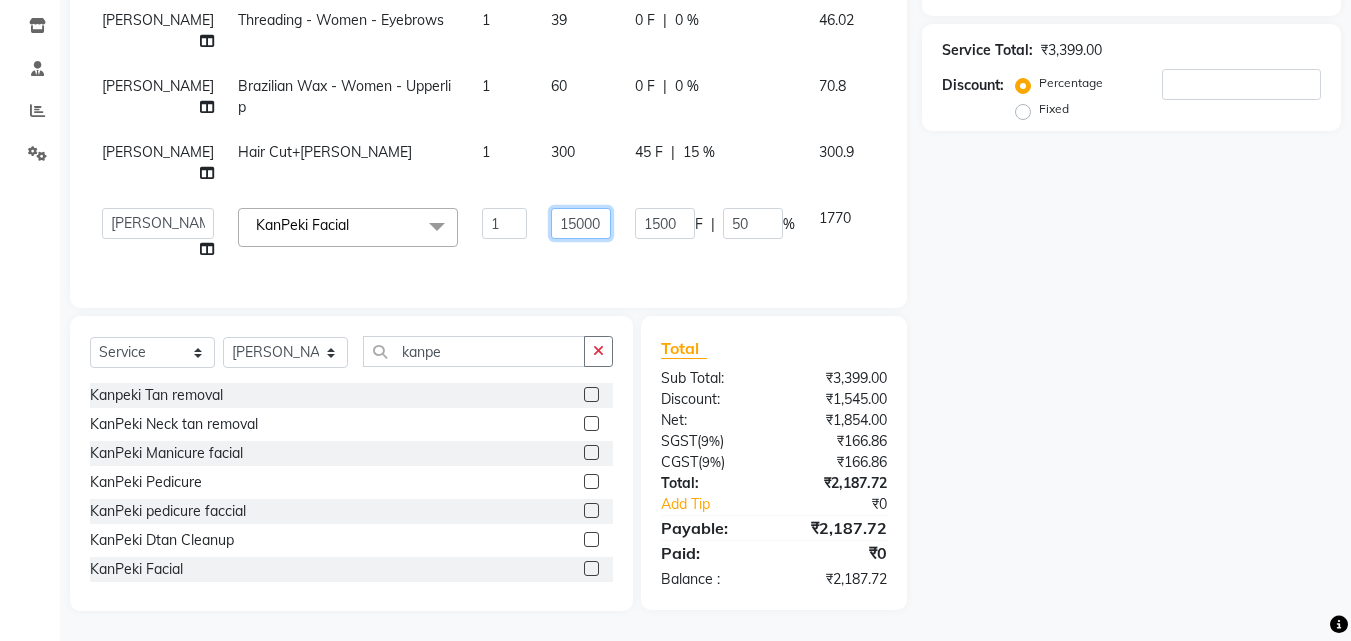 type on "1500" 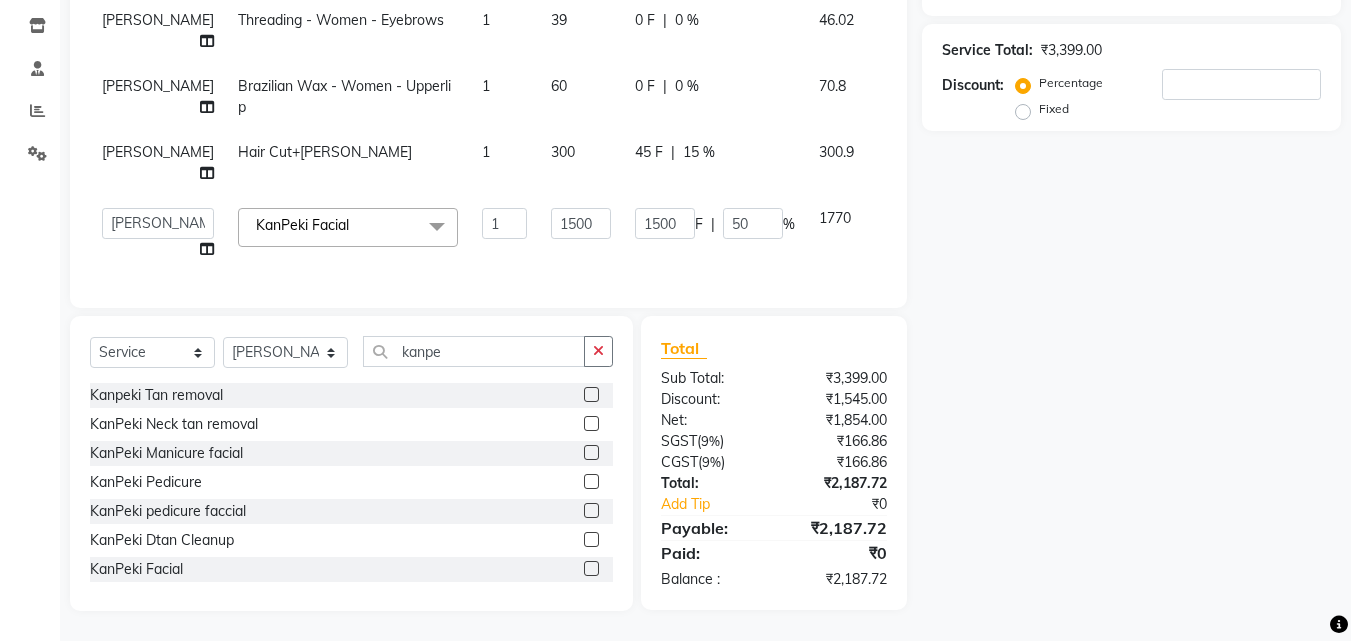 click on "Name: Membership: Total Visits: Card on file: Last Visit:  Points:  Service Total:  ₹3,399.00  Discount:  Percentage   Fixed" 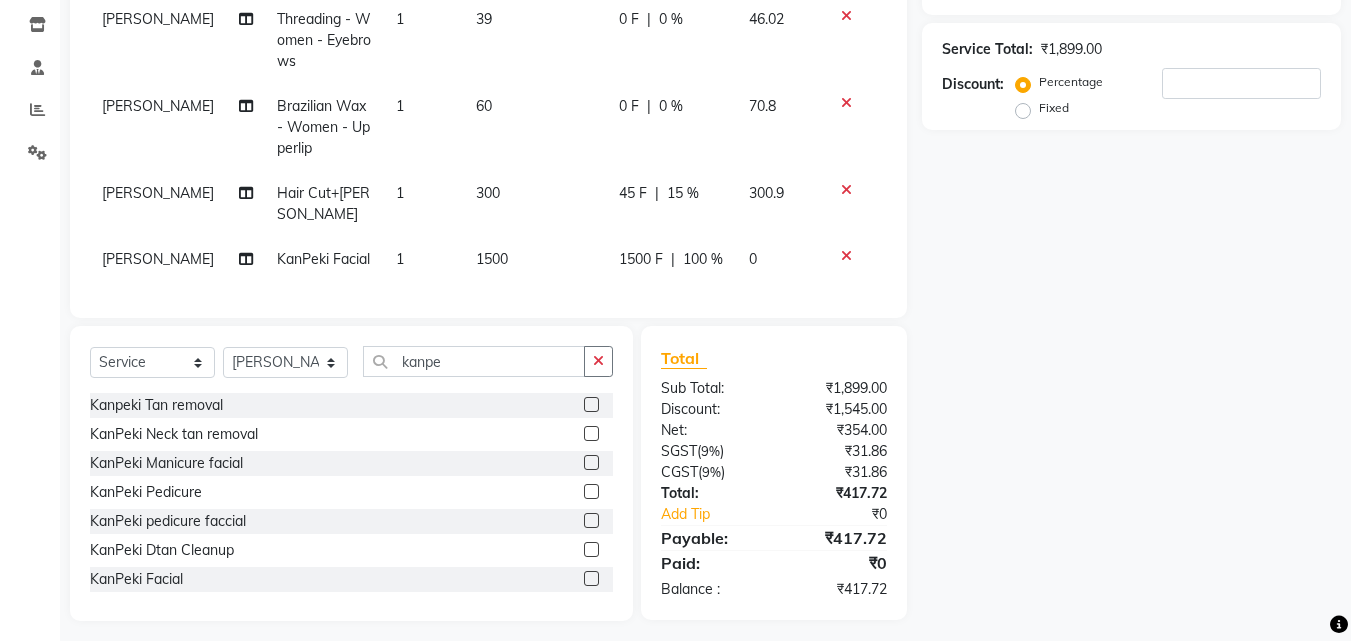 click on "100 %" 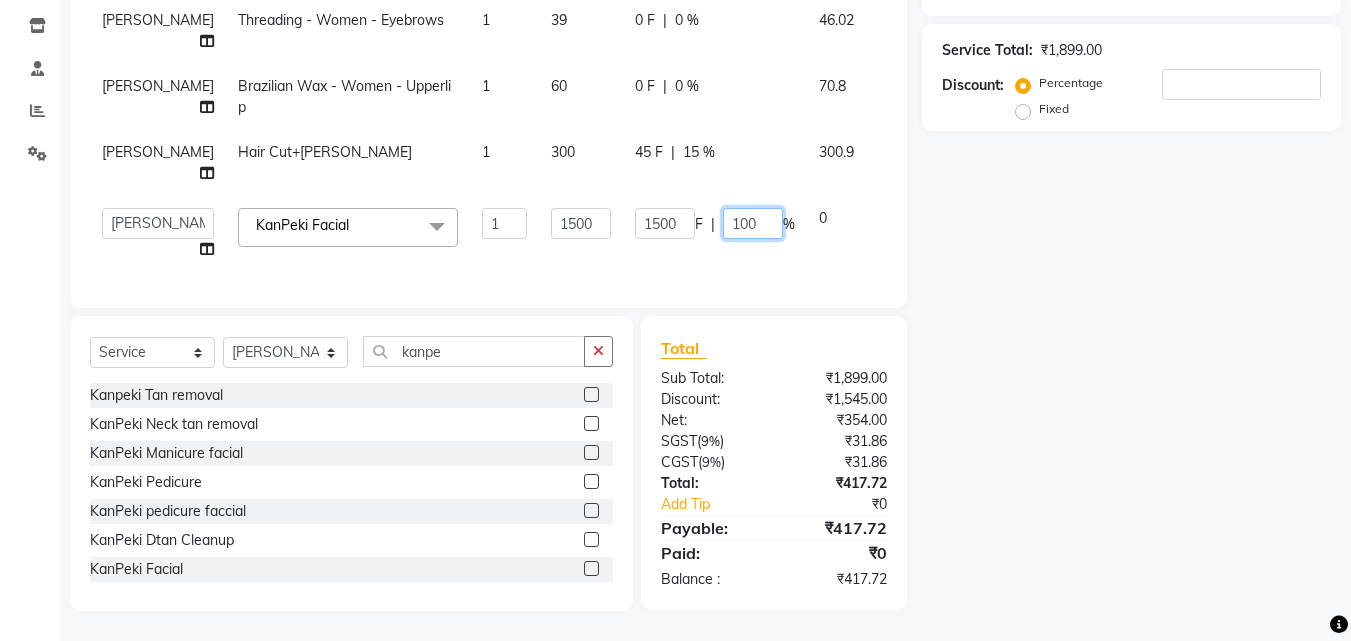 drag, startPoint x: 720, startPoint y: 224, endPoint x: 674, endPoint y: 223, distance: 46.010868 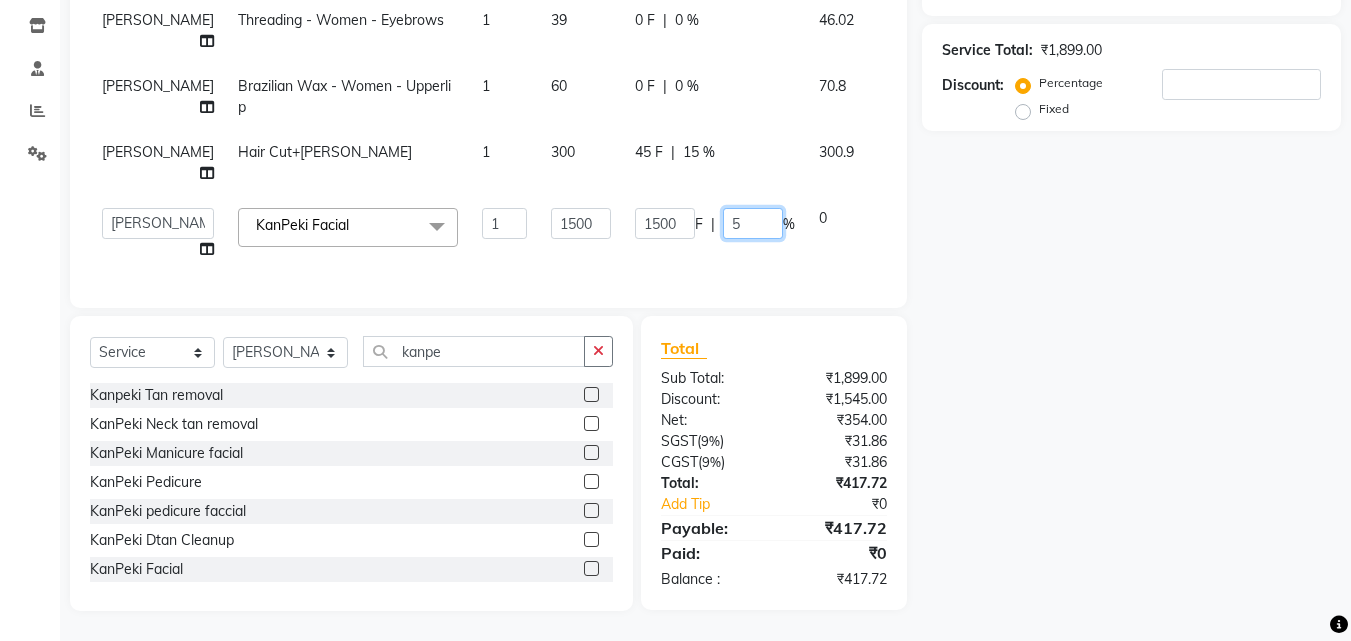 type on "50" 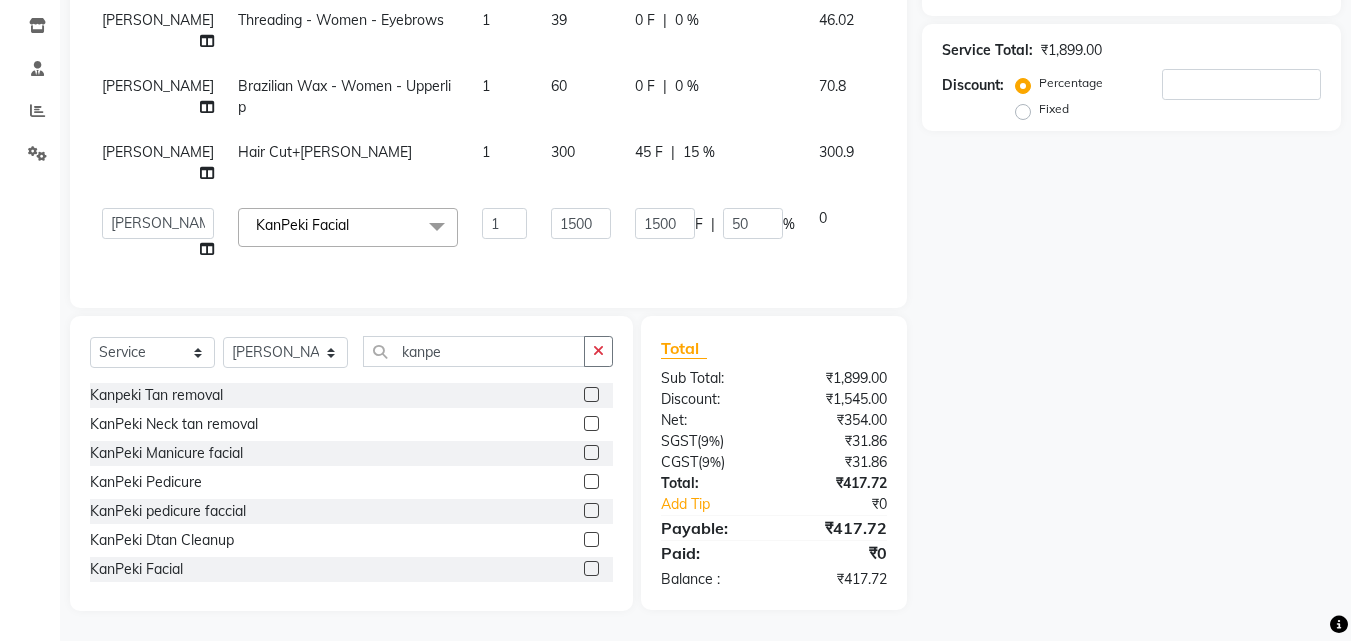 click on "Name: Membership: Total Visits: Card on file: Last Visit:  Points:  Service Total:  ₹1,899.00  Discount:  Percentage   Fixed" 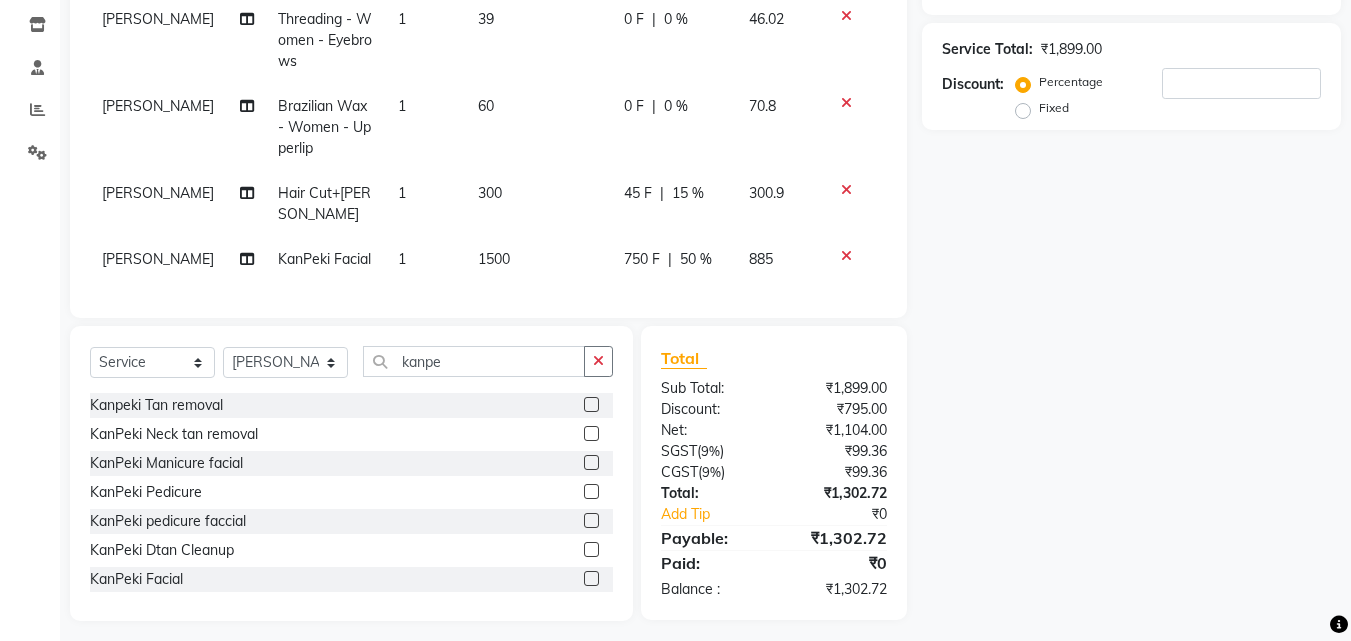 click on "50 %" 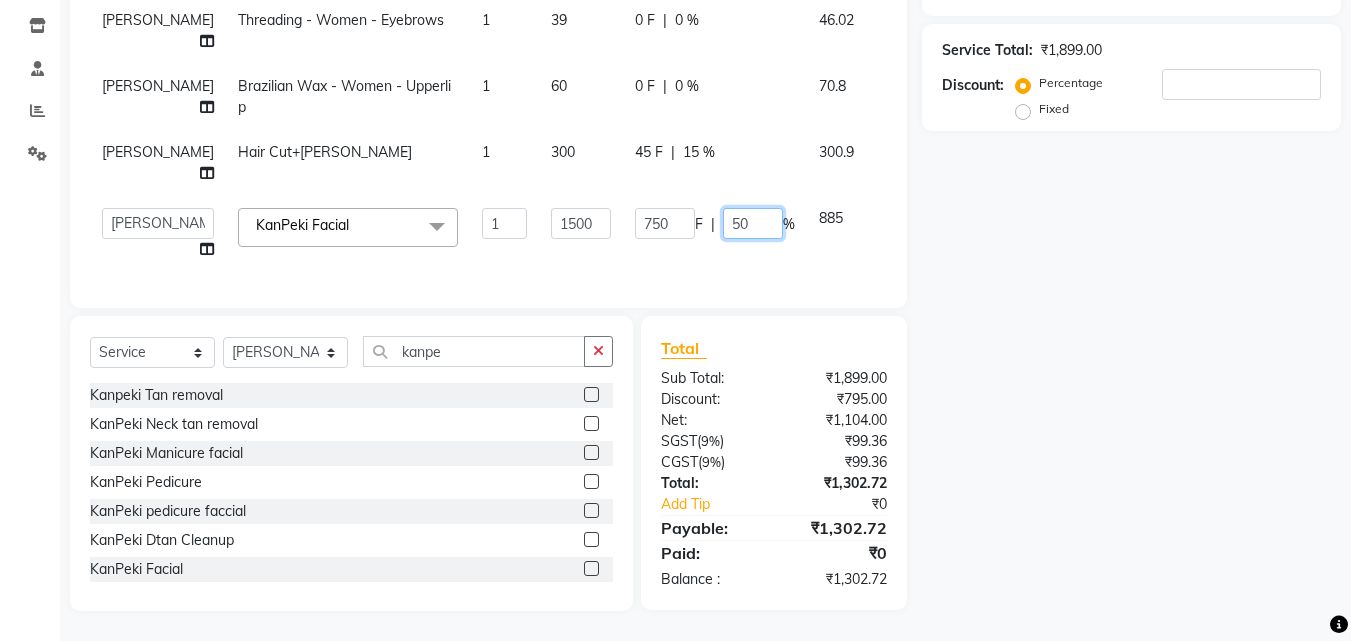 click on "50" 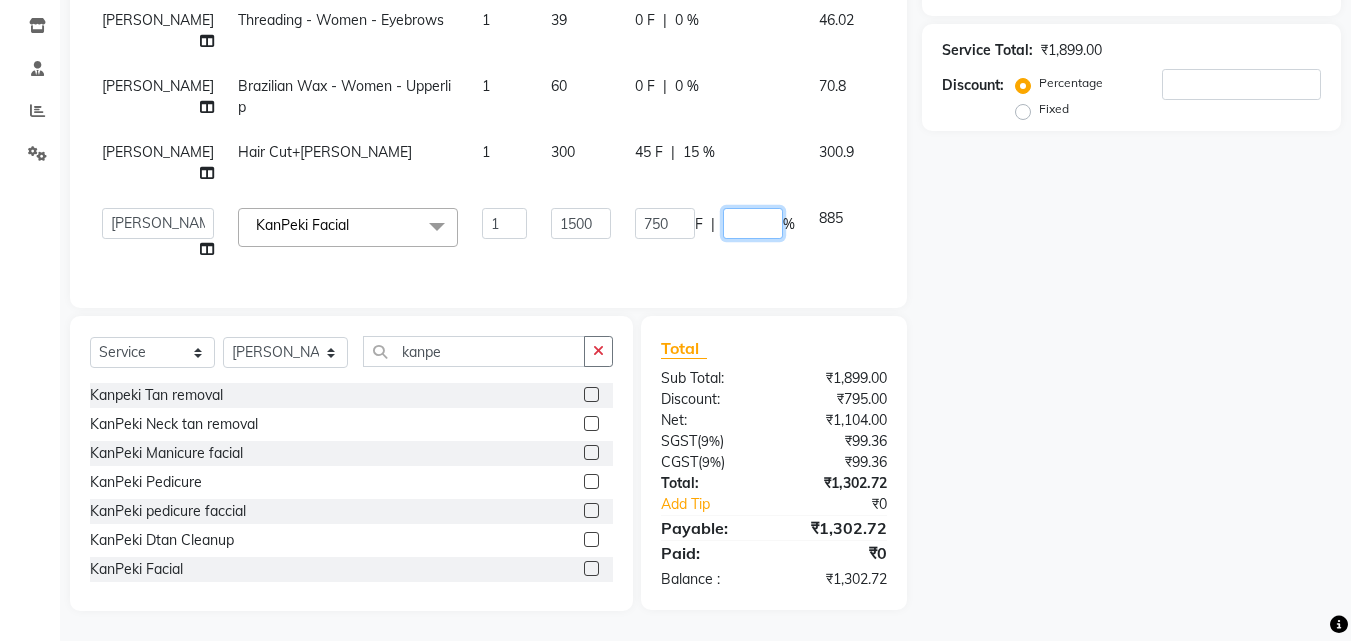 type on "5" 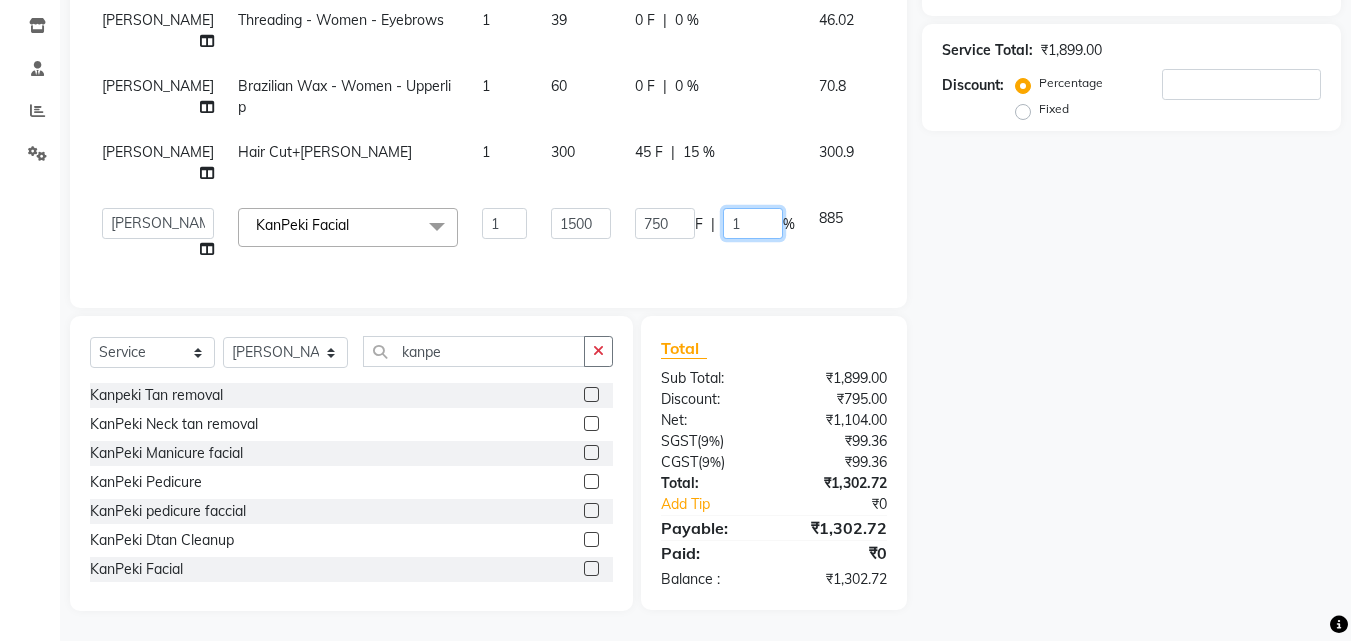 type on "15" 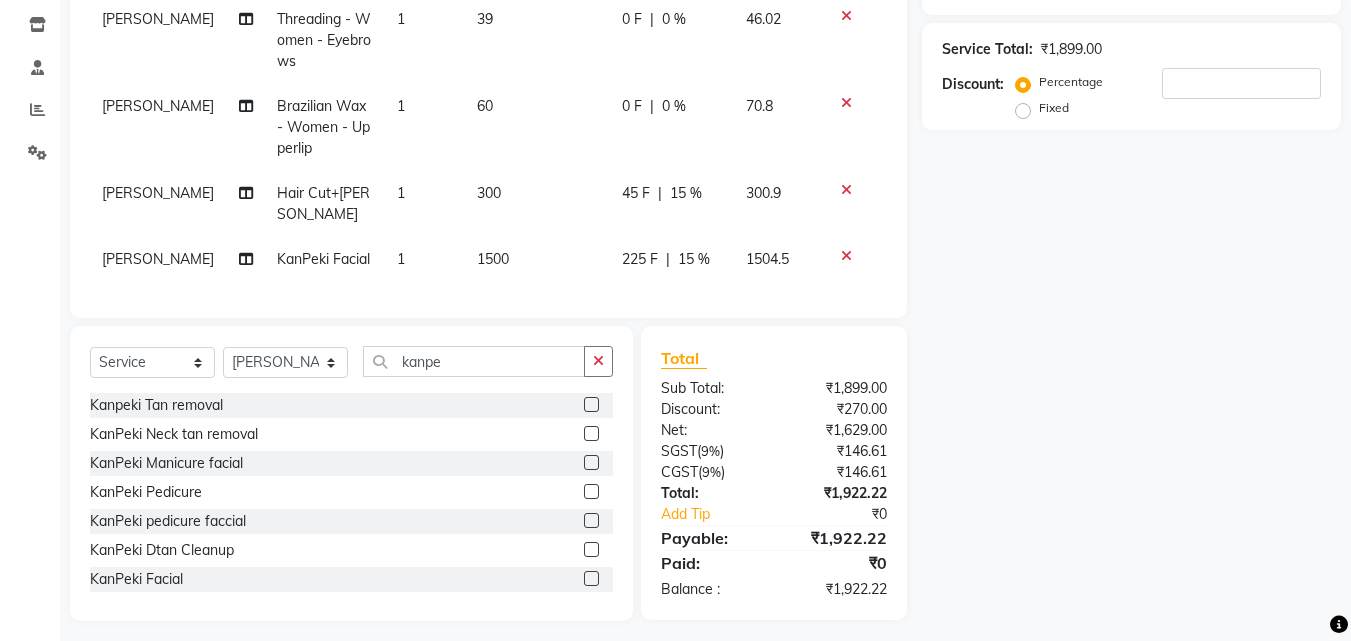 click on "Name: Membership: Total Visits: Card on file: Last Visit:  Points:  Service Total:  ₹1,899.00  Discount:  Percentage   Fixed" 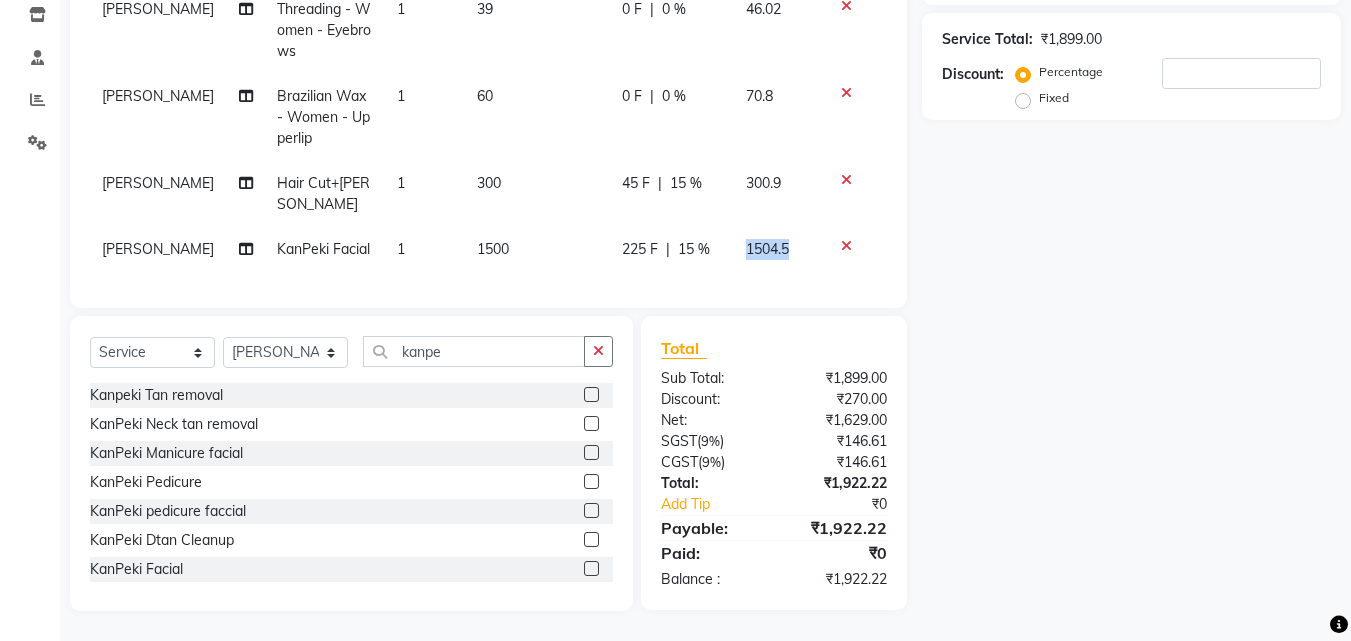 drag, startPoint x: 811, startPoint y: 228, endPoint x: 737, endPoint y: 235, distance: 74.330345 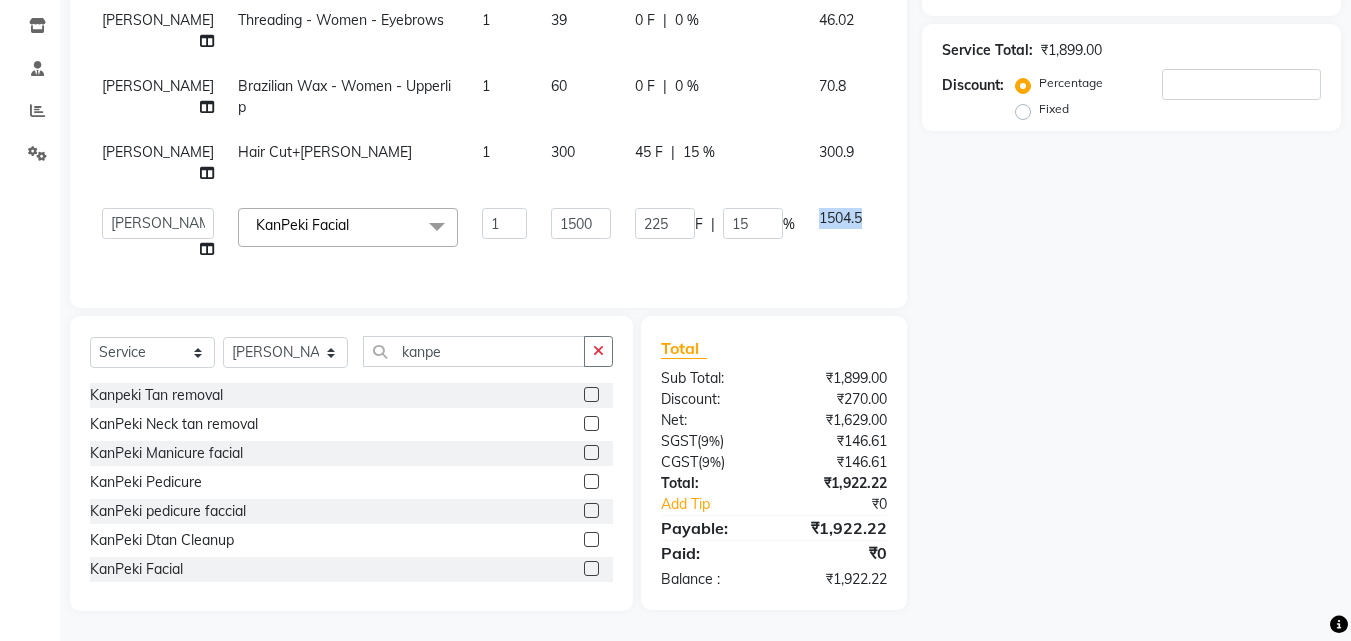 scroll, scrollTop: 347, scrollLeft: 0, axis: vertical 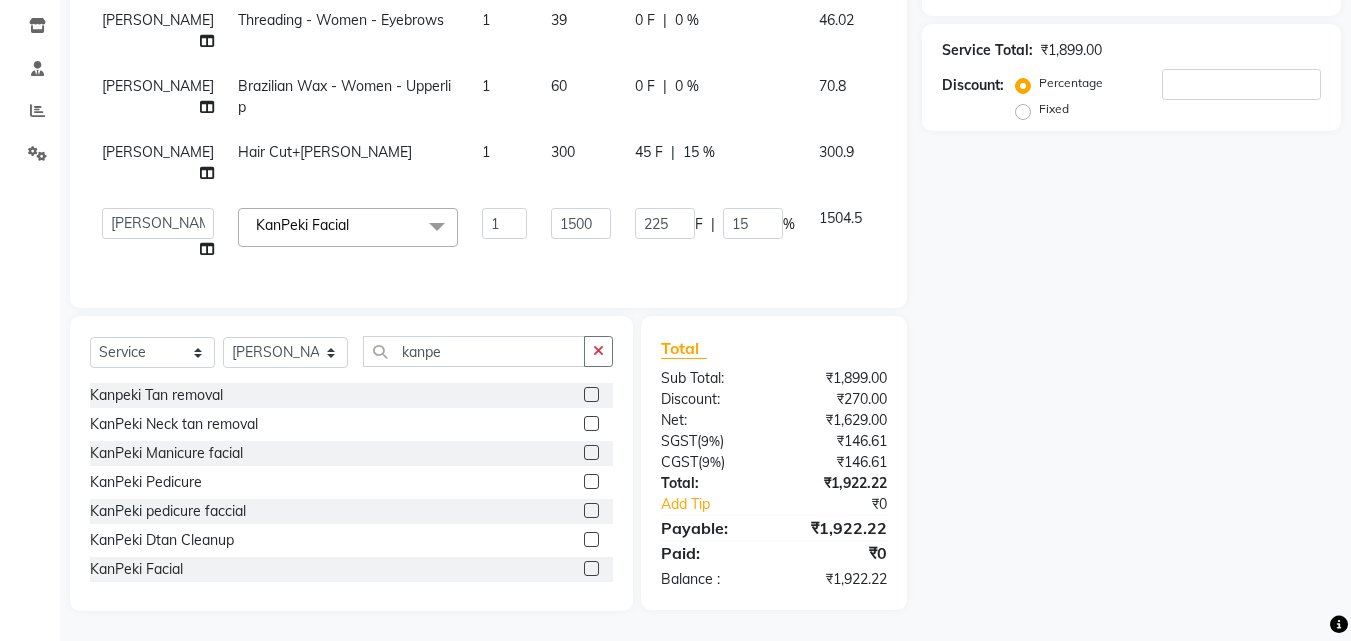 click on "Name: Membership: Total Visits: Card on file: Last Visit:  Points:  Service Total:  ₹1,899.00  Discount:  Percentage   Fixed" 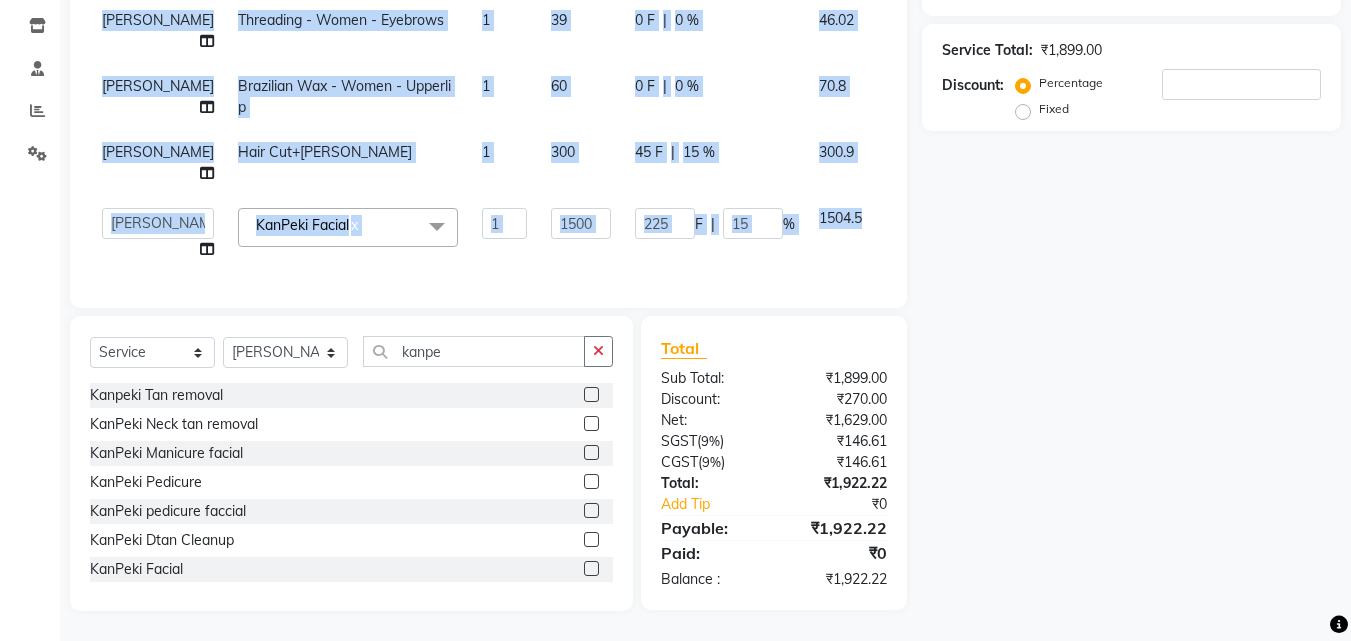 drag, startPoint x: 893, startPoint y: 212, endPoint x: 10, endPoint y: 226, distance: 883.11096 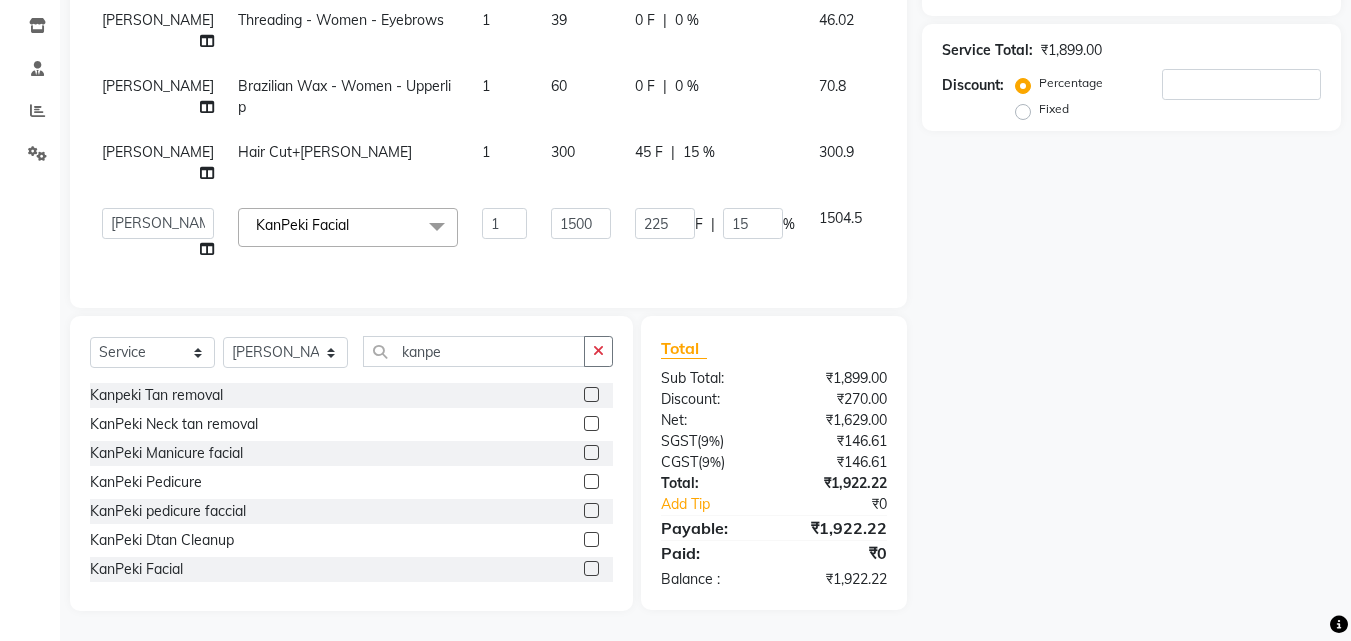 click on "Name: Membership: Total Visits: Card on file: Last Visit:  Points:  Service Total:  ₹1,899.00  Discount:  Percentage   Fixed" 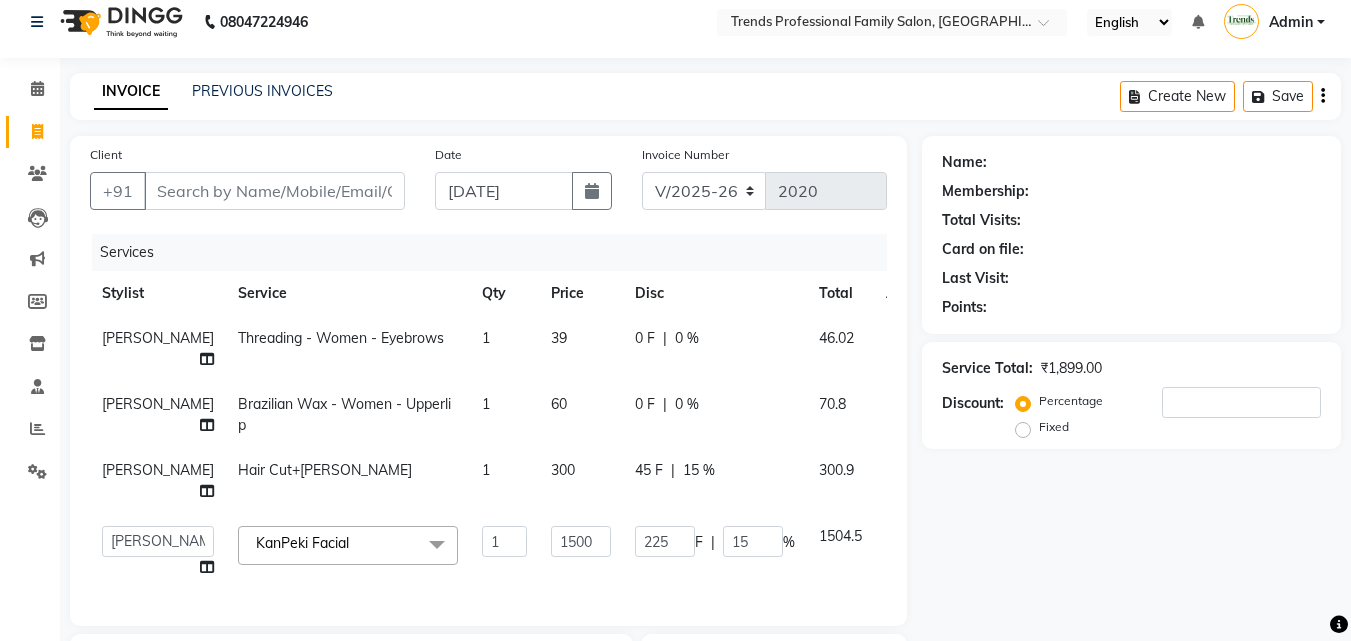 scroll, scrollTop: 347, scrollLeft: 0, axis: vertical 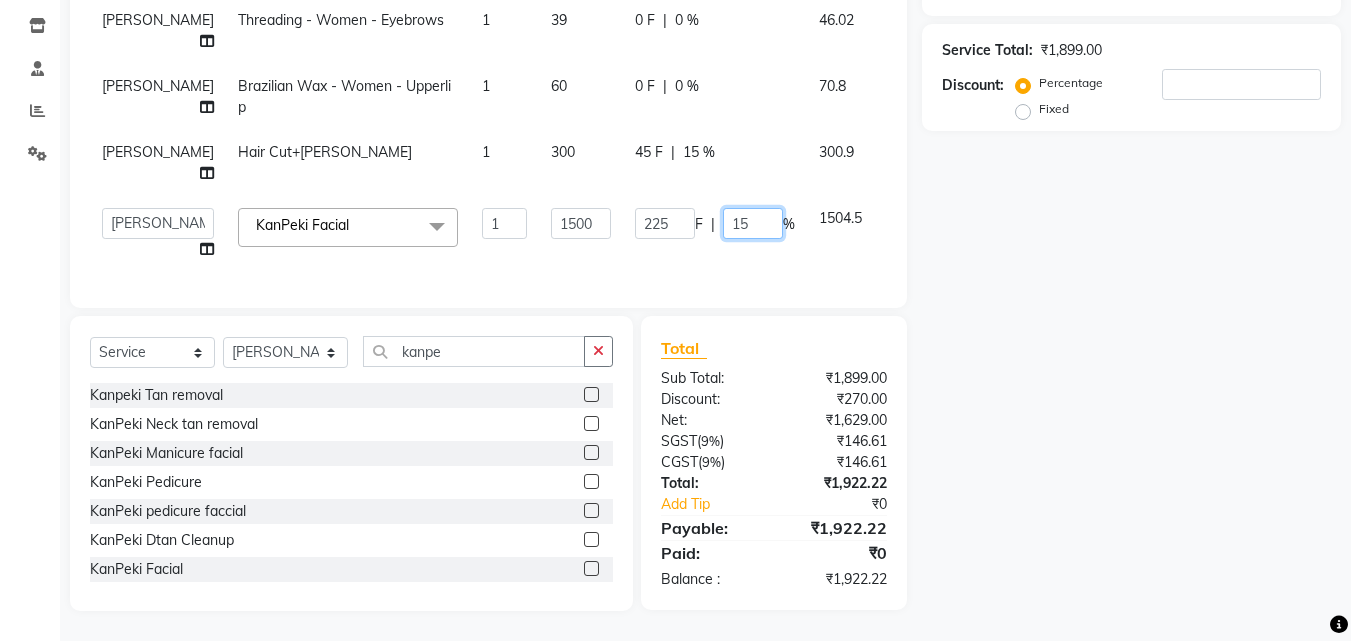drag, startPoint x: 720, startPoint y: 211, endPoint x: 690, endPoint y: 210, distance: 30.016663 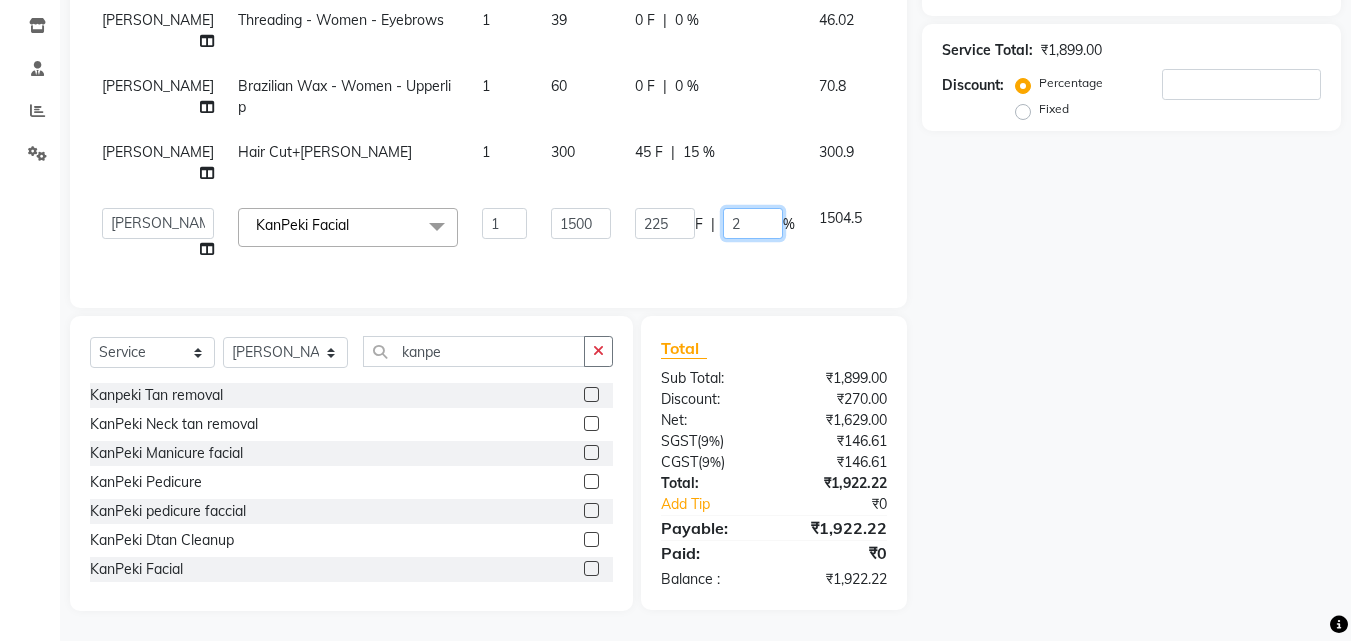 type on "25" 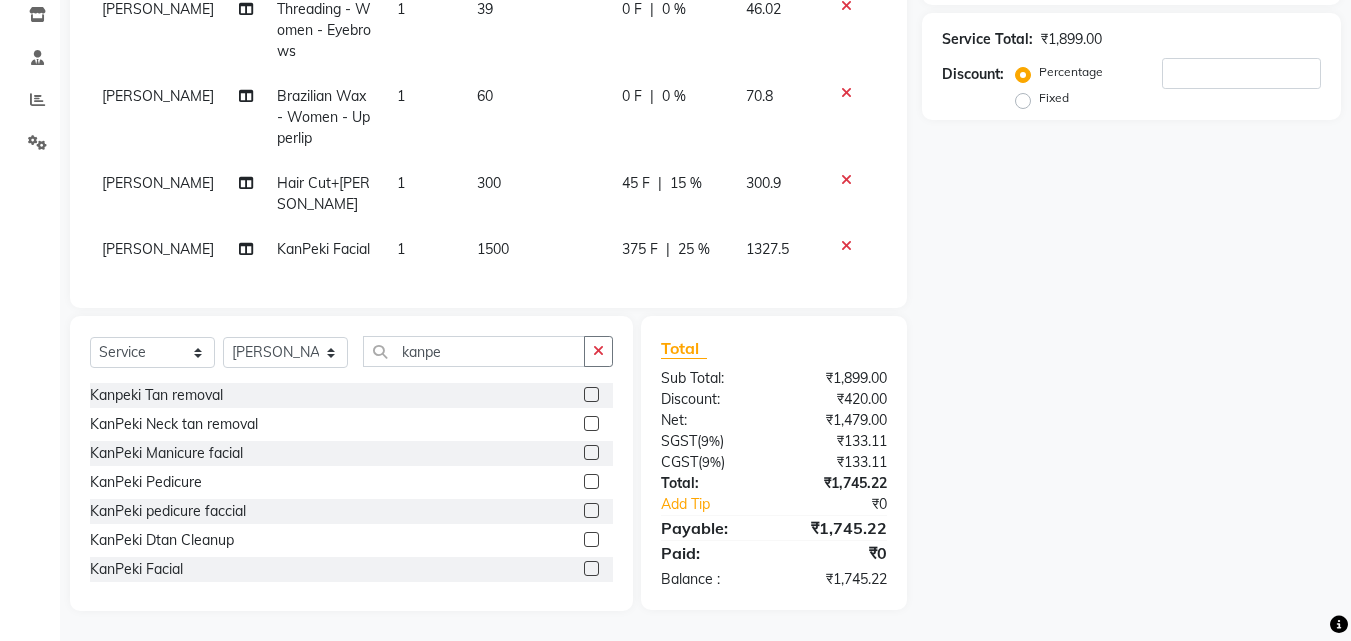 drag, startPoint x: 635, startPoint y: 203, endPoint x: 579, endPoint y: 201, distance: 56.0357 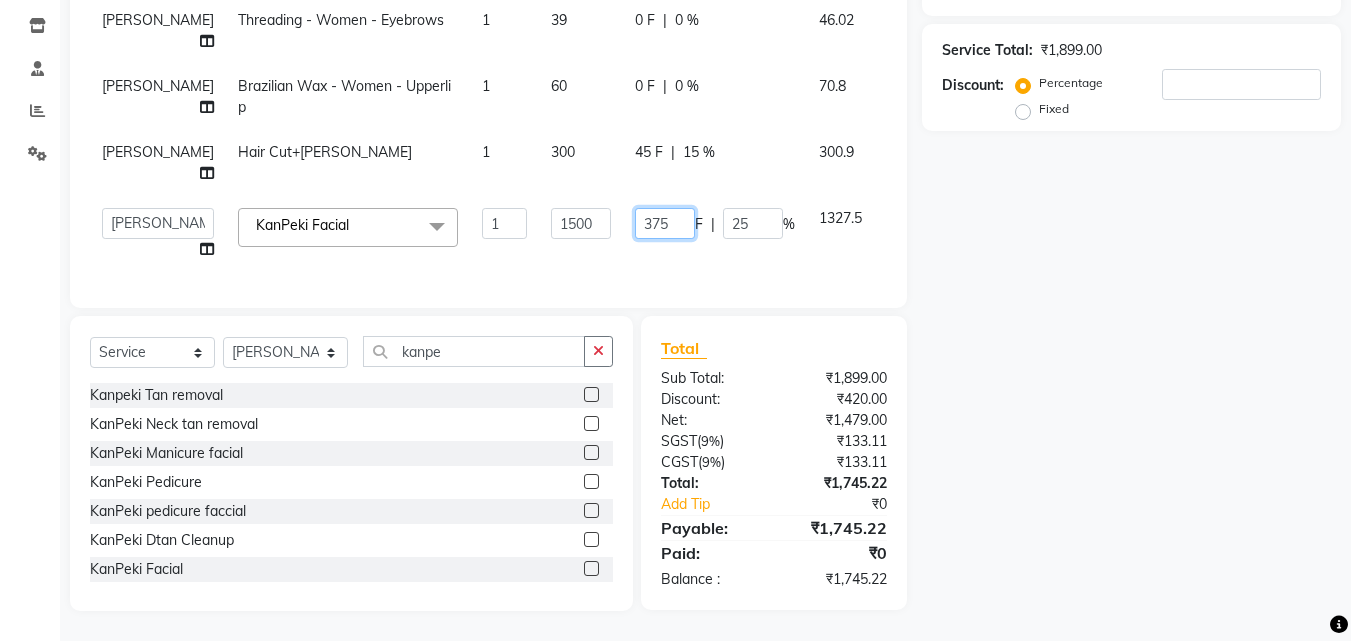 drag, startPoint x: 633, startPoint y: 204, endPoint x: 586, endPoint y: 210, distance: 47.38143 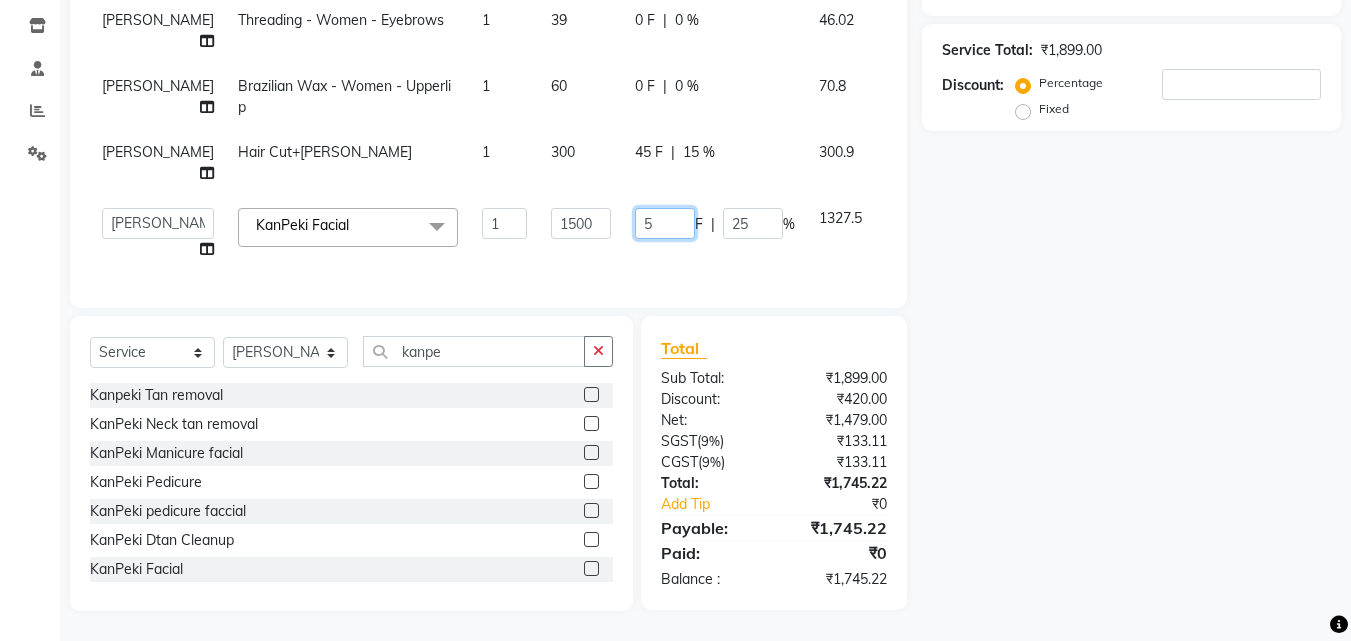 type on "50" 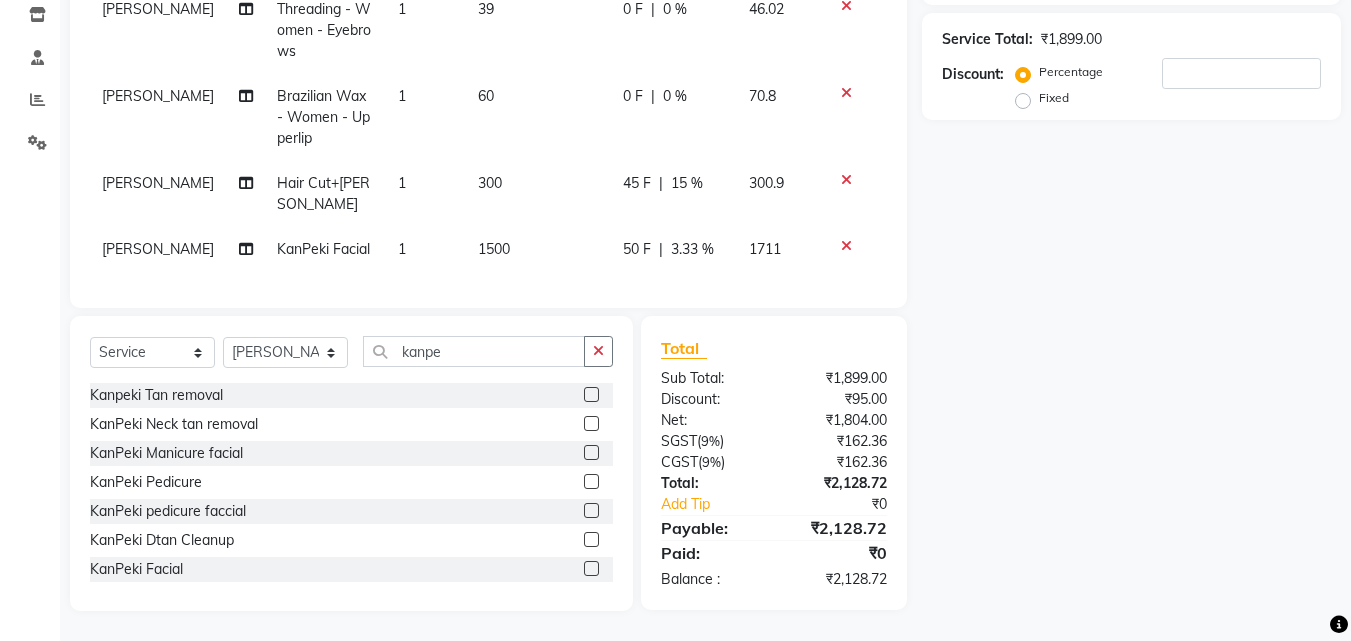 click on "Name: Membership: Total Visits: Card on file: Last Visit:  Points:  Service Total:  ₹1,899.00  Discount:  Percentage   Fixed" 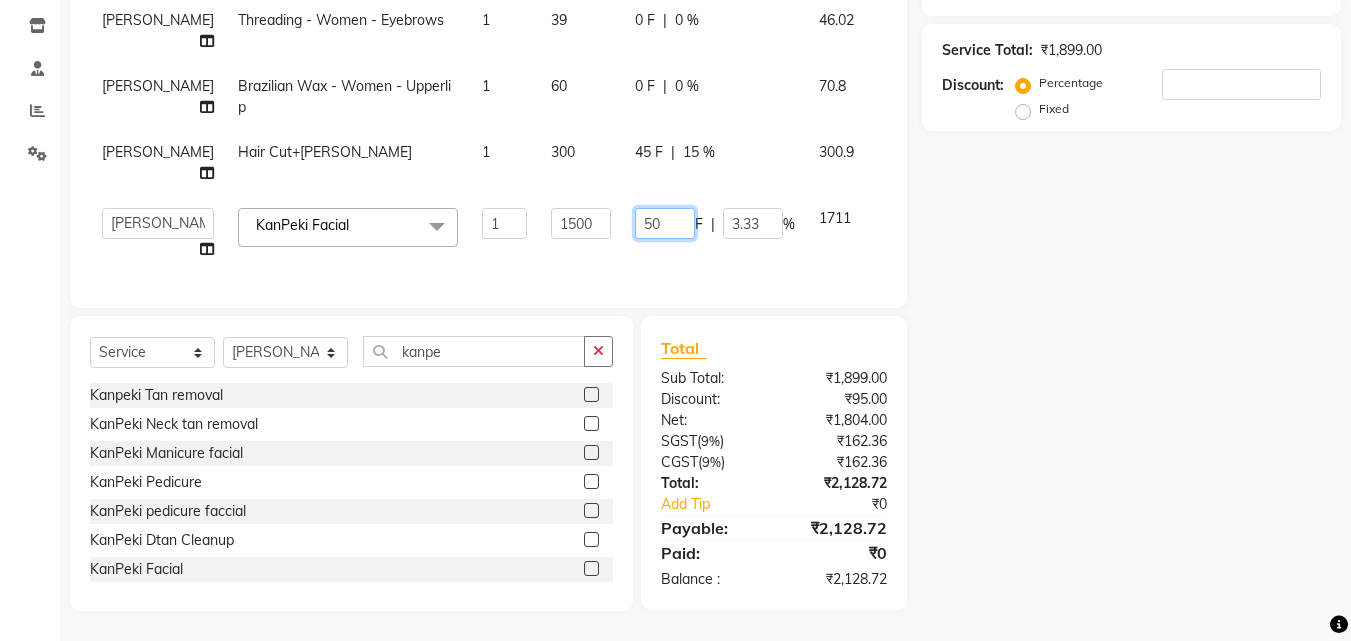 click on "50" 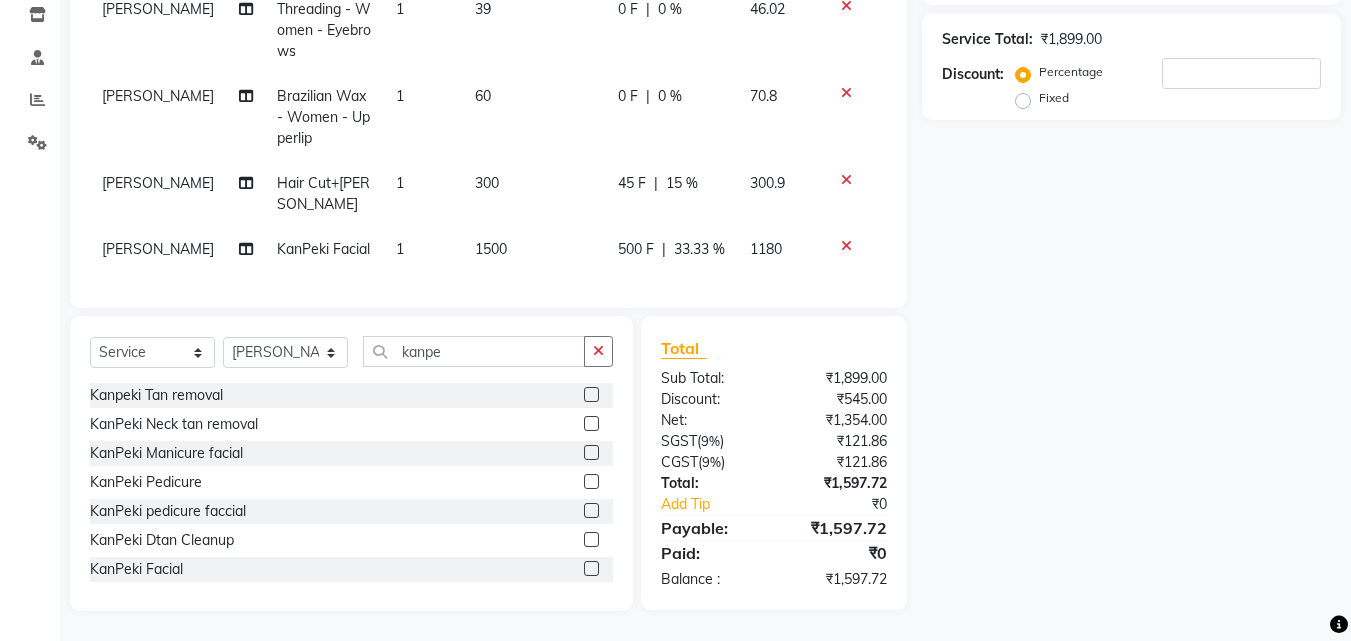 click on "Name: Membership: Total Visits: Card on file: Last Visit:  Points:  Service Total:  ₹1,899.00  Discount:  Percentage   Fixed" 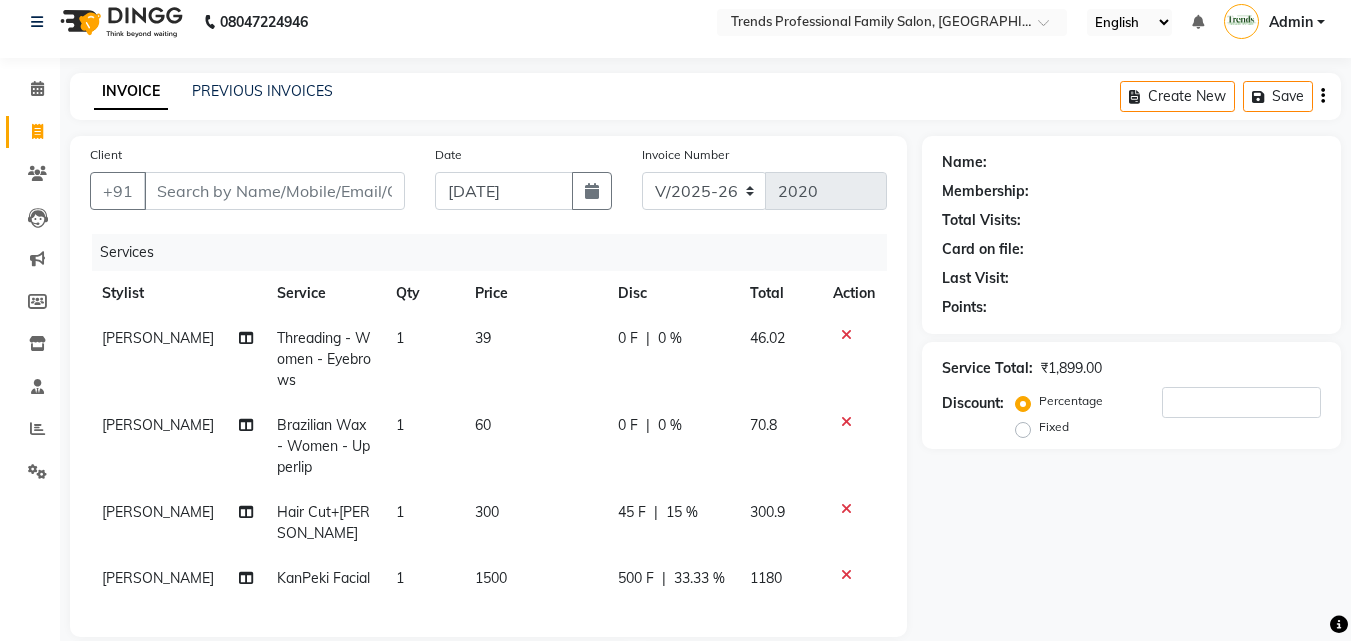 scroll, scrollTop: 0, scrollLeft: 0, axis: both 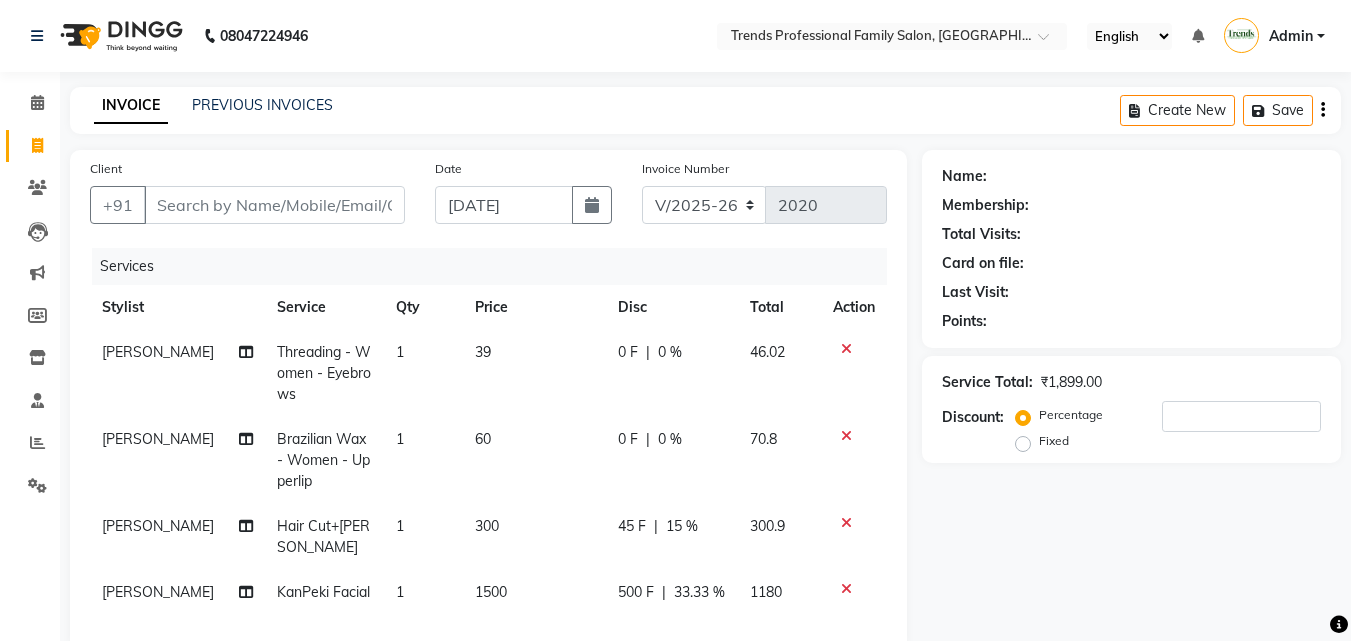 click 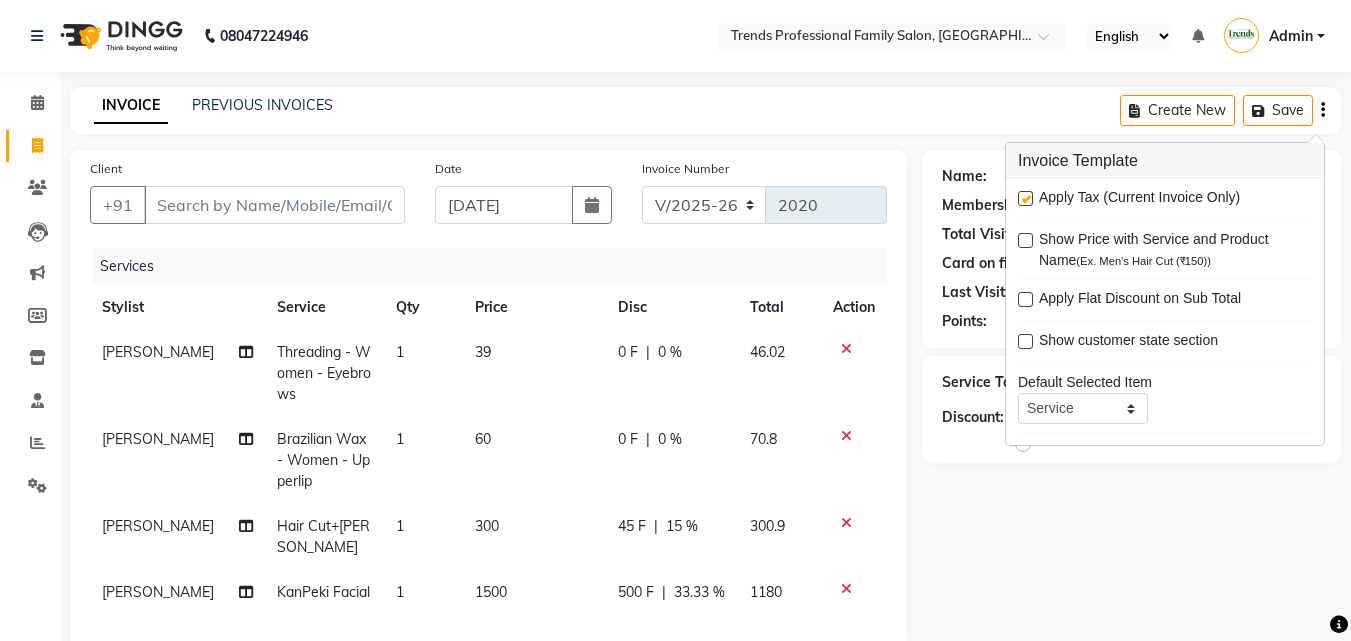 click at bounding box center [1025, 198] 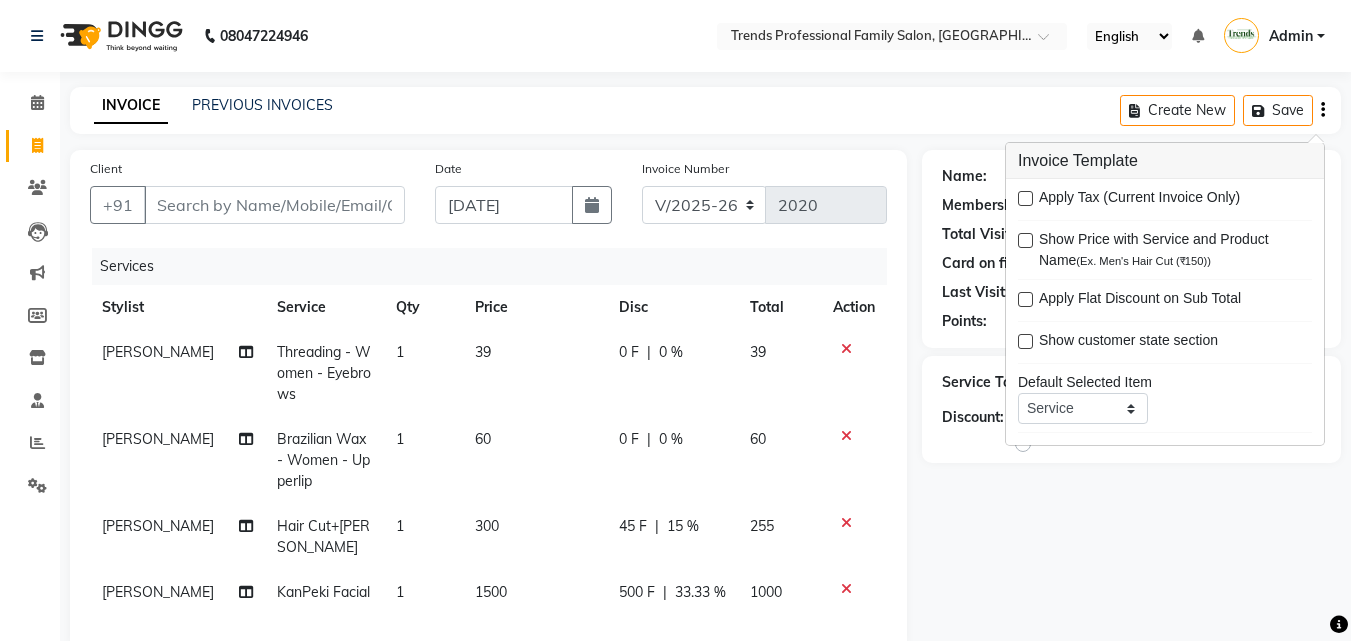 click on "INVOICE PREVIOUS INVOICES Create New   Save  Client +91 Date [DATE] Invoice Number V/2025 V/[PHONE_NUMBER] Services Stylist Service Qty Price Disc Total Action [PERSON_NAME] Threading - Women - Eyebrows 1 39 0 F | 0 % 39 [PERSON_NAME] Brazilian Wax - Women - Upperlip 1 60 0 F | 0 % 60 [PERSON_NAME] Hair Cut+[PERSON_NAME] 1 300 45 F | 15 % 255 [PERSON_NAME] KanPeki Facial 1 1500 500 F | 33.33 % 1000 Select  Service  Product  Membership  Package Voucher Prepaid Gift Card  Select Stylist [PERSON_NAME] [PERSON_NAME] [PERSON_NAME] RUSTHAM SEEMA [PERSON_NAME] Sumika Trends kanpe Kanpeki Tan removal  KanPeki Neck tan removal  KanPeki Manicure facial   KanPeki Pedicure   KanPeki pedicure faccial  KanPeki Dtan Cleanup  KanPeki Facial  KanPeki Hydra Facial  KanPeki Men Facial  Kanpeki full hand tan  kanpeki half legs dtan  KanPeki round neck  KANPEKI FACIAL   Kanpeki Underarm Tanremoval  Kanpeki full Arm Tan Removal  KANPEKI DTAN FACIAL  Total Sub Total: ₹1,899.00 Discount: ₹545.00 Net: ₹1,354.00 Total: ₹1,354.00 Add Tip ₹0 Payable: ₹1,354.00" 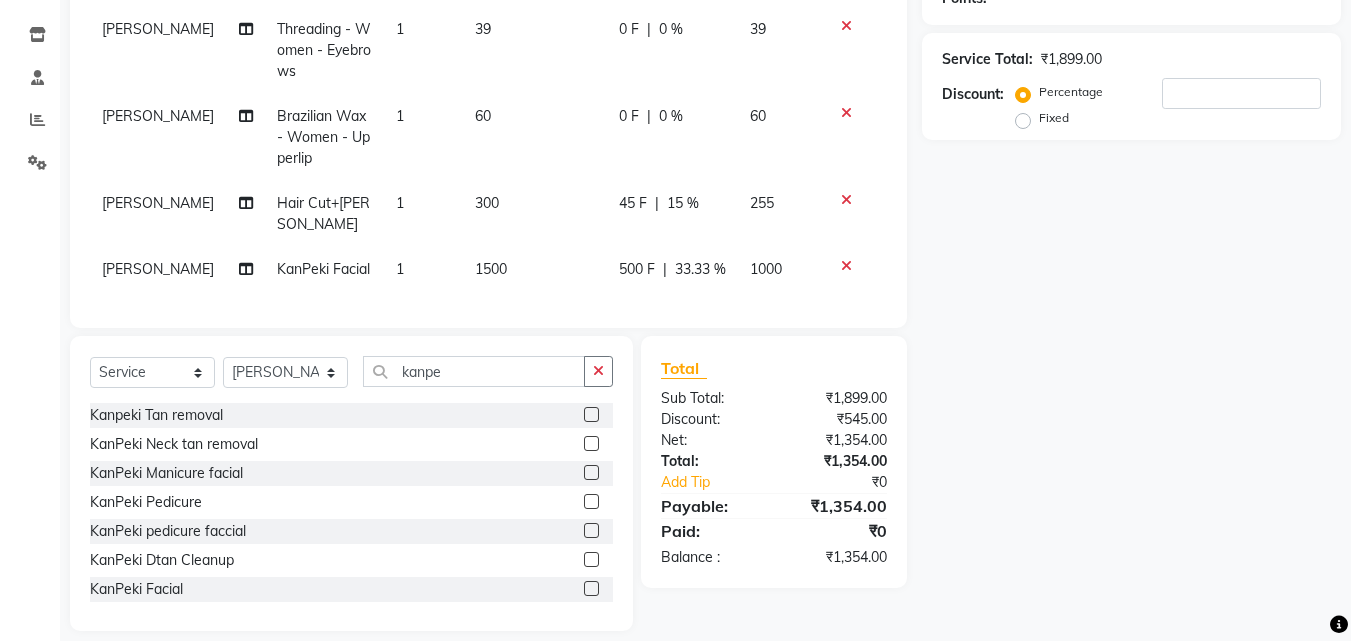 scroll, scrollTop: 358, scrollLeft: 0, axis: vertical 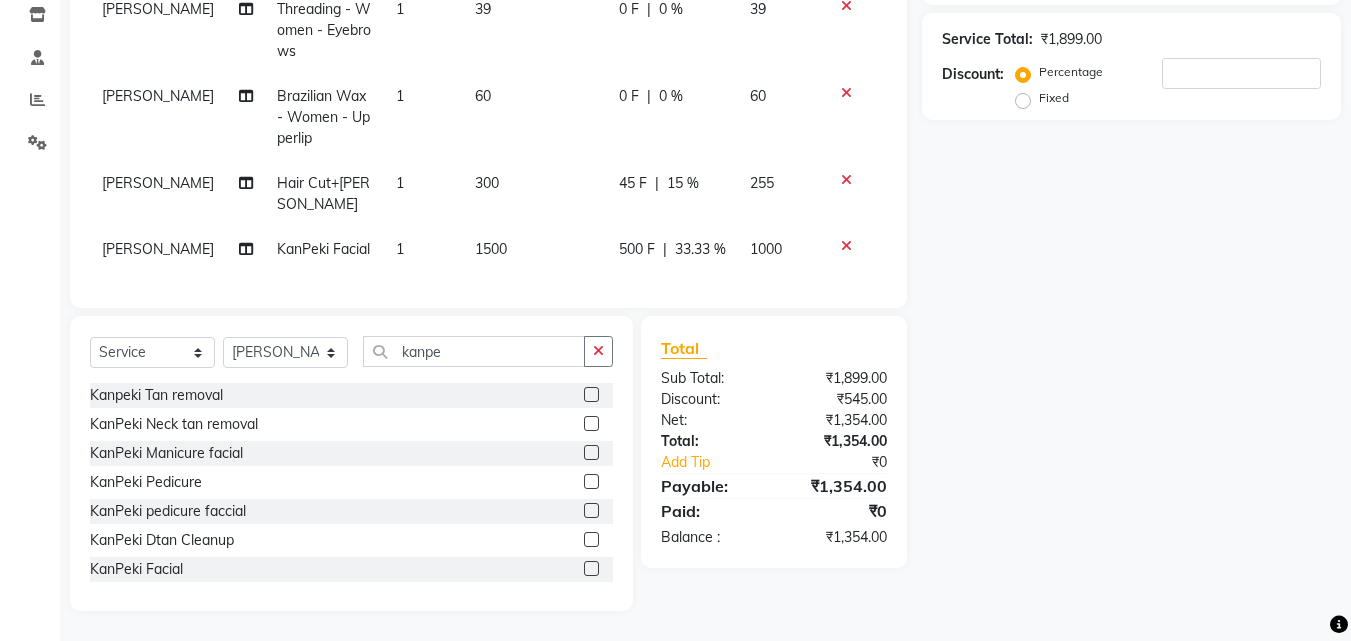 drag, startPoint x: 884, startPoint y: 258, endPoint x: 76, endPoint y: 155, distance: 814.5385 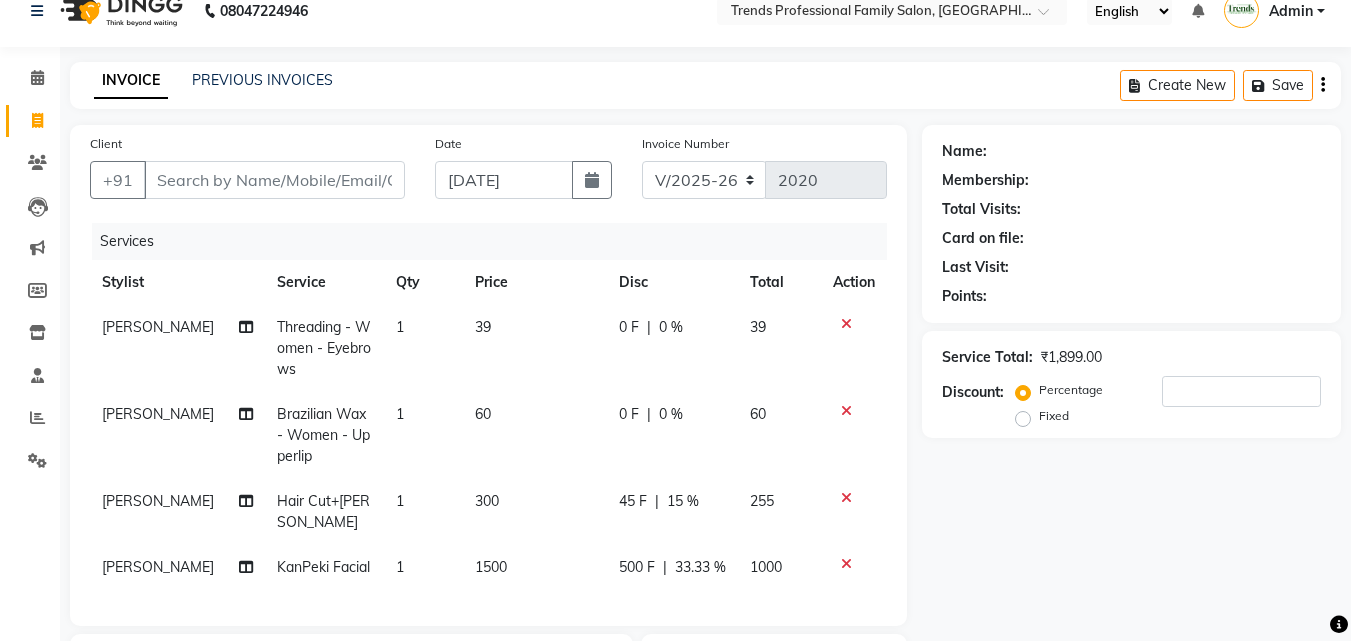 scroll, scrollTop: 358, scrollLeft: 0, axis: vertical 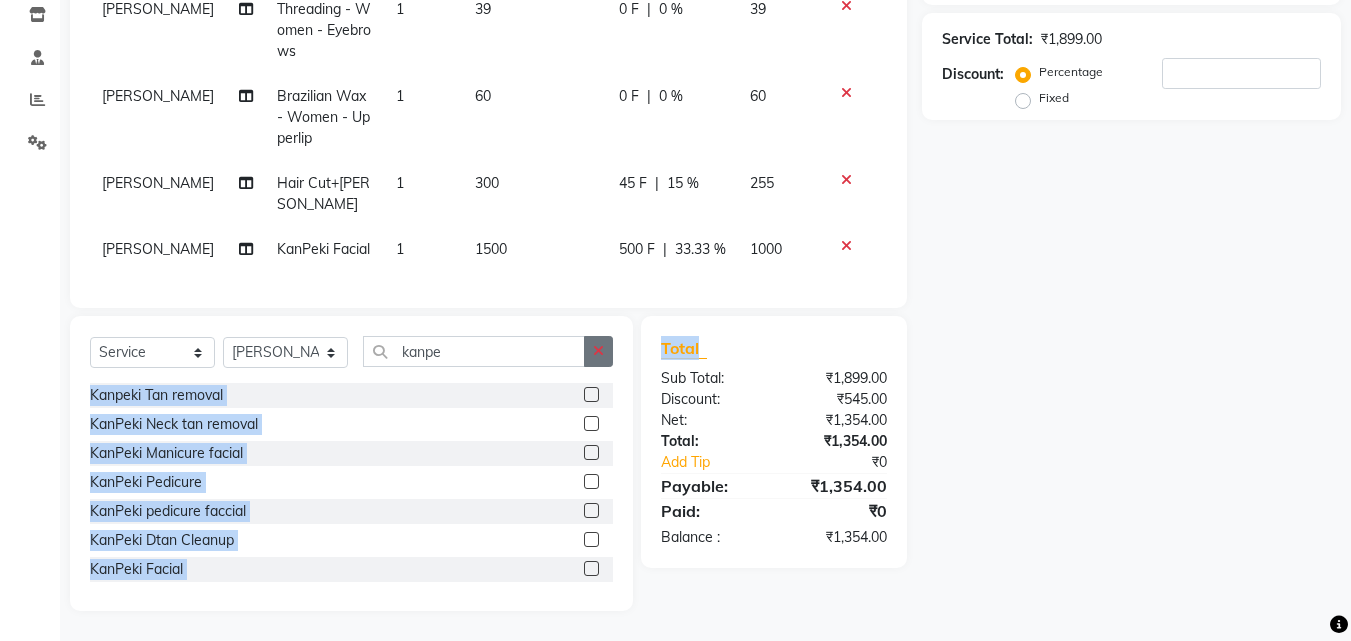 drag, startPoint x: 885, startPoint y: 346, endPoint x: 610, endPoint y: 341, distance: 275.04544 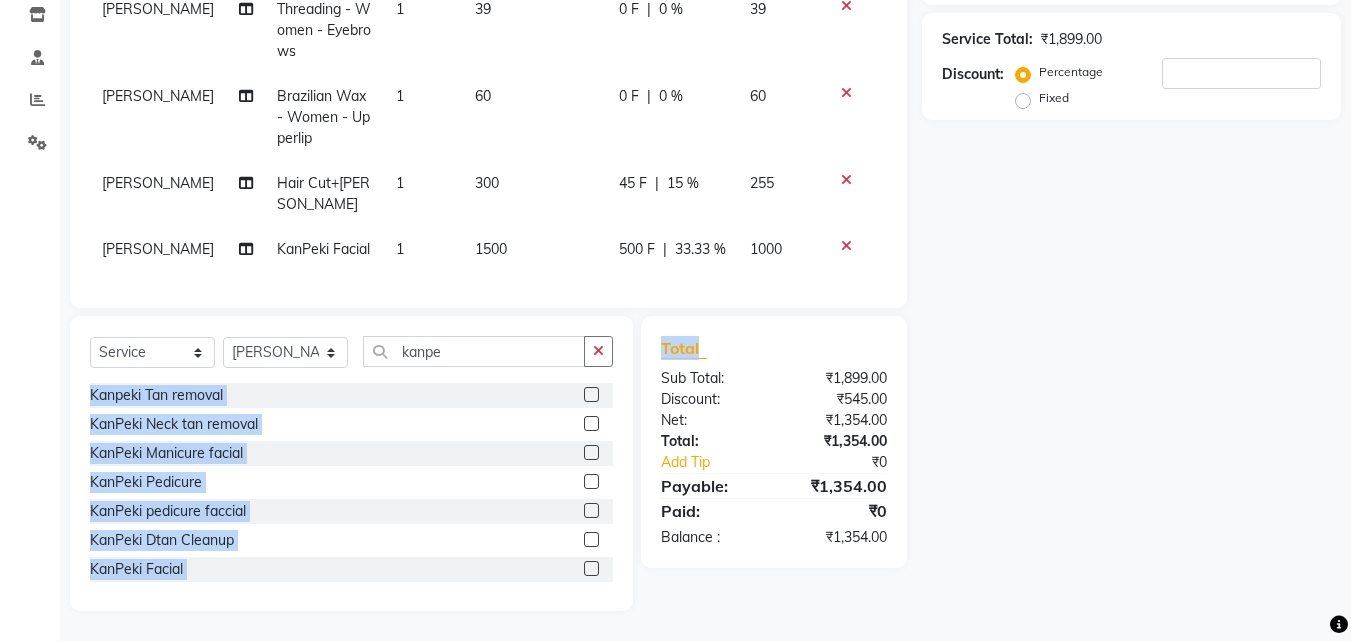 click on "Total Sub Total: ₹1,899.00 Discount: ₹545.00 Net: ₹1,354.00 Total: ₹1,354.00 Add Tip ₹0 Payable: ₹1,354.00 Paid: ₹0 Balance   : ₹1,354.00" 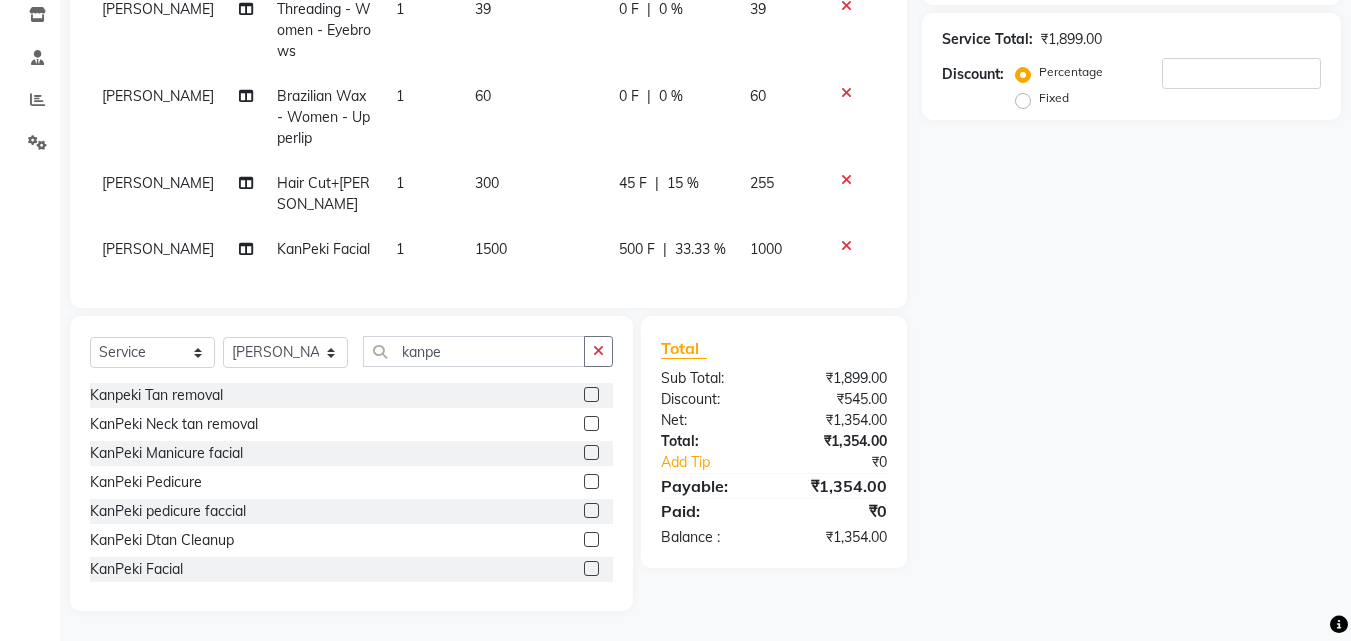 scroll, scrollTop: 25, scrollLeft: 0, axis: vertical 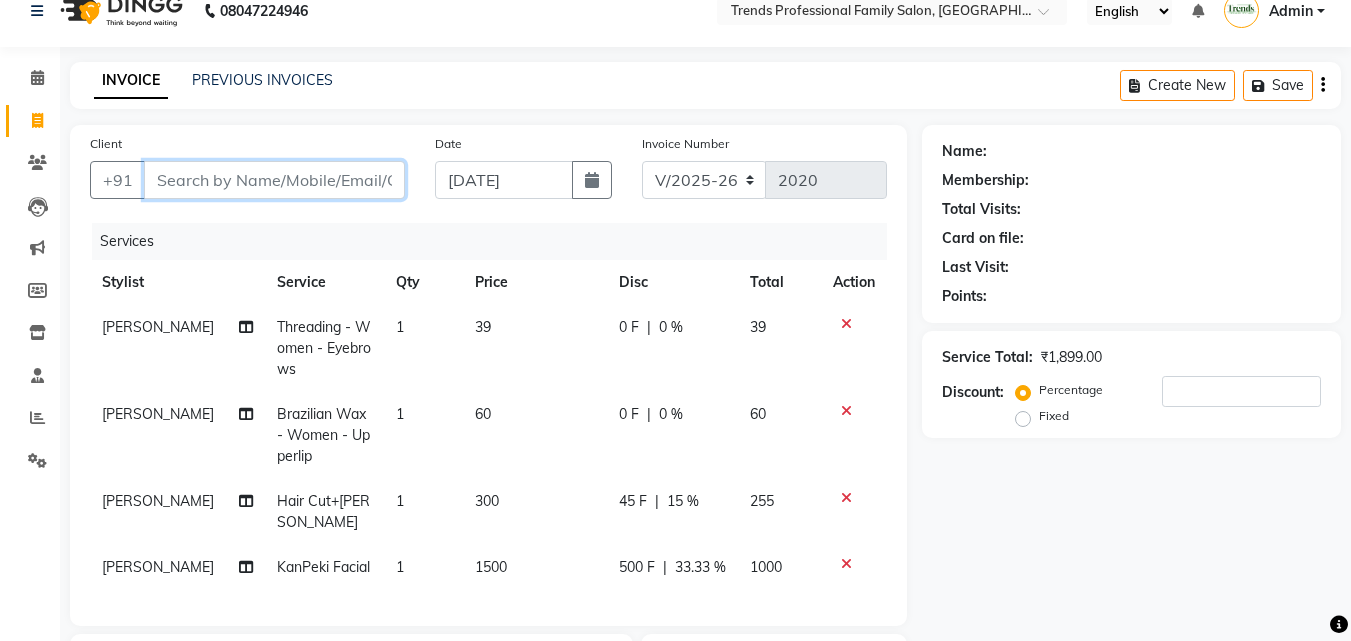 click on "Client" at bounding box center [274, 180] 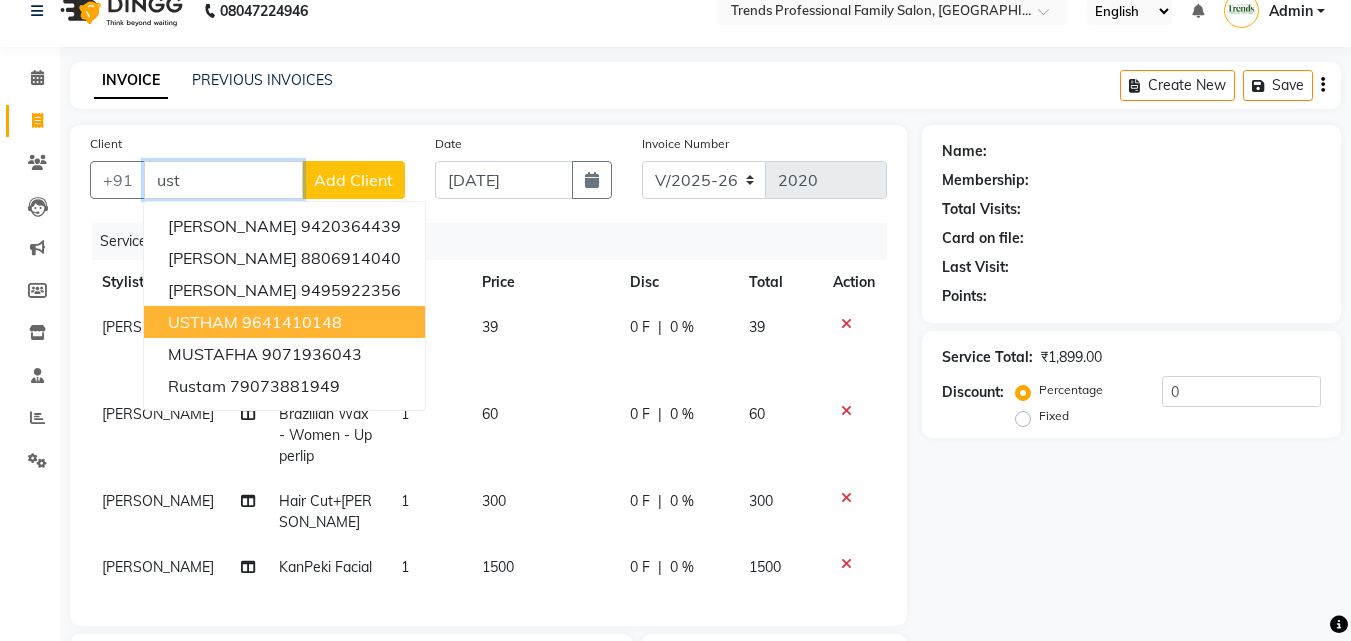 click on "9641410148" at bounding box center (292, 322) 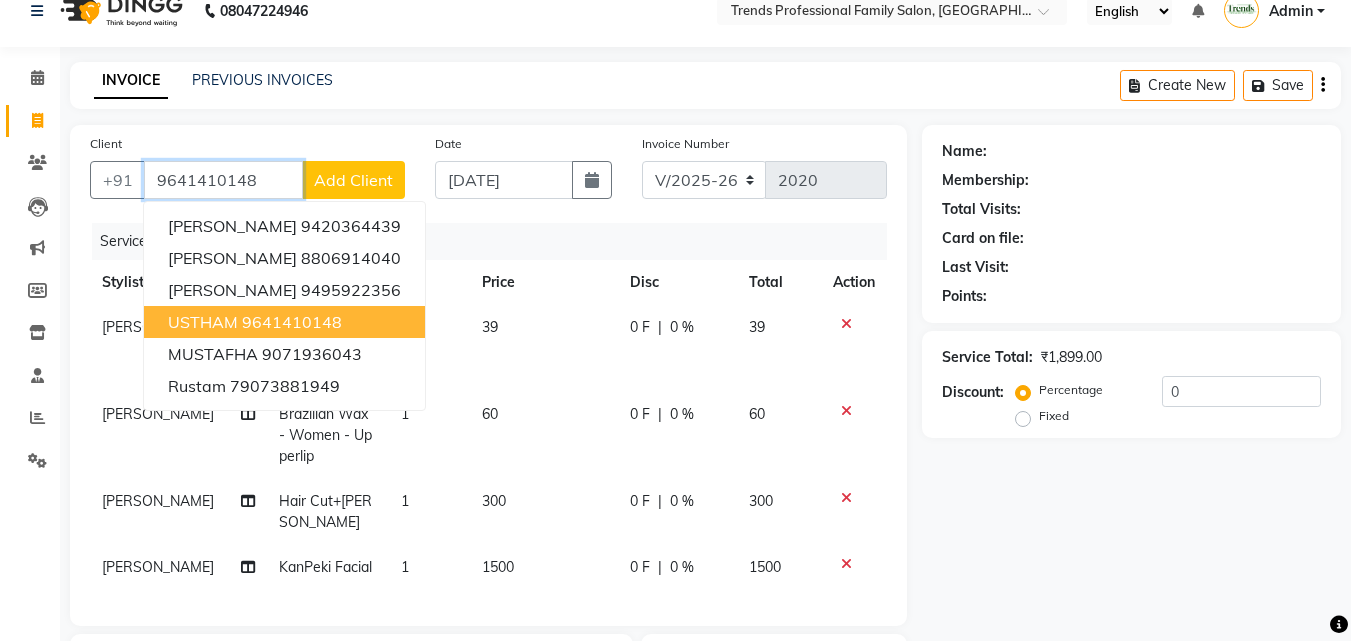 type on "9641410148" 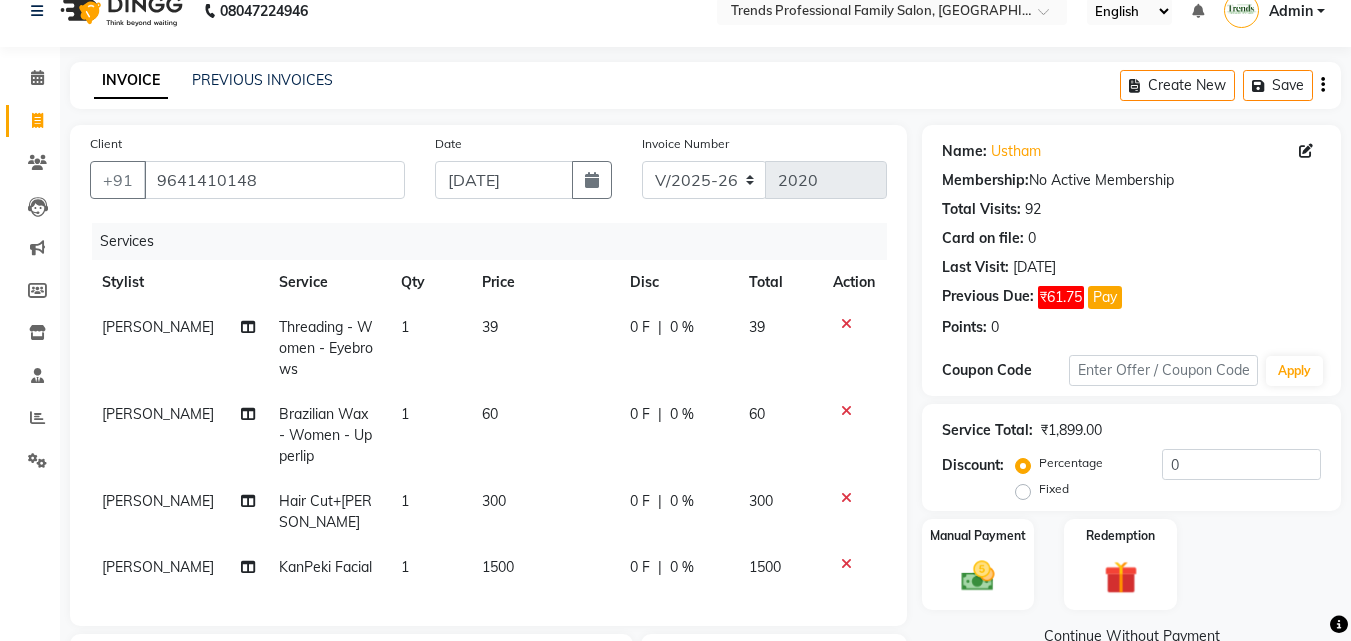 scroll, scrollTop: 358, scrollLeft: 0, axis: vertical 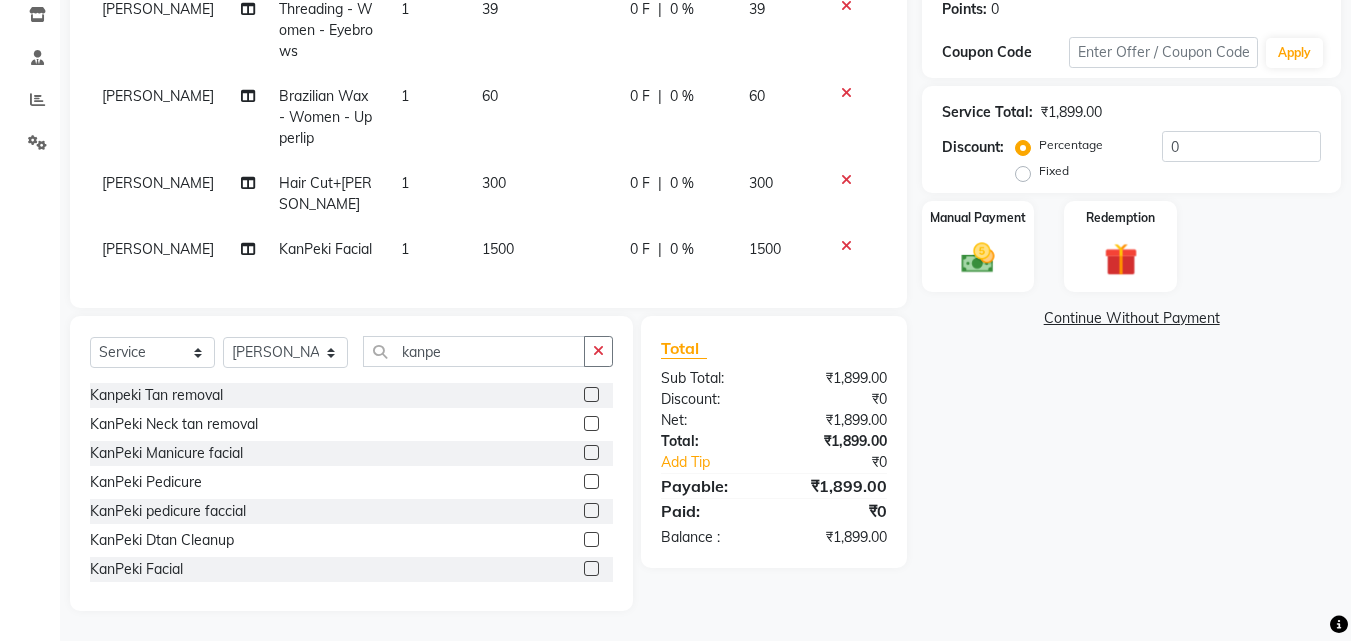 click on "0 %" 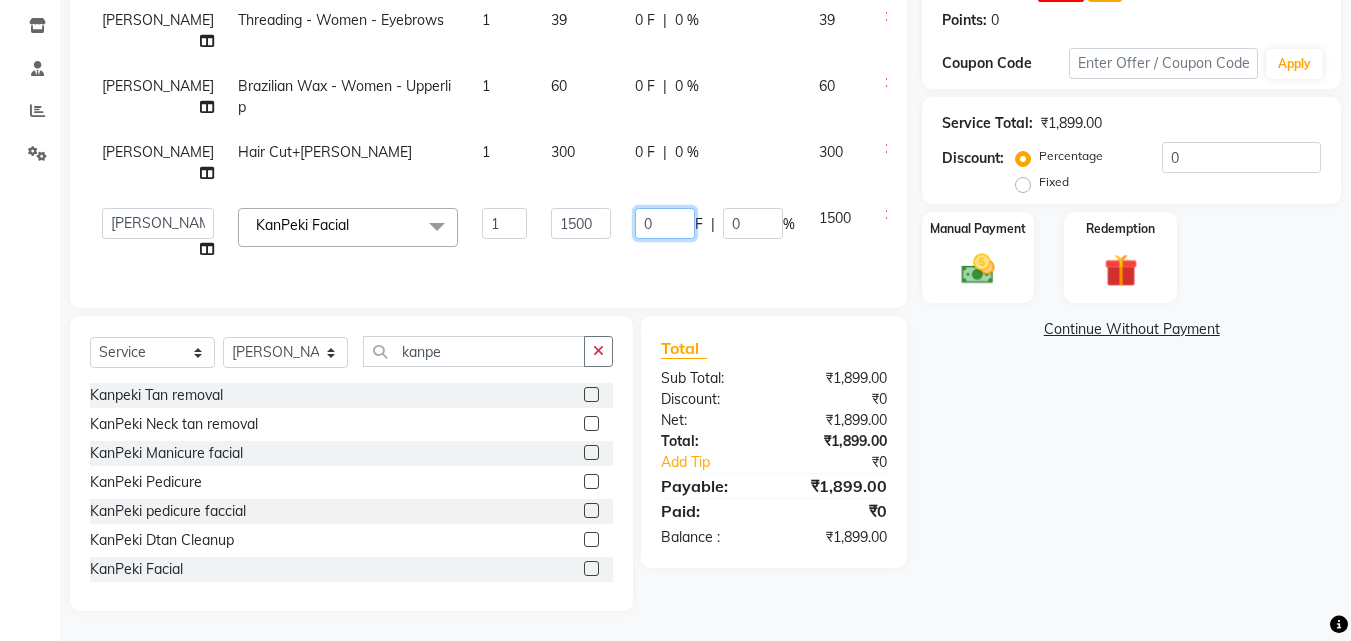 click on "0" 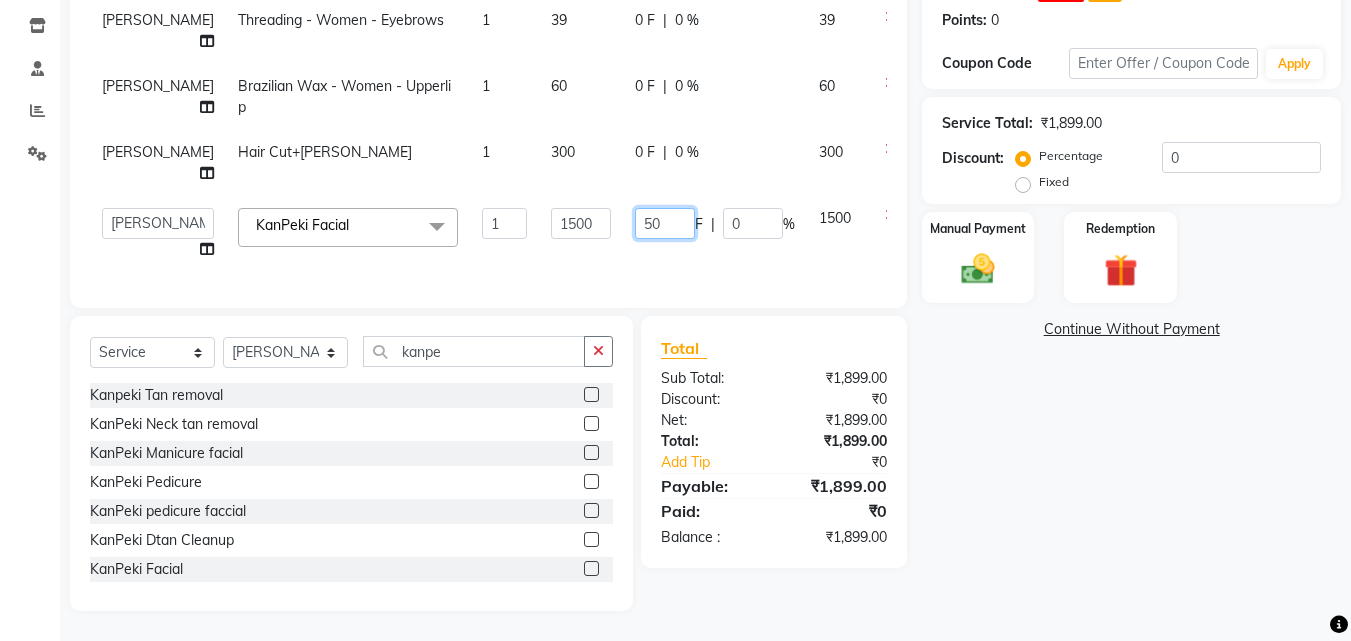 type on "500" 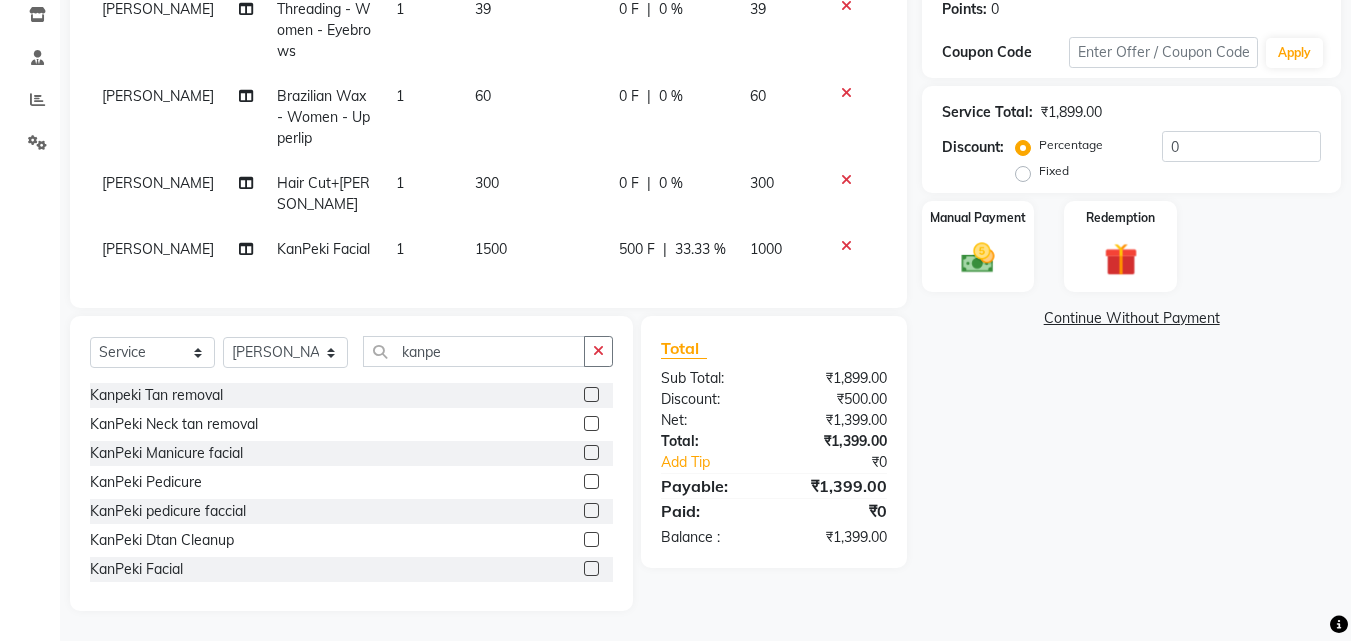 click on "Name: Ustham  Membership:  No Active Membership  Total Visits:  92 Card on file:  0 Last Visit:   [DATE] Previous Due:  ₹61.75 Pay Points:   0  Coupon Code Apply Service Total:  ₹1,899.00  Discount:  Percentage   Fixed  0 Manual Payment Redemption  Continue Without Payment" 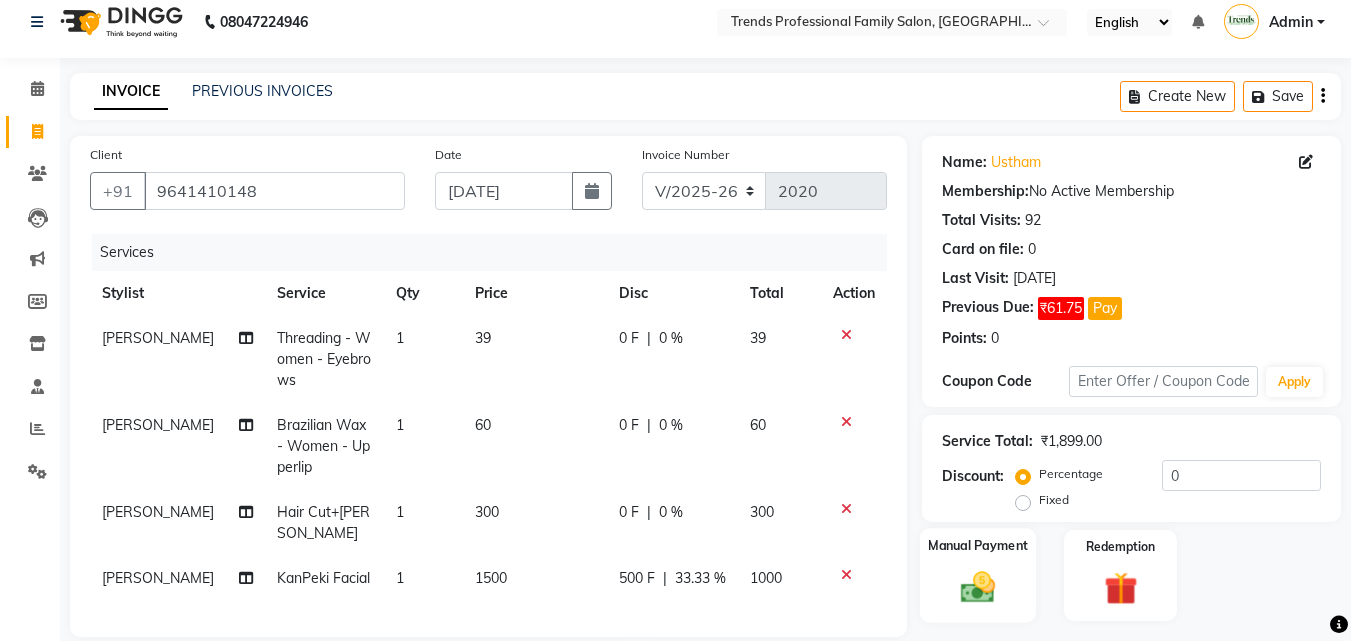 click 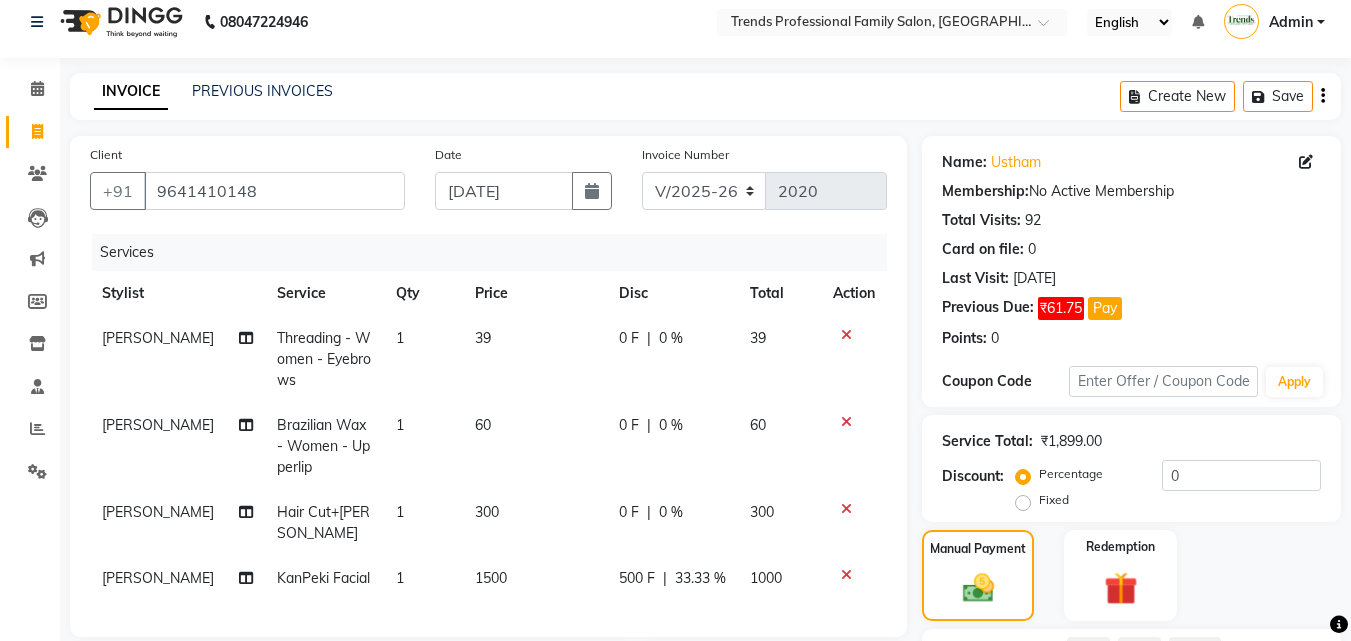scroll, scrollTop: 358, scrollLeft: 0, axis: vertical 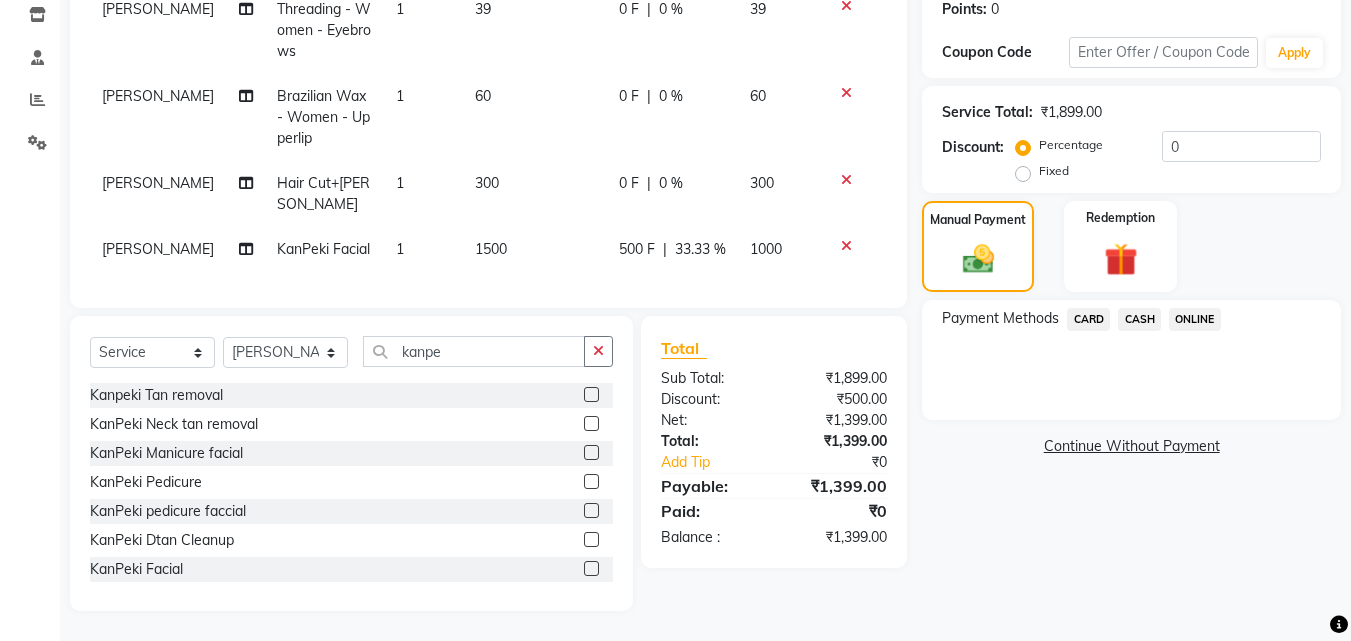 click on "ONLINE" 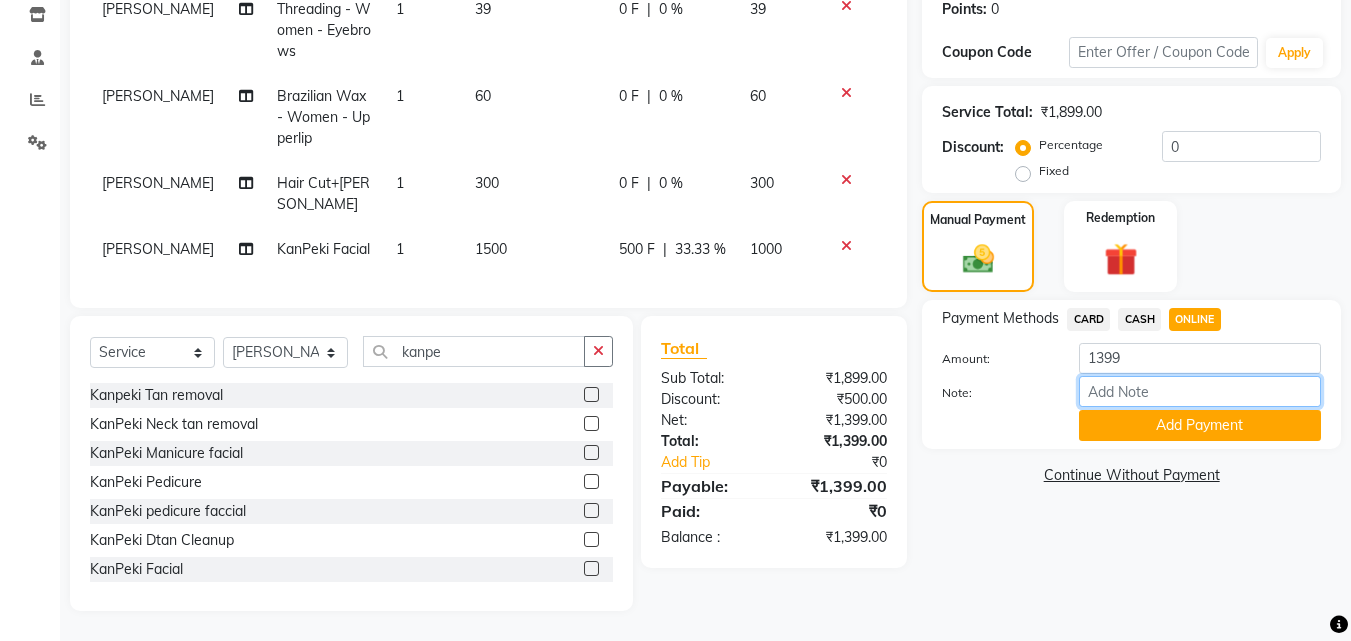 click on "Note:" at bounding box center (1200, 391) 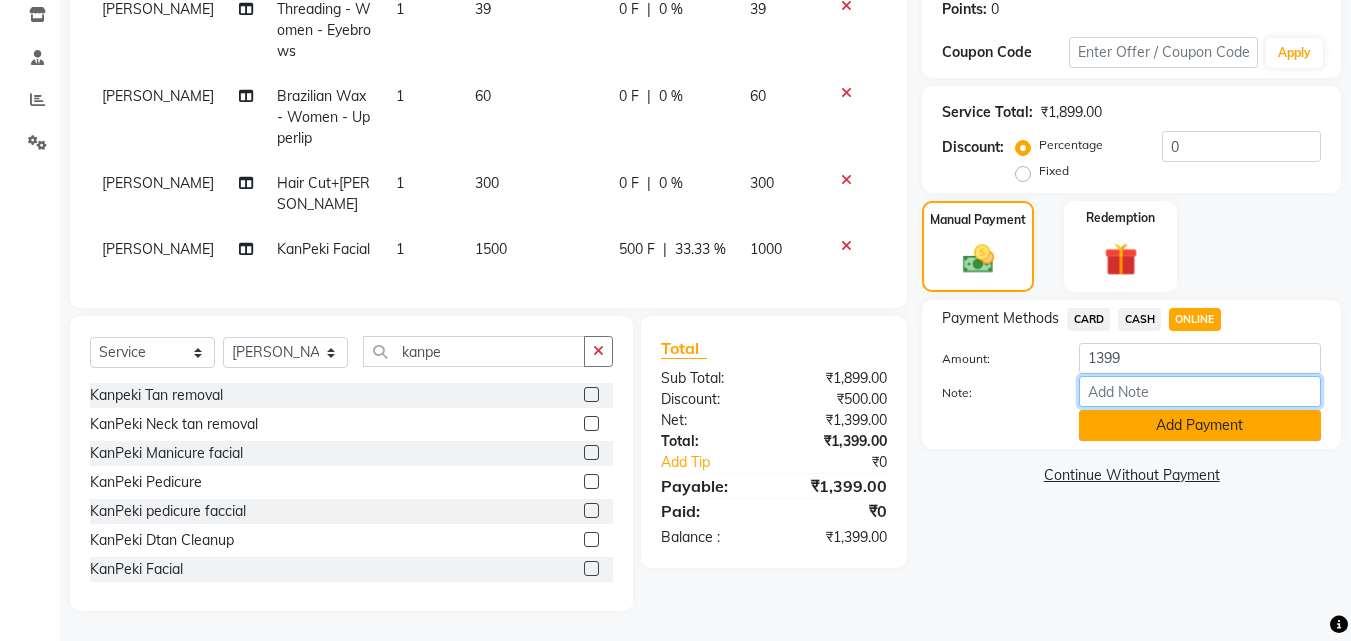 type on "THANK YOU VISIT AGAIN" 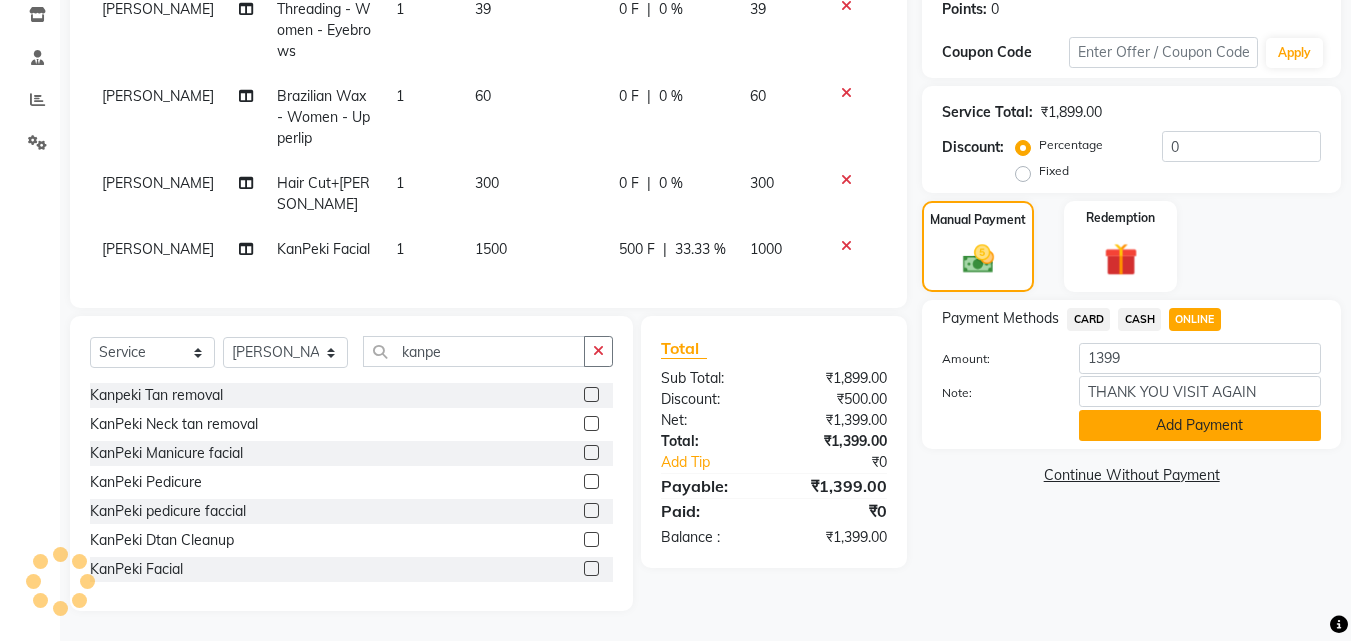 click on "Add Payment" 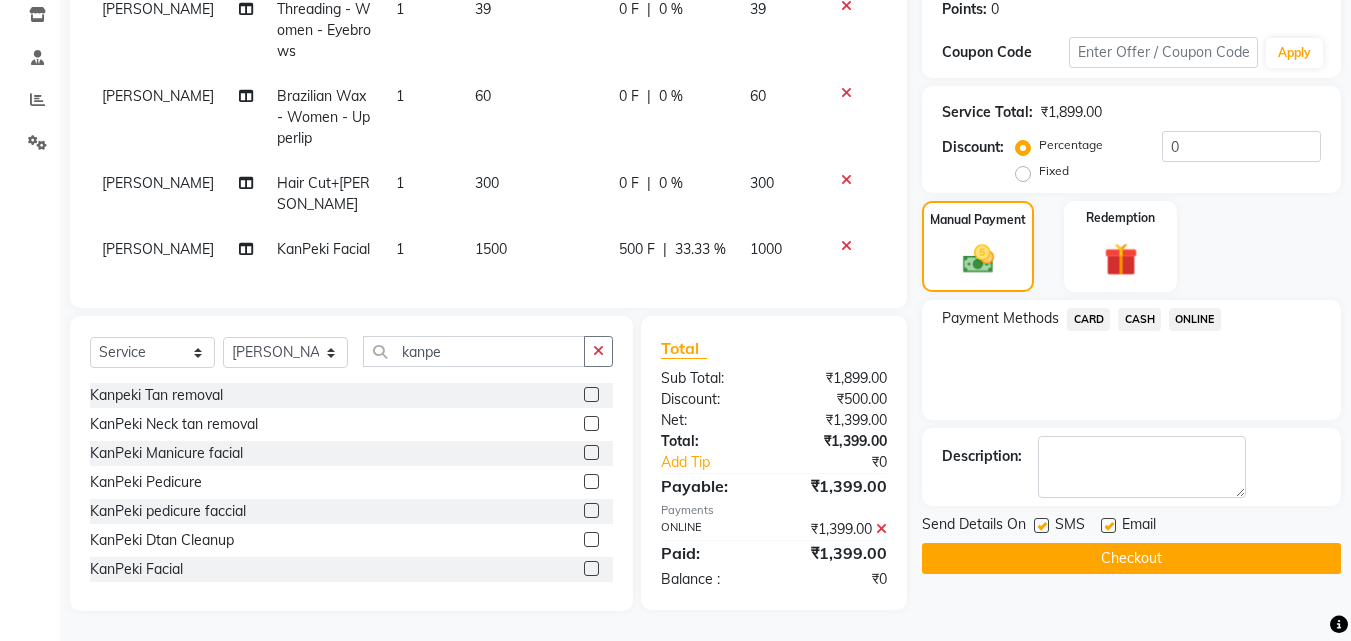 click 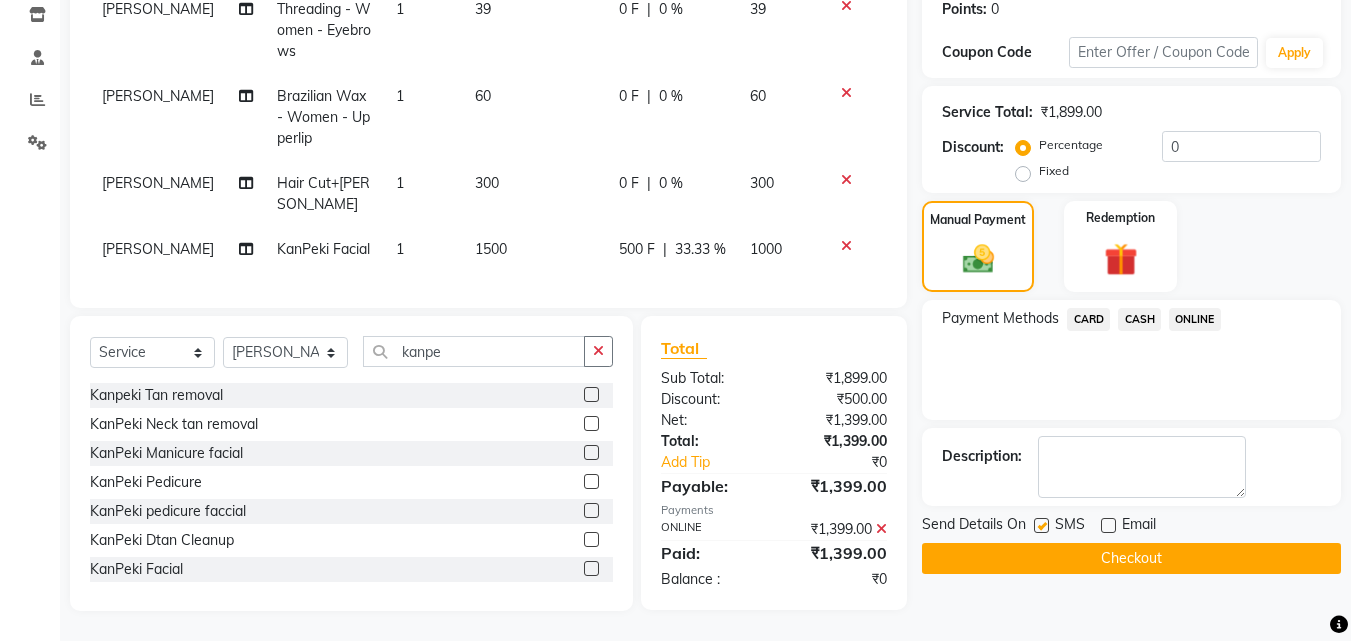 click on "Checkout" 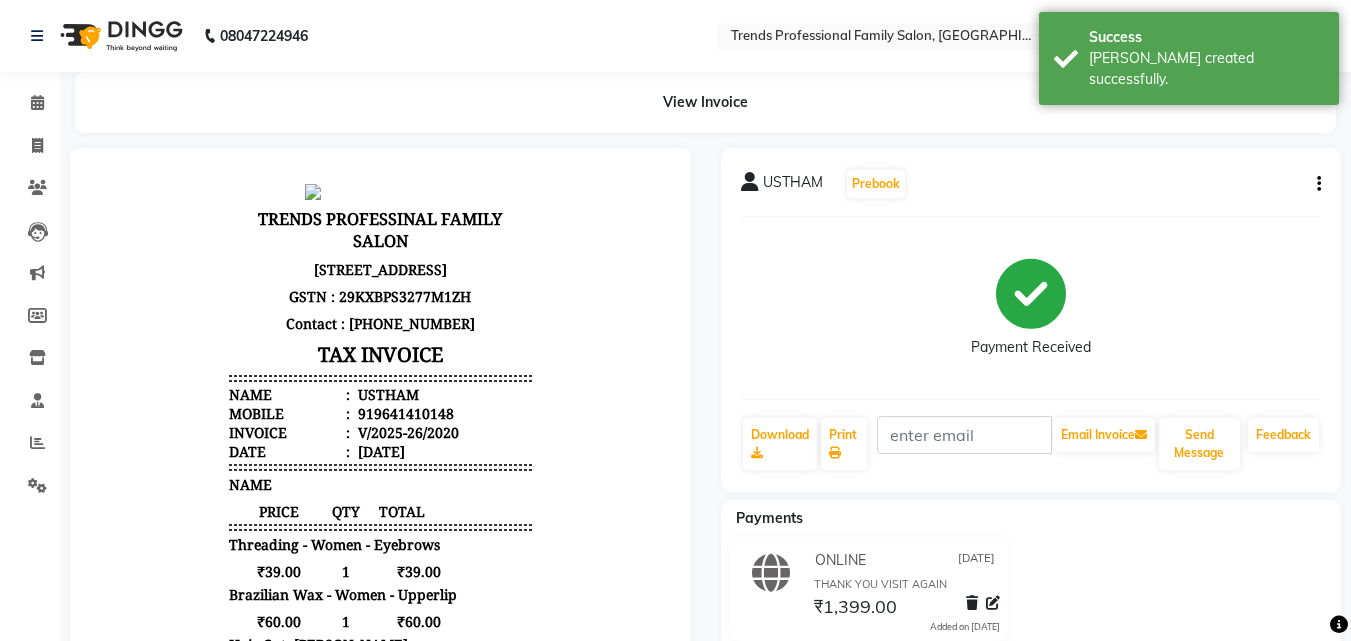 scroll, scrollTop: 333, scrollLeft: 0, axis: vertical 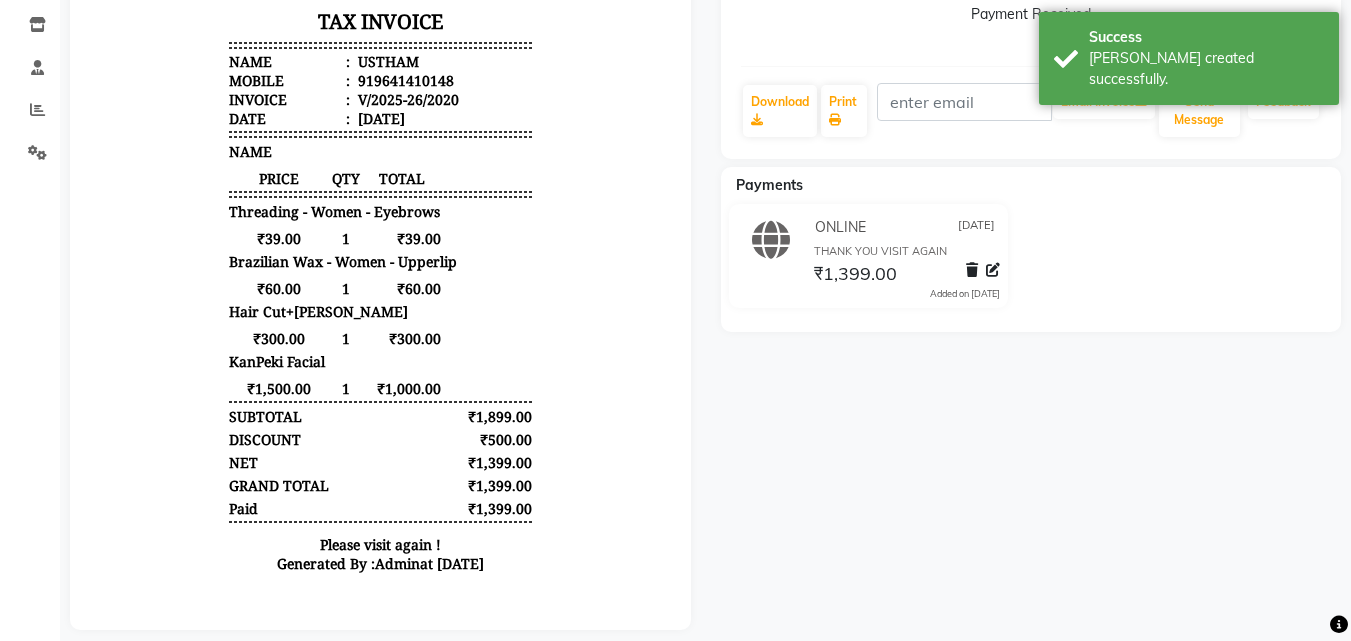 drag, startPoint x: 445, startPoint y: 348, endPoint x: 187, endPoint y: 319, distance: 259.62473 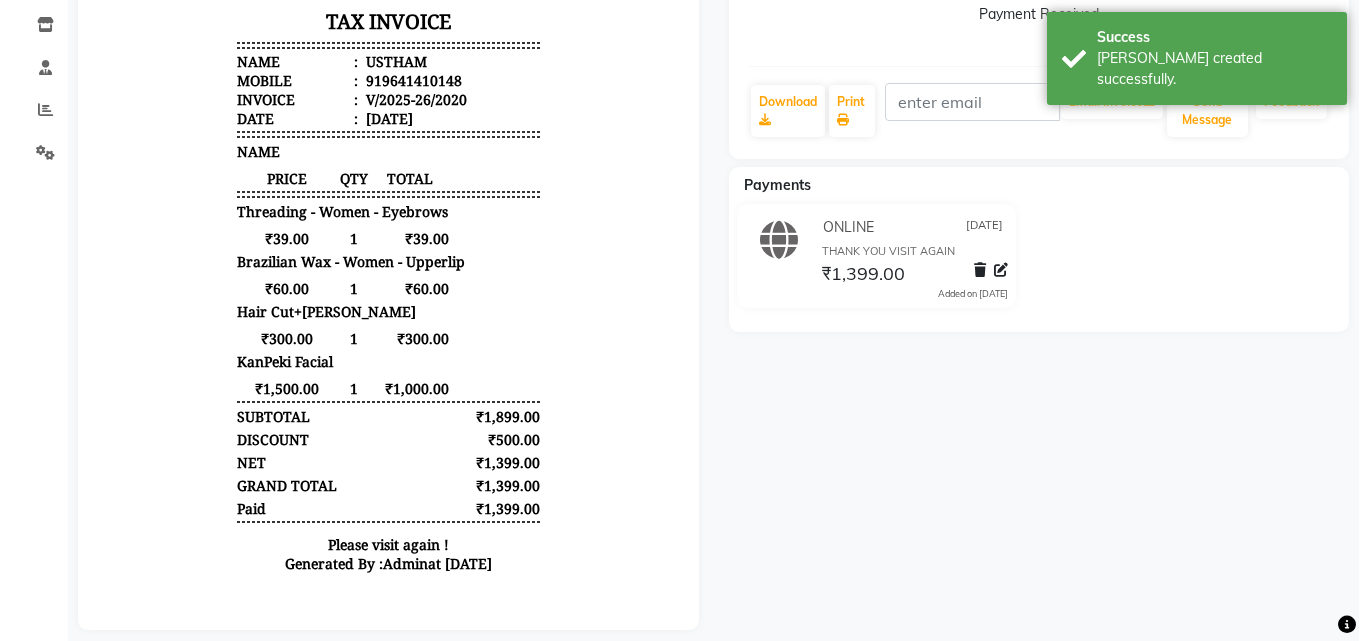 scroll, scrollTop: 0, scrollLeft: 0, axis: both 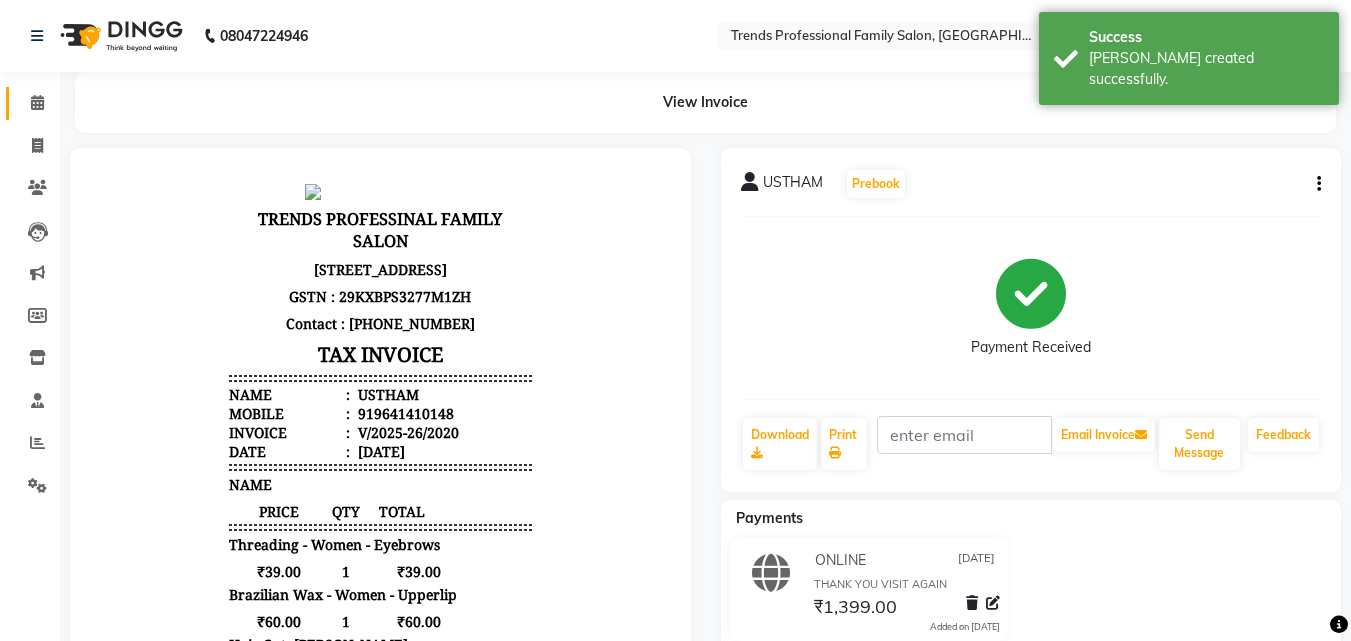 click on "Calendar" 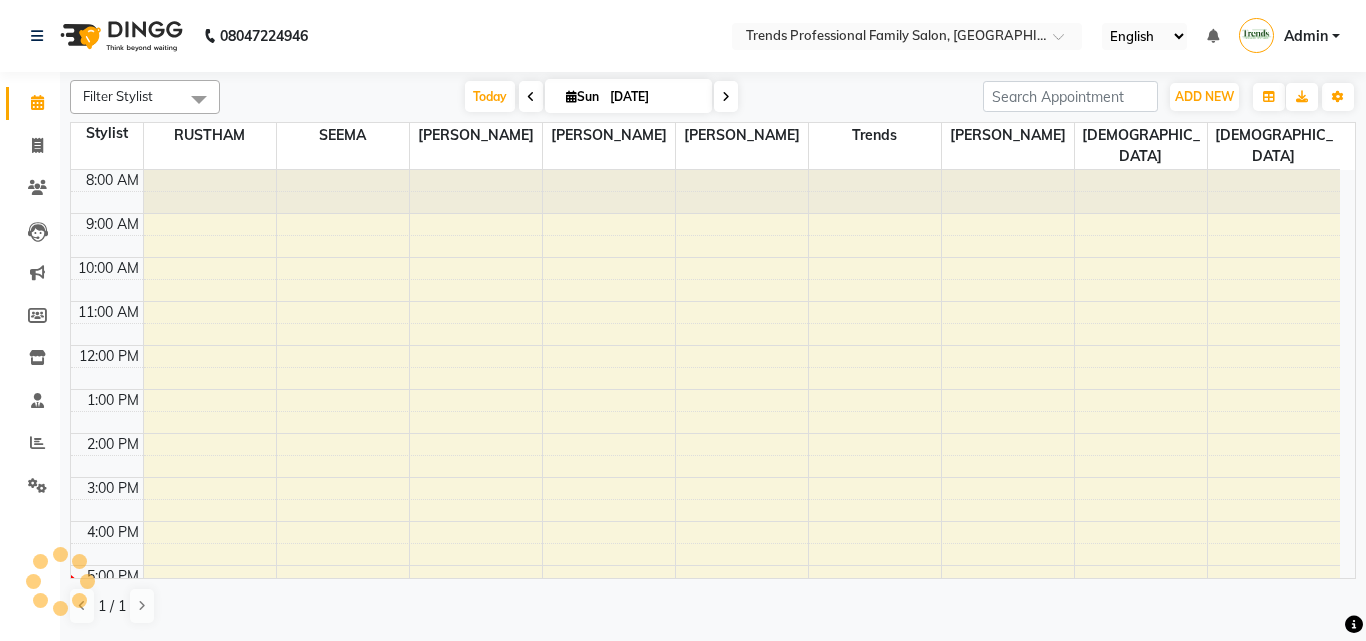 scroll, scrollTop: 236, scrollLeft: 0, axis: vertical 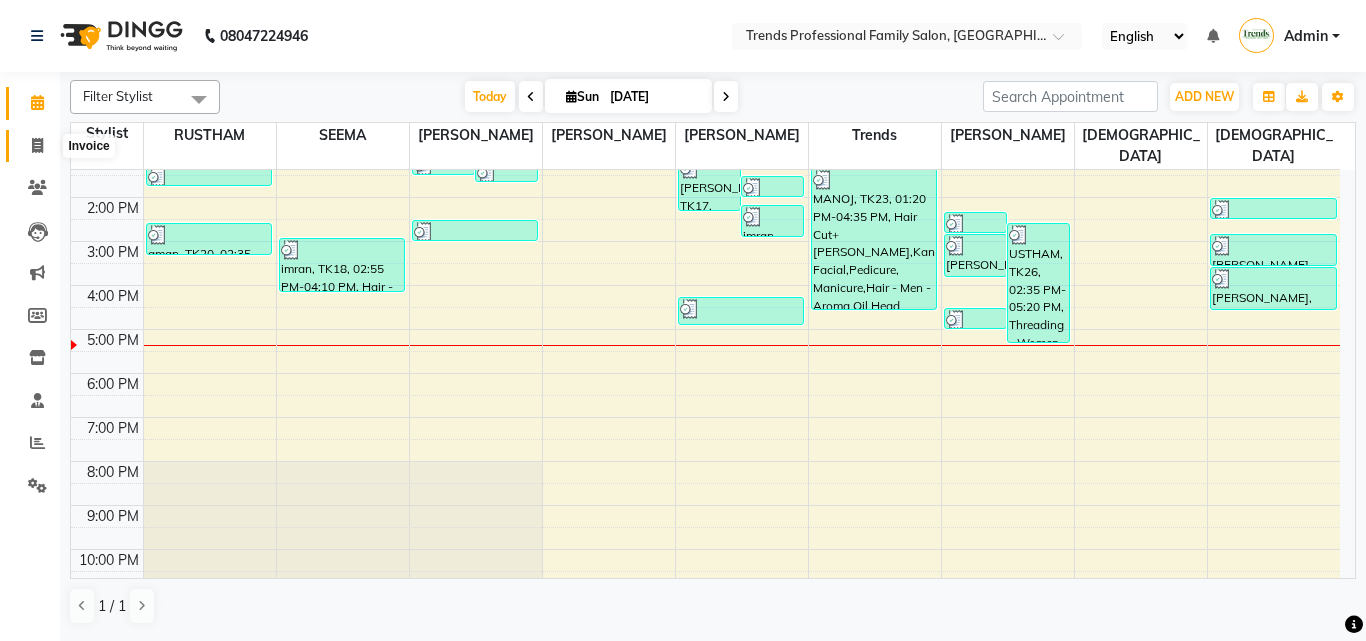 click 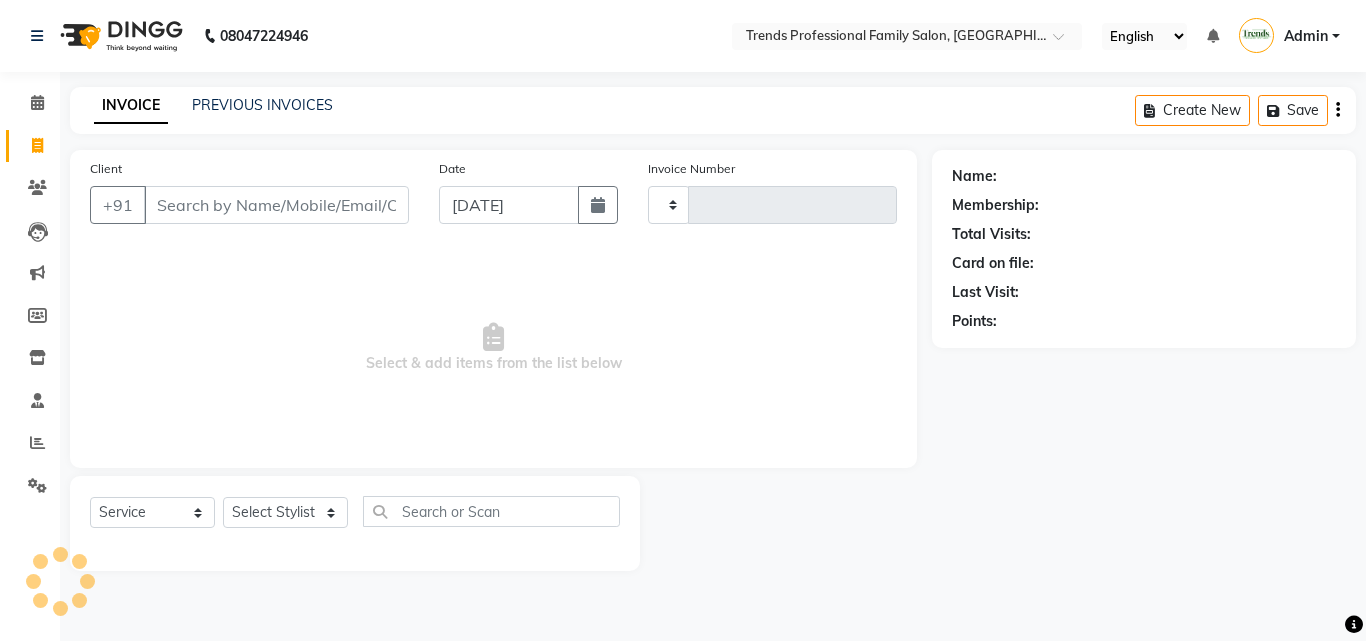 type on "2021" 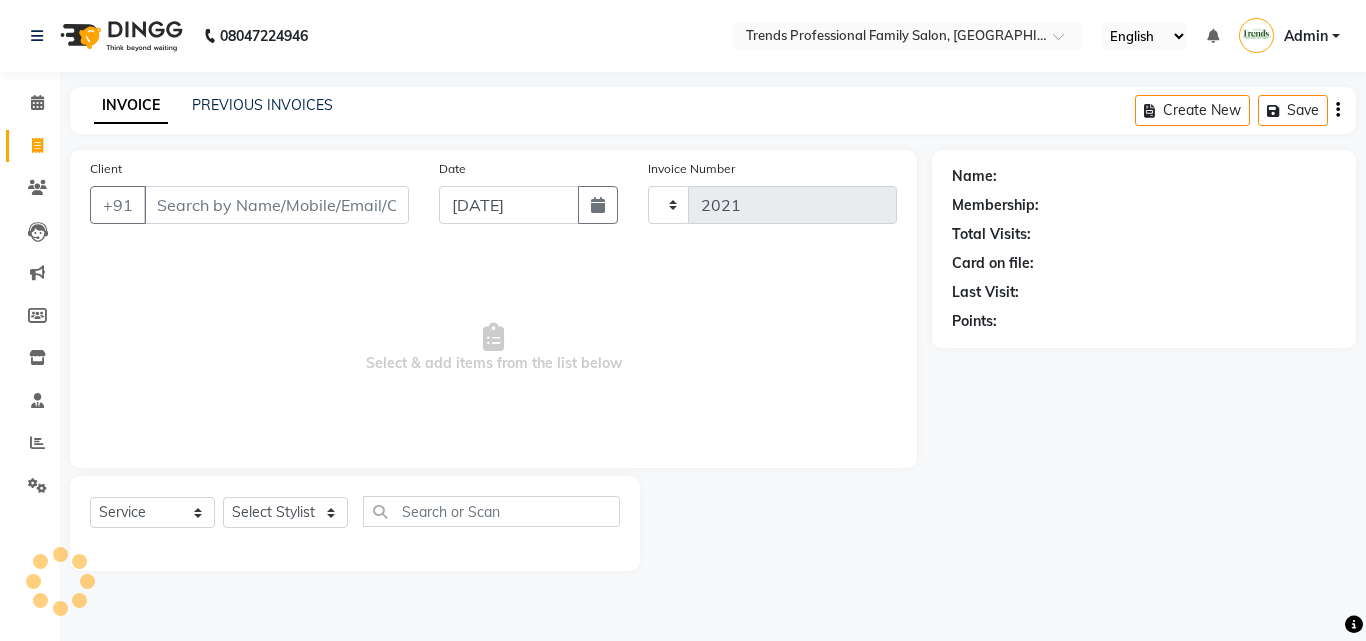select on "7345" 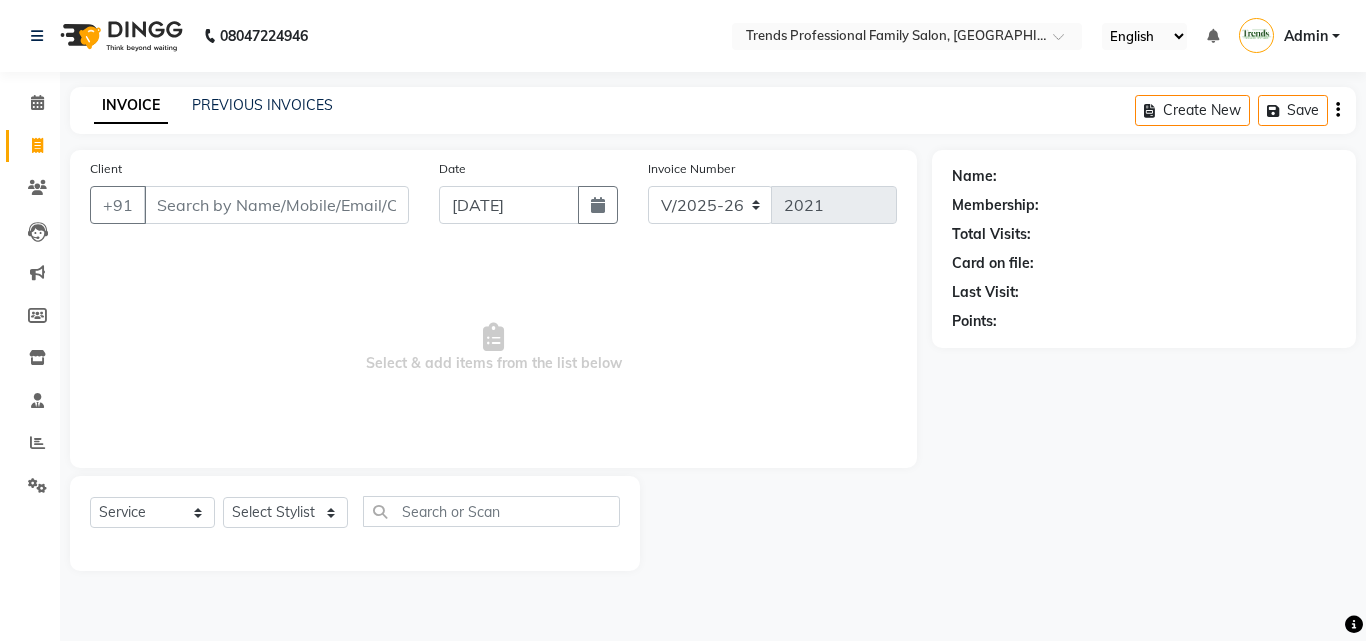 click on "Client" at bounding box center [276, 205] 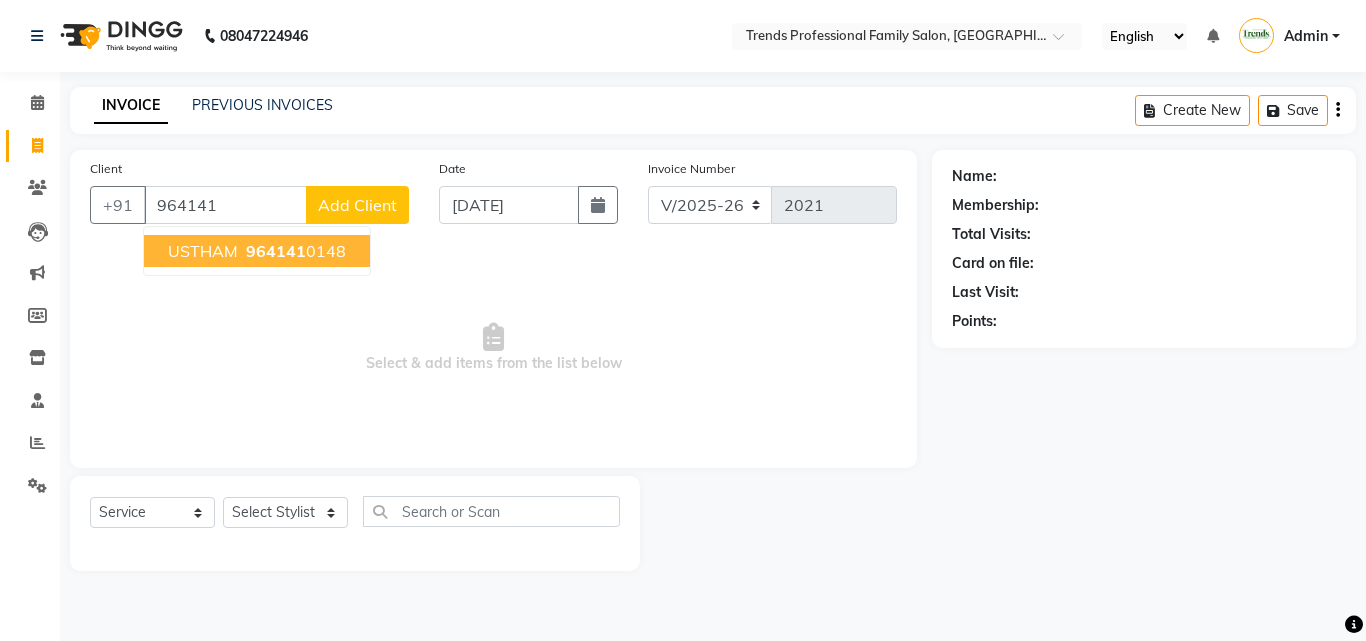 click on "964141" at bounding box center (276, 251) 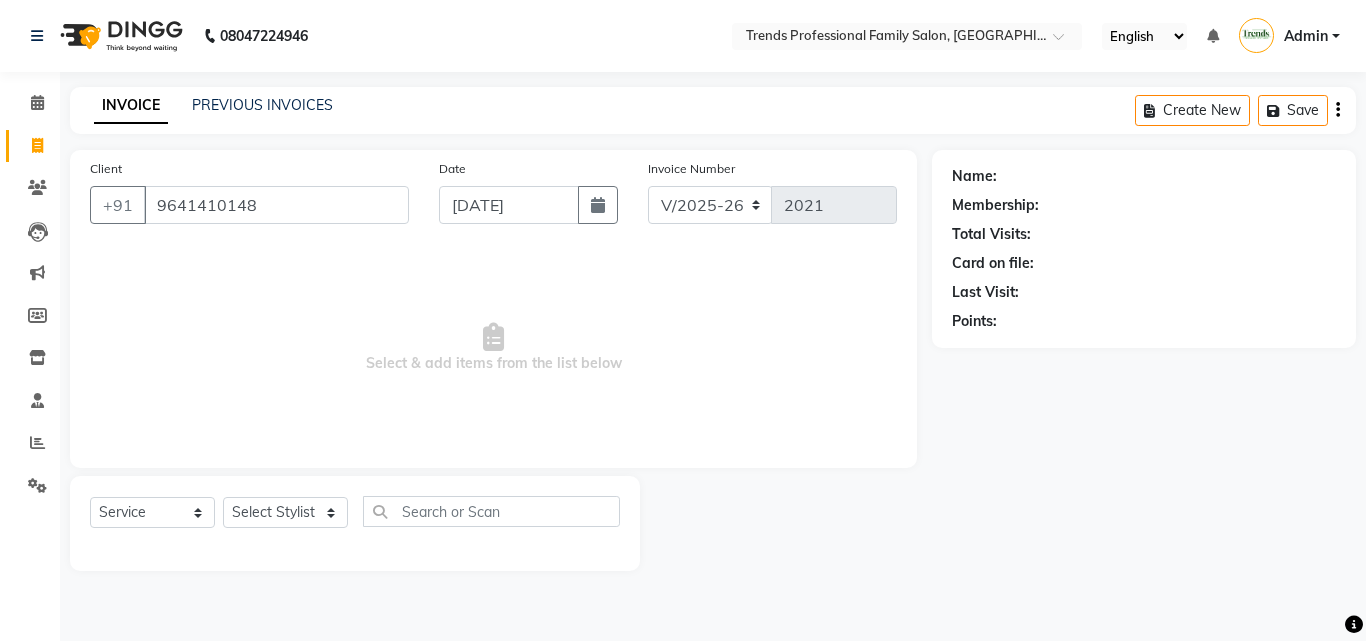 type on "9641410148" 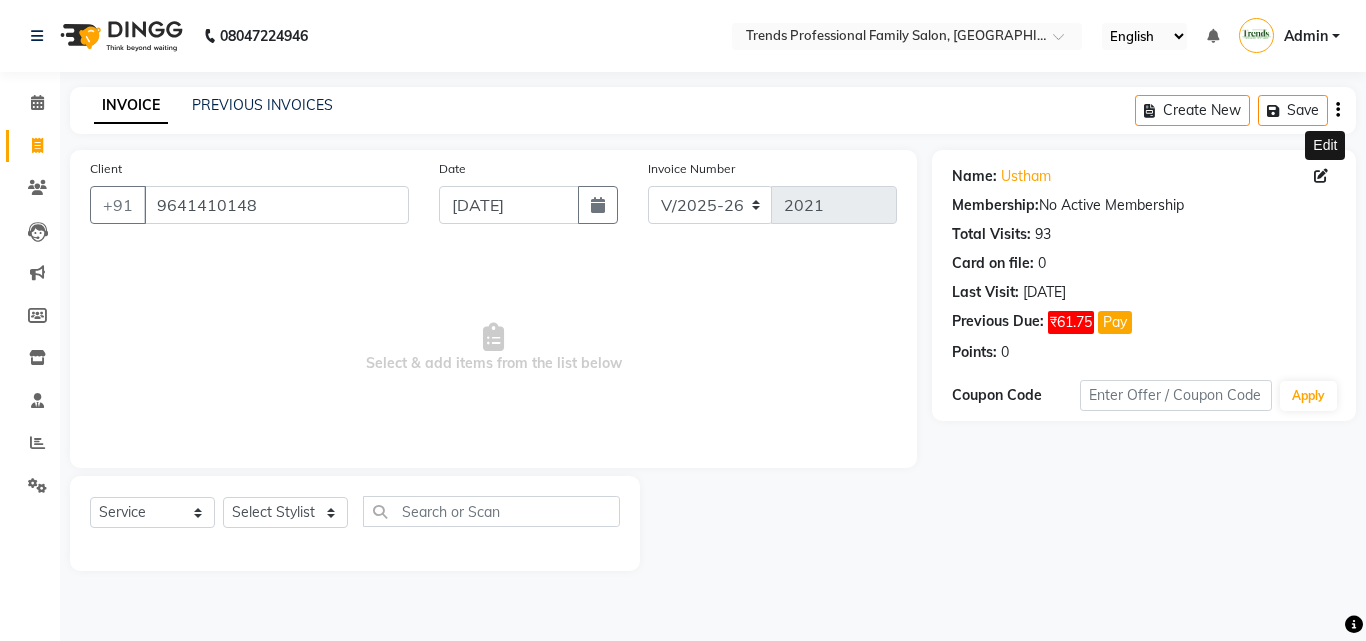 click 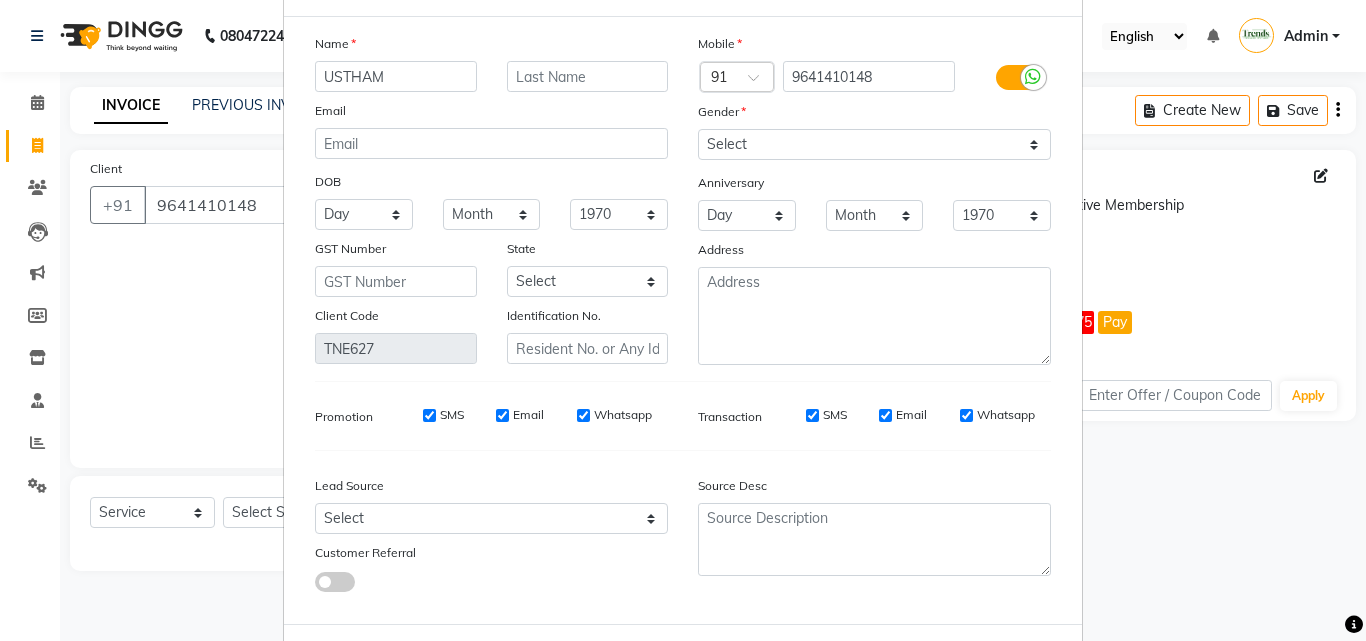 scroll, scrollTop: 172, scrollLeft: 0, axis: vertical 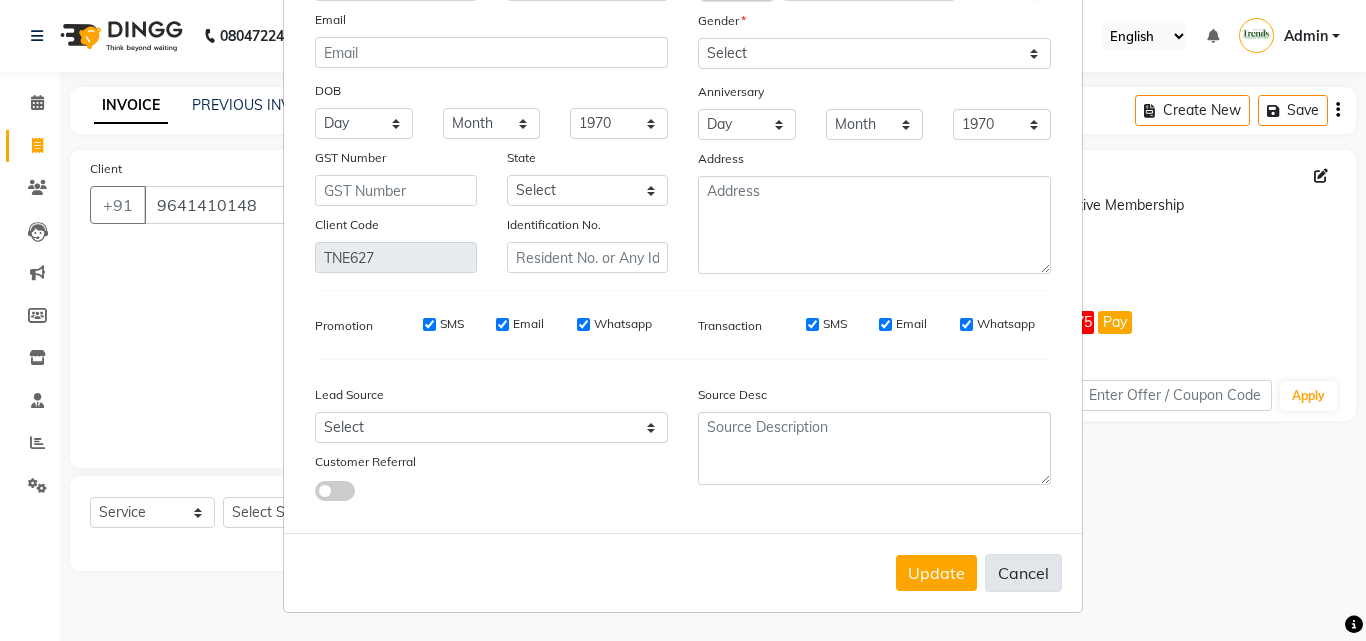 click on "Cancel" at bounding box center [1023, 573] 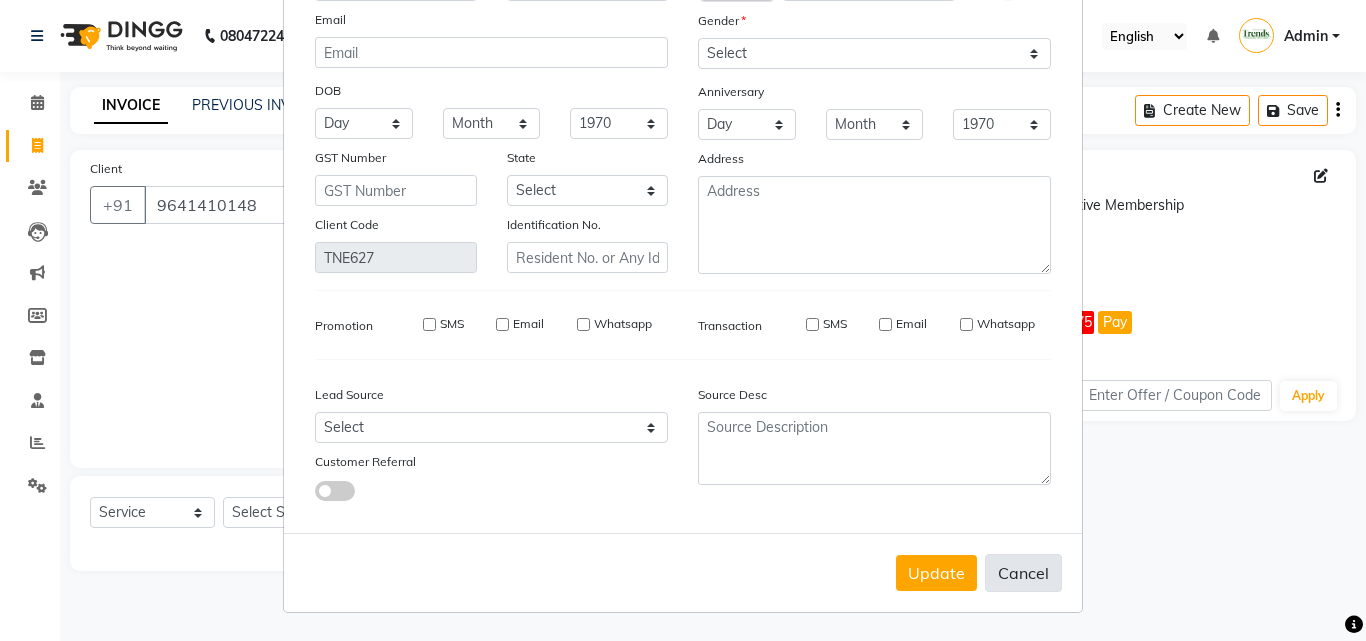 type 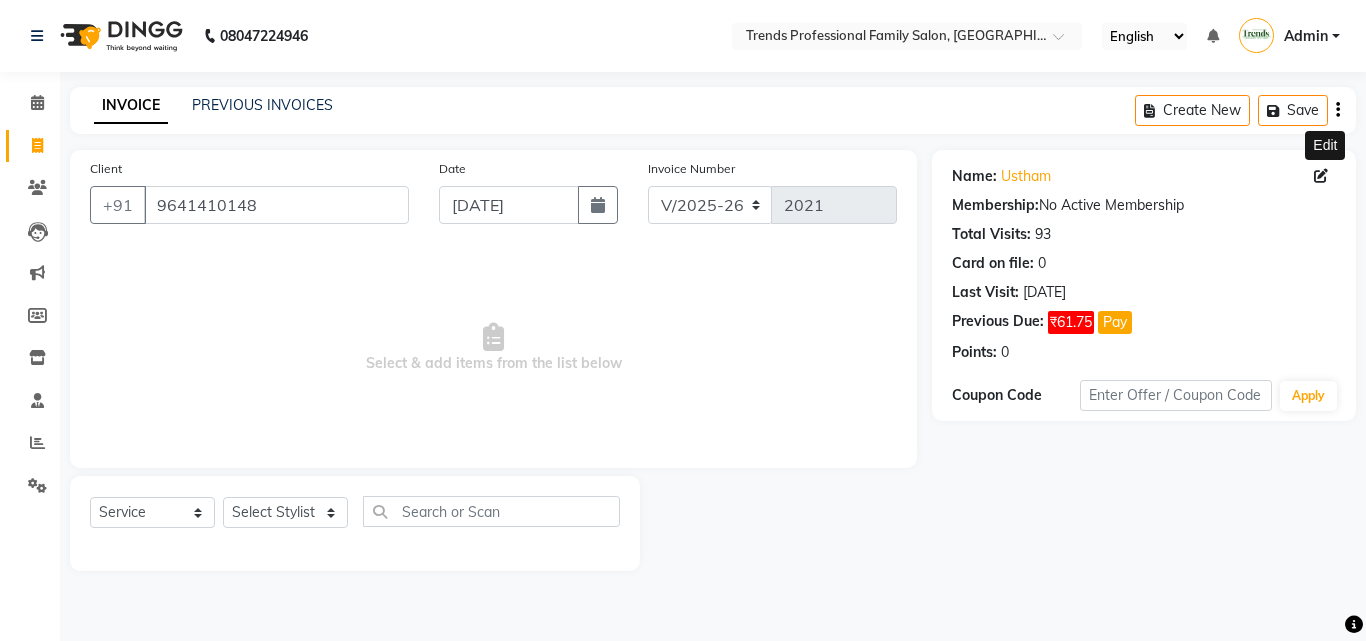 click 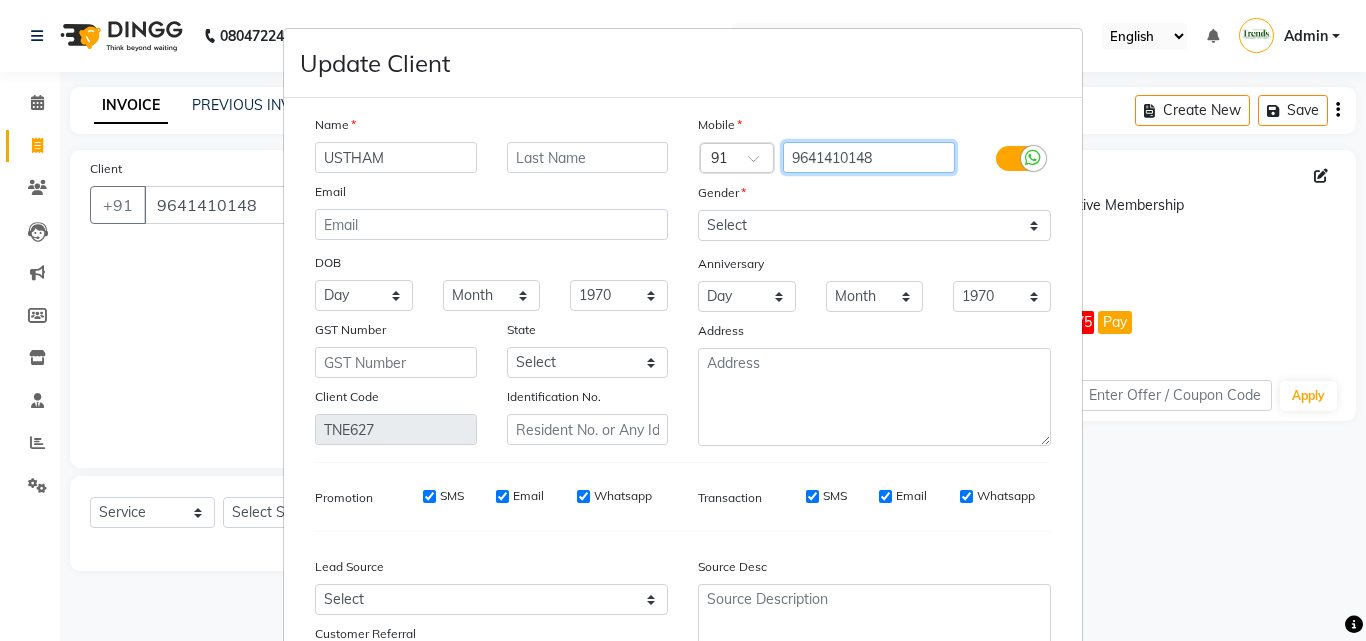 click on "9641410148" at bounding box center (869, 157) 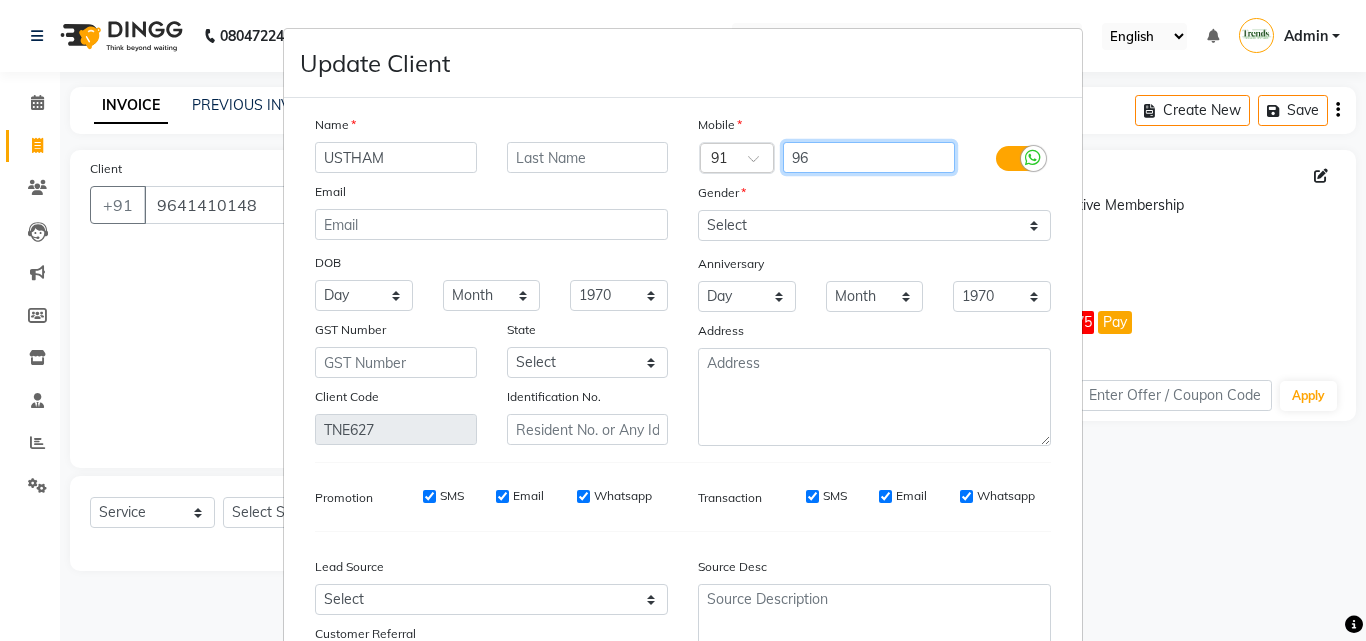 type on "9" 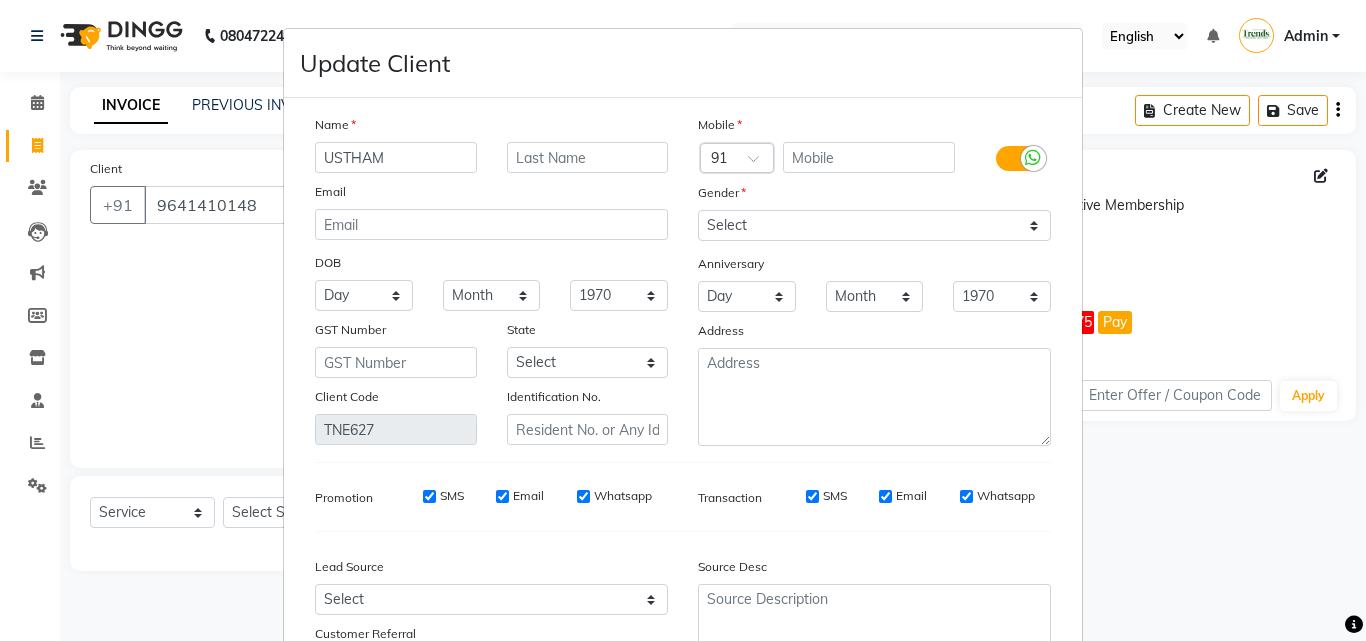 click on "Mobile" at bounding box center (874, 128) 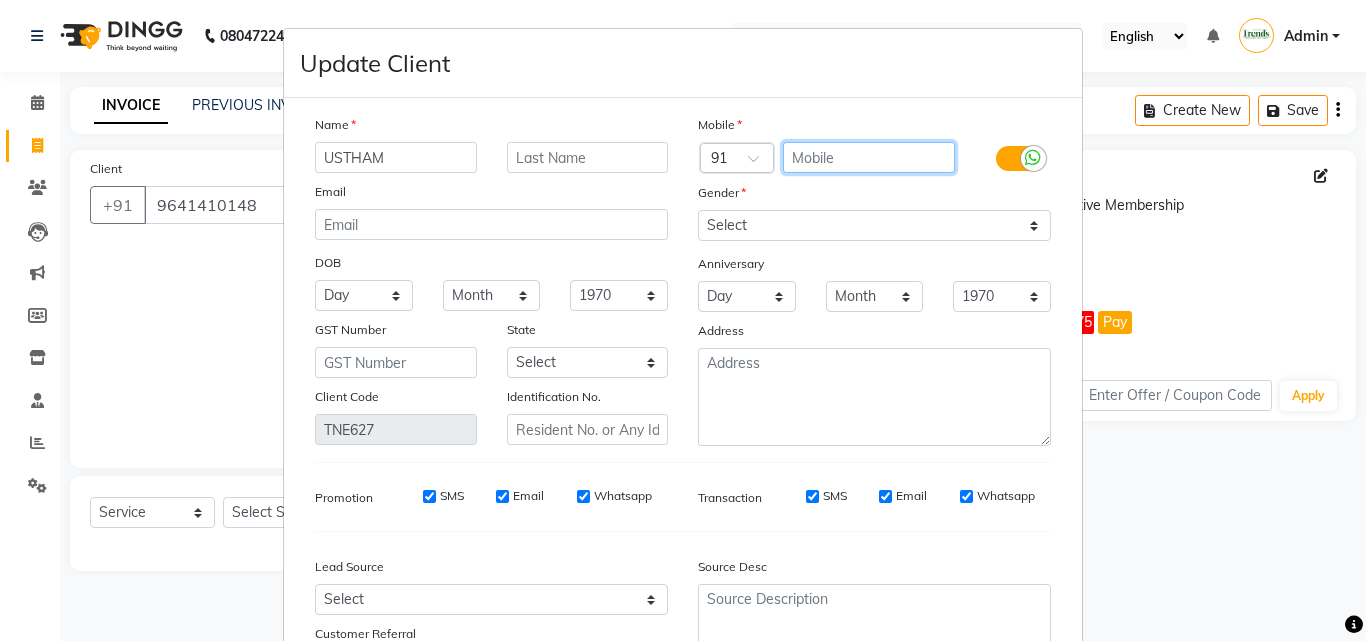 click at bounding box center (869, 157) 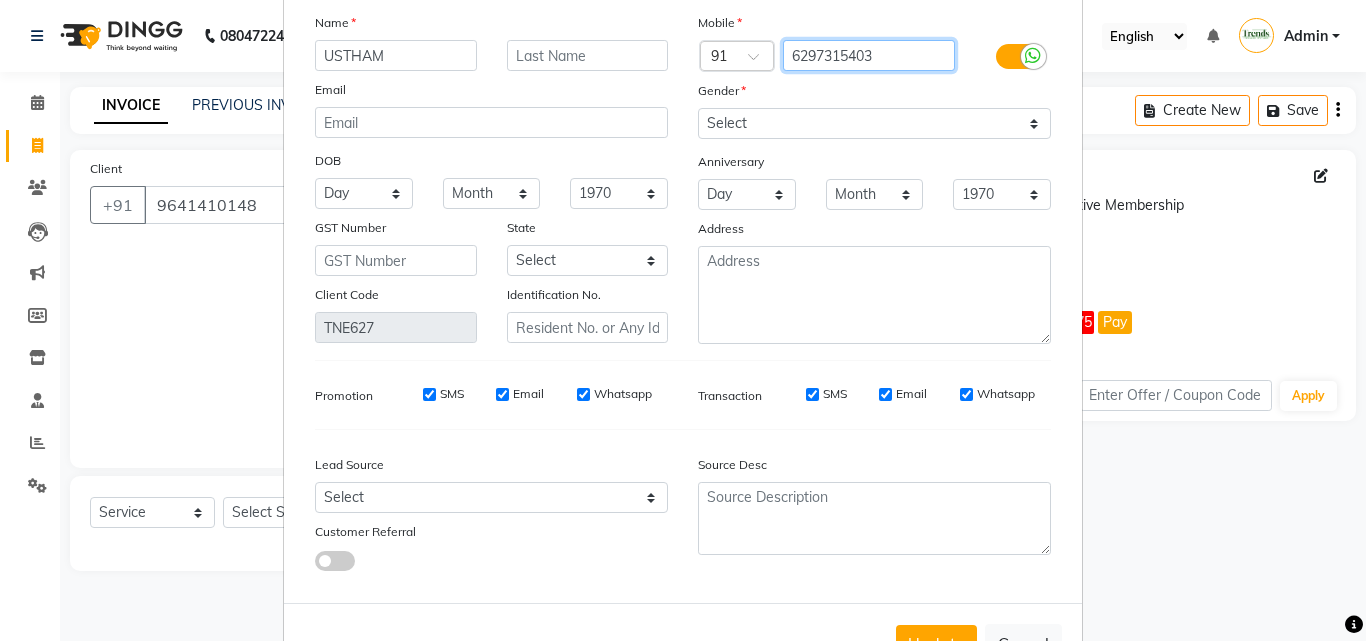 scroll, scrollTop: 172, scrollLeft: 0, axis: vertical 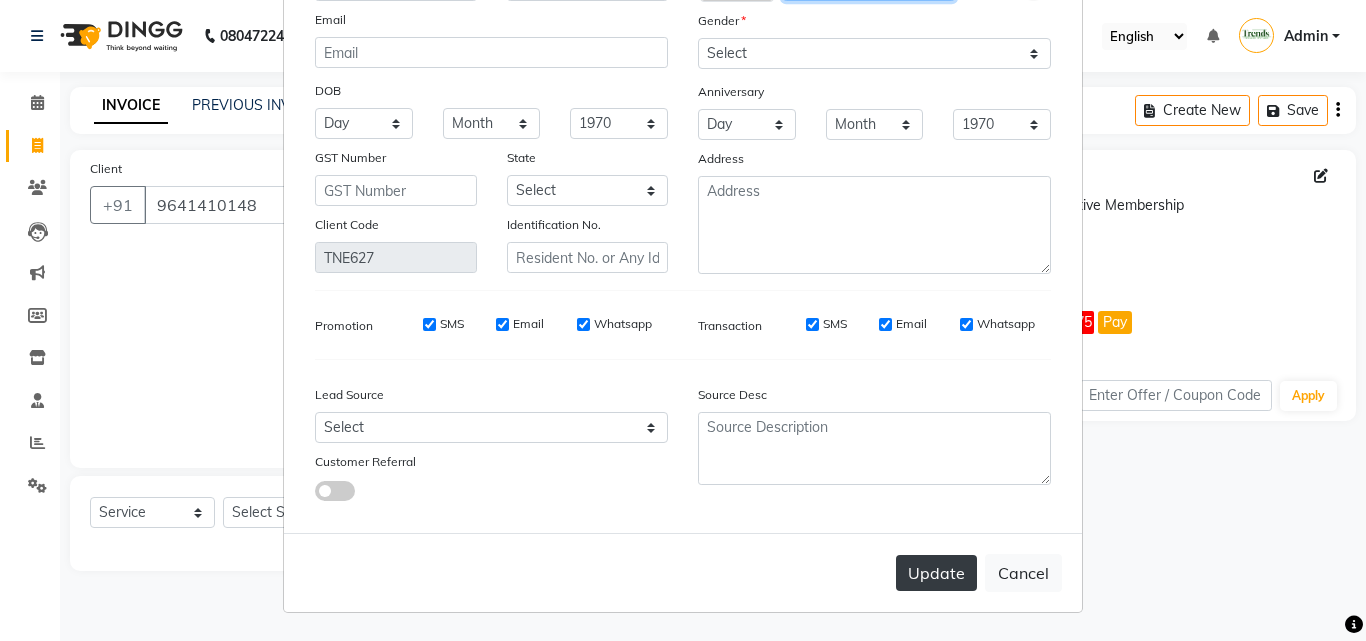 type on "6297315403" 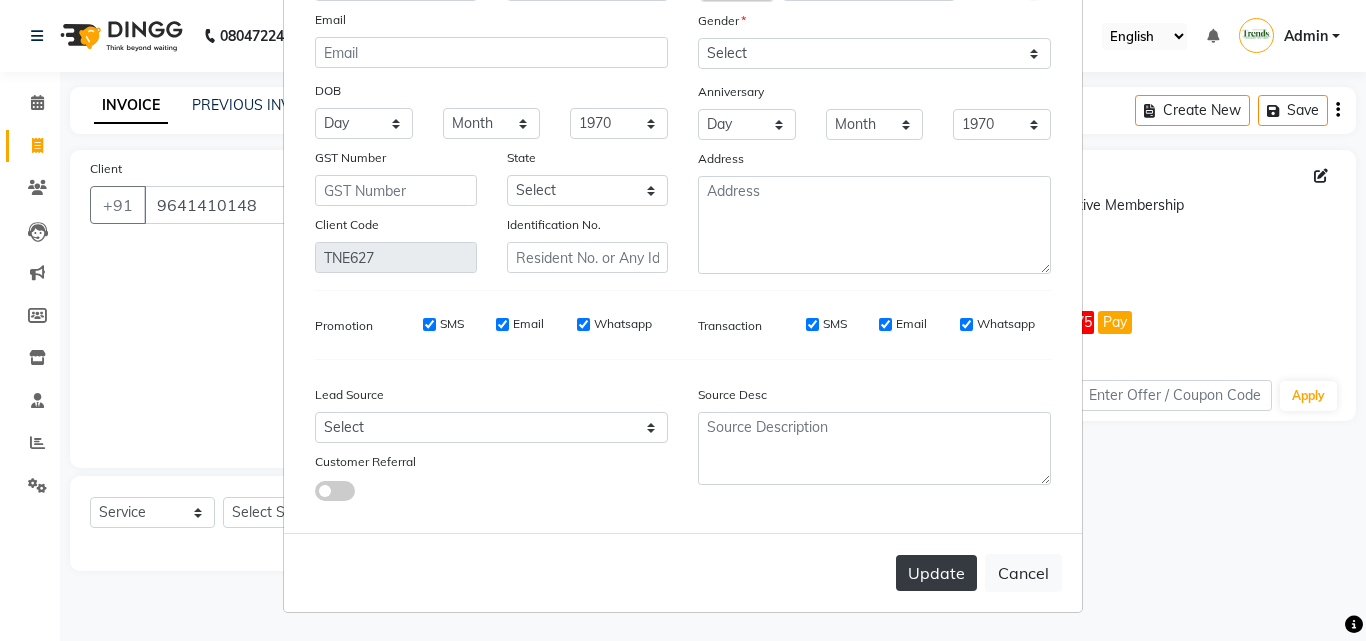 click on "Update" at bounding box center [936, 573] 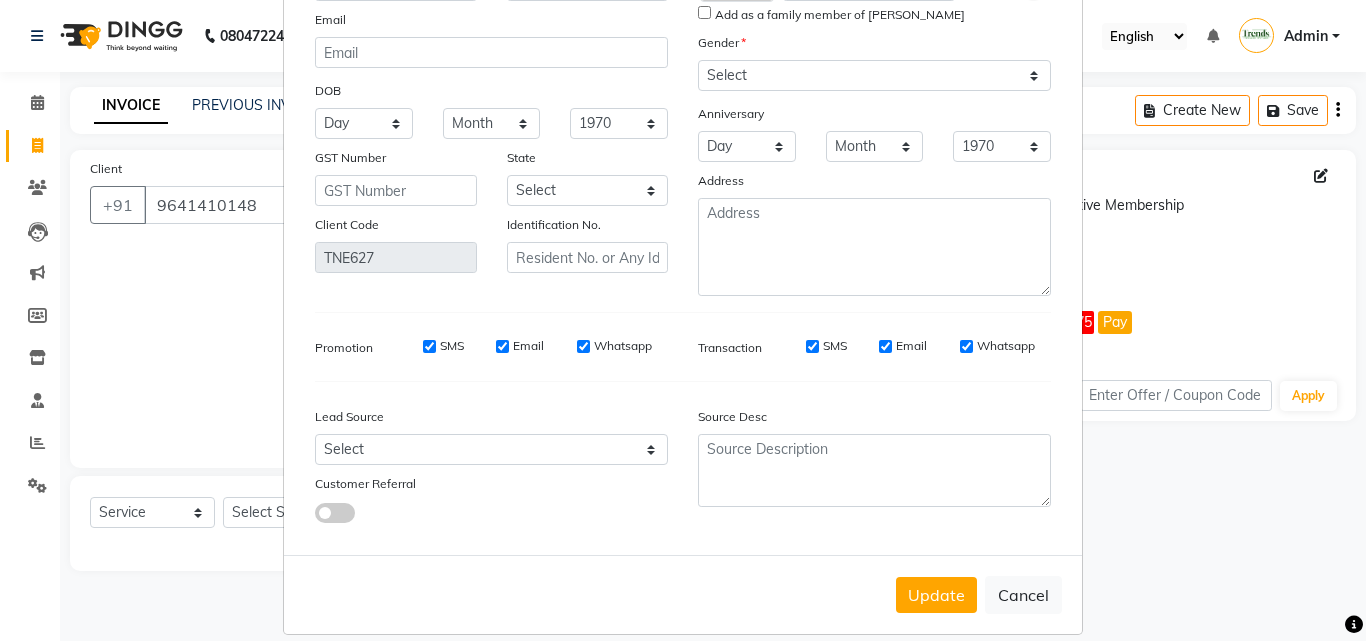 scroll, scrollTop: 0, scrollLeft: 0, axis: both 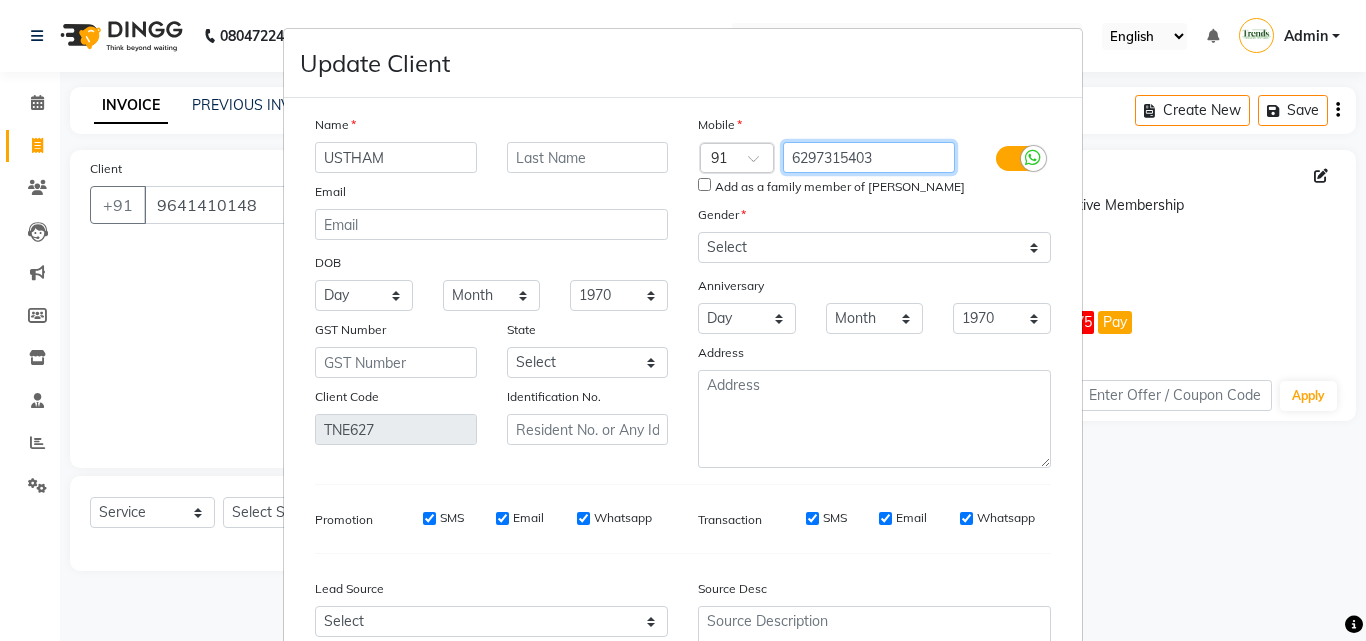 drag, startPoint x: 875, startPoint y: 150, endPoint x: 779, endPoint y: 148, distance: 96.02083 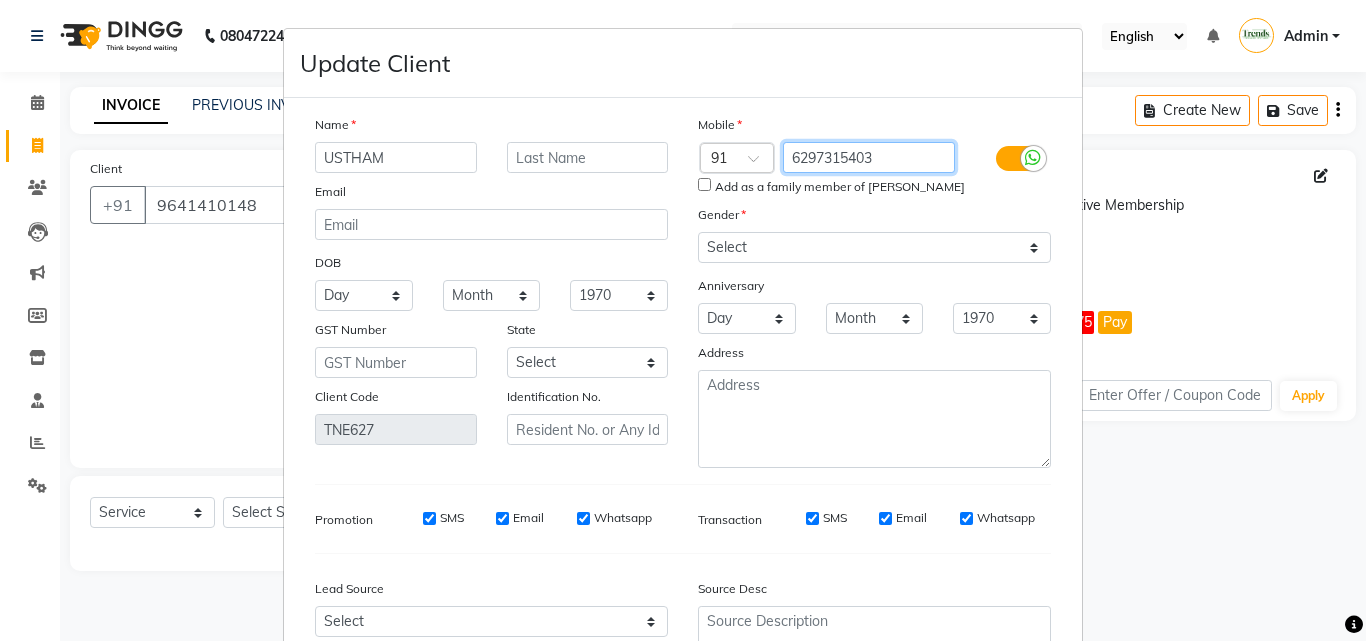 click on "6297315403" at bounding box center [869, 157] 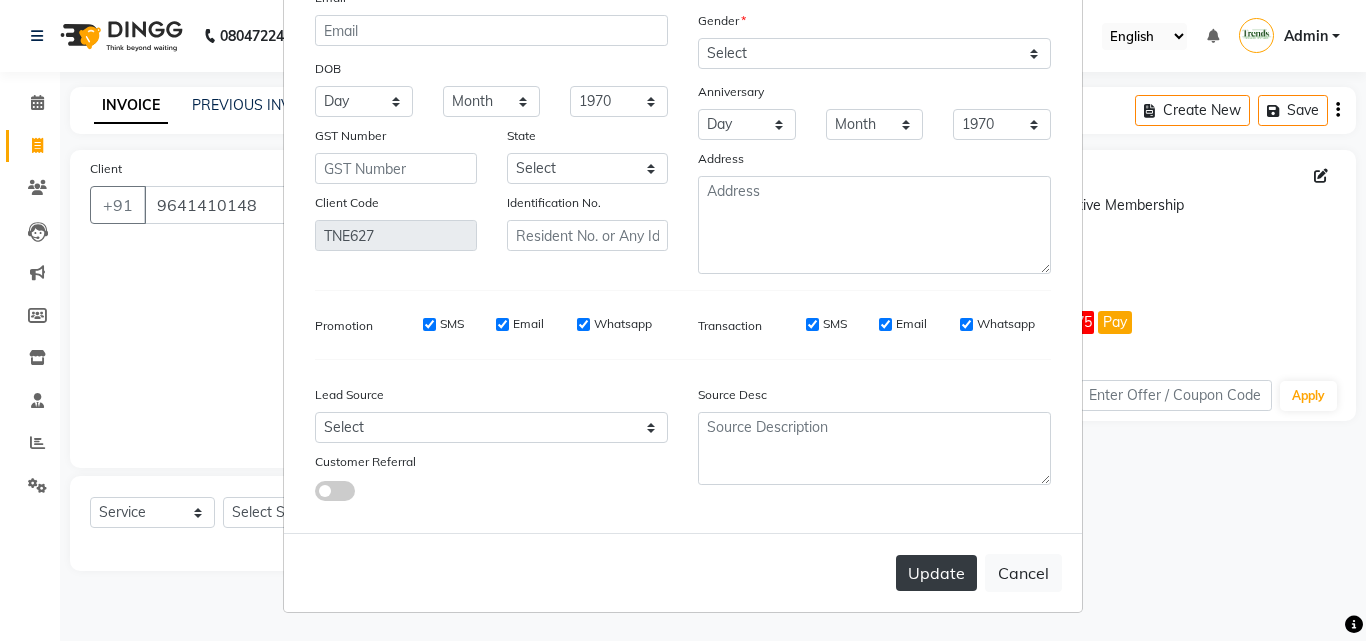 type on "7723878041" 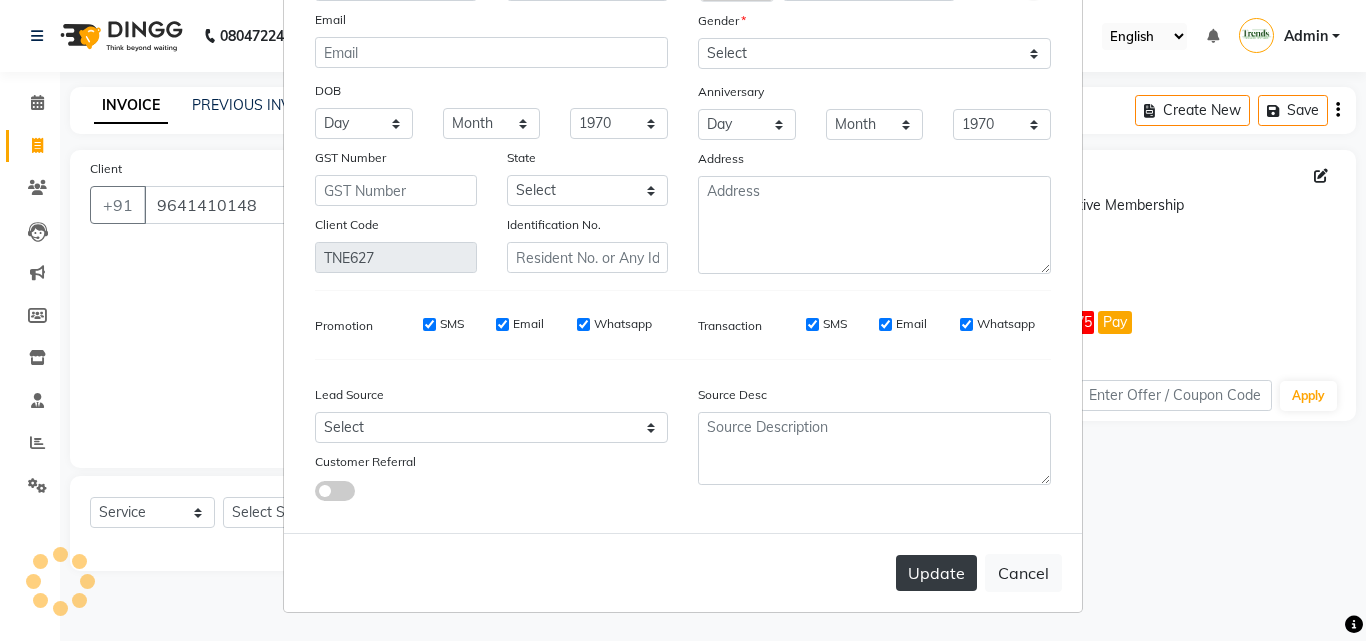 click on "Update" at bounding box center [936, 573] 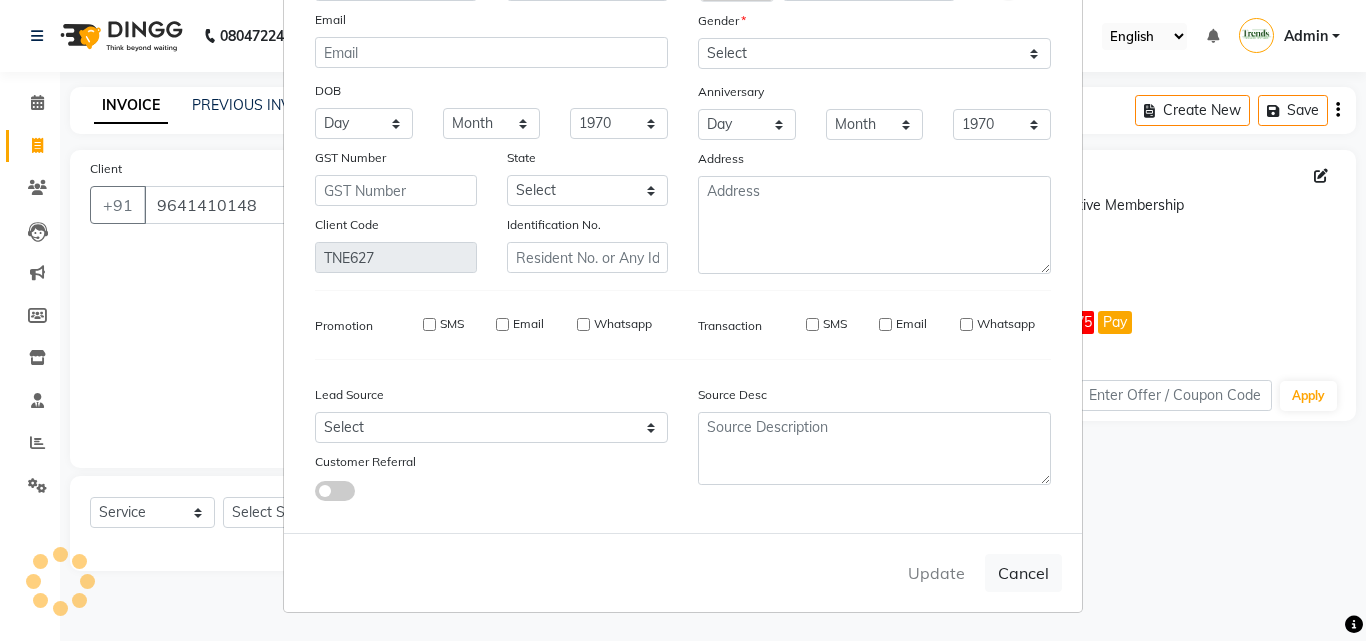 type on "7723878041" 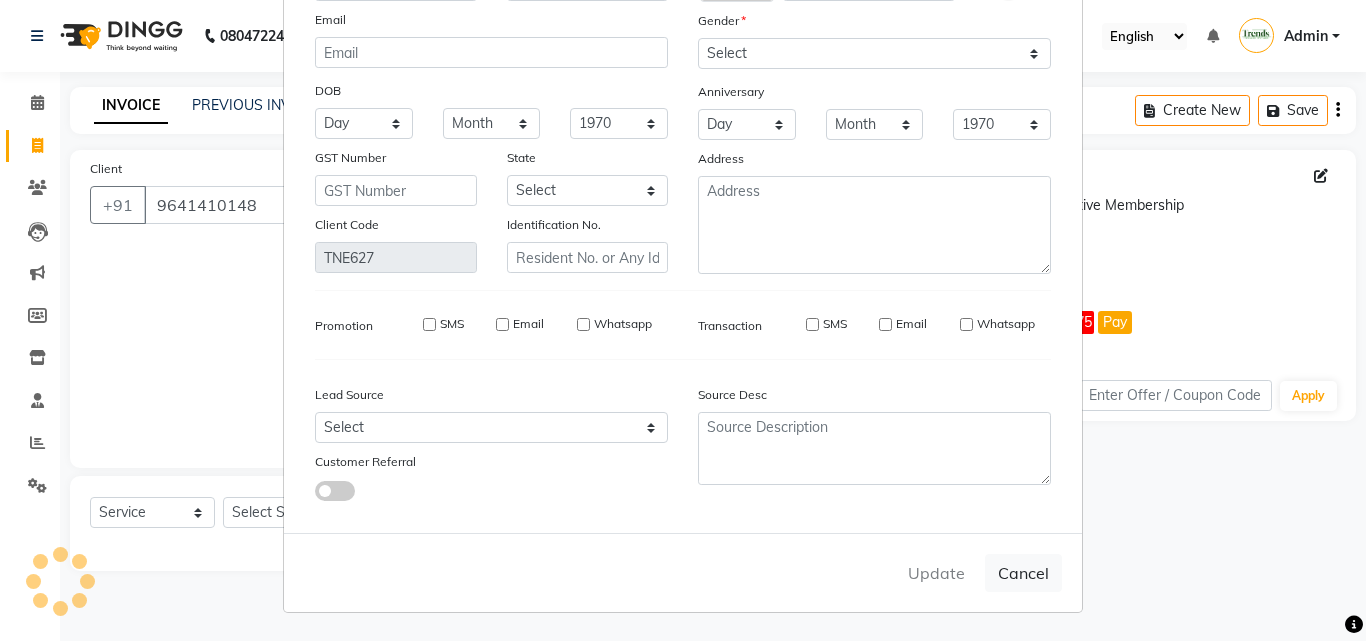 type 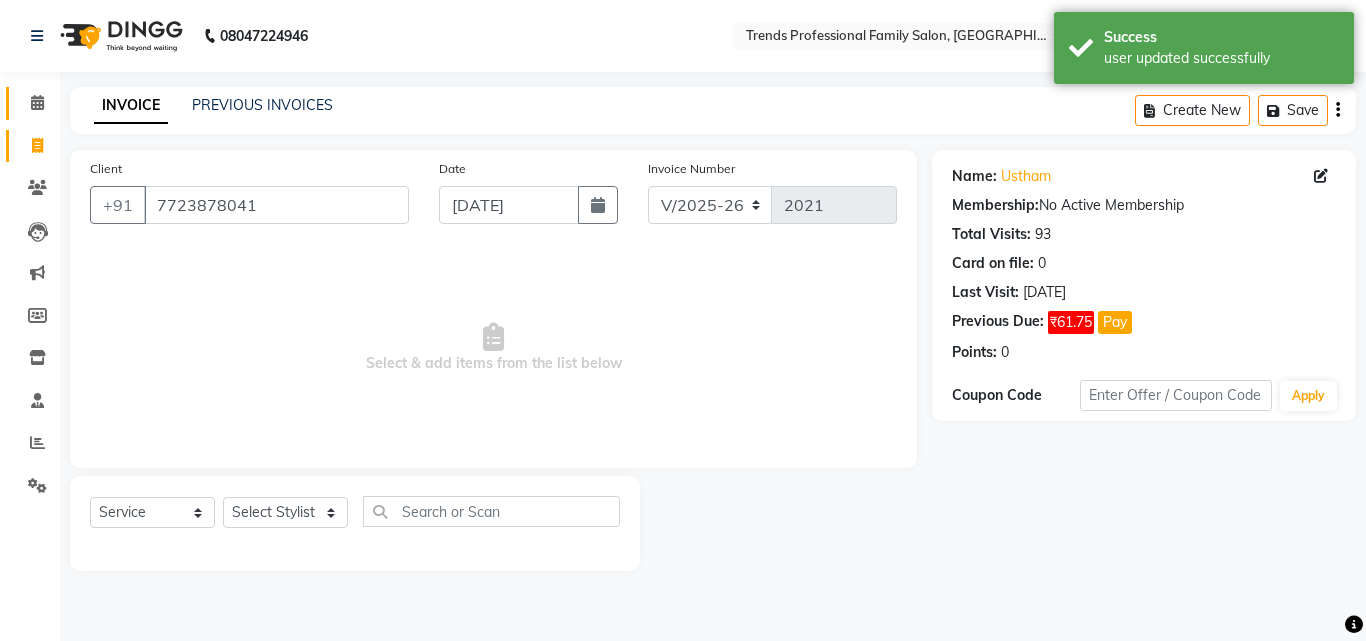 drag, startPoint x: 24, startPoint y: 86, endPoint x: 30, endPoint y: 97, distance: 12.529964 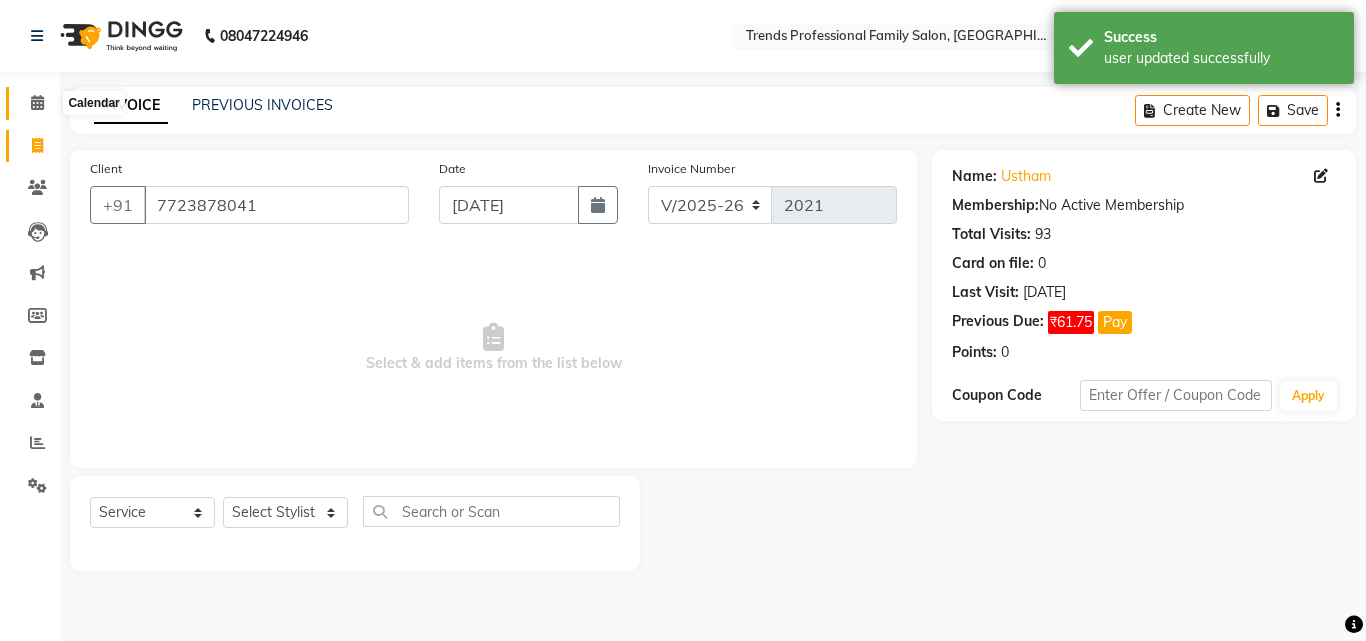 click 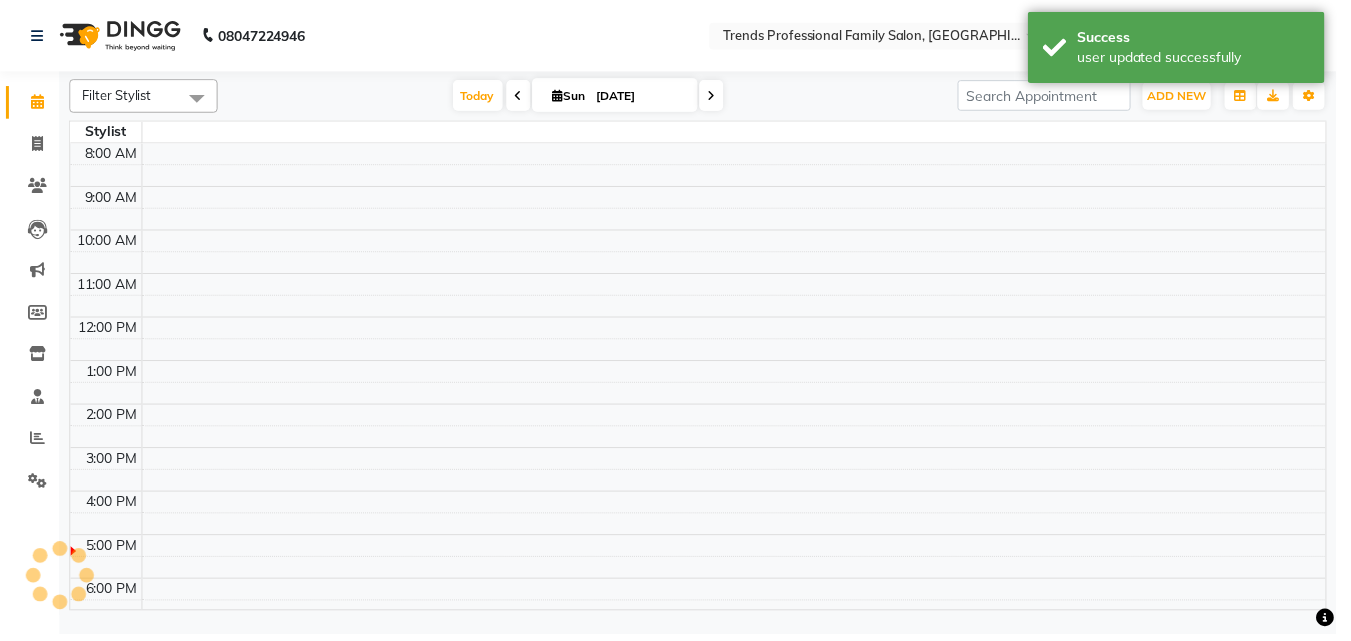 scroll, scrollTop: 0, scrollLeft: 0, axis: both 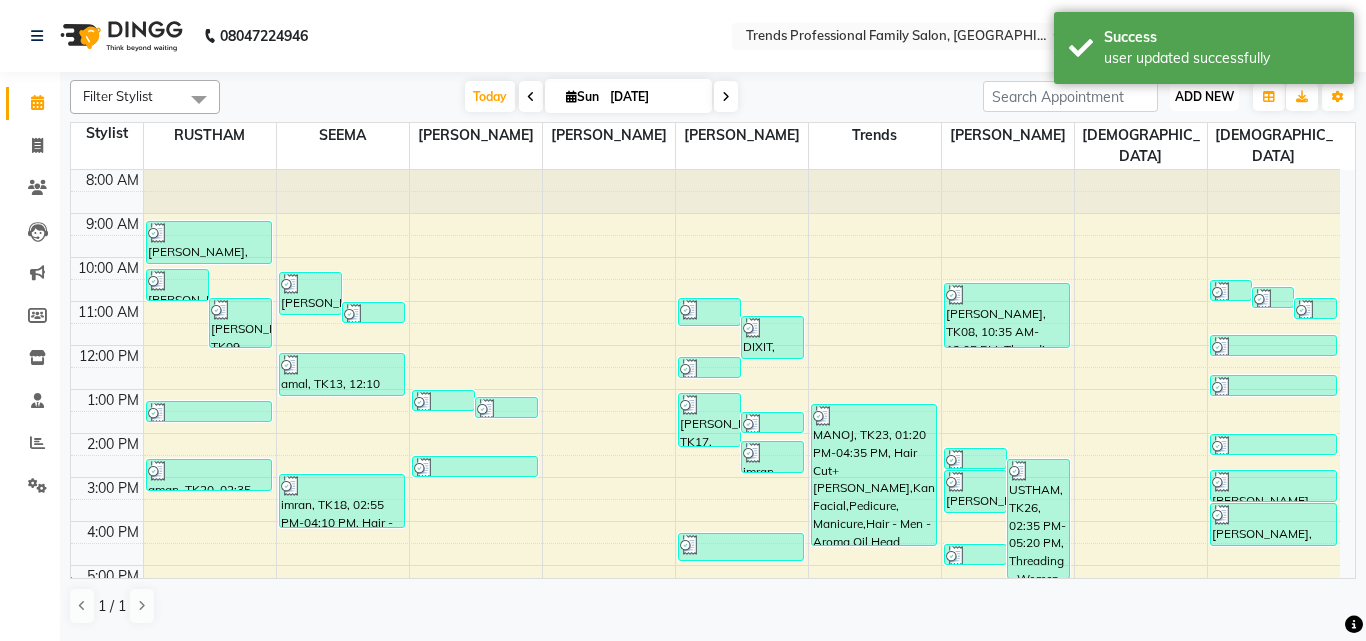 click on "ADD NEW" at bounding box center [1204, 96] 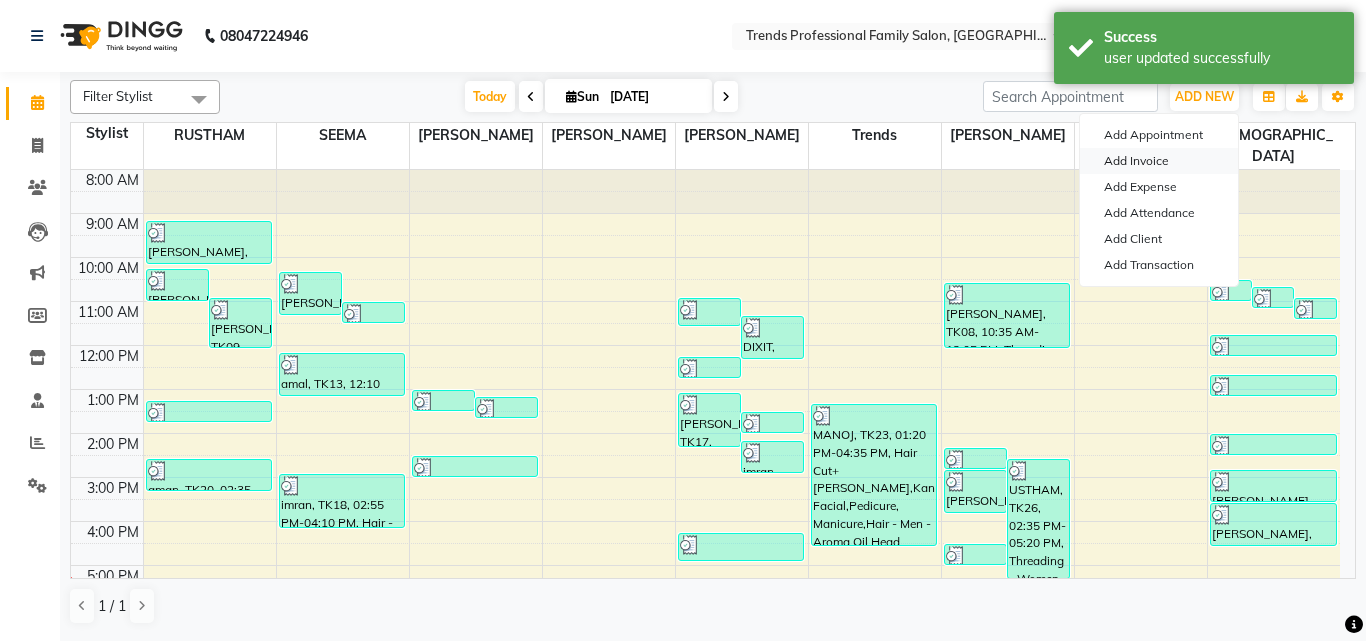 click on "Add Invoice" at bounding box center [1159, 161] 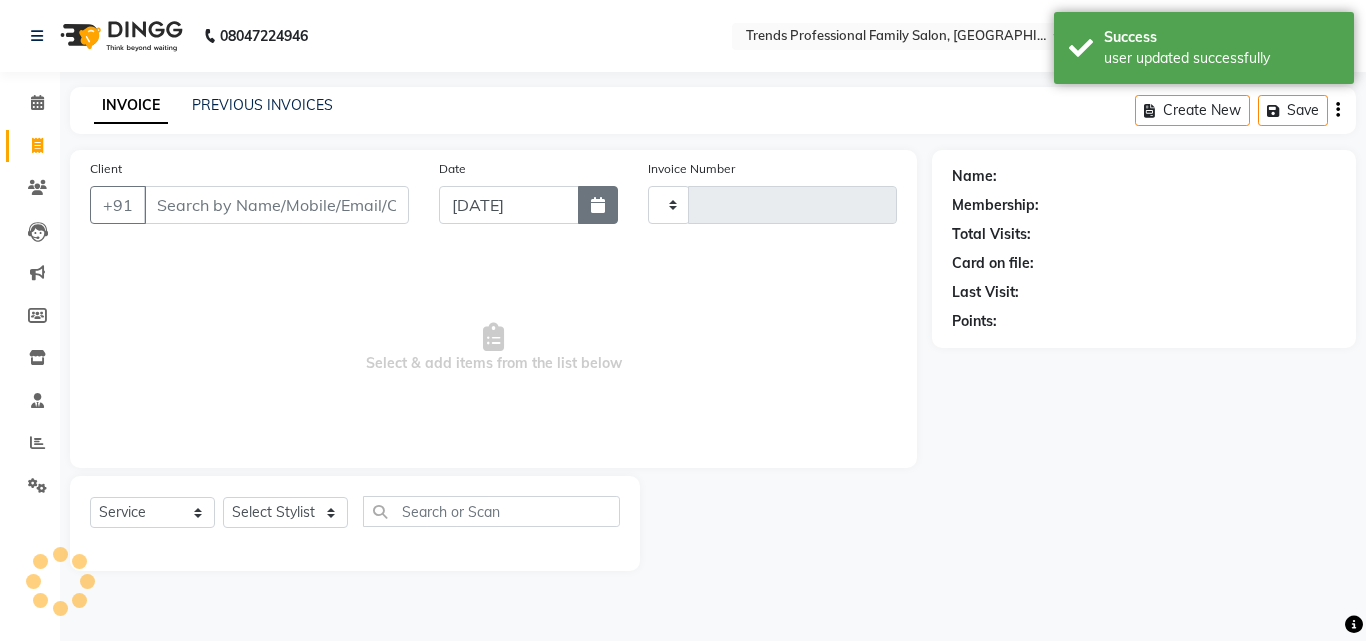 type on "2021" 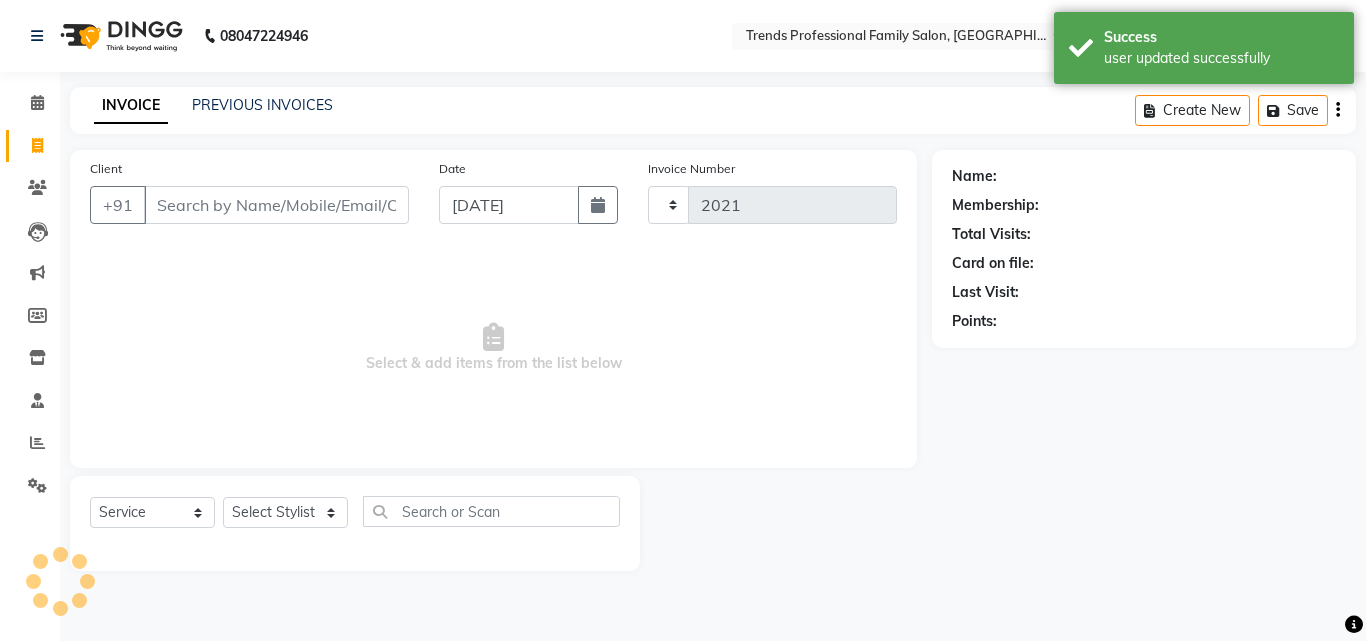 select on "7345" 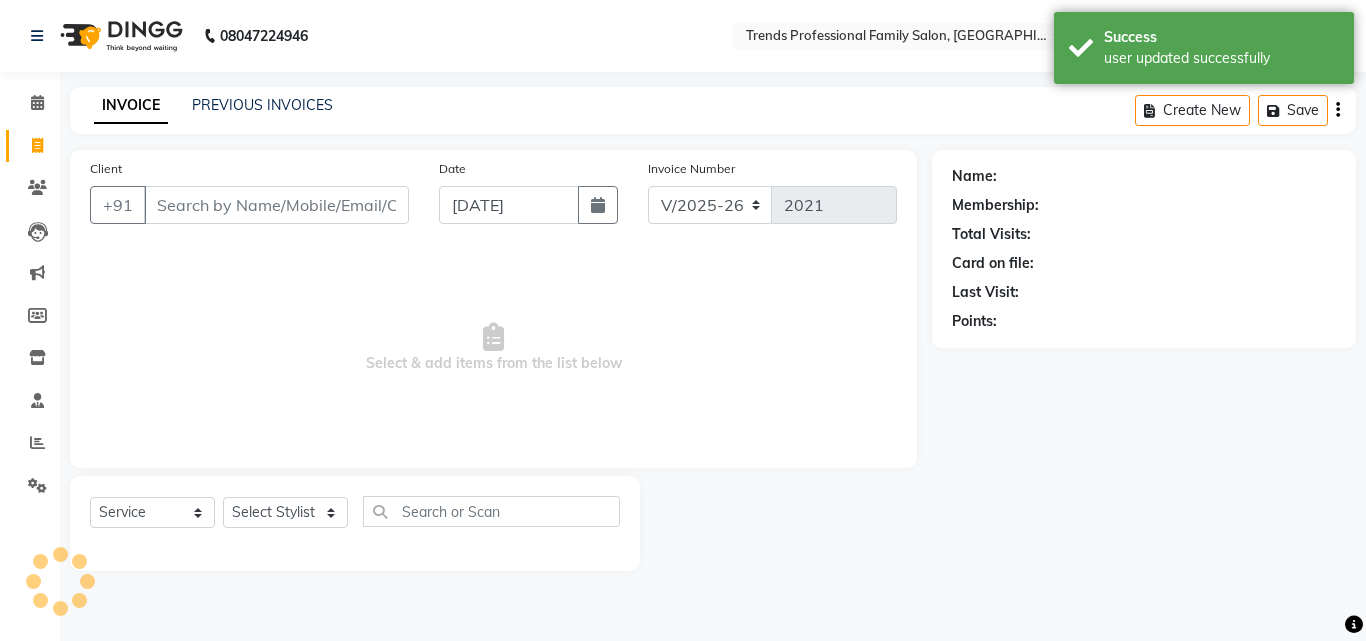 click on "Client" at bounding box center [276, 205] 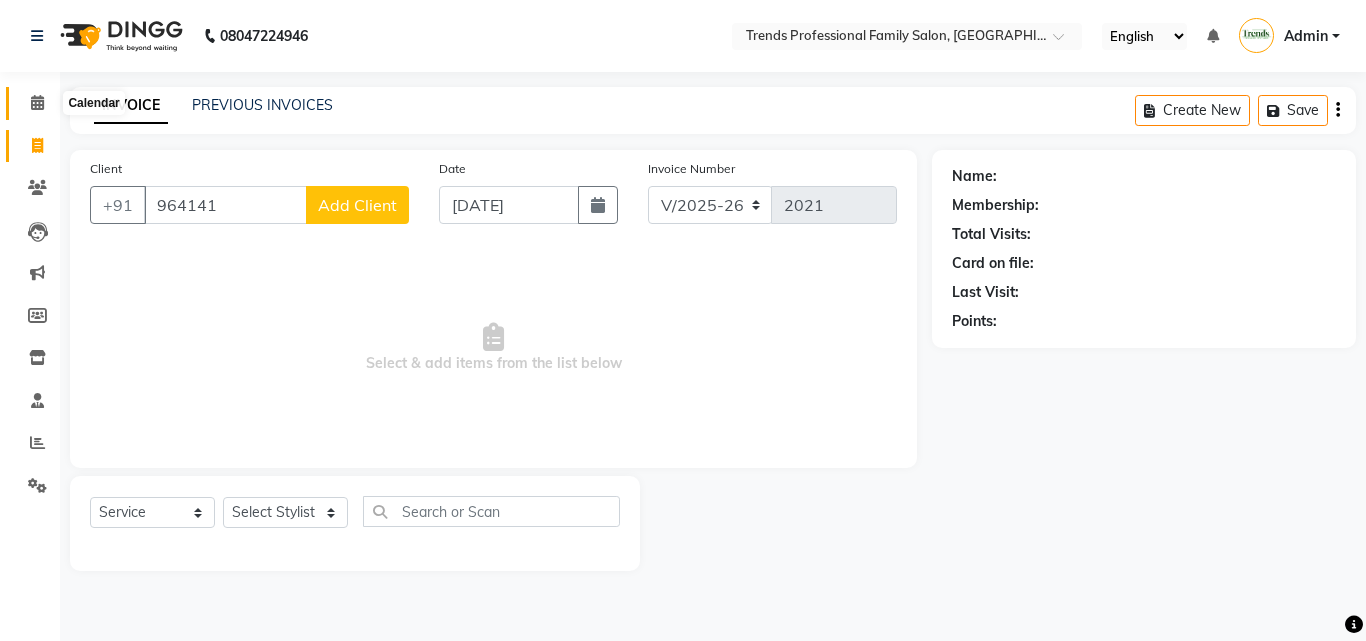 type on "964141" 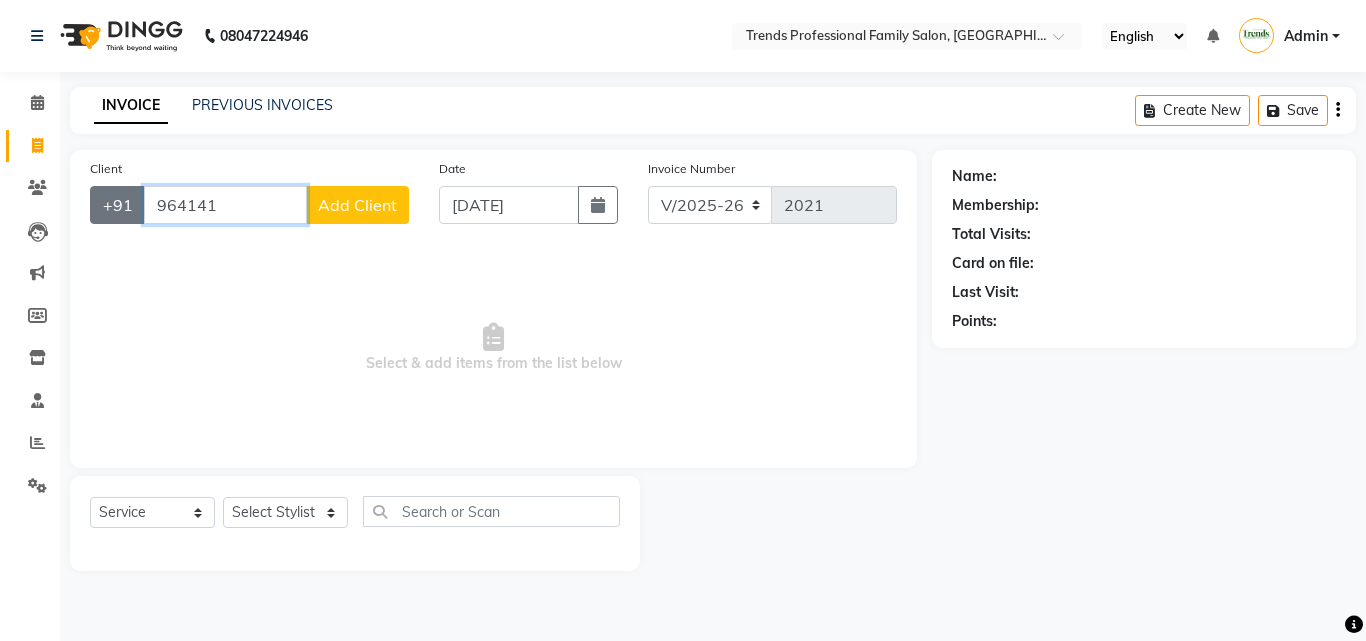 drag, startPoint x: 251, startPoint y: 211, endPoint x: 129, endPoint y: 211, distance: 122 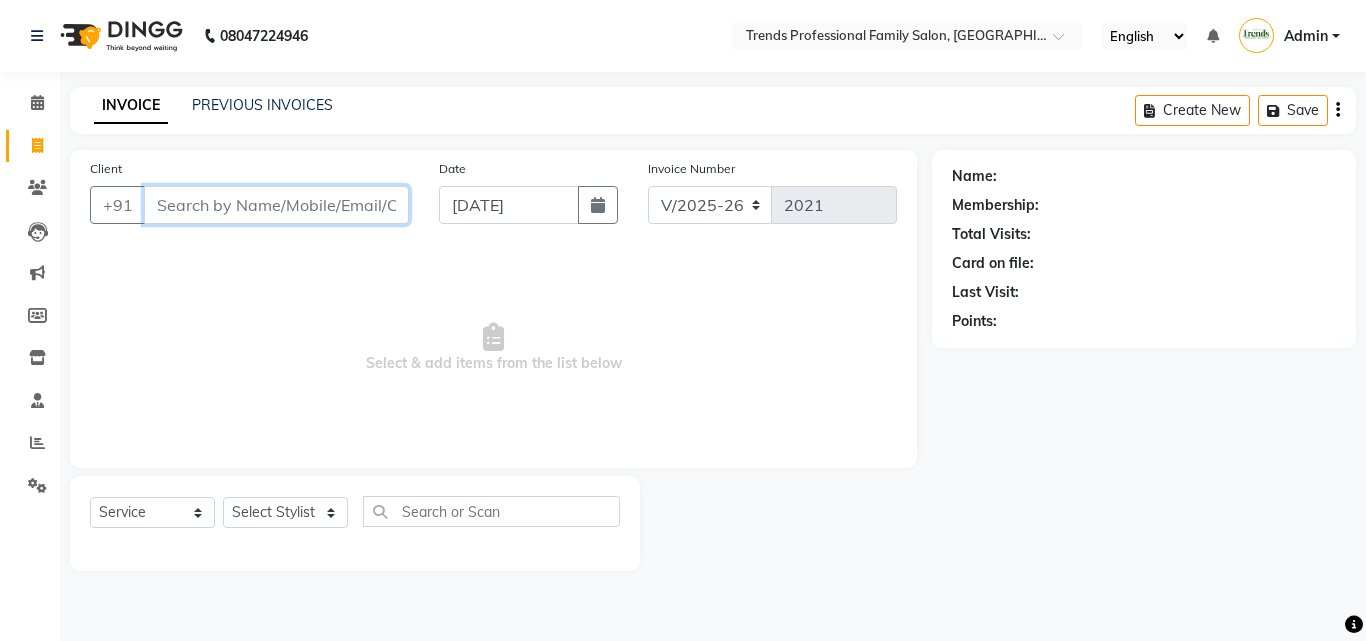 type 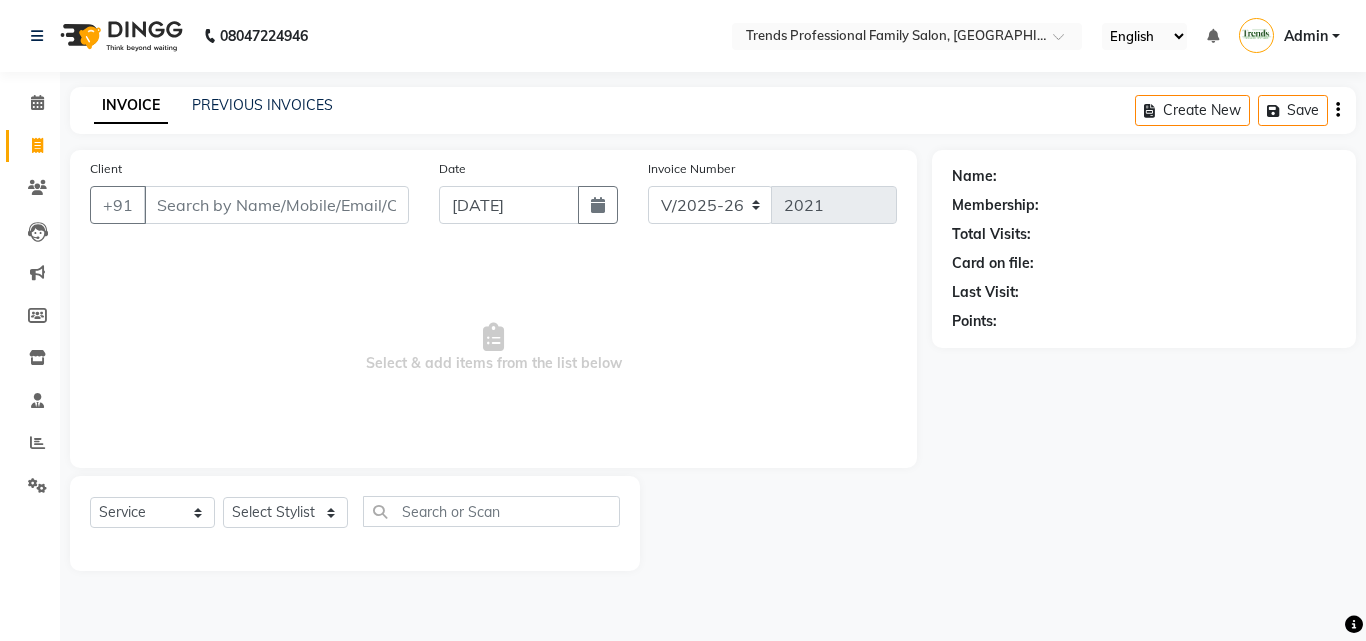 click on "08047224946 Select Location × Trends Professional Family Salon, Nelamangala English ENGLISH Español العربية मराठी हिंदी ગુજરાતી தமிழ் 中文 Notifications nothing to show Admin Manage Profile Change Password Sign out  Version:3.15.4" 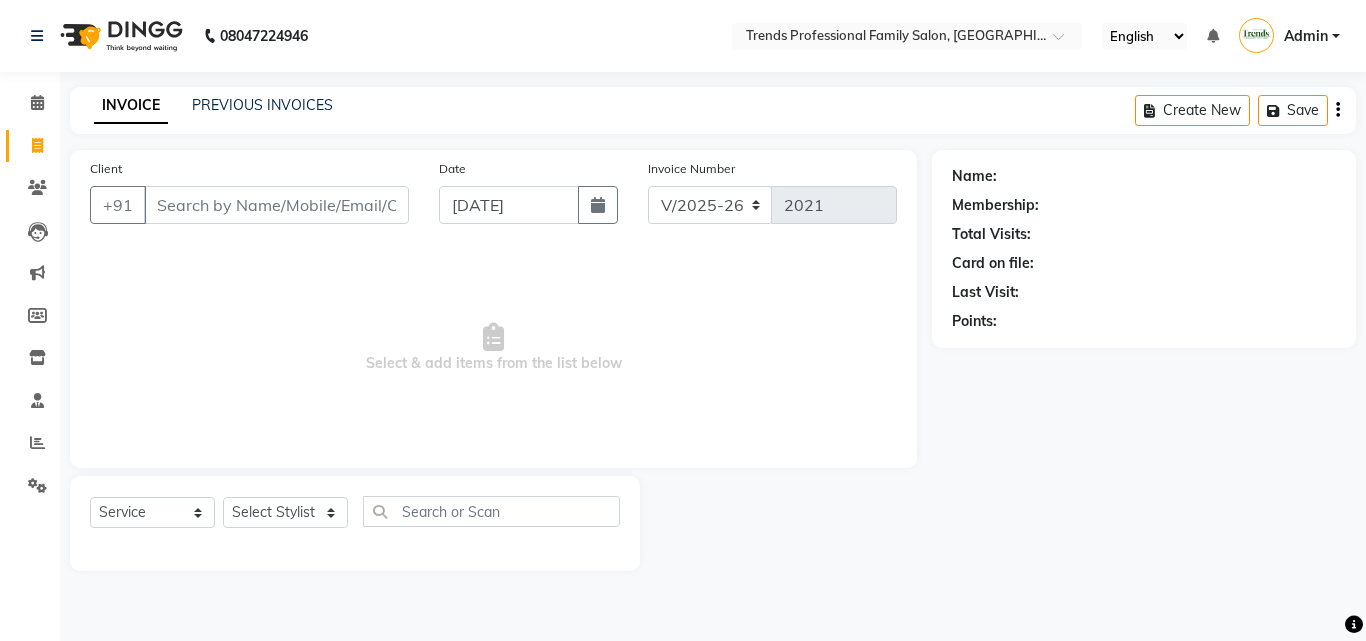 click on "Calendar  Invoice  Clients  Leads   Marketing  Members  Inventory  Staff  Reports  Settings Completed InProgress Upcoming Dropped Tentative Check-In Confirm Bookings Generate Report Segments Page Builder" 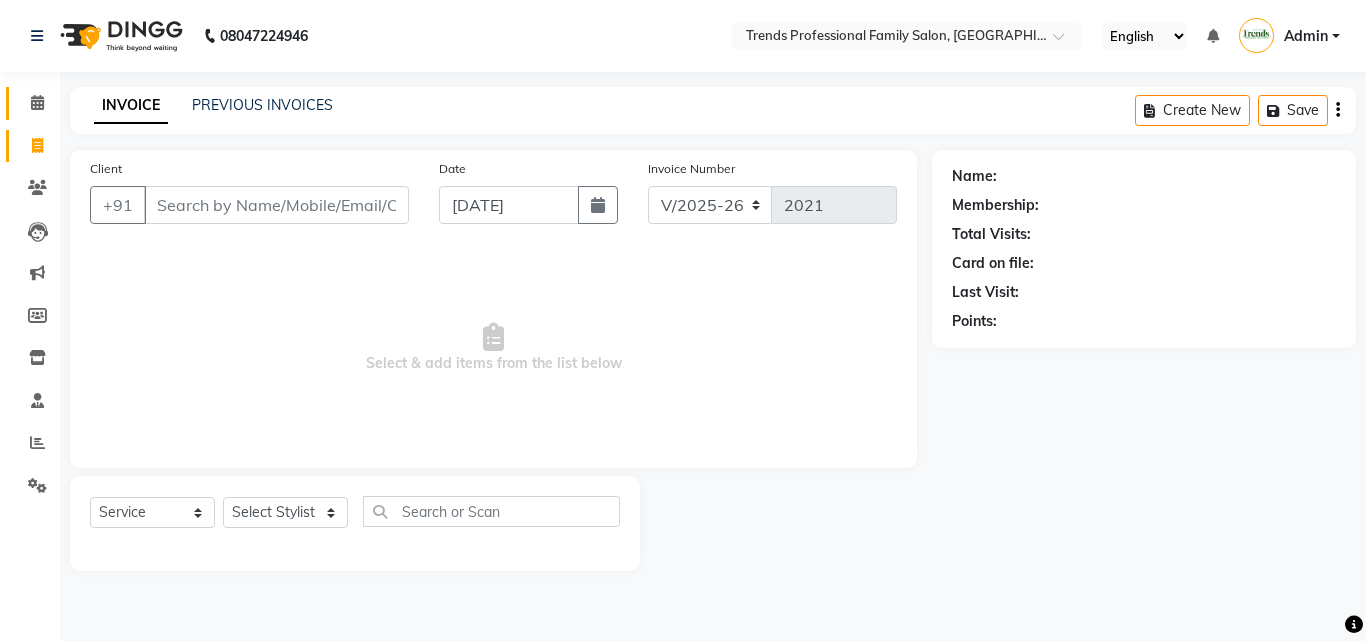 click on "Calendar" 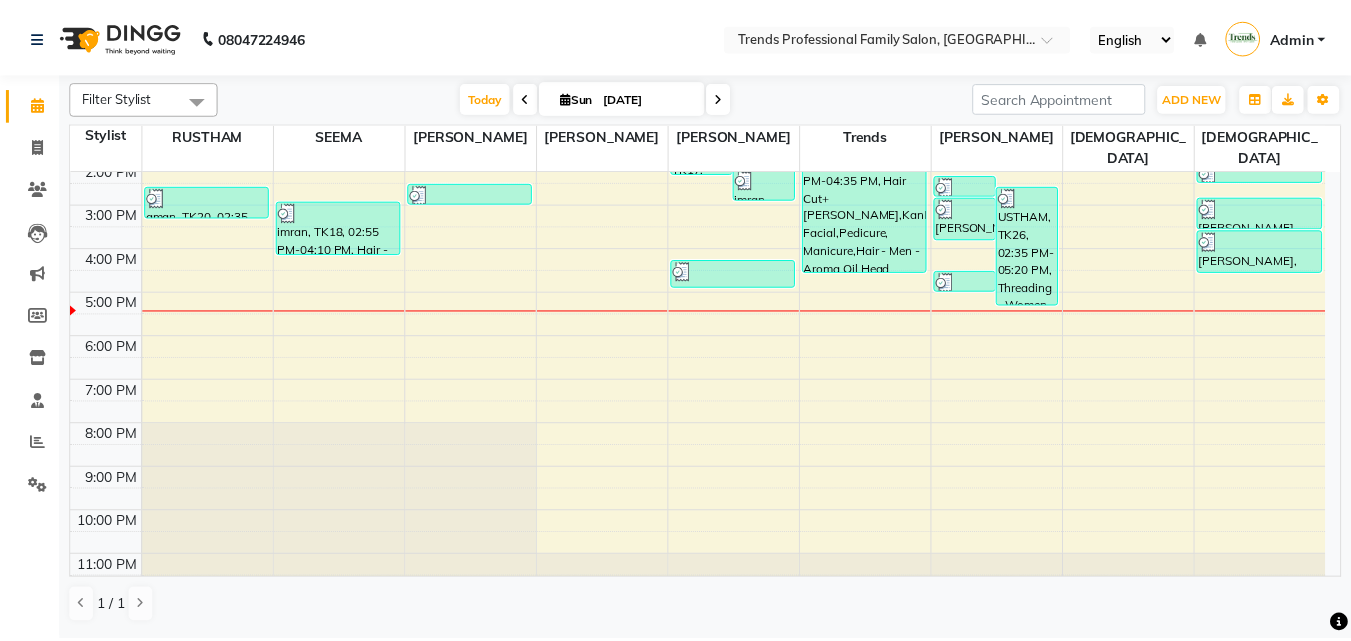 scroll, scrollTop: 0, scrollLeft: 0, axis: both 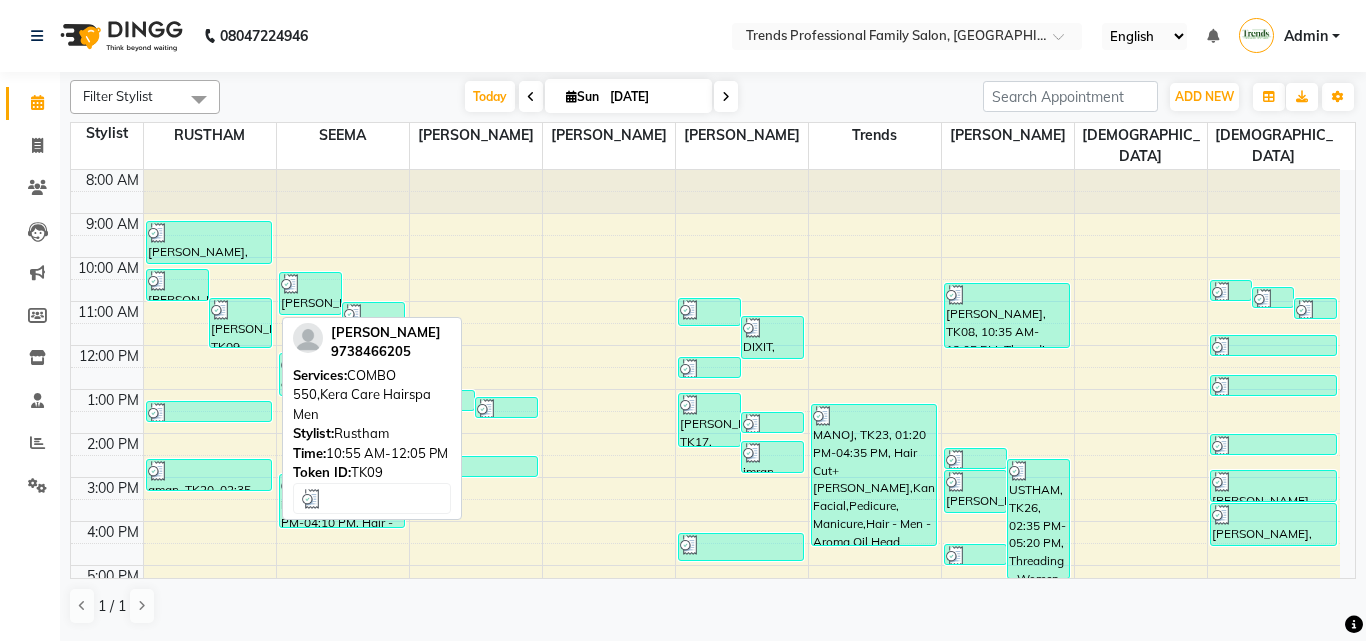 click on "[PERSON_NAME], TK09, 10:55 AM-12:05 PM, COMBO 550,Kera Care Hairspa Men" at bounding box center (240, 323) 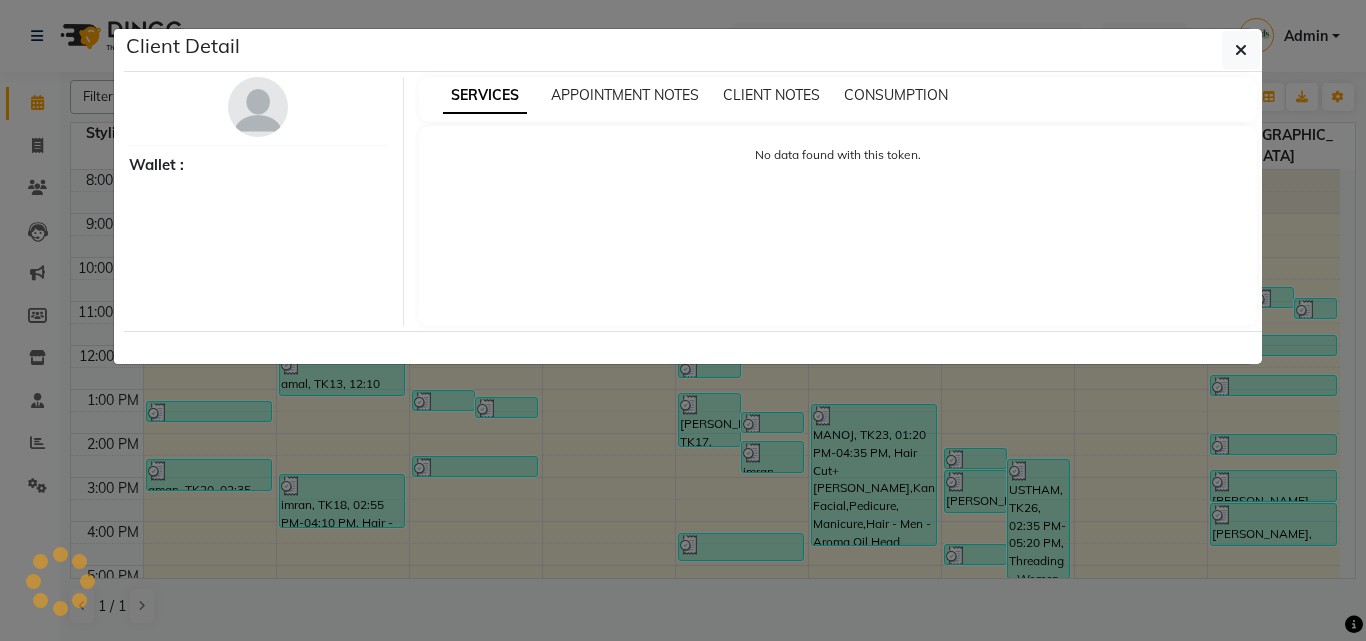 select on "3" 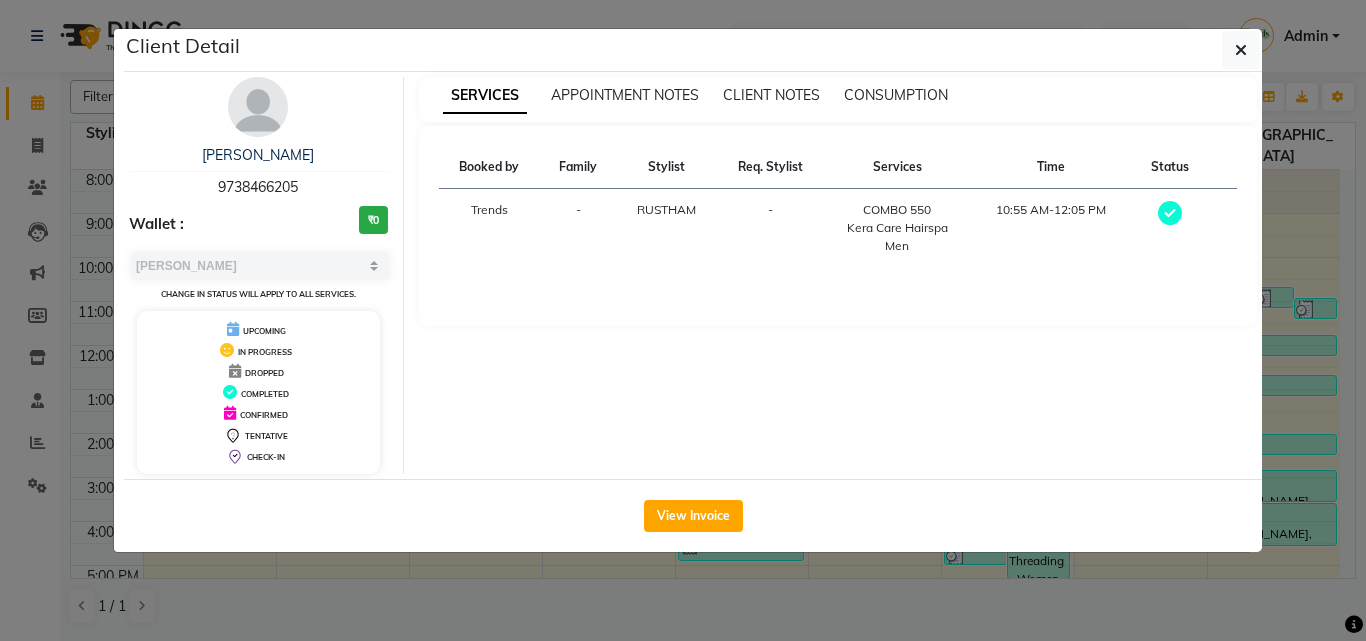 click on "View Invoice" 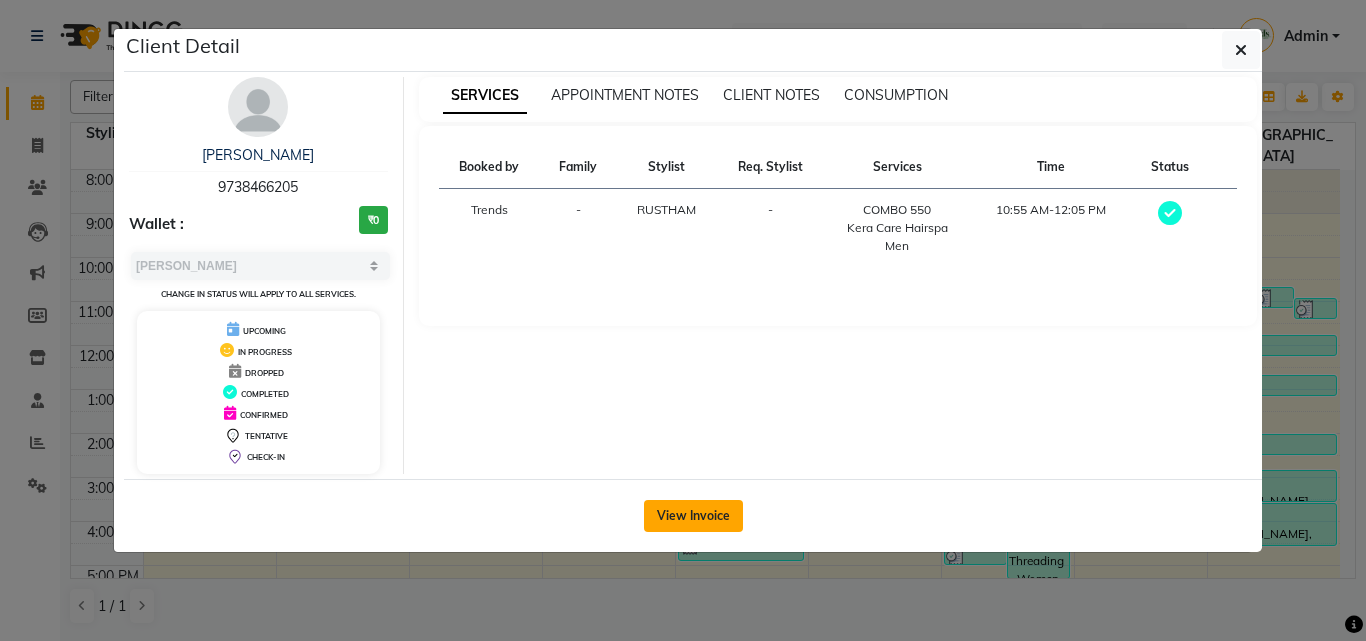 click on "View Invoice" 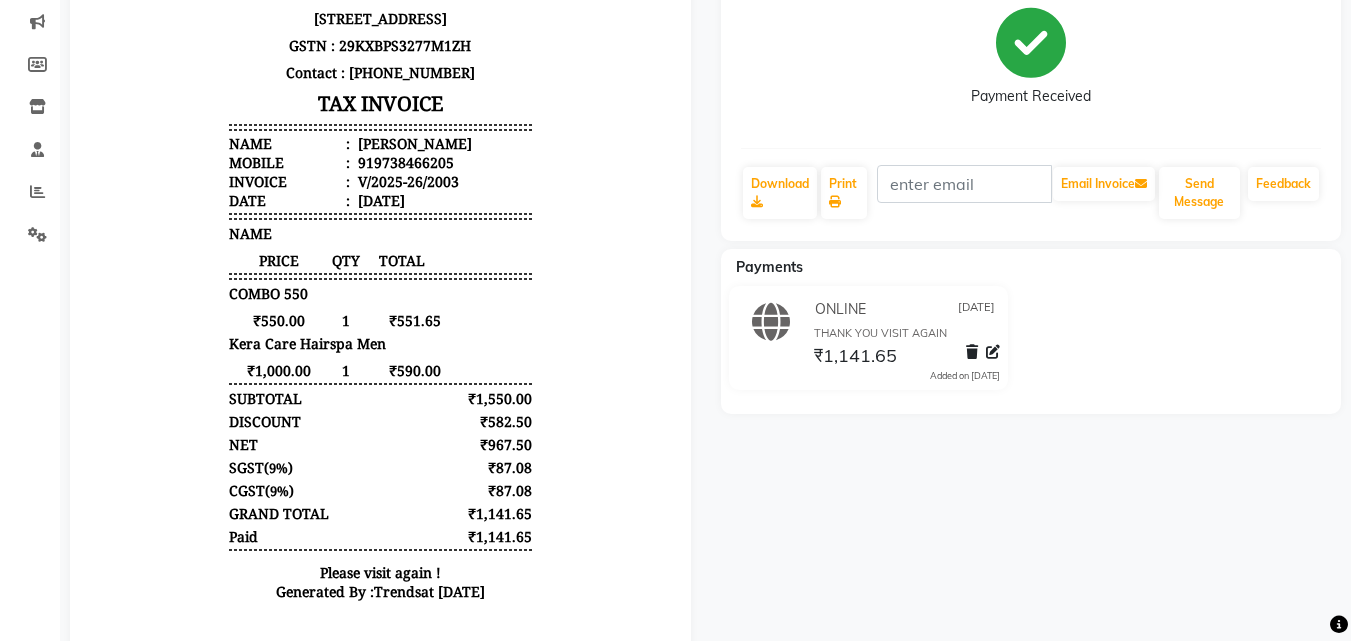 scroll, scrollTop: 313, scrollLeft: 0, axis: vertical 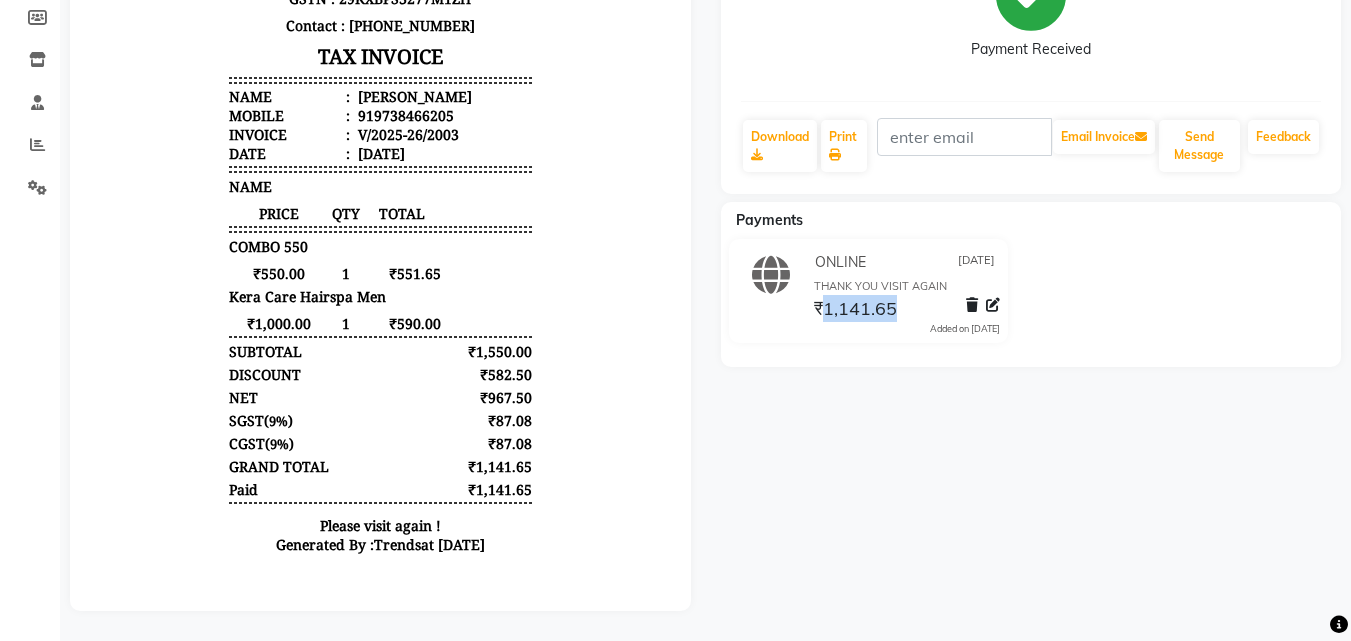 drag, startPoint x: 900, startPoint y: 296, endPoint x: 823, endPoint y: 293, distance: 77.05842 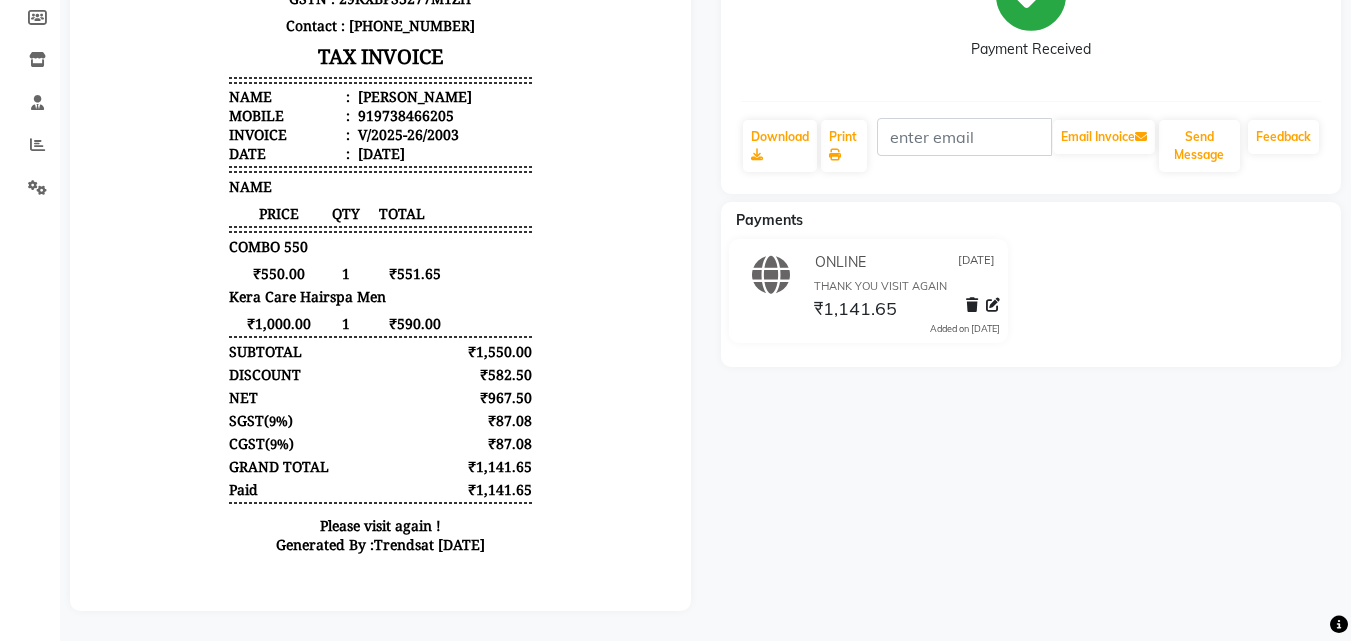 drag, startPoint x: 696, startPoint y: 316, endPoint x: 673, endPoint y: 318, distance: 23.086792 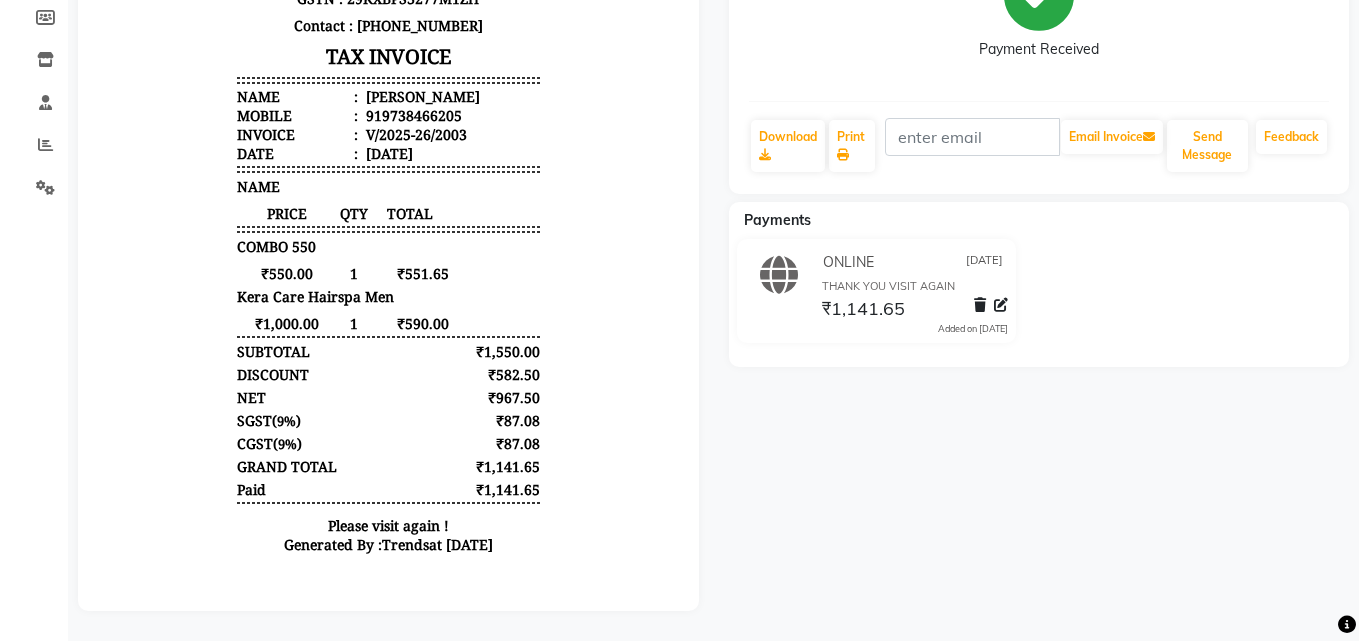 scroll, scrollTop: 0, scrollLeft: 0, axis: both 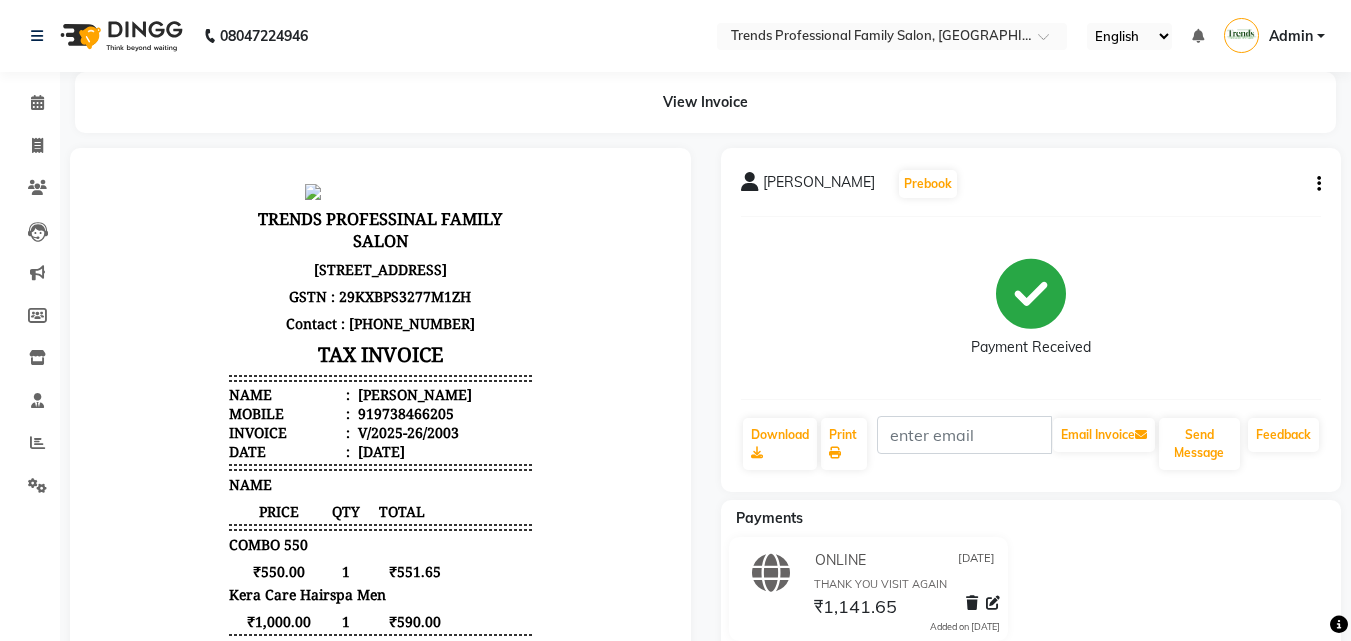 drag, startPoint x: 475, startPoint y: 406, endPoint x: 243, endPoint y: 381, distance: 233.3431 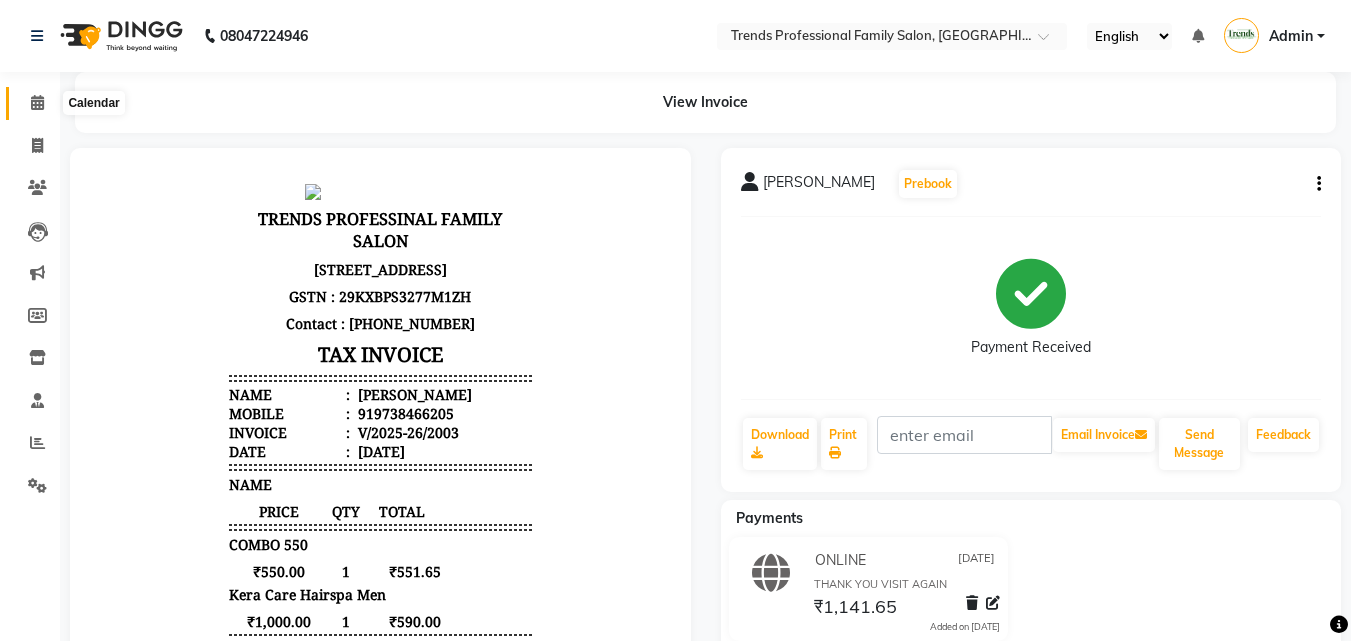 click 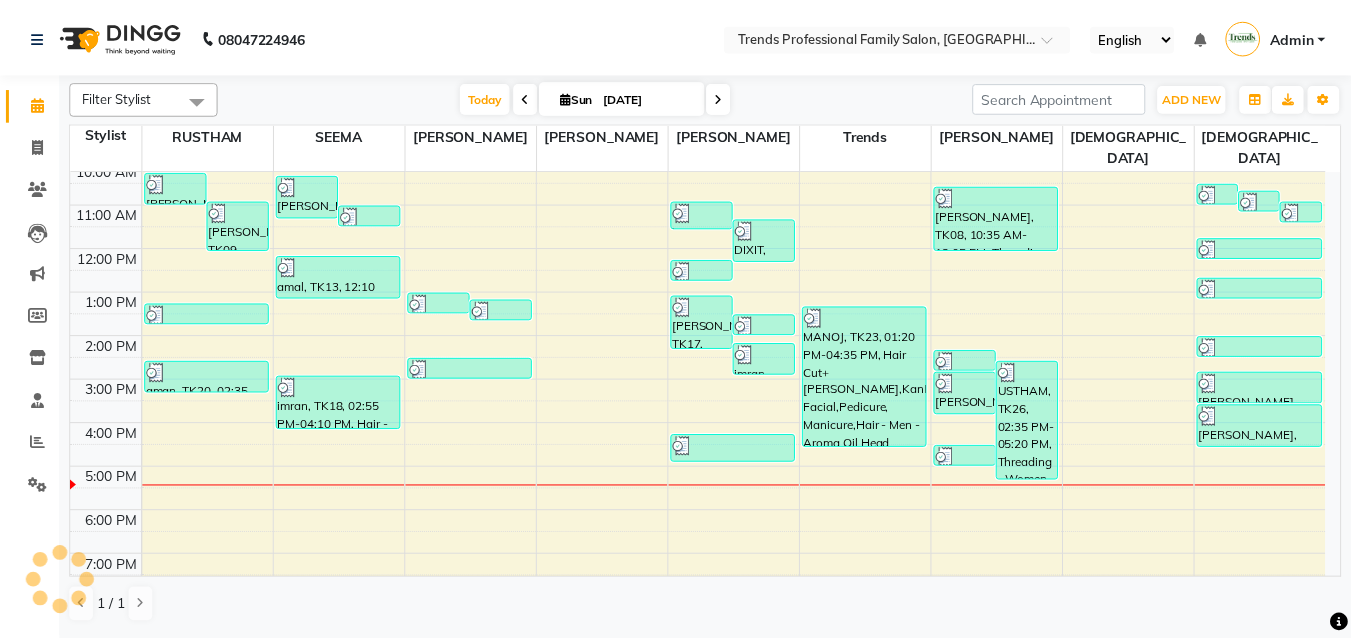 scroll, scrollTop: 0, scrollLeft: 0, axis: both 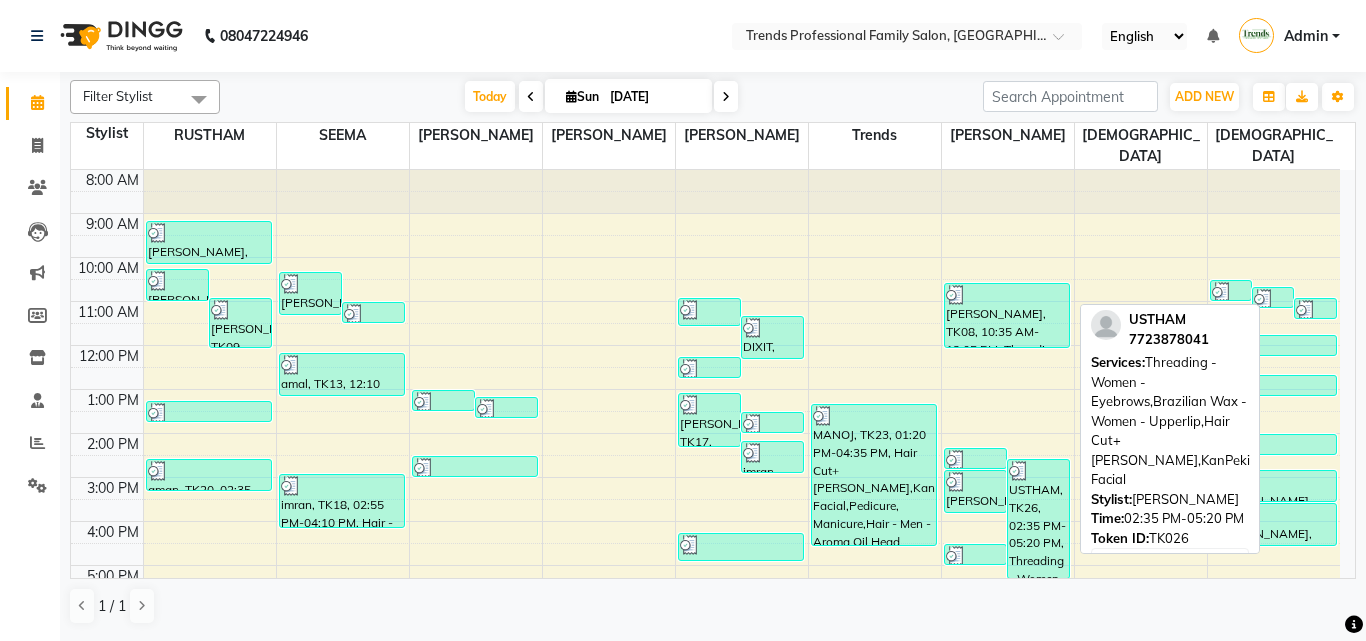 click on "USTHAM, TK26, 02:35 PM-05:20 PM, Threading - Women - Eyebrows,Brazilian Wax - Women - Upperlip,Hair Cut+[PERSON_NAME],KanPeki Facial" at bounding box center [1038, 519] 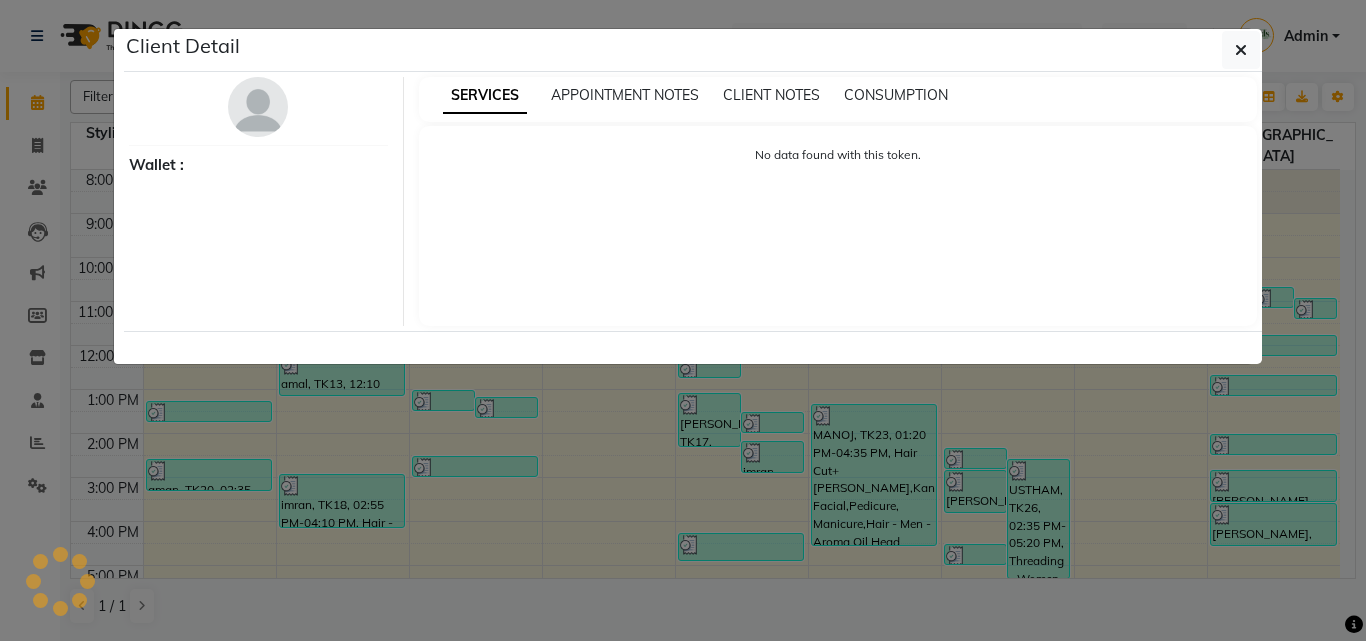 select on "3" 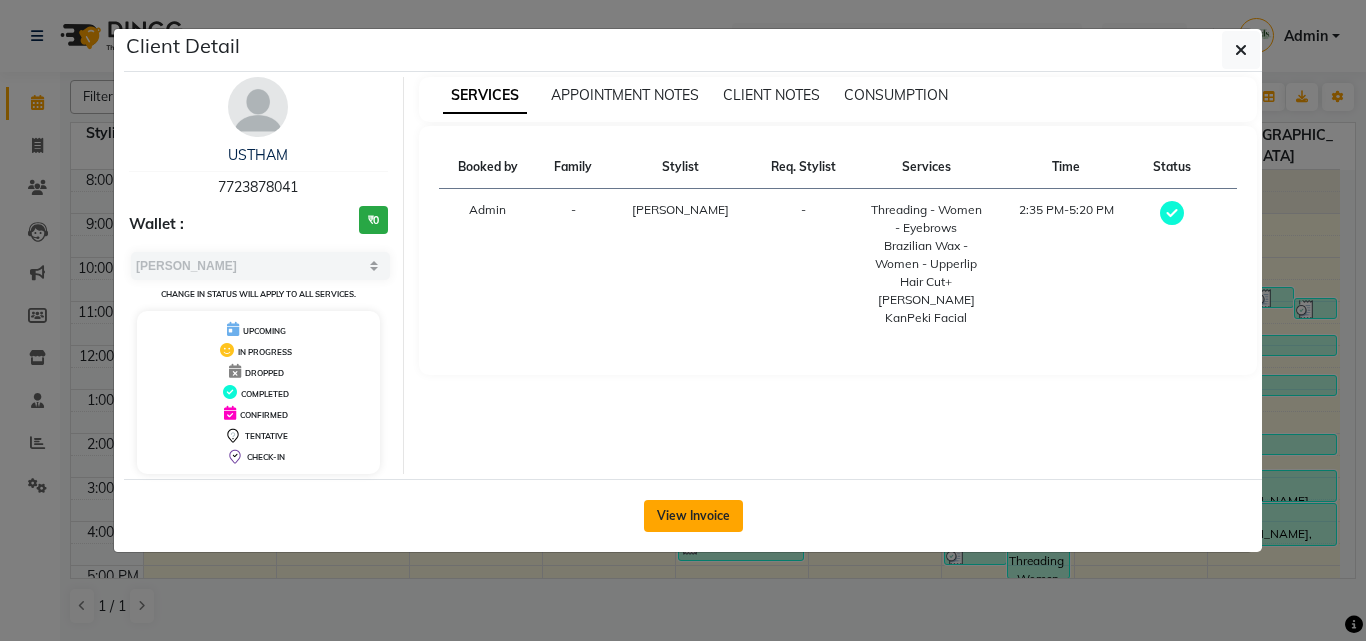 click on "View Invoice" 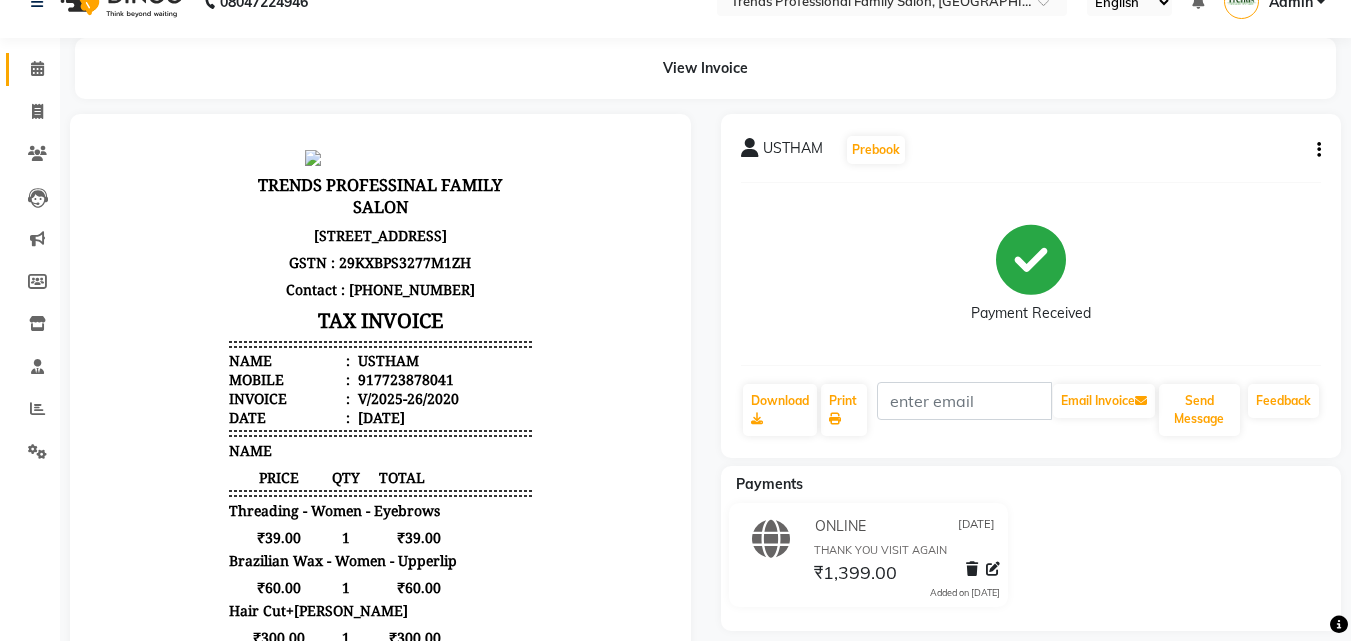 scroll, scrollTop: 0, scrollLeft: 0, axis: both 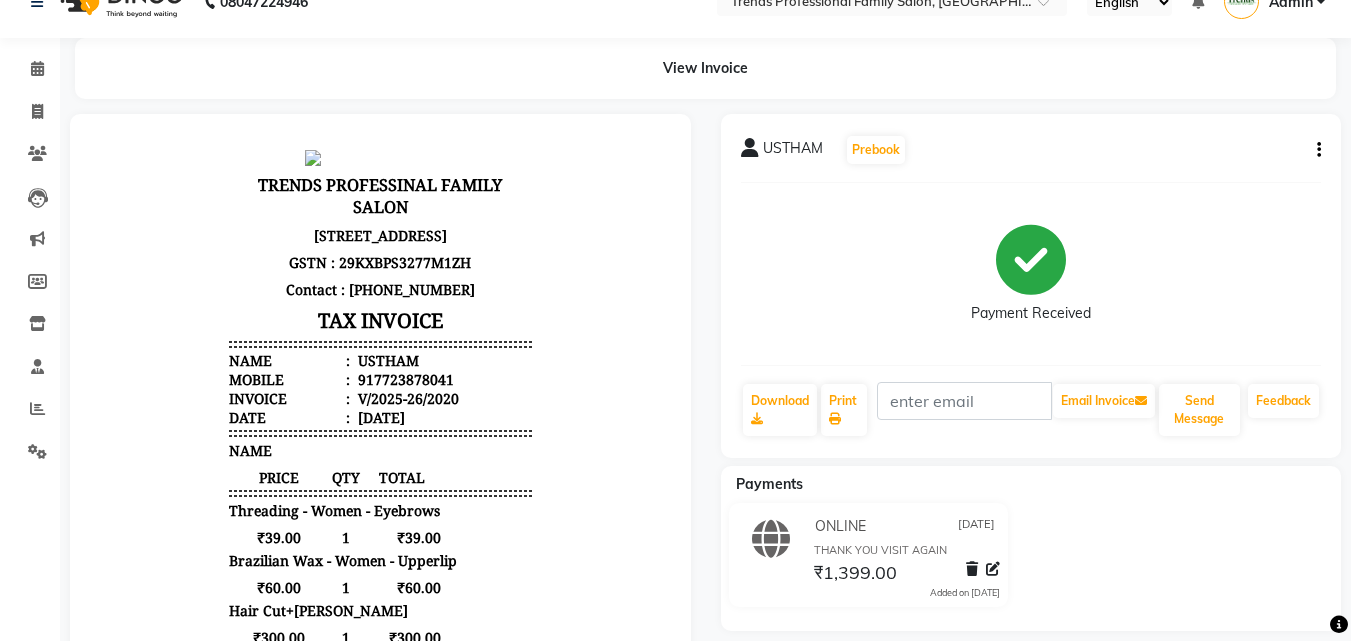 click 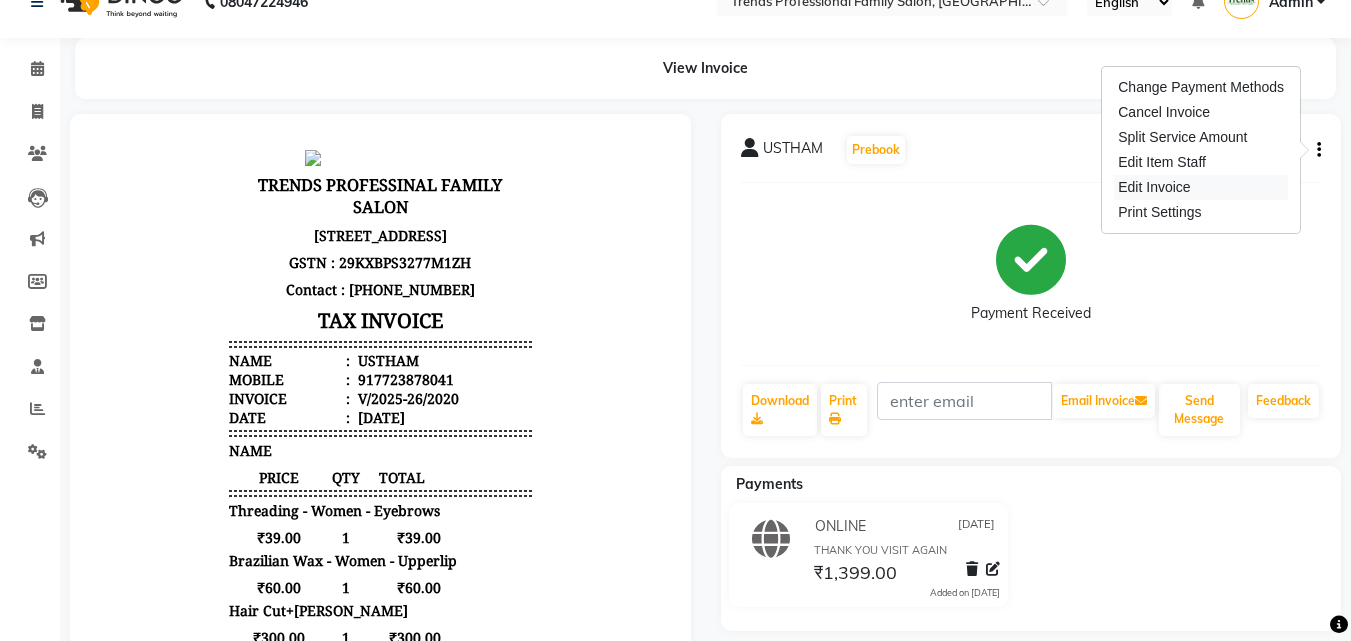 click on "Edit Invoice" at bounding box center (1201, 187) 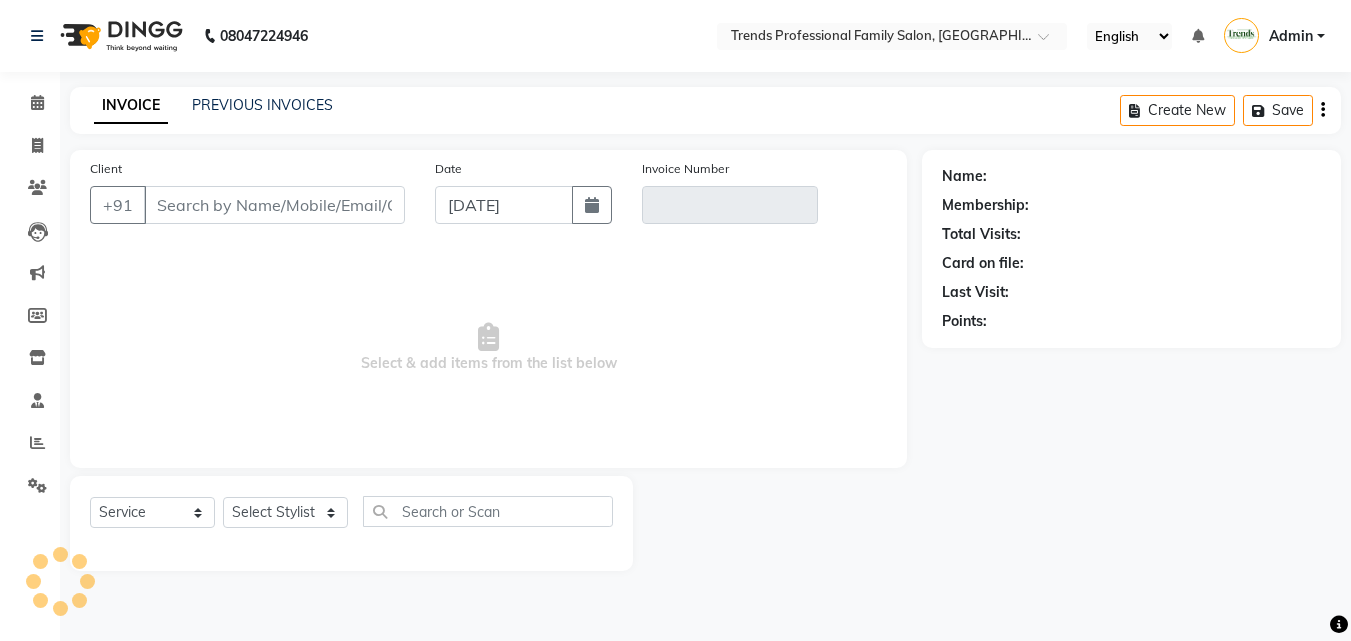 scroll, scrollTop: 0, scrollLeft: 0, axis: both 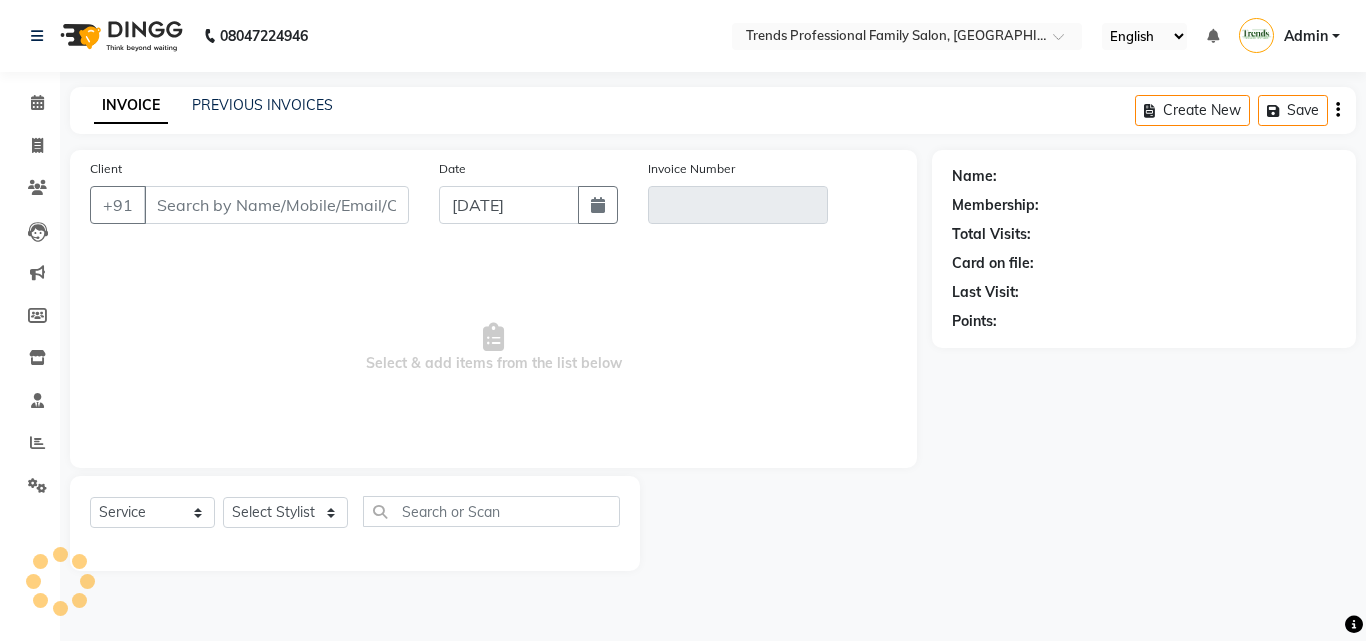 type on "7723878041" 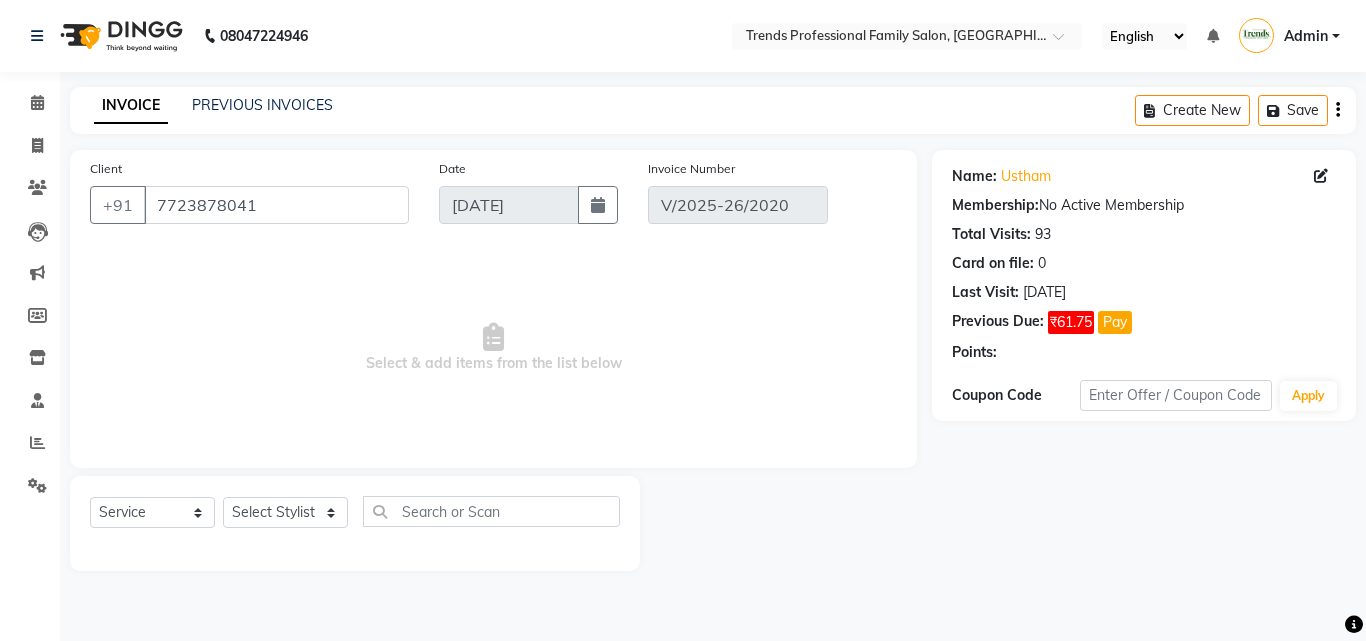 select on "select" 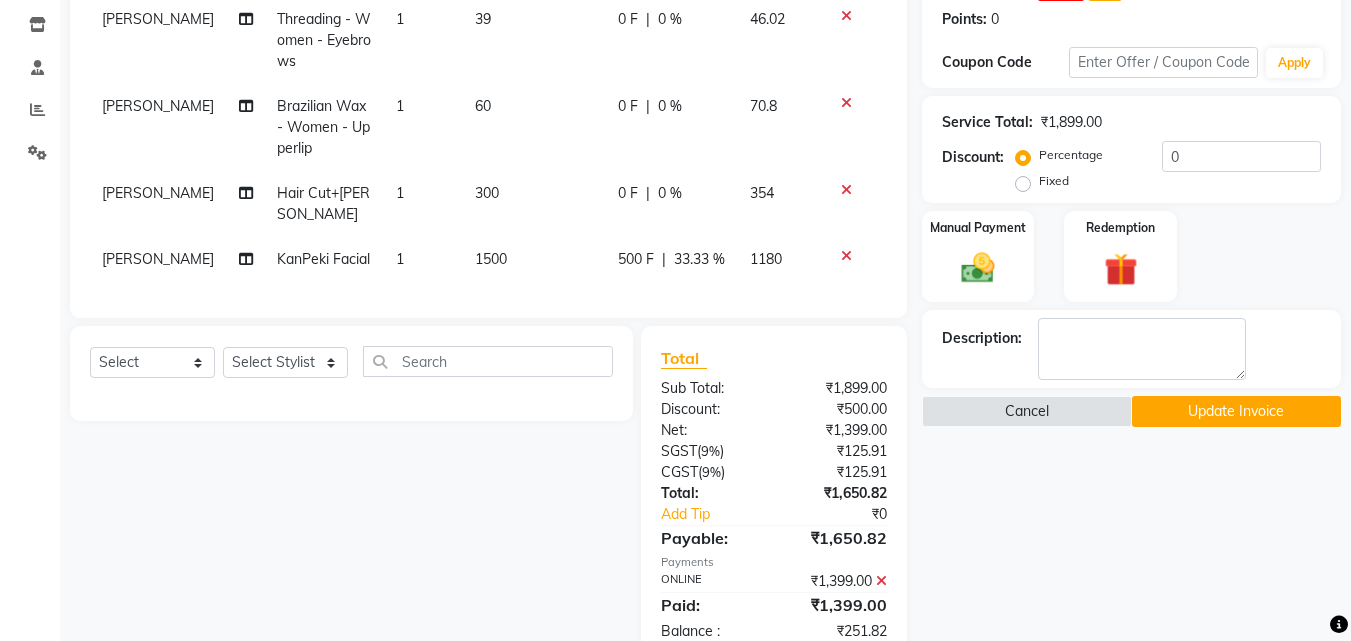 scroll, scrollTop: 0, scrollLeft: 0, axis: both 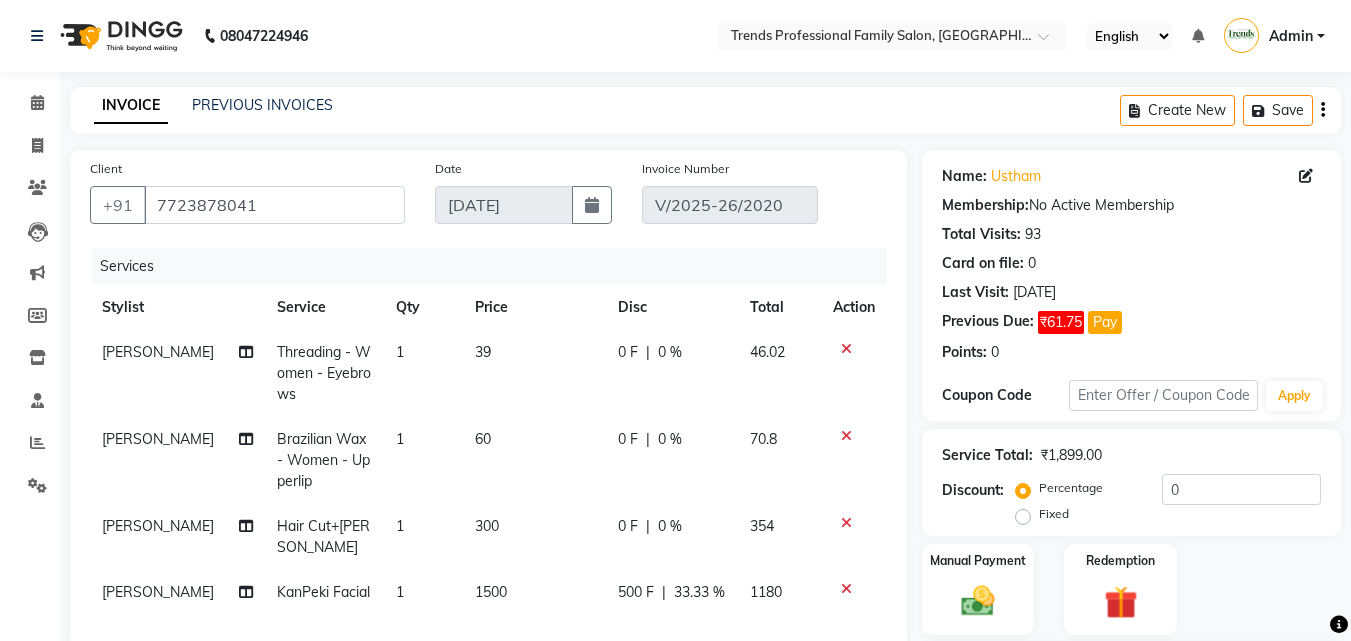click on "[PERSON_NAME]" 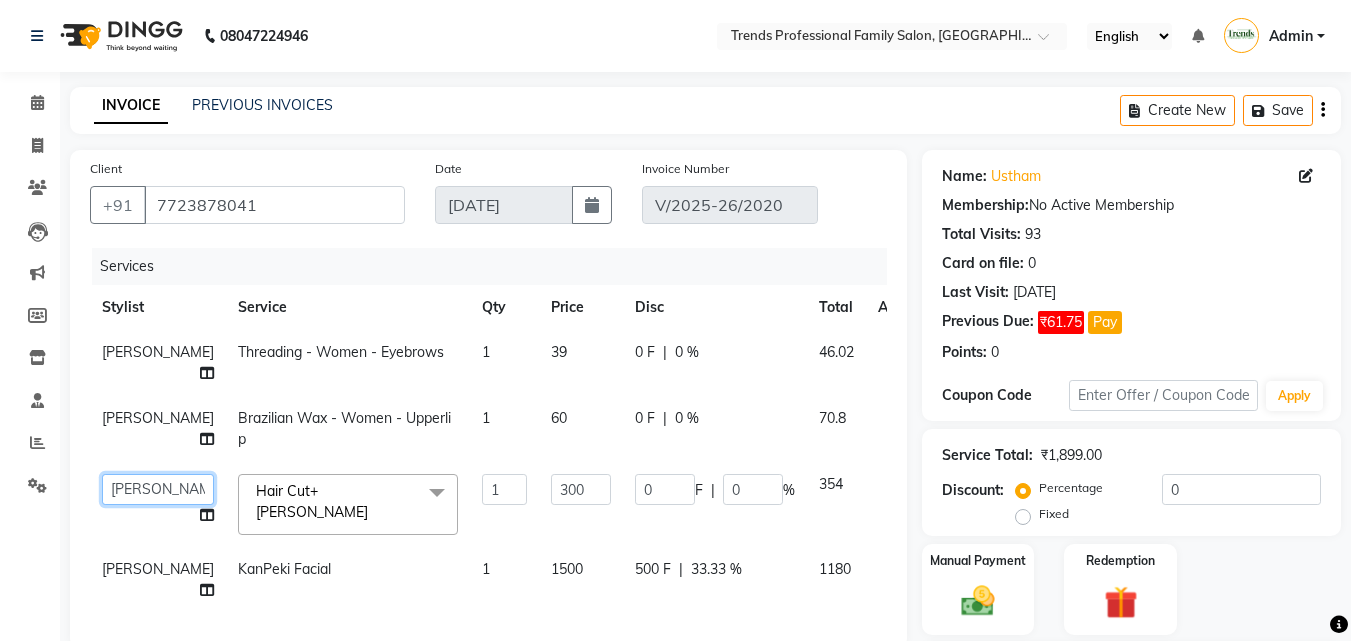 click on "[PERSON_NAME]   [PERSON_NAME]   [PERSON_NAME]   RUSTHAM   [PERSON_NAME]   [DEMOGRAPHIC_DATA][PERSON_NAME][DEMOGRAPHIC_DATA]   Trends" 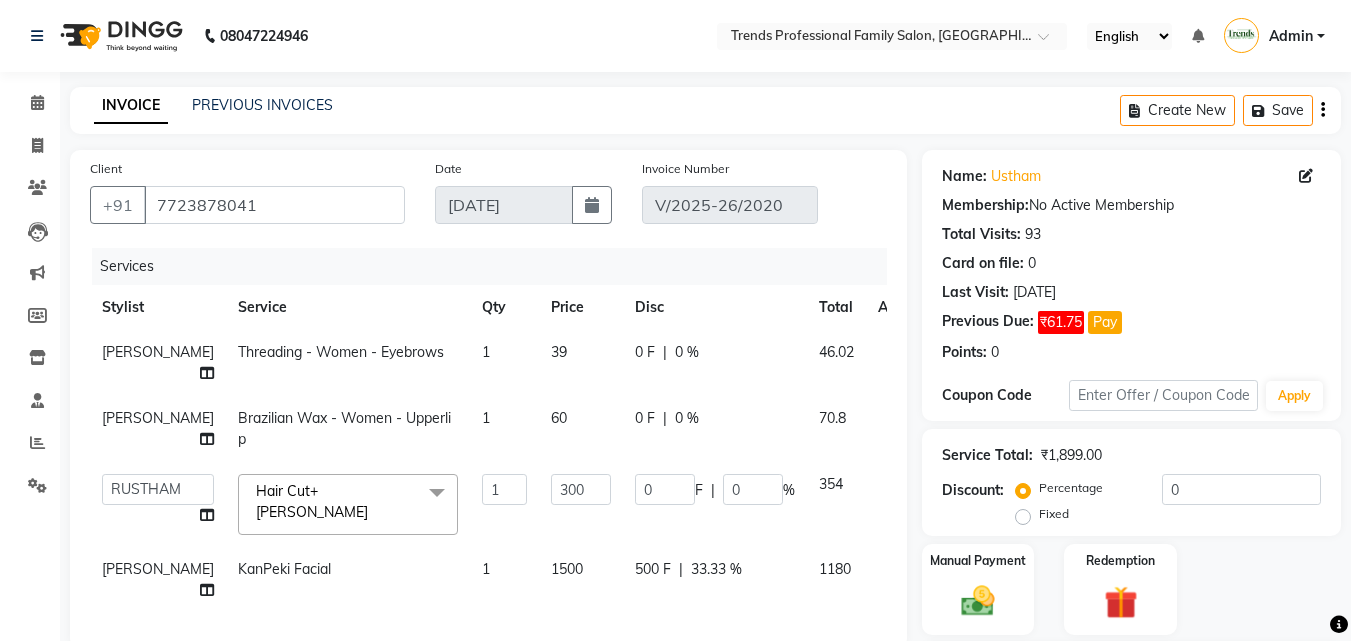 select on "63519" 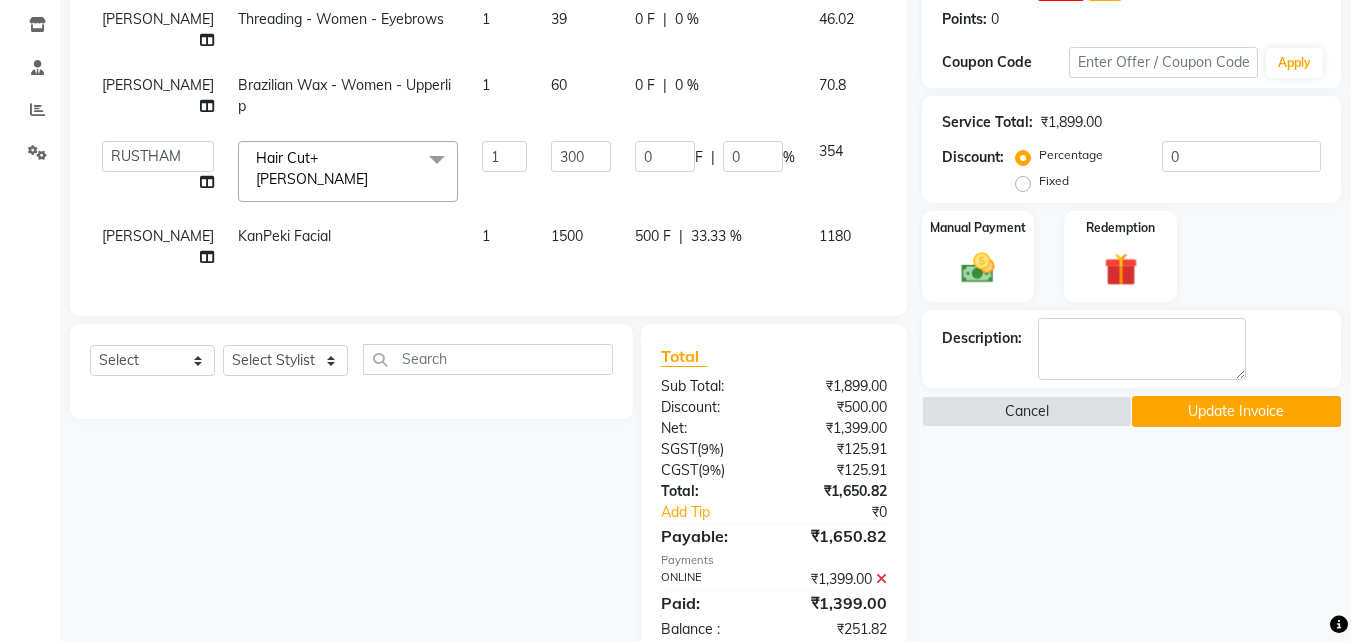 click on "Update Invoice" 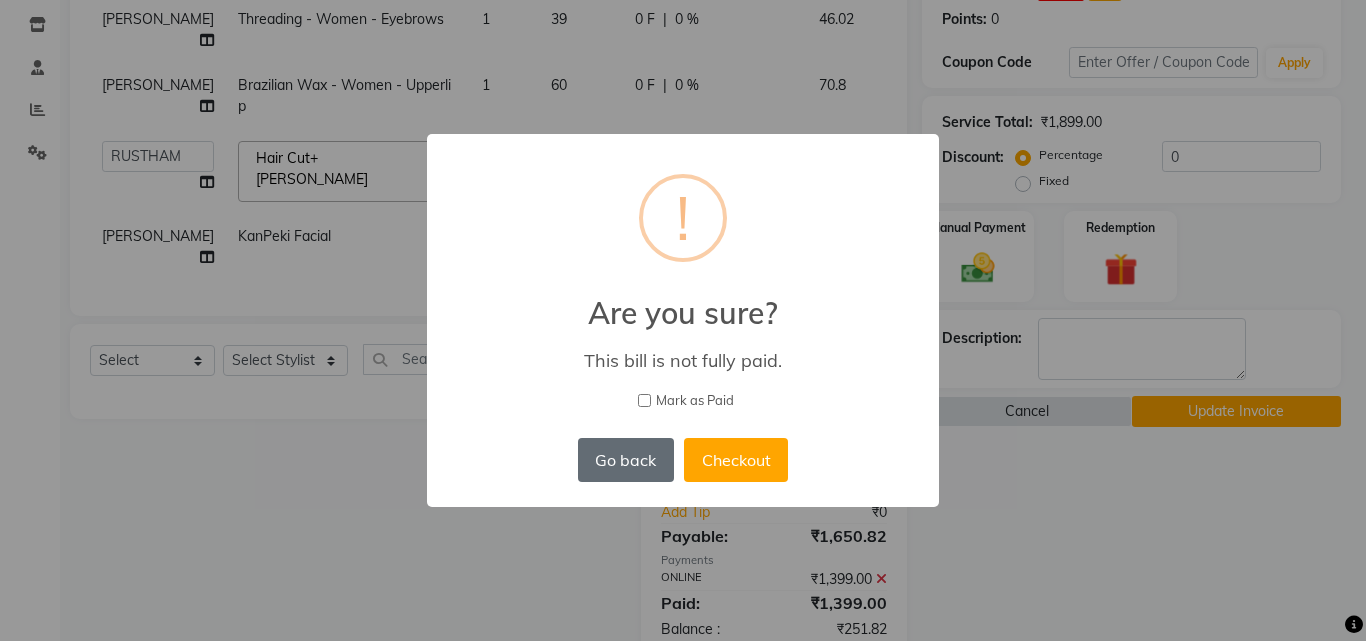 click on "Go back" at bounding box center (626, 460) 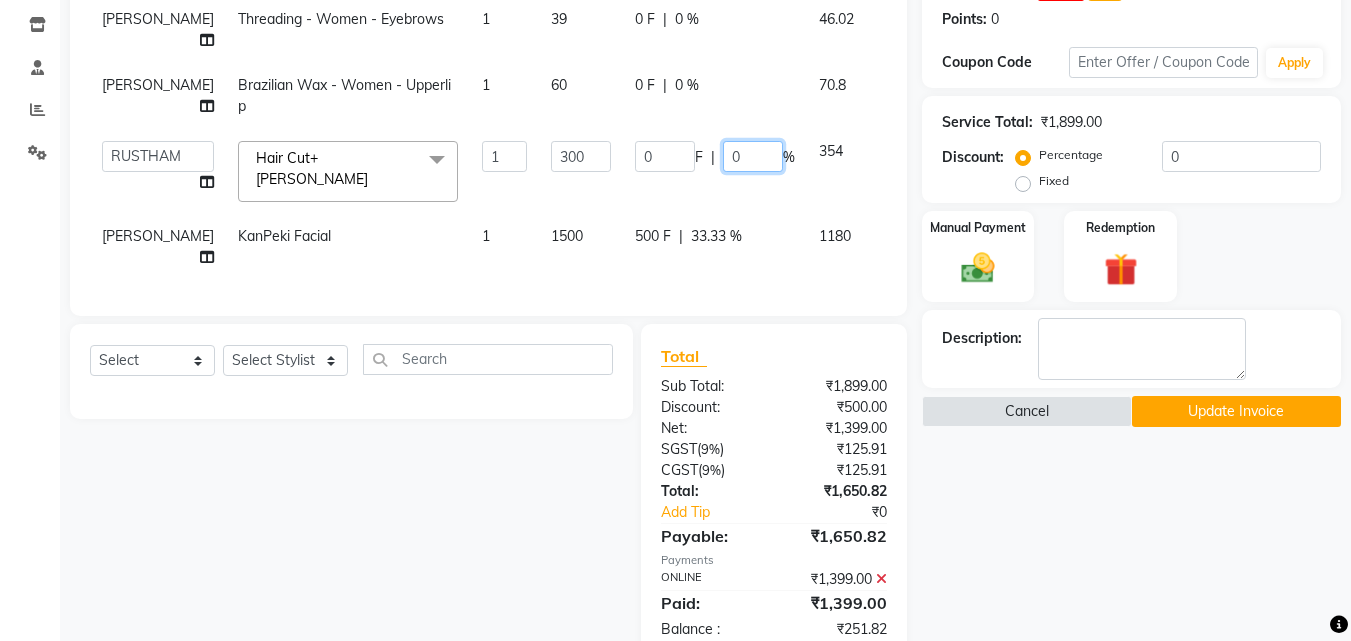 click on "0" 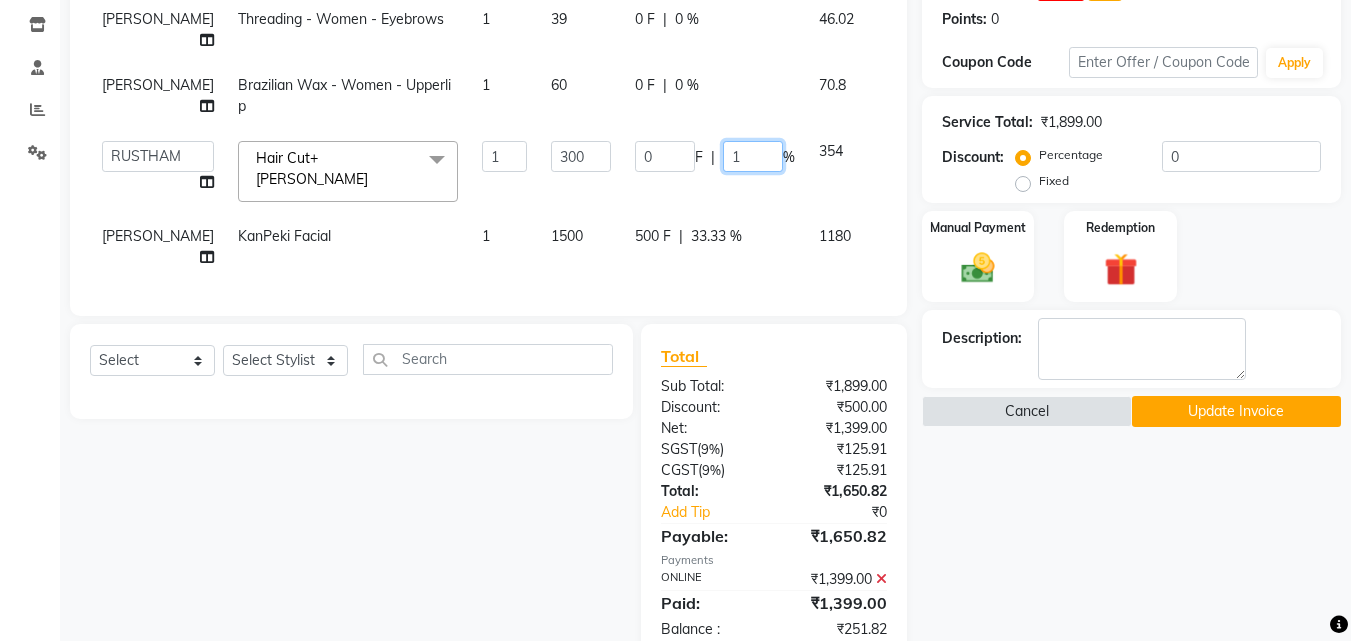 type on "15" 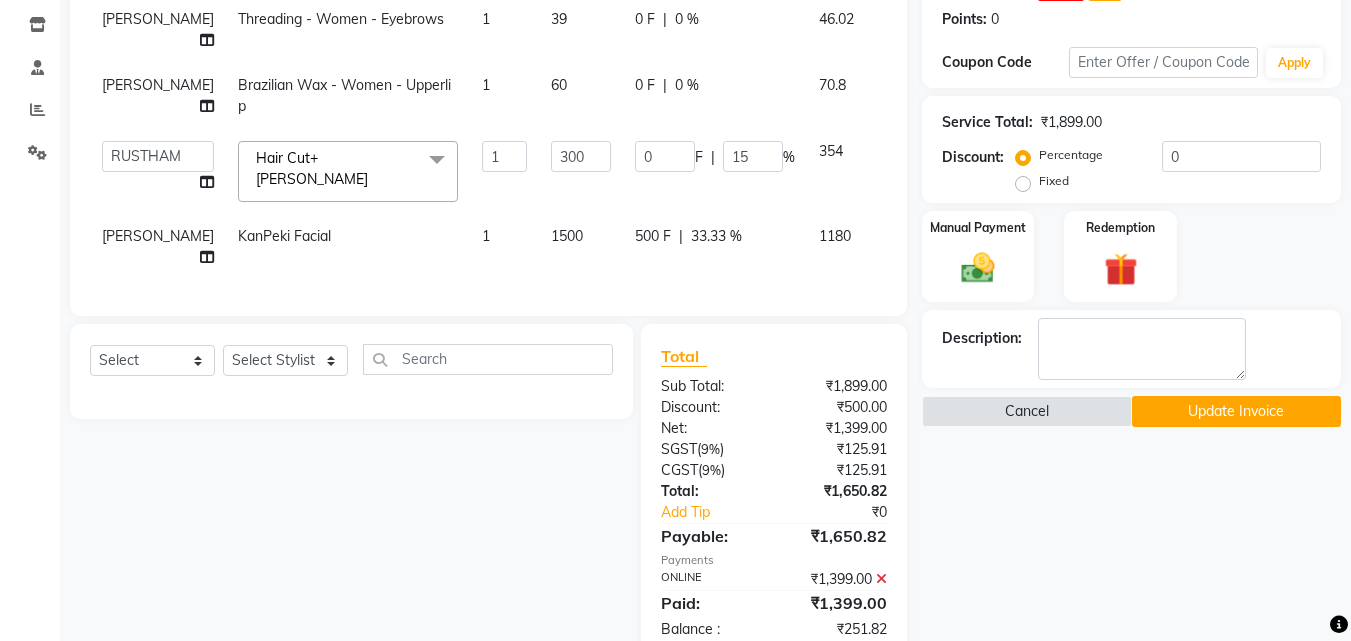 click on "Name: Ustham  Membership:  No Active Membership  Total Visits:  93 Card on file:  0 Last Visit:   [DATE] Previous Due:  ₹61.75 Pay Points:   0  Coupon Code Apply Service Total:  ₹1,899.00  Discount:  Percentage   Fixed  0 Manual Payment Redemption Description:                   Cancel   Update Invoice" 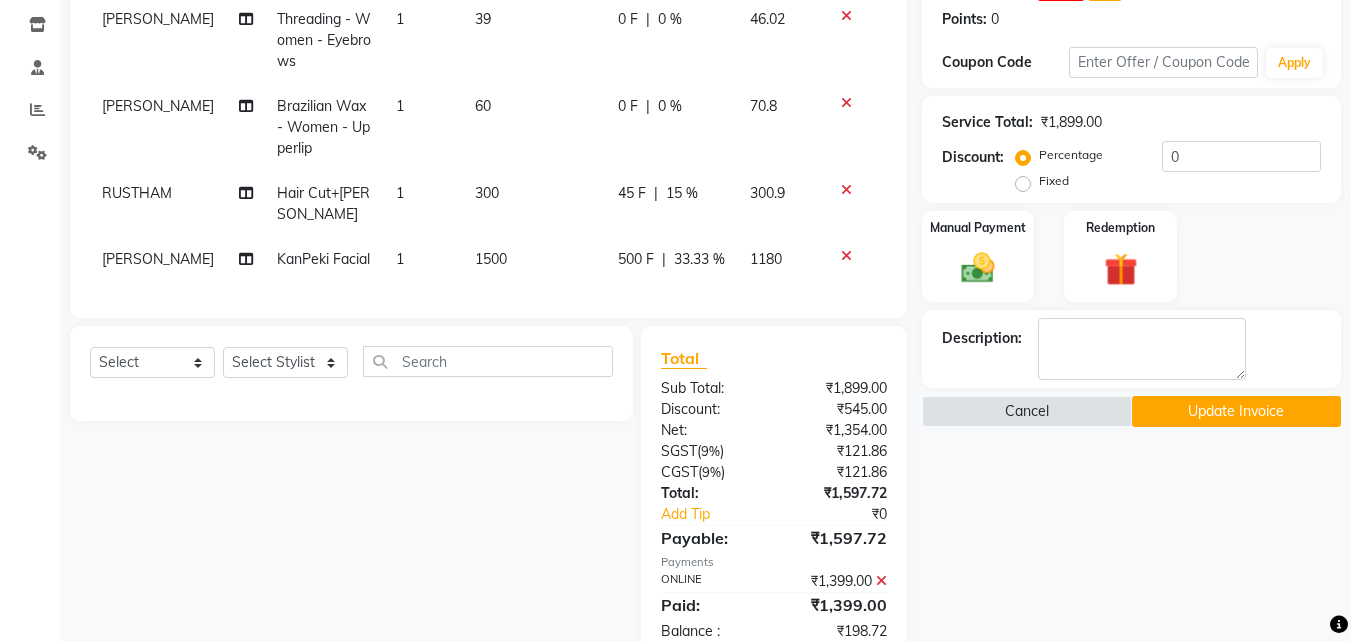 click on "Update Invoice" 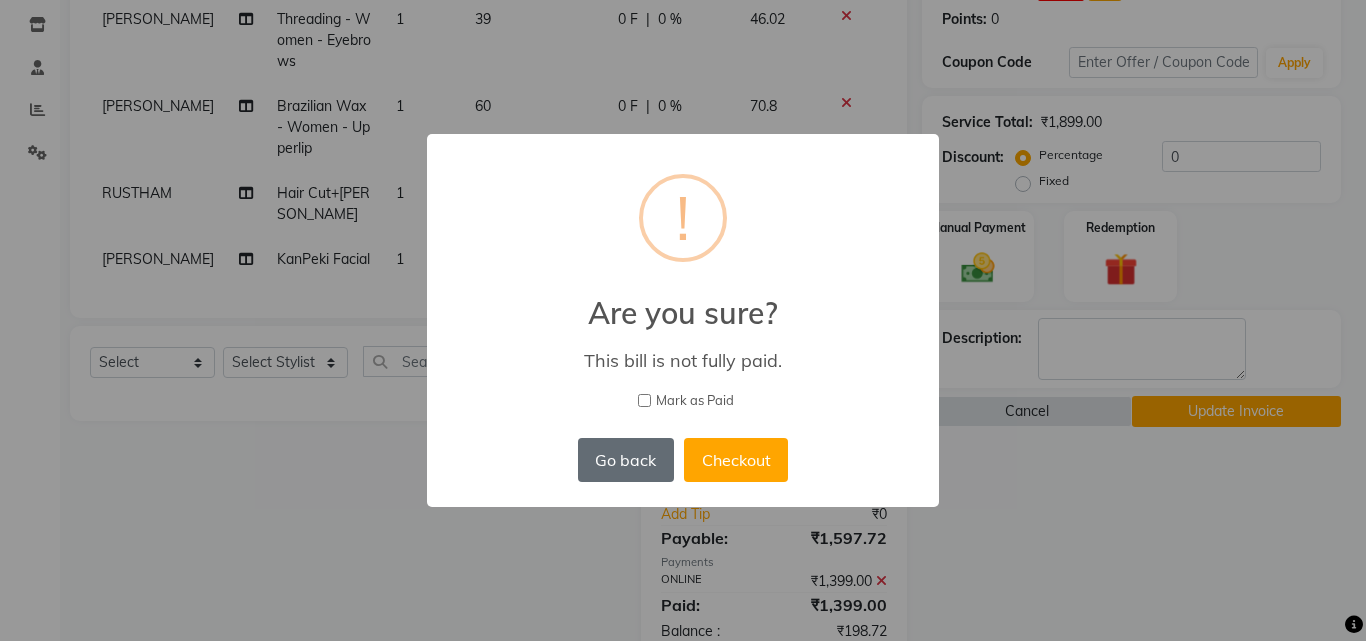 click on "Go back" at bounding box center (626, 460) 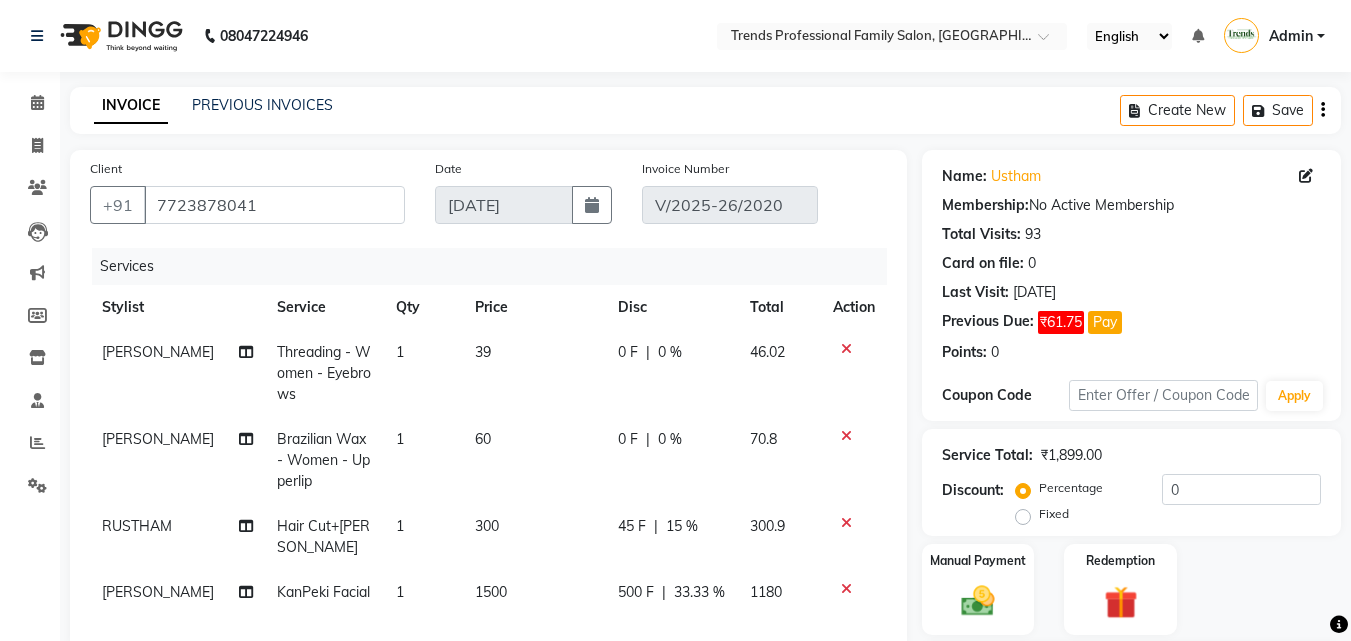 scroll, scrollTop: 333, scrollLeft: 0, axis: vertical 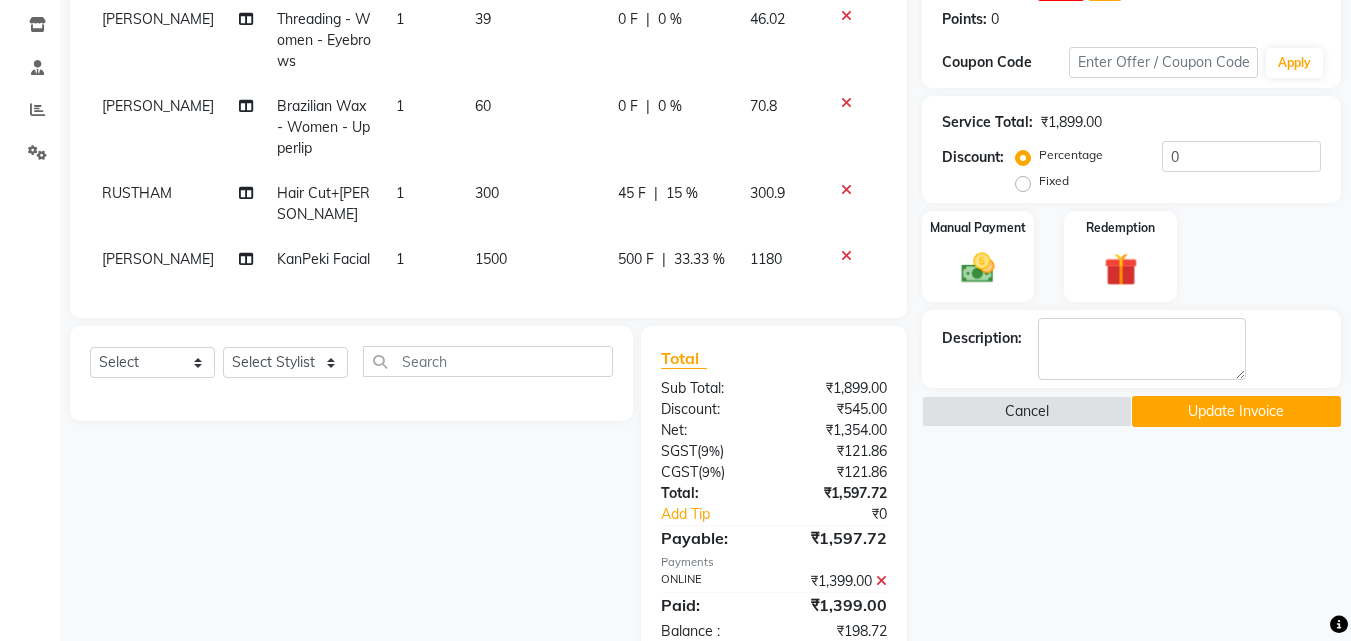 click on "Update Invoice" 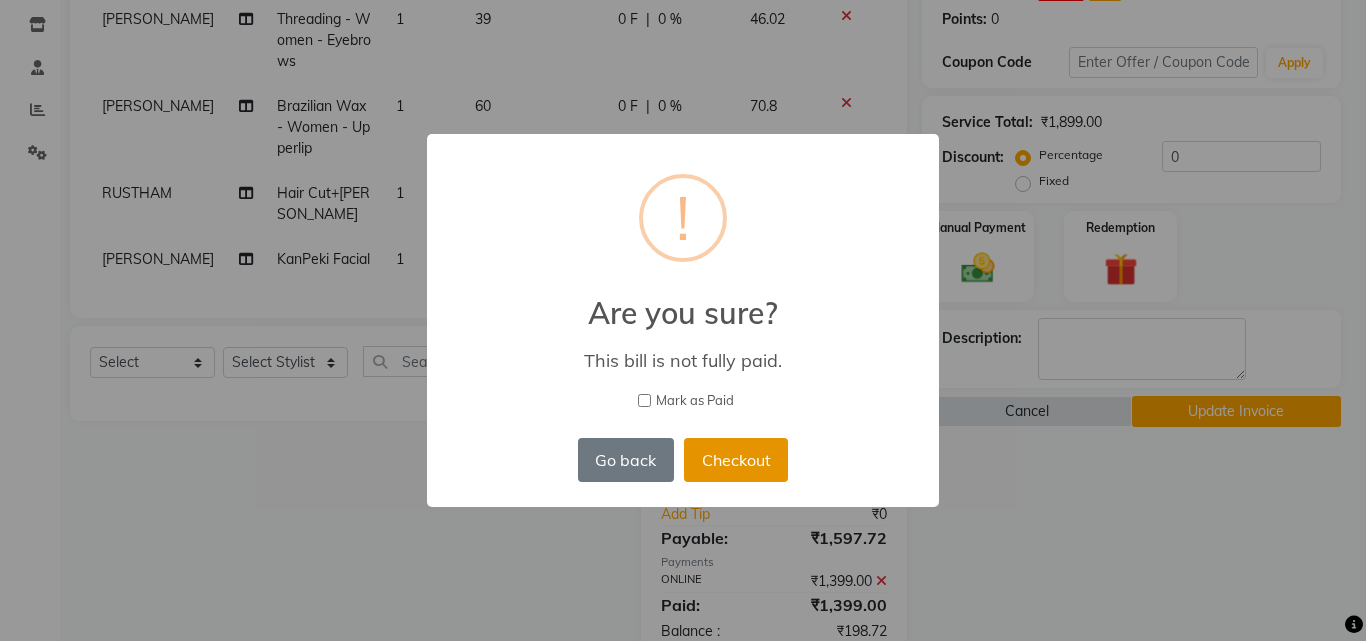 click on "Checkout" at bounding box center (736, 460) 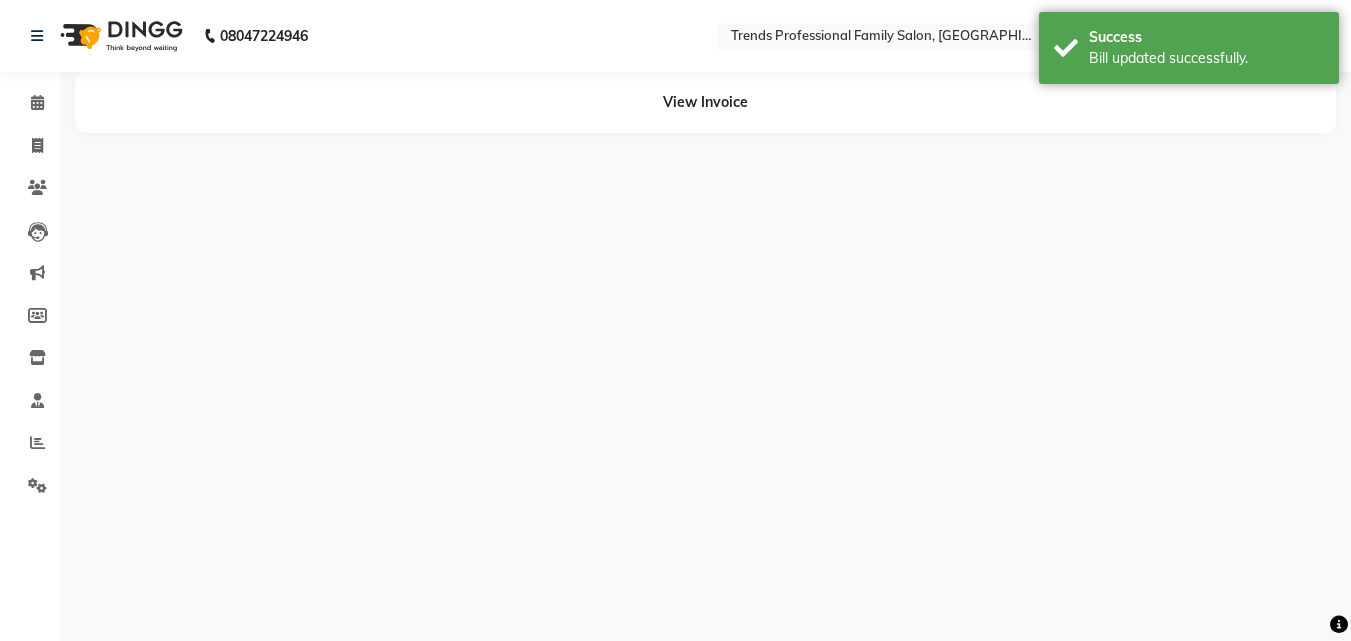 scroll, scrollTop: 0, scrollLeft: 0, axis: both 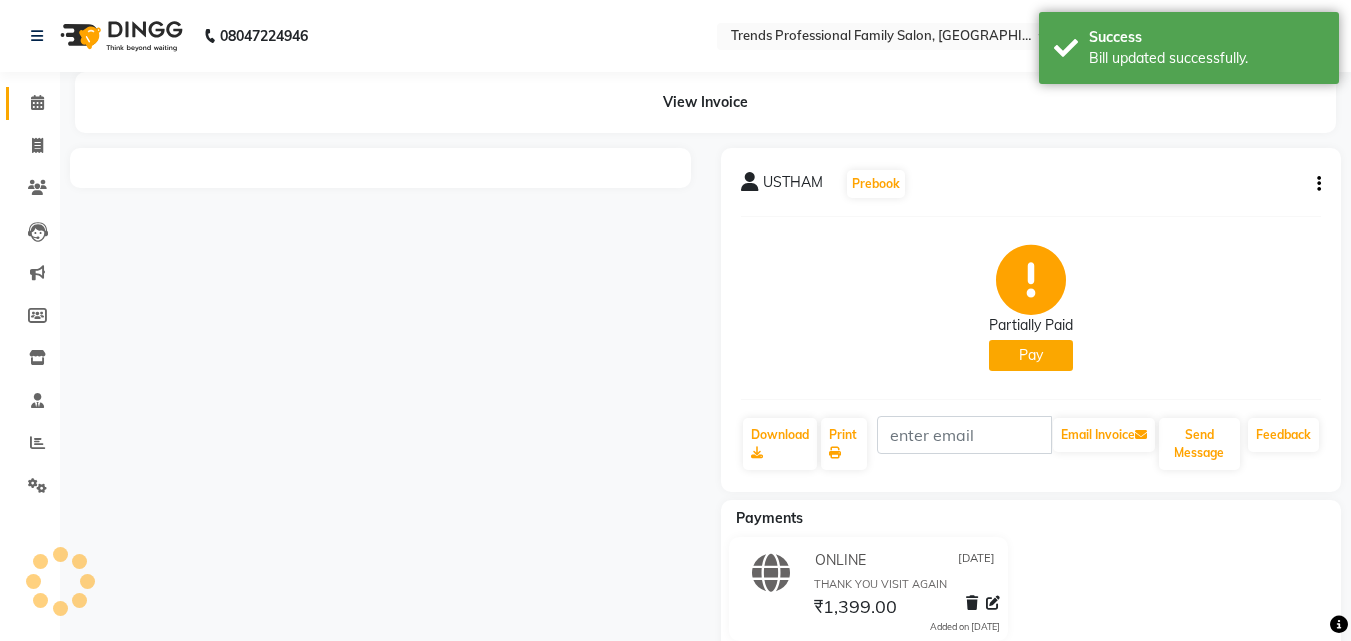 click on "Calendar" 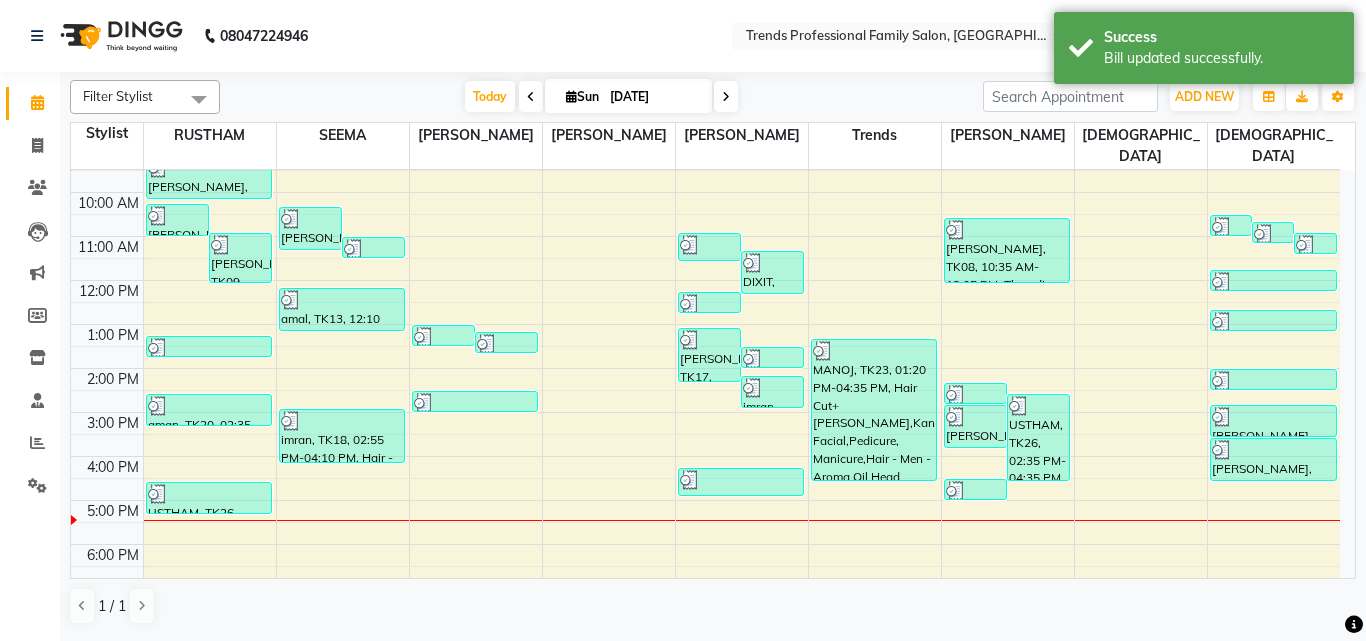scroll, scrollTop: 0, scrollLeft: 0, axis: both 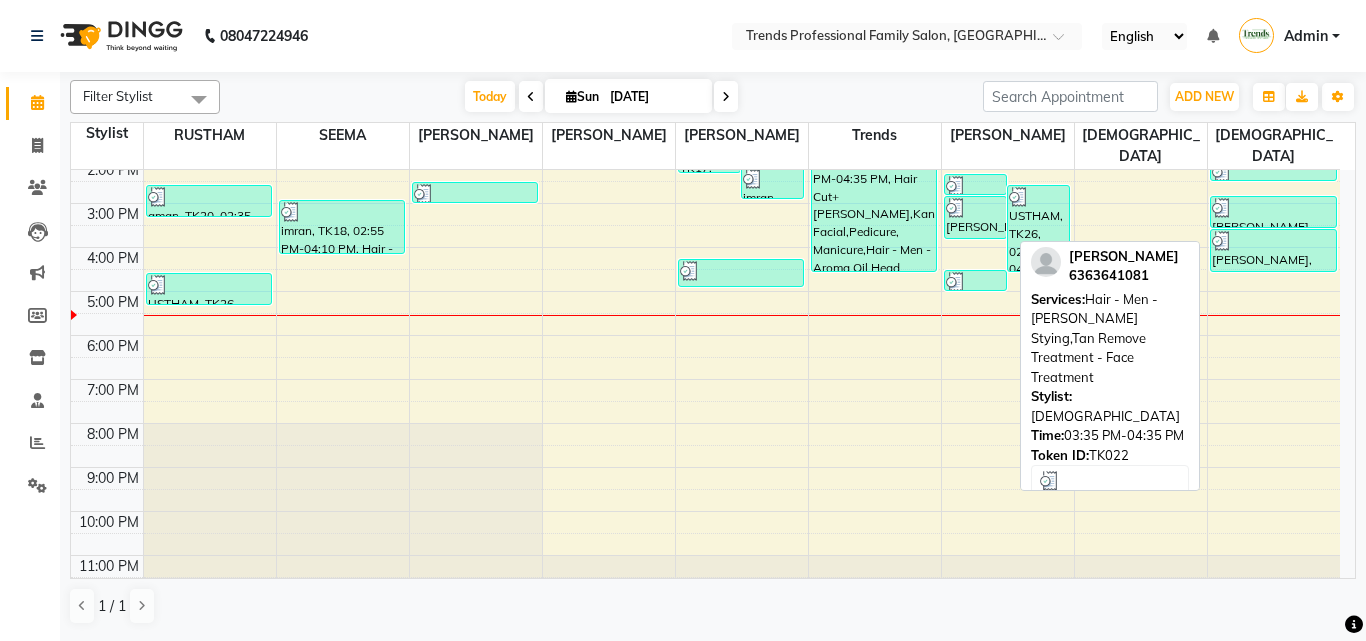 click on "[PERSON_NAME], TK22, 03:35 PM-04:35 PM, Hair - Men - [PERSON_NAME] Stying,Tan Remove Treatment - Face Treatment" at bounding box center (1273, 250) 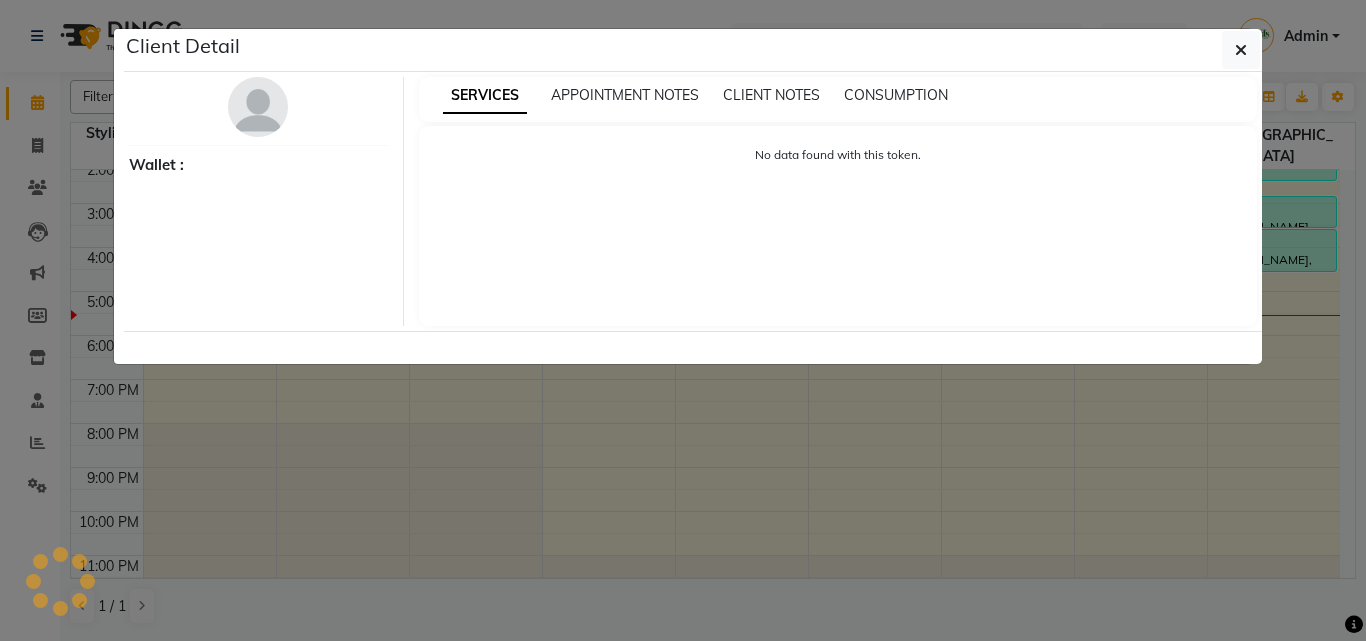 select on "3" 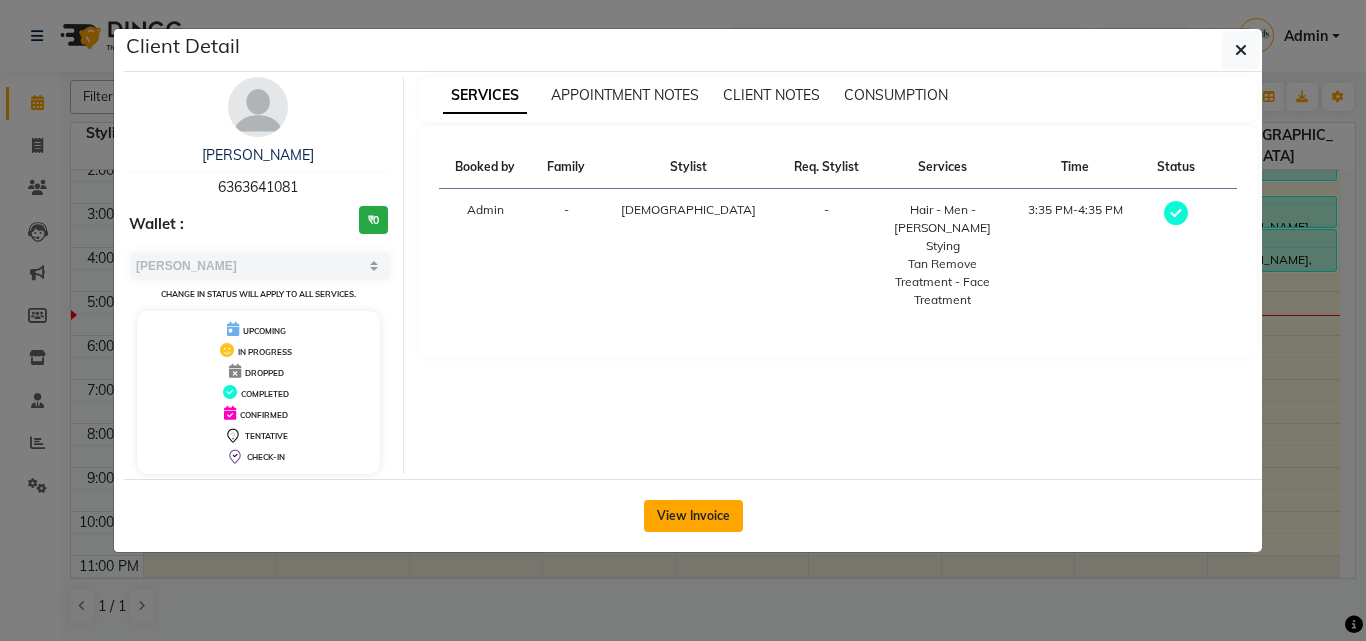 click on "View Invoice" 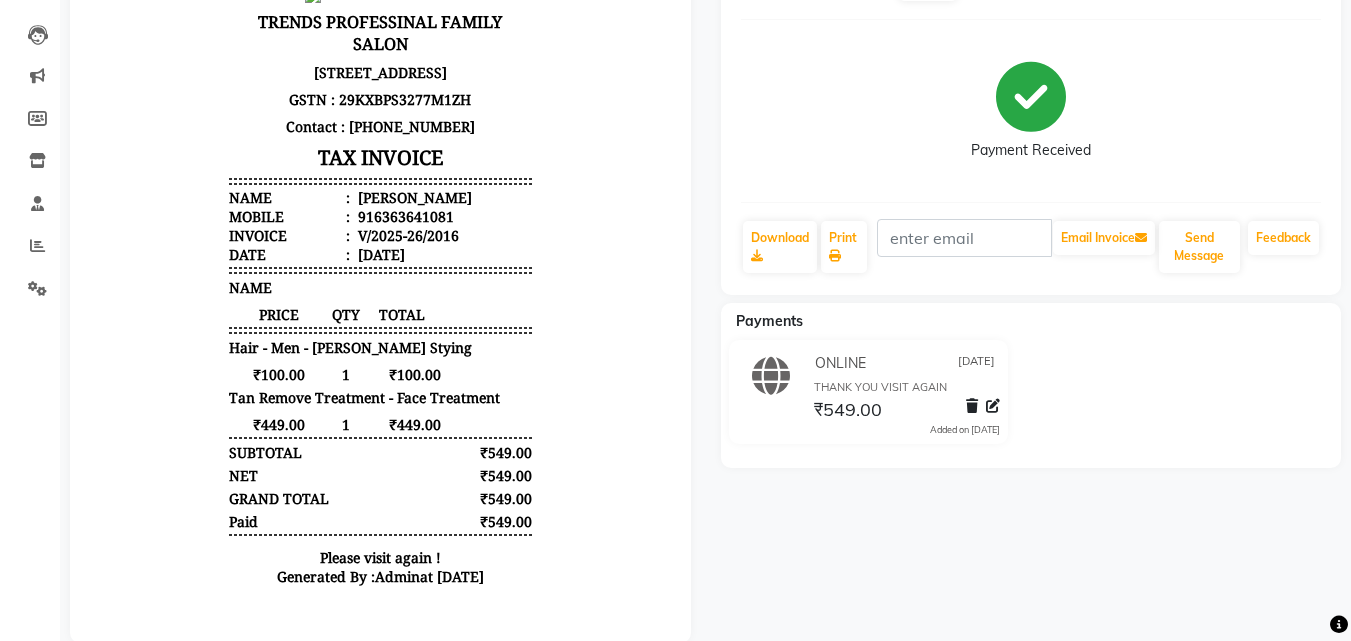 scroll, scrollTop: 0, scrollLeft: 0, axis: both 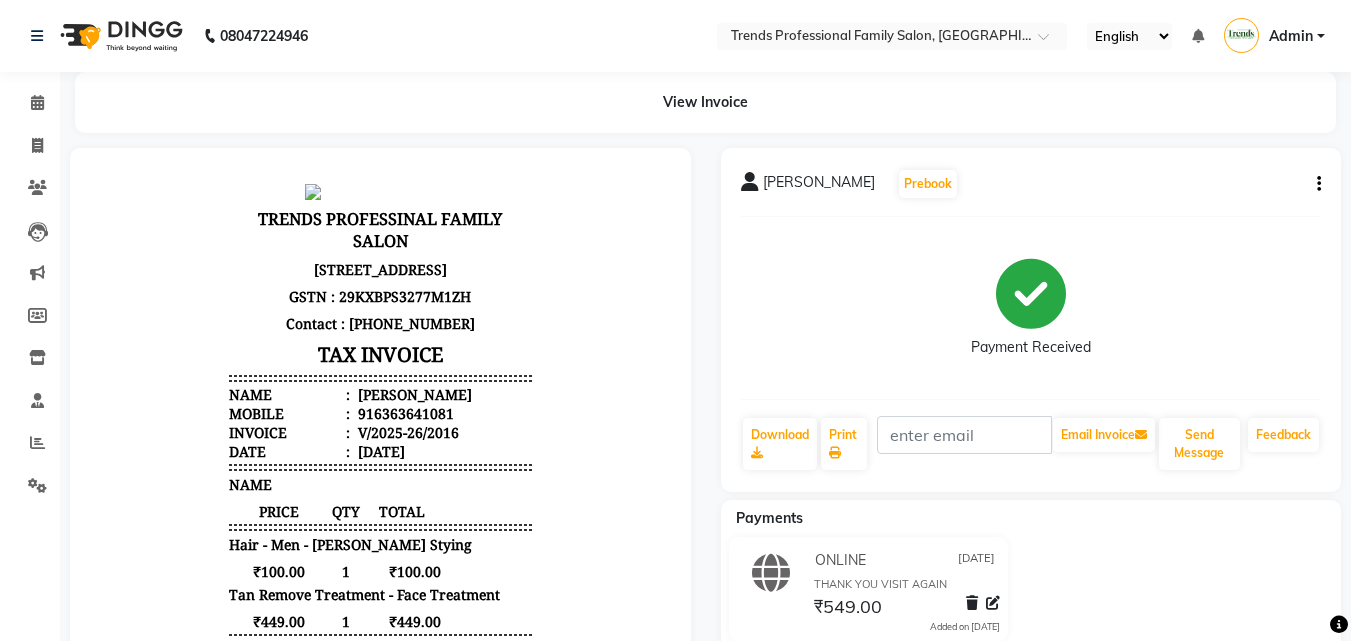 click 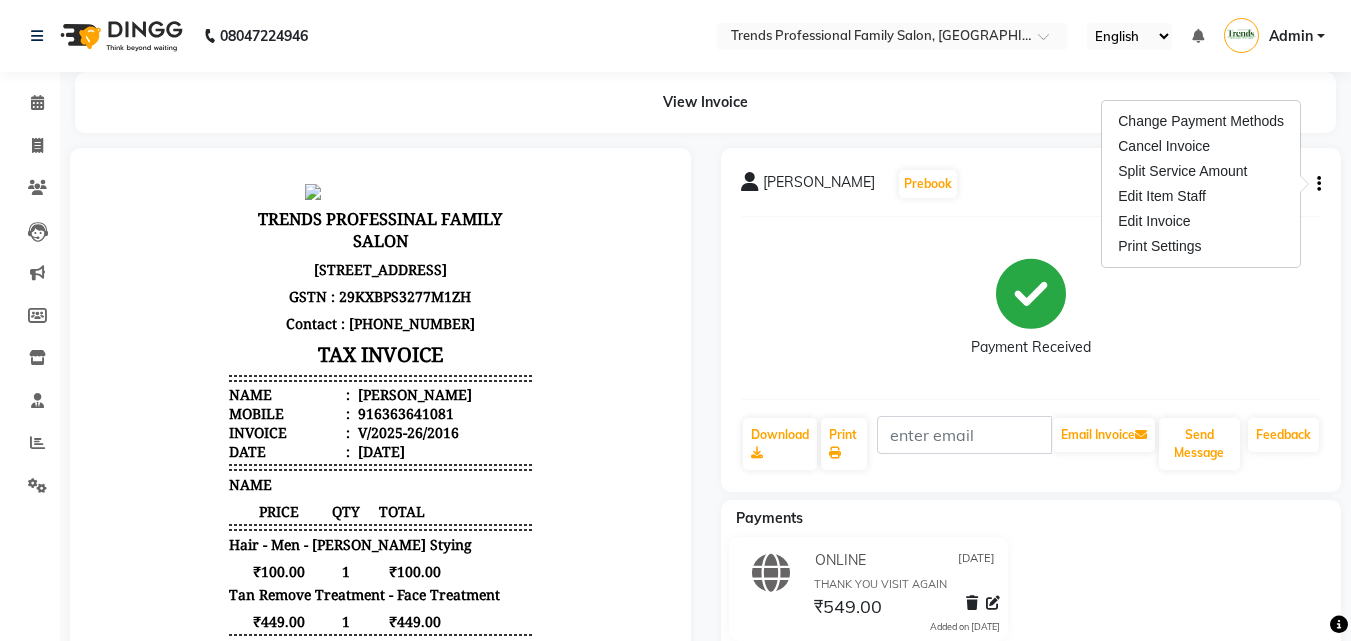 scroll, scrollTop: 16, scrollLeft: 0, axis: vertical 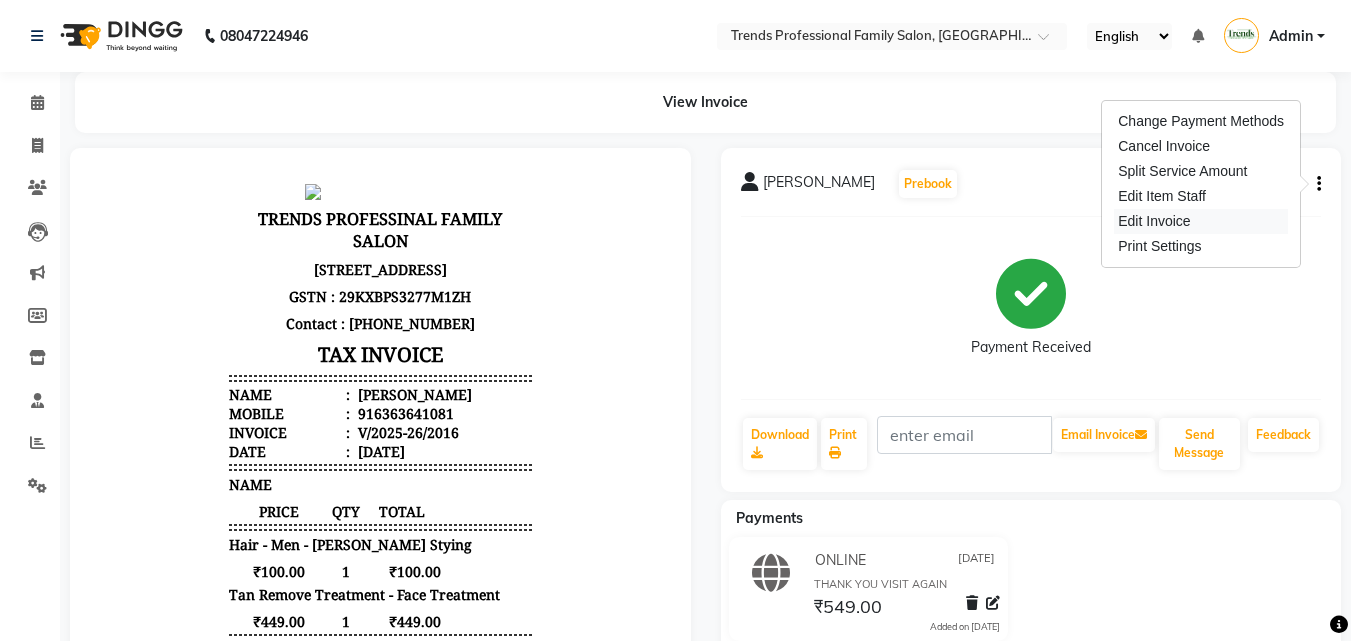 click on "Edit Invoice" at bounding box center [1201, 221] 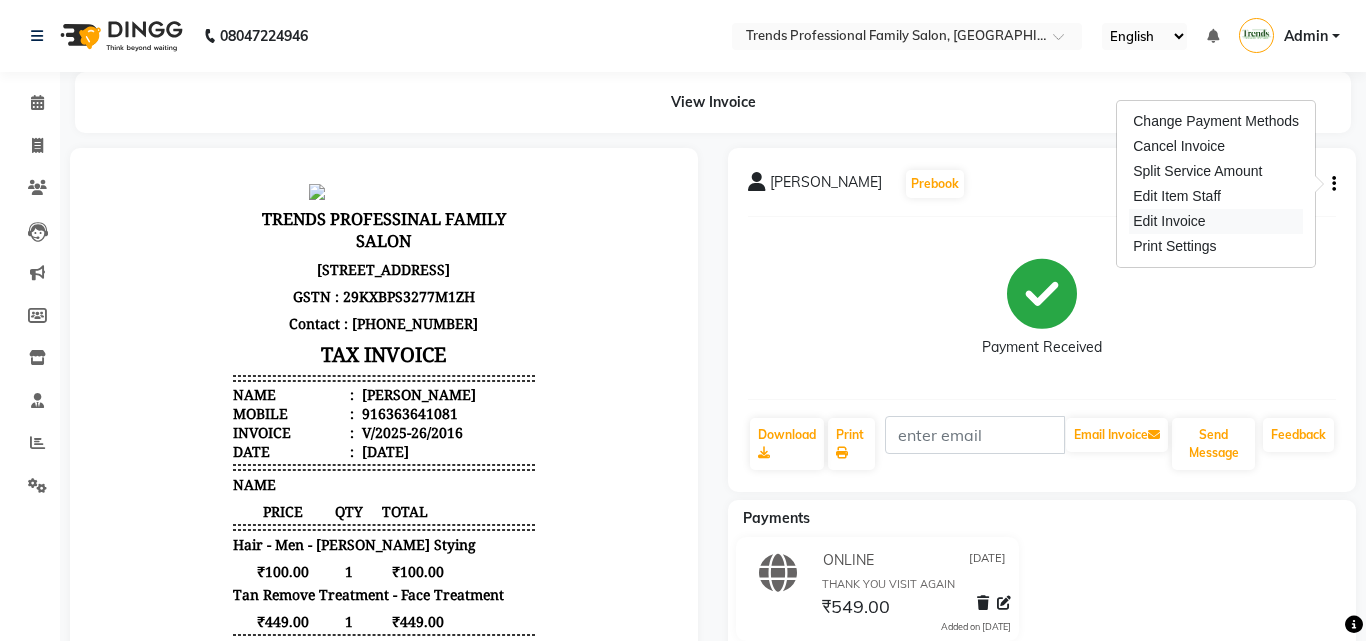 select on "service" 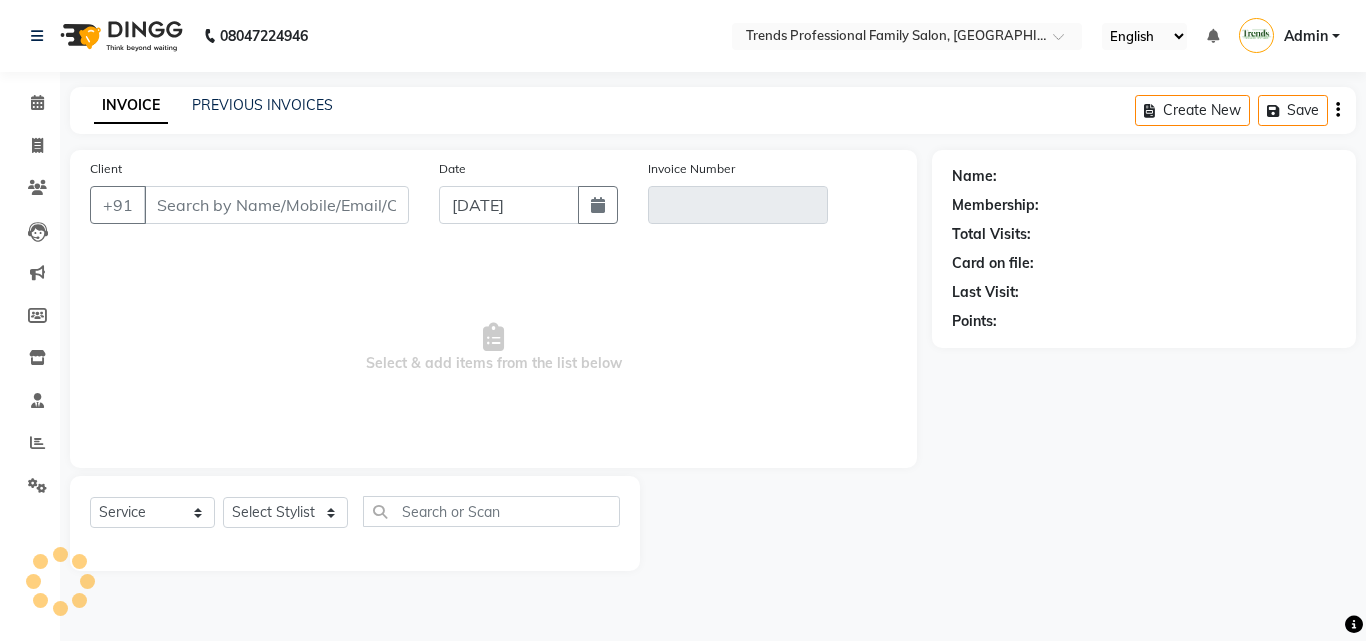 type on "6363641081" 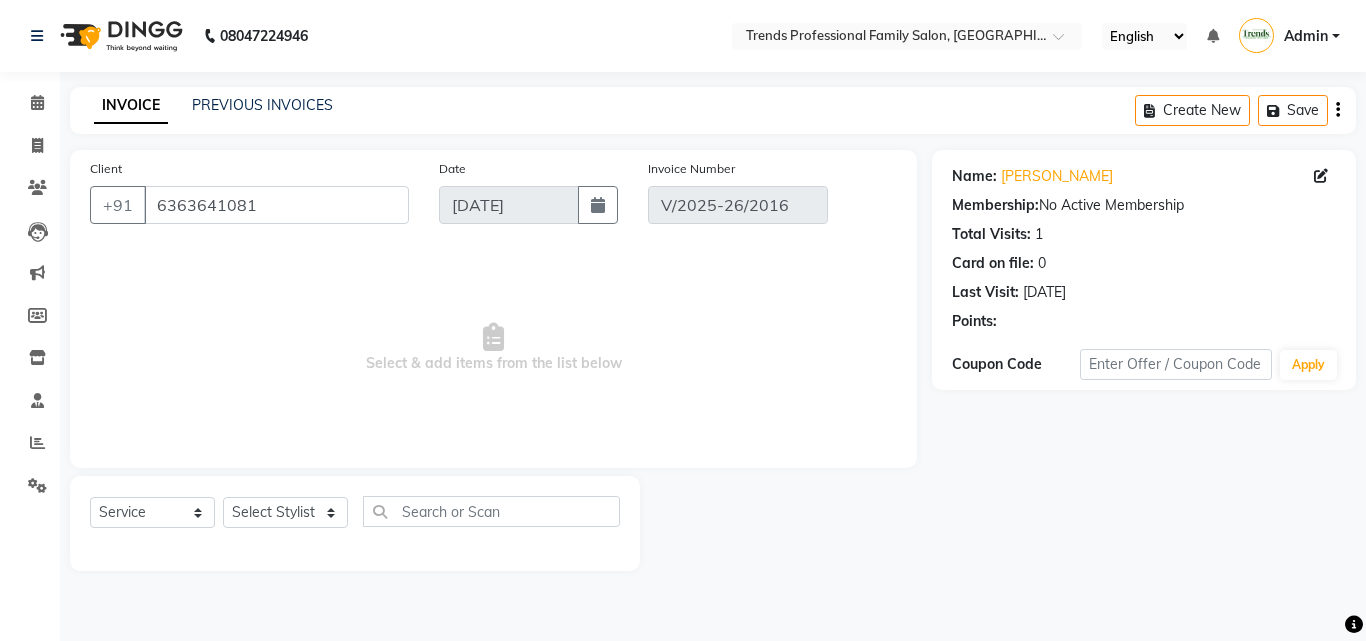 select on "select" 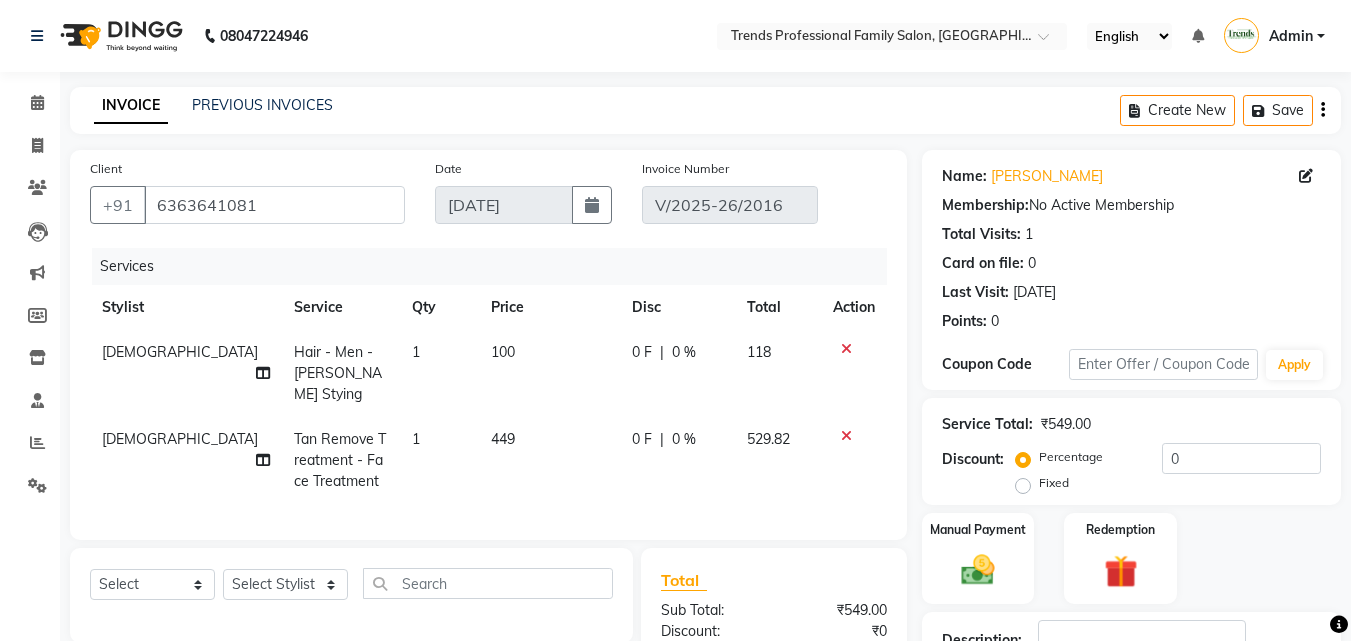 click on "[DEMOGRAPHIC_DATA]" 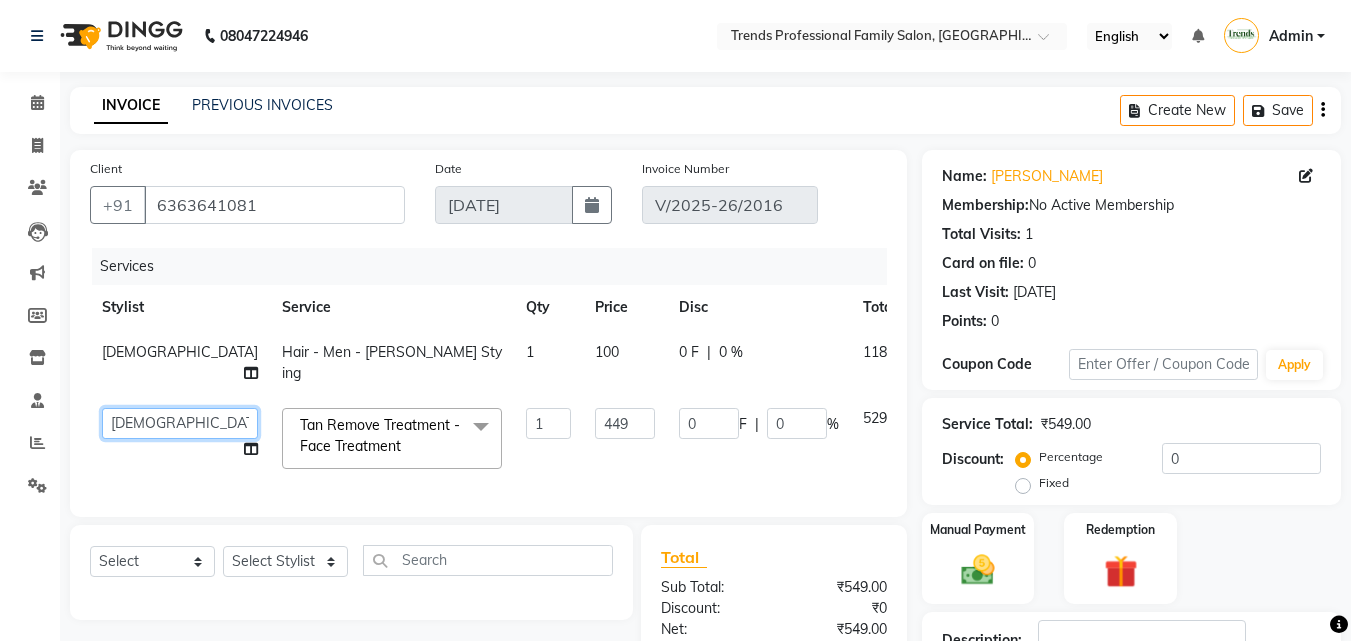 click on "[PERSON_NAME]   [PERSON_NAME]   [PERSON_NAME]   RUSTHAM   [PERSON_NAME]   [DEMOGRAPHIC_DATA][PERSON_NAME][DEMOGRAPHIC_DATA]   Trends" 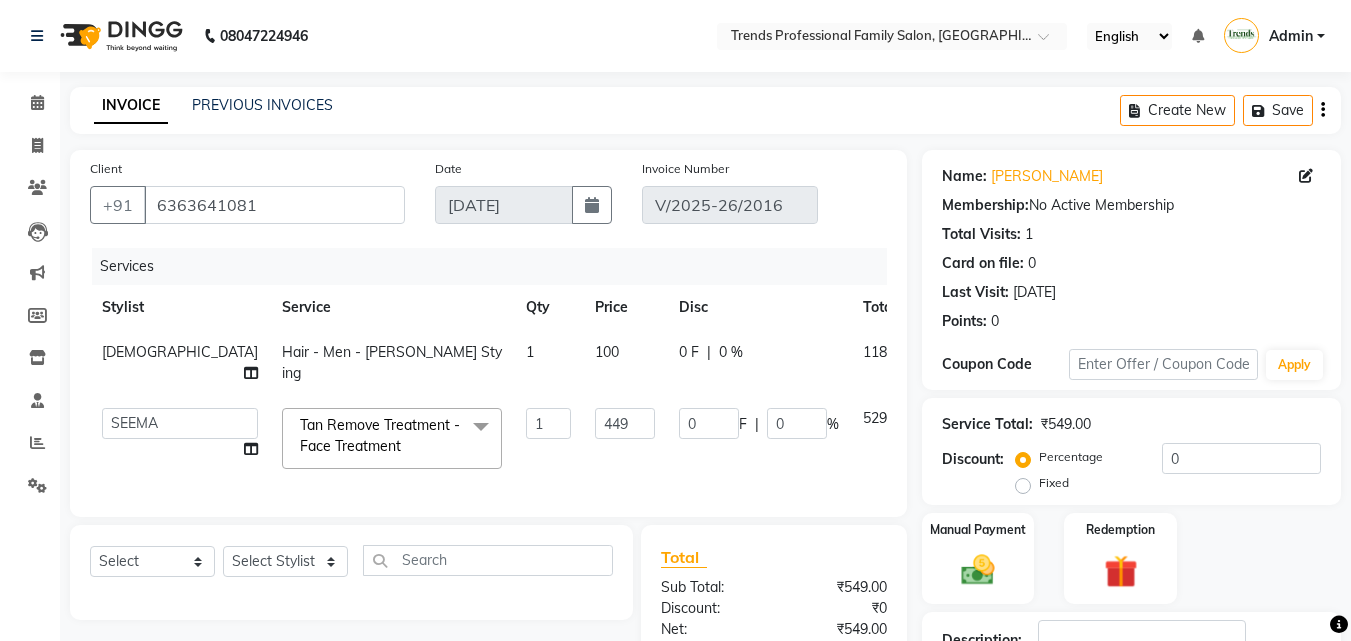 type 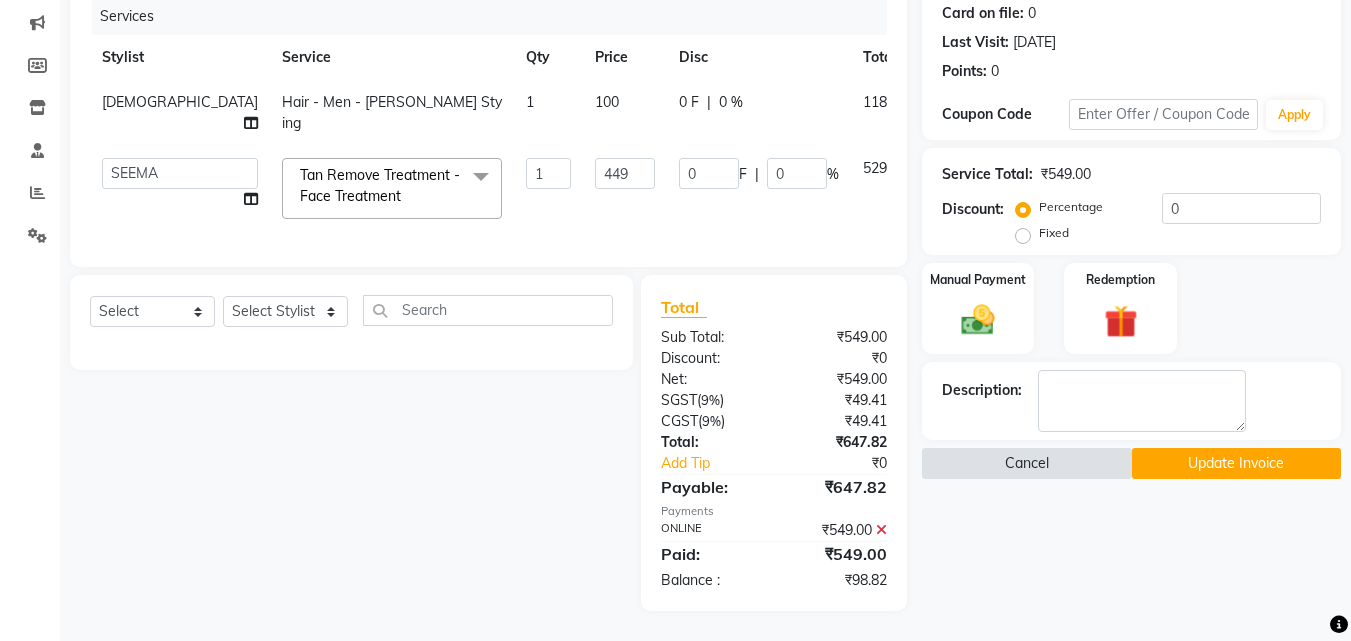 click on "Cancel" 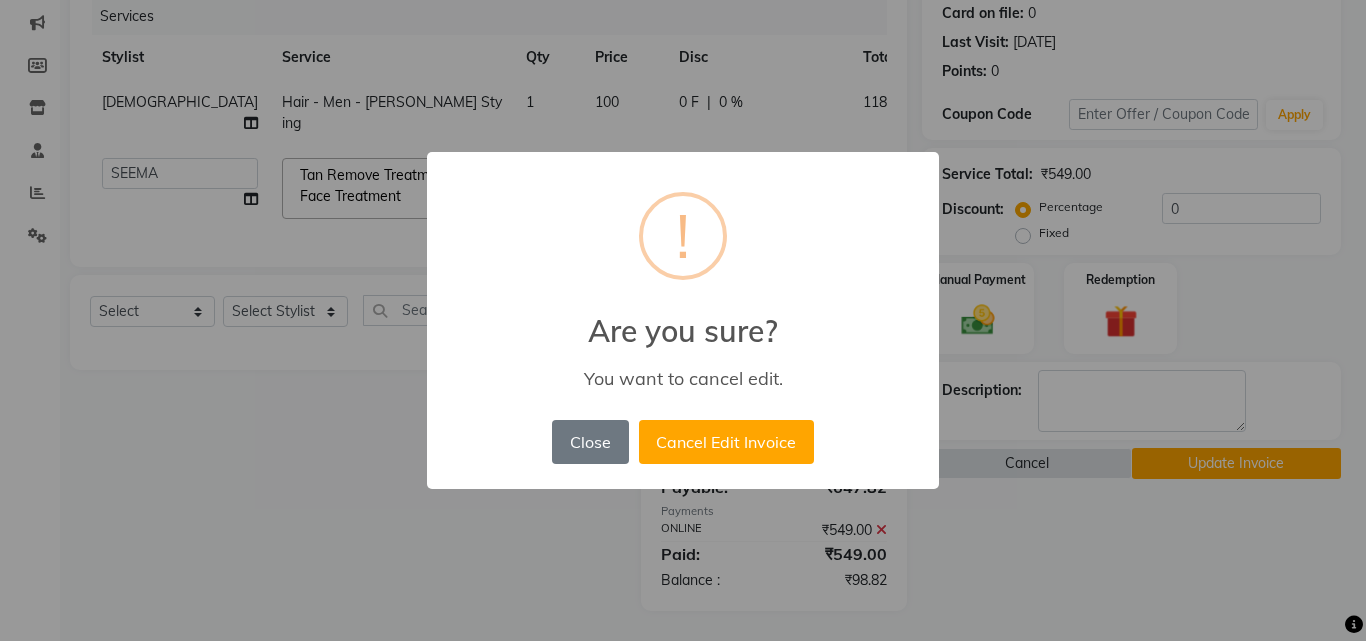 click on "× ! Are you sure? You want to cancel edit. Close No Cancel Edit Invoice" at bounding box center (683, 320) 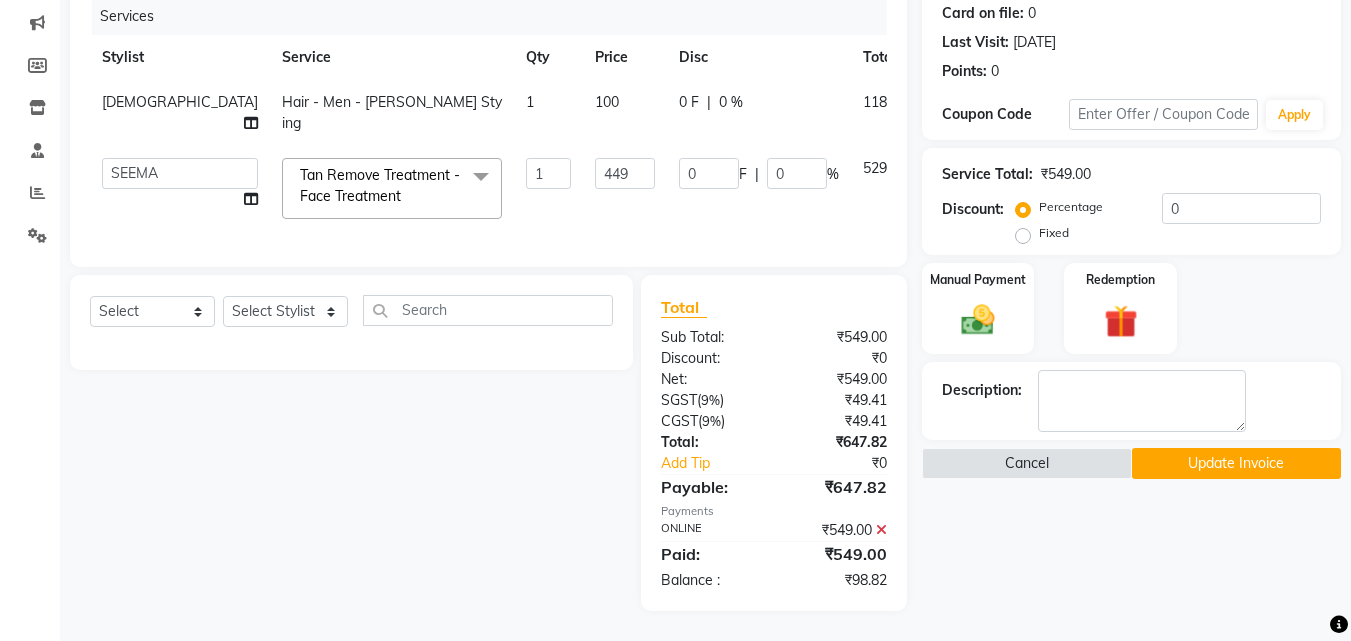 scroll, scrollTop: 0, scrollLeft: 0, axis: both 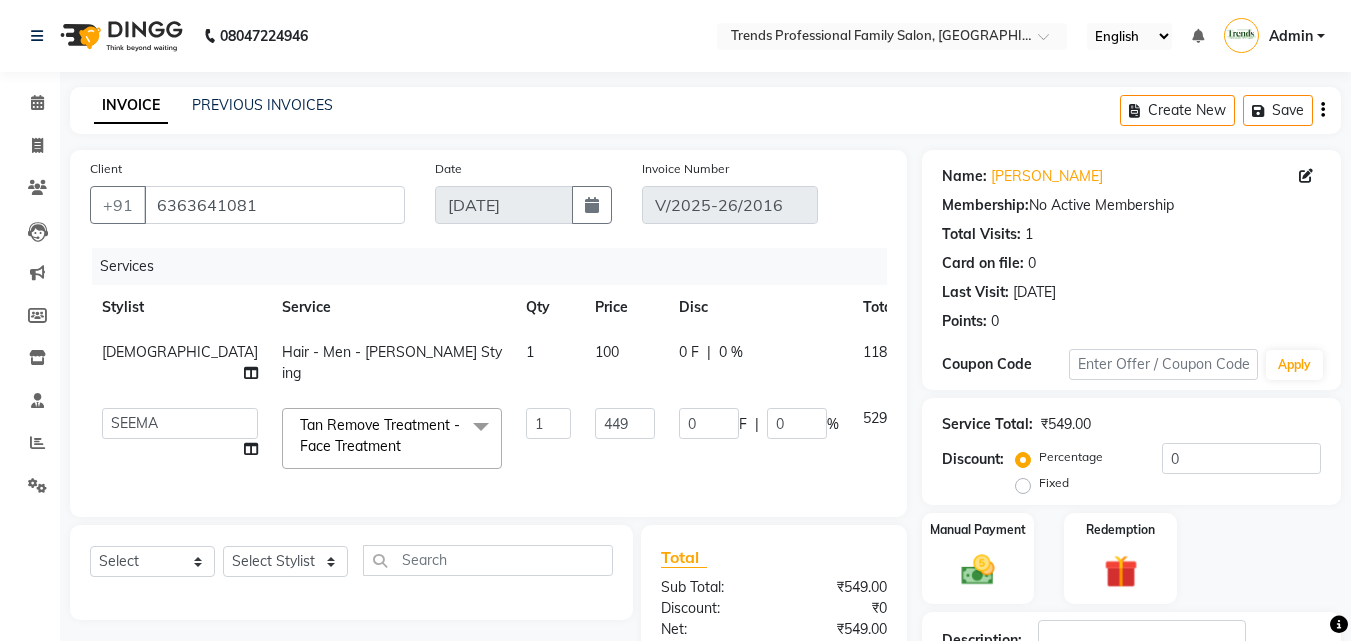 click on "0 %" 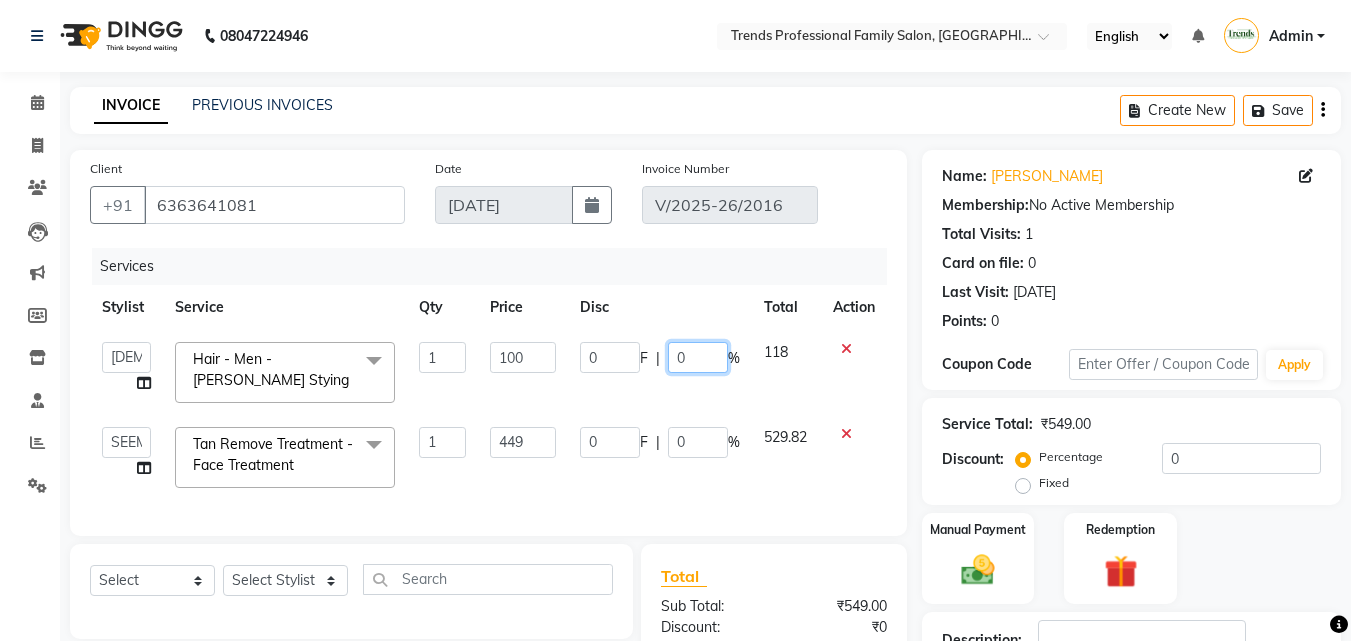 click on "0" 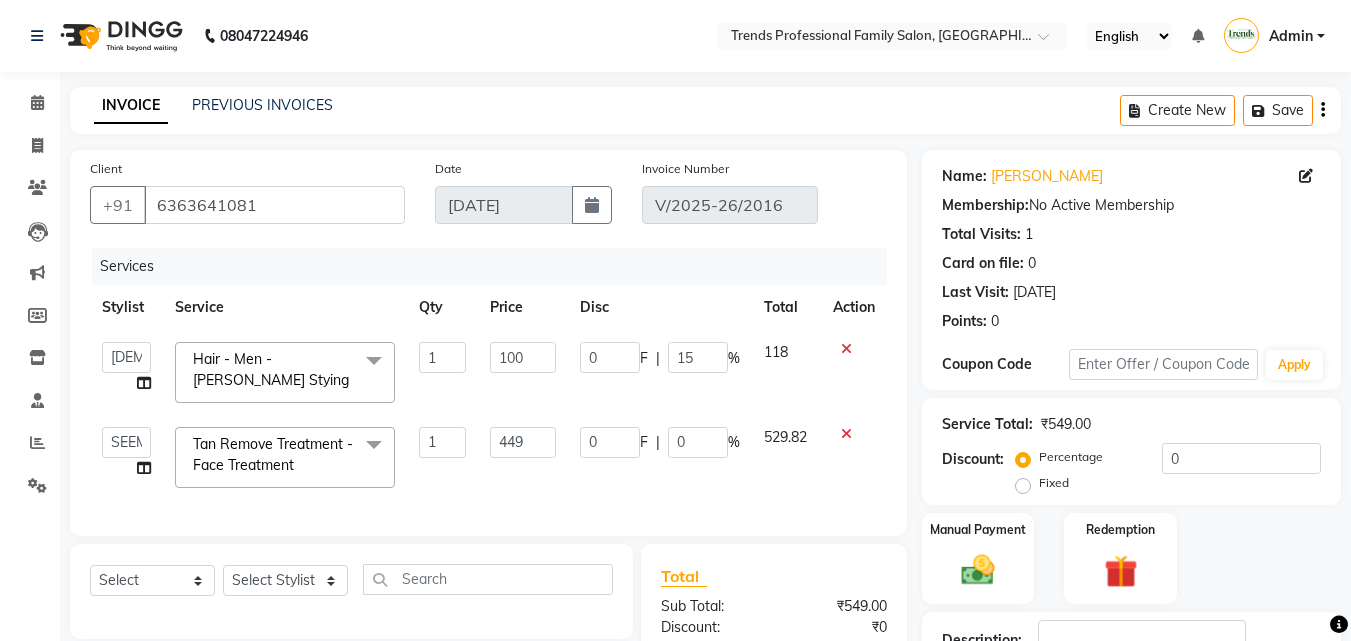 click on "Client [PHONE_NUMBER] Date [DATE] Invoice Number V/2025-26/2016 Services Stylist Service Qty Price Disc Total Action  [PERSON_NAME]   [PERSON_NAME]   [PERSON_NAME]   RUSTHAM   SEEMA   [PERSON_NAME]   Sumika   Trends  Hair - Men - [PERSON_NAME] Stying  x Hair - Women - Haircut Hair - Women - Child haircut Hair - Women - Shampoo + B'dry Hair - Women - Shampoo + Child B'dry Hair - Women - Ironing Hair - Women - Tongs Hair - Women - Hair Spa Hair - Women - Mythic Oil Hair Spa Hair - Women - Aroma Oil Head Massage Hair - Women - Almond Oil Head Massage Hair - Women - Olive Oil Head Massage Hair - Women - Coconut Oil Head Massage Hair - Women - [MEDICAL_DATA] / Hair Loss Treatment Hair Colour (Global Colour) - Women - Root Touch Up Hair Colour (Global Colour) - Women - Inoa Roots Hair Colour (Global Colour) - Women - Short Hair Colour (Global Colour) - Women - Medium Hair Colour (Global Colour) - Women - Long Hair Colour (Global Colour) - Women - Extra Long Hair Colour (Balayage) - Women - Short Keratin - Women - Short 1 100 0" 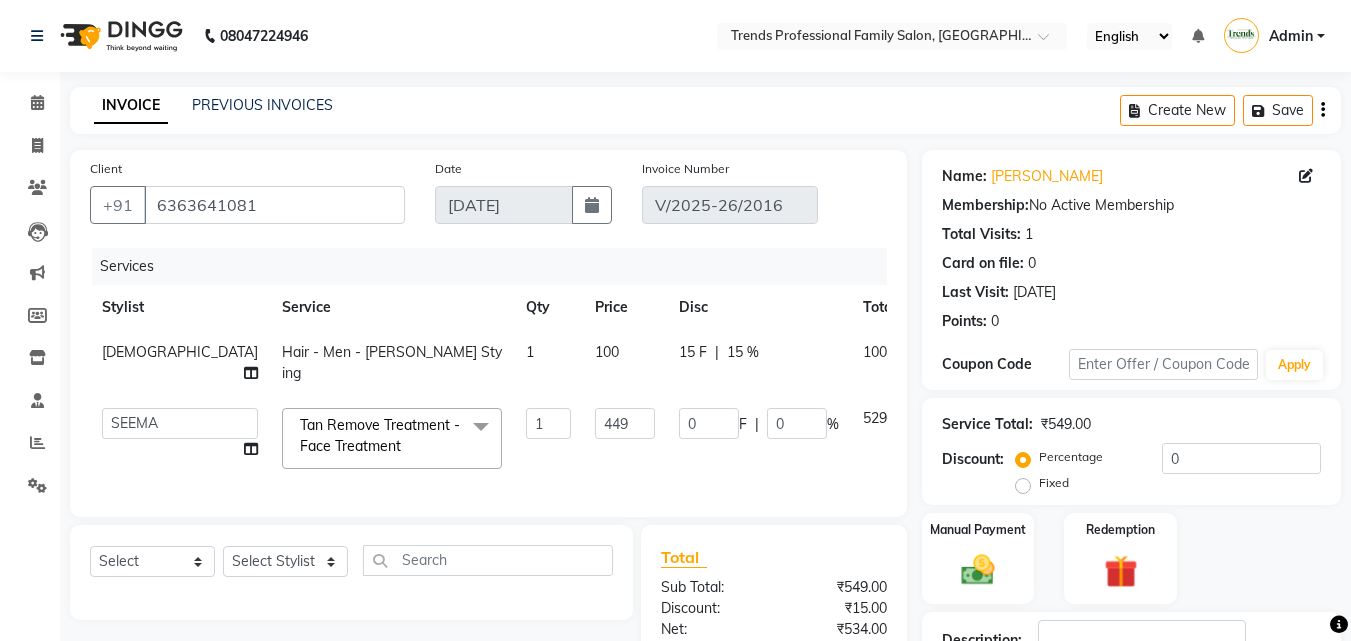 scroll, scrollTop: 265, scrollLeft: 0, axis: vertical 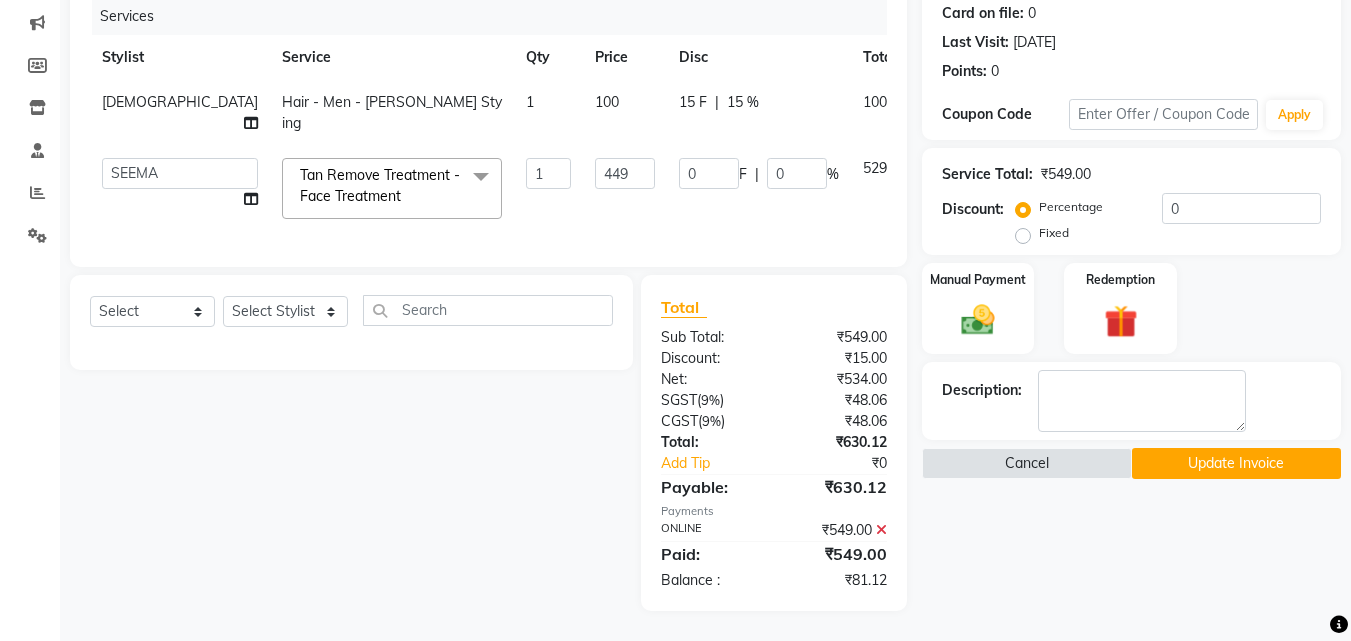 click 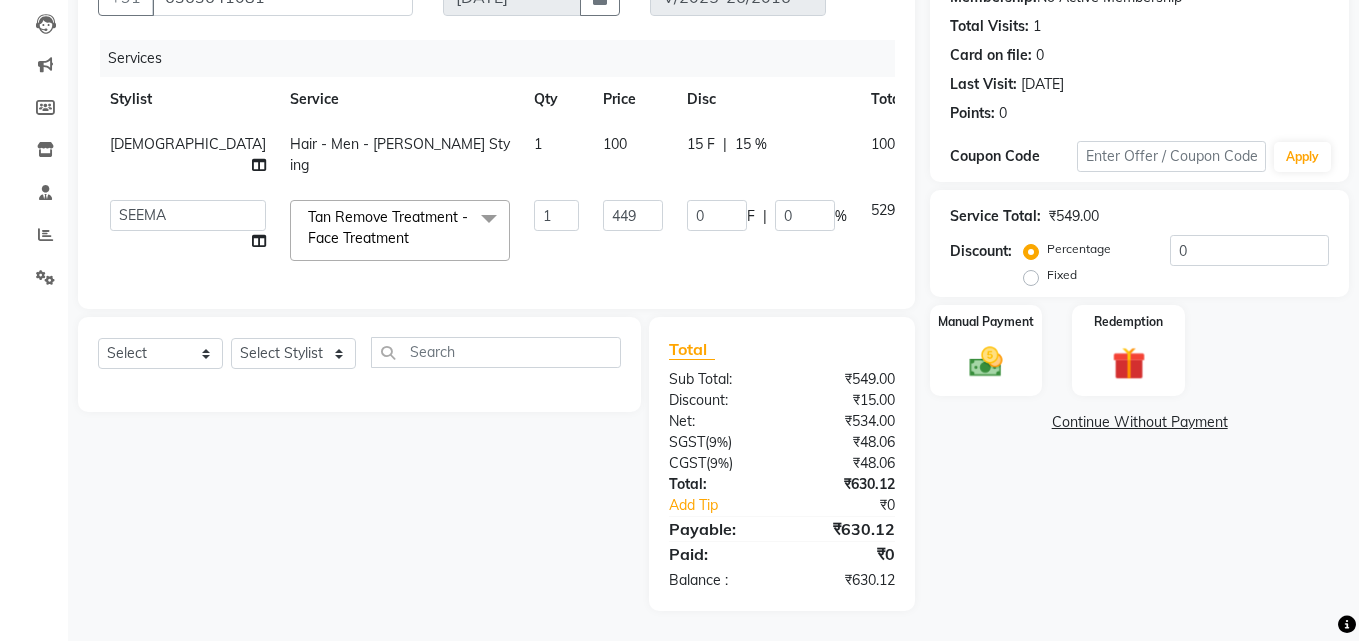 scroll, scrollTop: 0, scrollLeft: 0, axis: both 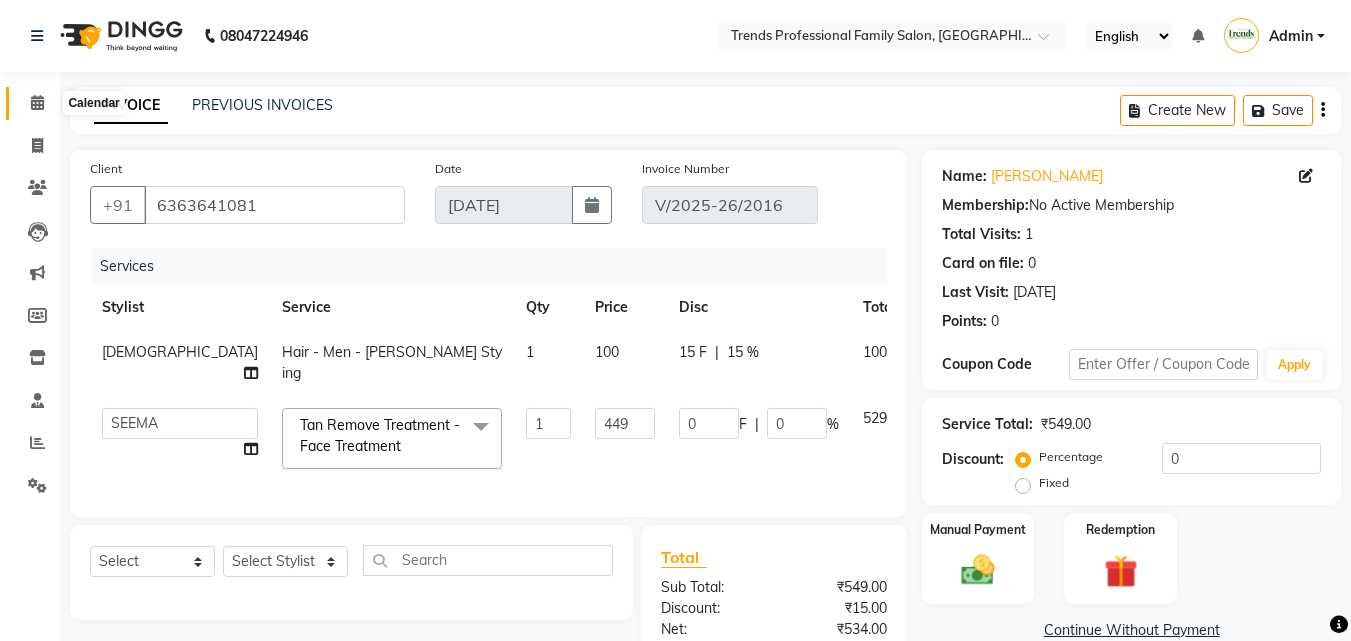 click 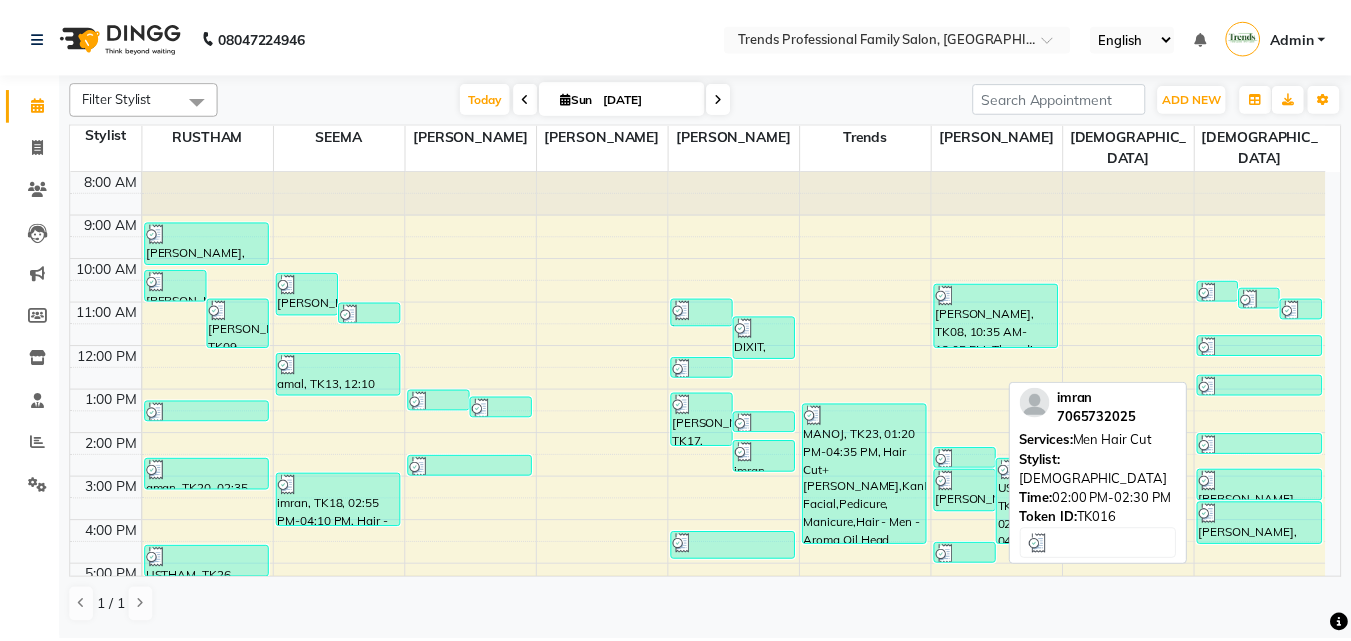 scroll, scrollTop: 274, scrollLeft: 0, axis: vertical 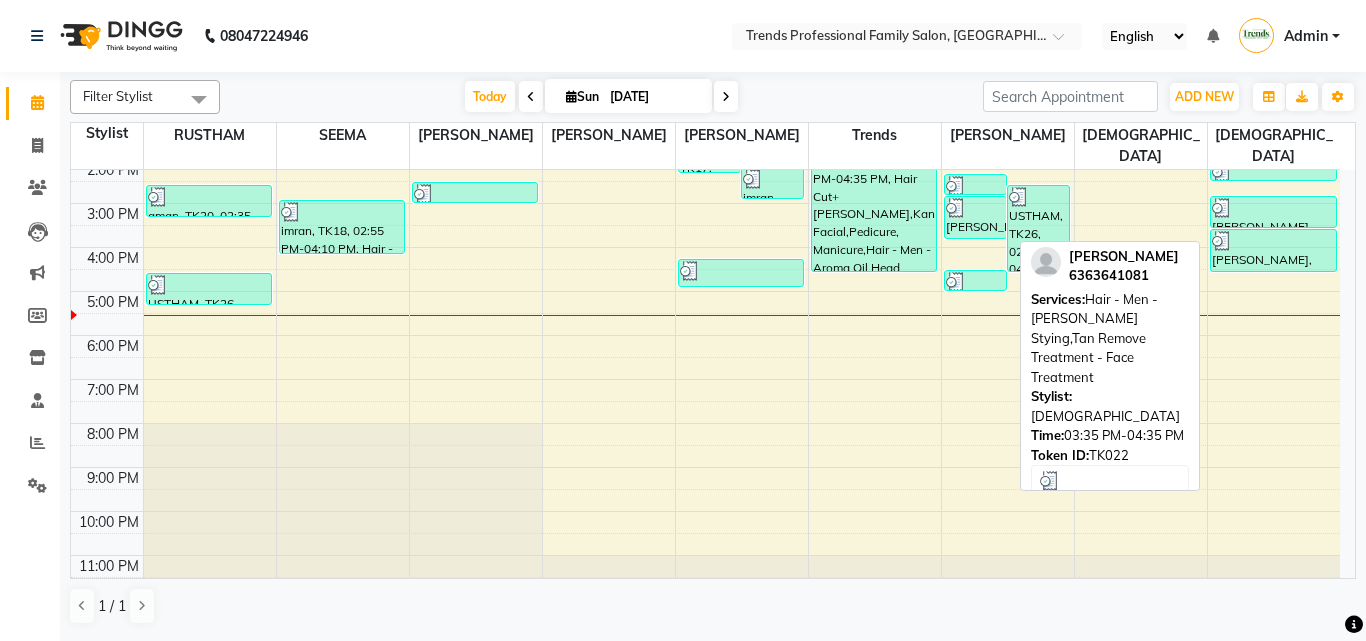 click on "[PERSON_NAME], TK22, 03:35 PM-04:35 PM, Hair - Men - [PERSON_NAME] Stying,Tan Remove Treatment - Face Treatment" at bounding box center (1273, 250) 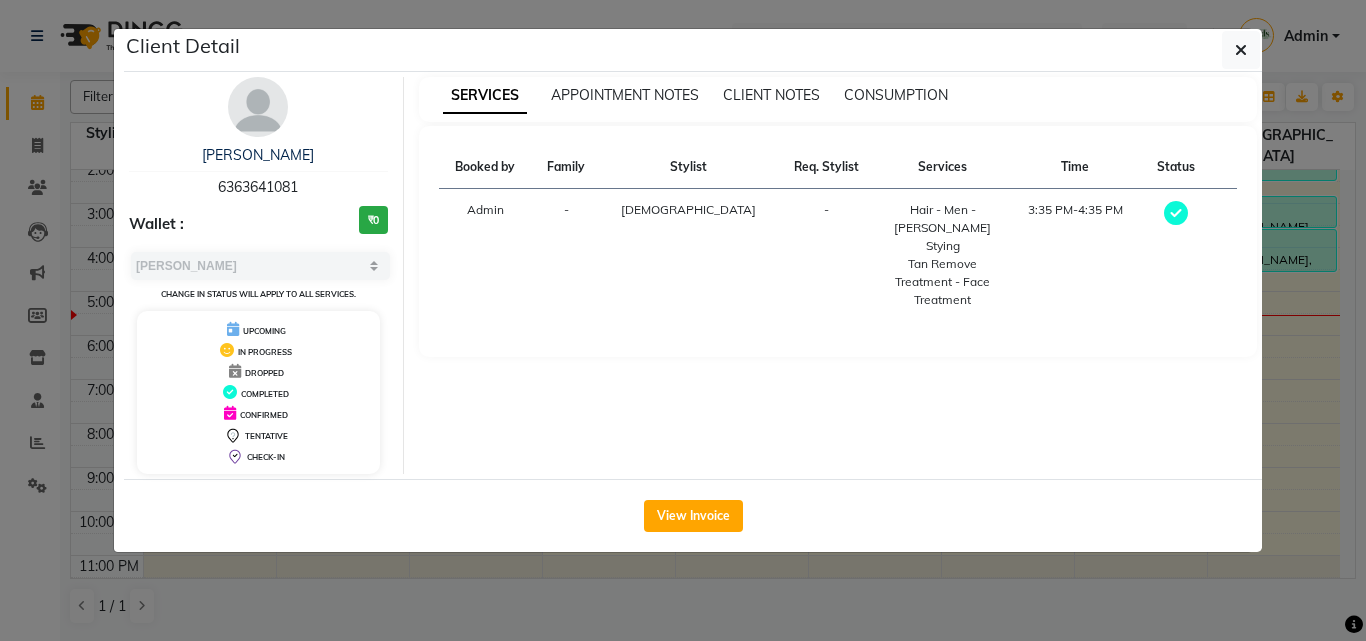 drag, startPoint x: 678, startPoint y: 524, endPoint x: 680, endPoint y: 510, distance: 14.142136 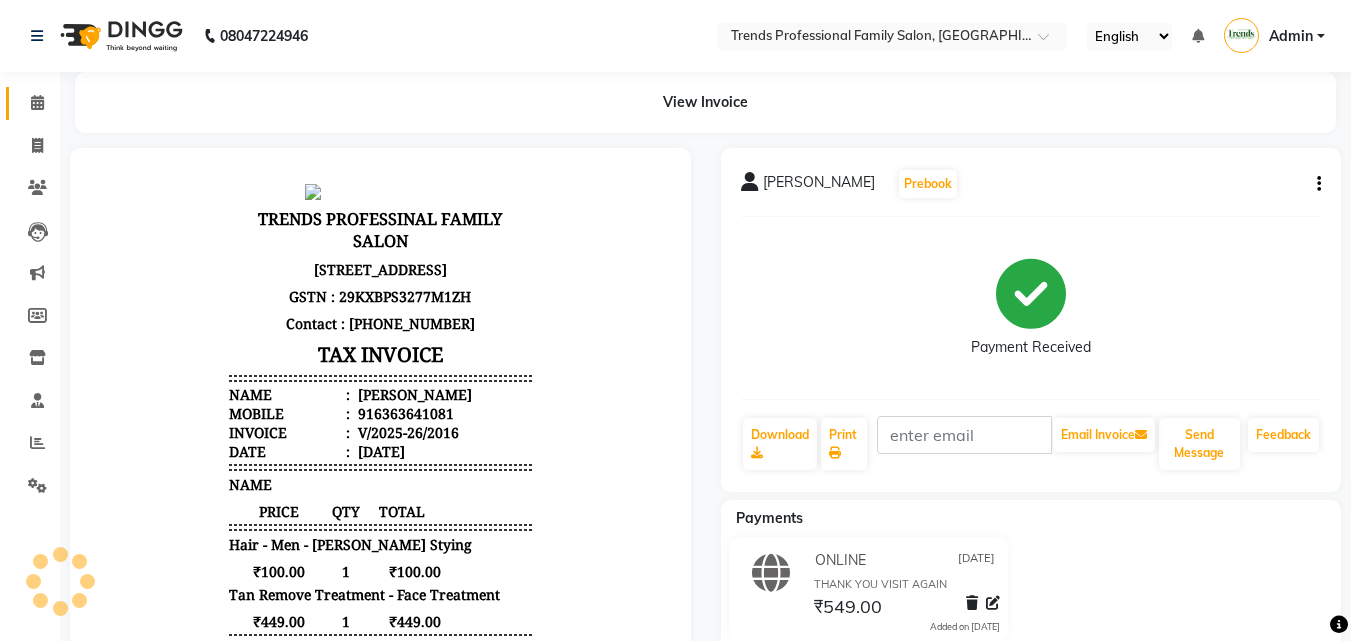 scroll, scrollTop: 0, scrollLeft: 0, axis: both 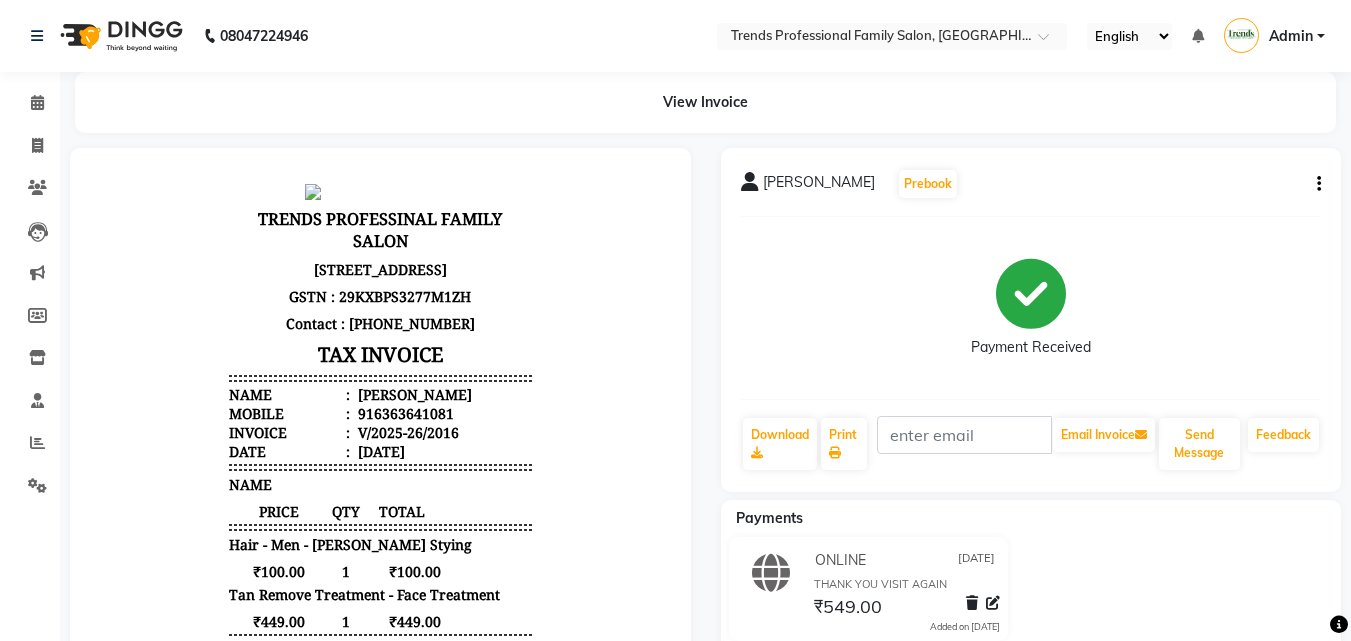click 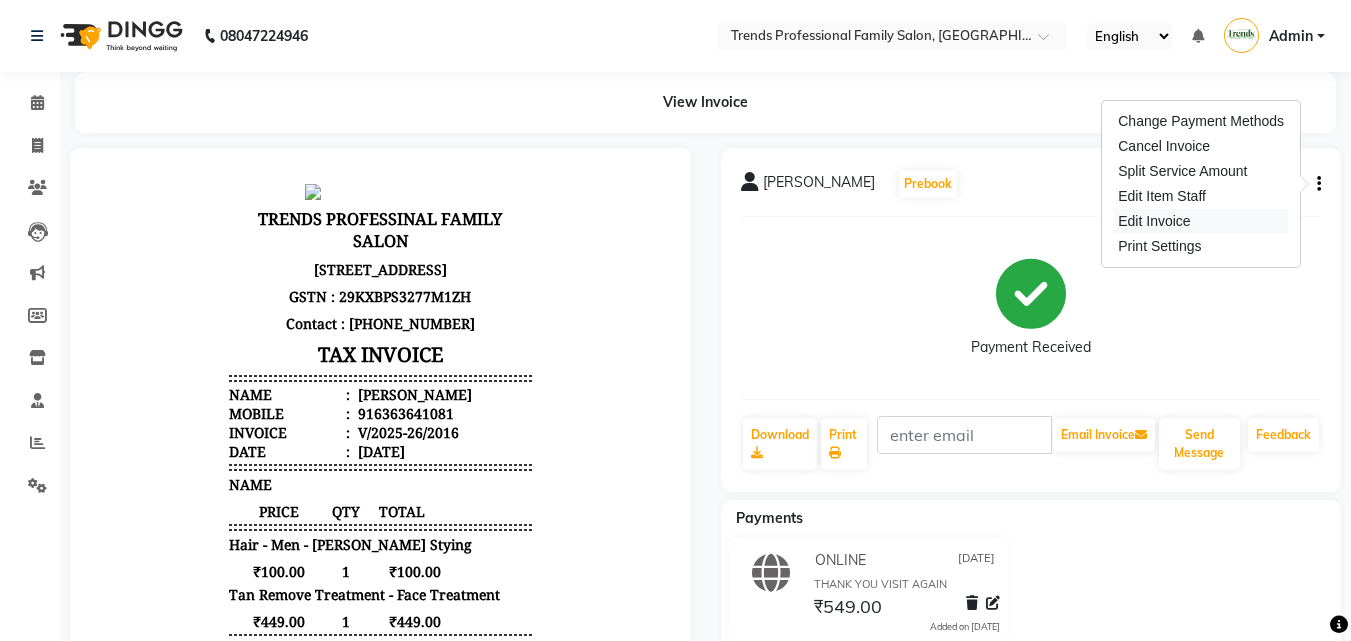 click on "Edit Invoice" at bounding box center [1201, 221] 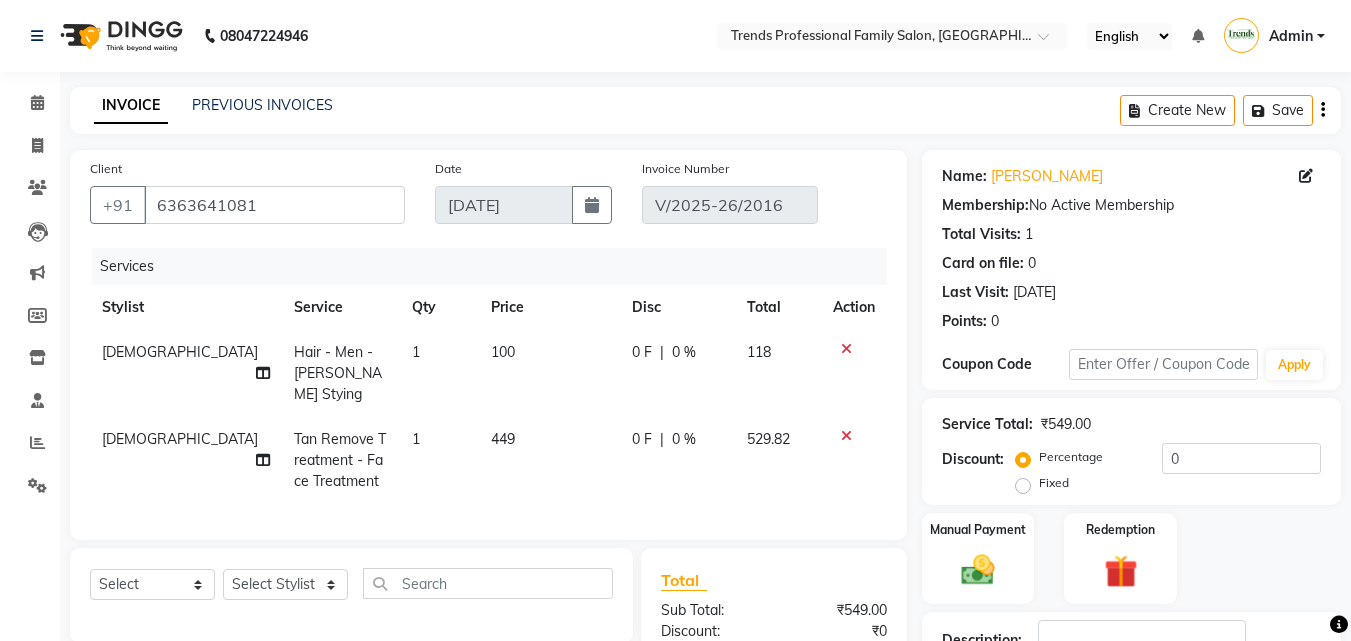 click on "Create New   Save" 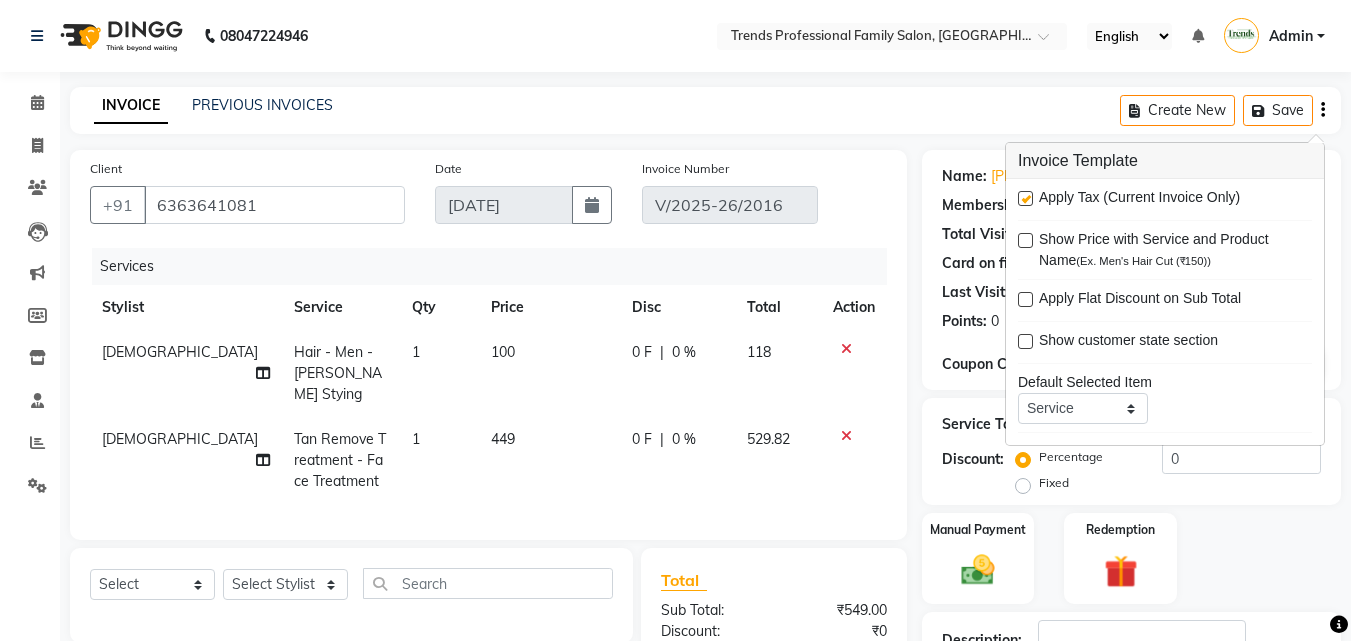 click at bounding box center (1025, 198) 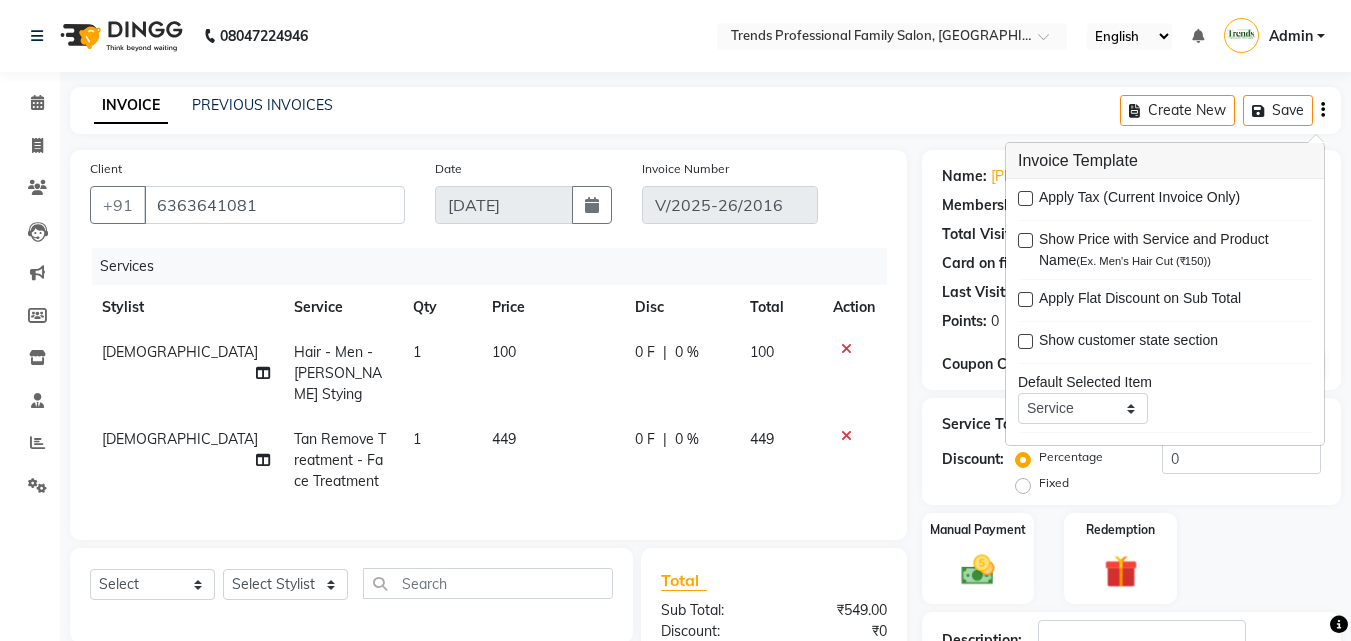 scroll, scrollTop: 225, scrollLeft: 0, axis: vertical 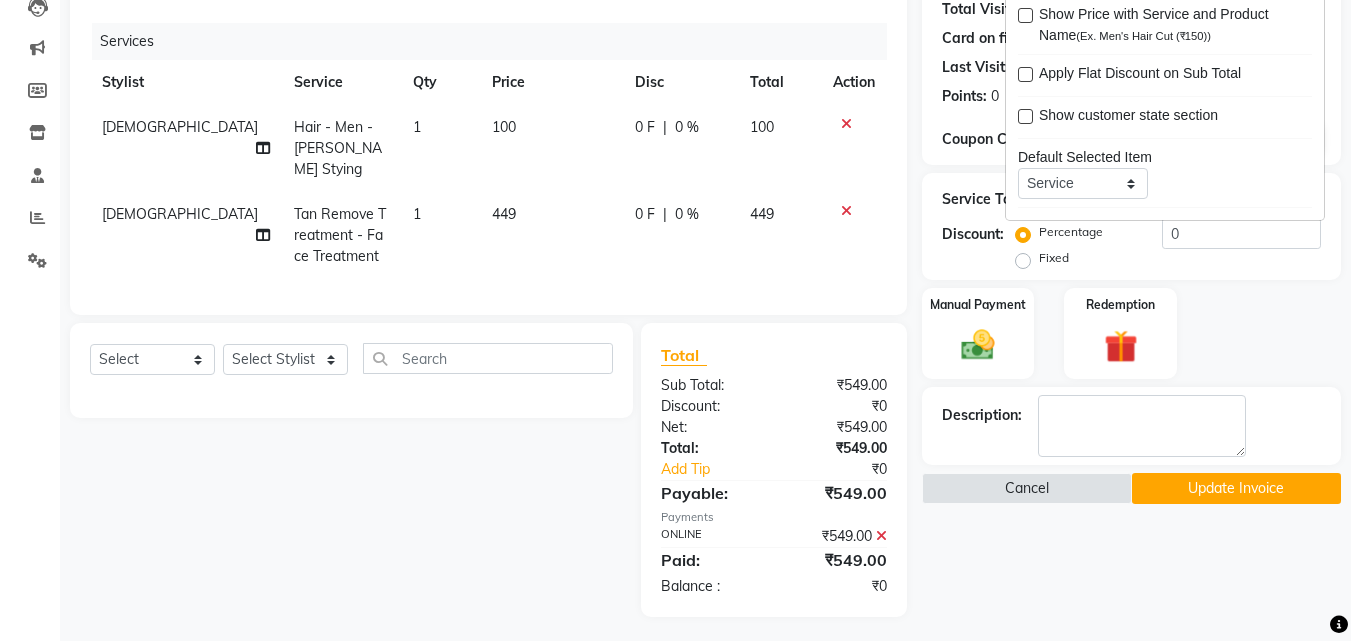 click on "[DEMOGRAPHIC_DATA]" 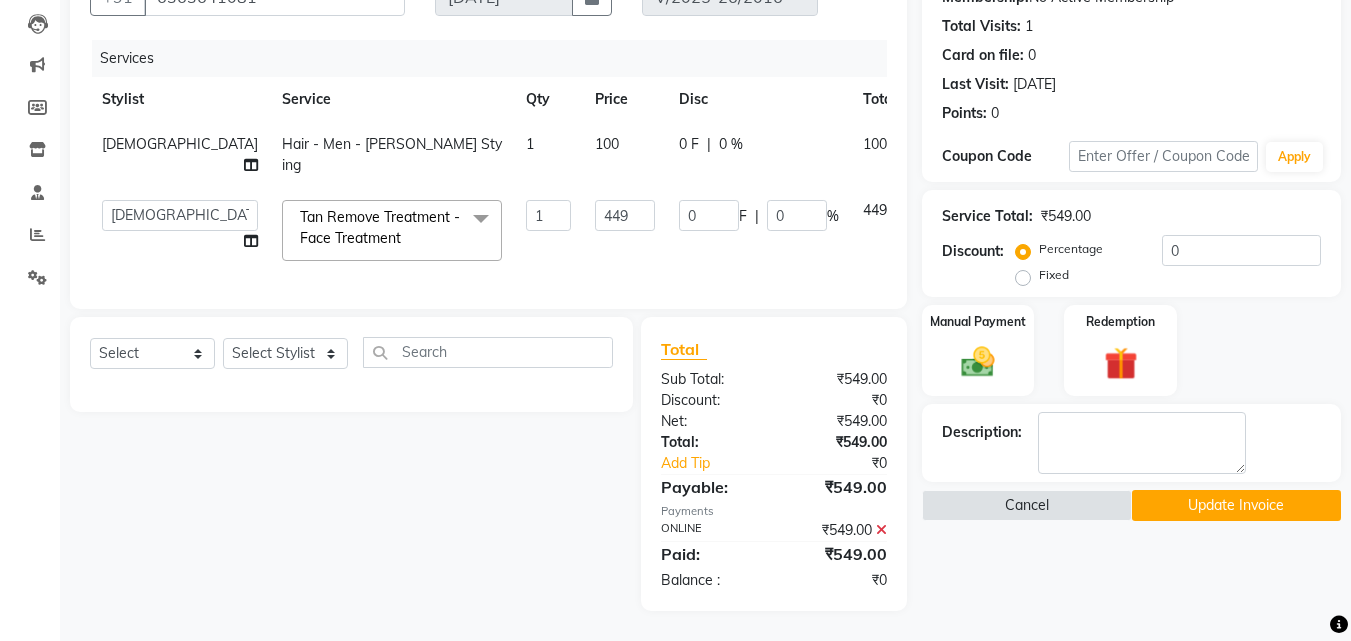 scroll, scrollTop: 223, scrollLeft: 0, axis: vertical 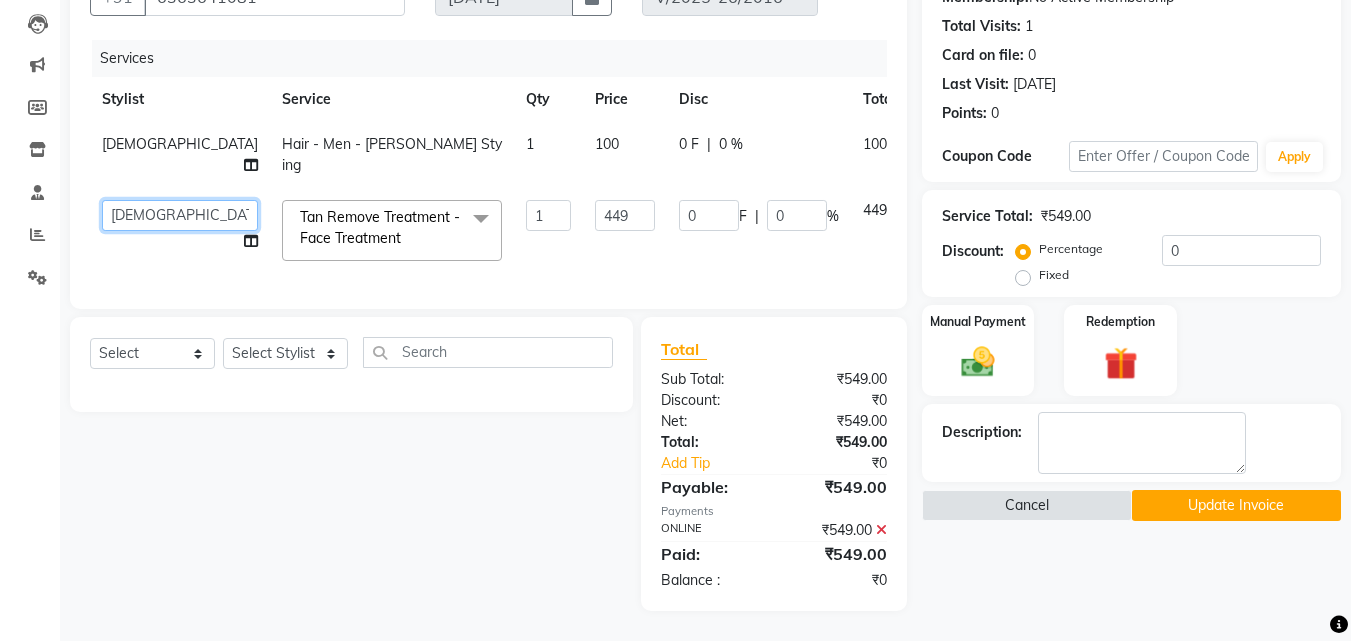 click on "[PERSON_NAME]   [PERSON_NAME]   [PERSON_NAME]   RUSTHAM   [PERSON_NAME]   [DEMOGRAPHIC_DATA][PERSON_NAME][DEMOGRAPHIC_DATA]   Trends" 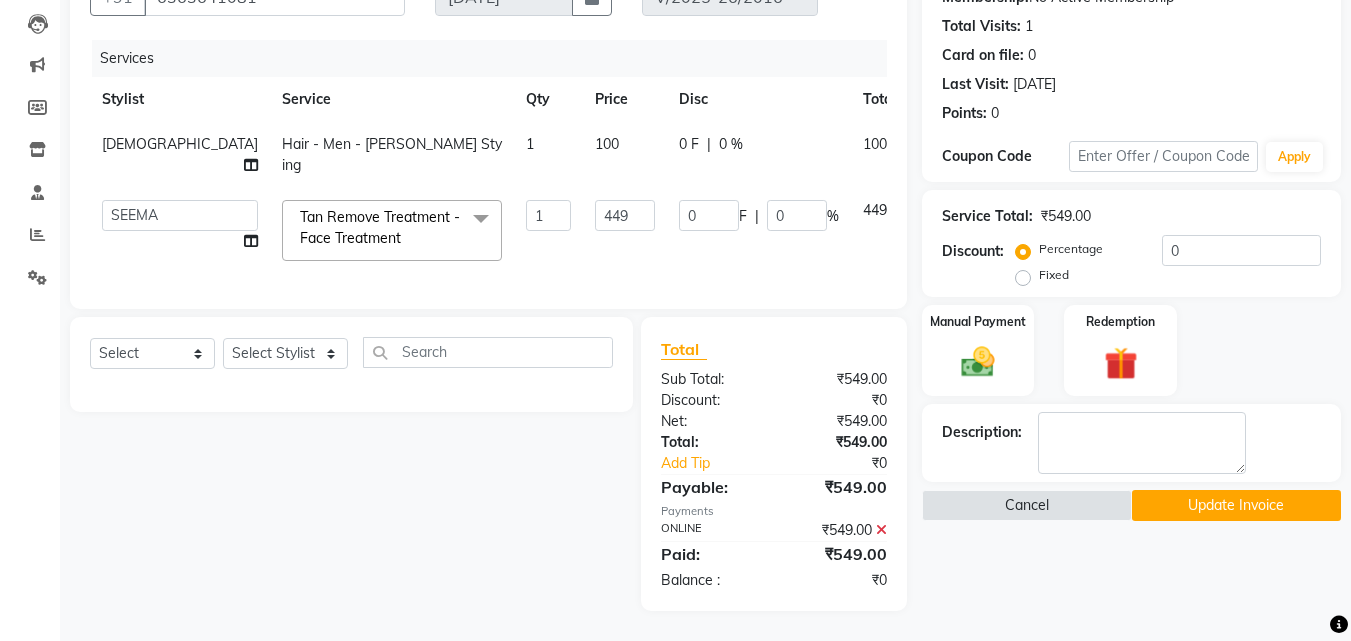 click on "Update Invoice" 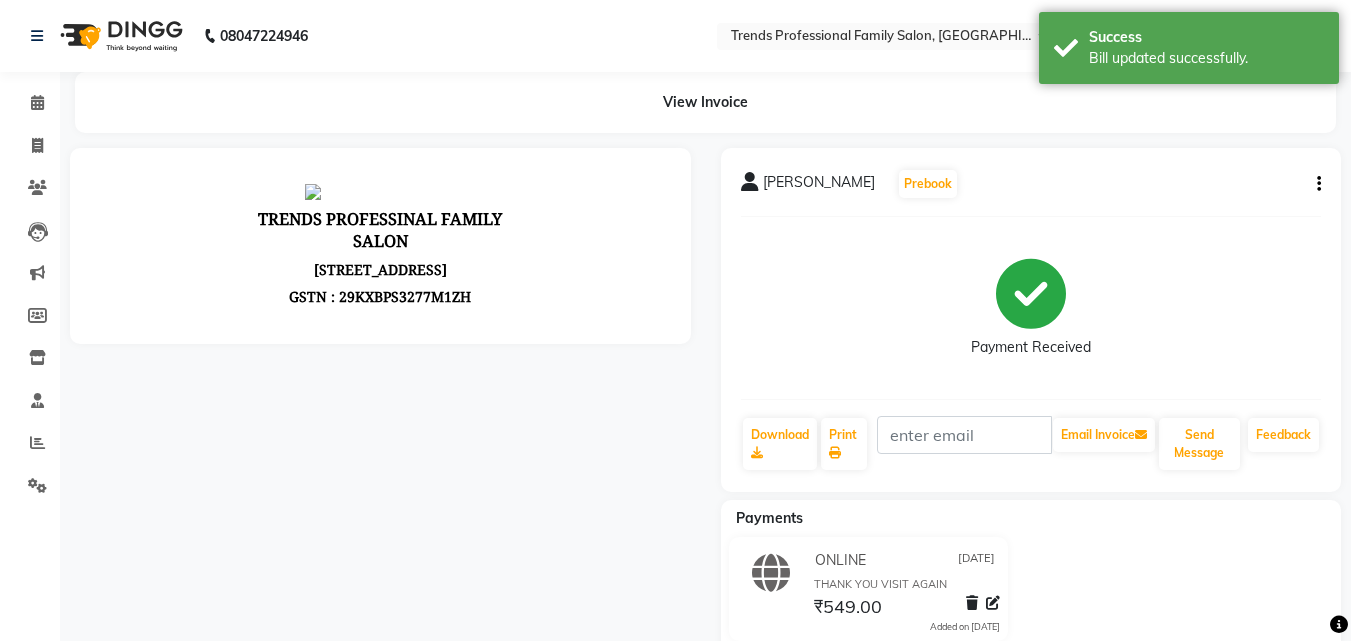 scroll, scrollTop: 0, scrollLeft: 0, axis: both 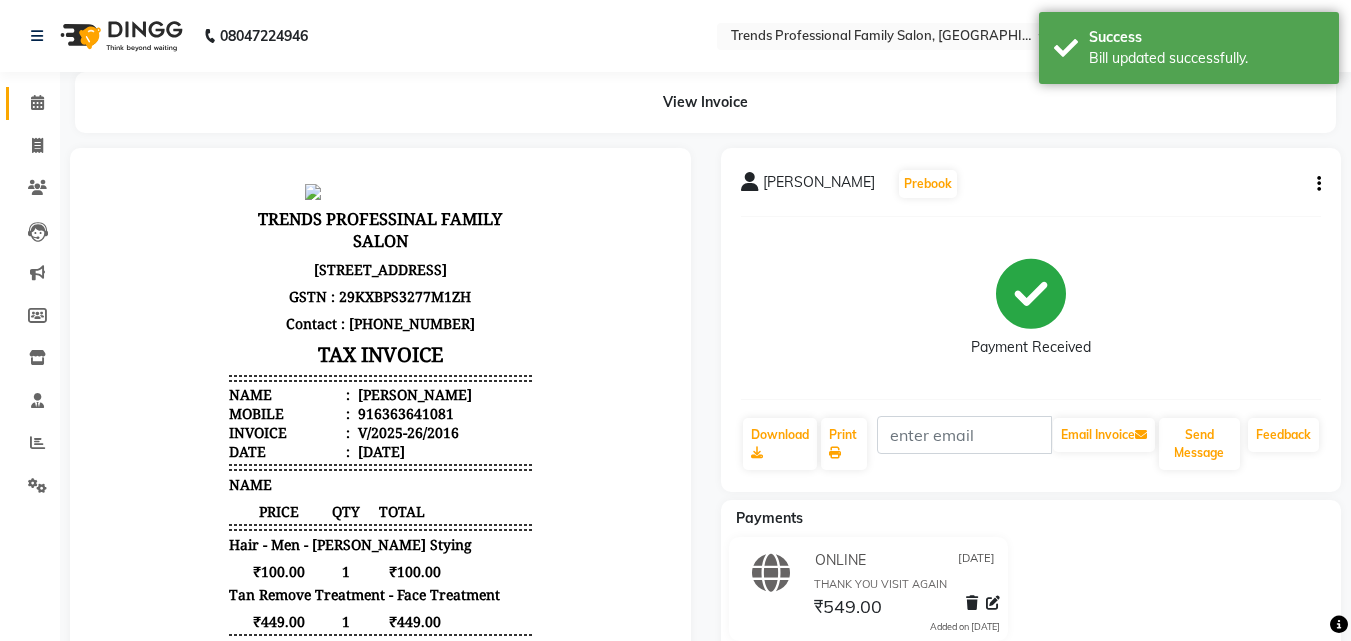 click on "Calendar" 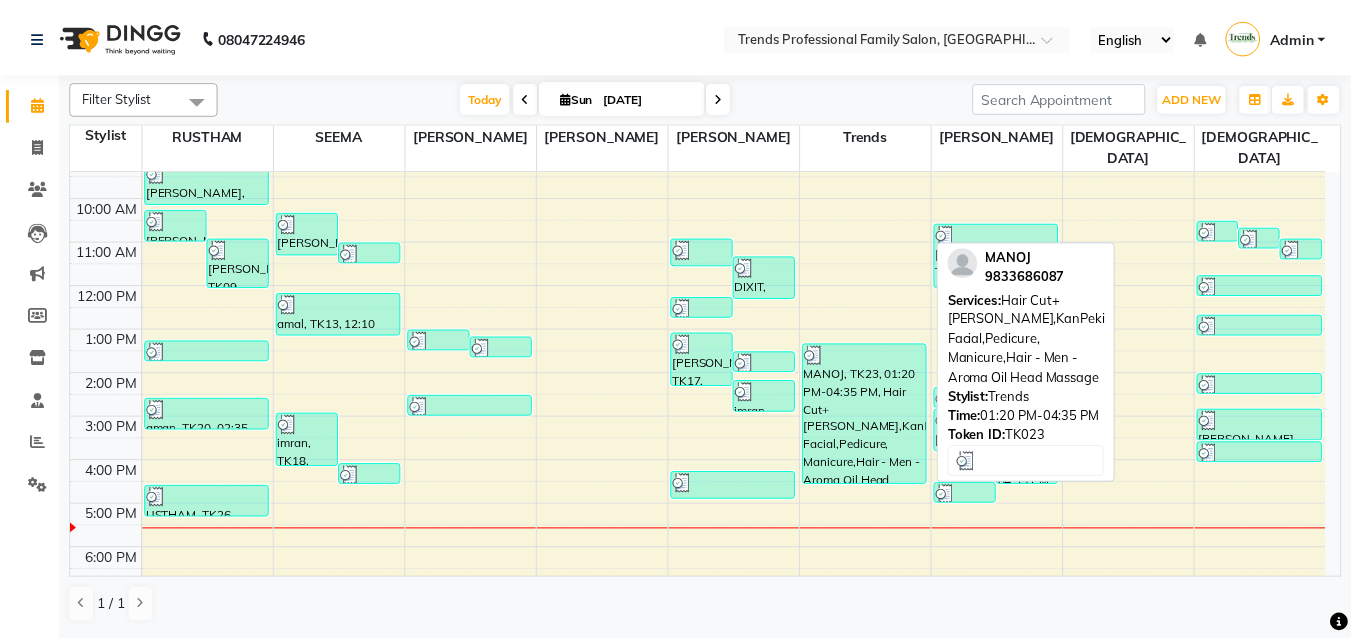 scroll, scrollTop: 0, scrollLeft: 0, axis: both 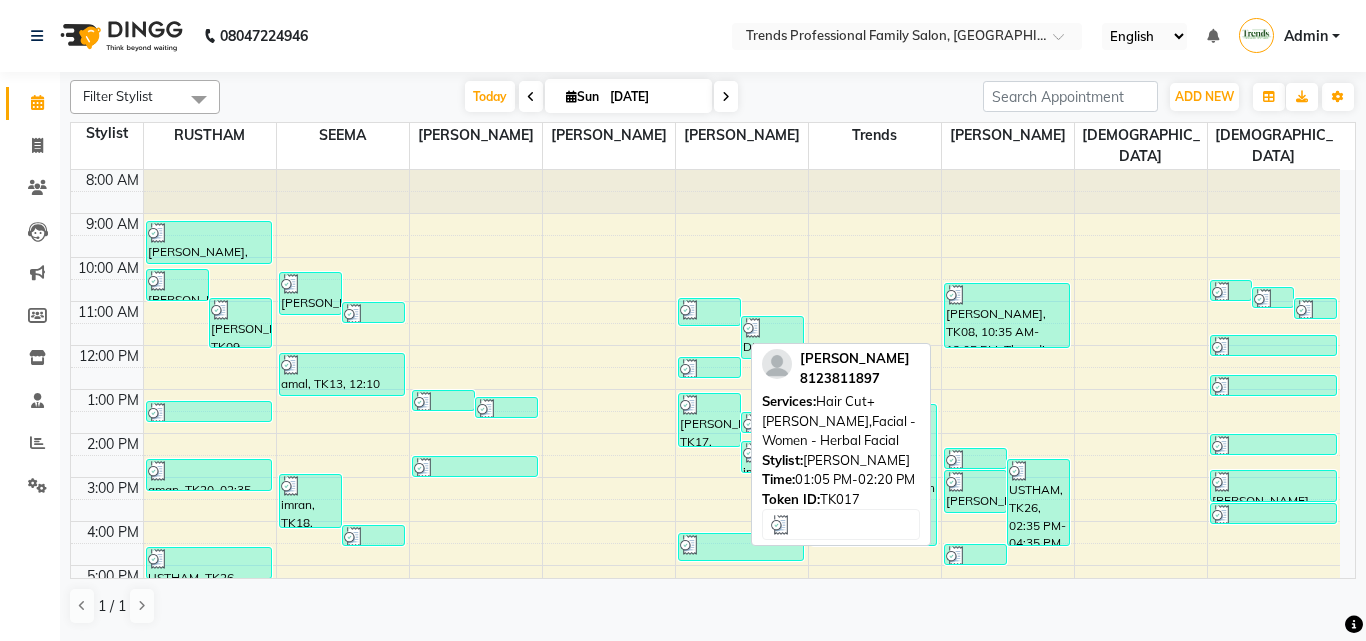 click on "[PERSON_NAME], TK17, 01:05 PM-02:20 PM, Hair Cut+[PERSON_NAME],Facial - Women - Herbal Facial" at bounding box center (709, 420) 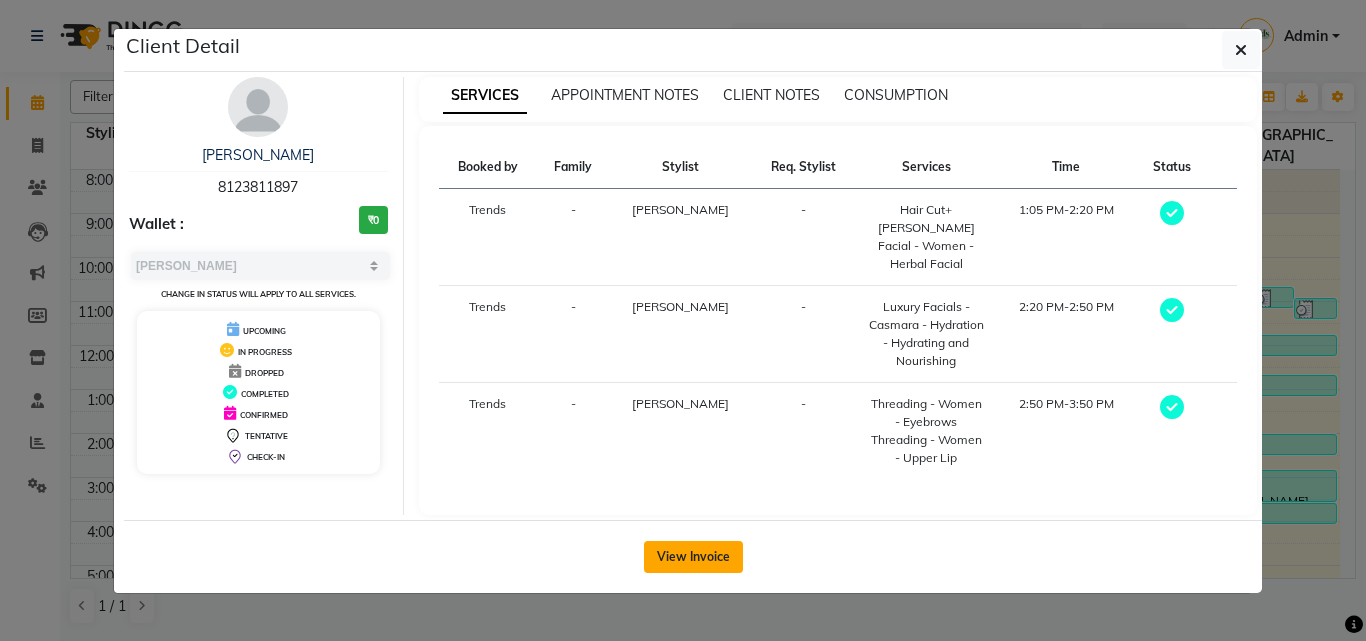 click on "View Invoice" 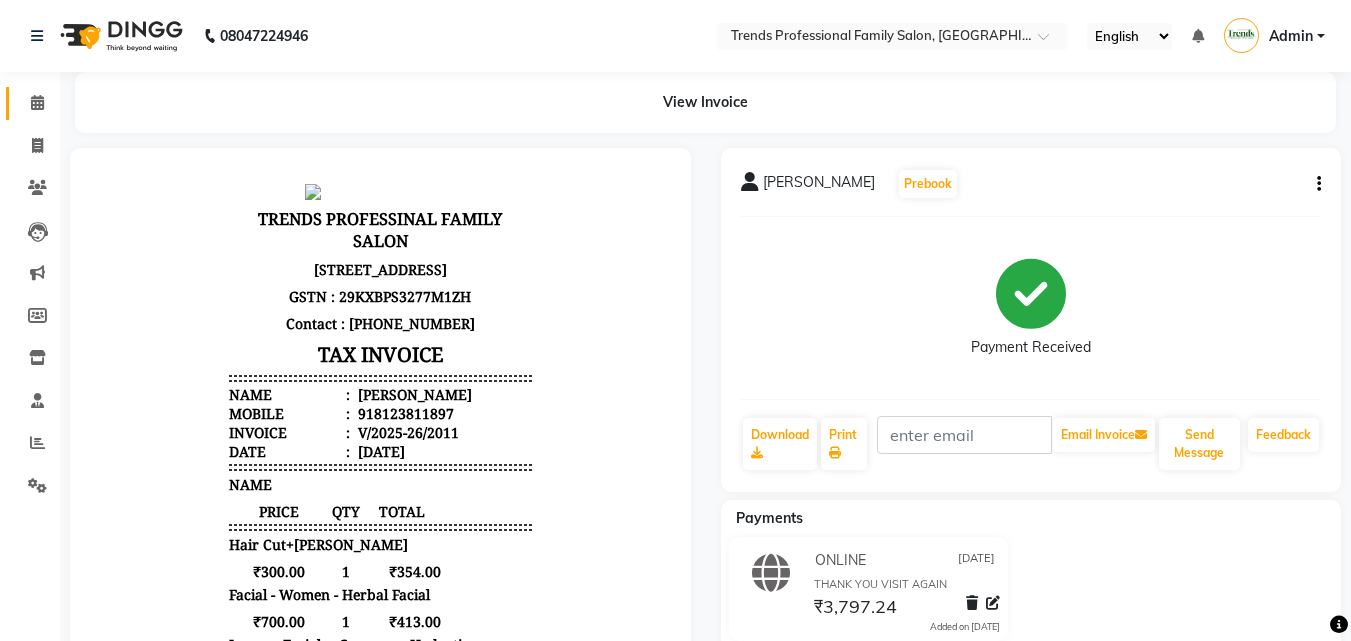 scroll, scrollTop: 0, scrollLeft: 0, axis: both 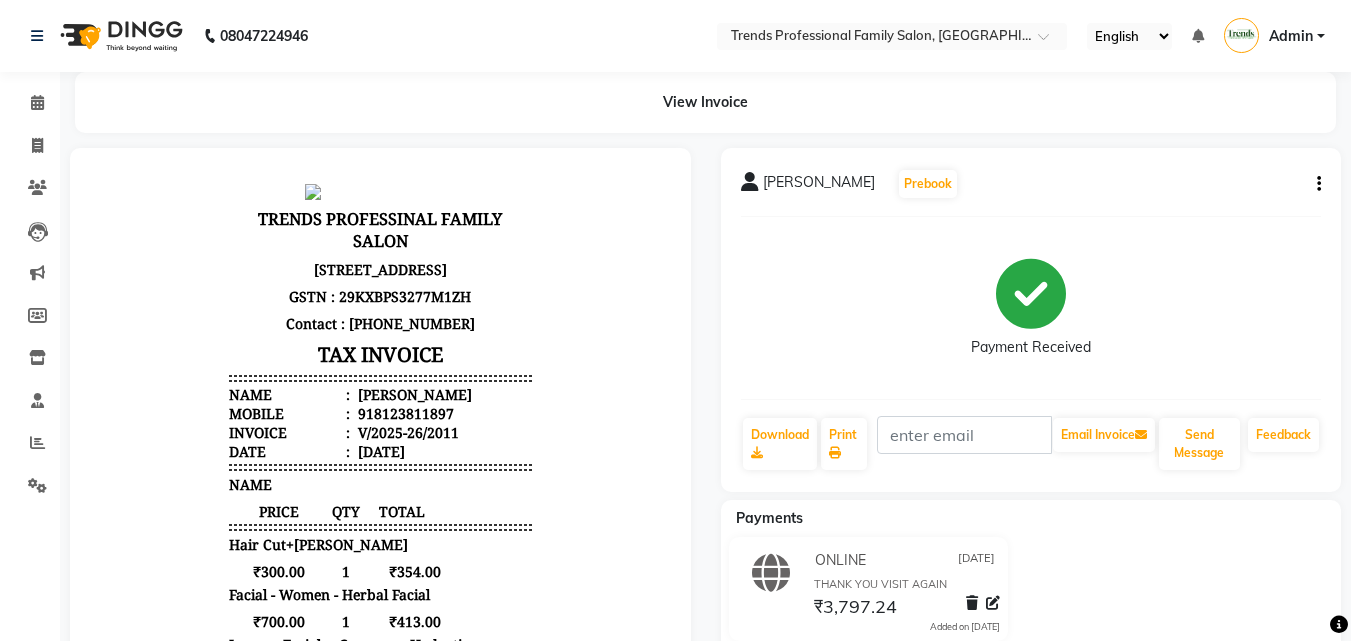 click 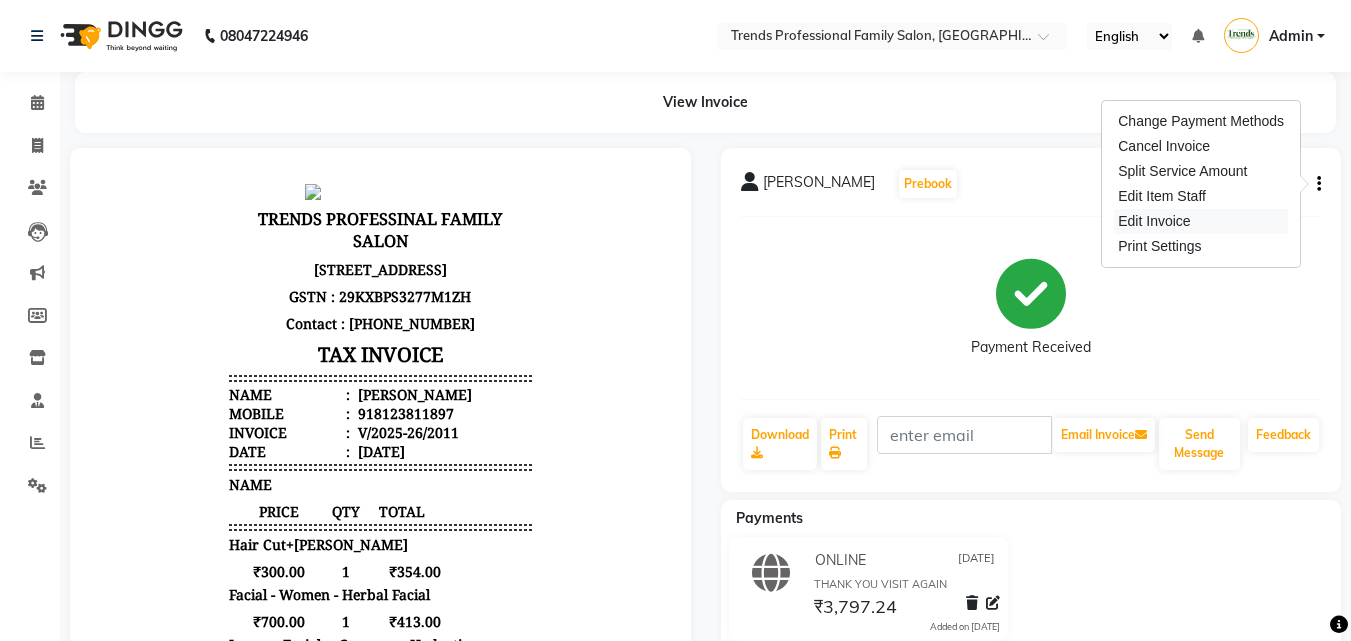 click on "Edit Invoice" at bounding box center [1201, 221] 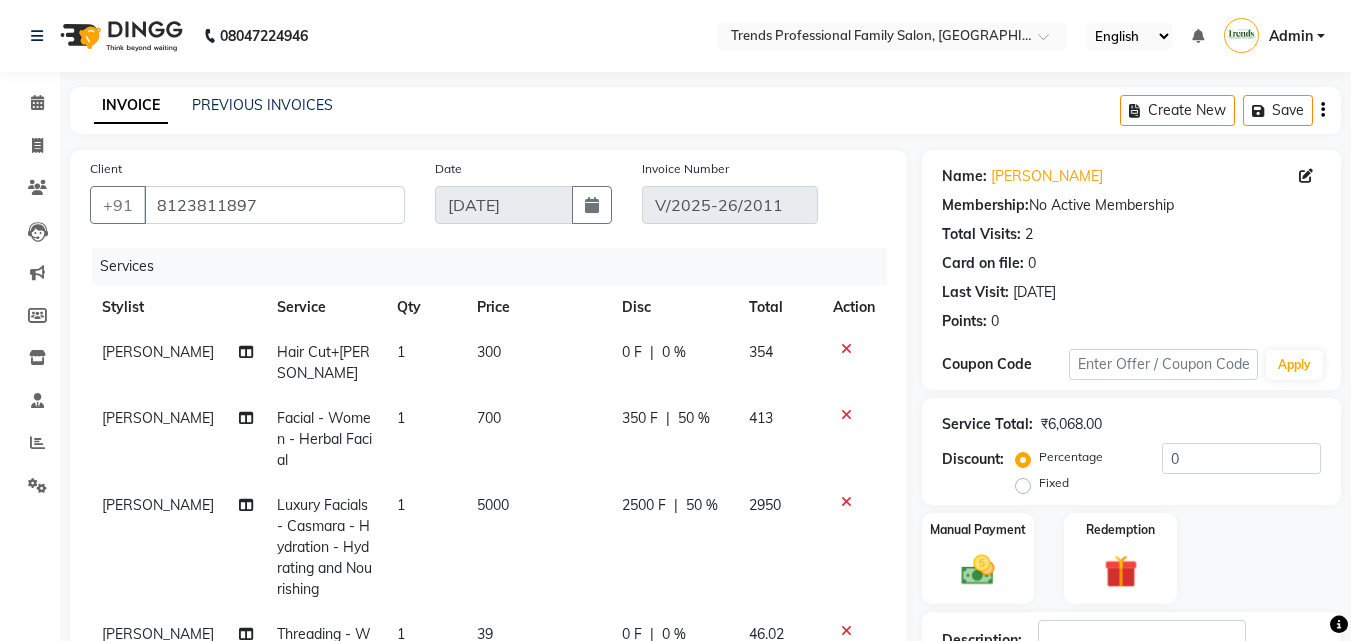 scroll, scrollTop: 69, scrollLeft: 0, axis: vertical 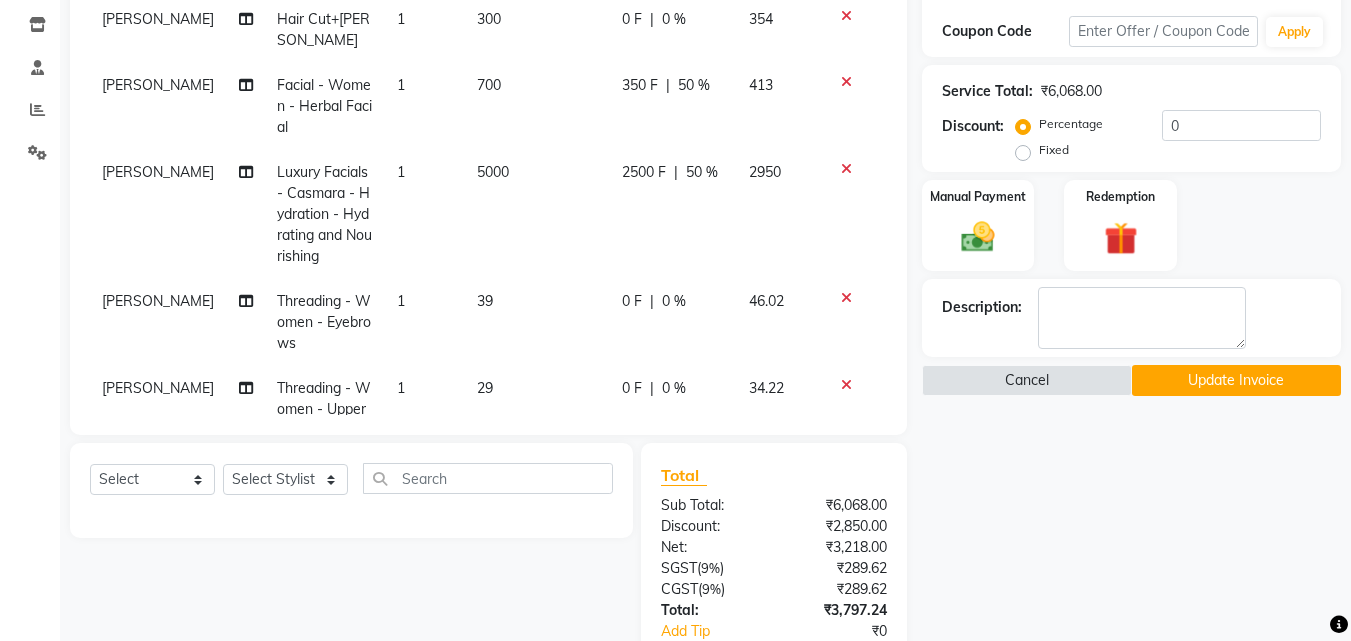 click on "[PERSON_NAME]" 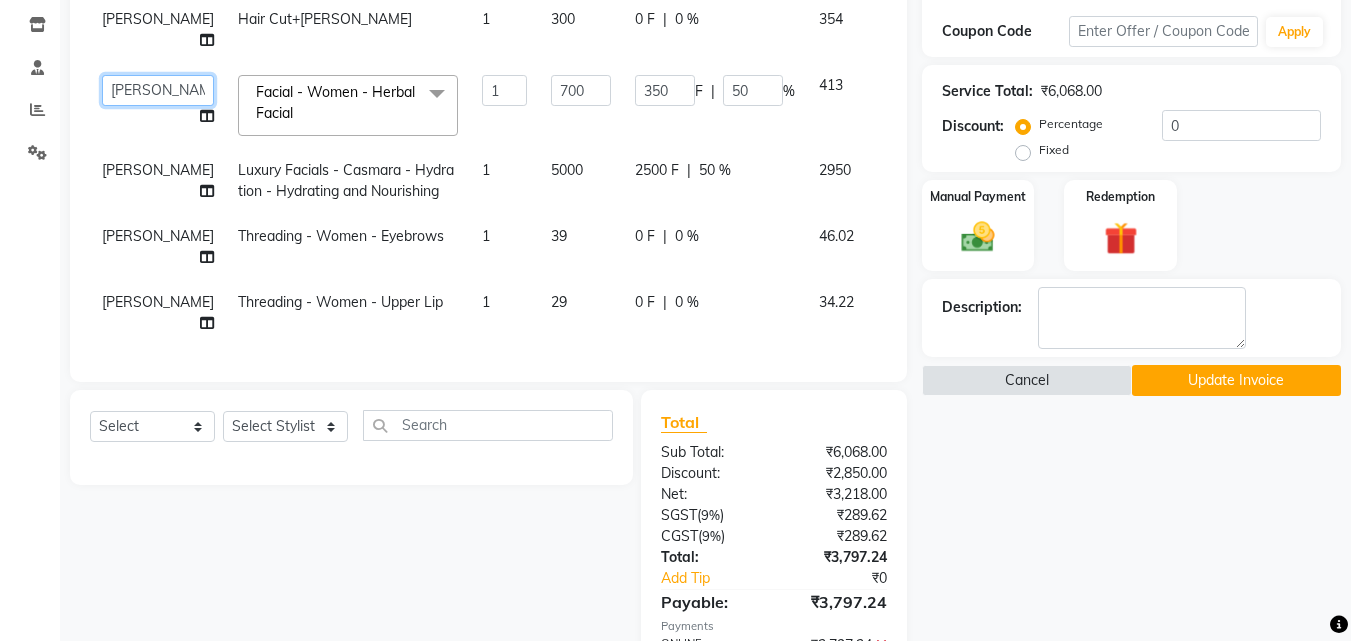 click on "[PERSON_NAME]   [PERSON_NAME]   [PERSON_NAME]   RUSTHAM   [PERSON_NAME]   [DEMOGRAPHIC_DATA][PERSON_NAME][DEMOGRAPHIC_DATA]   Trends" 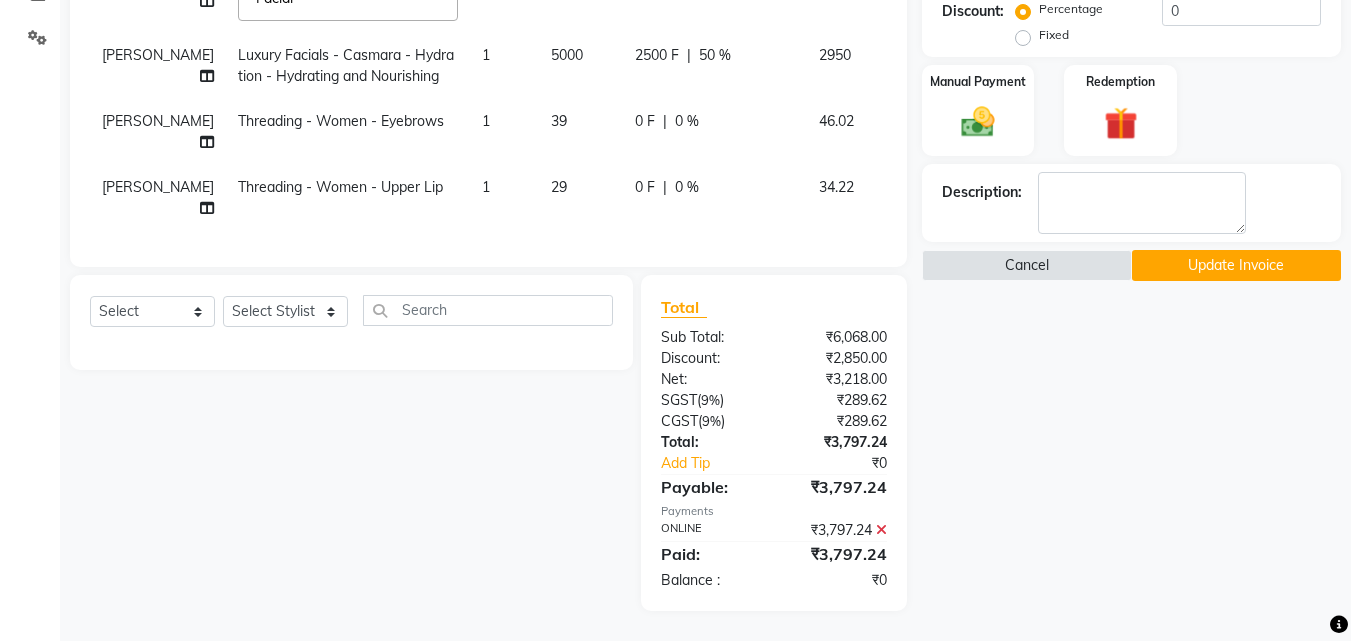 scroll, scrollTop: 0, scrollLeft: 0, axis: both 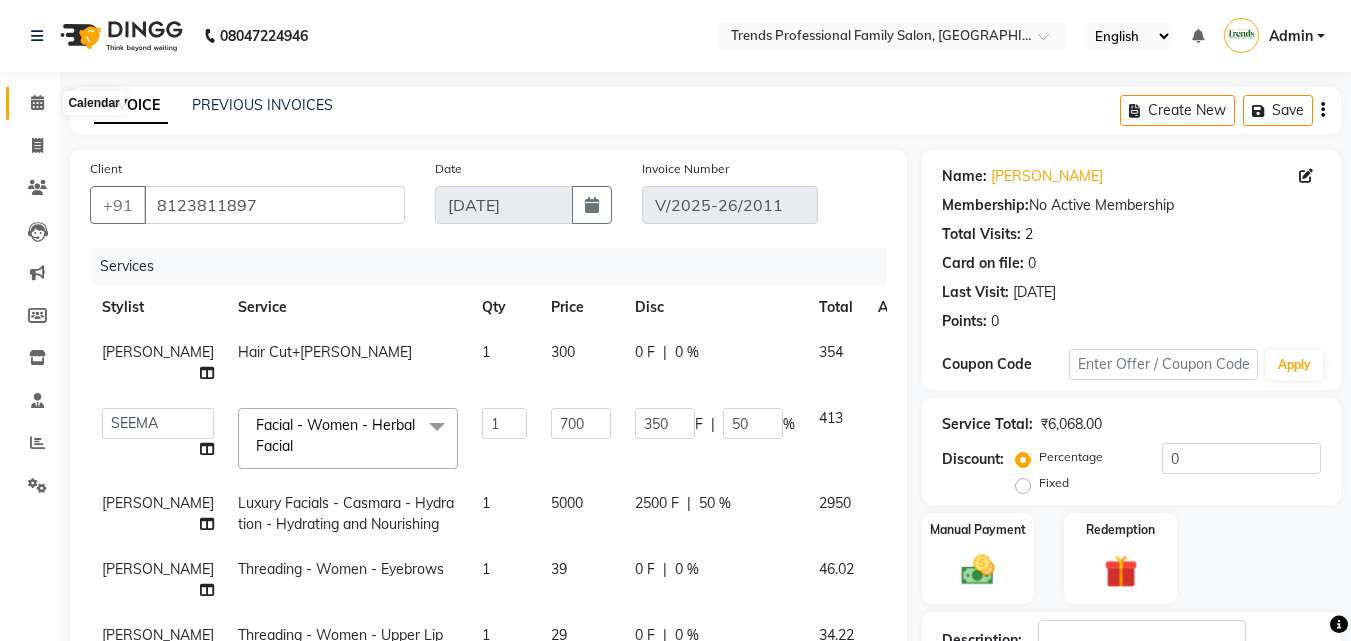 click 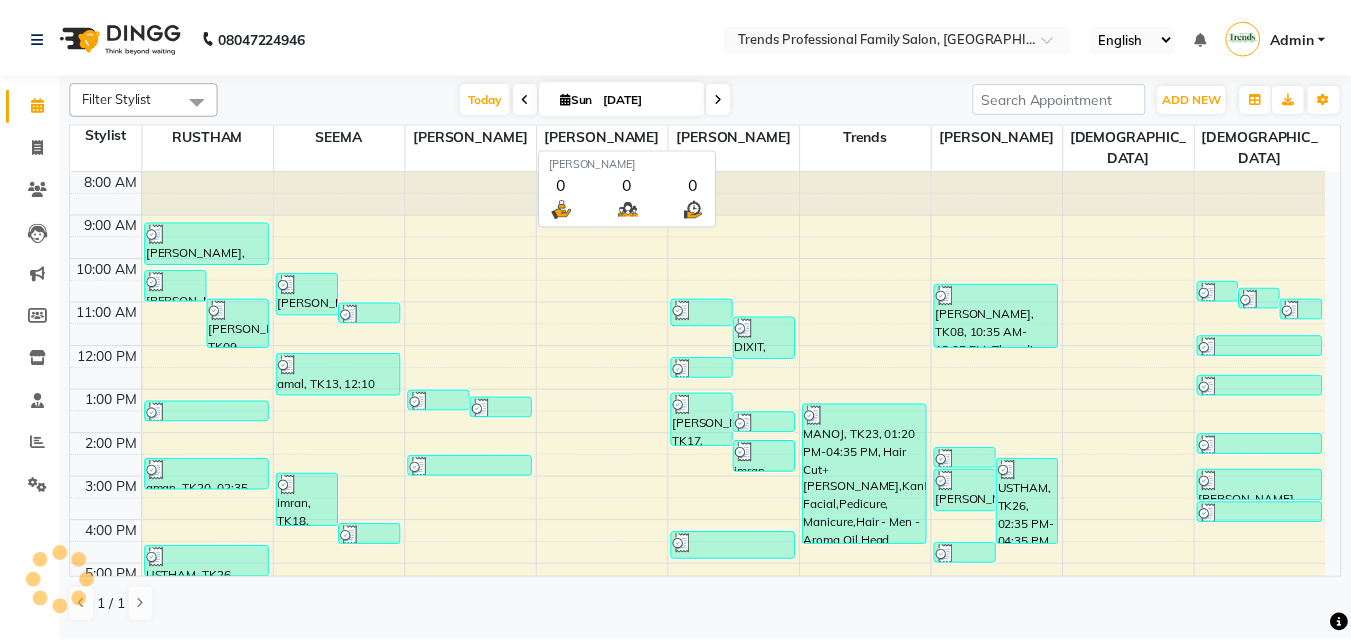 scroll, scrollTop: 0, scrollLeft: 0, axis: both 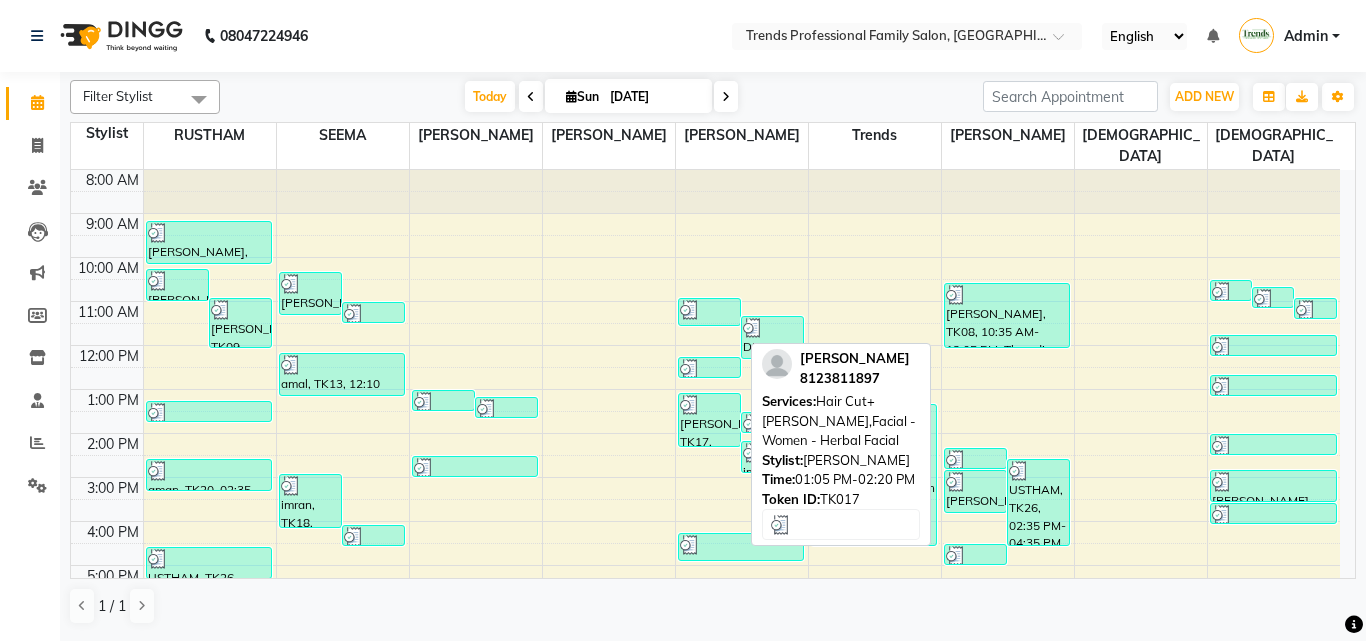 click on "[PERSON_NAME], TK17, 01:05 PM-02:20 PM, Hair Cut+[PERSON_NAME],Facial - Women - Herbal Facial" at bounding box center (709, 420) 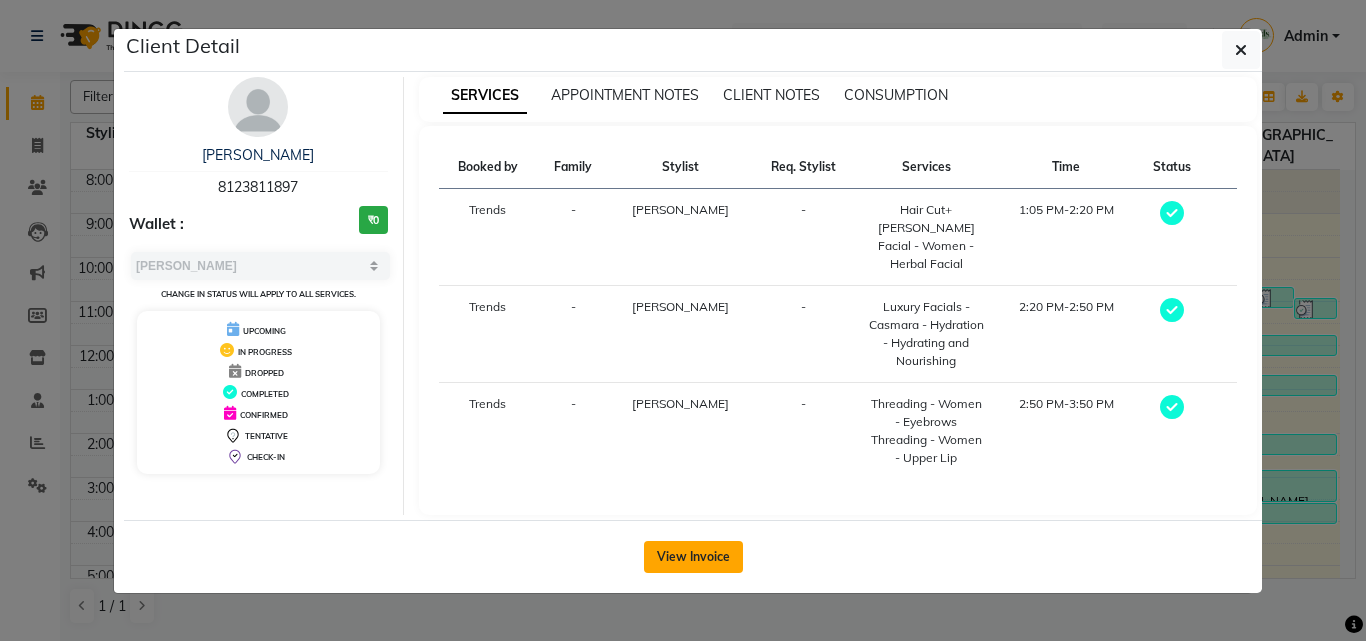 click on "View Invoice" 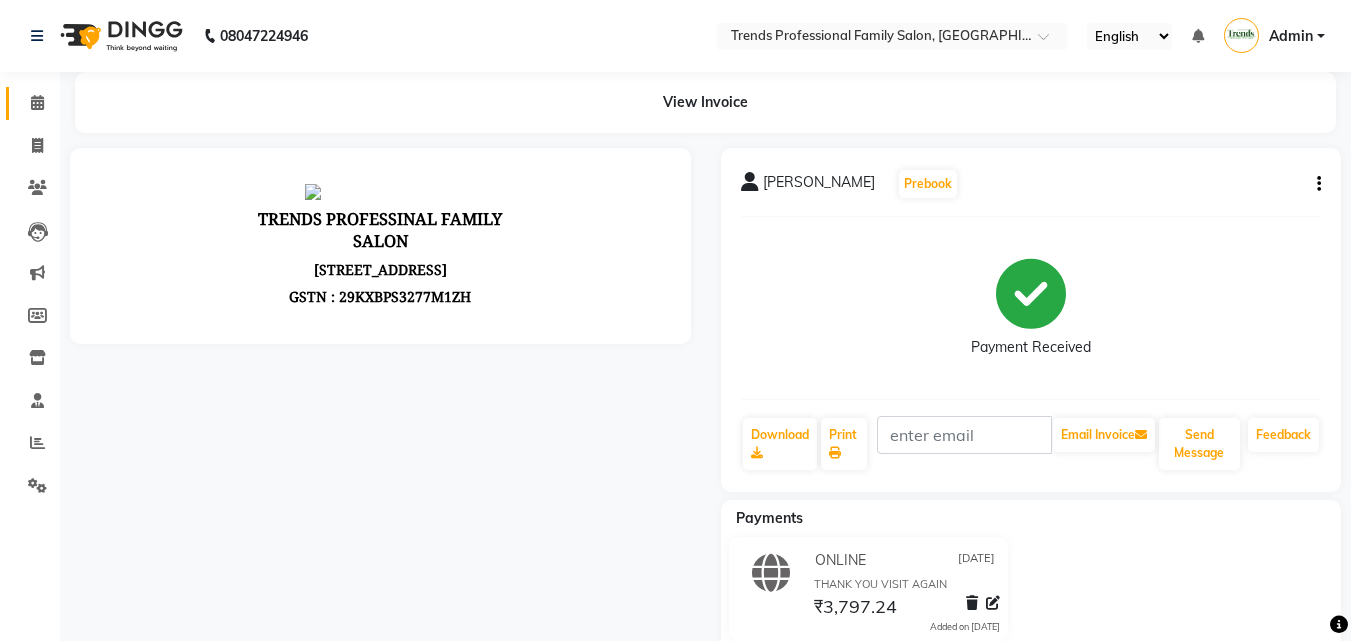 scroll, scrollTop: 0, scrollLeft: 0, axis: both 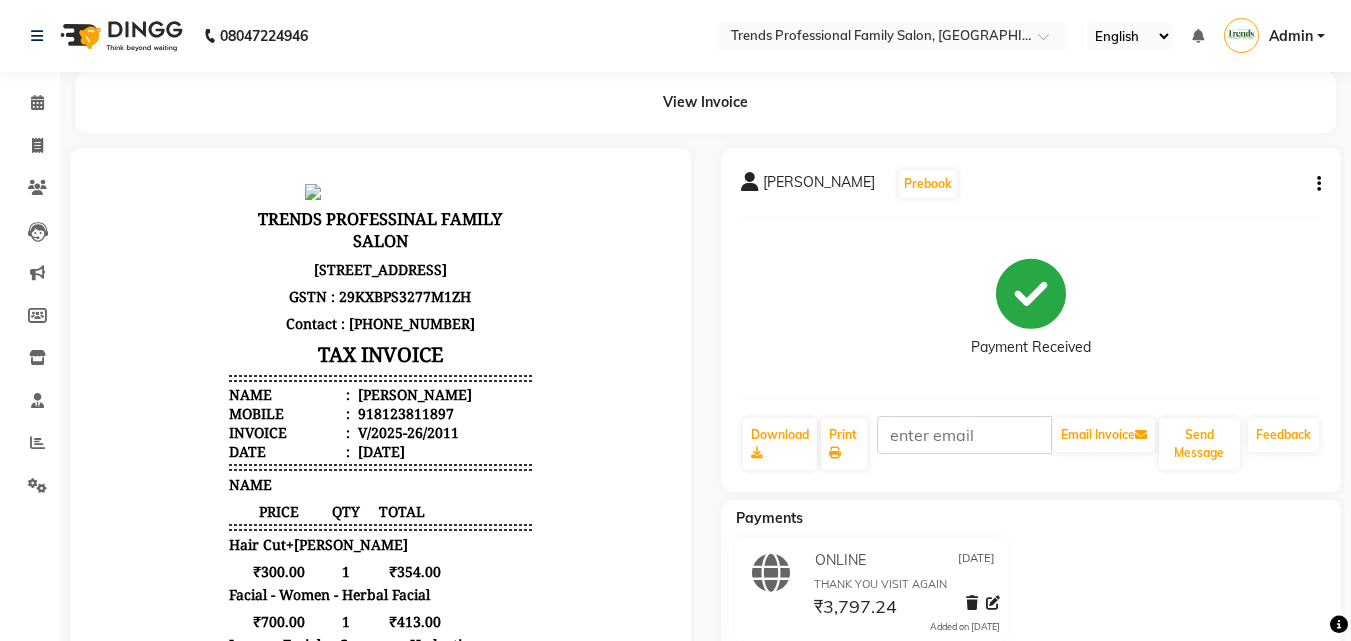 click 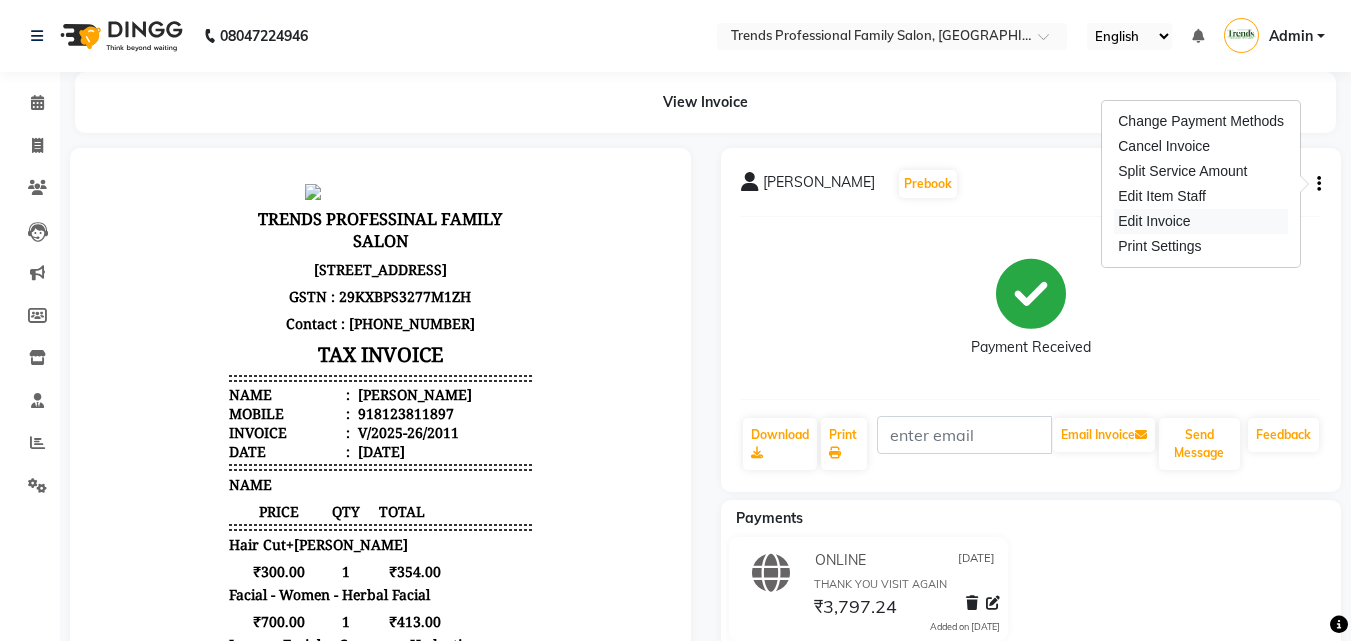 click on "Edit Invoice" at bounding box center [1201, 221] 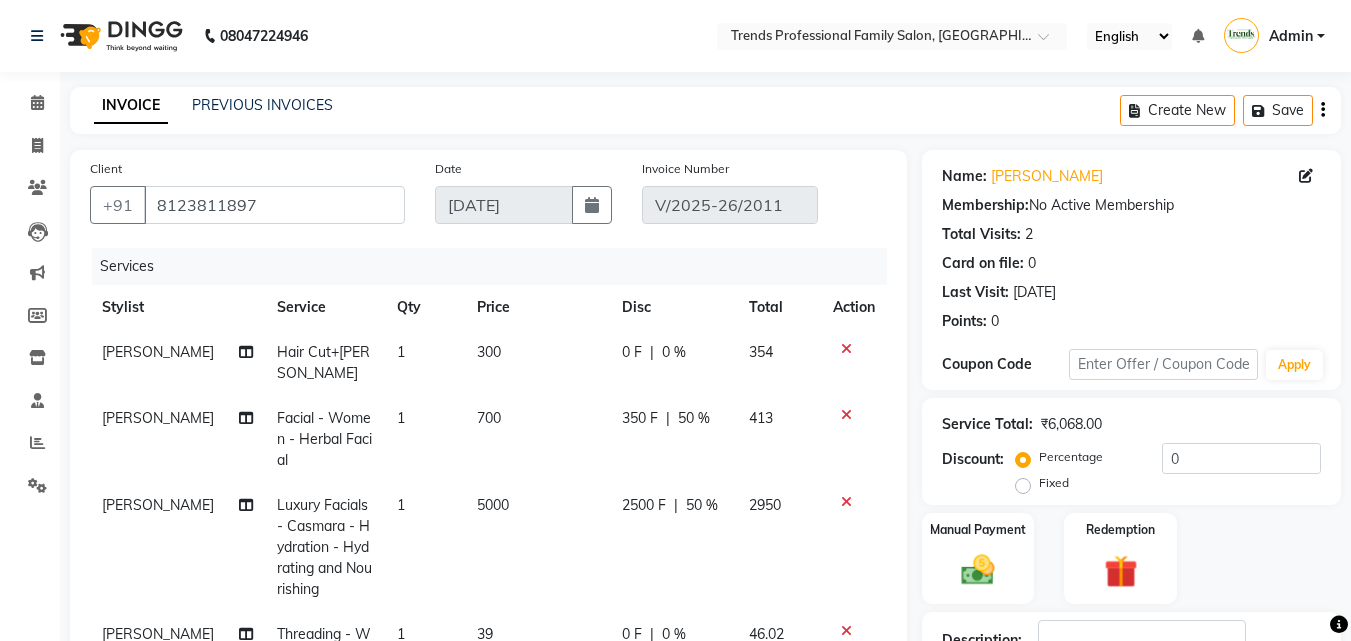 click on "[PERSON_NAME]" 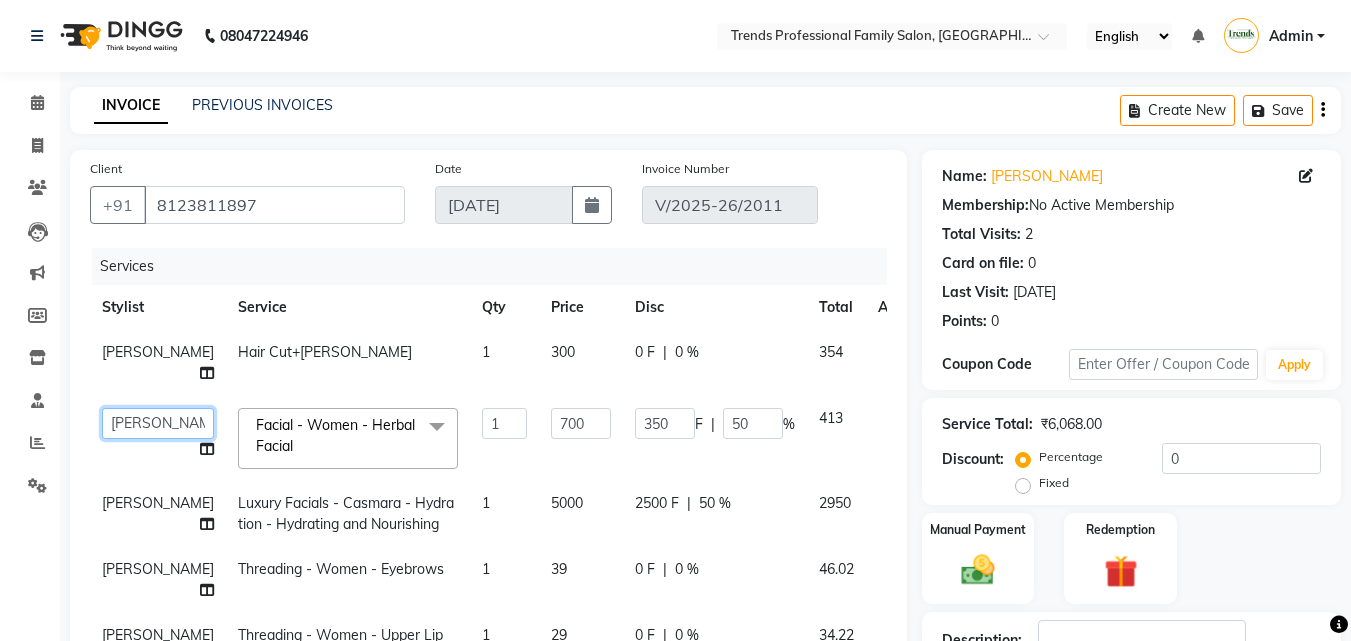 click on "[PERSON_NAME]   [PERSON_NAME]   [PERSON_NAME]   RUSTHAM   [PERSON_NAME]   [DEMOGRAPHIC_DATA][PERSON_NAME][DEMOGRAPHIC_DATA]   Trends" 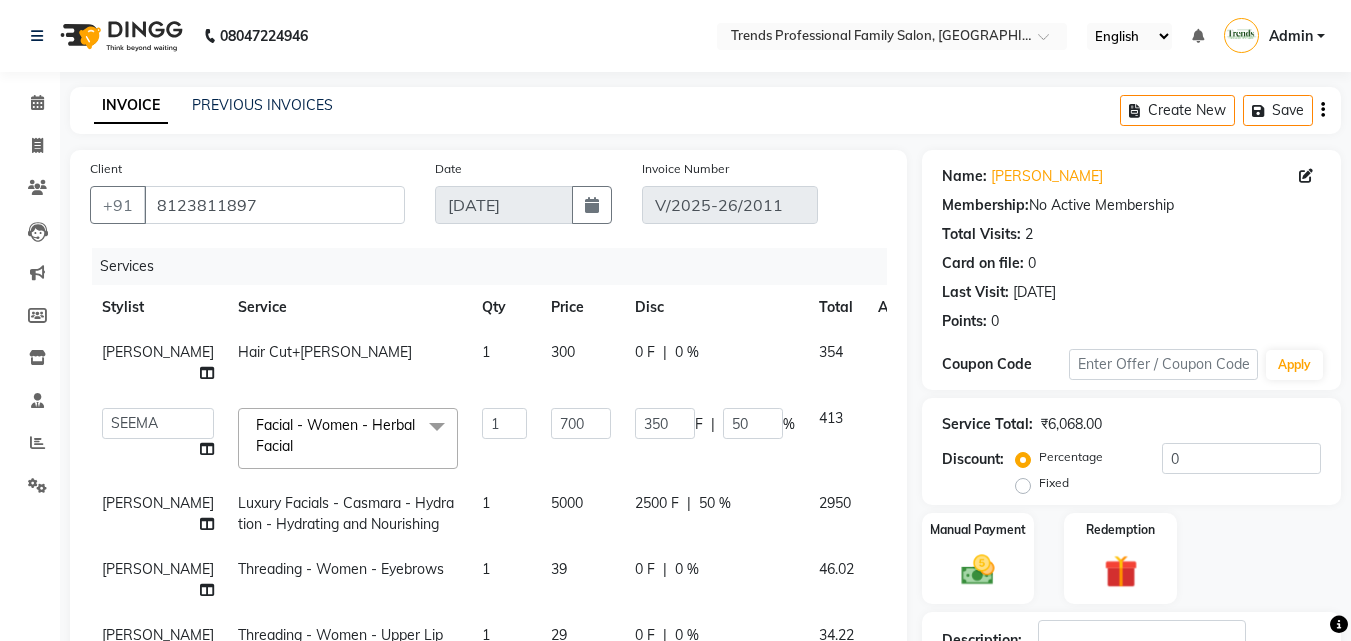 scroll, scrollTop: 463, scrollLeft: 0, axis: vertical 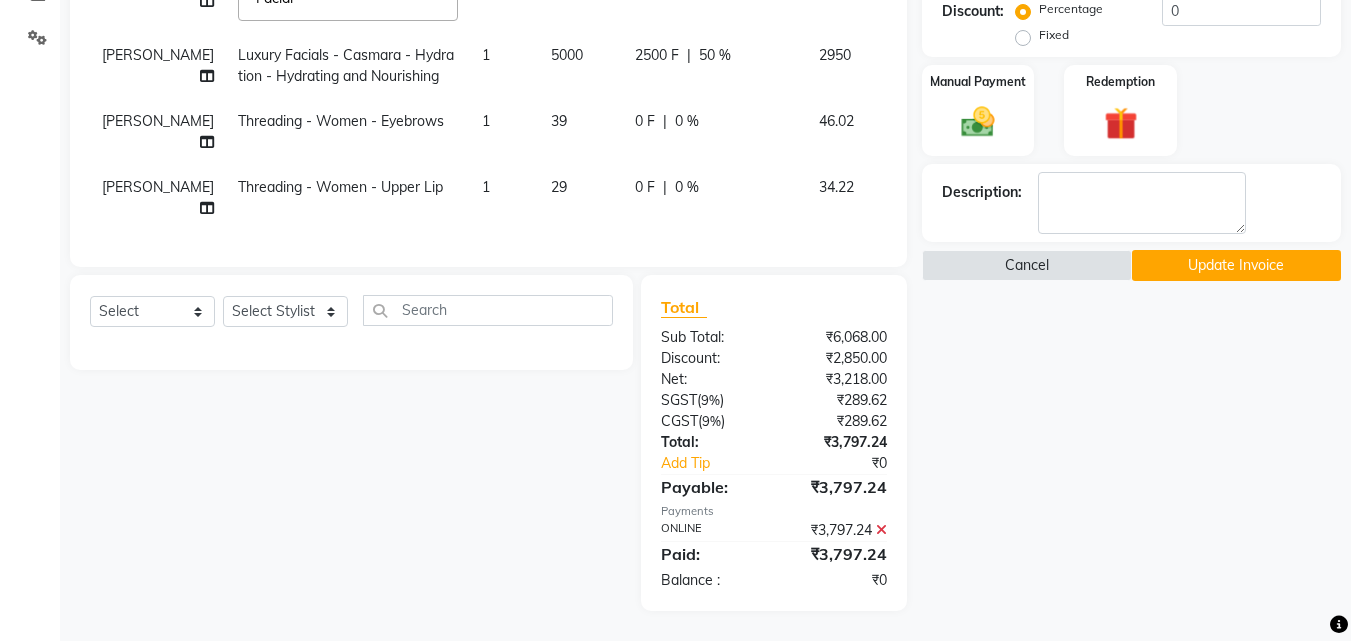 click on "Update Invoice" 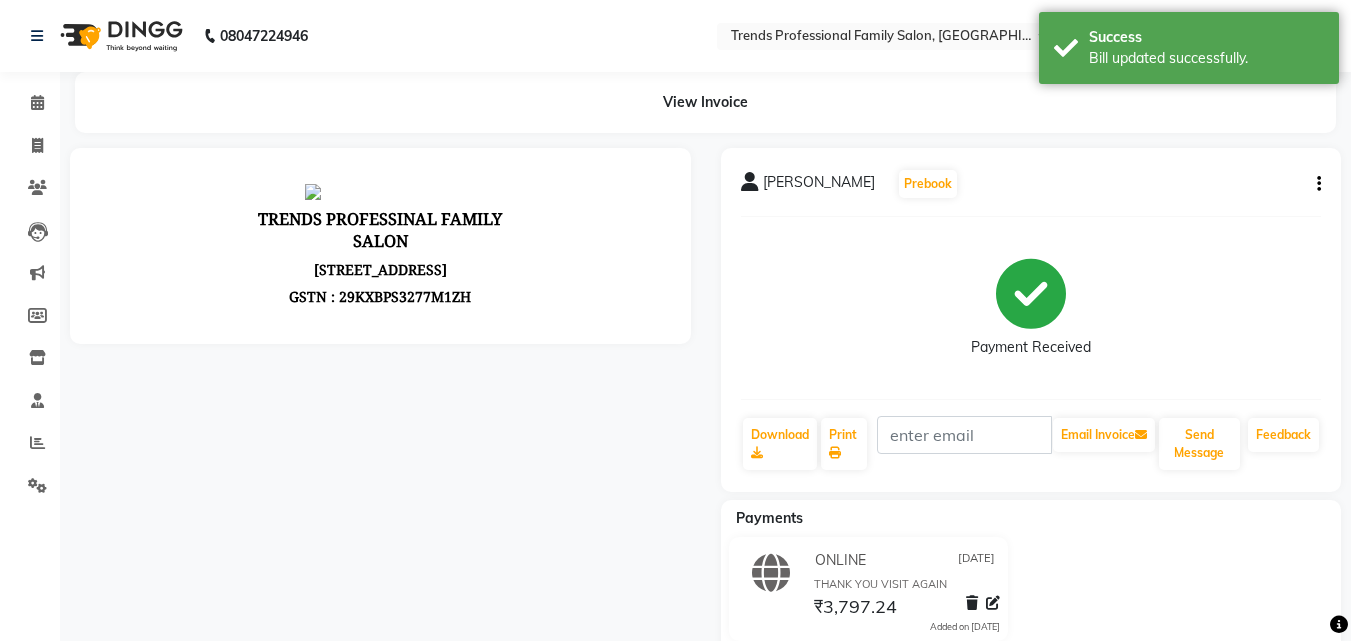 scroll, scrollTop: 0, scrollLeft: 0, axis: both 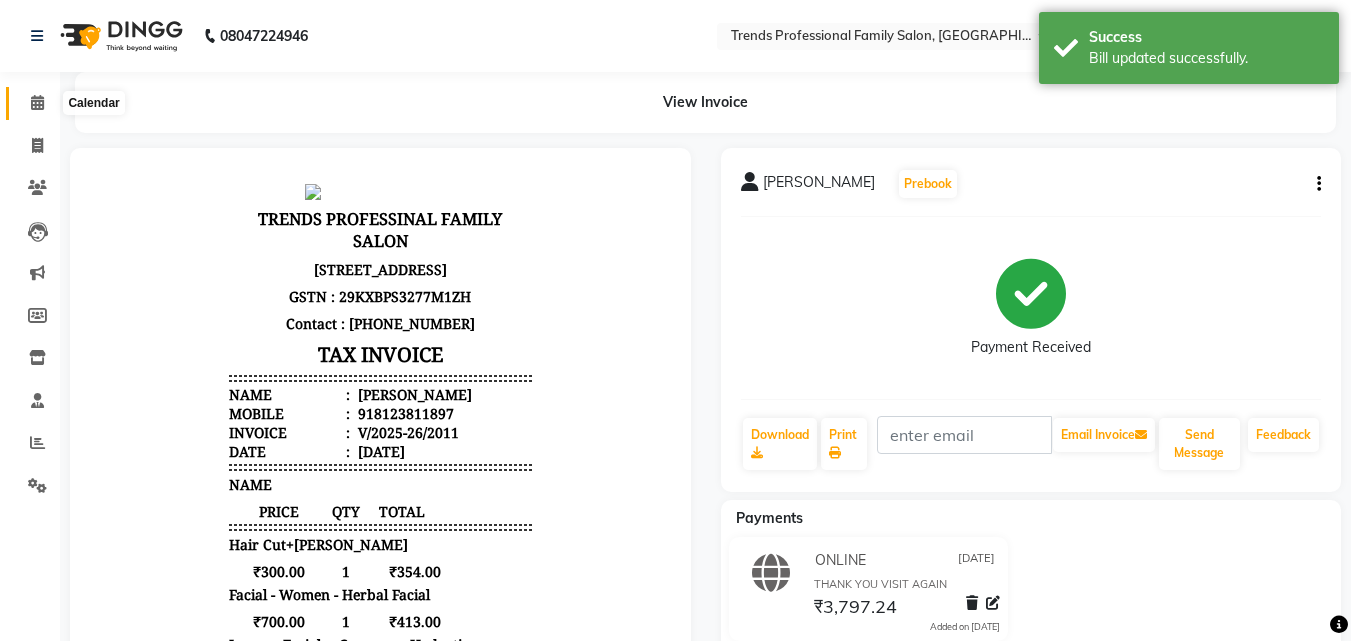 click 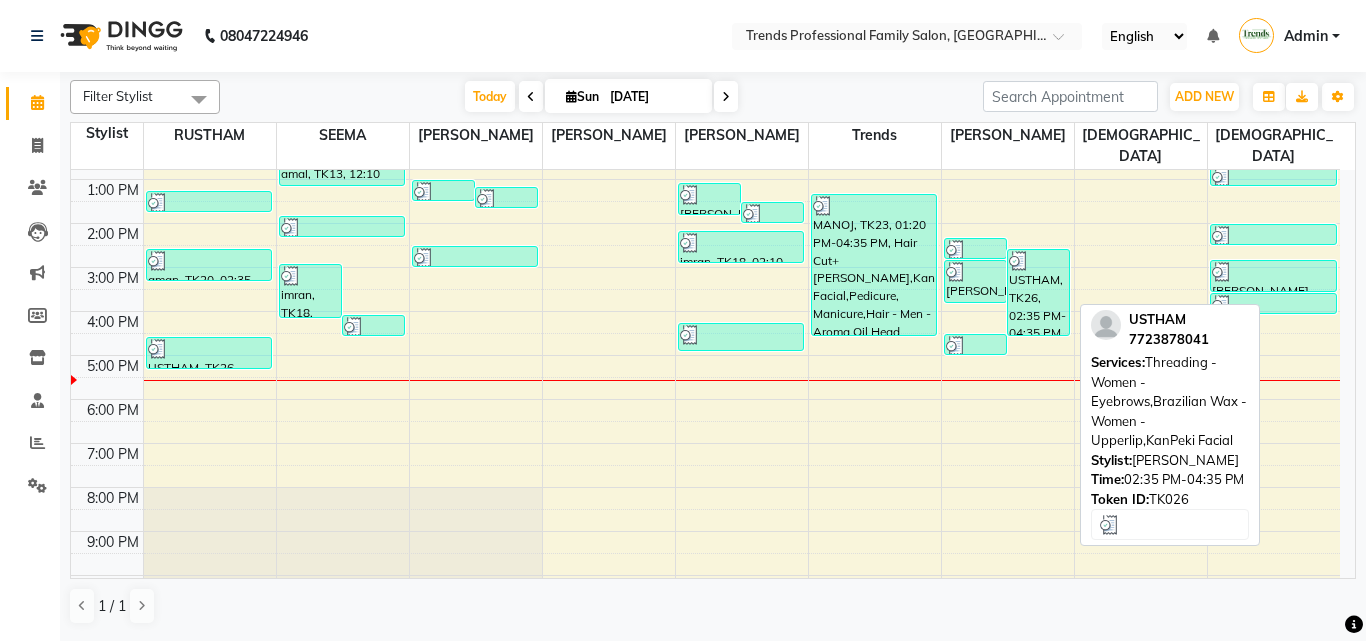 scroll, scrollTop: 274, scrollLeft: 0, axis: vertical 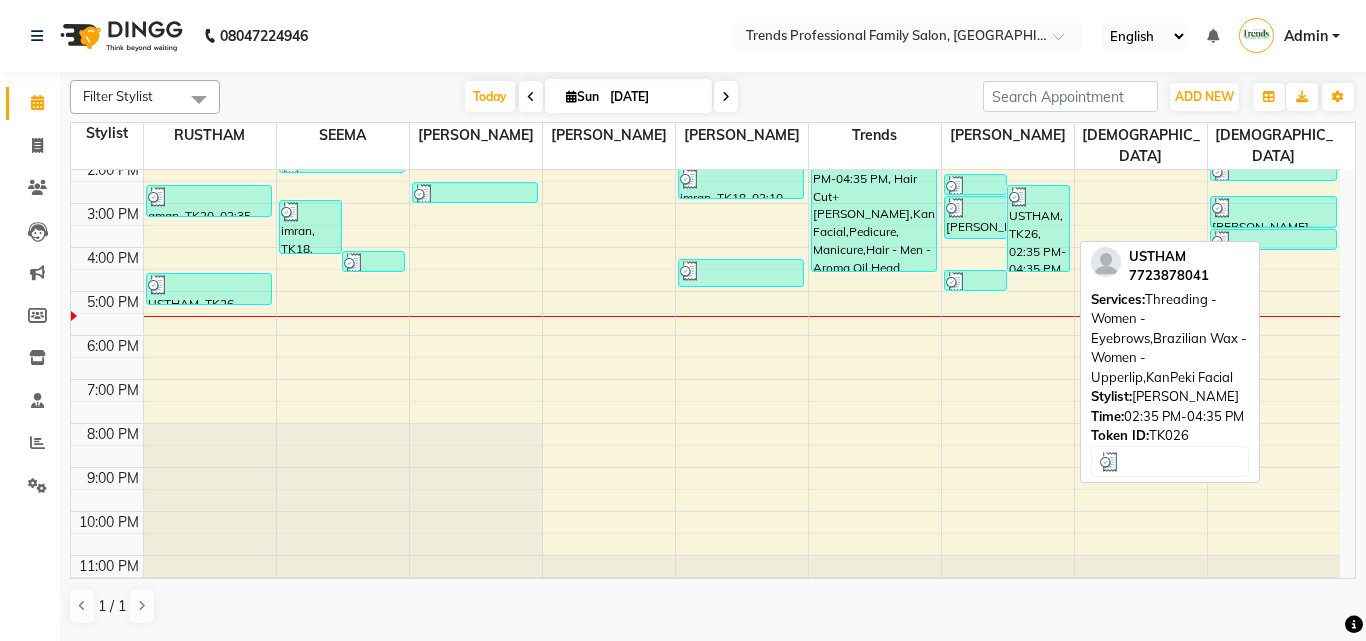 click on "USTHAM, TK26, 02:35 PM-04:35 PM, Threading - Women - Eyebrows,Brazilian Wax - Women - Upperlip,KanPeki Facial" at bounding box center (1038, 228) 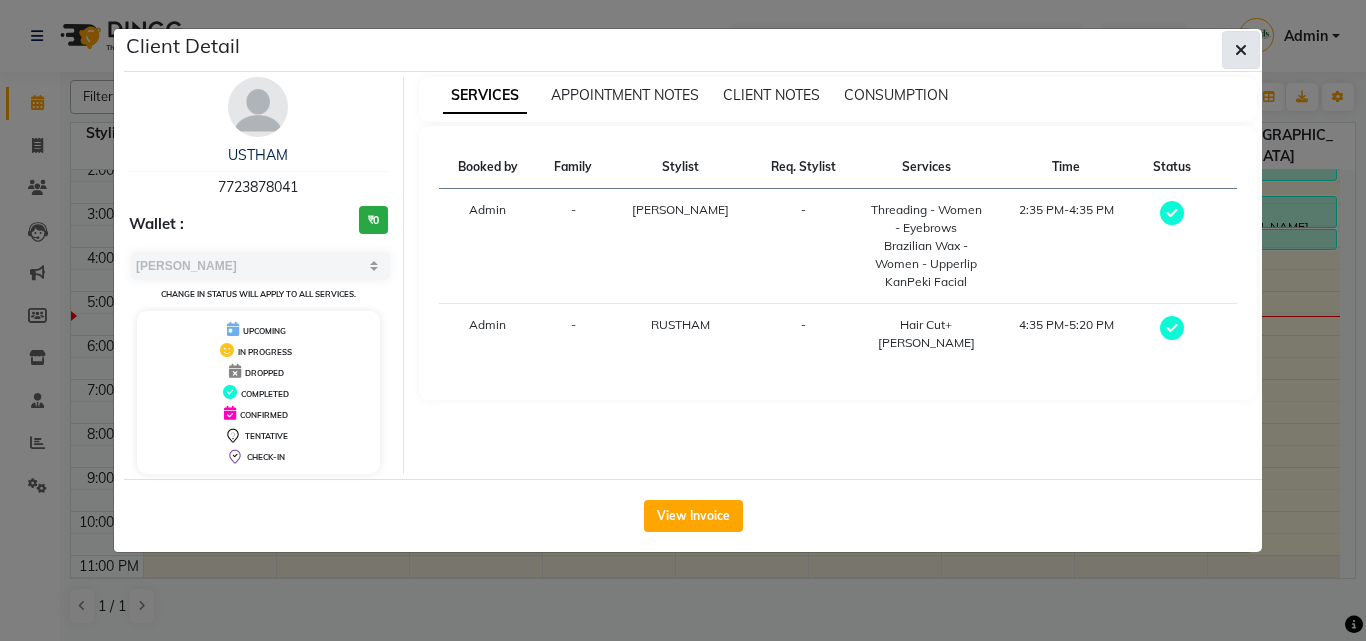 click 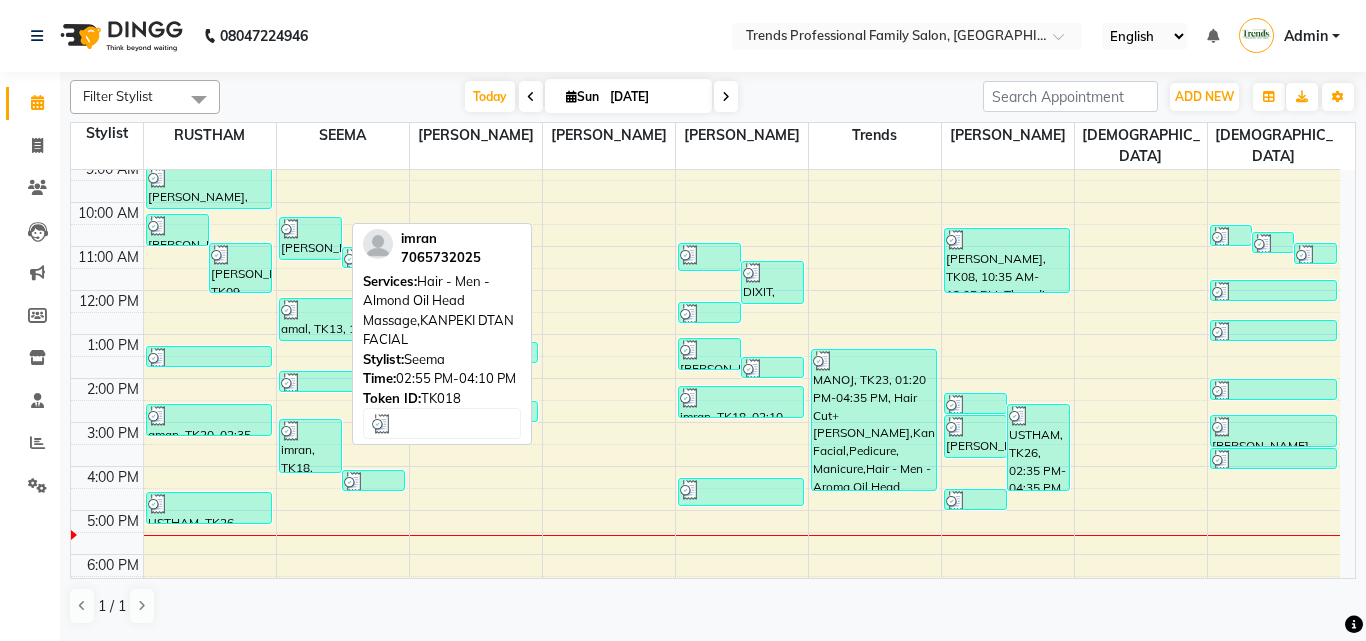 scroll, scrollTop: 0, scrollLeft: 0, axis: both 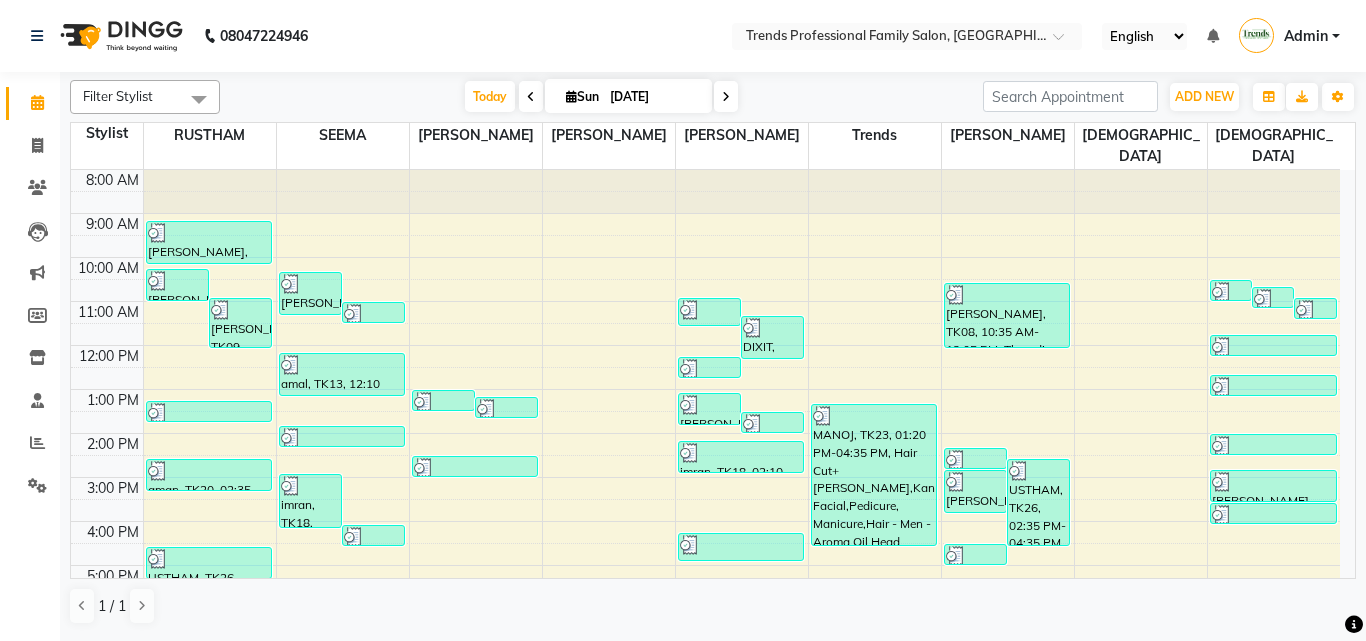 click at bounding box center (531, 97) 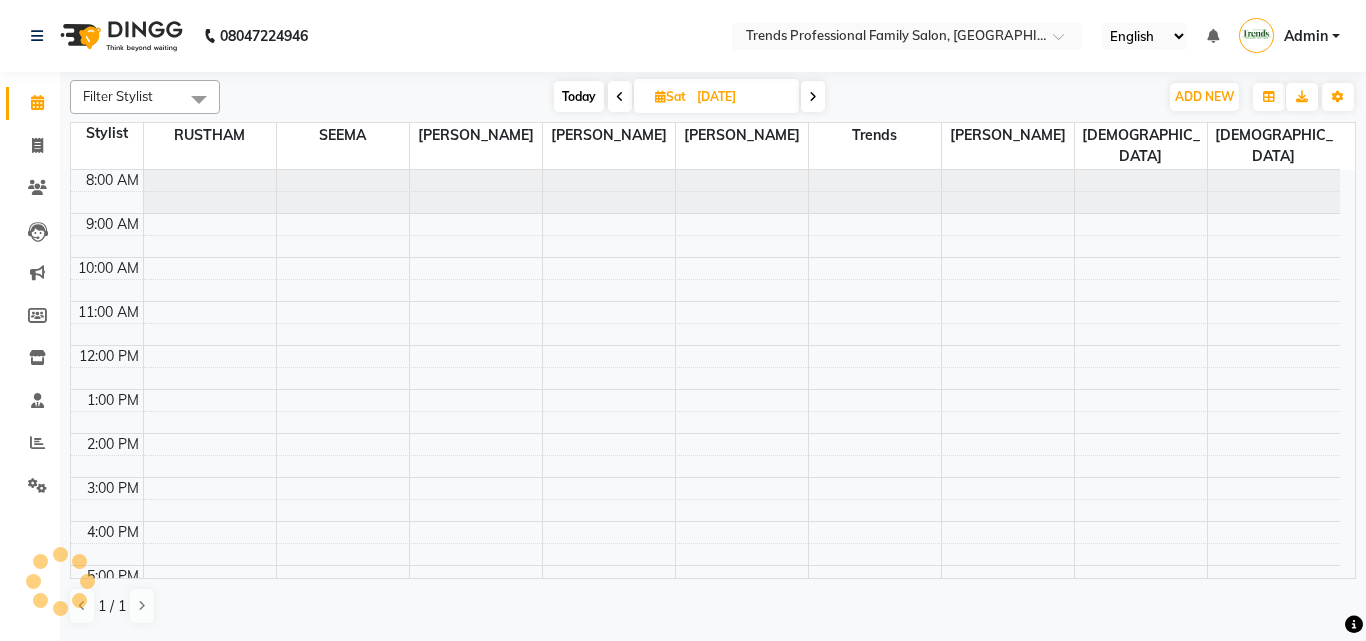 scroll, scrollTop: 274, scrollLeft: 0, axis: vertical 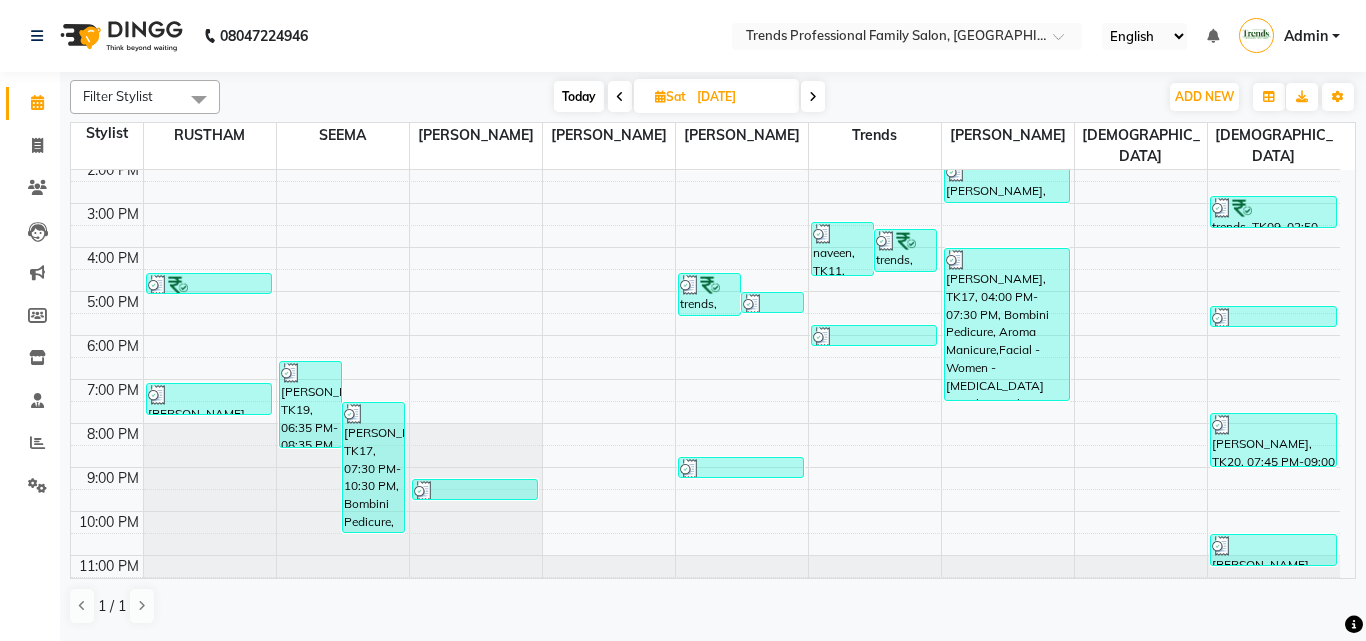click at bounding box center (620, 97) 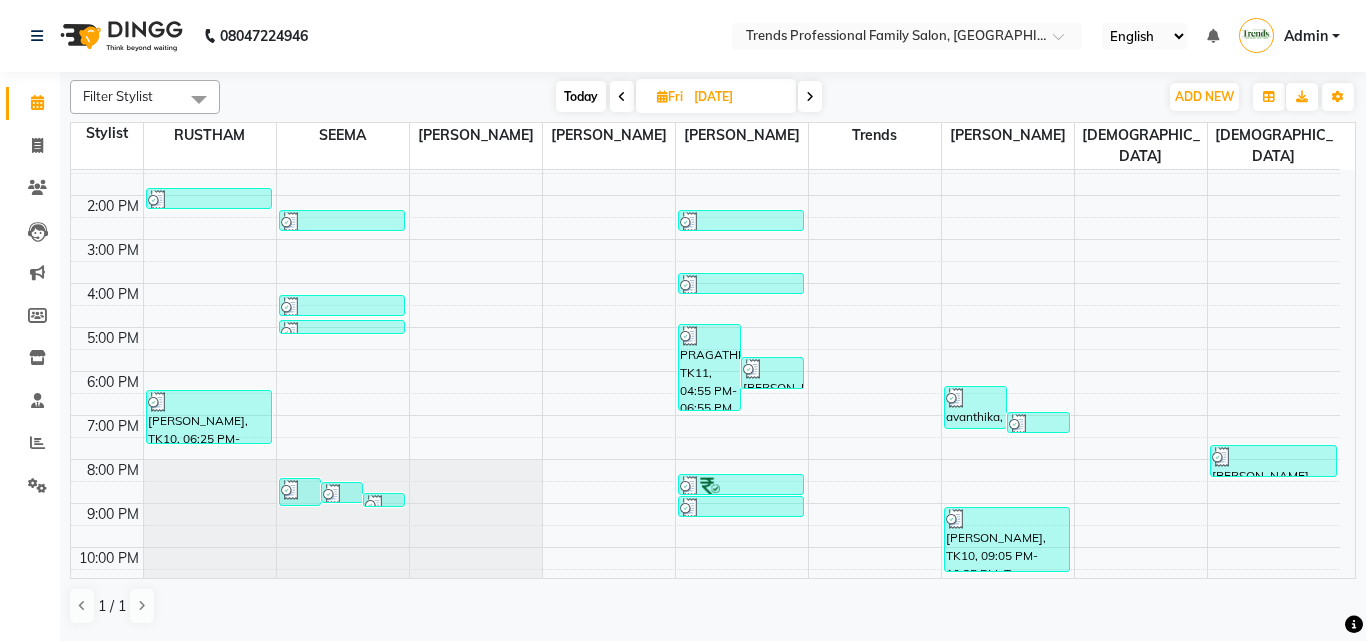 scroll, scrollTop: 274, scrollLeft: 0, axis: vertical 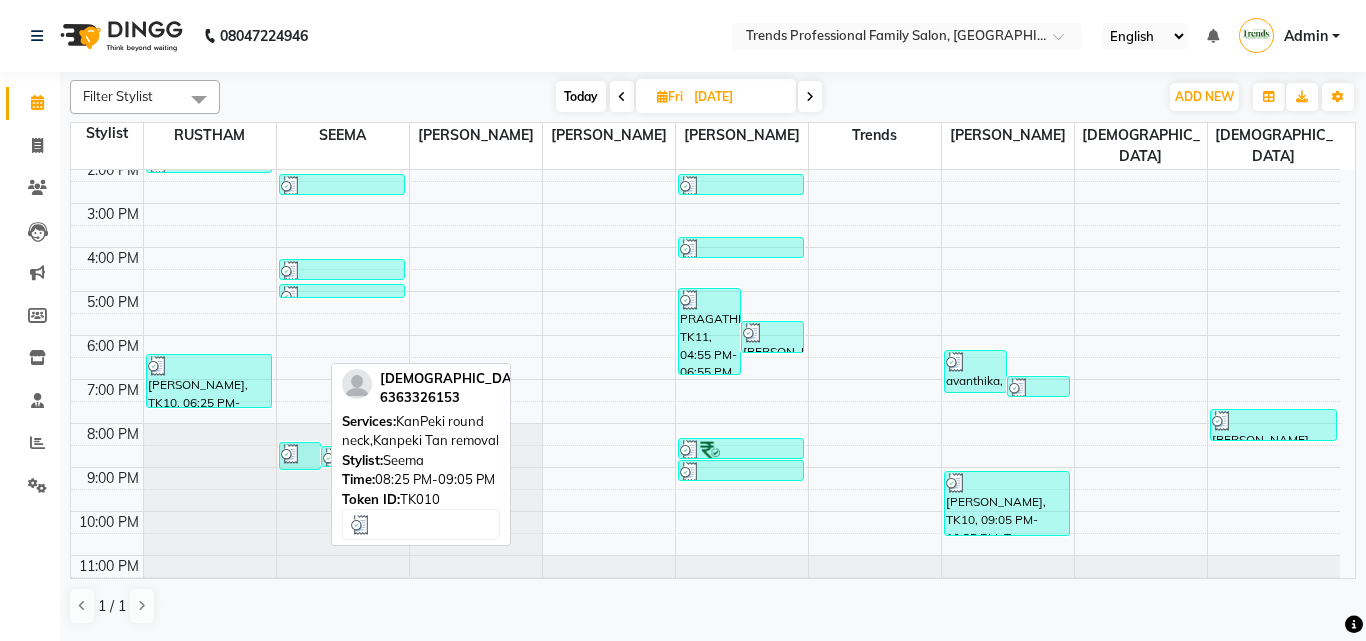 click on "[PERSON_NAME], TK10, 08:25 PM-09:05 PM, KanPeki round neck,Kanpeki Tan removal" at bounding box center [300, 456] 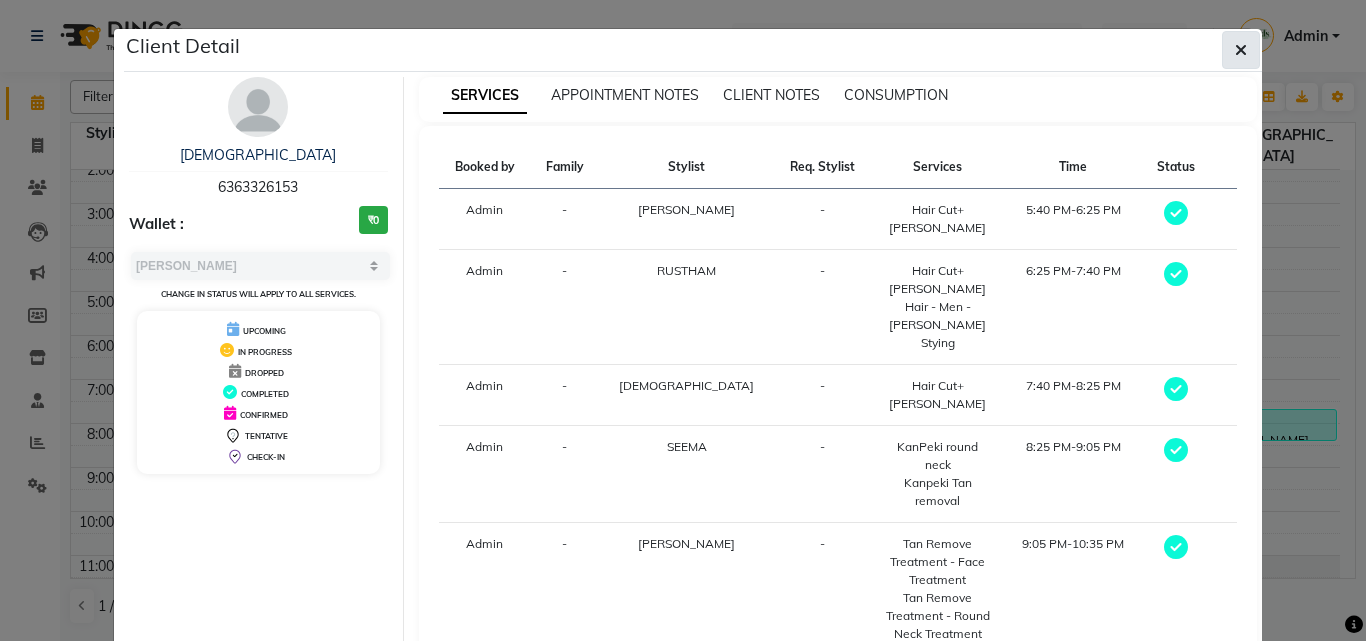 click 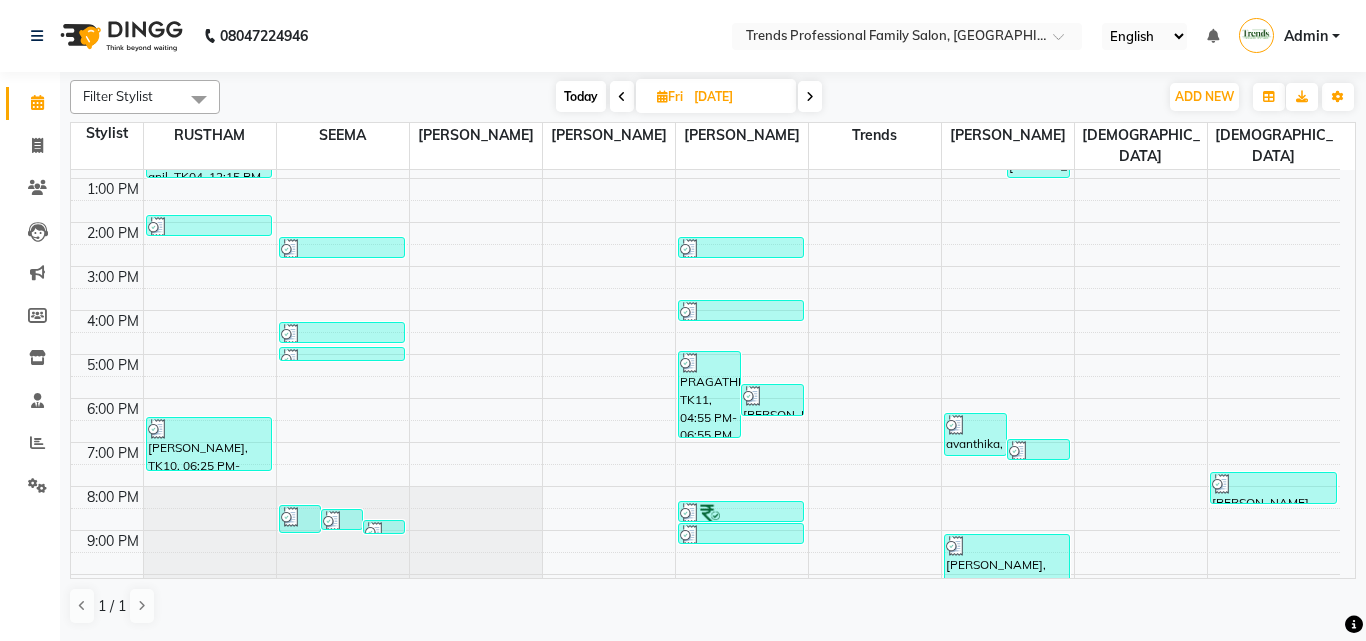 scroll, scrollTop: 274, scrollLeft: 0, axis: vertical 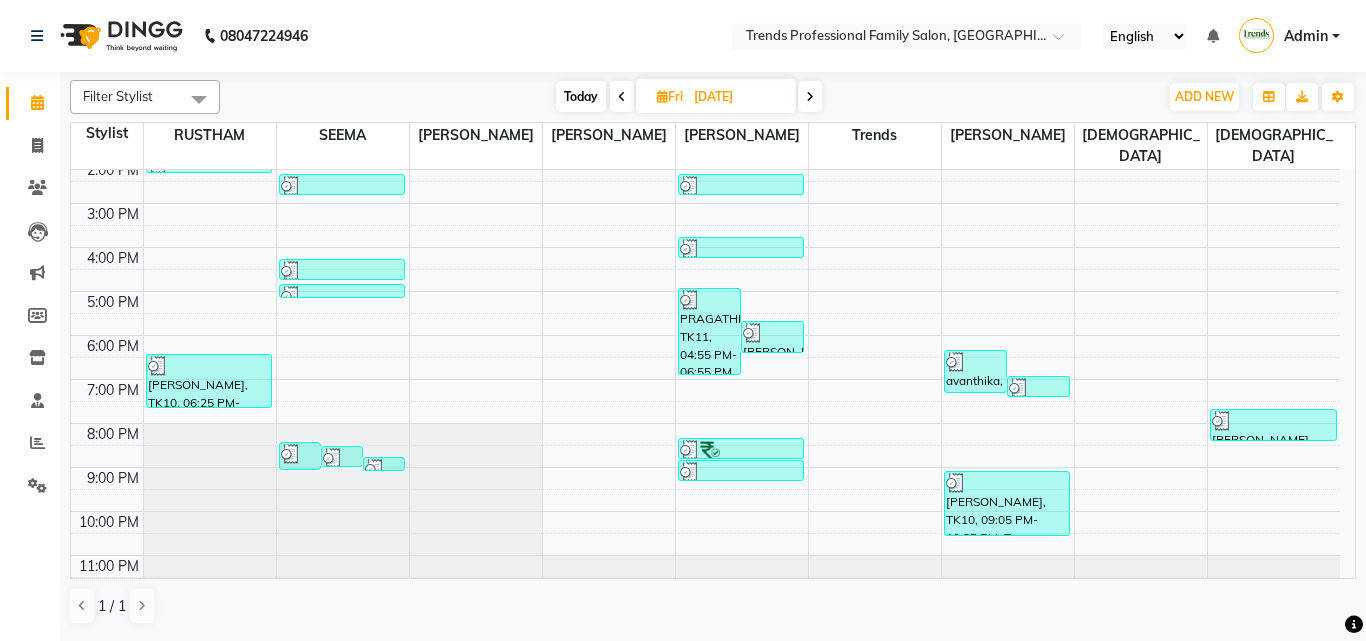 click at bounding box center [810, 97] 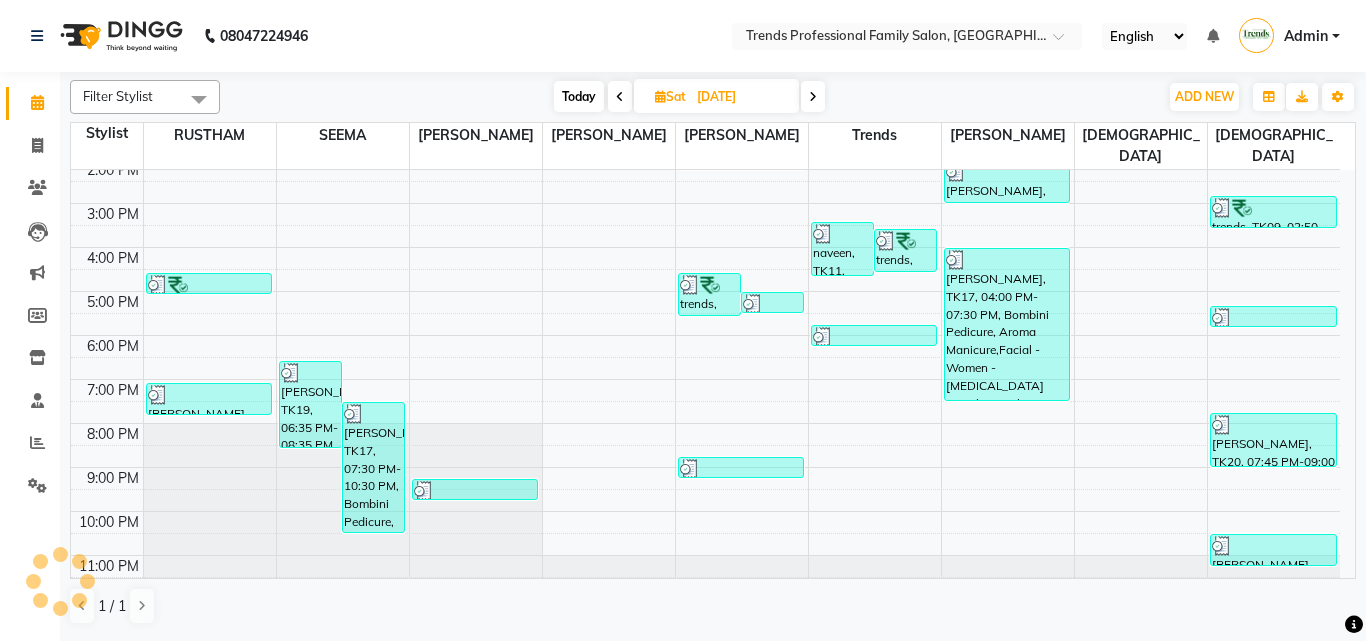 click at bounding box center (813, 96) 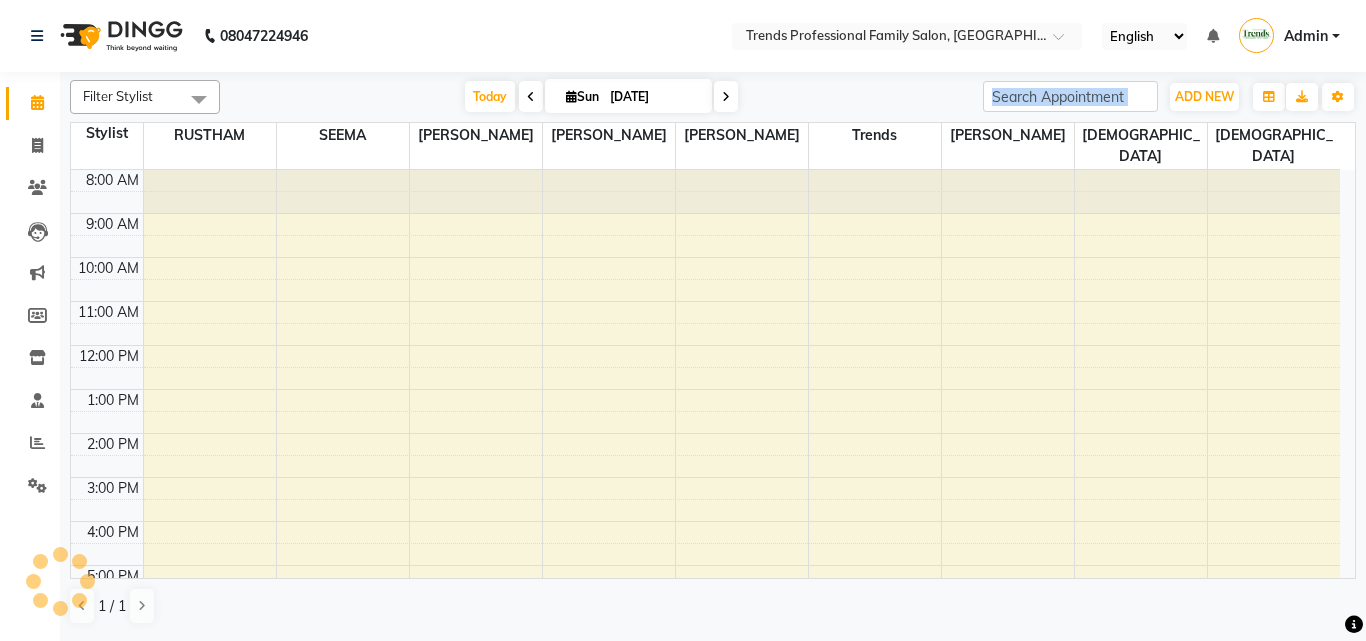 scroll, scrollTop: 274, scrollLeft: 0, axis: vertical 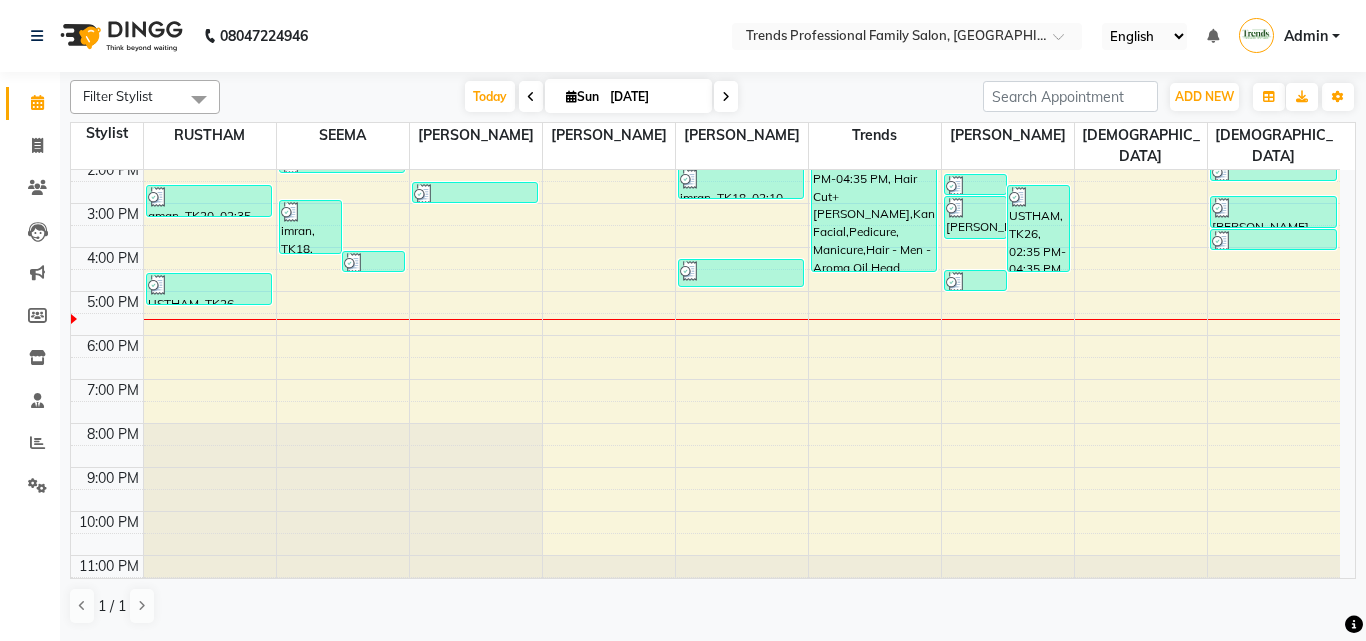 click at bounding box center (531, 97) 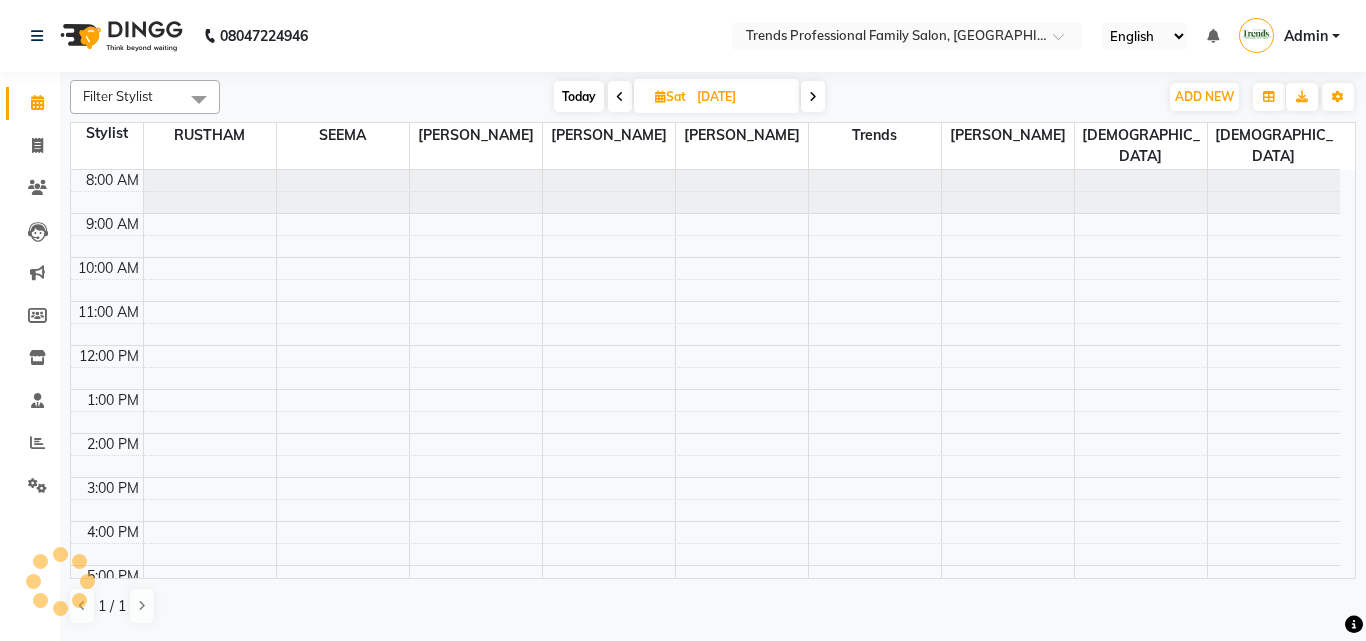 scroll, scrollTop: 274, scrollLeft: 0, axis: vertical 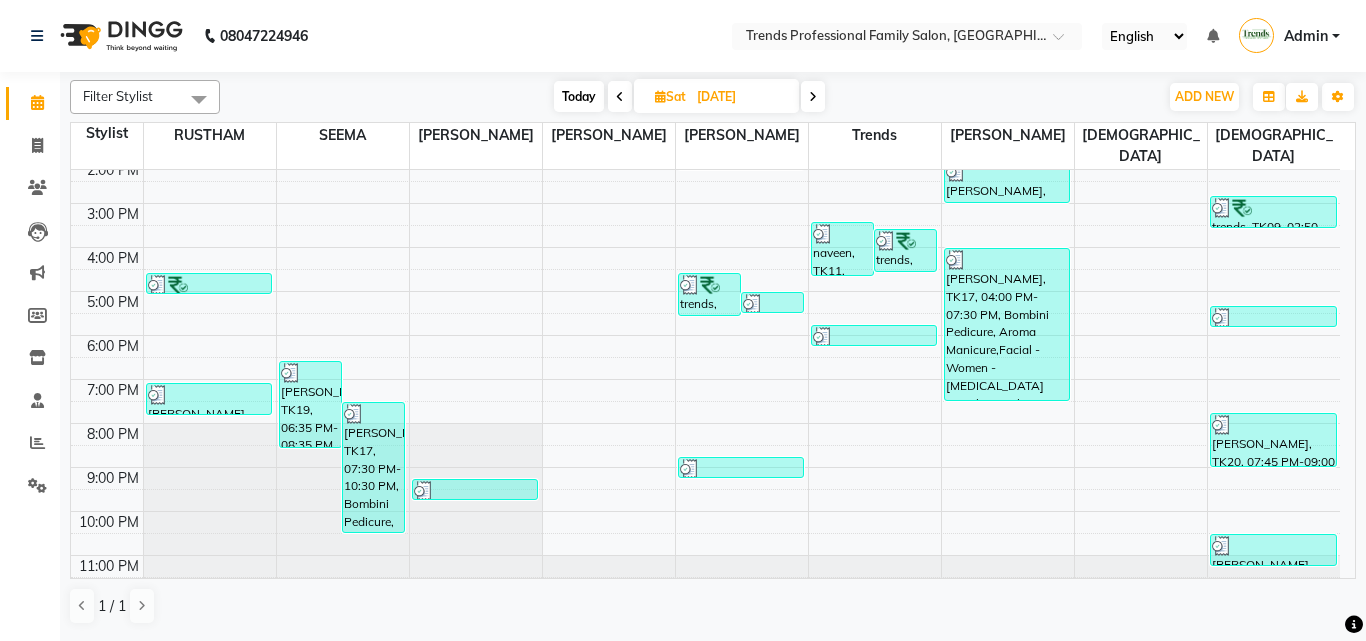 click at bounding box center (620, 96) 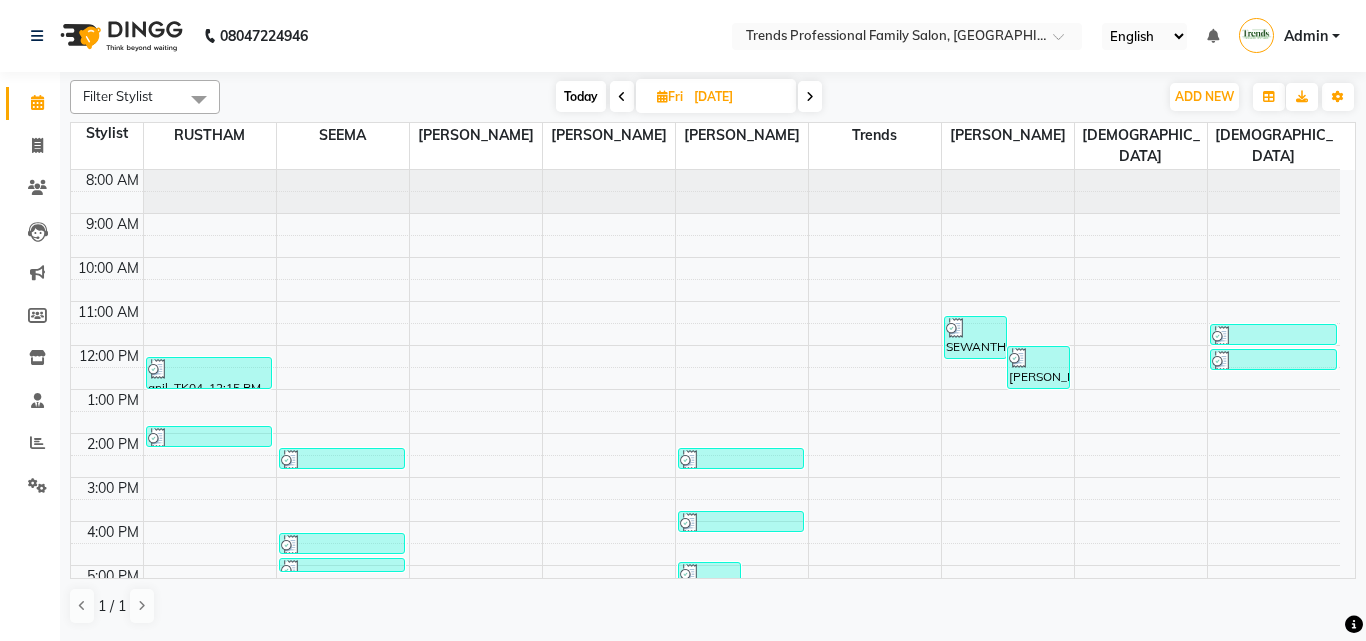 scroll, scrollTop: 274, scrollLeft: 0, axis: vertical 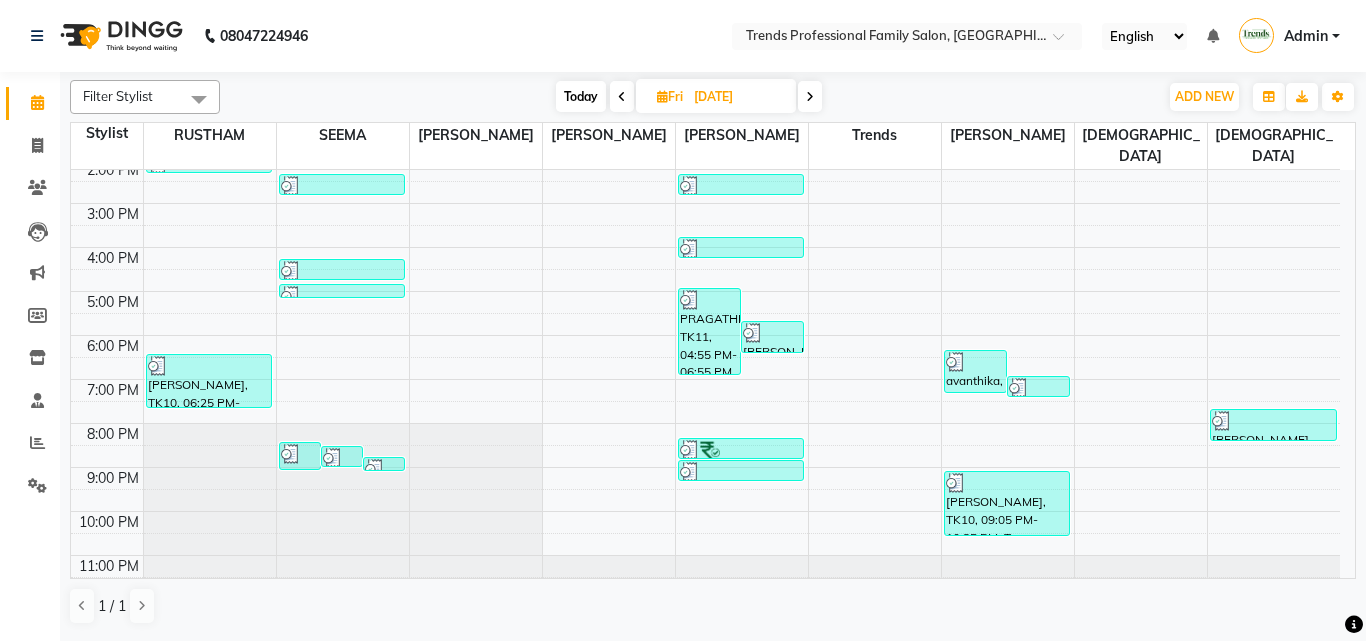 click at bounding box center [810, 97] 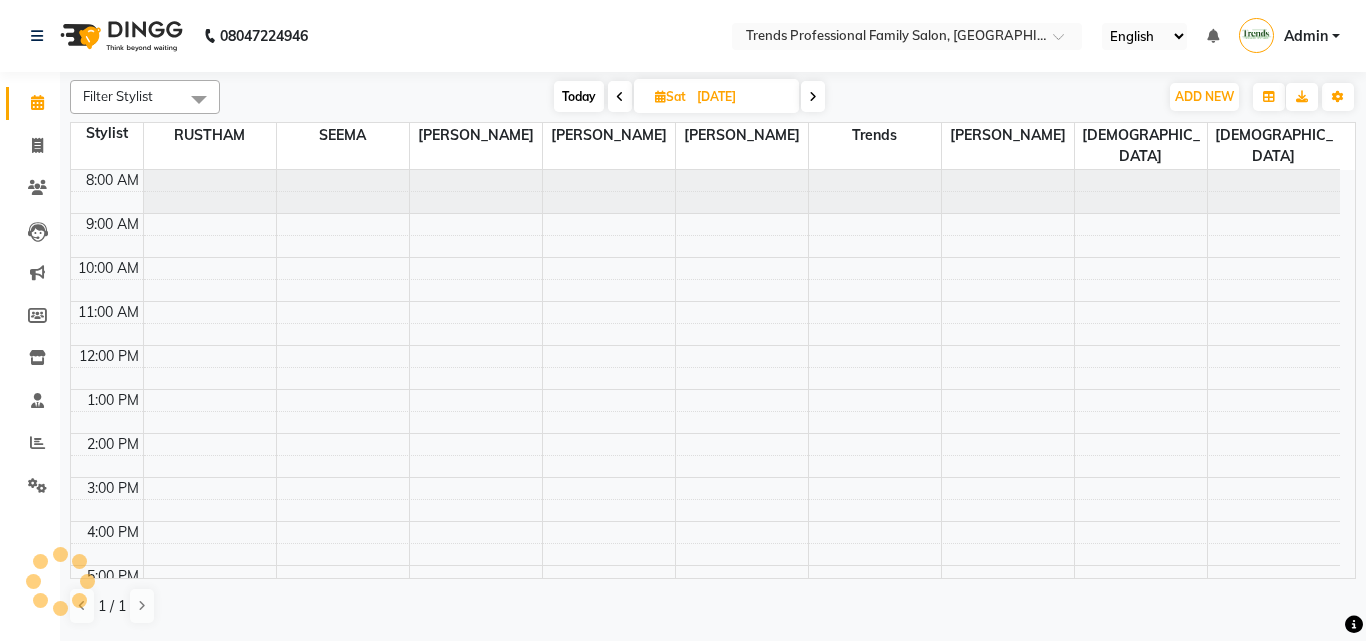 scroll, scrollTop: 274, scrollLeft: 0, axis: vertical 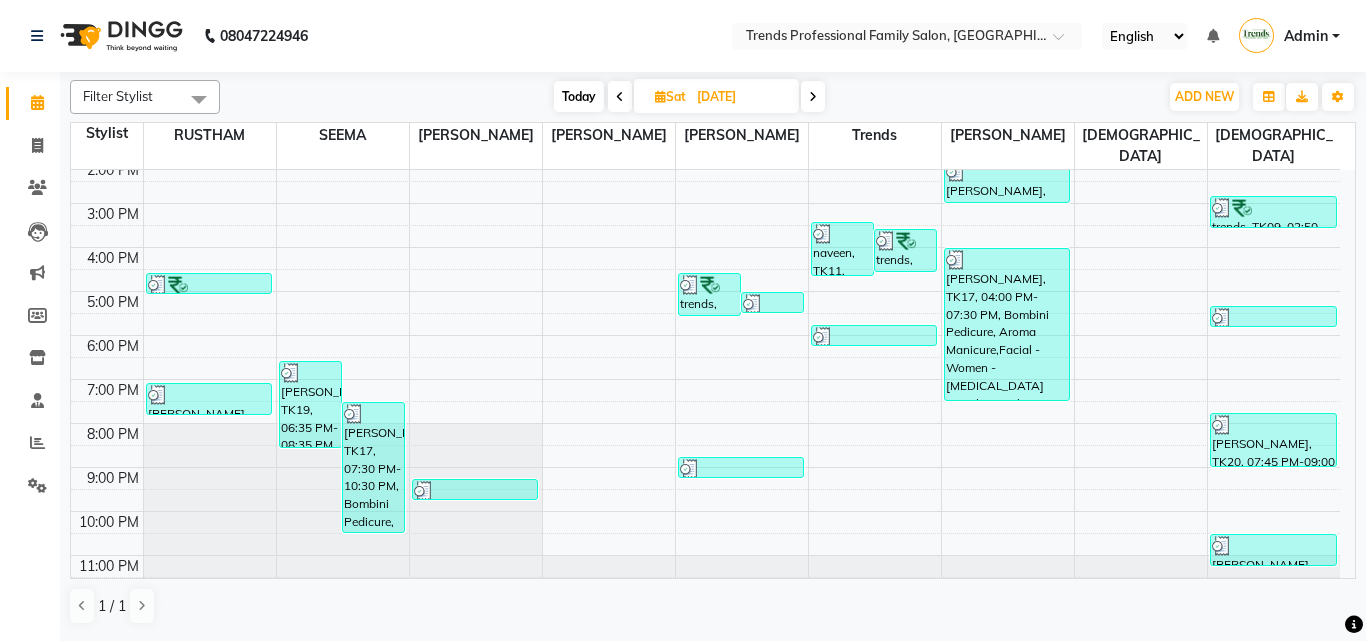 click at bounding box center (620, 97) 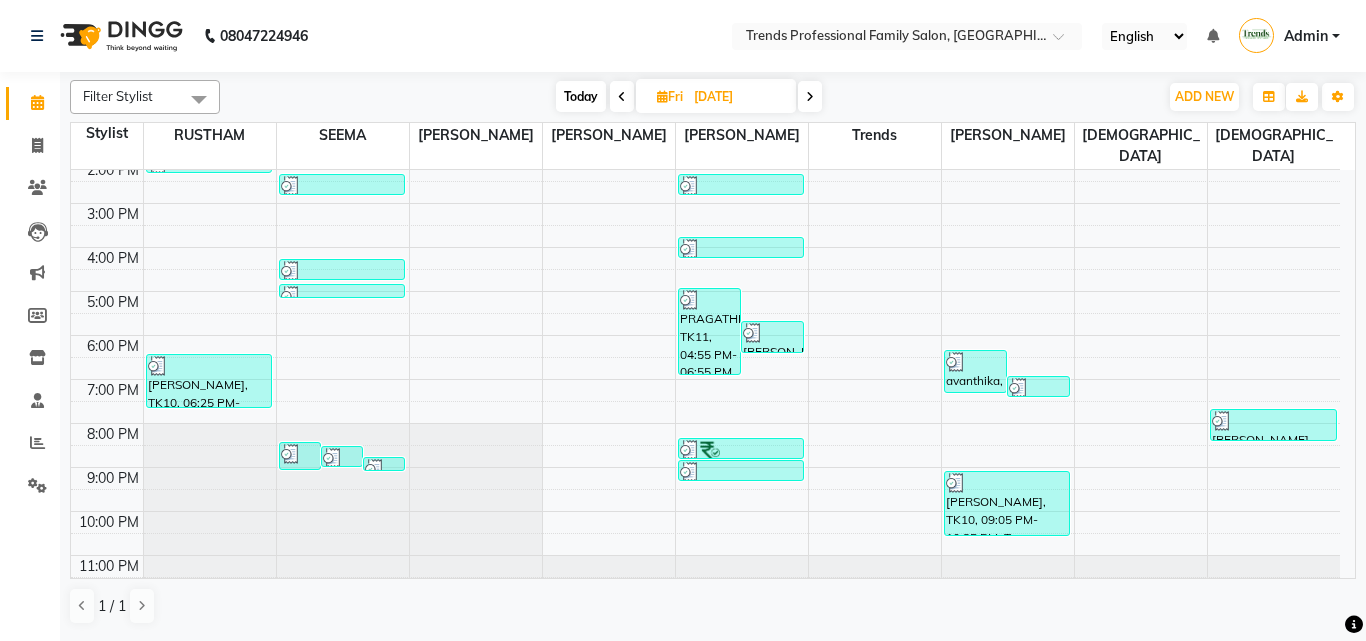 click at bounding box center (622, 97) 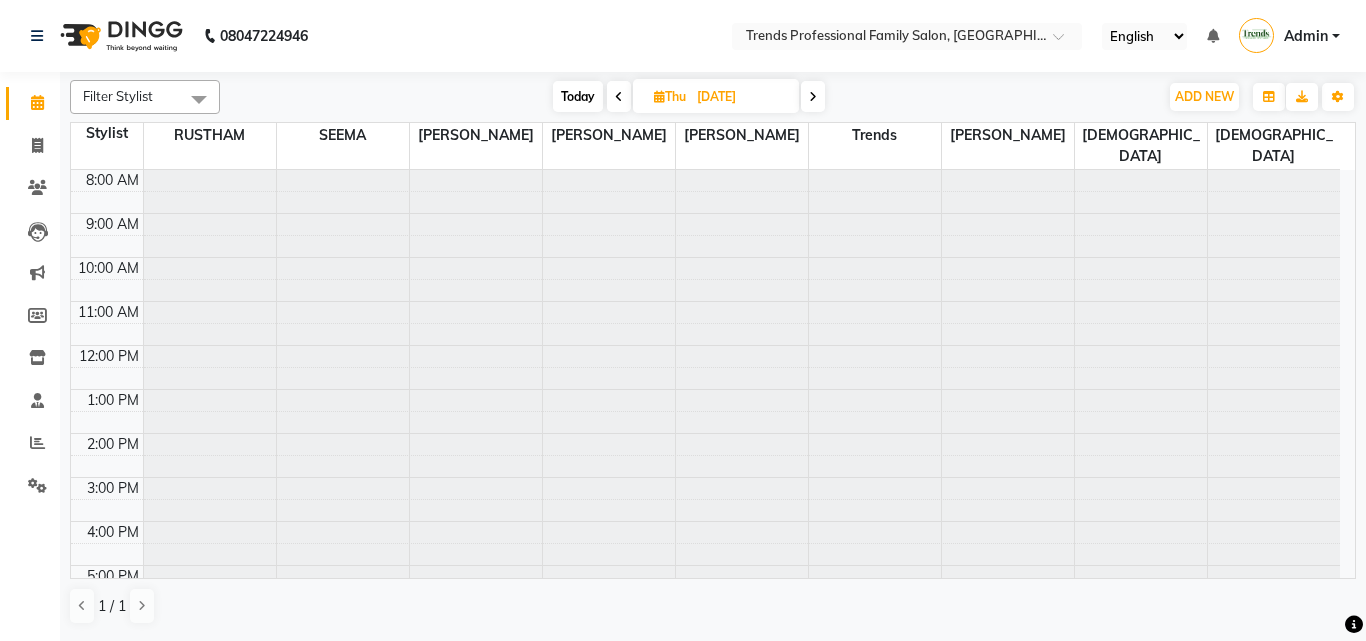 scroll, scrollTop: 274, scrollLeft: 0, axis: vertical 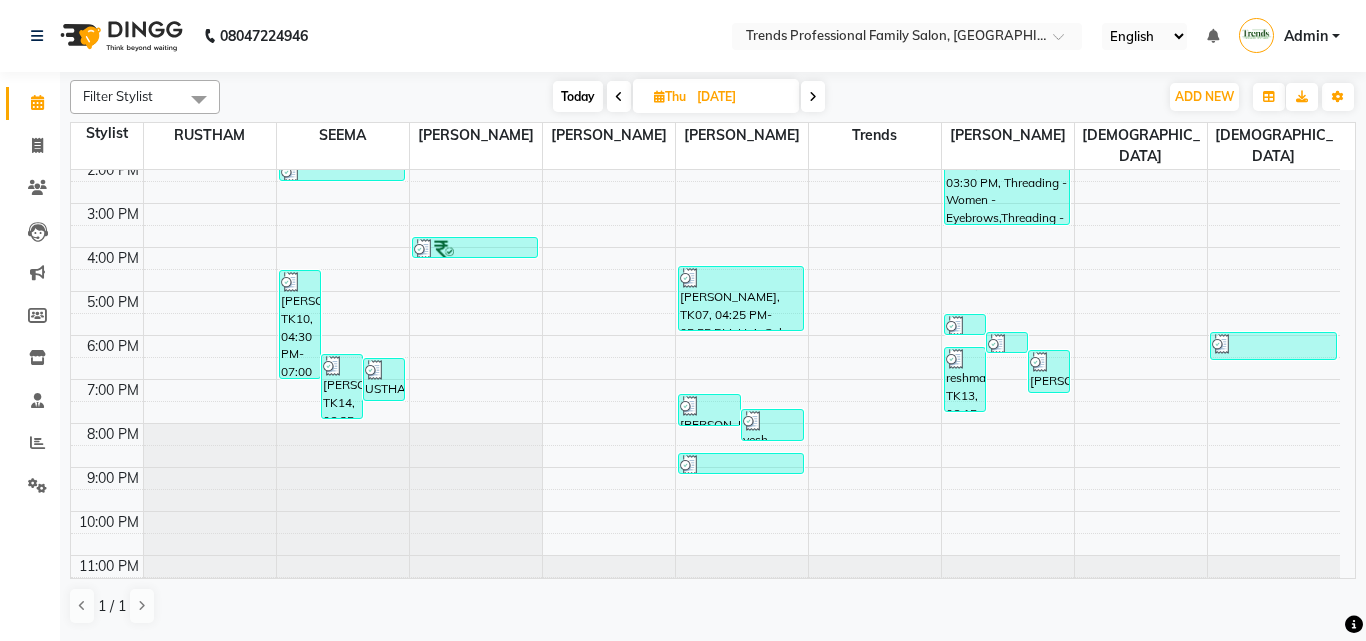 click at bounding box center (813, 96) 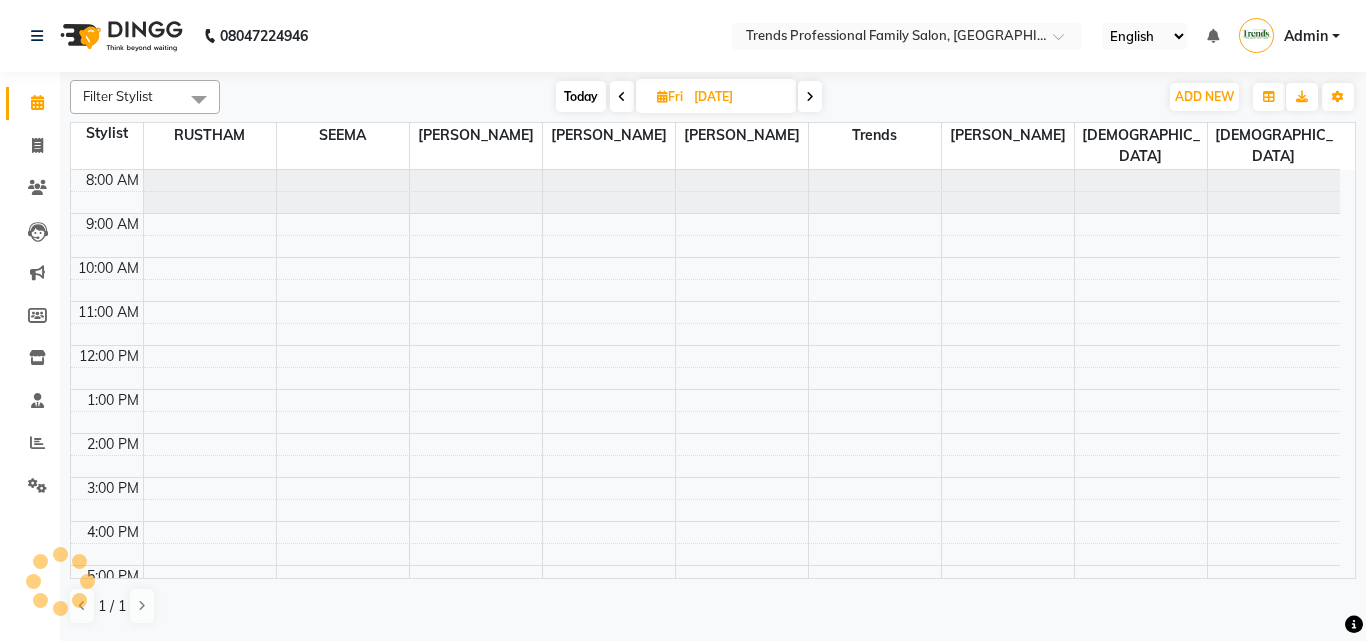 scroll, scrollTop: 274, scrollLeft: 0, axis: vertical 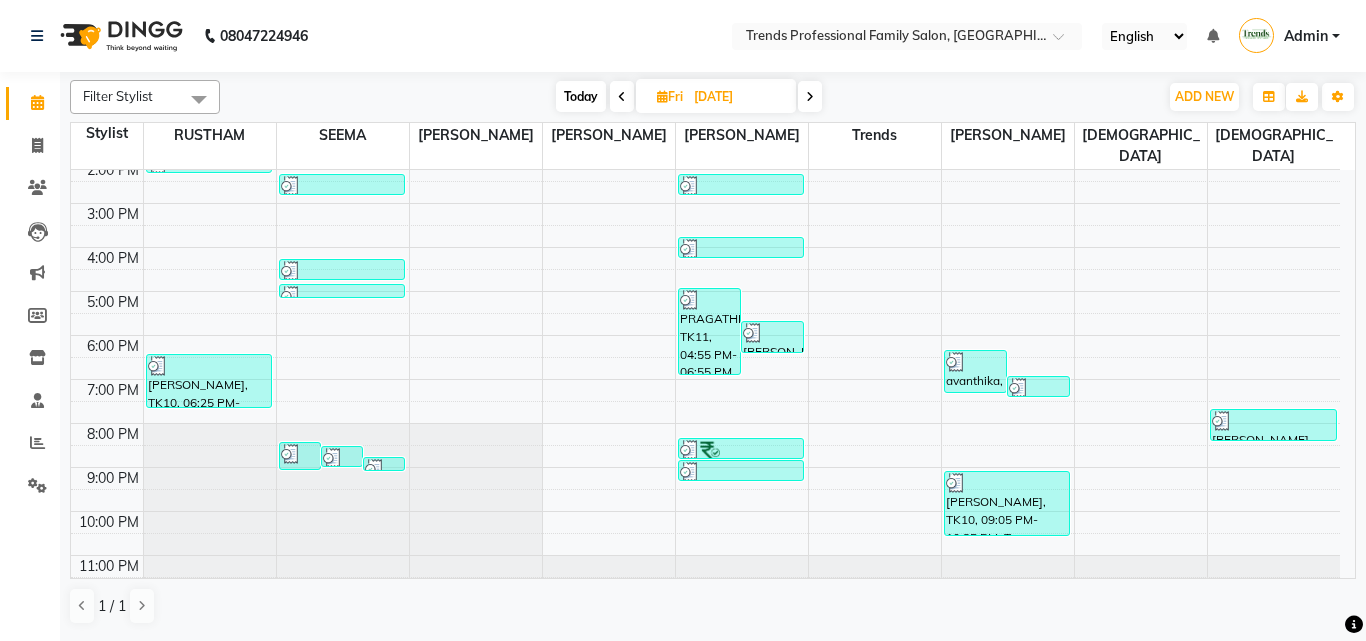 click at bounding box center (810, 96) 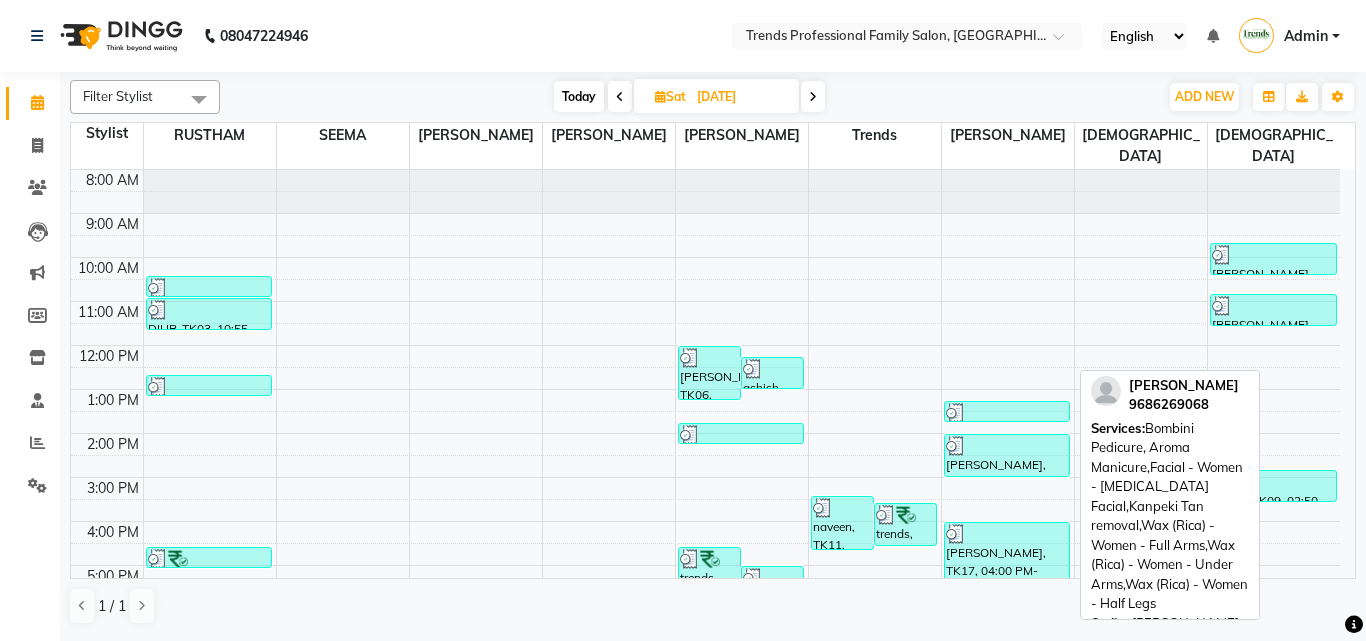 scroll, scrollTop: 274, scrollLeft: 0, axis: vertical 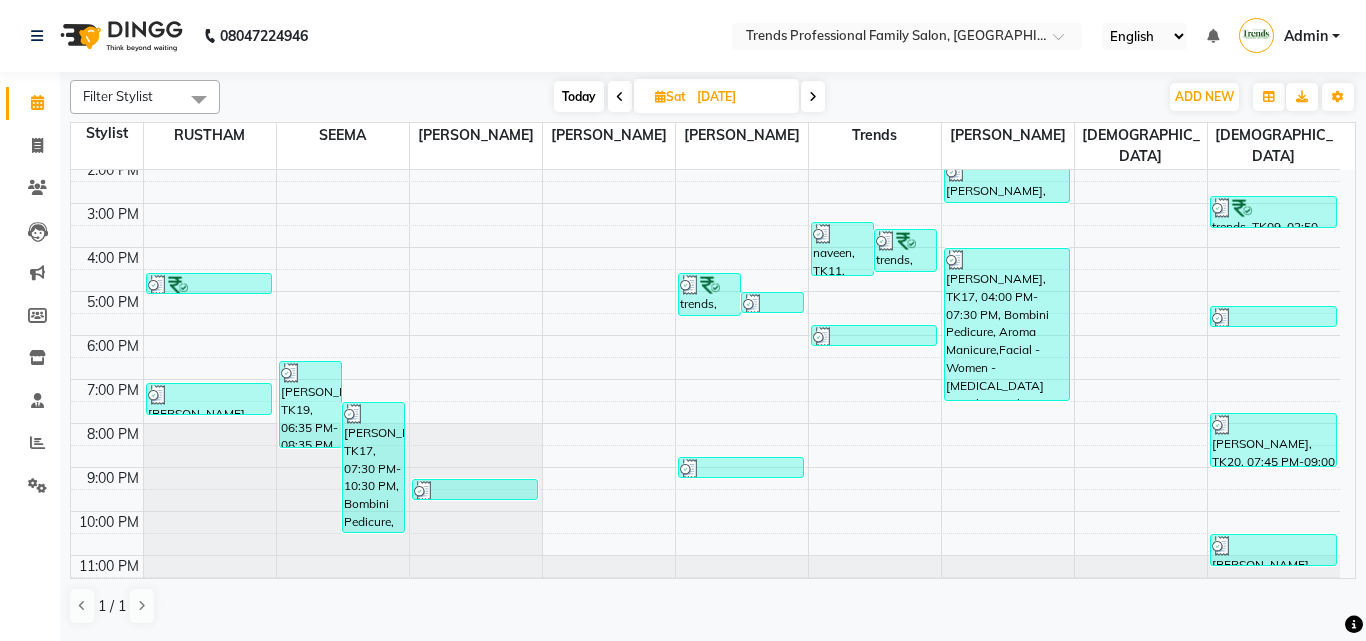 click at bounding box center [813, 96] 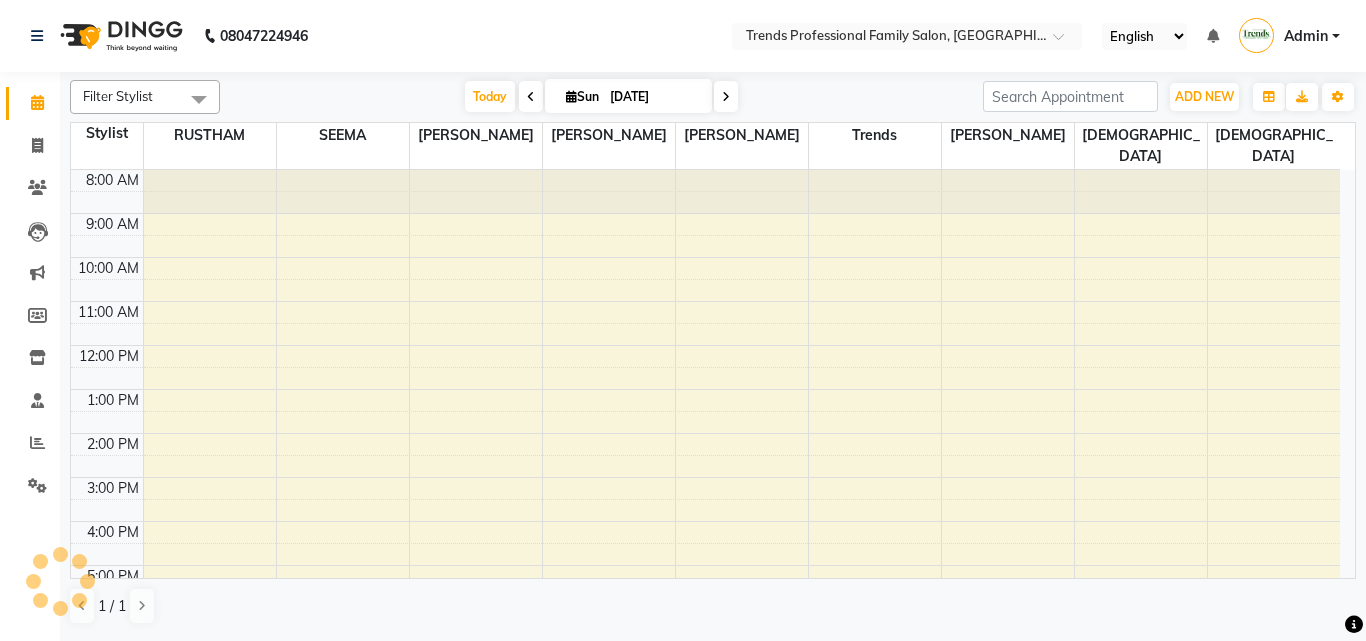scroll, scrollTop: 274, scrollLeft: 0, axis: vertical 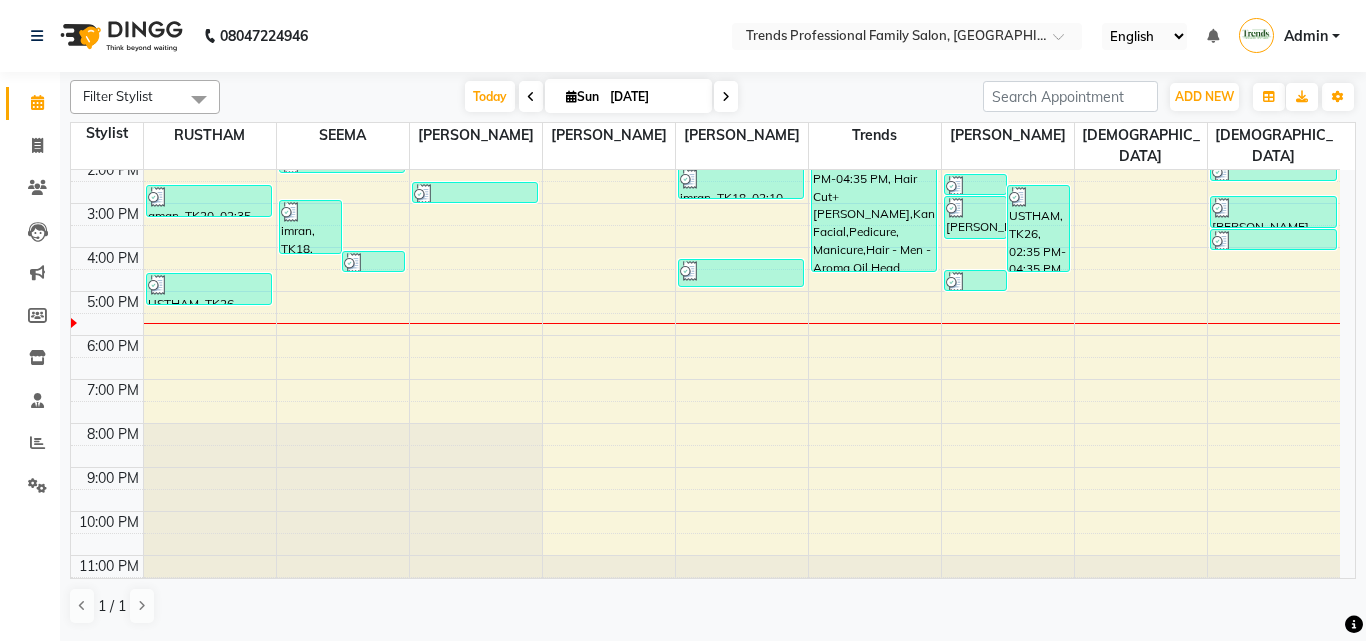 click at bounding box center [531, 96] 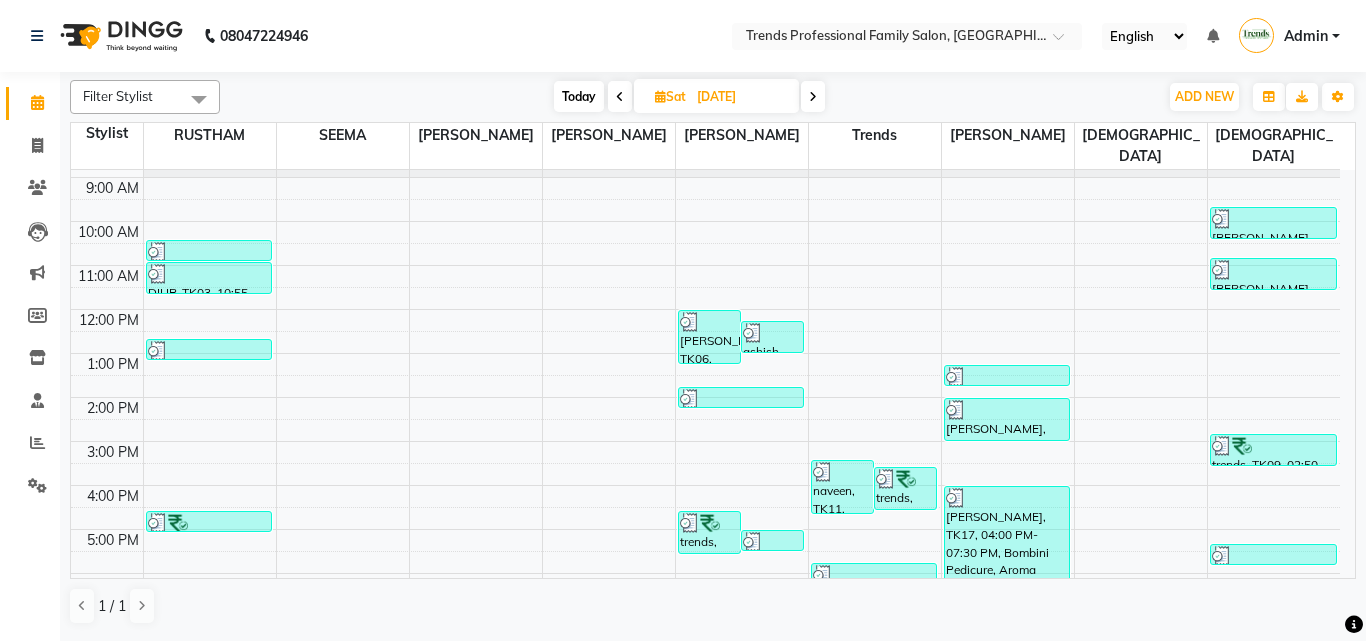 scroll, scrollTop: 0, scrollLeft: 0, axis: both 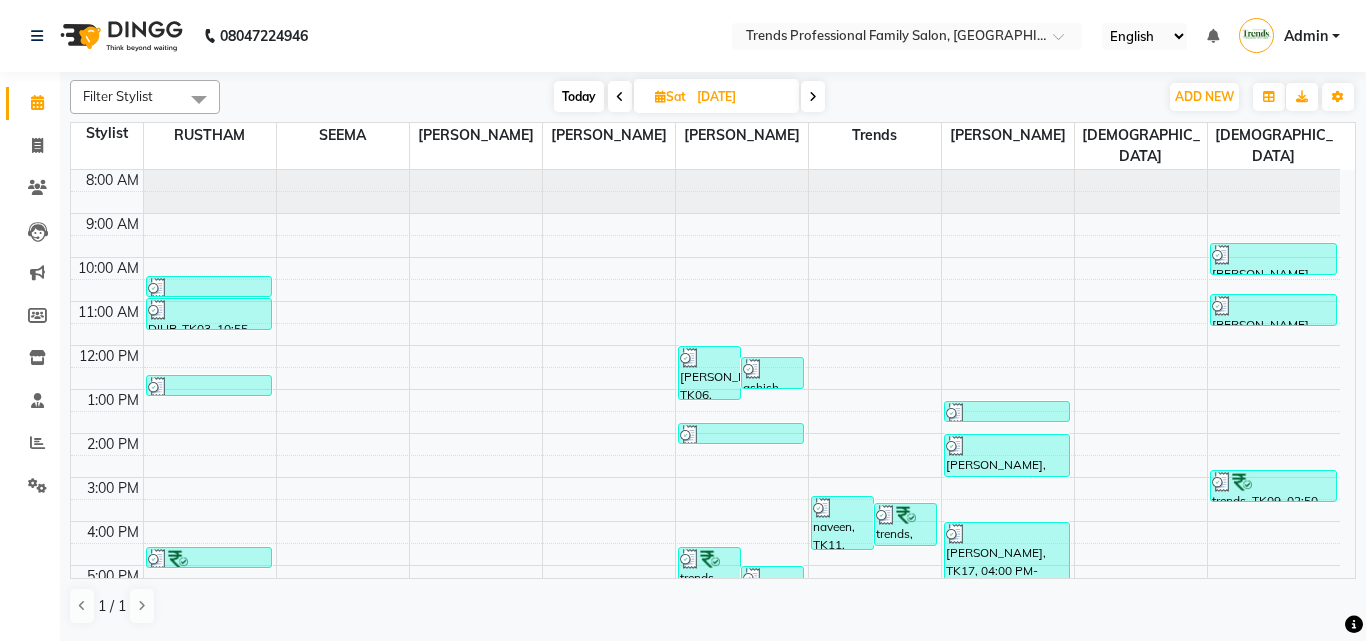 click at bounding box center [813, 97] 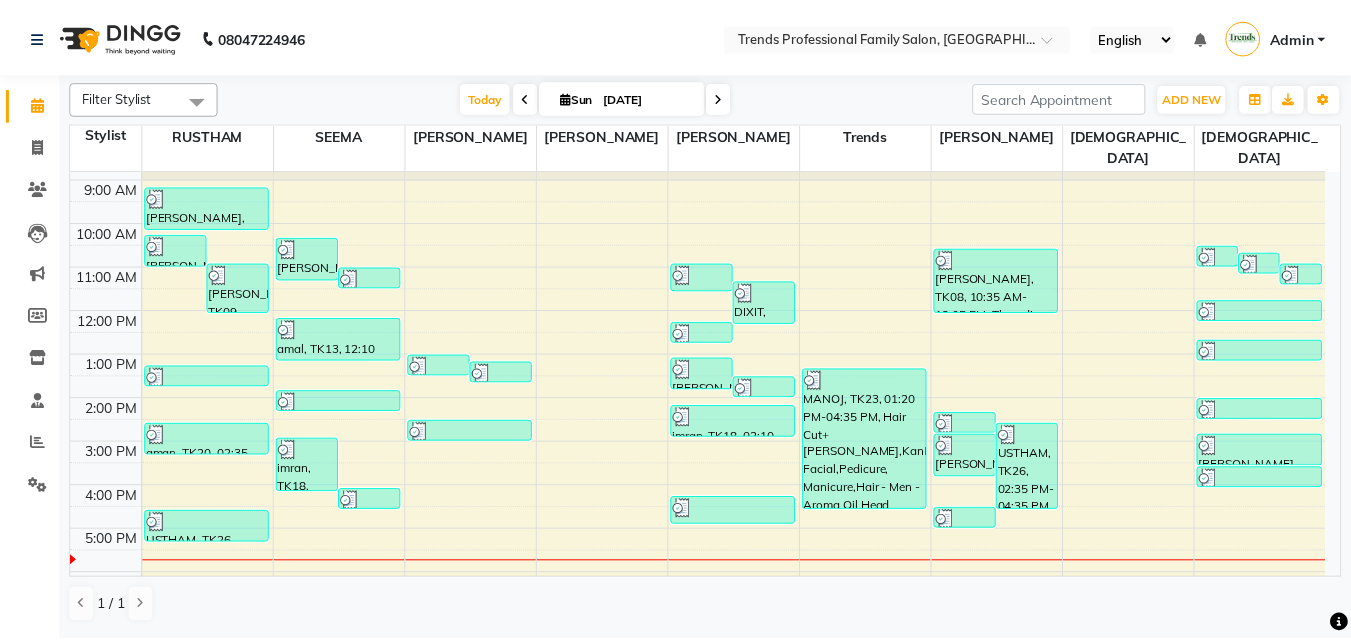 scroll, scrollTop: 0, scrollLeft: 0, axis: both 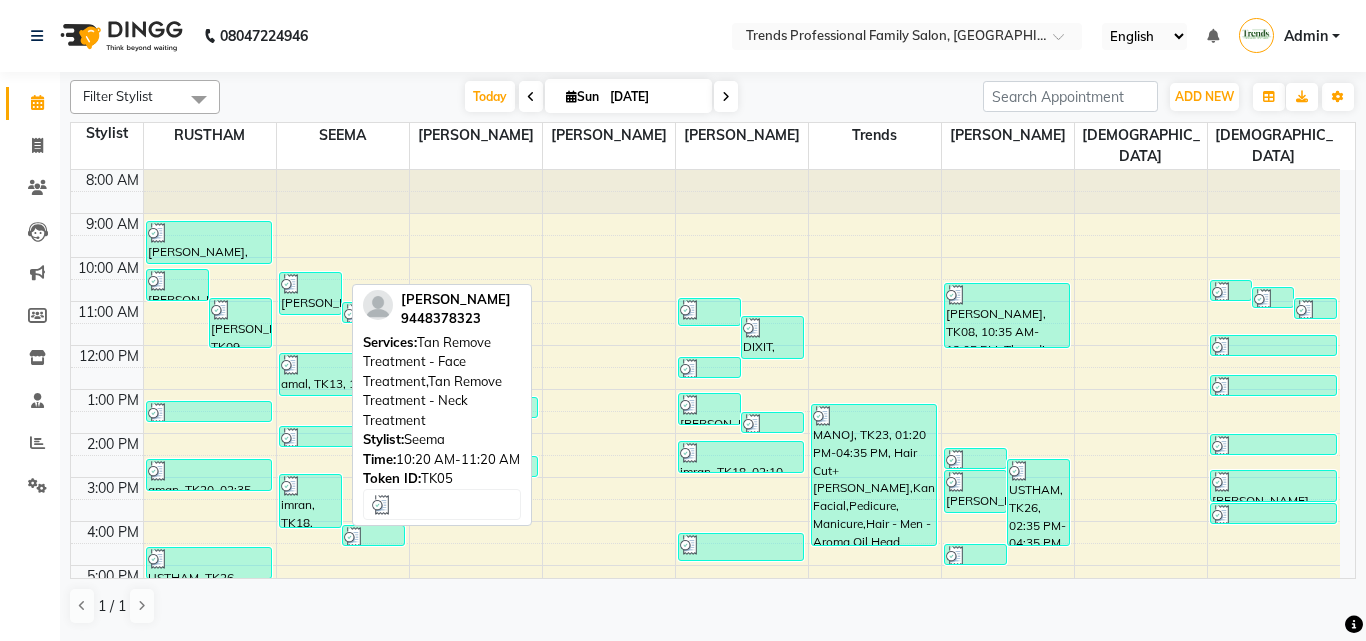 click on "[PERSON_NAME], TK05, 10:20 AM-11:20 AM, Tan Remove Treatment - Face Treatment,Tan Remove Treatment - Neck Treatment" at bounding box center (310, 293) 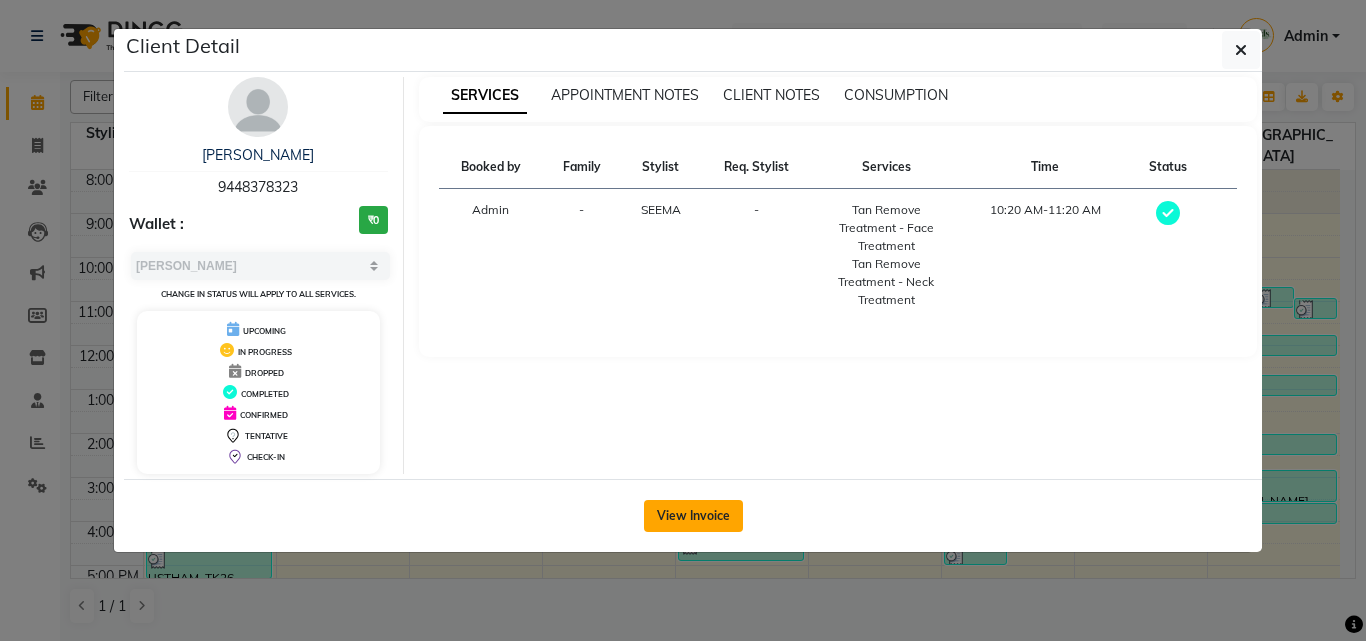 click on "View Invoice" 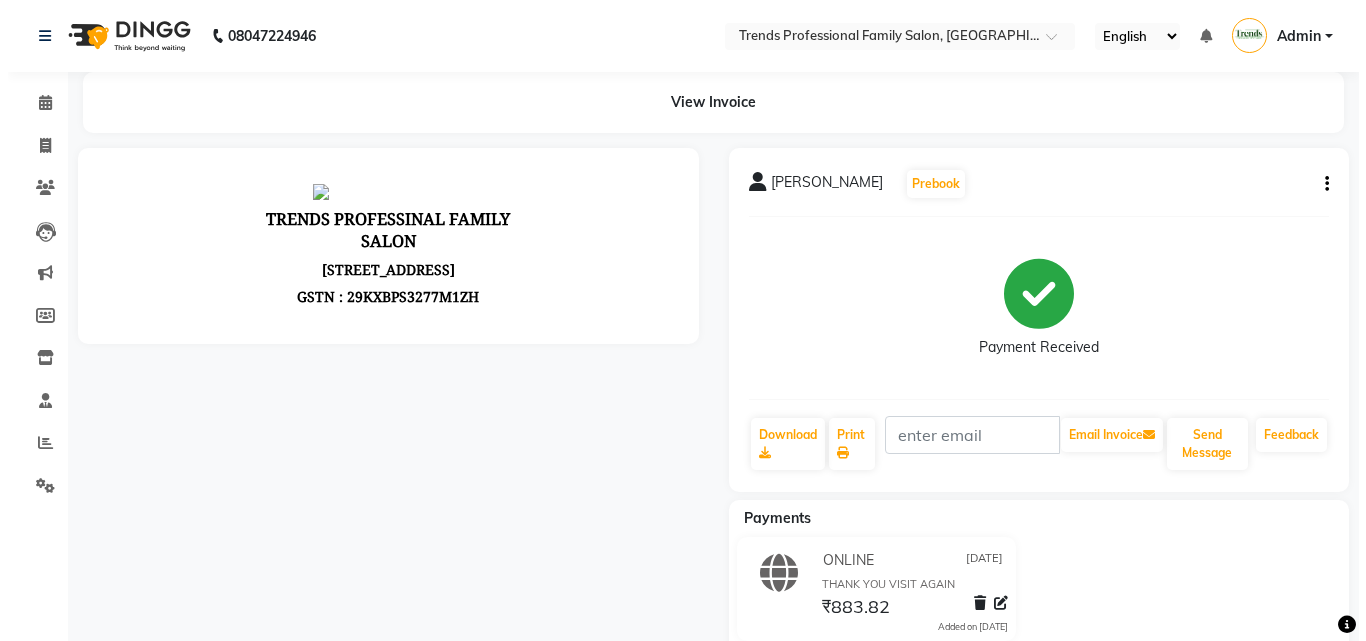 scroll, scrollTop: 0, scrollLeft: 0, axis: both 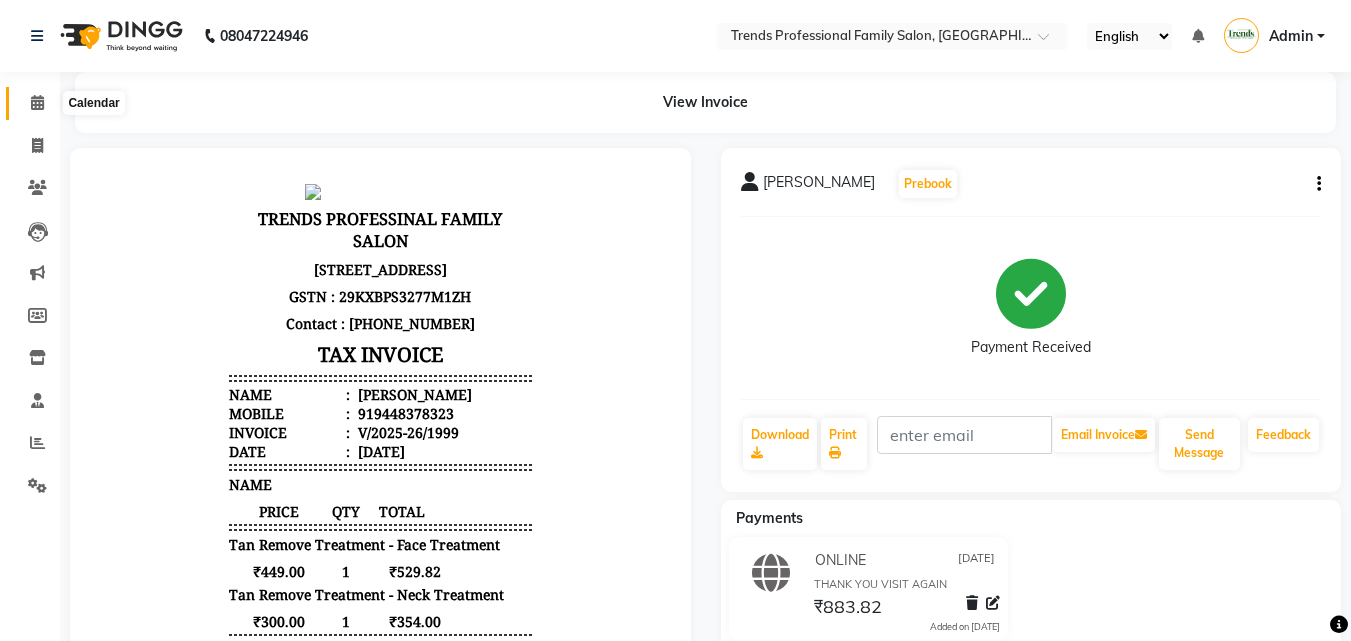 click 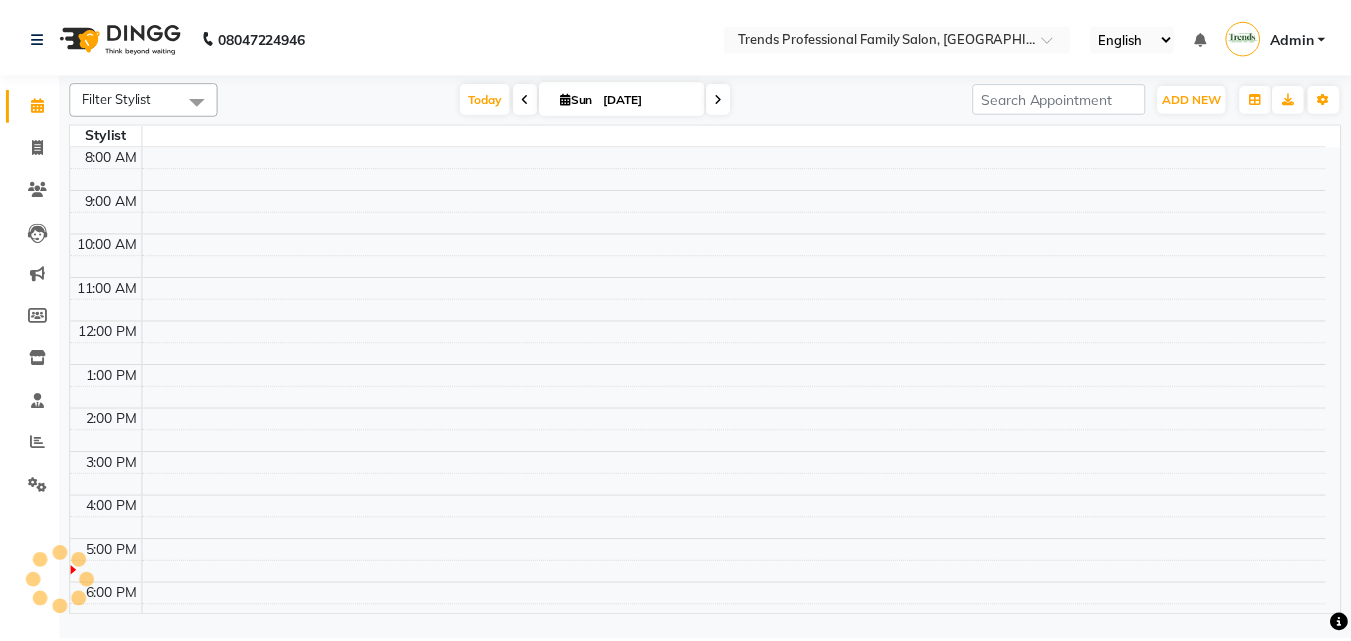 scroll, scrollTop: 0, scrollLeft: 0, axis: both 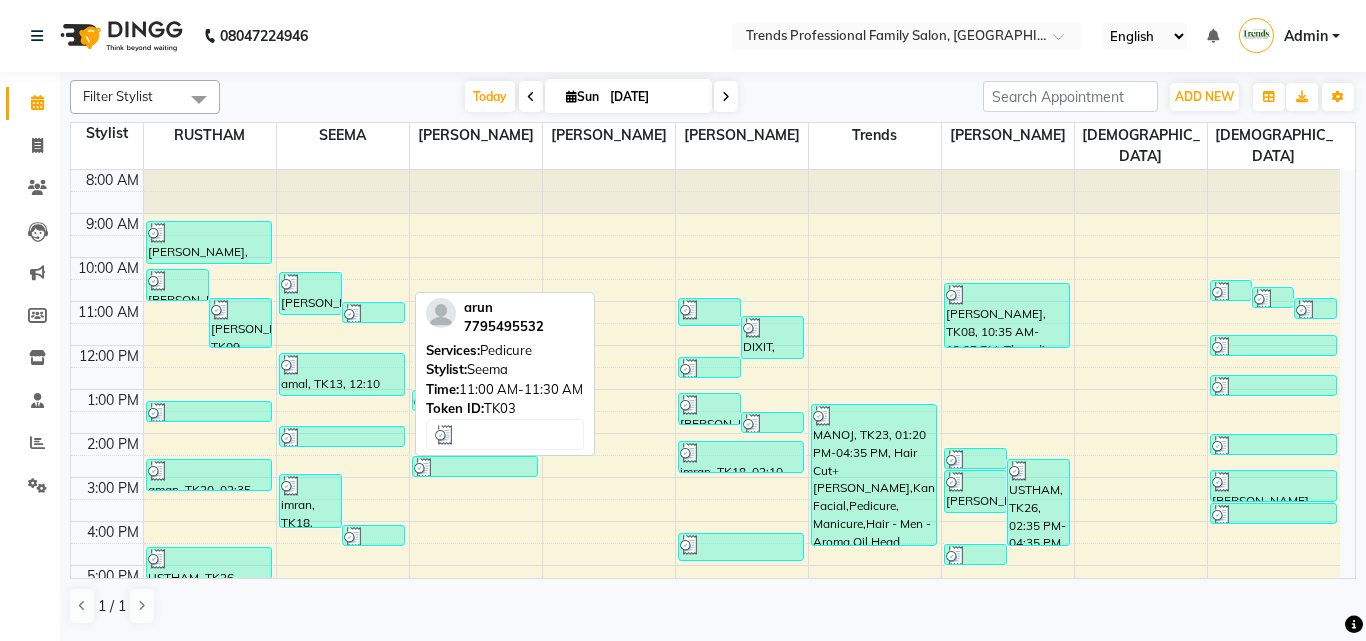click at bounding box center [373, 314] 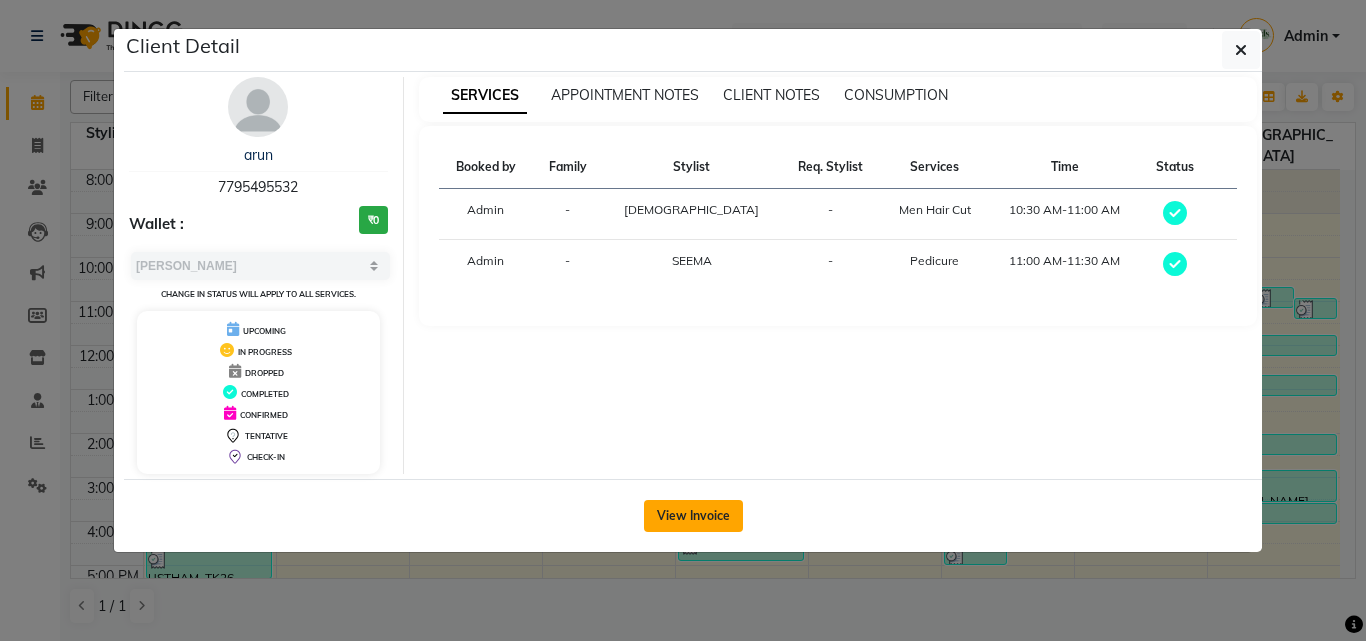 click on "View Invoice" 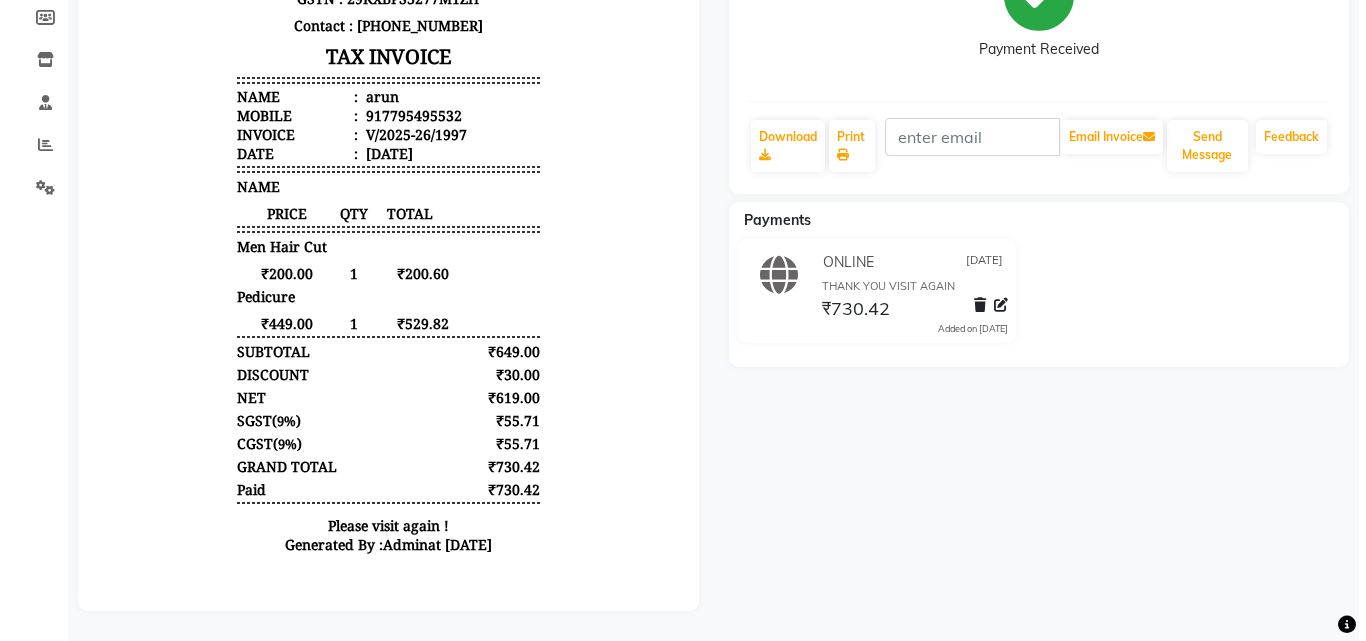 scroll, scrollTop: 0, scrollLeft: 0, axis: both 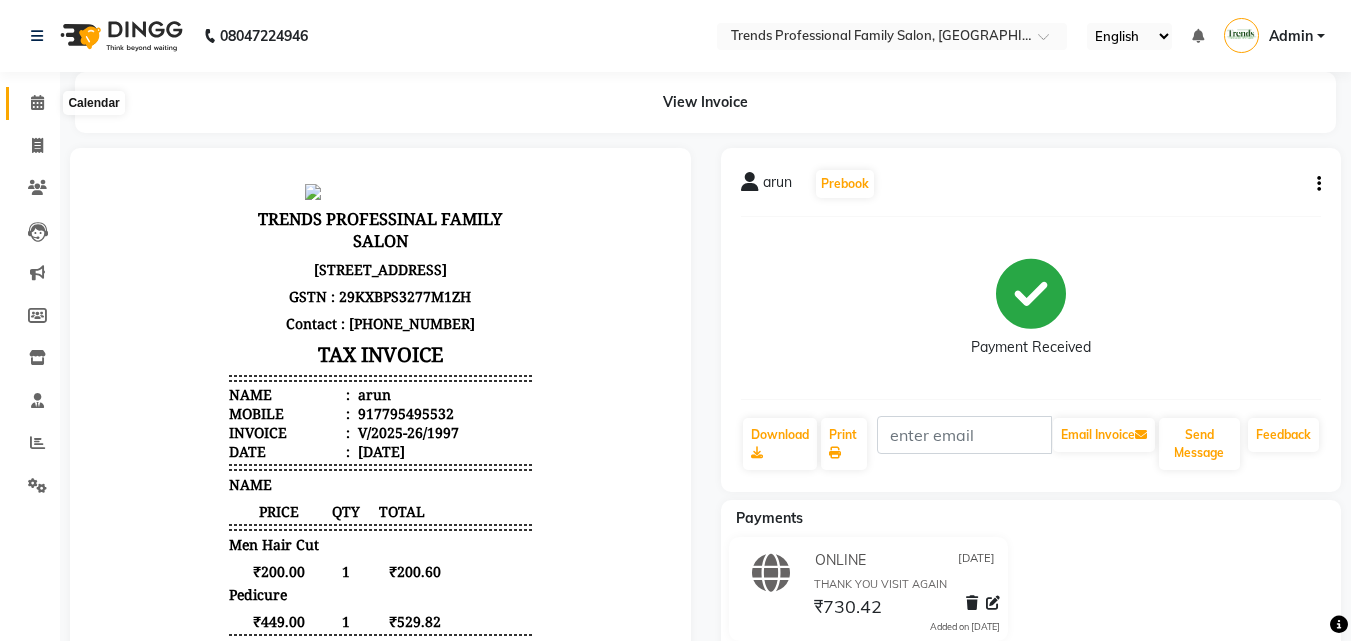 click 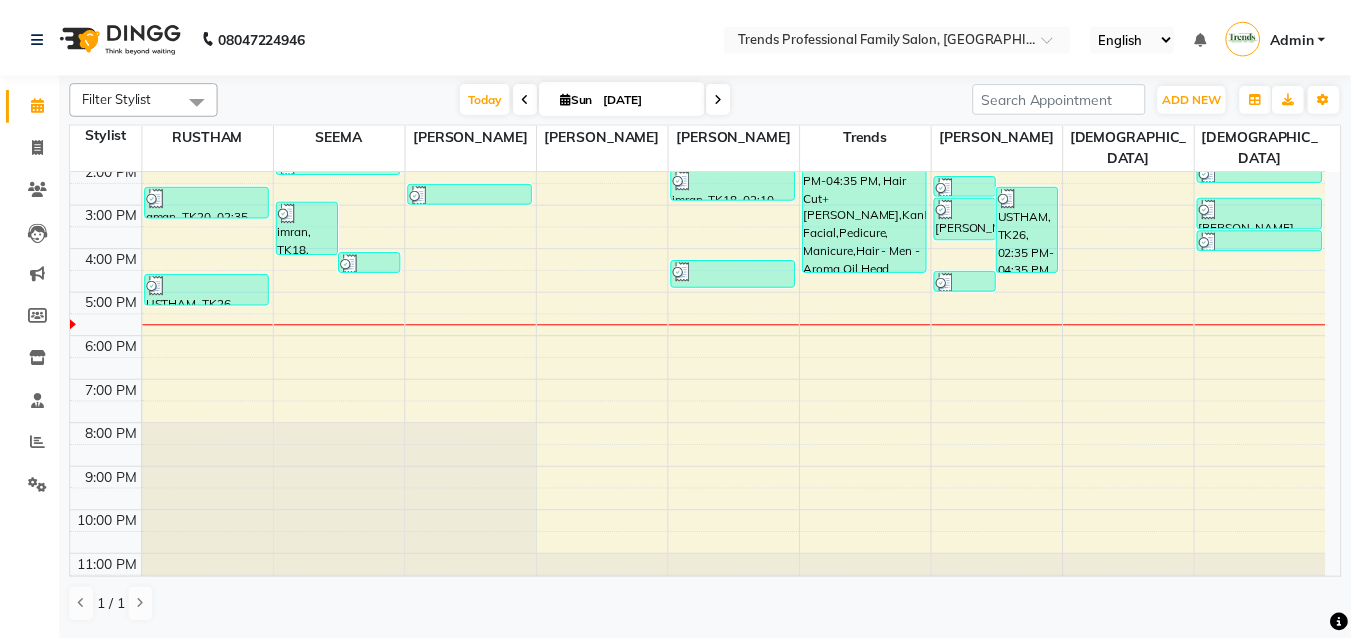 scroll, scrollTop: 0, scrollLeft: 0, axis: both 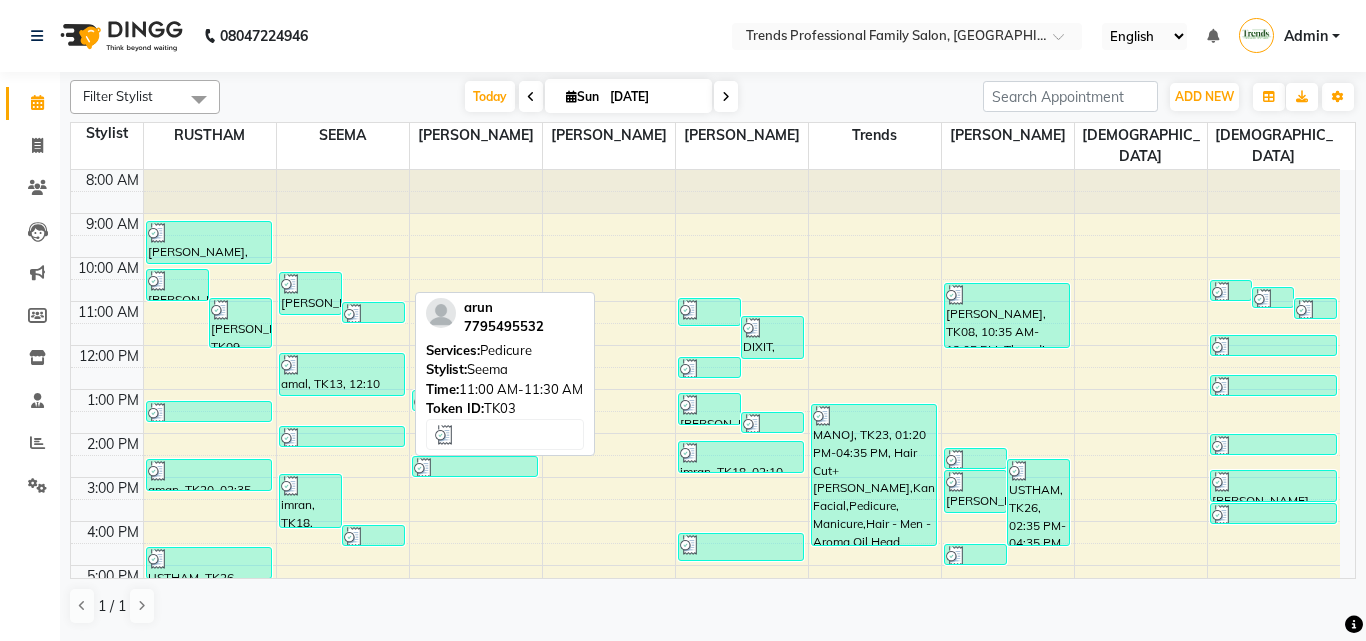click at bounding box center [373, 314] 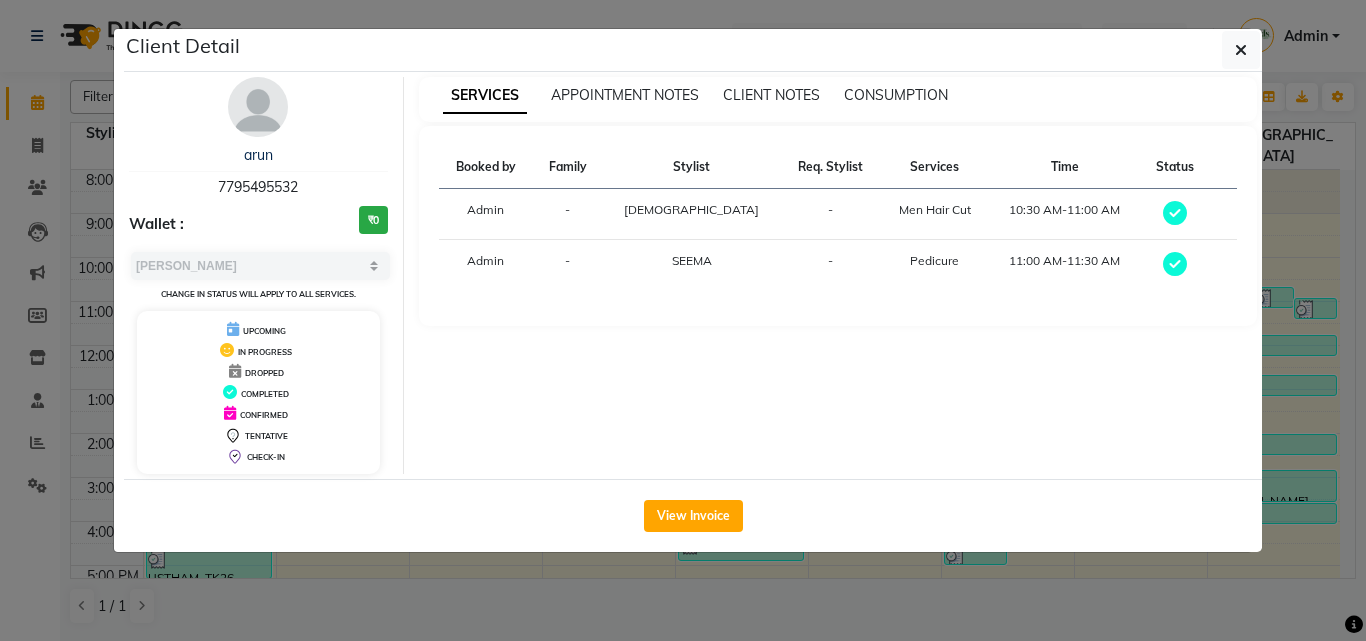 click on "View Invoice" 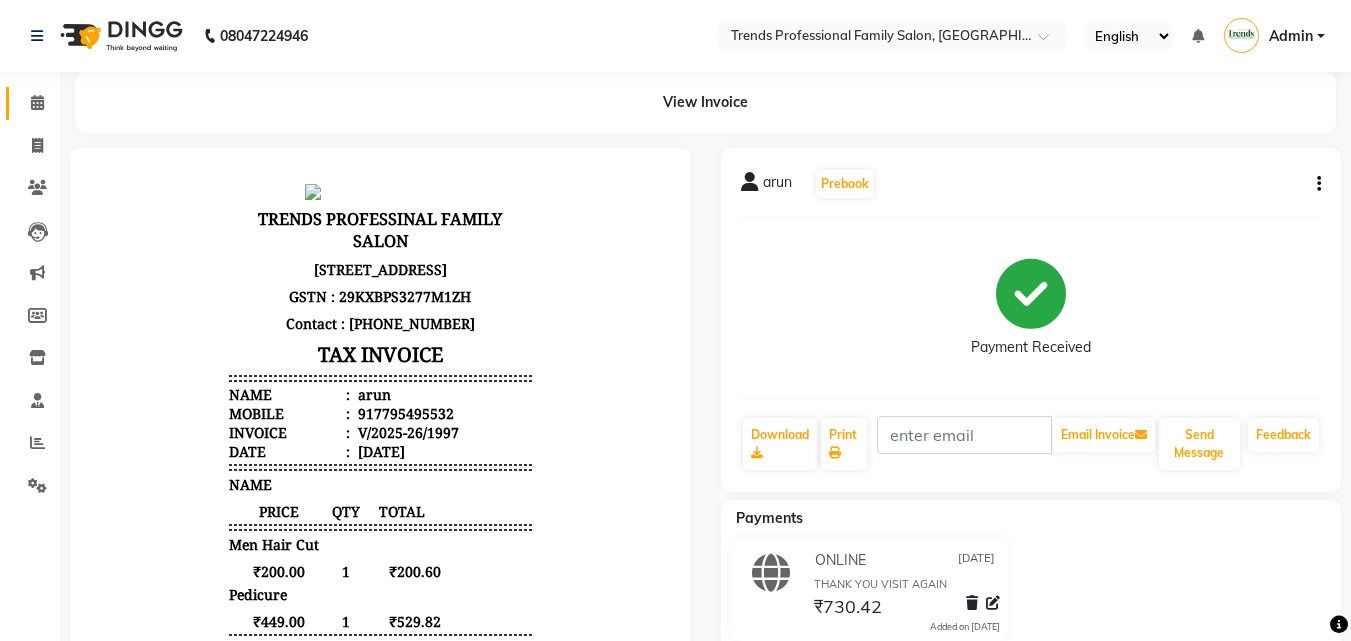 scroll, scrollTop: 16, scrollLeft: 0, axis: vertical 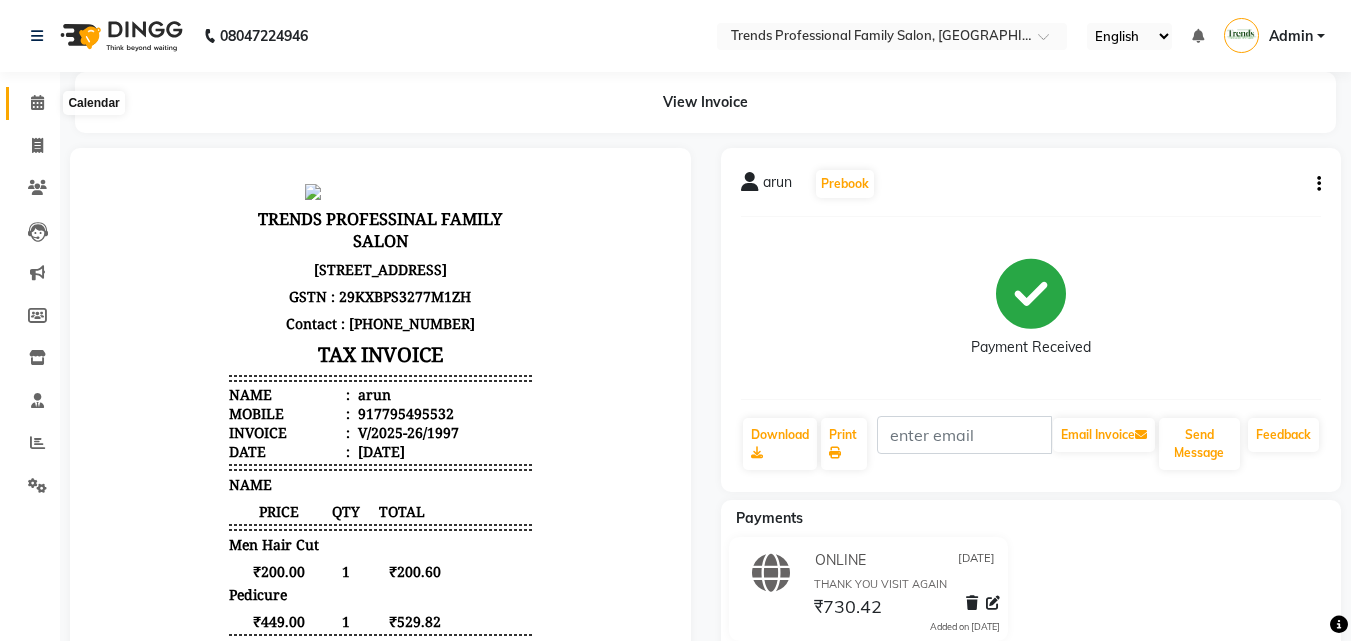click 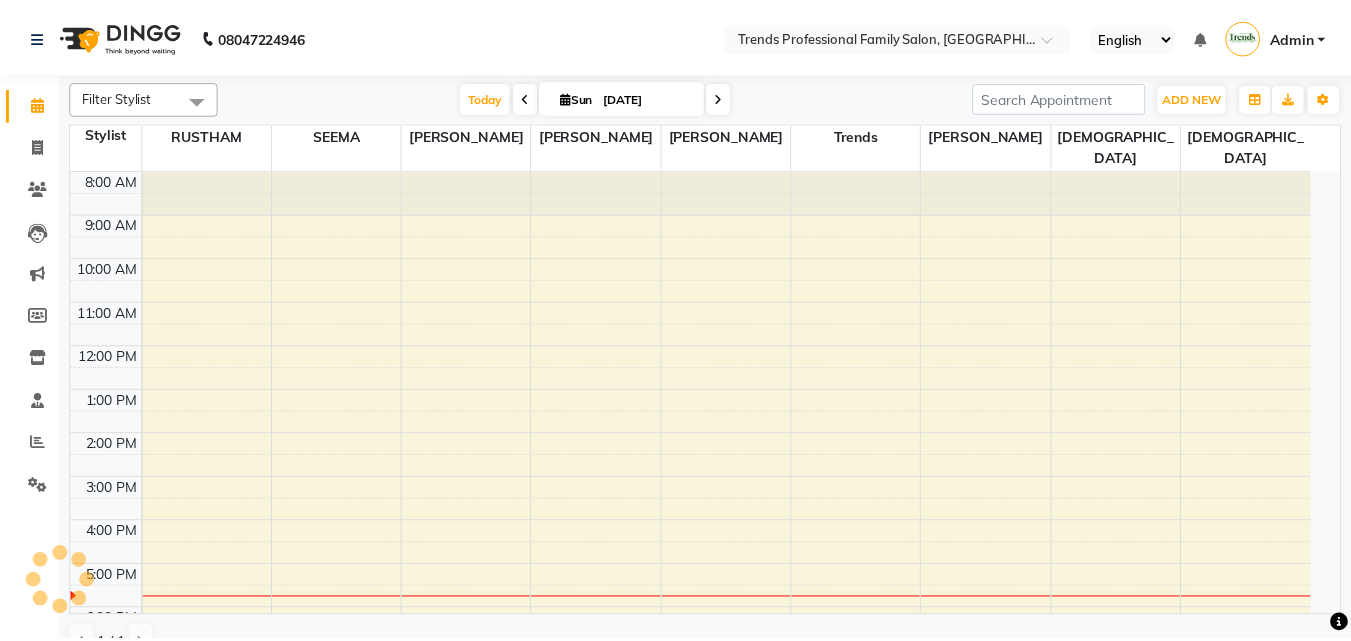 scroll, scrollTop: 0, scrollLeft: 0, axis: both 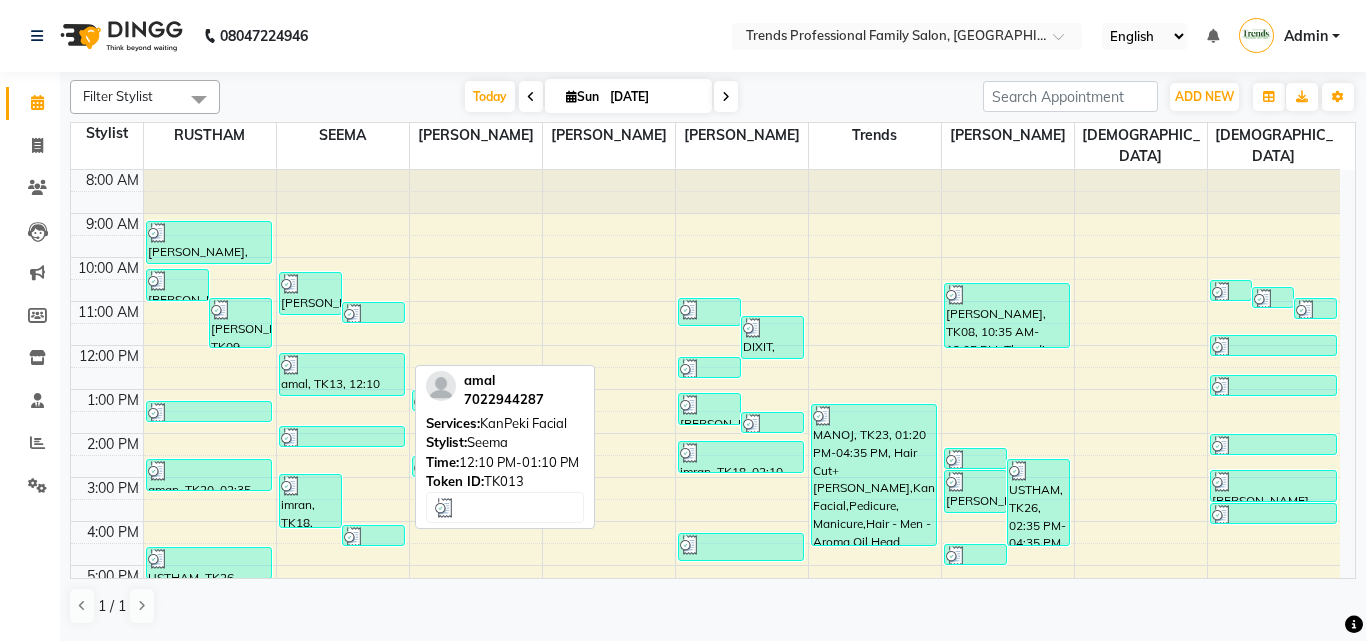 click on "amal, TK13, 12:10 PM-01:10 PM, KanPeki Facial" at bounding box center (342, 374) 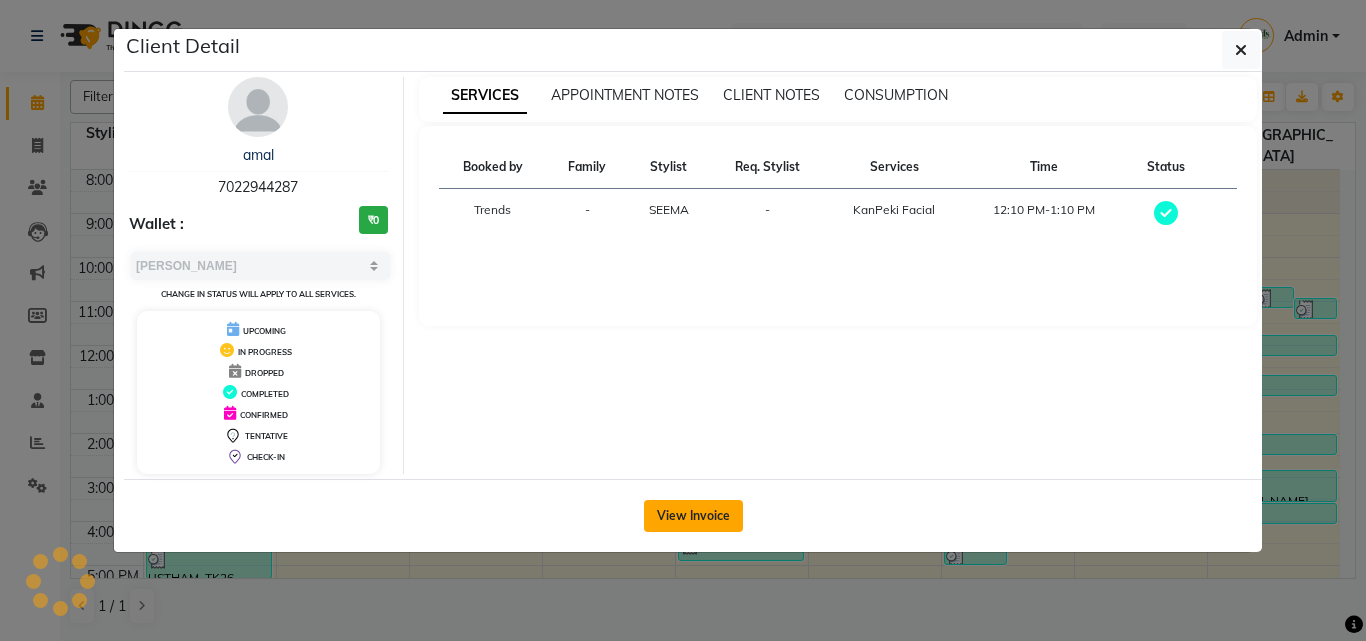click on "View Invoice" 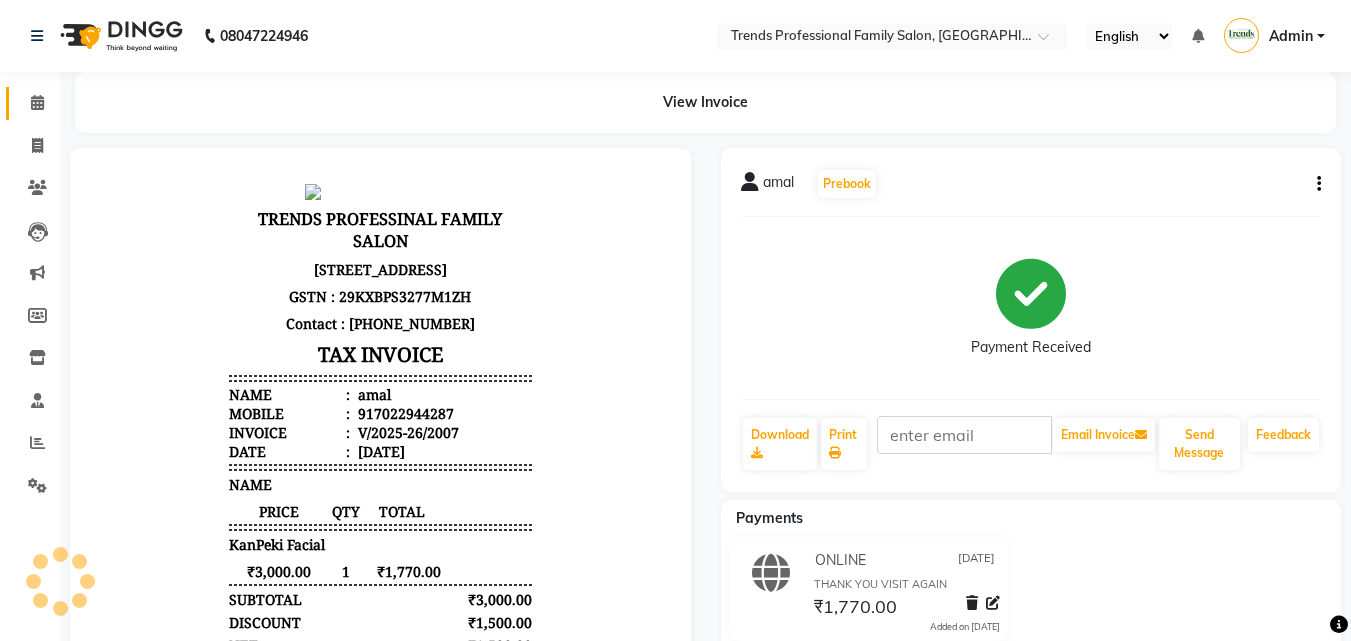 scroll, scrollTop: 0, scrollLeft: 0, axis: both 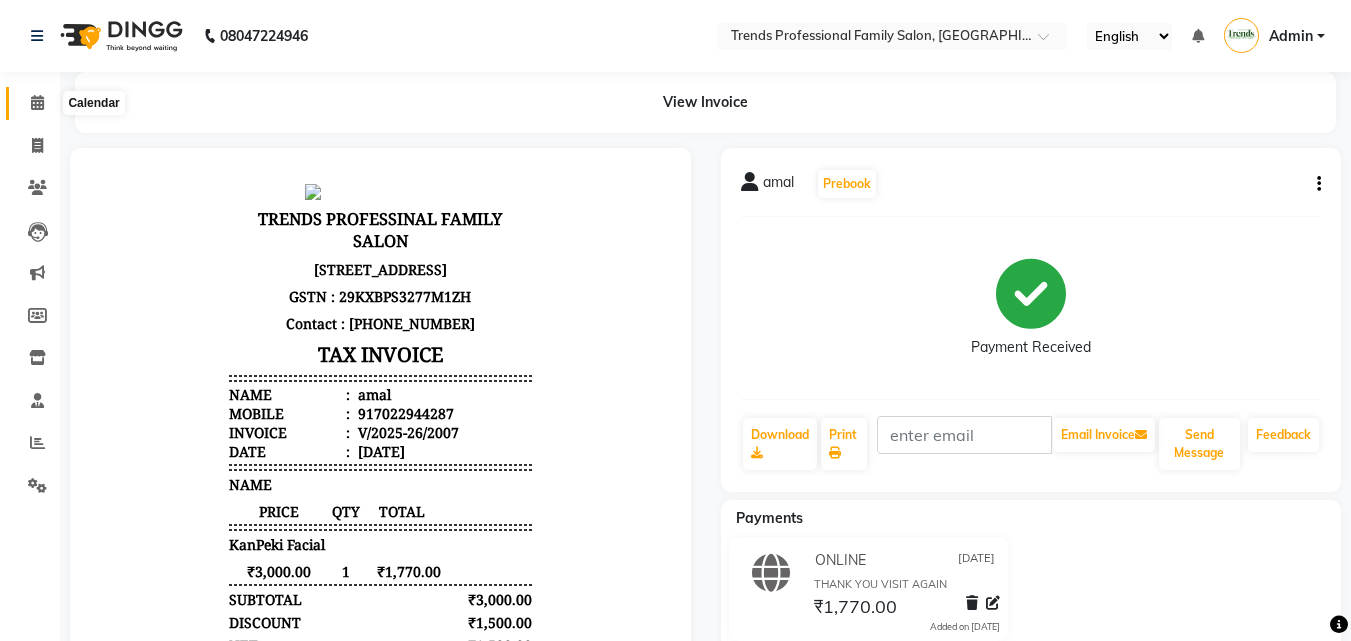 click 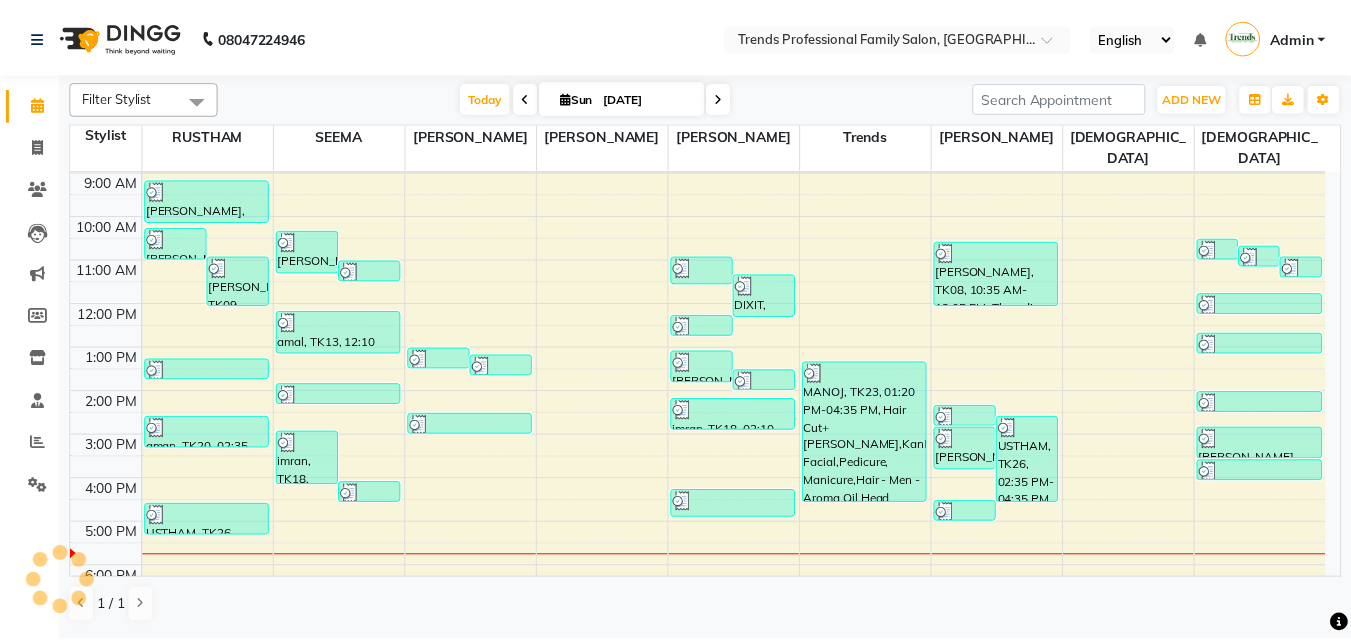 scroll, scrollTop: 0, scrollLeft: 0, axis: both 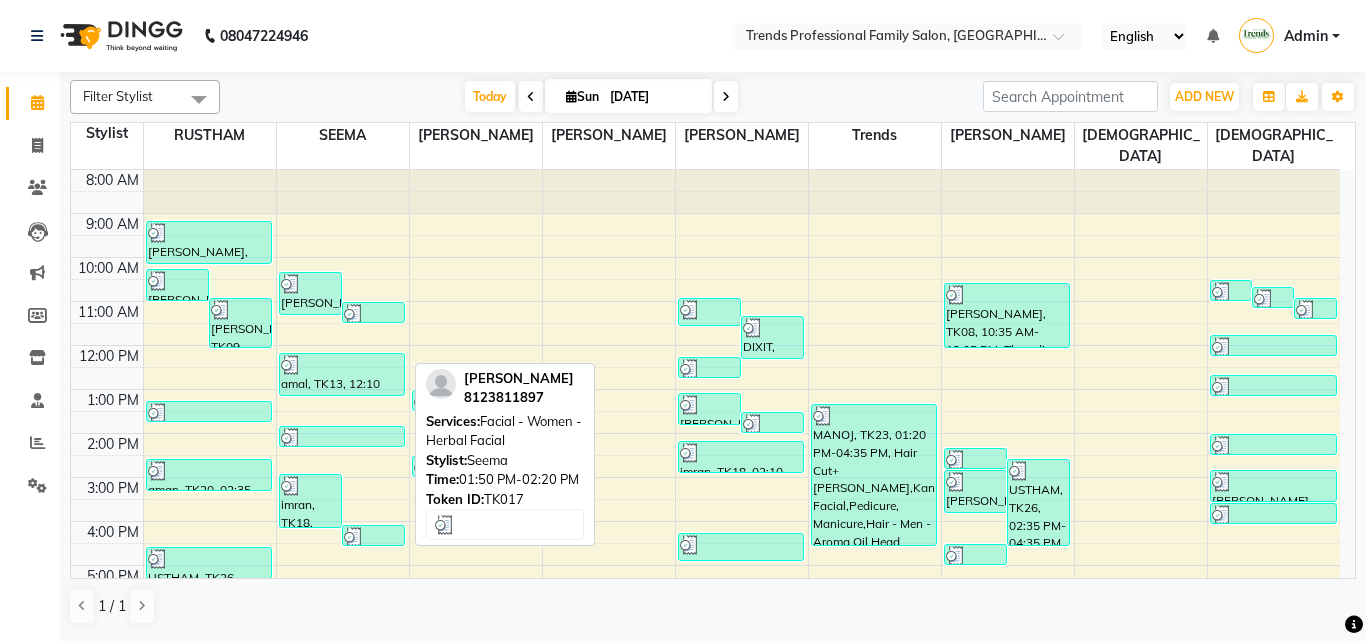 click at bounding box center (342, 438) 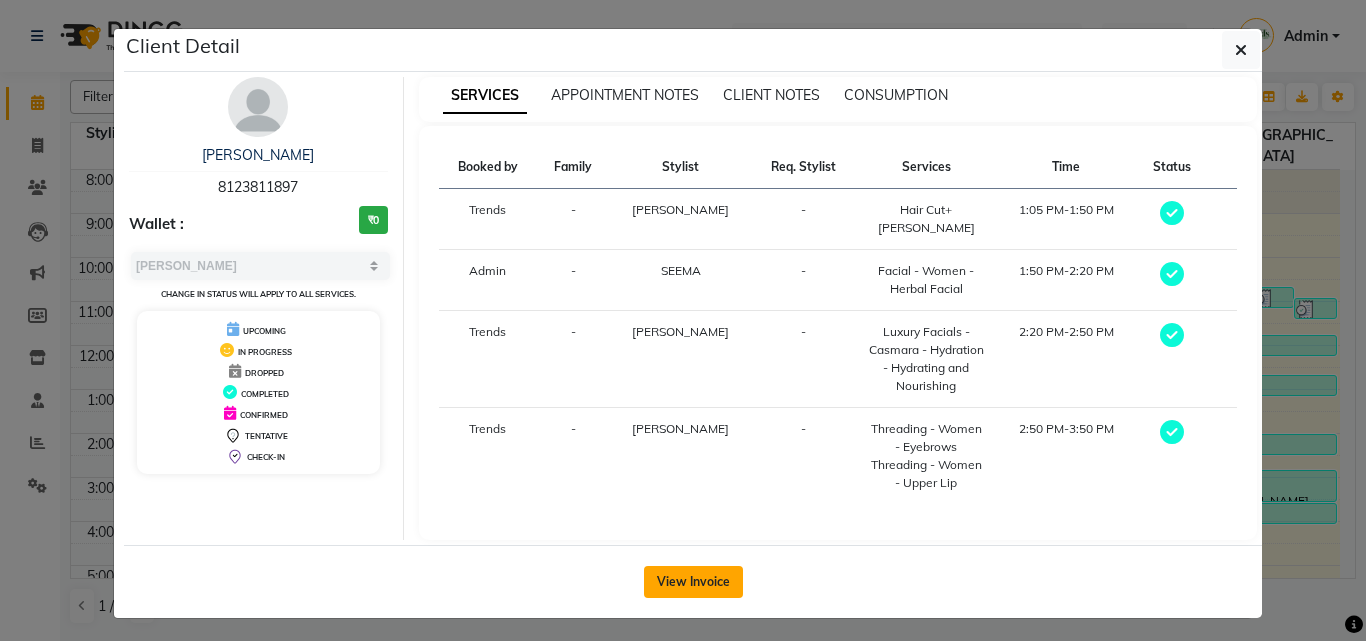 click on "View Invoice" 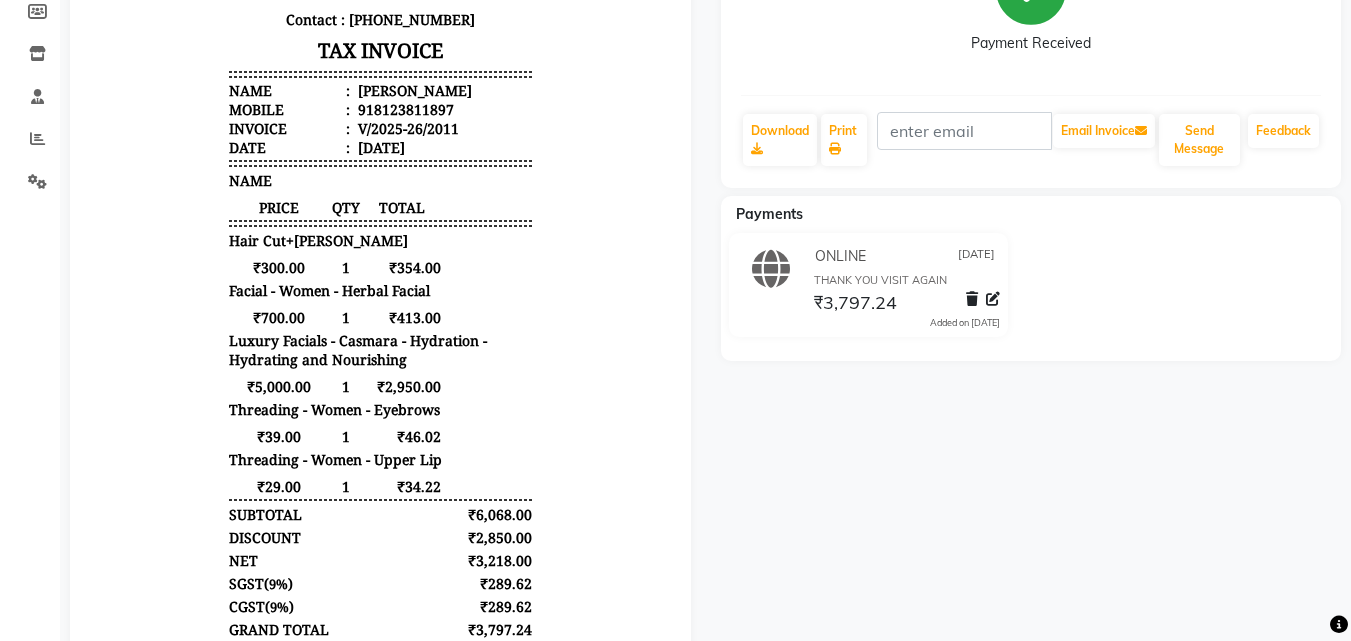 scroll, scrollTop: 482, scrollLeft: 0, axis: vertical 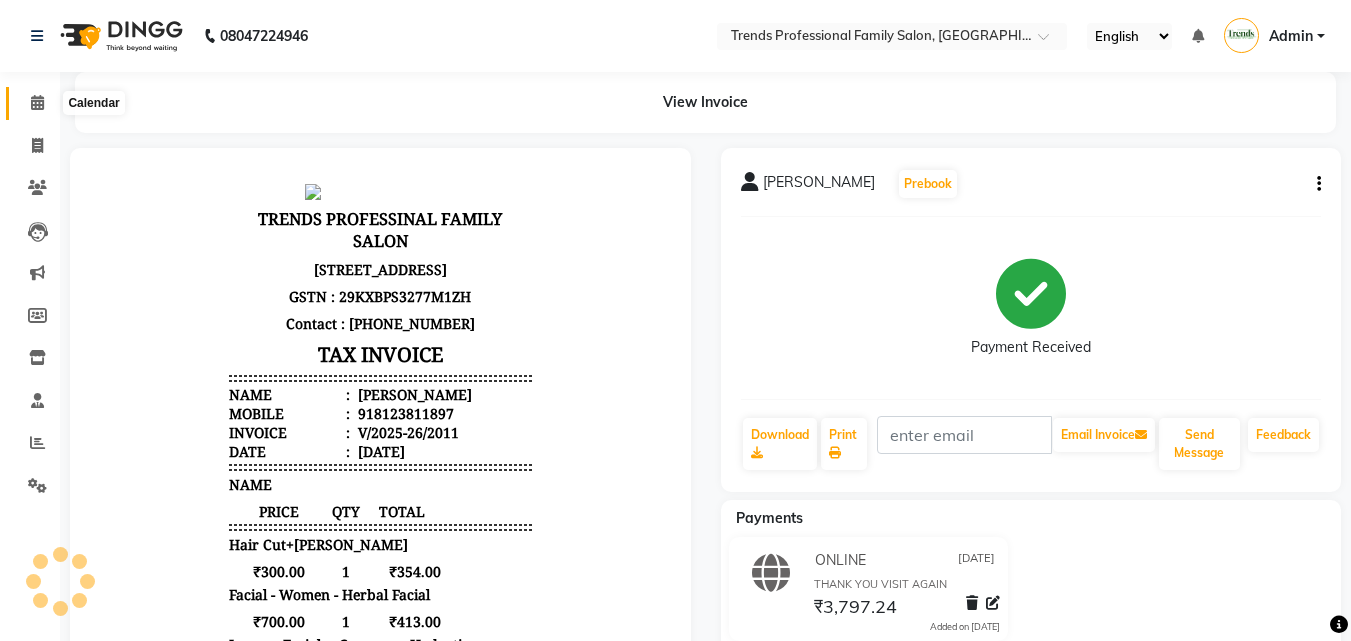 click 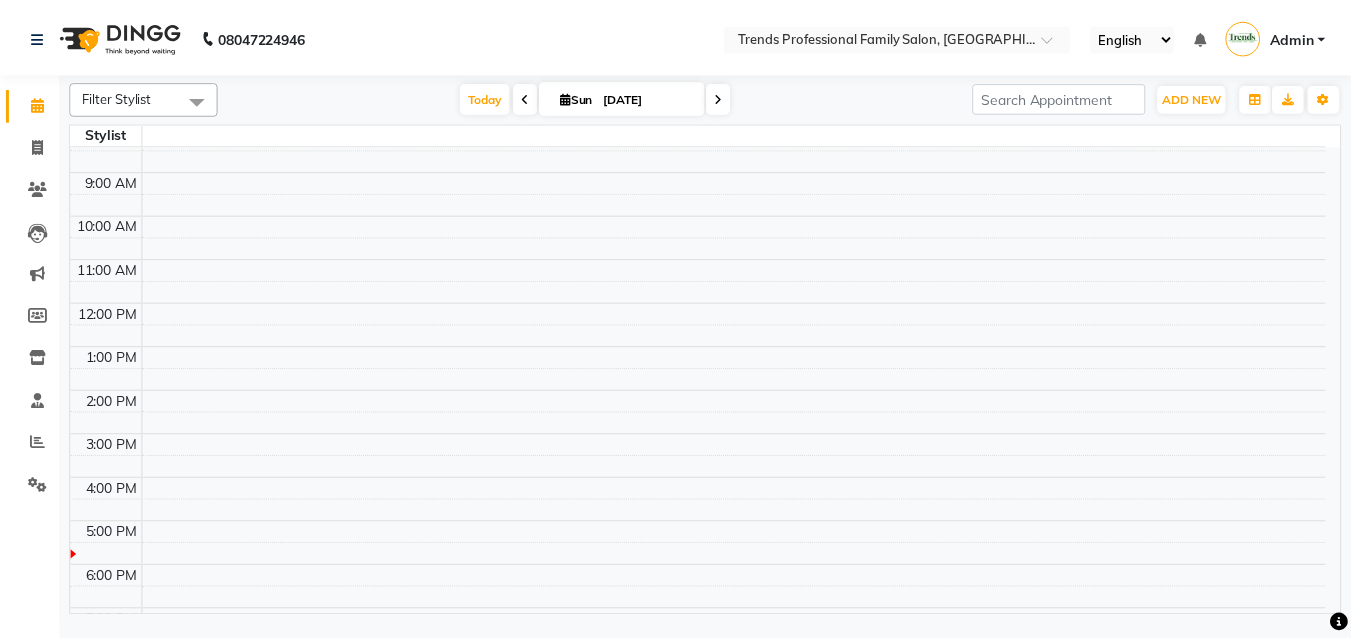 scroll, scrollTop: 0, scrollLeft: 0, axis: both 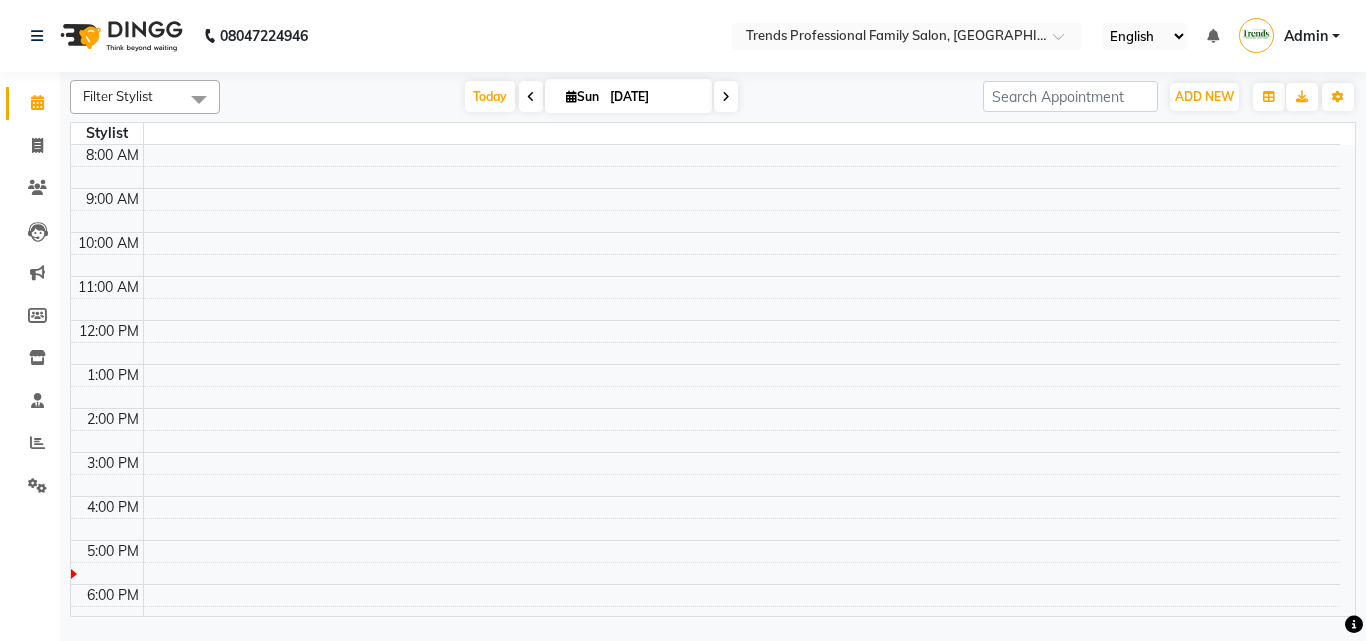click at bounding box center (531, 96) 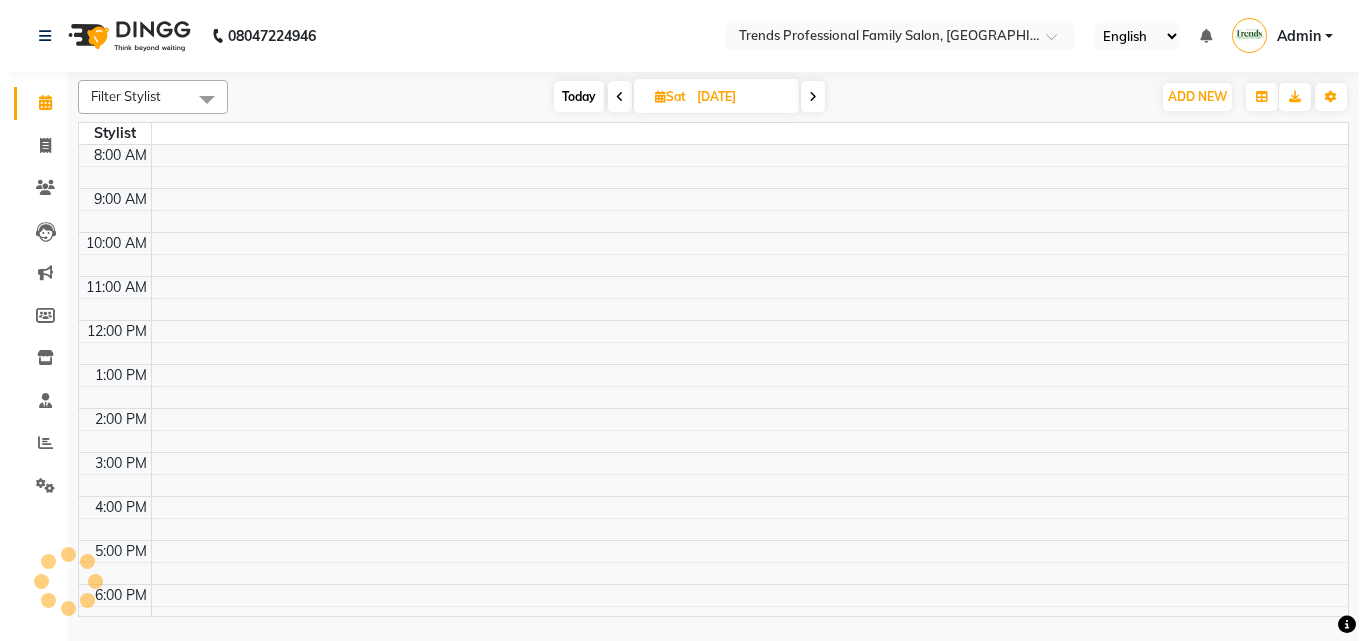 scroll, scrollTop: 56, scrollLeft: 0, axis: vertical 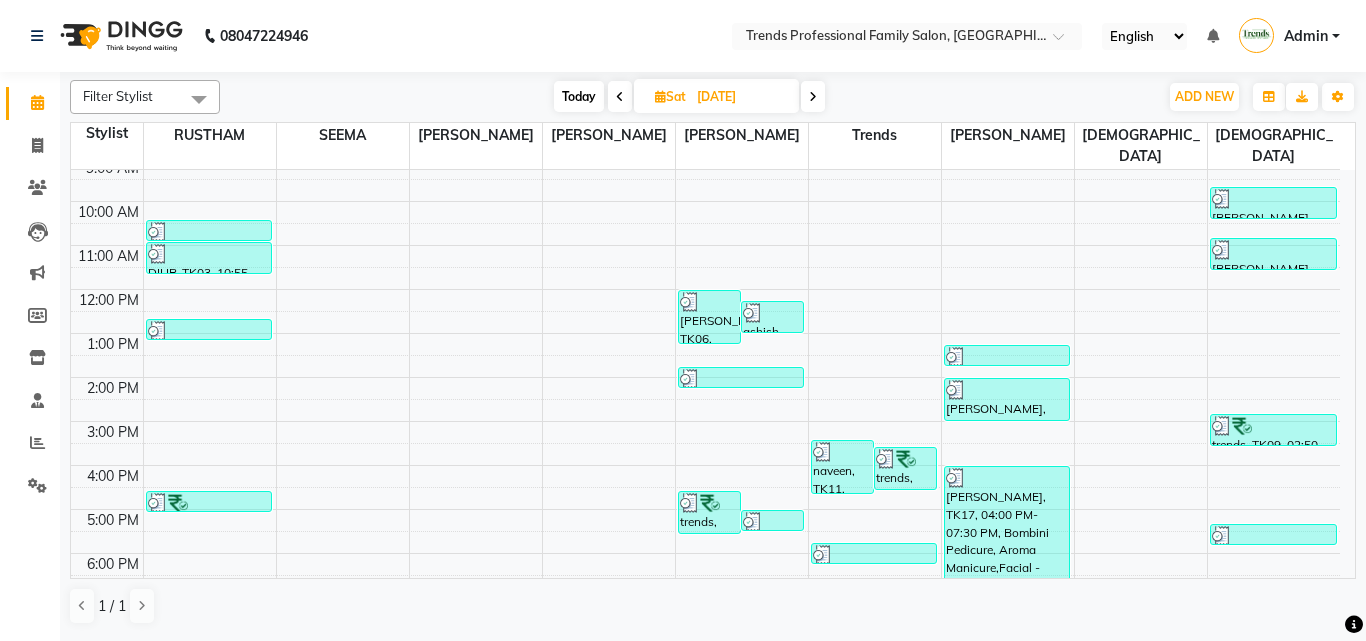 click at bounding box center [813, 97] 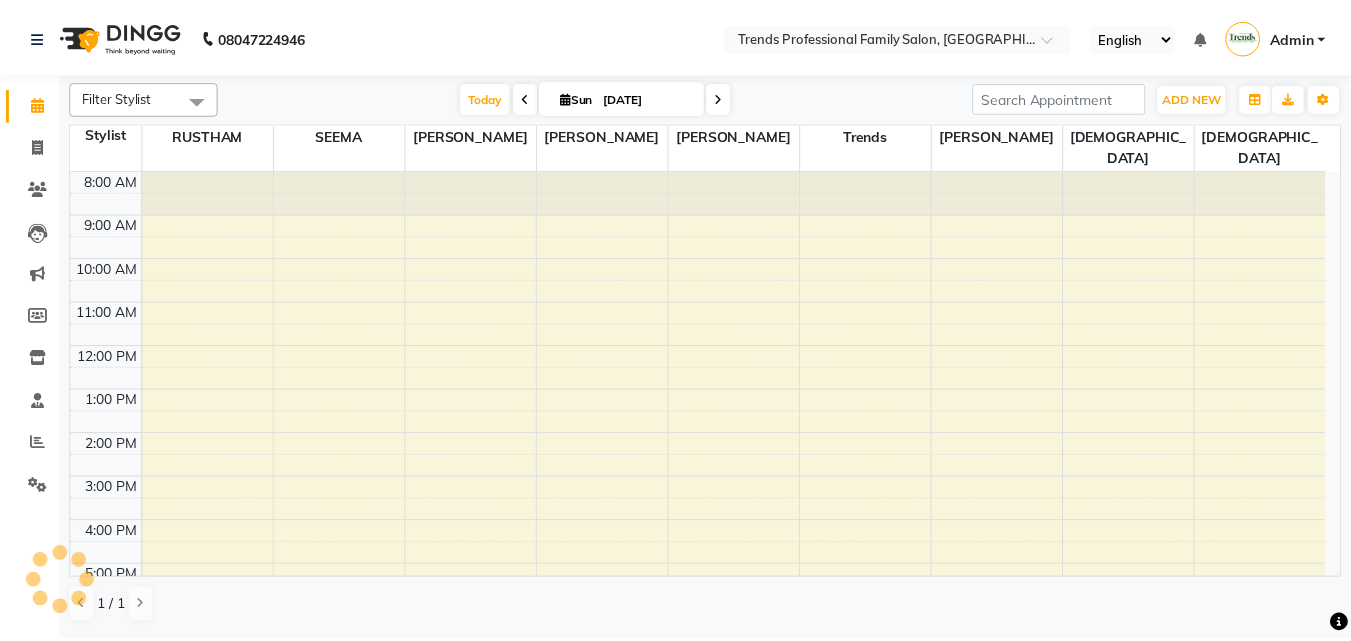 scroll, scrollTop: 98, scrollLeft: 0, axis: vertical 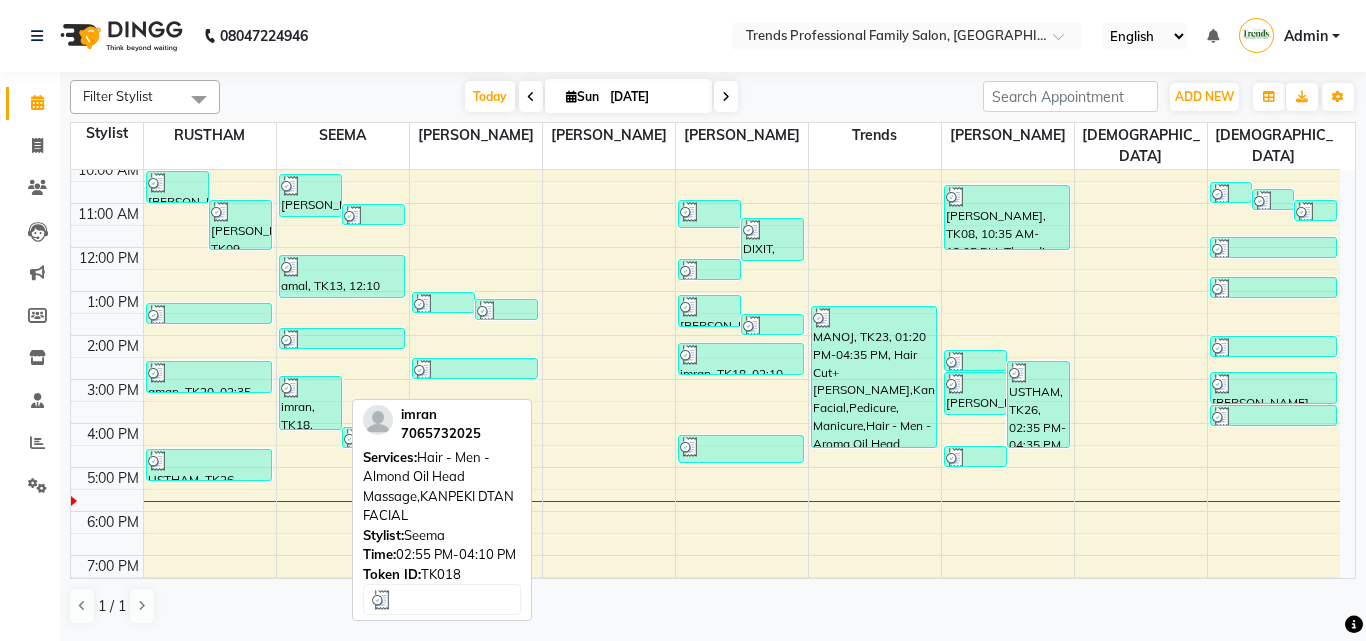 click at bounding box center [310, 388] 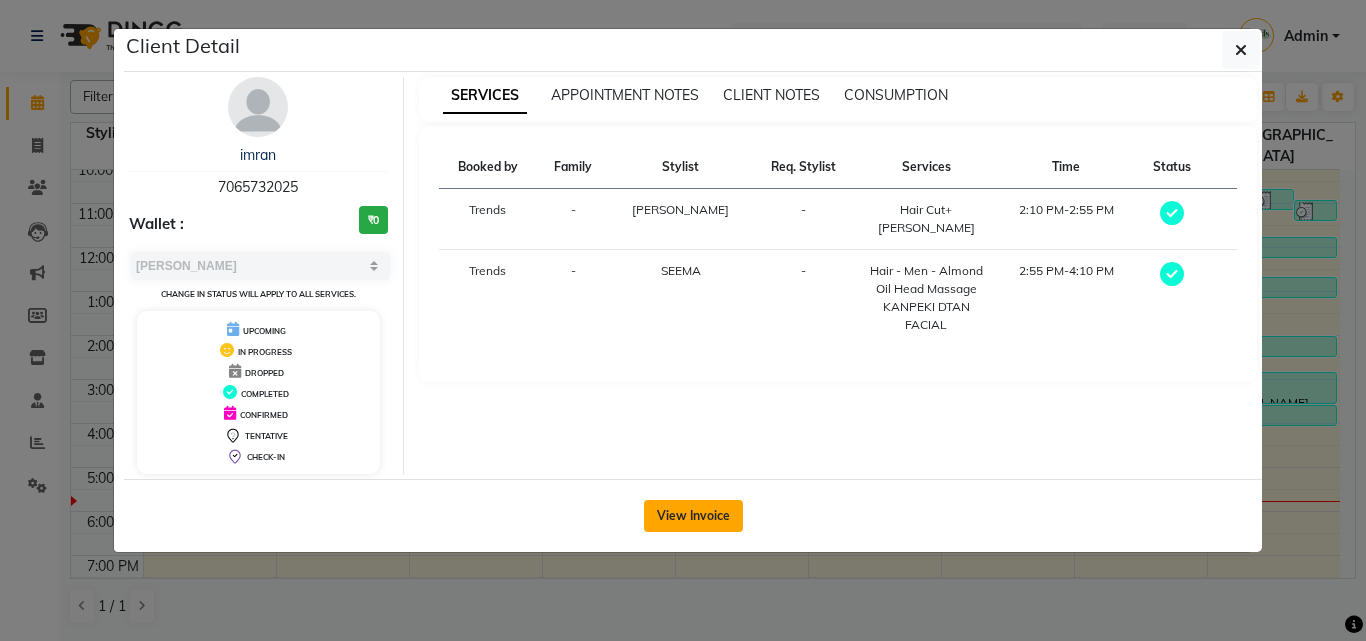 click on "View Invoice" 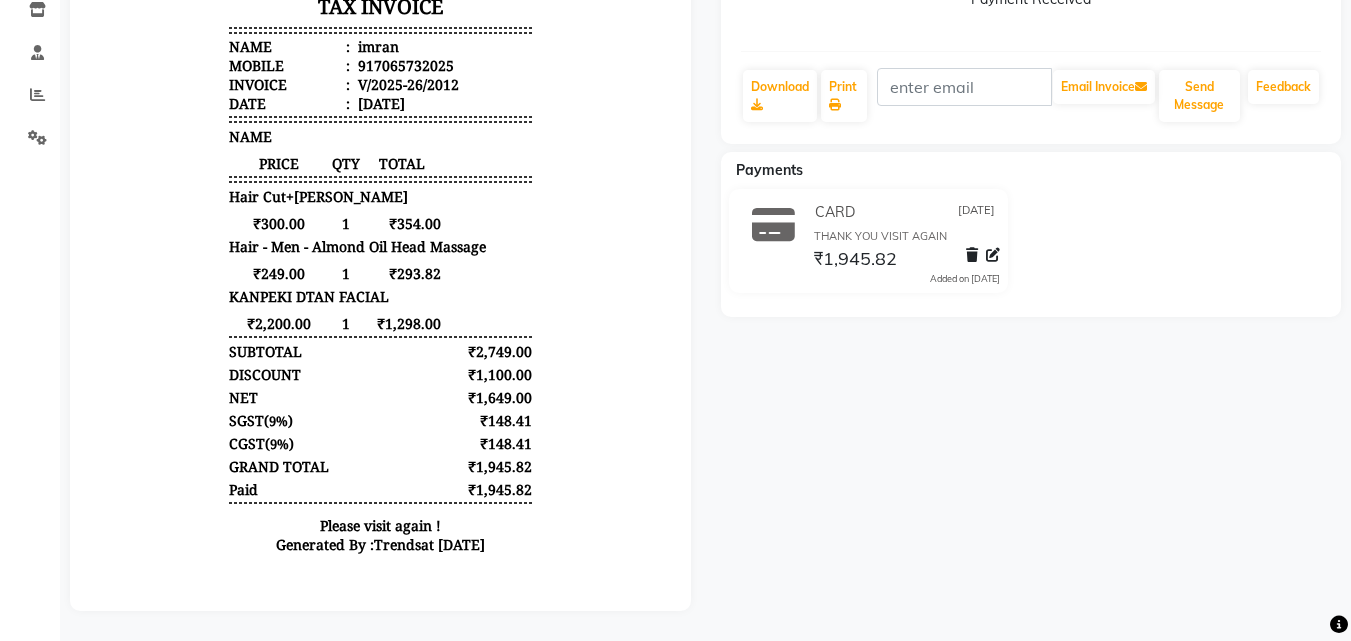 scroll, scrollTop: 30, scrollLeft: 0, axis: vertical 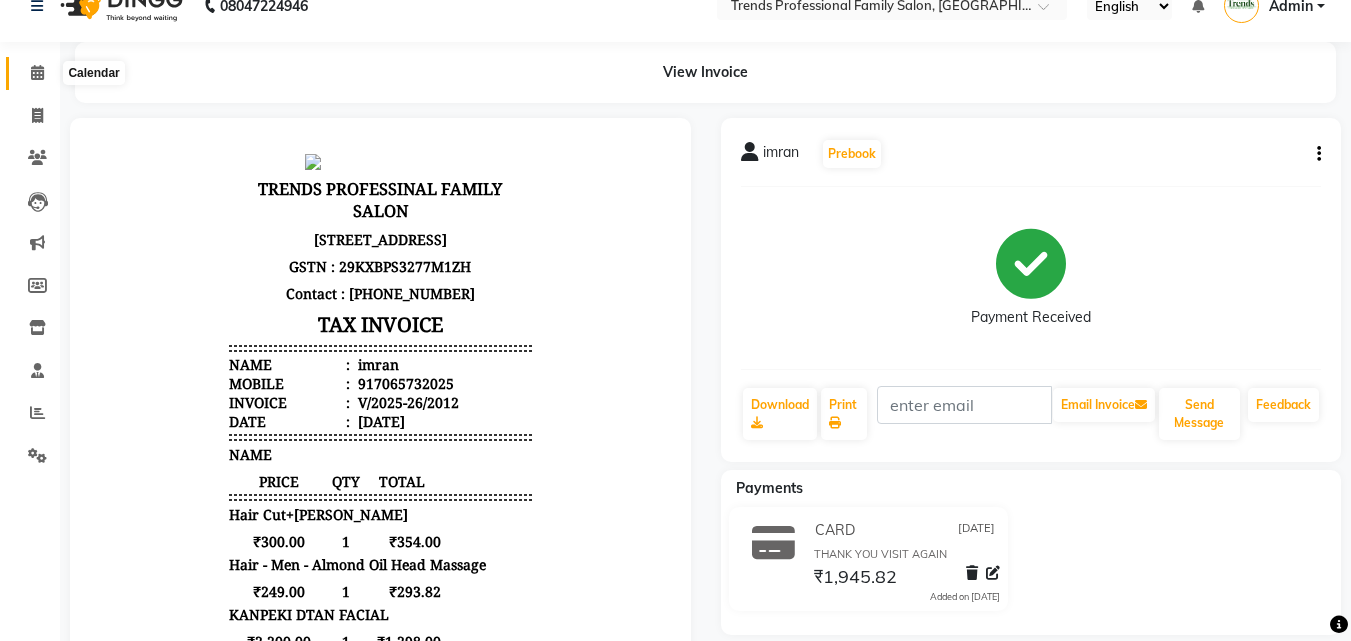 click 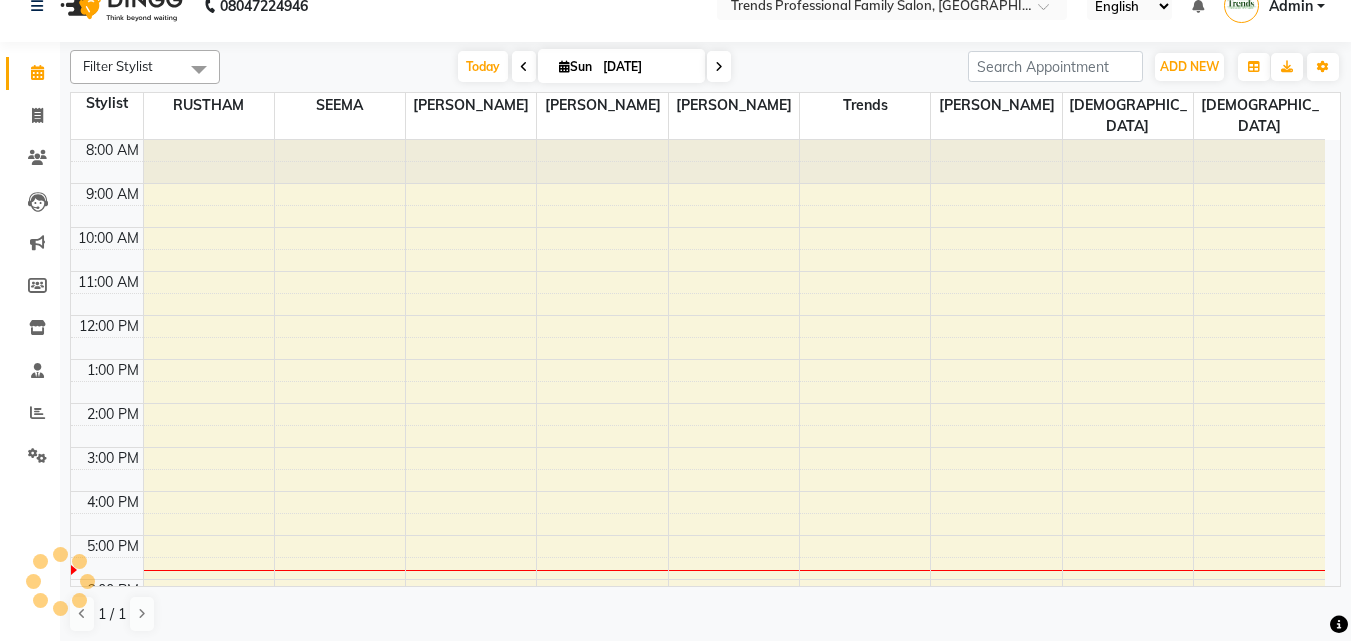 scroll, scrollTop: 0, scrollLeft: 0, axis: both 